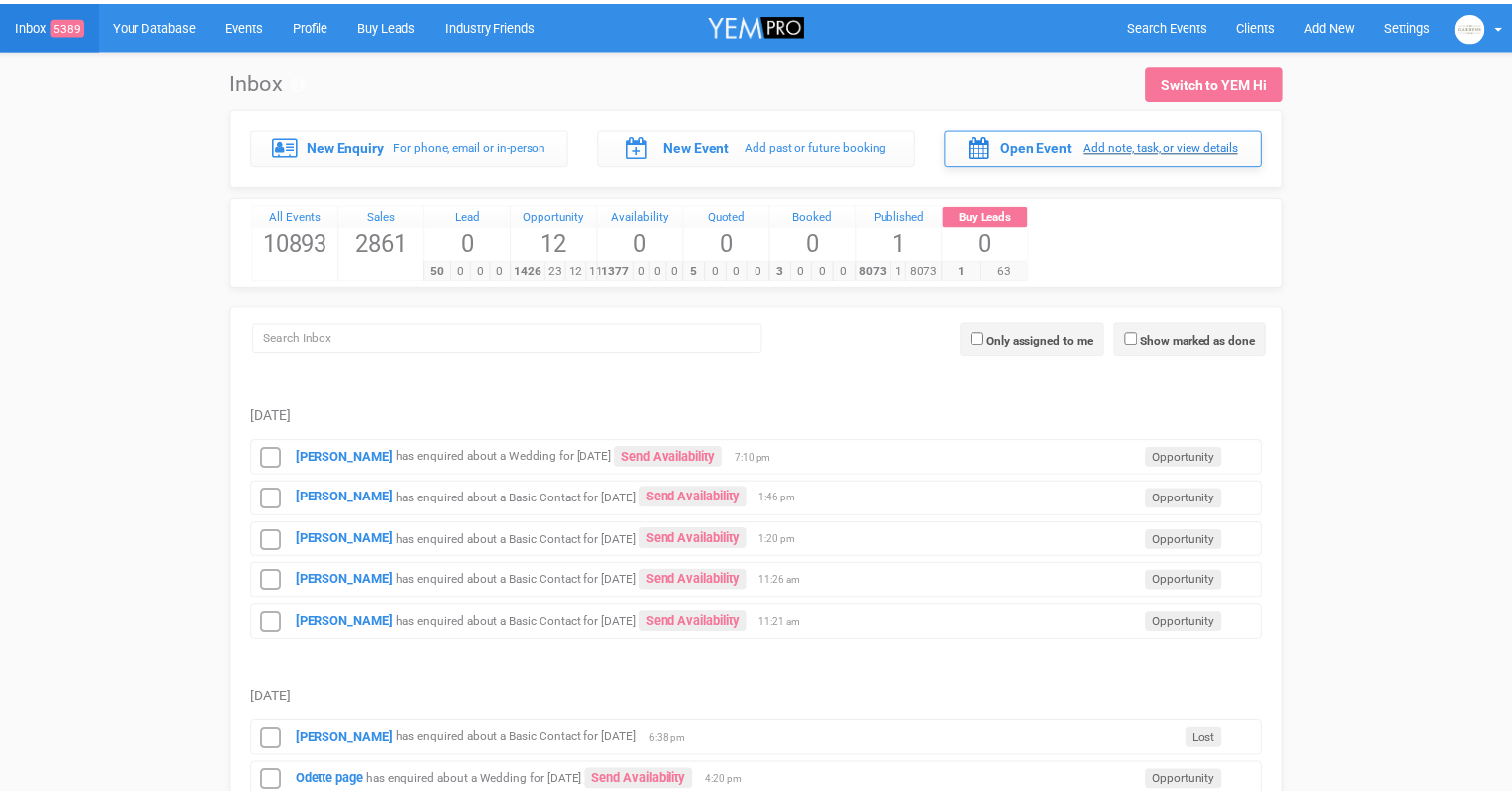 scroll, scrollTop: 0, scrollLeft: 0, axis: both 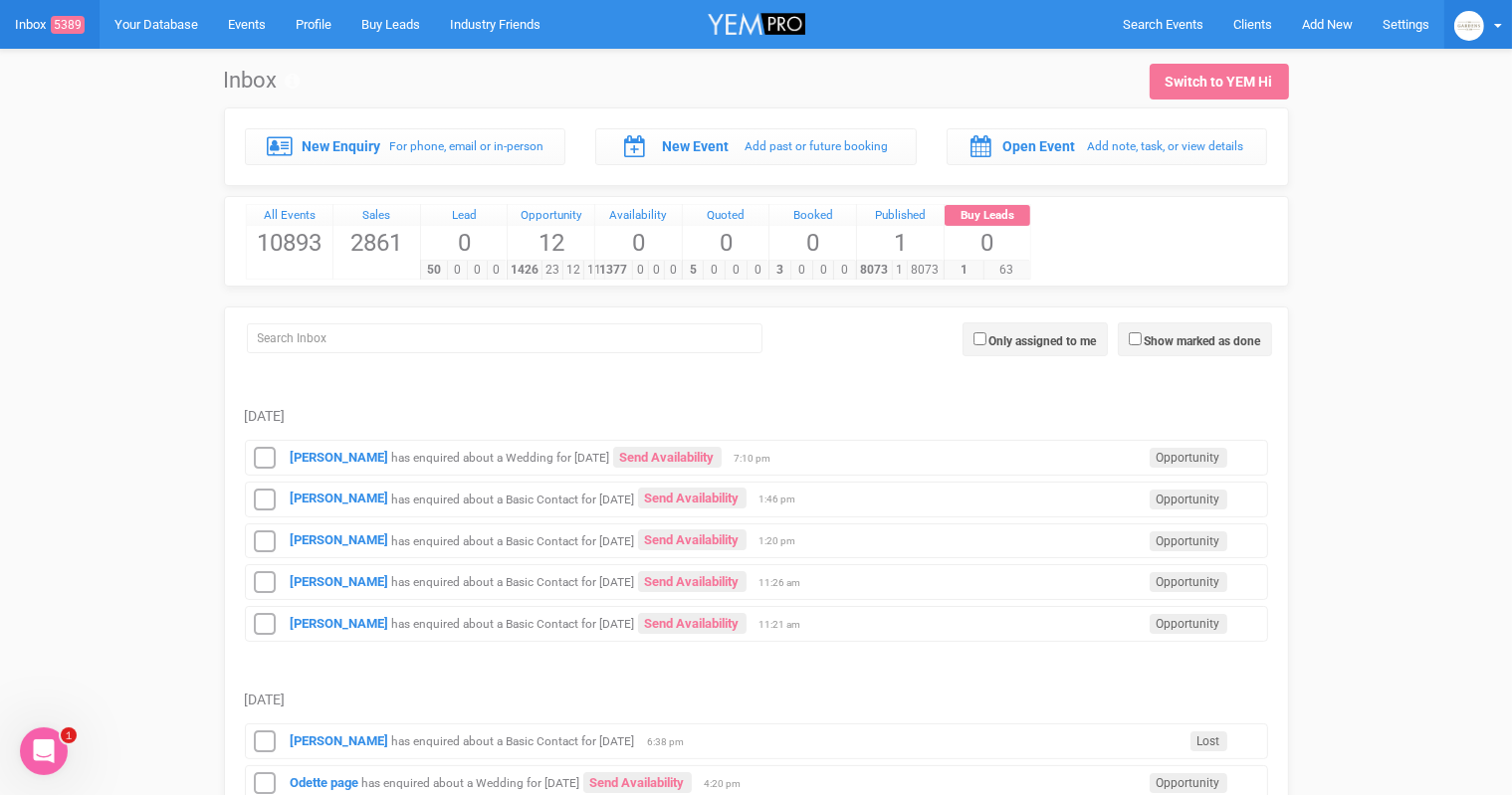 click at bounding box center (1469, 26) 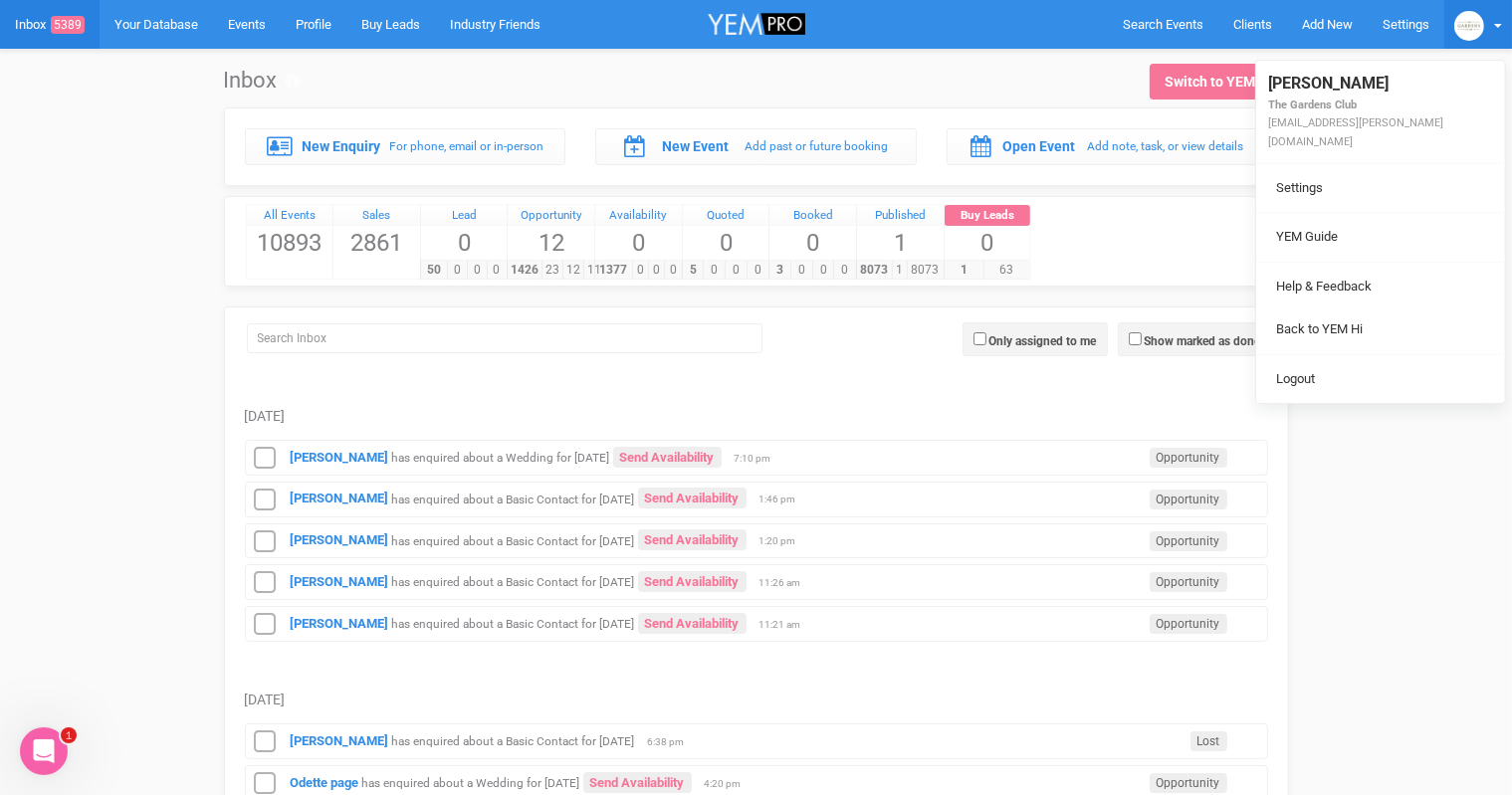 click on "New Enquiry
For phone, email or in-person
New Event
Add past or future booking
Open Event
Add note, task, or view details" at bounding box center (756, 1792) 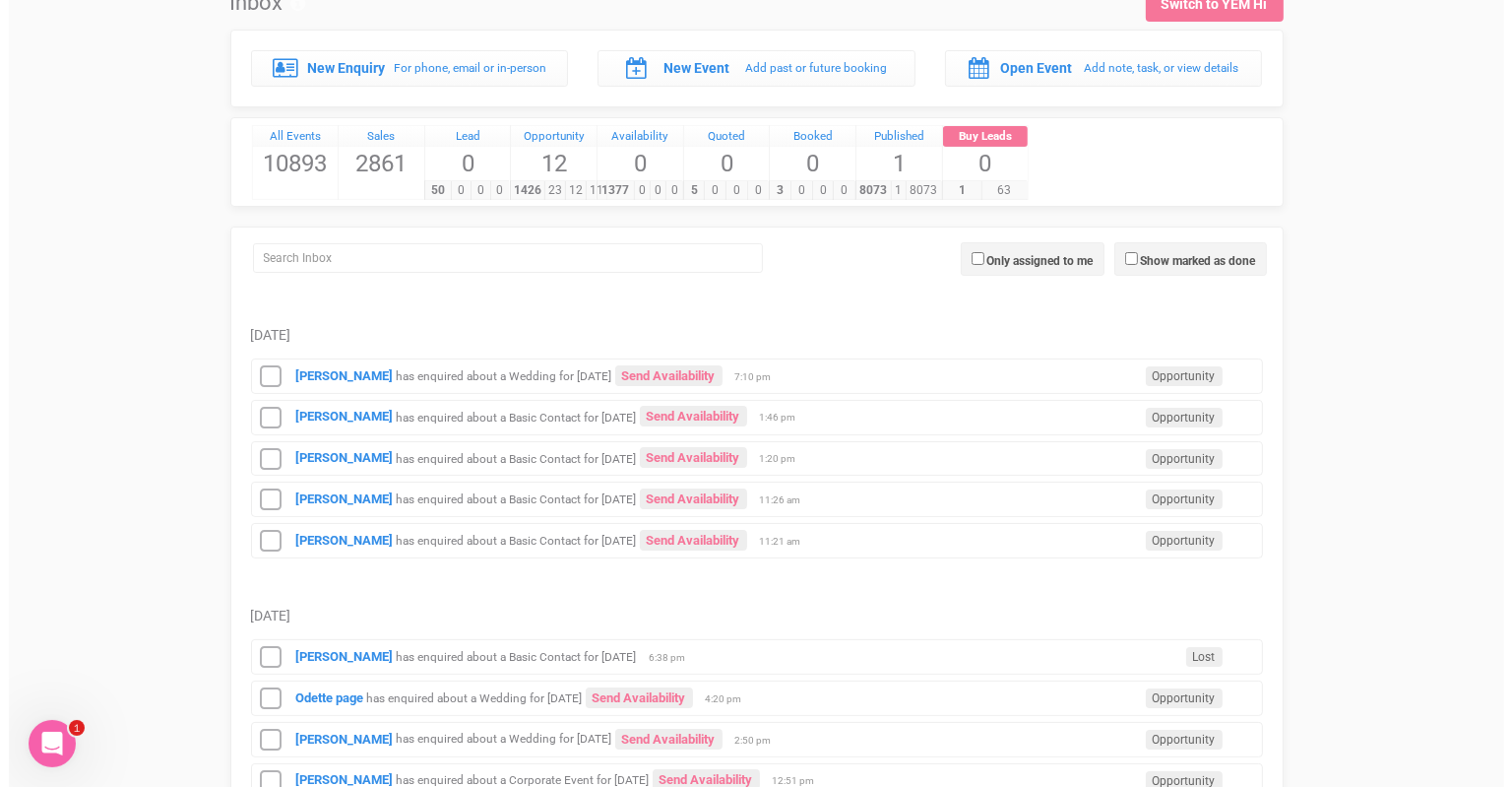 scroll, scrollTop: 0, scrollLeft: 0, axis: both 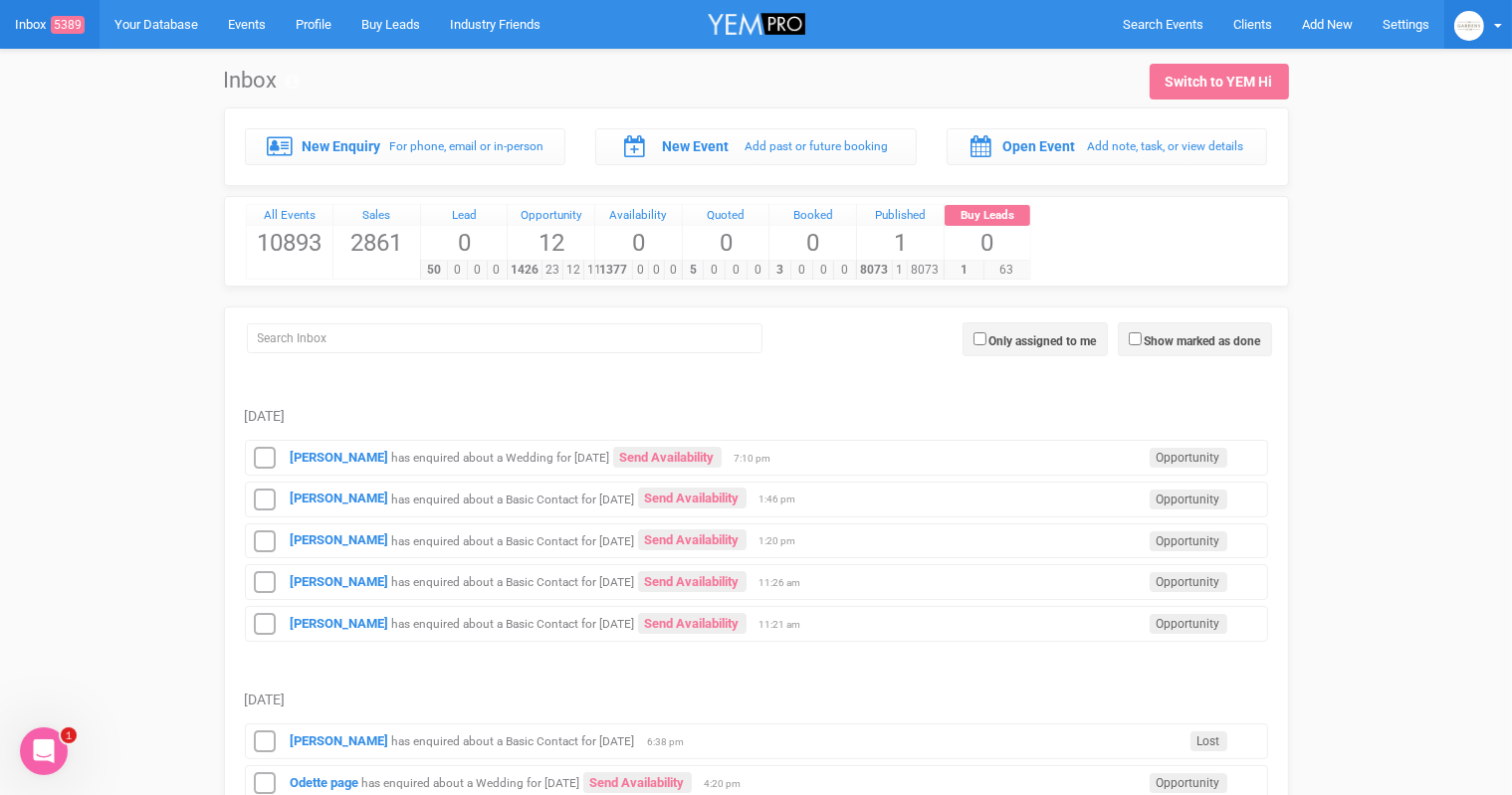 click at bounding box center (1478, 24) 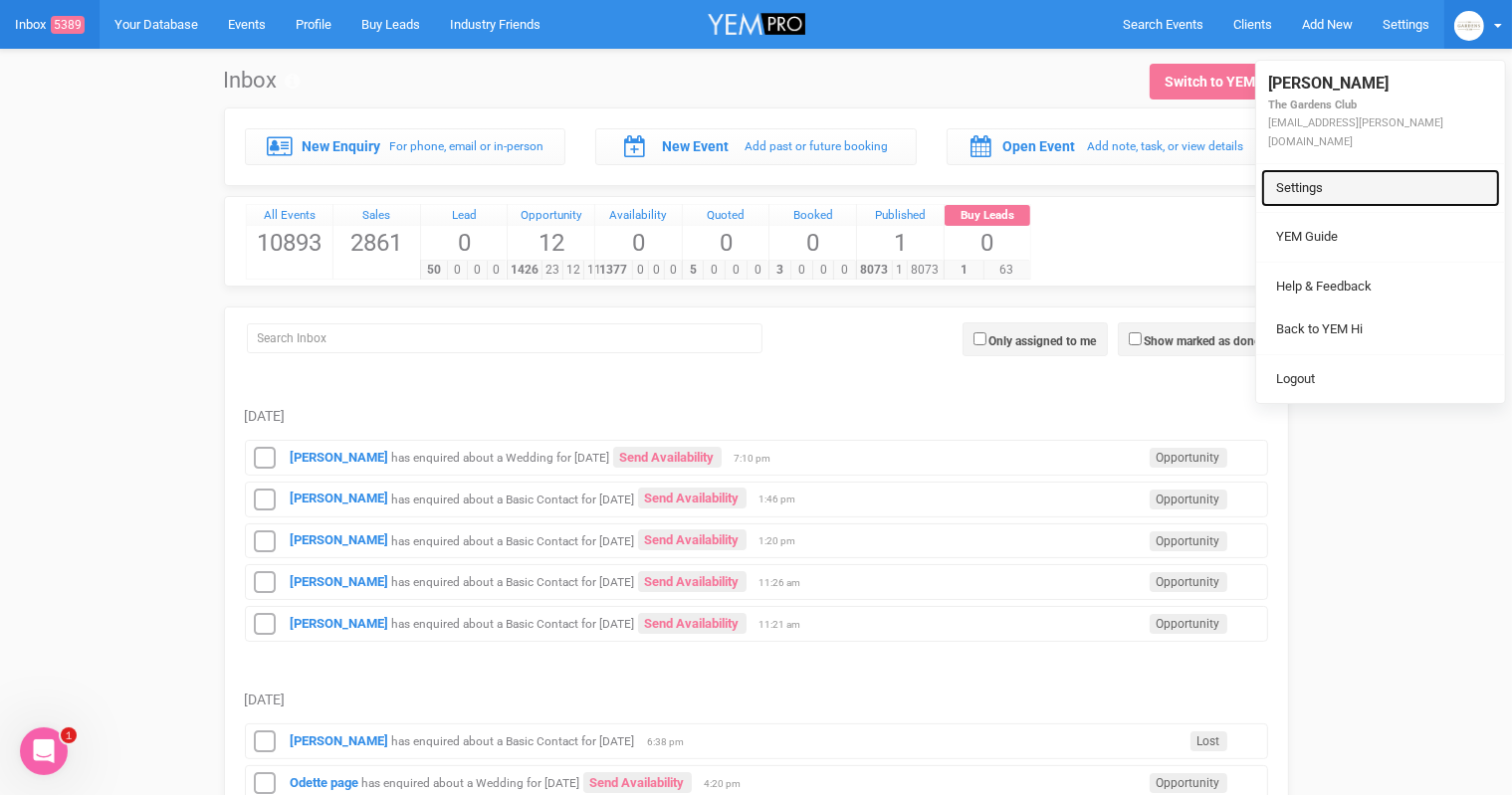 click on "Settings" at bounding box center [1381, 188] 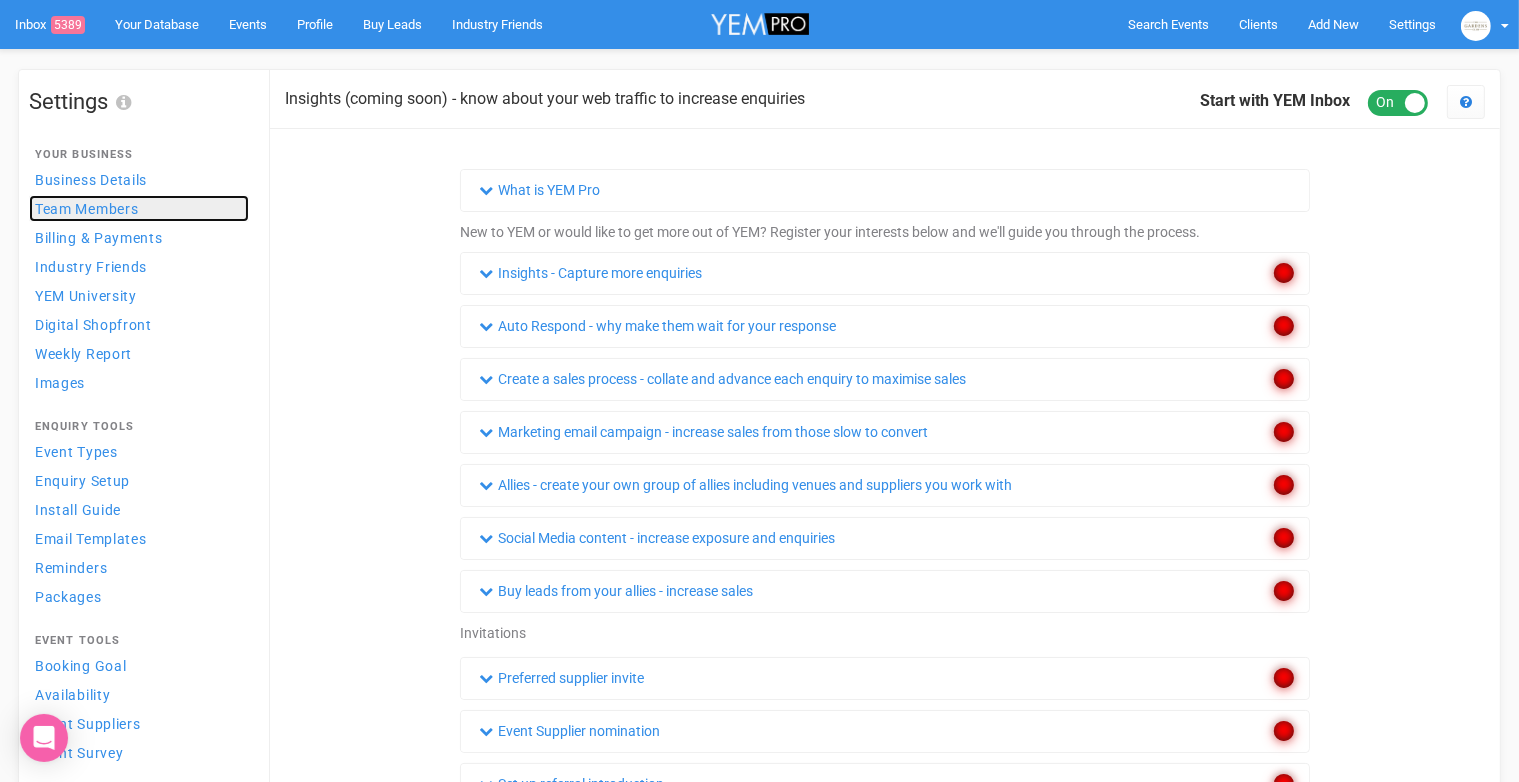 click on "Team Members" at bounding box center [86, 209] 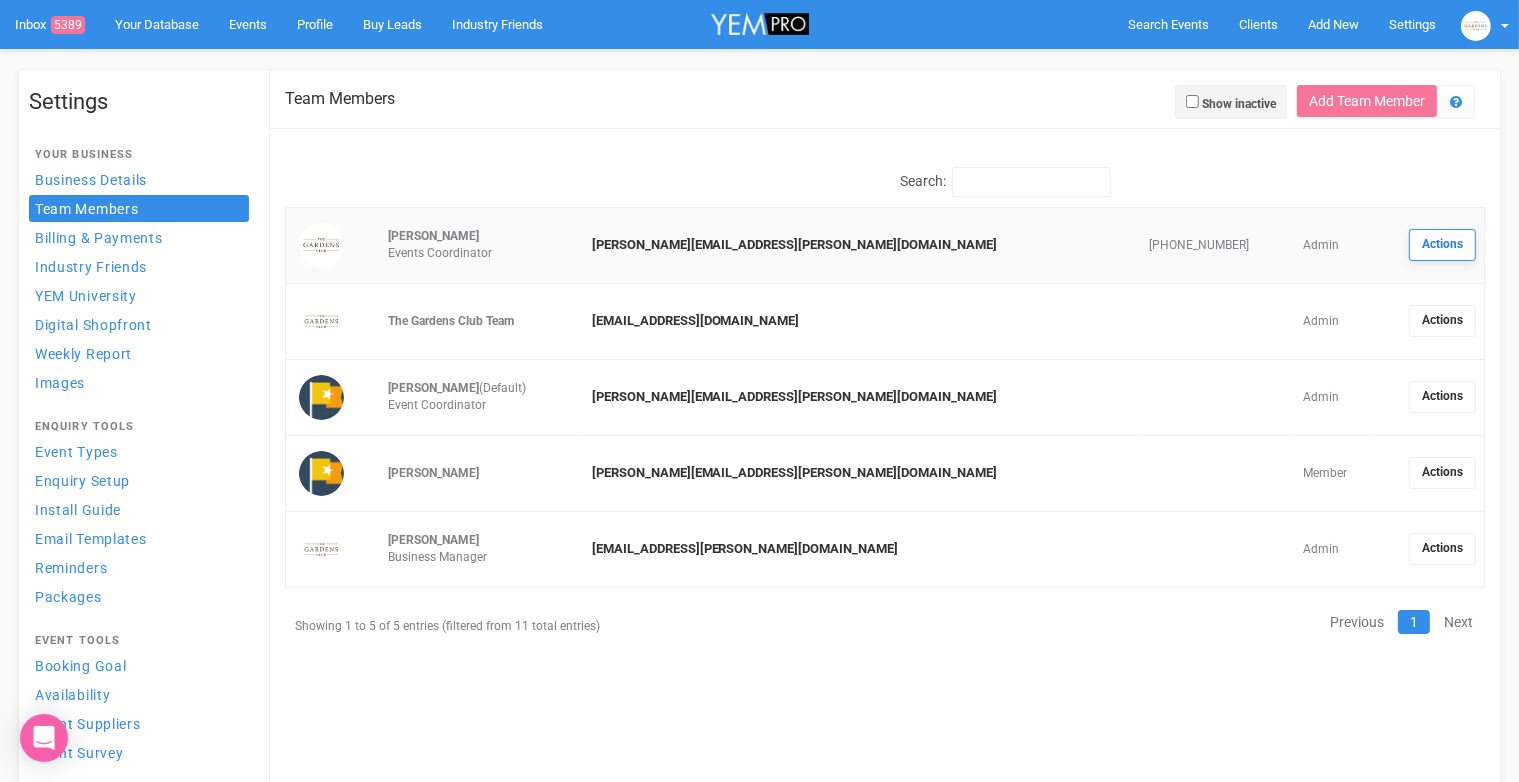 click on "Actions" at bounding box center (1442, 245) 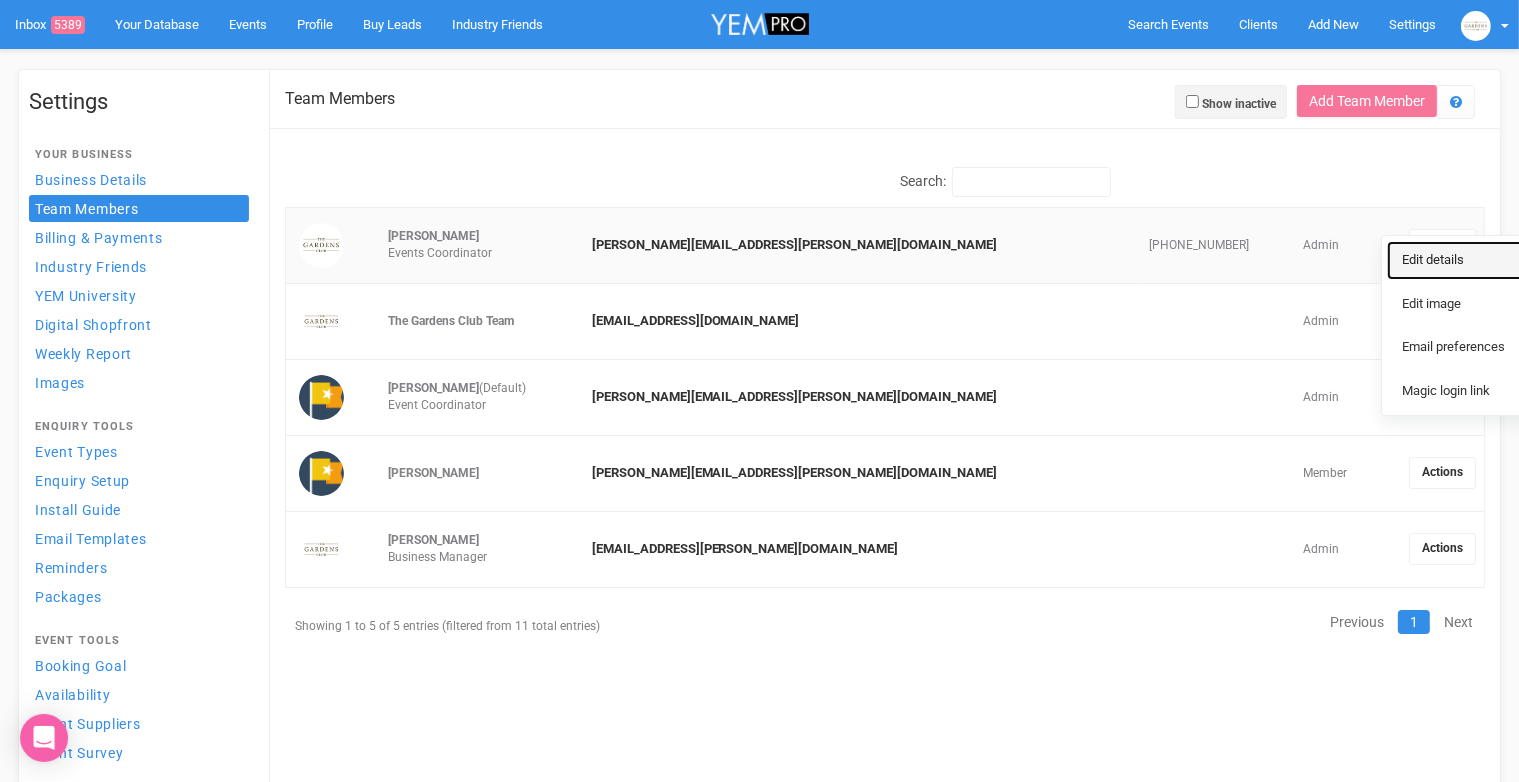 click on "Edit details" at bounding box center [1462, 260] 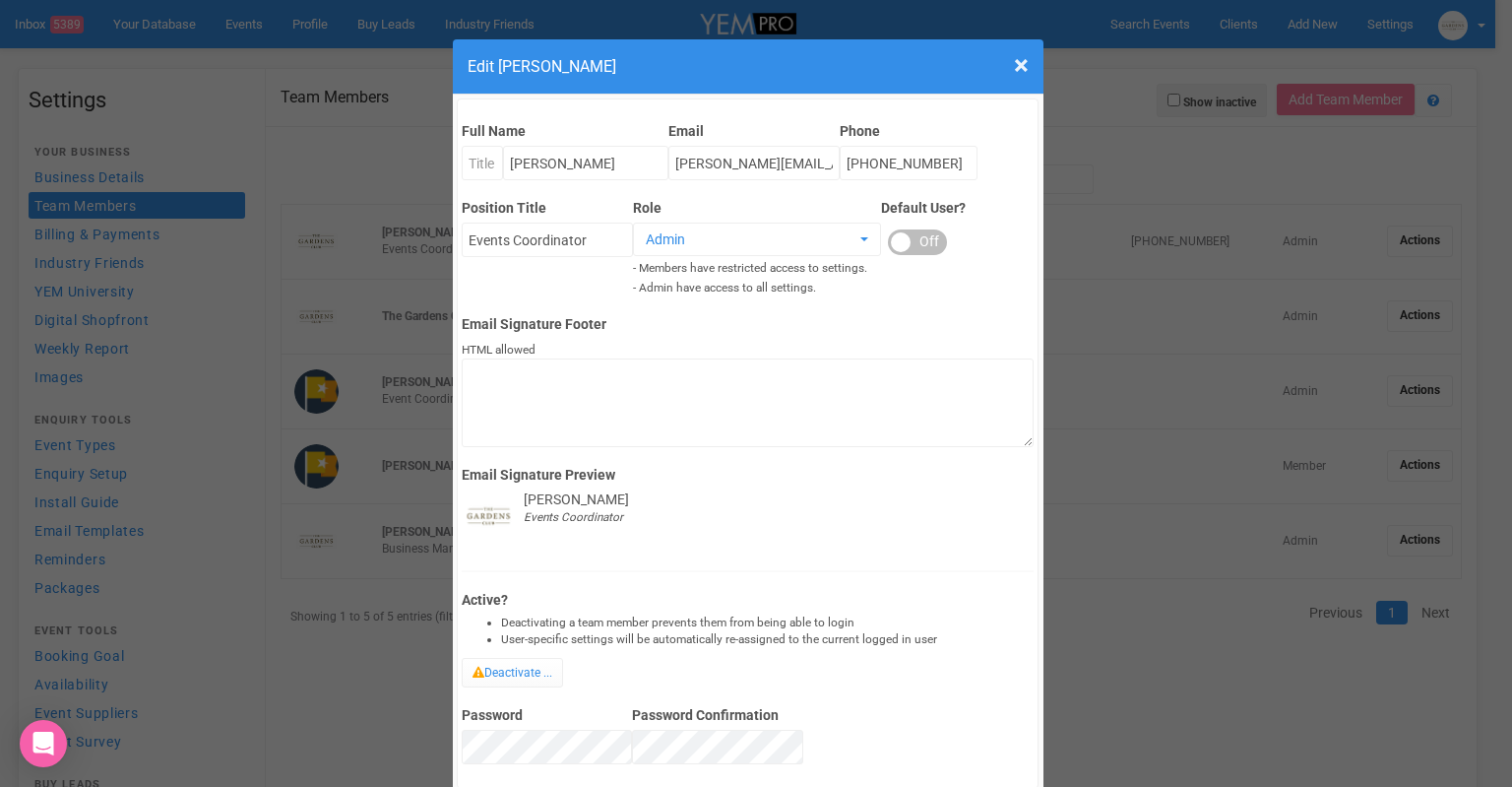 scroll, scrollTop: 0, scrollLeft: 0, axis: both 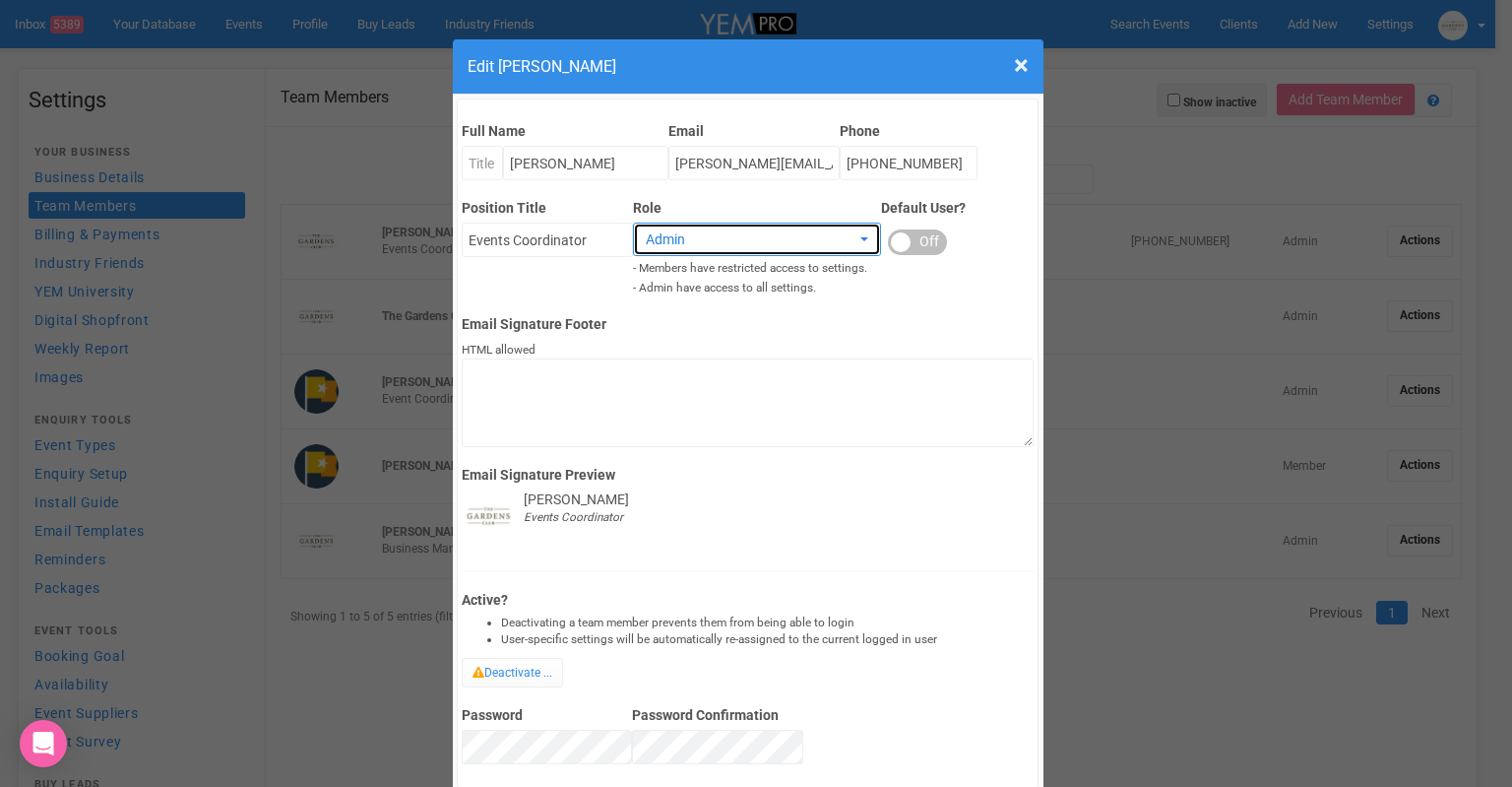 click on "Admin" at bounding box center (757, 239) 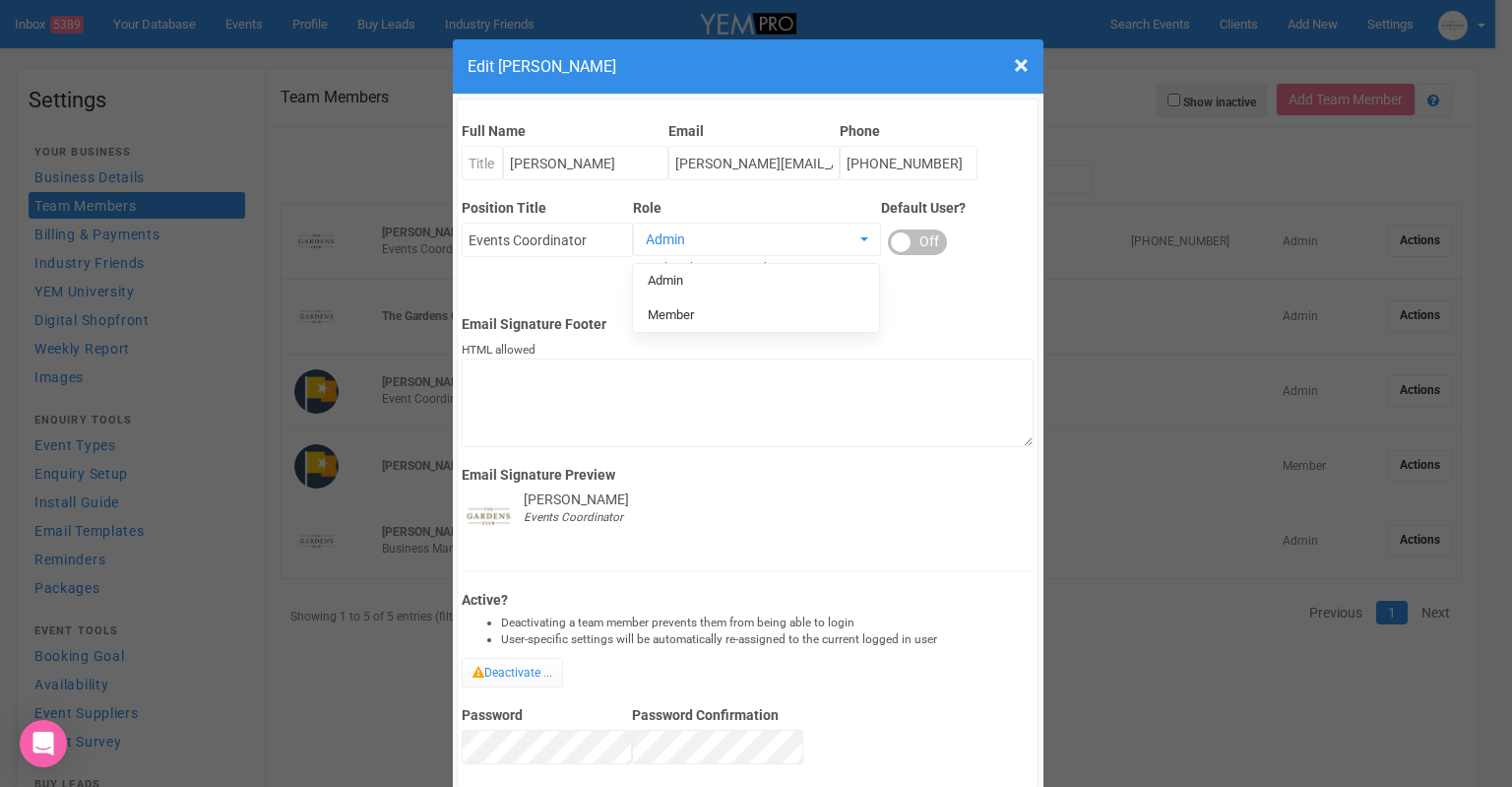 click on "Full Name
Natasha Vasserman
Email
jeremiah.stewart@wisefoundation.com.au
Phone
(07) 3012 9606
Position Title
Events Coordinator
Role
Admin   Admin Member Admin
Member
- Members have restricted access to settings. - Admin have access to all settings.
Default User?
ON
OFF
Email Signature Footer
HTML allowed
Email Signature Preview
Natasha Vasserman
Events Coordinator
Active?
Deactivating a team member prevents them from being able to login
User-specific settings will be automatically re-assigned to the current logged in user
Deactivate ...
Password
Password Confirmation" at bounding box center (747, 443) 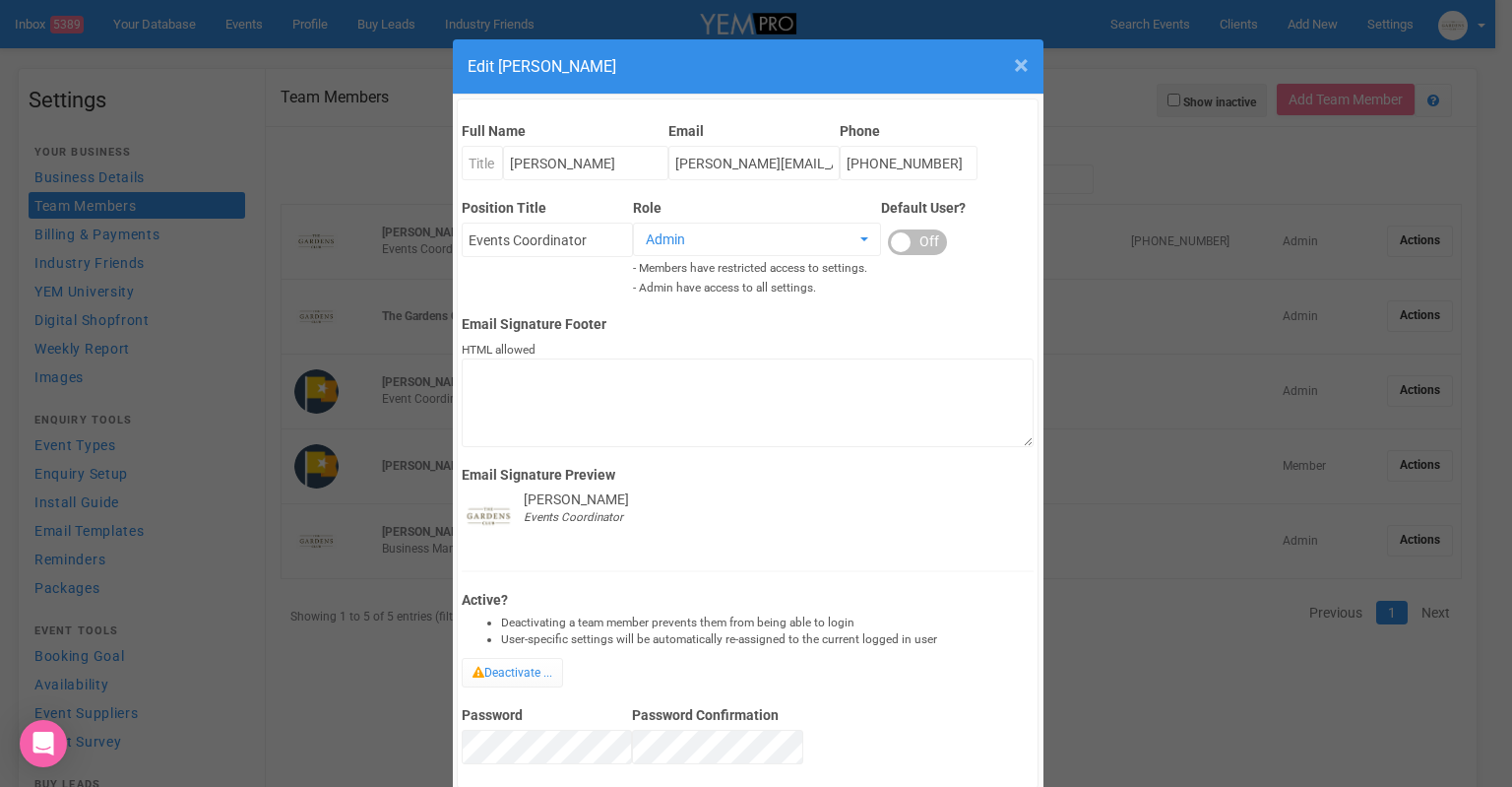 click on "×" at bounding box center (1021, 65) 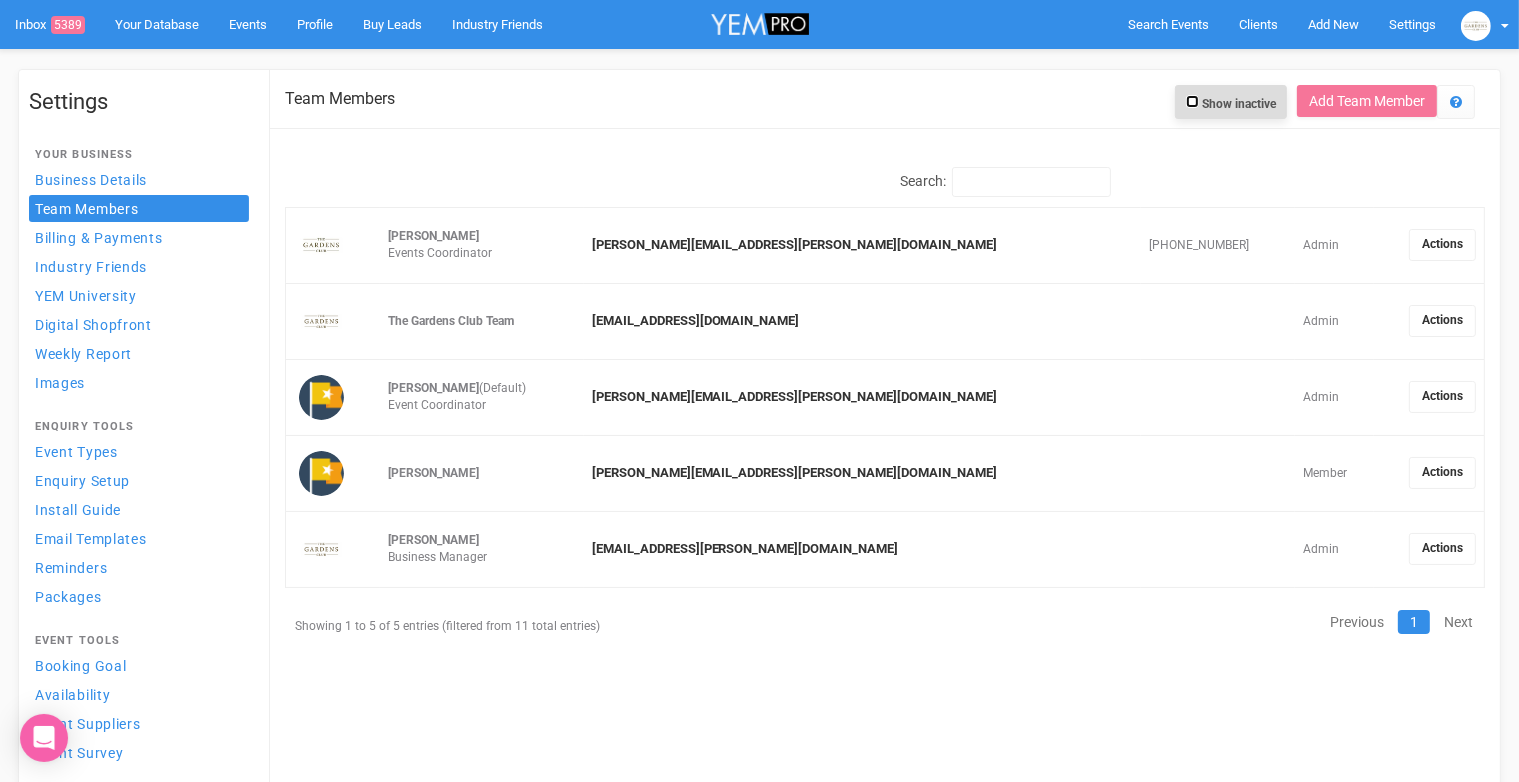 click on "Show inactive" at bounding box center [1192, 101] 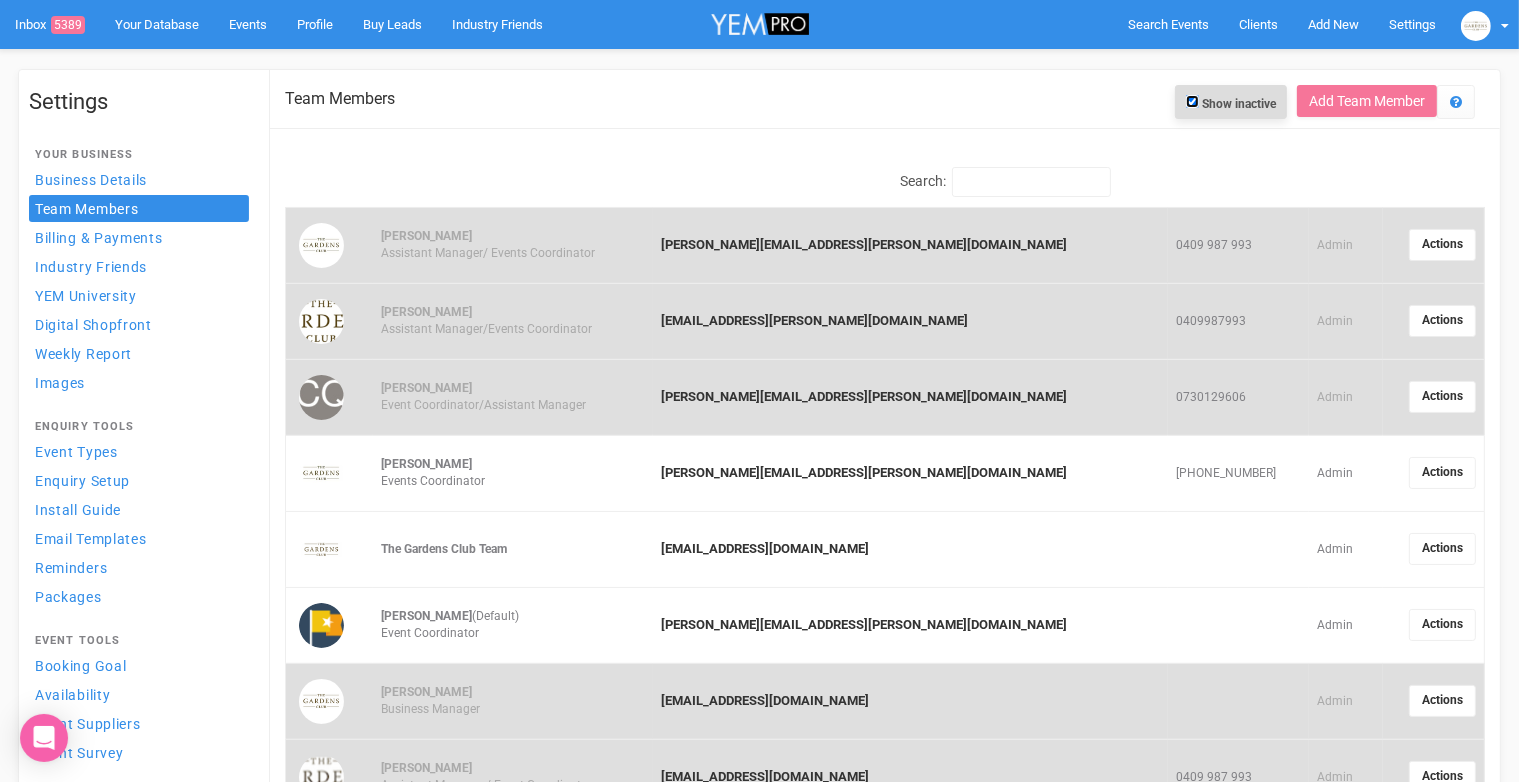 click on "Show inactive" at bounding box center [1192, 101] 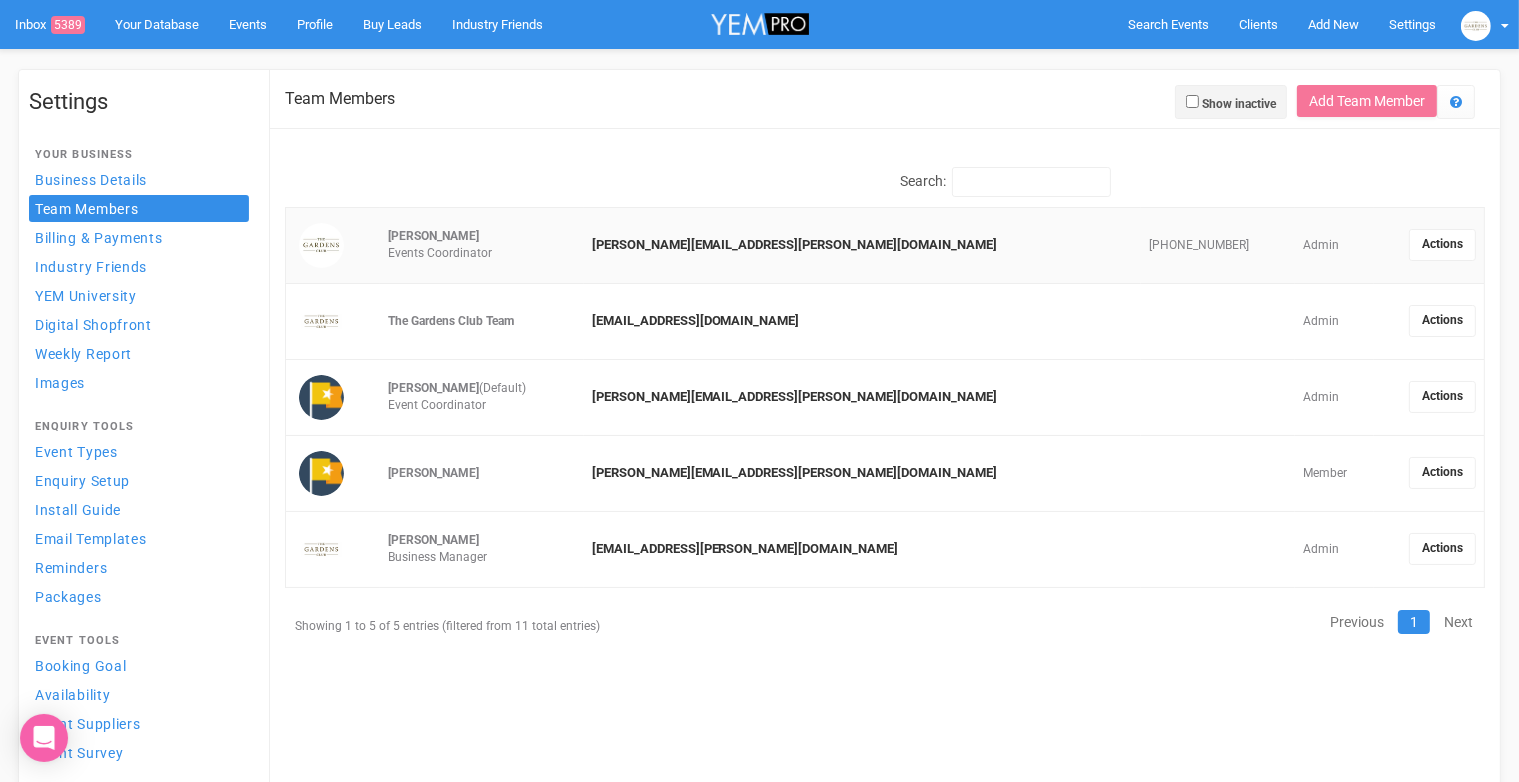click on "(07) 3012 9606" at bounding box center (1217, 245) 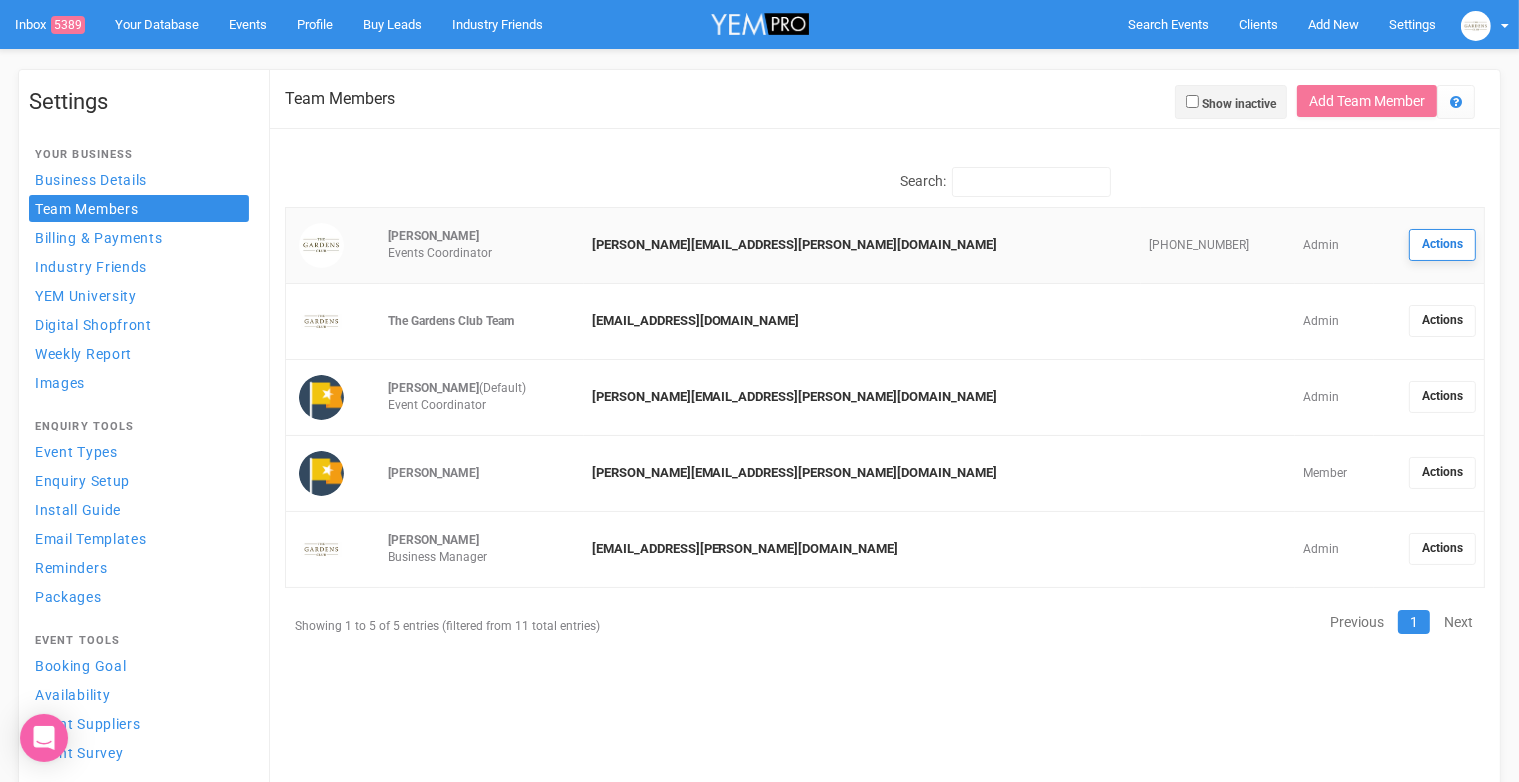 click on "Actions" at bounding box center [1442, 245] 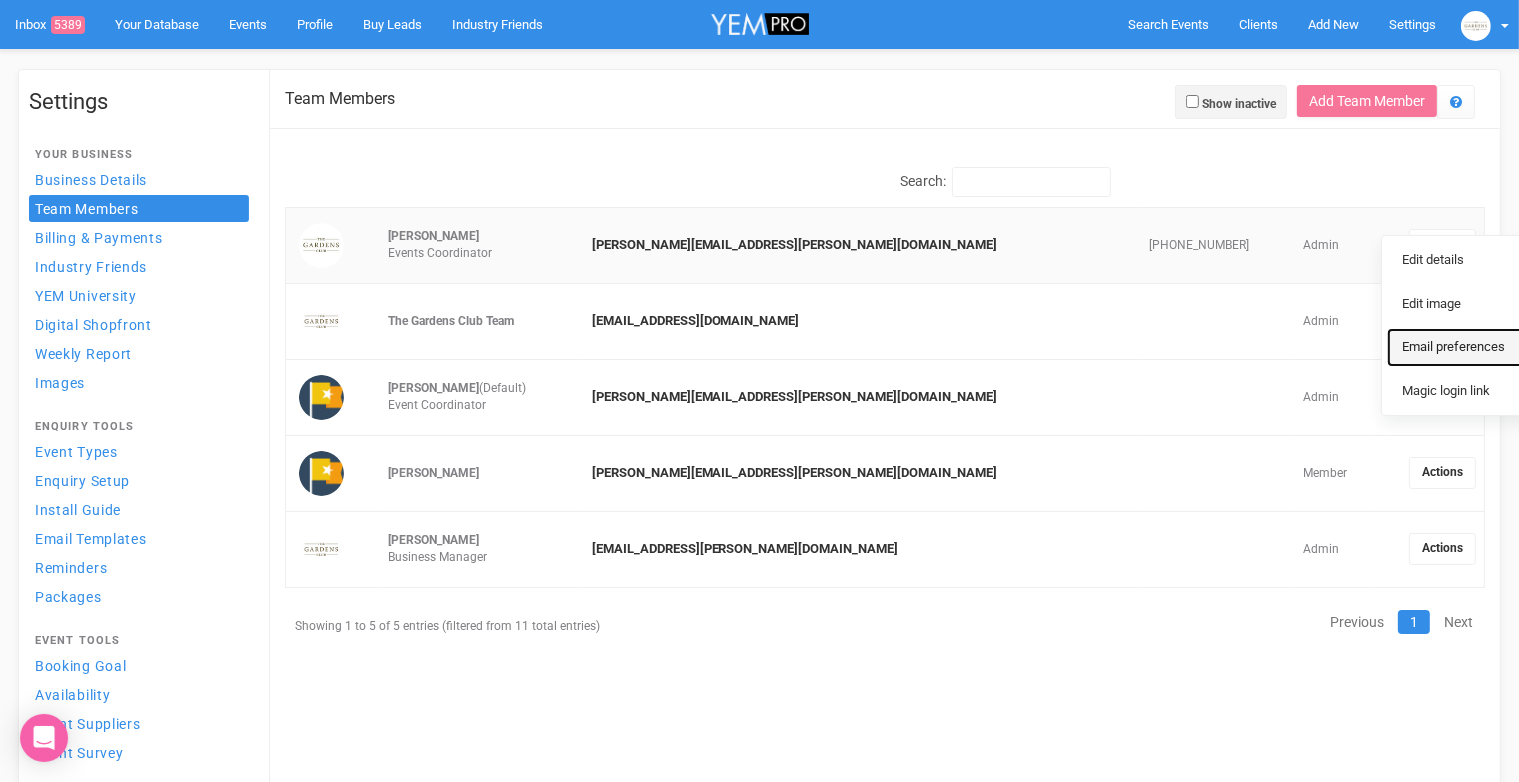 click on "Email preferences" at bounding box center [1462, 347] 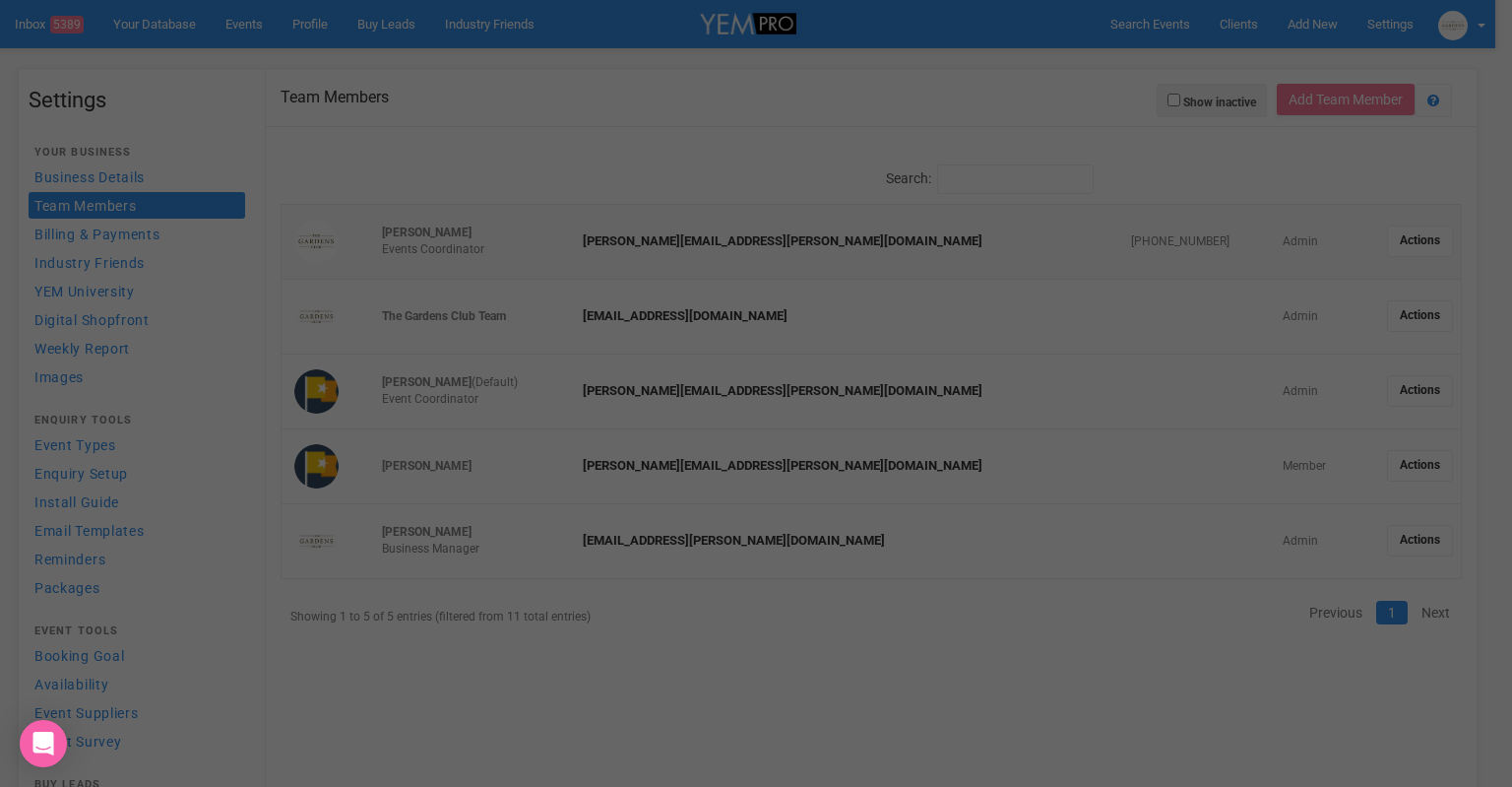 scroll, scrollTop: 0, scrollLeft: 0, axis: both 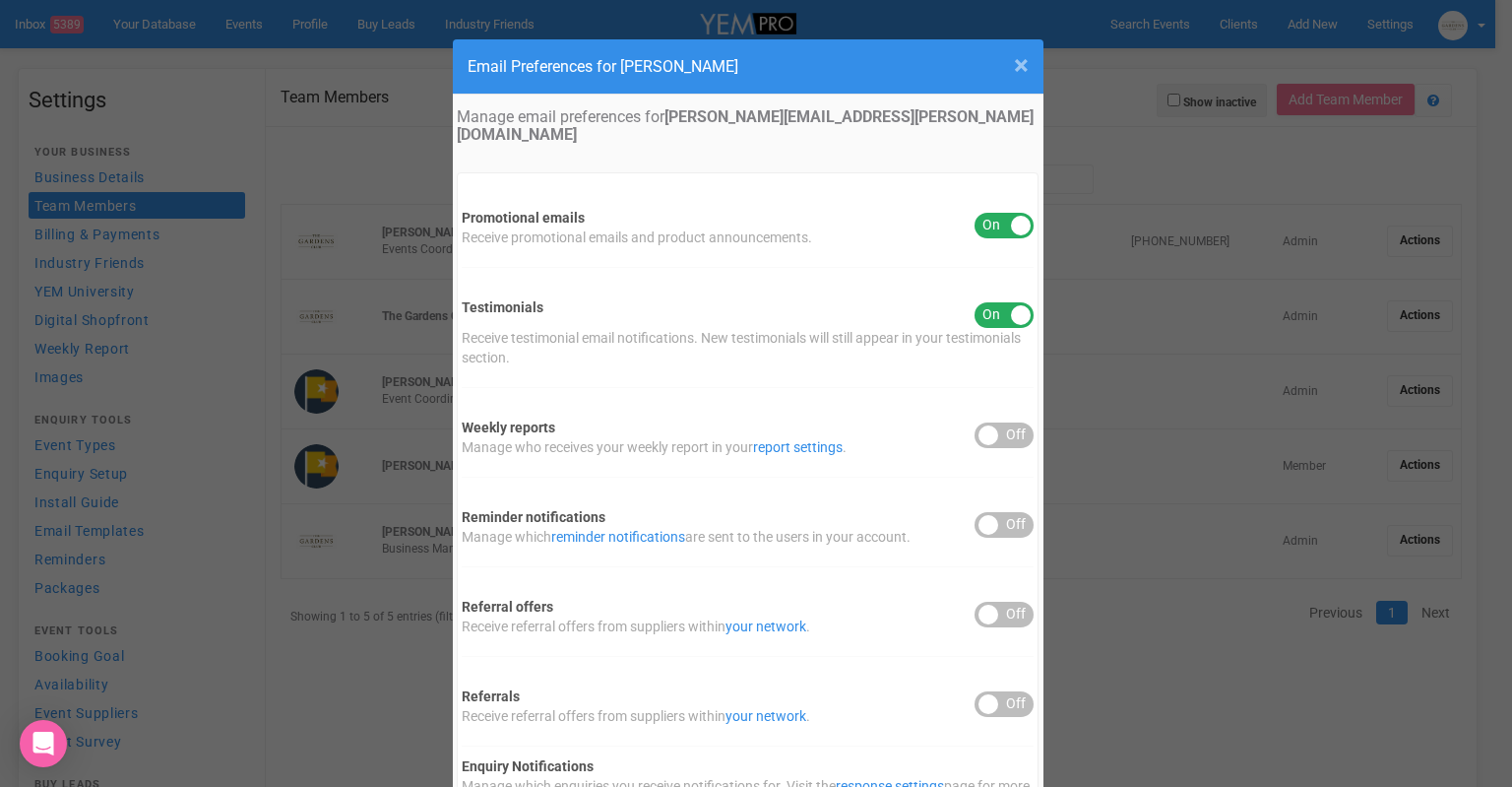 click on "×" at bounding box center [1021, 65] 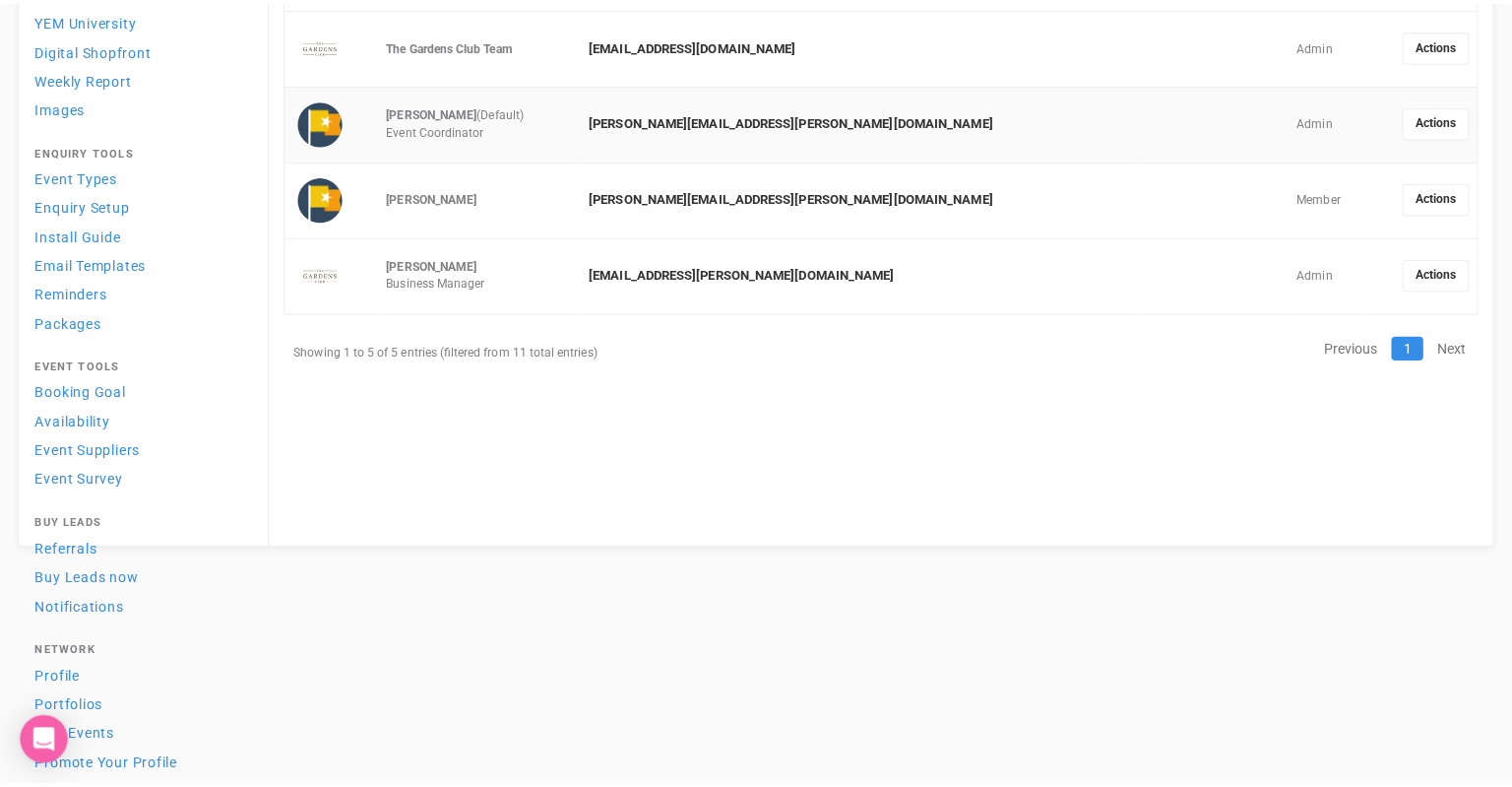 scroll, scrollTop: 0, scrollLeft: 0, axis: both 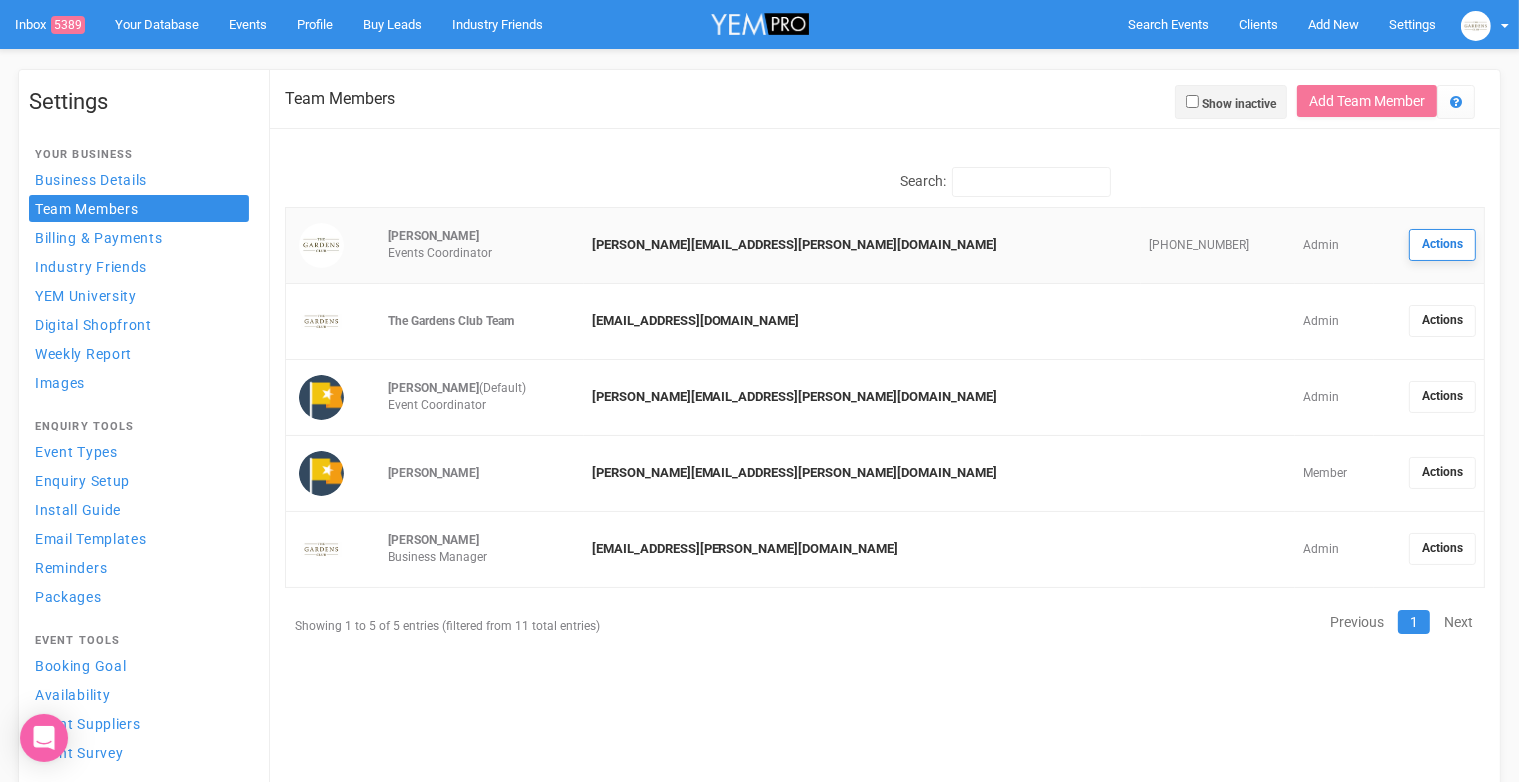 click on "Actions" at bounding box center (1442, 245) 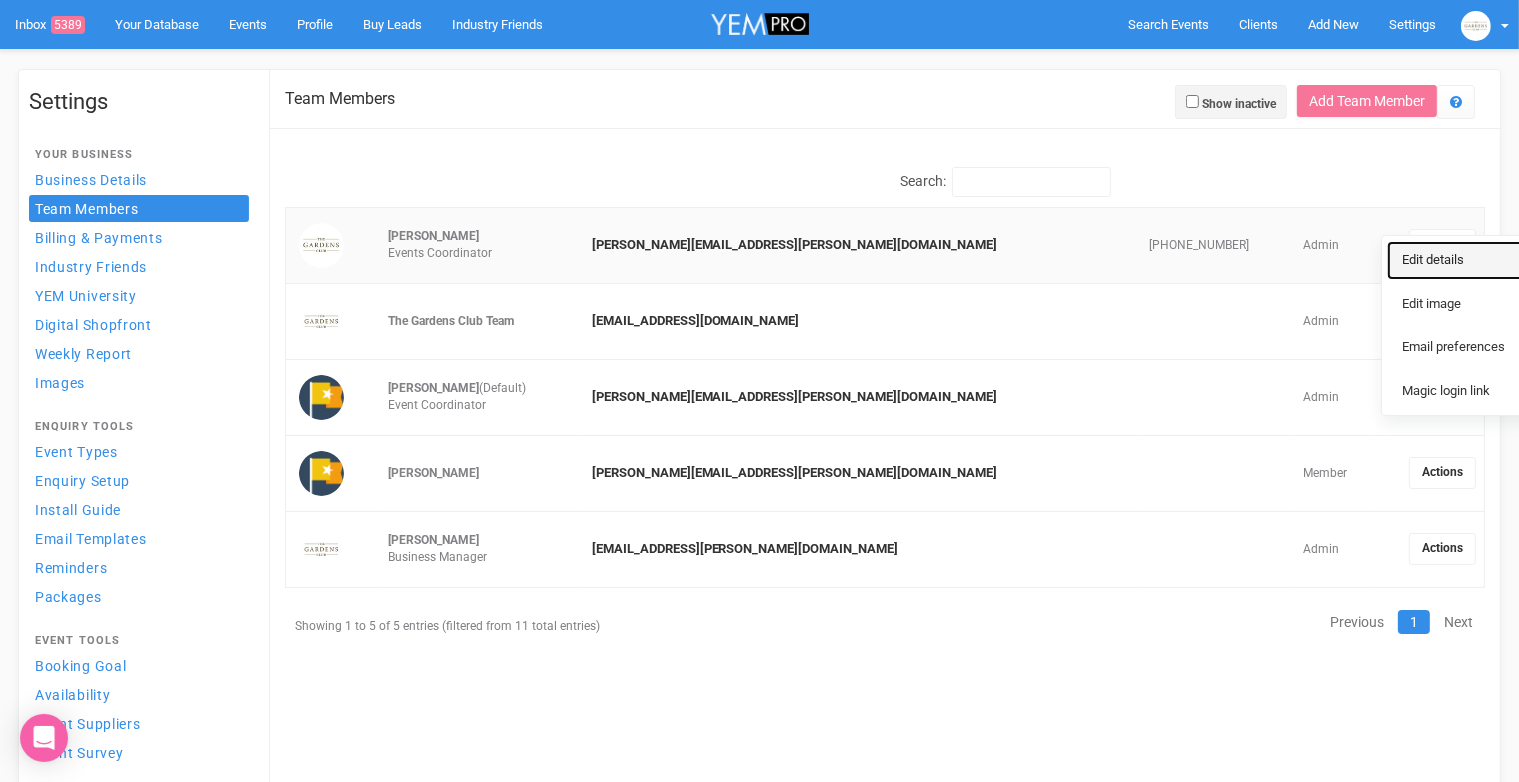 click on "Edit details" at bounding box center (1462, 260) 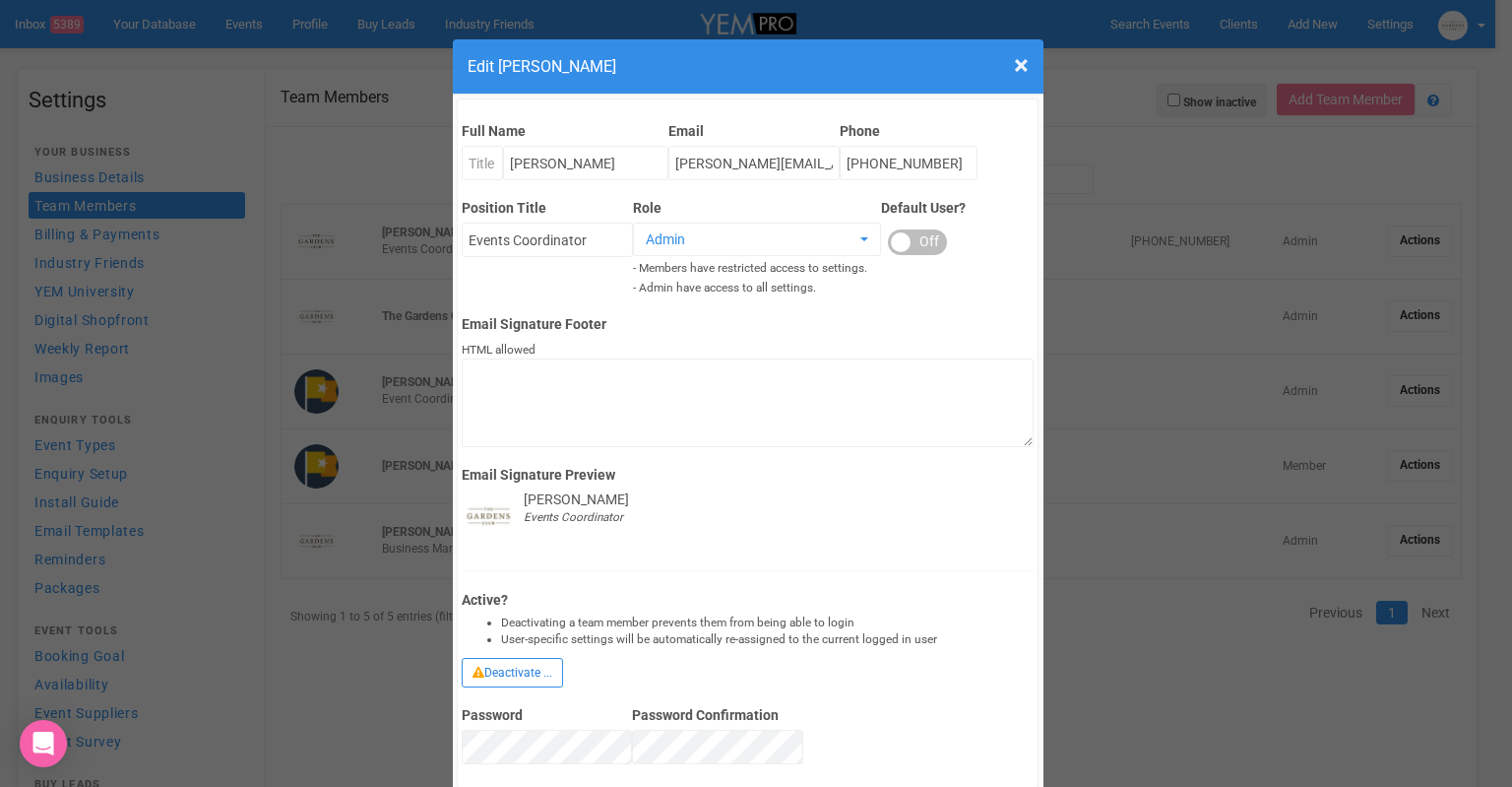 click on "Deactivate ..." at bounding box center (512, 673) 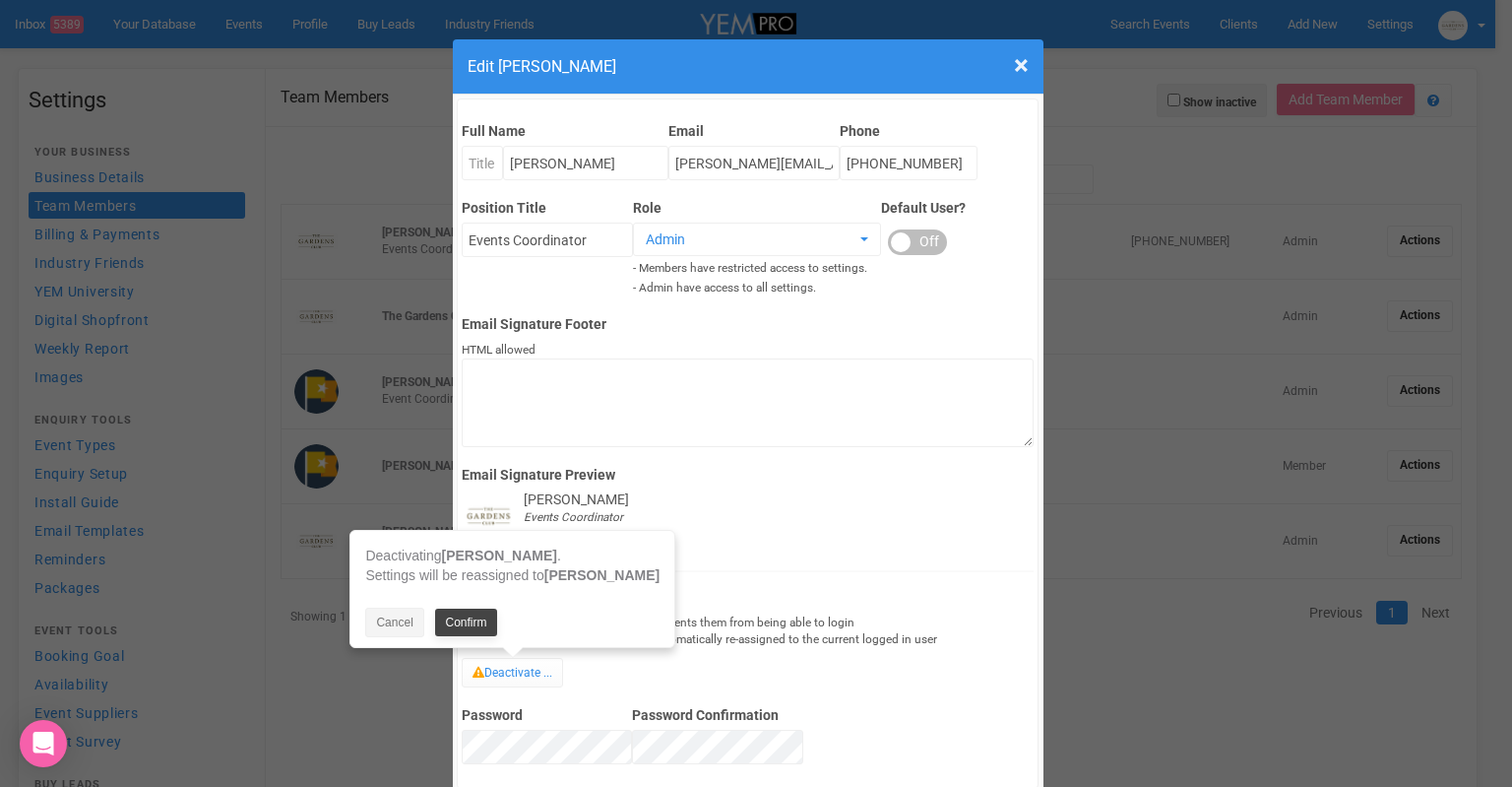 click on "Confirm" at bounding box center (466, 623) 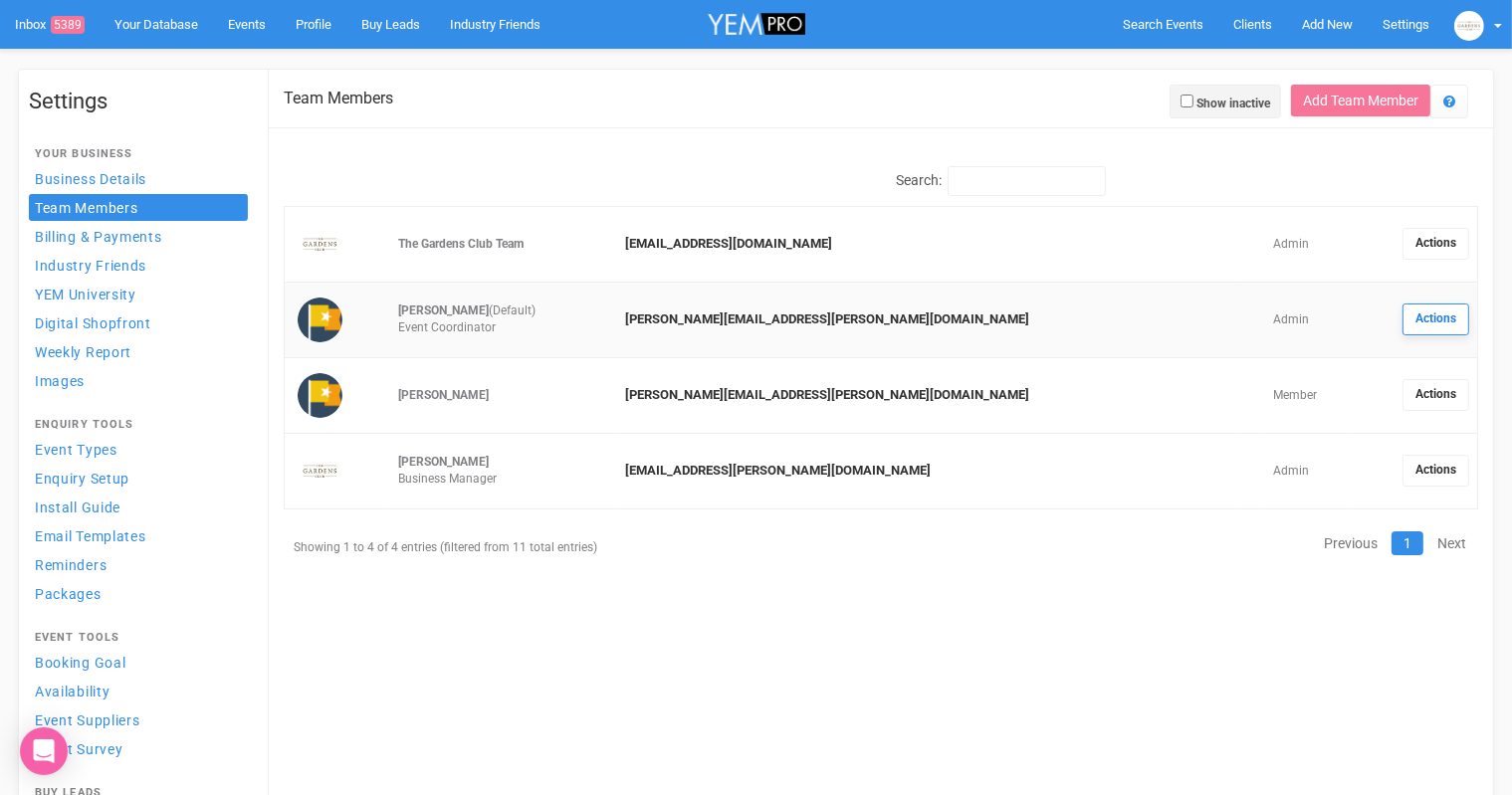 click on "Actions" at bounding box center [1435, 319] 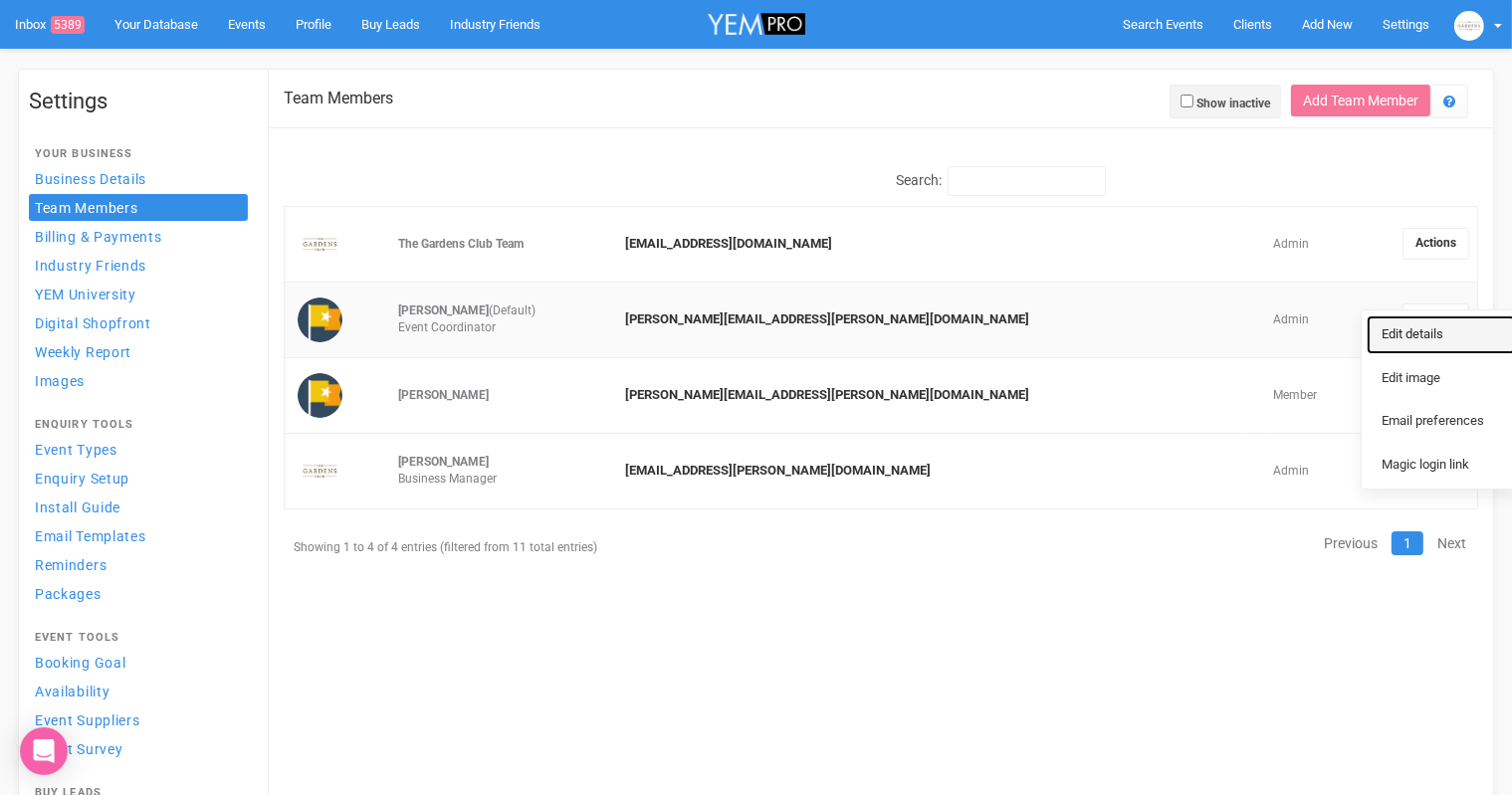 click on "Edit details" at bounding box center [1441, 334] 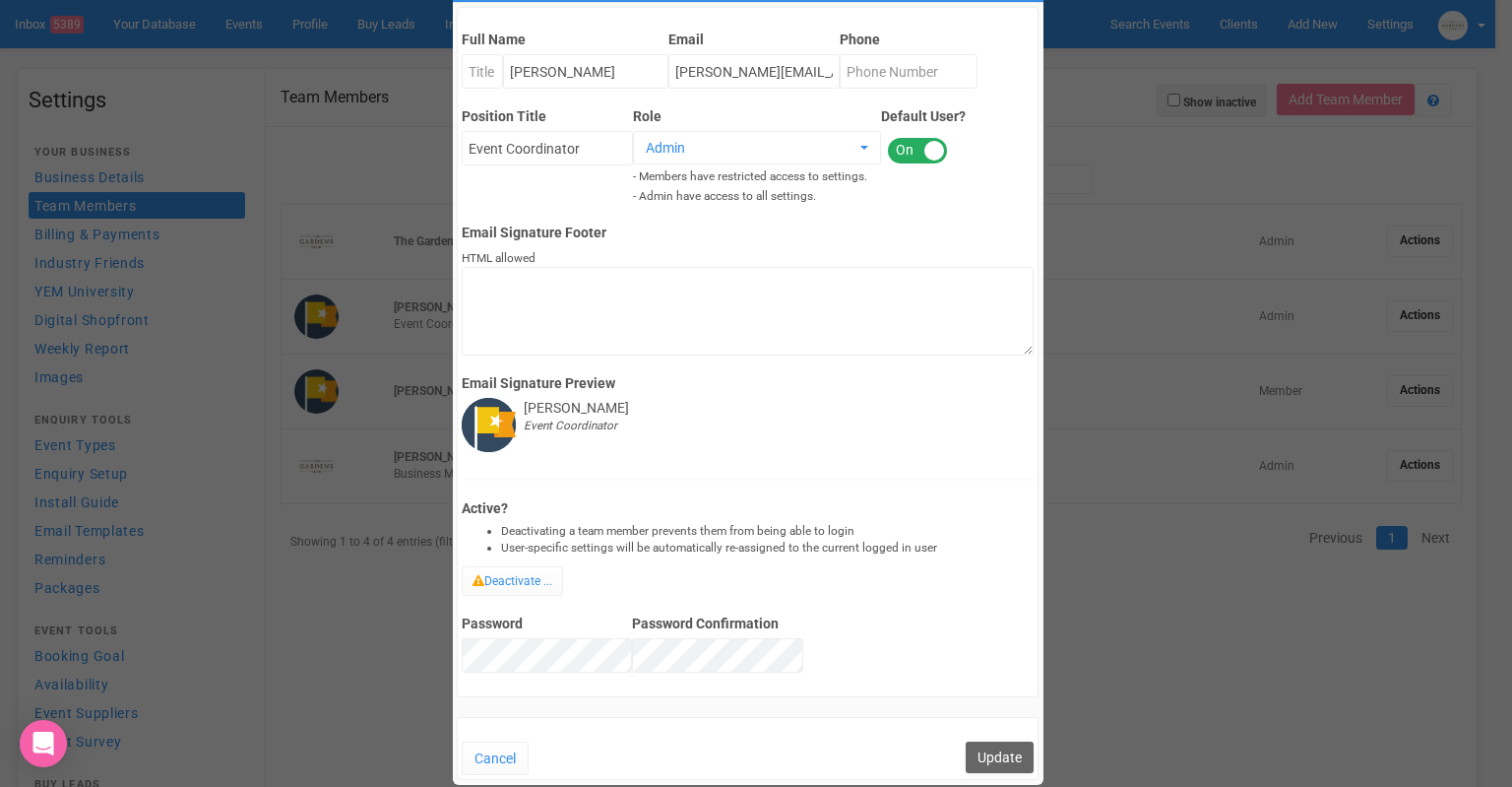 scroll, scrollTop: 106, scrollLeft: 0, axis: vertical 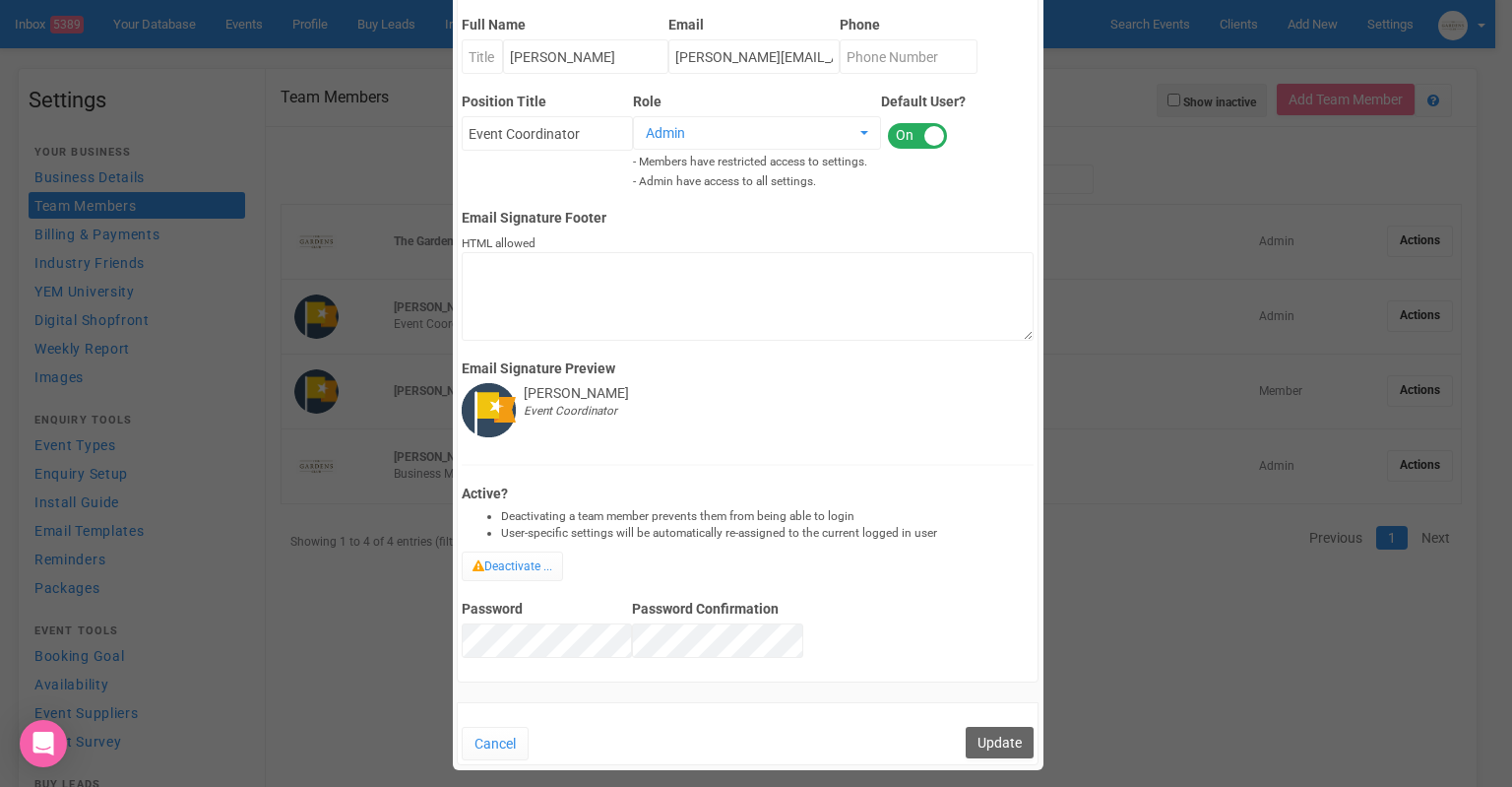 click on "Full Name
Natasha Vasserman
Email
natasha.vasserman@wisefoundation.com.au
Phone
Position Title
Event Coordinator
Role
Admin   Admin Admin
- Members have restricted access to settings. - Admin have access to all settings.
Default User?
ON
OFF
Email Signature Footer
HTML allowed
Email Signature Preview
Natasha Vasserman
Event Coordinator
Active?
Deactivating a team member prevents them from being able to login
User-specific settings will be automatically re-assigned to the current logged in user
Deactivate ...
Password
Password Confirmation" at bounding box center [747, 337] 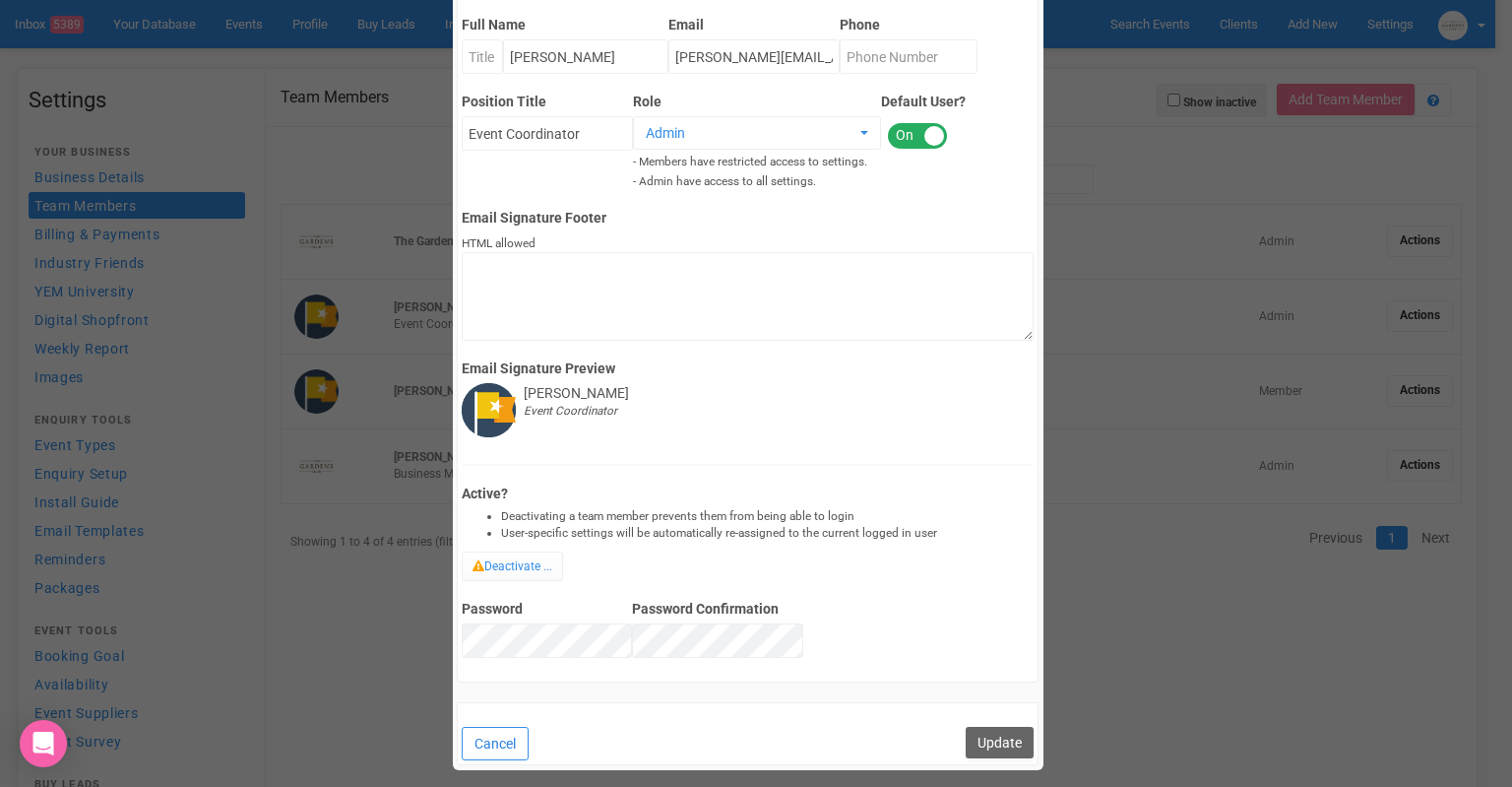 click on "Cancel" at bounding box center (495, 744) 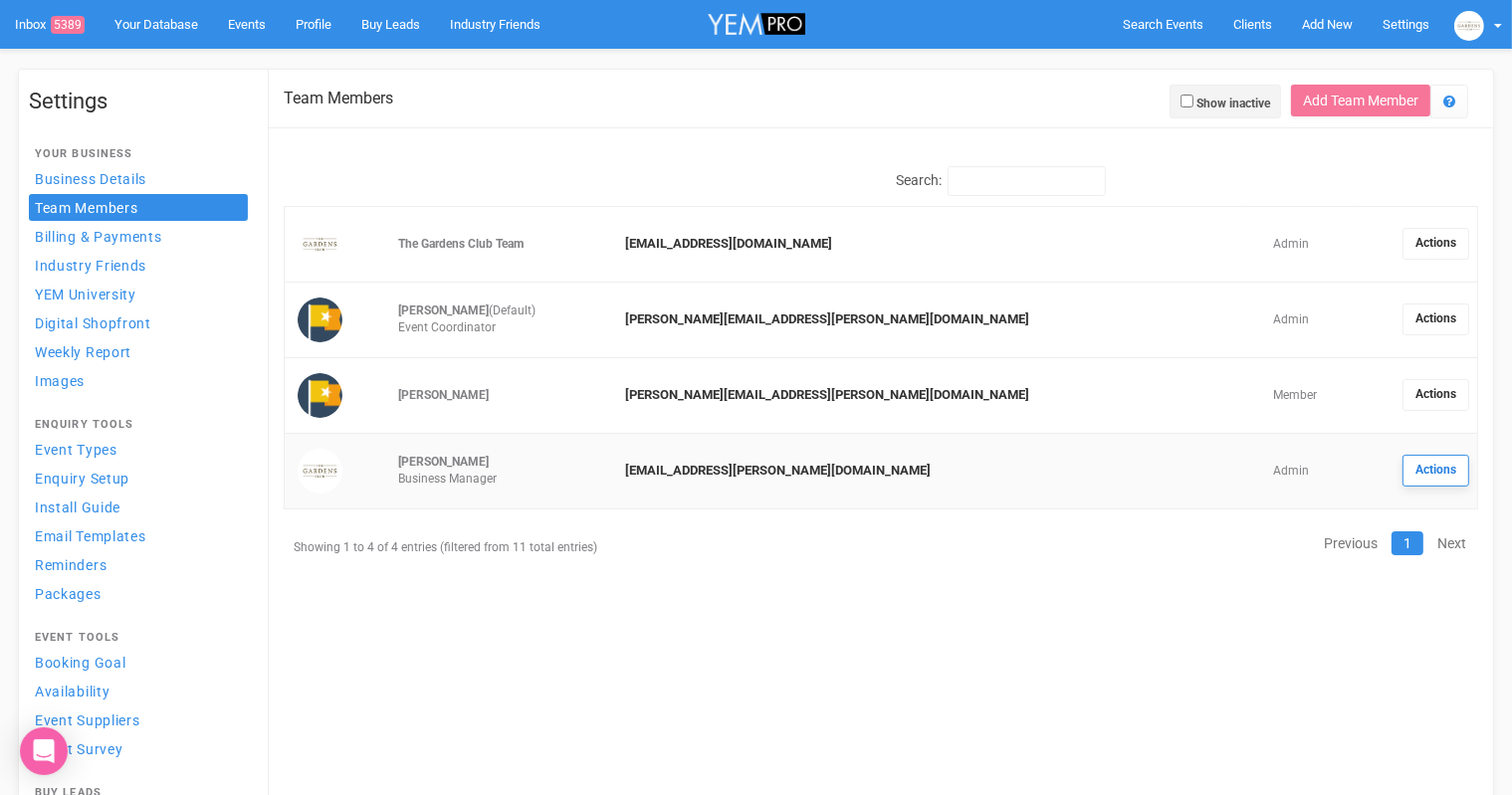 click on "Actions" at bounding box center [1435, 471] 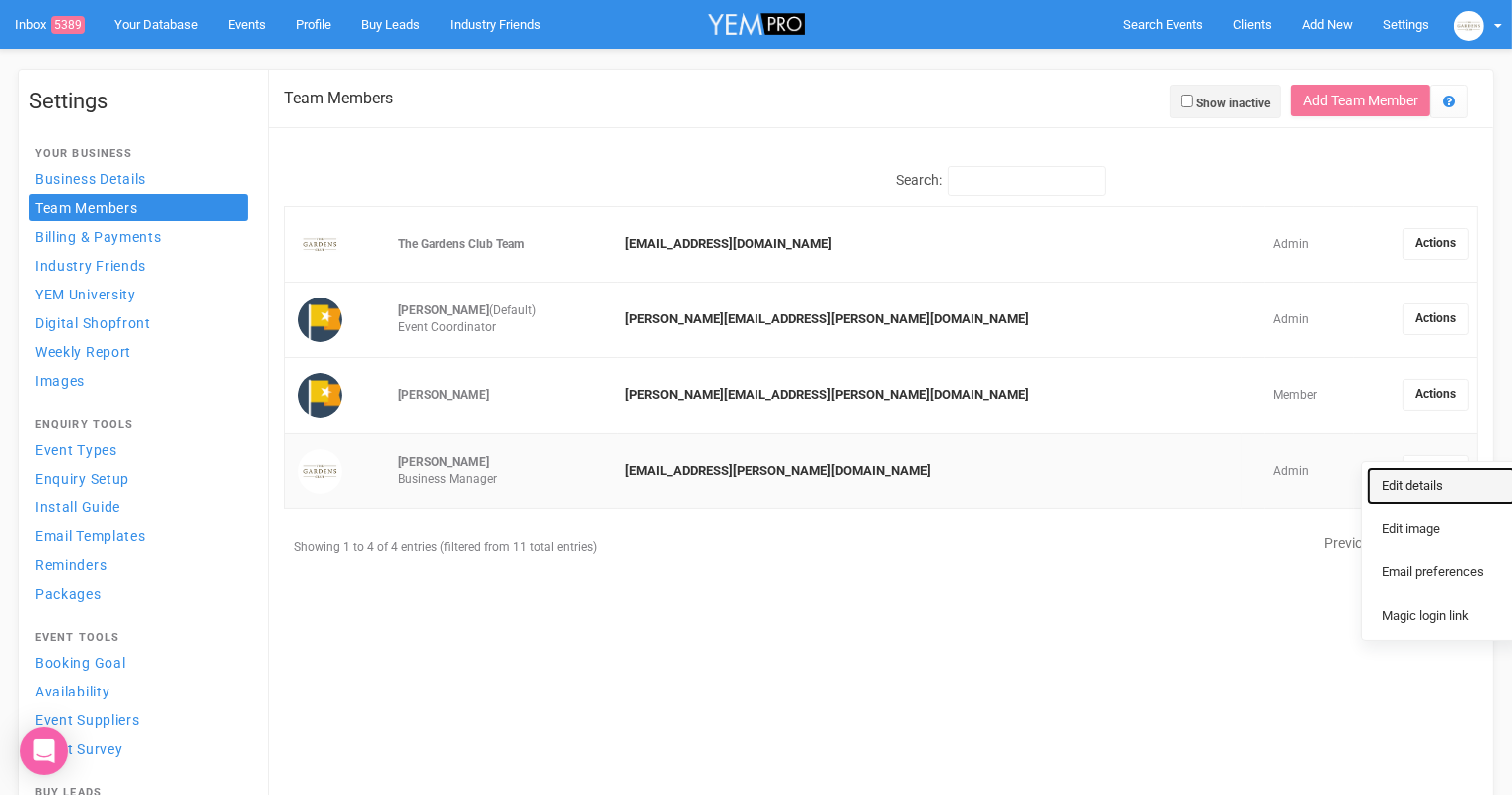 click on "Edit details" at bounding box center (1441, 486) 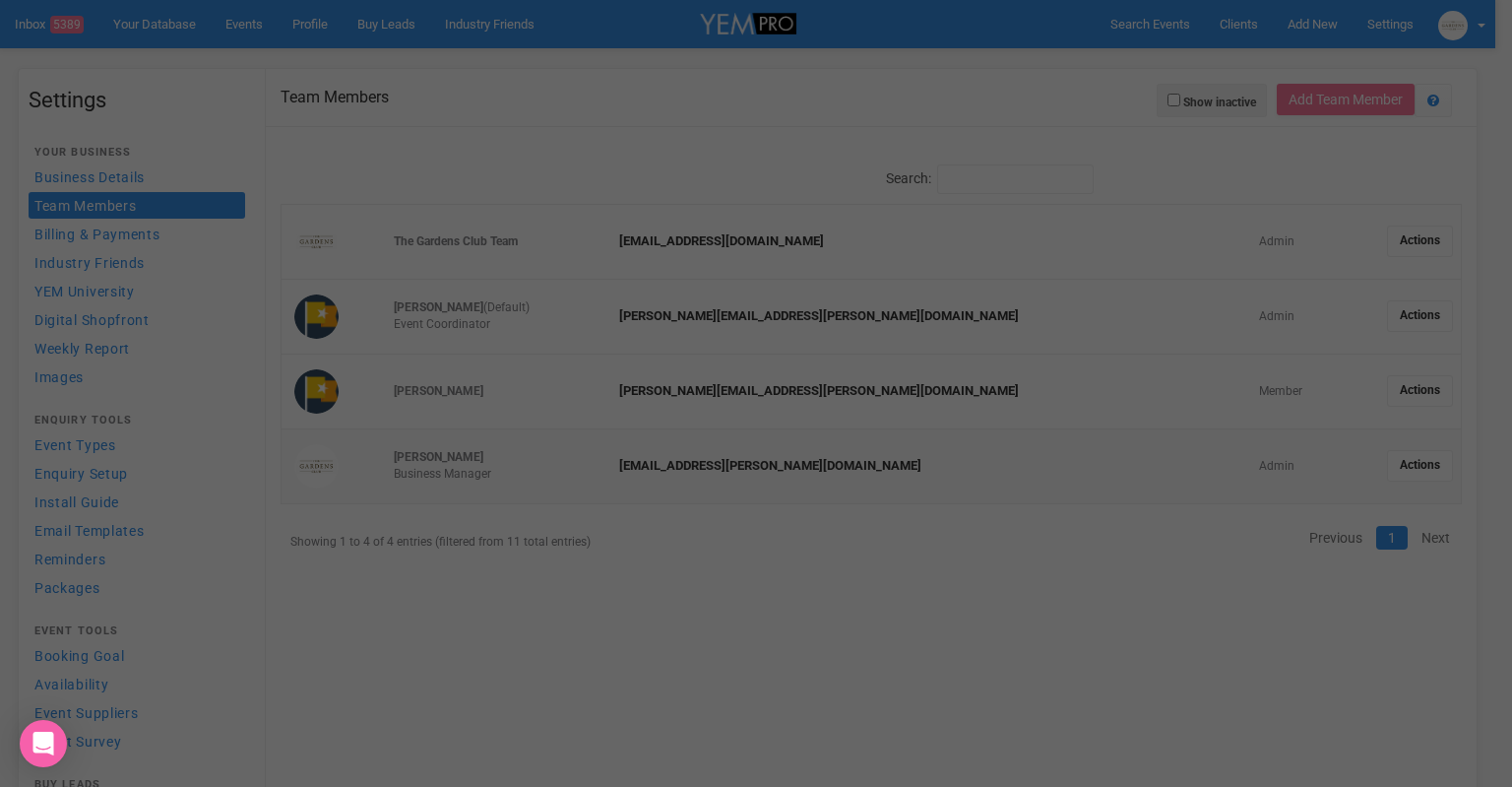scroll, scrollTop: 0, scrollLeft: 0, axis: both 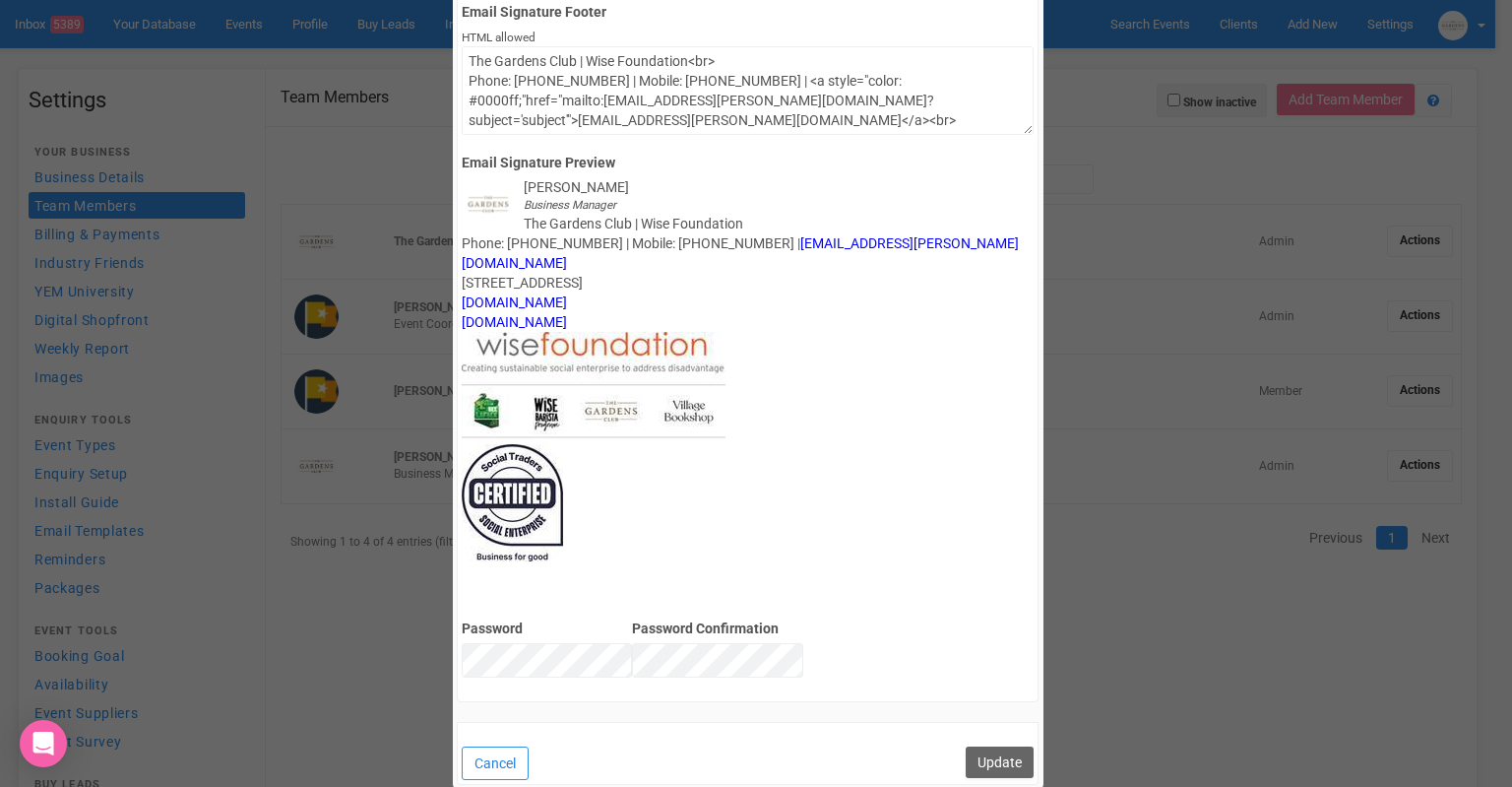 click on "Cancel" at bounding box center (495, 763) 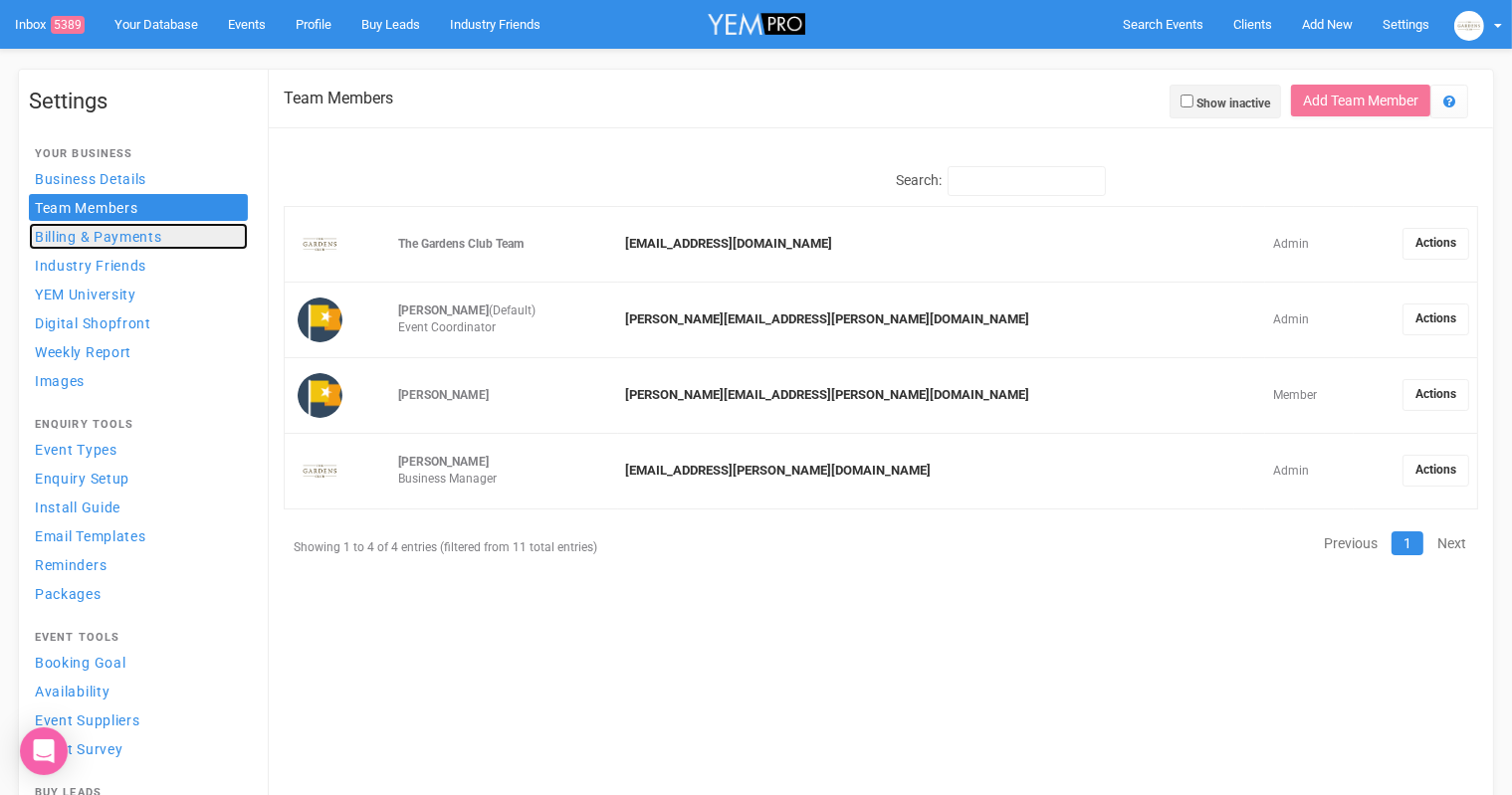 click on "Billing & Payments" at bounding box center (138, 236) 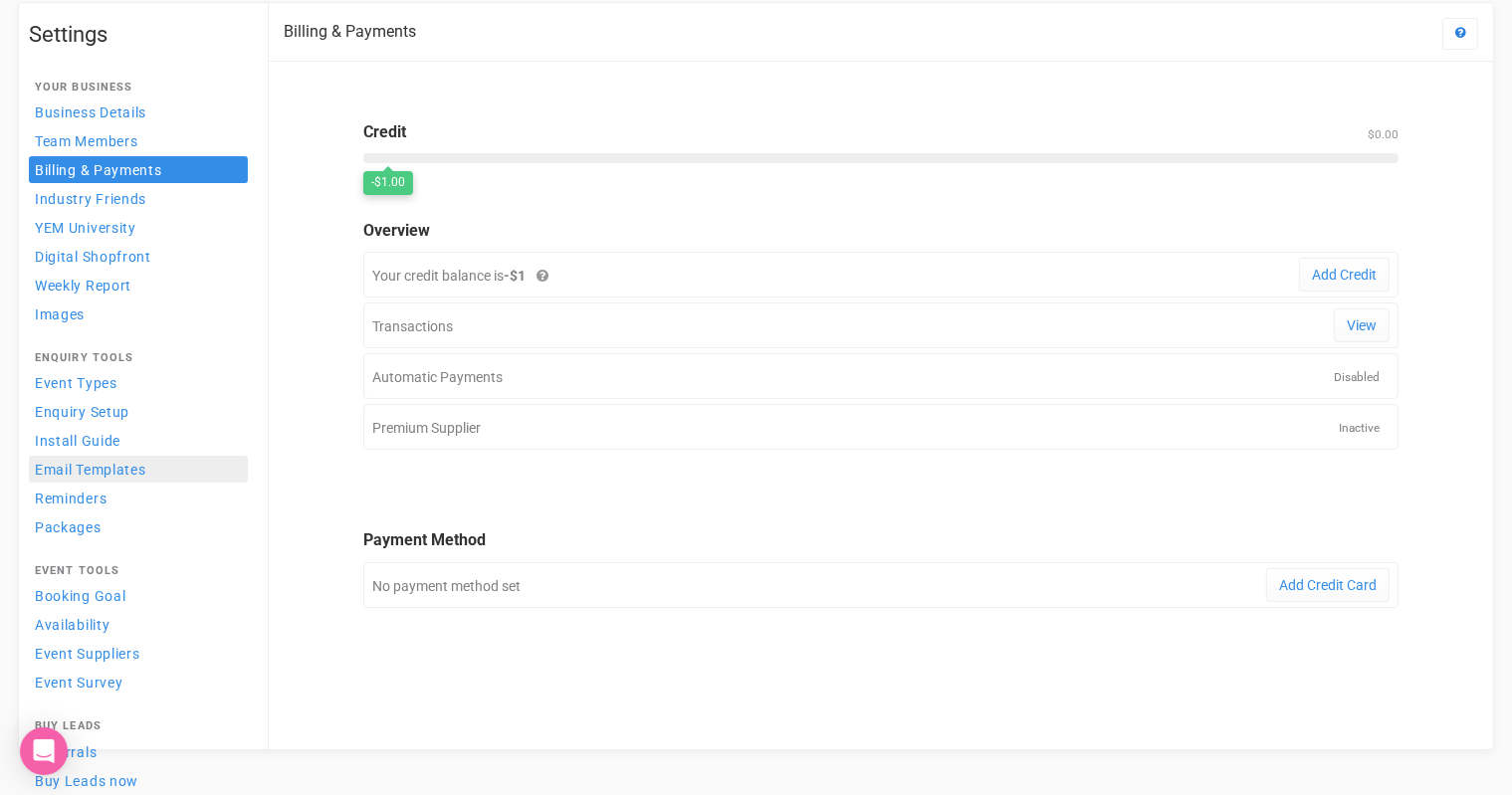 scroll, scrollTop: 65, scrollLeft: 0, axis: vertical 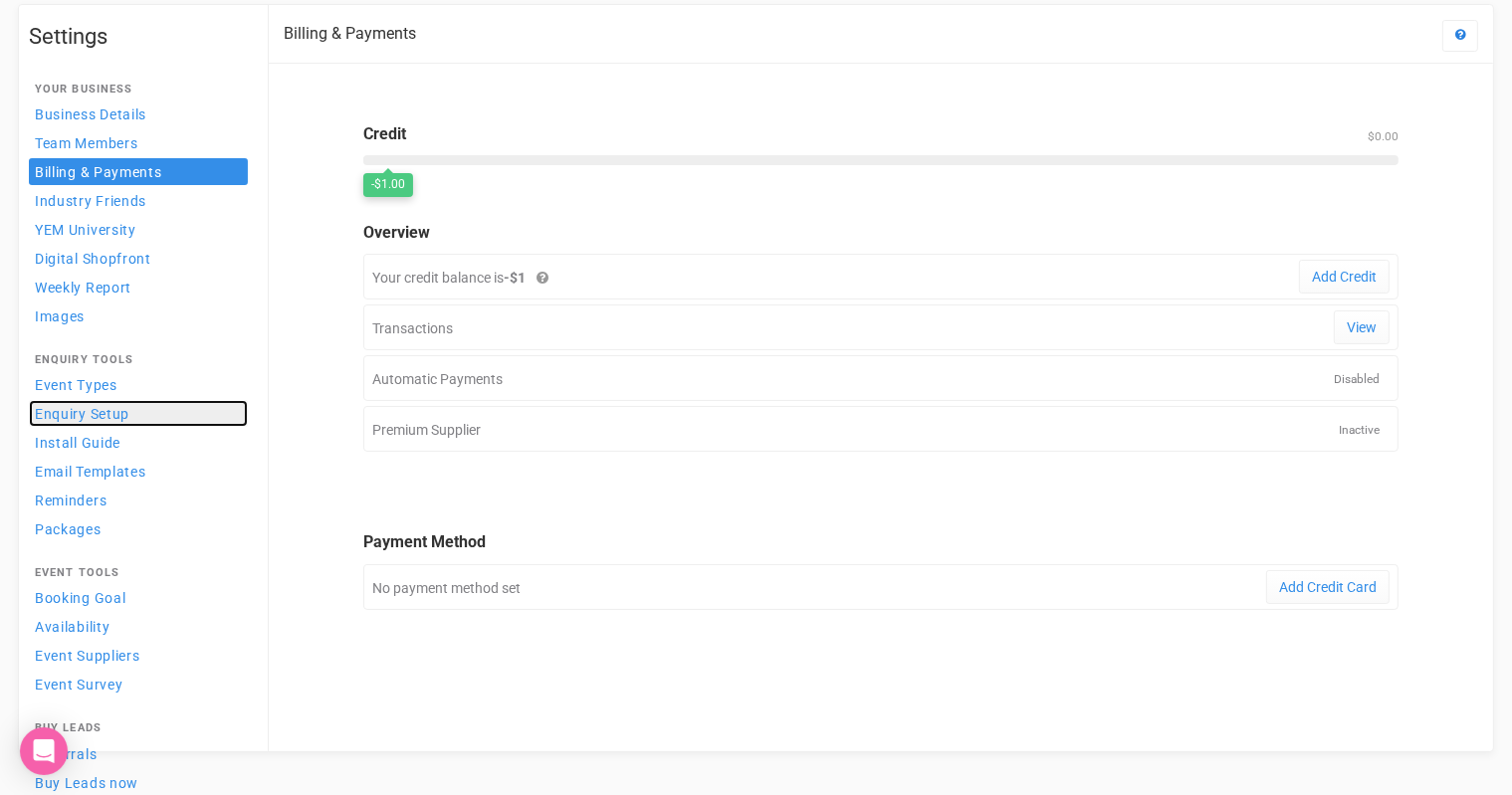 click on "Enquiry Setup" at bounding box center [138, 413] 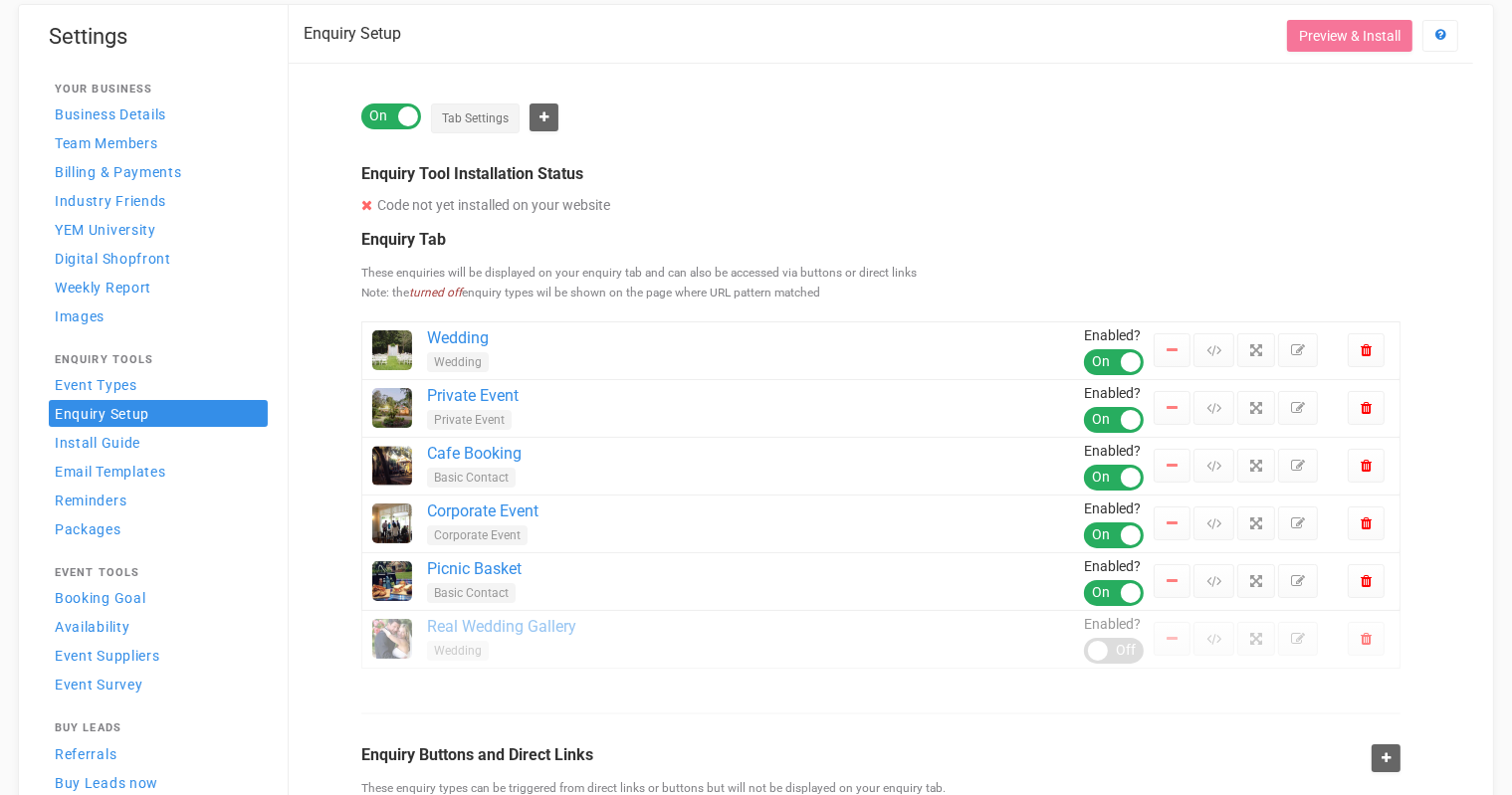 scroll, scrollTop: 0, scrollLeft: 0, axis: both 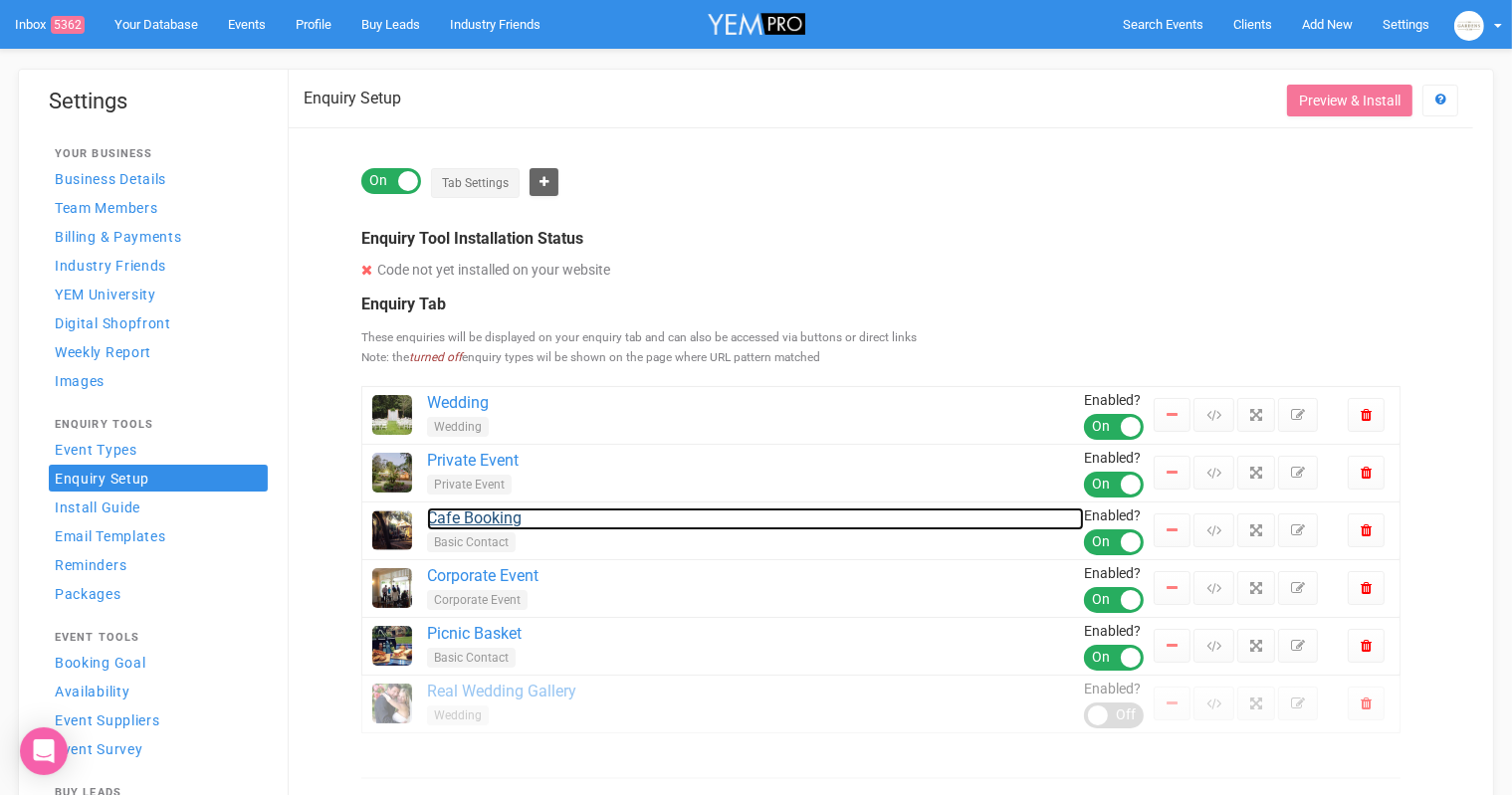 click on "Cafe Booking" at bounding box center (756, 518) 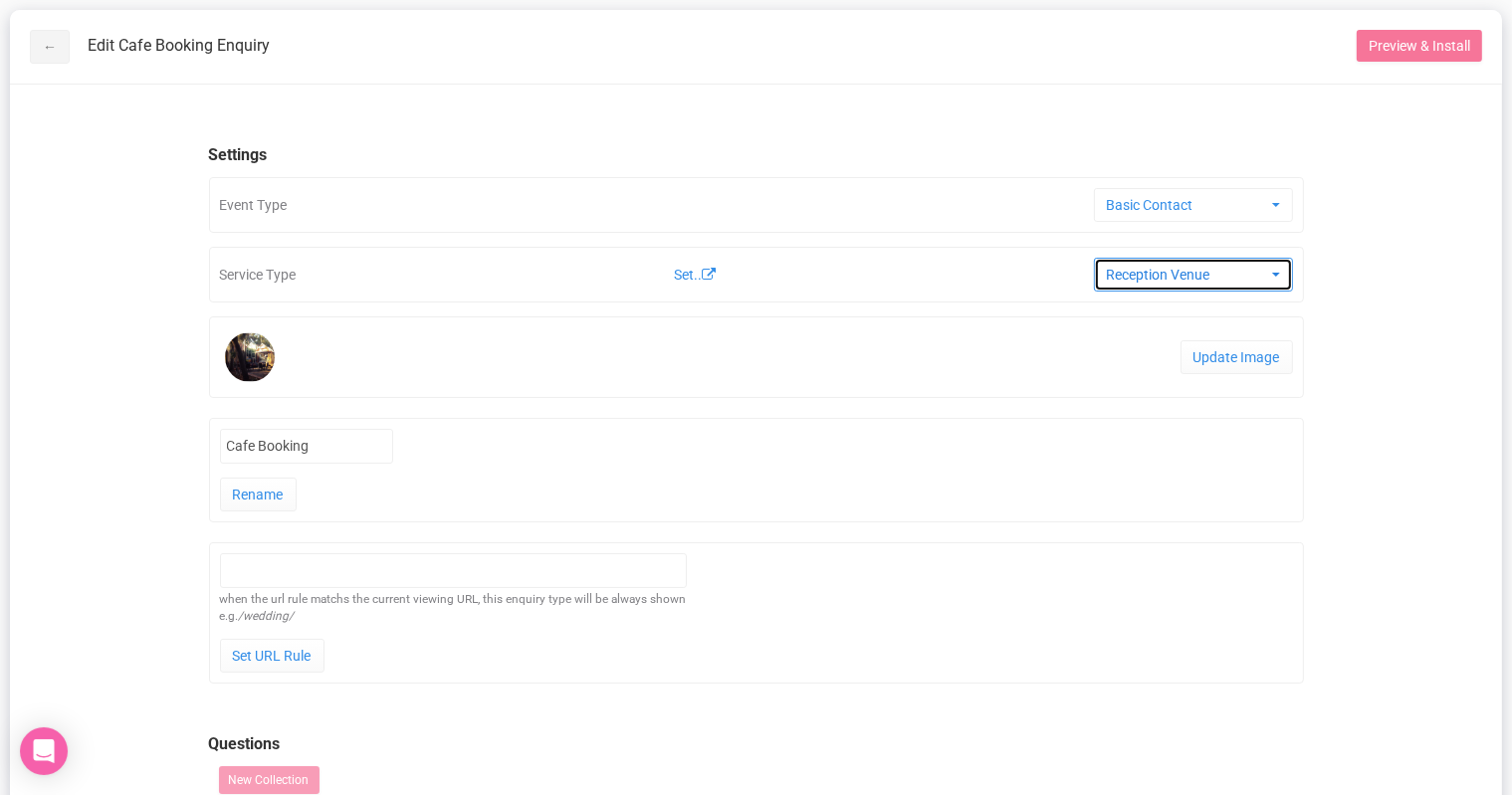 click on "Reception Venue" at bounding box center (1187, 275) 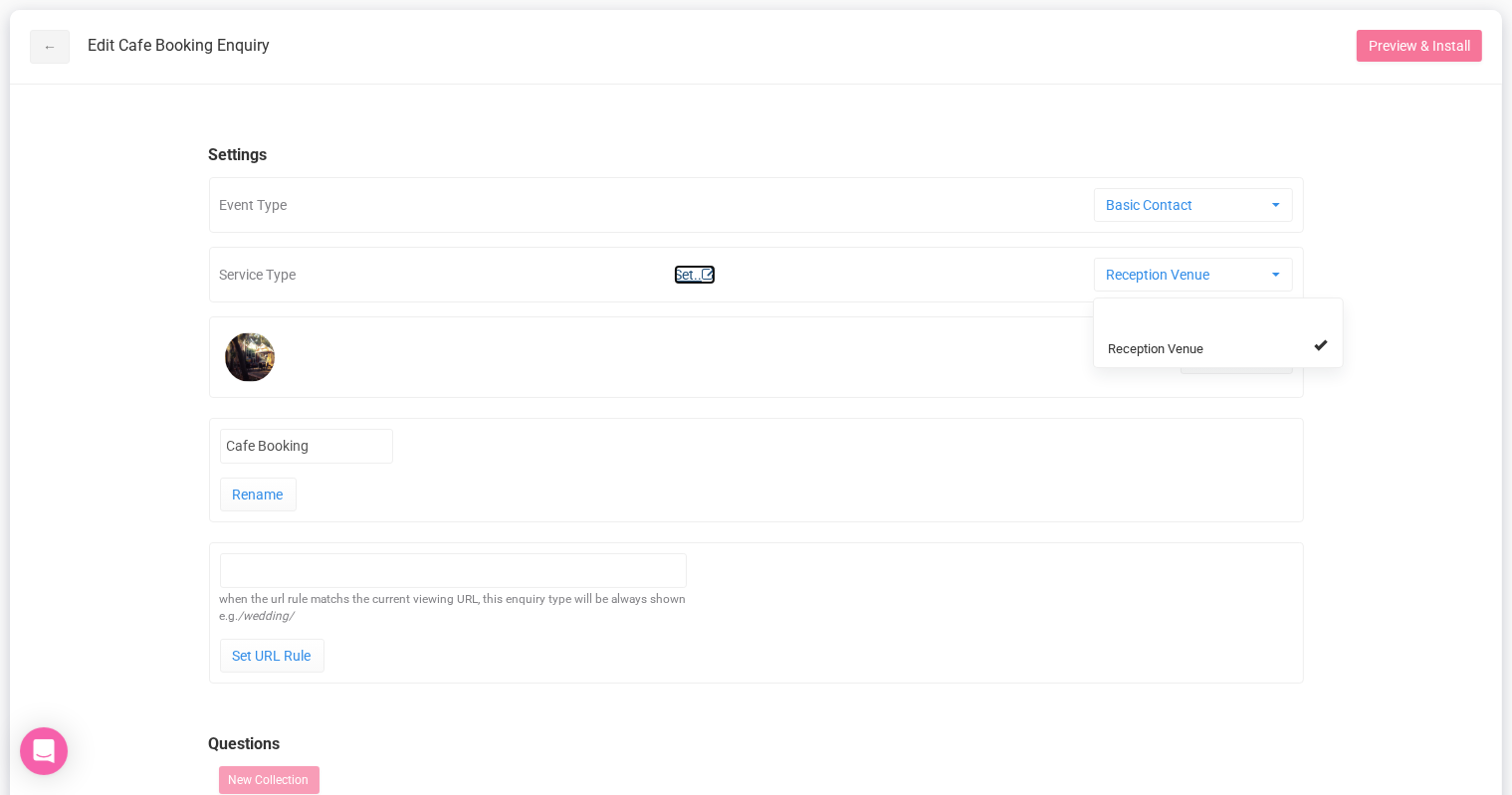 click on "Set.." at bounding box center [695, 275] 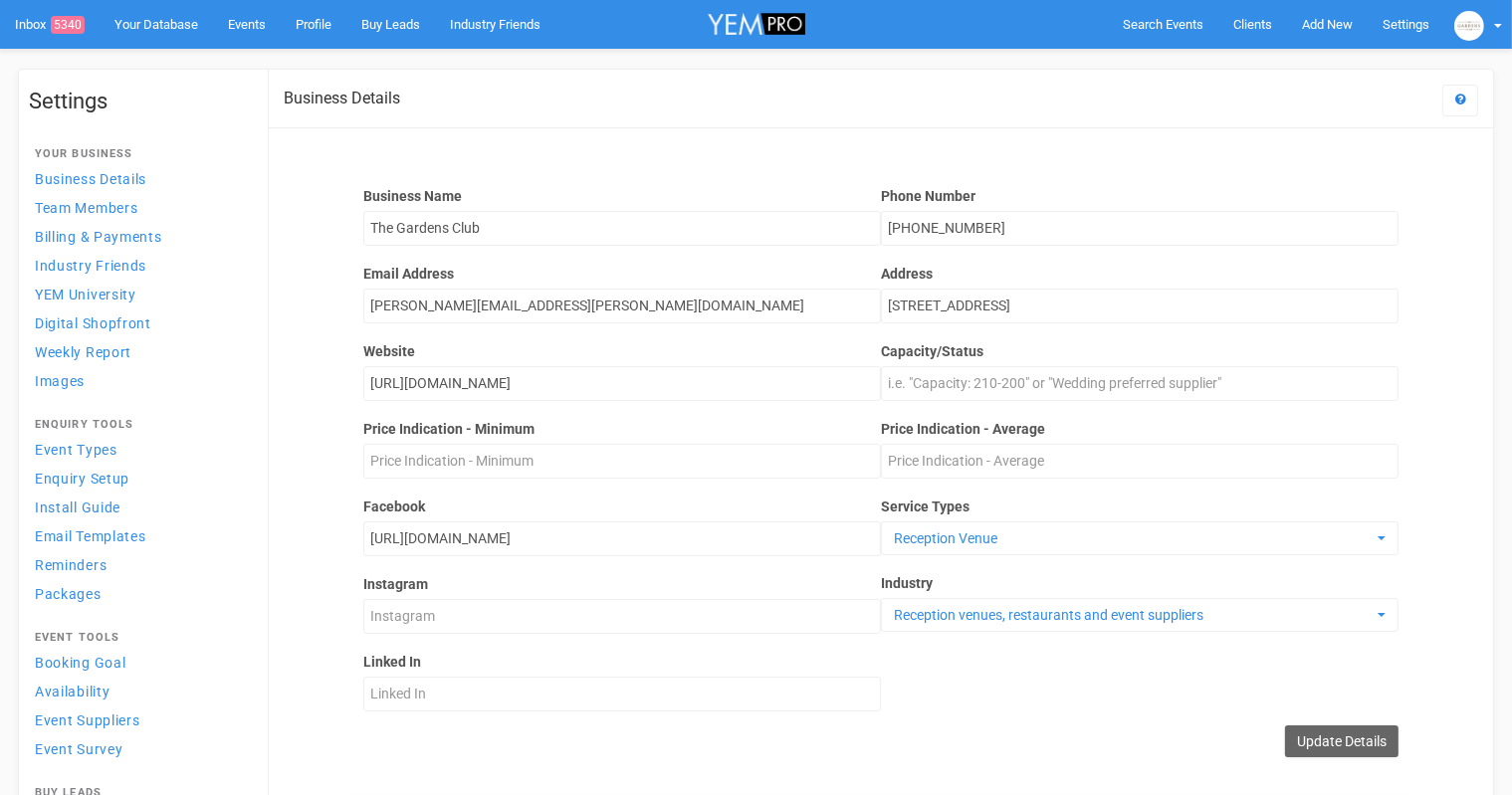 scroll, scrollTop: 778, scrollLeft: 0, axis: vertical 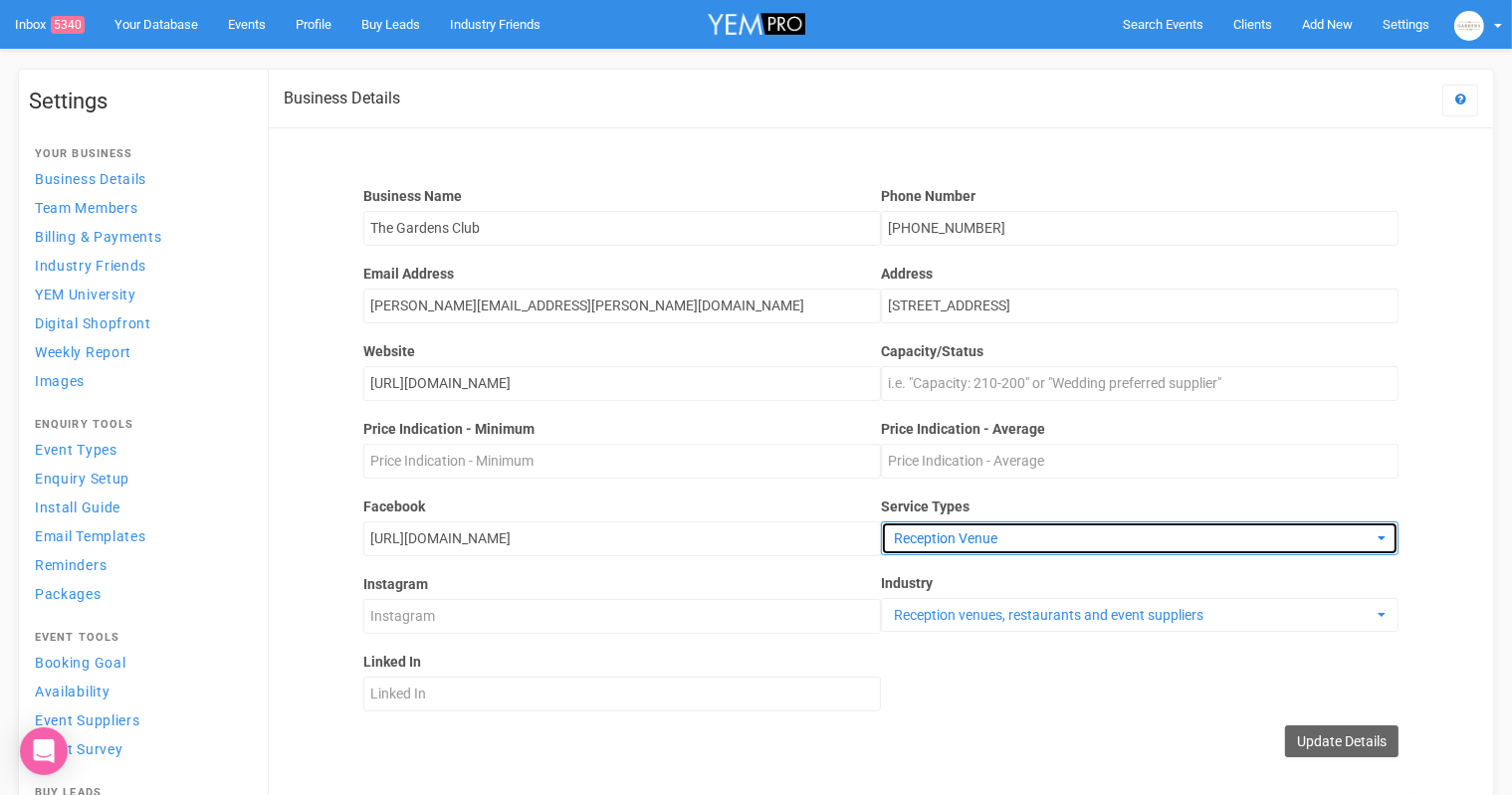 click on "Reception Venue" at bounding box center (1133, 538) 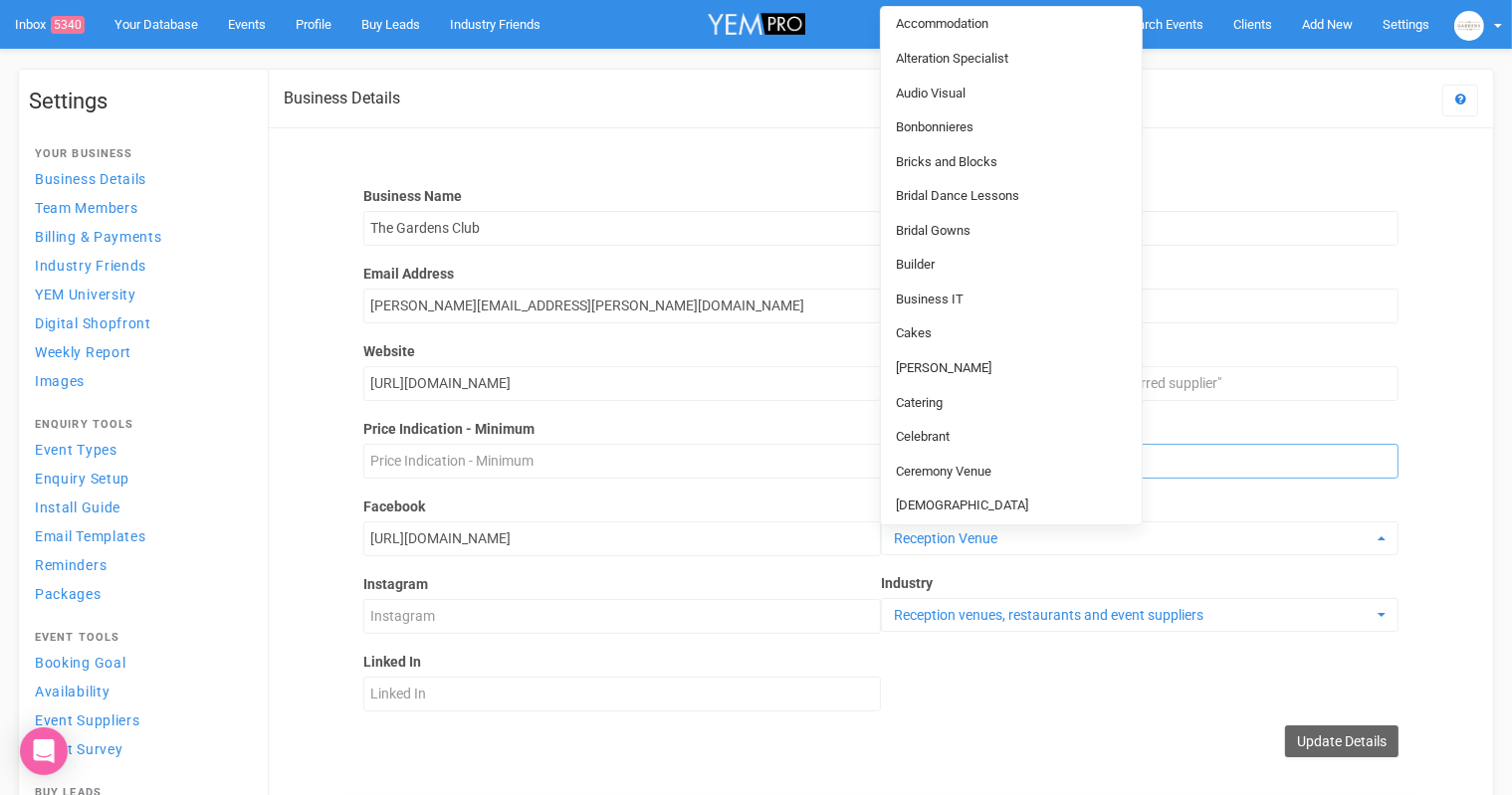 click on "Price Indication - Average" at bounding box center [1140, 461] 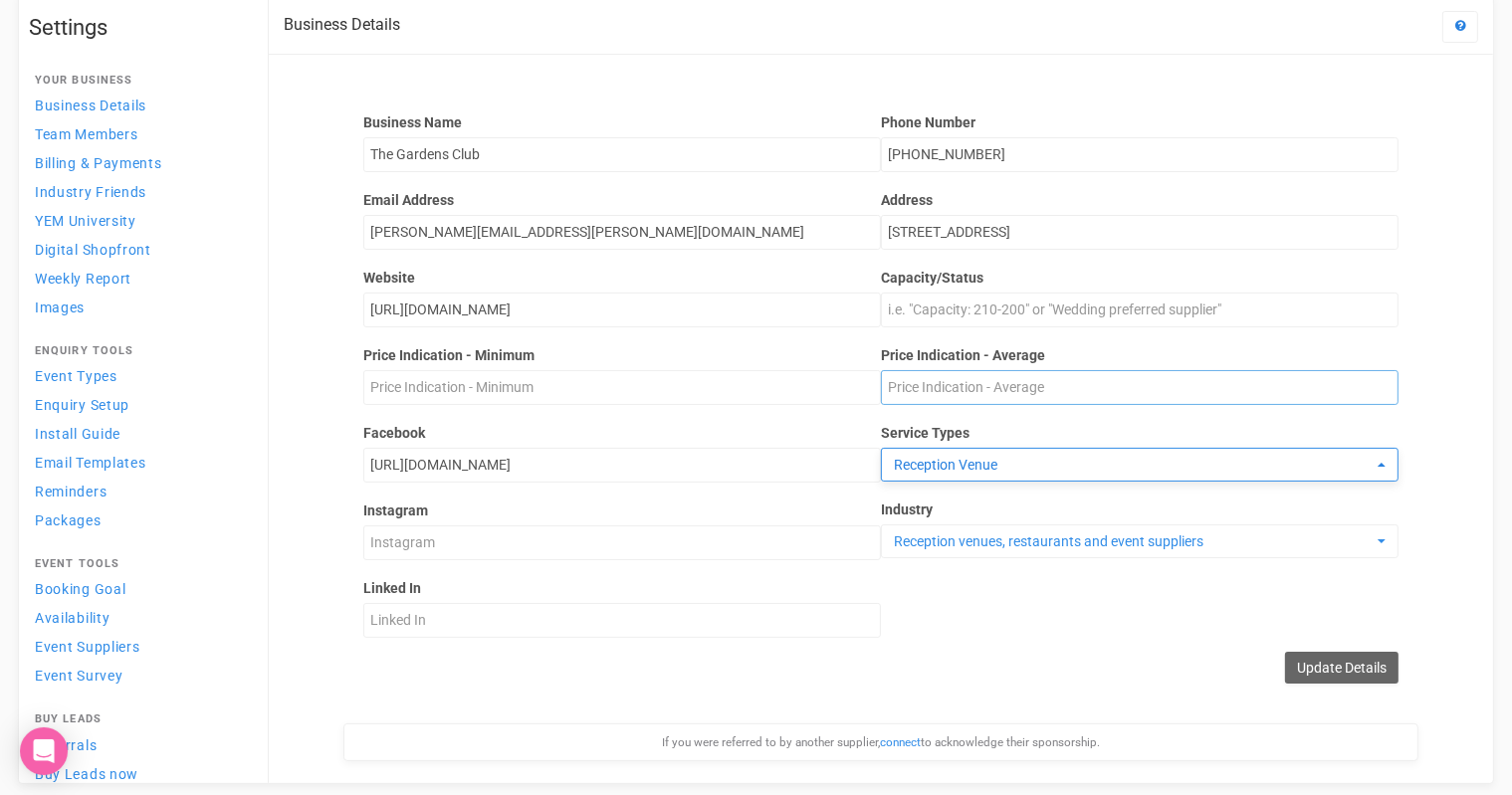 scroll, scrollTop: 76, scrollLeft: 0, axis: vertical 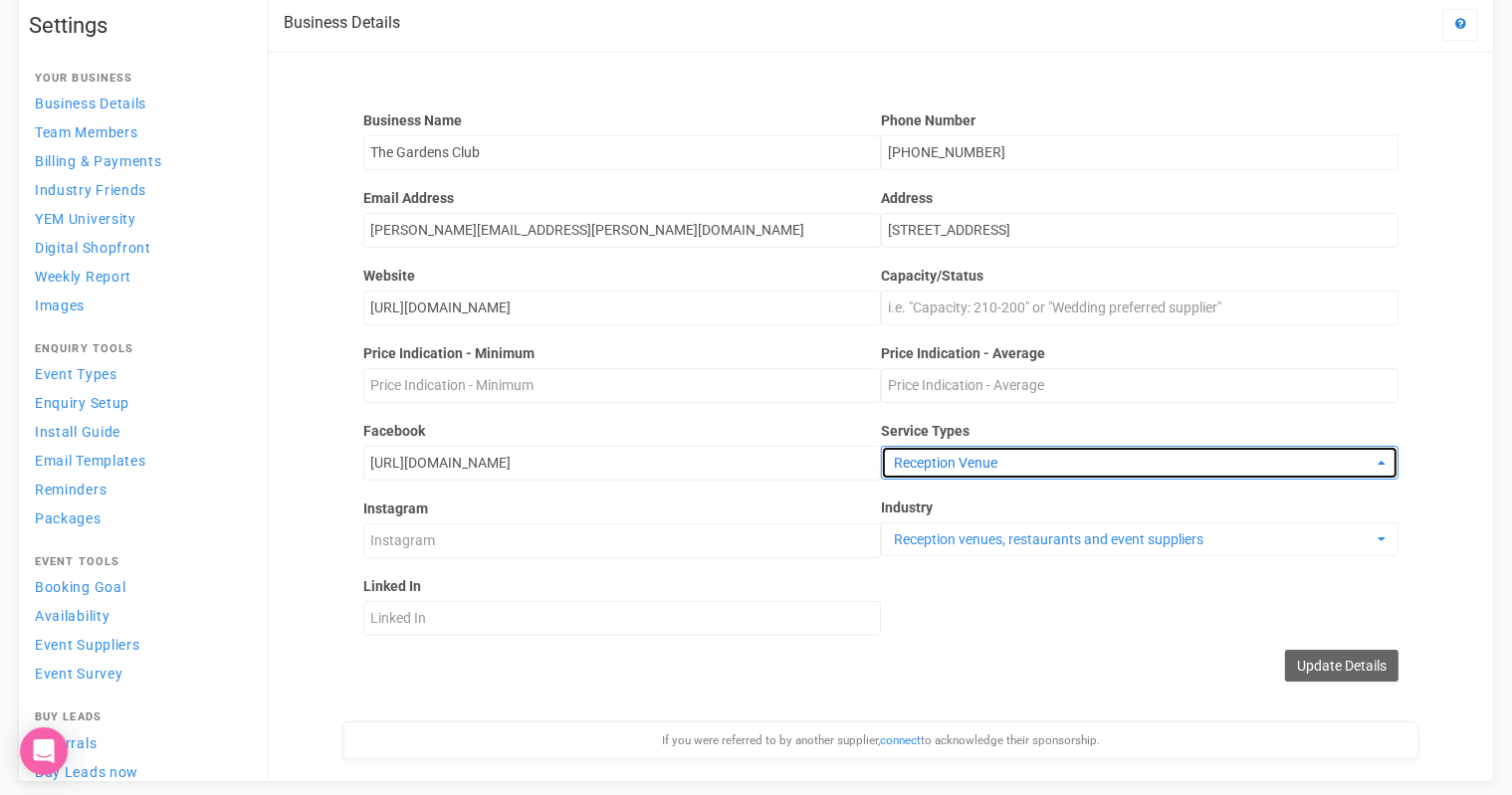 click on "Reception Venue" at bounding box center [1133, 463] 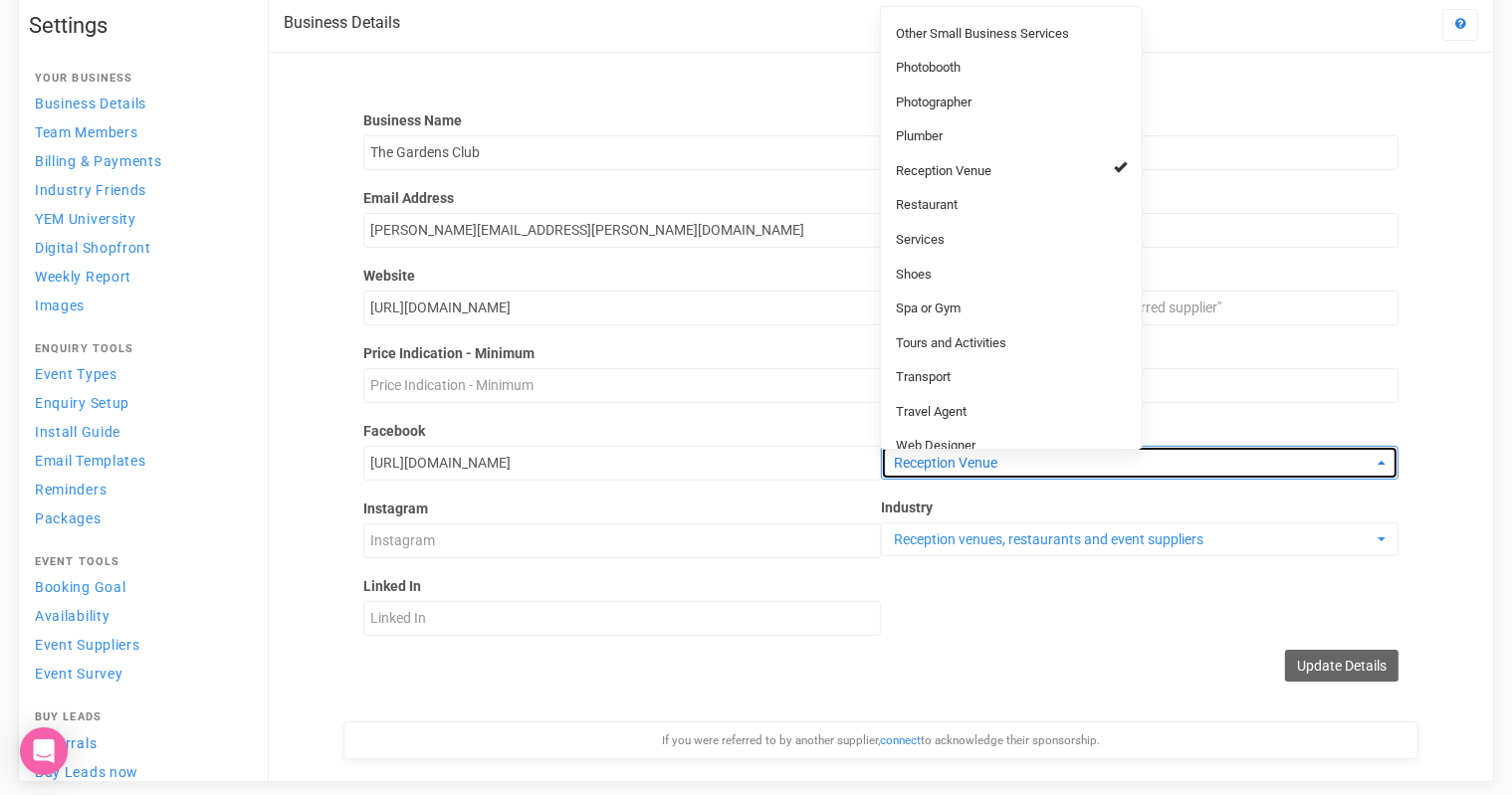 scroll, scrollTop: 1474, scrollLeft: 0, axis: vertical 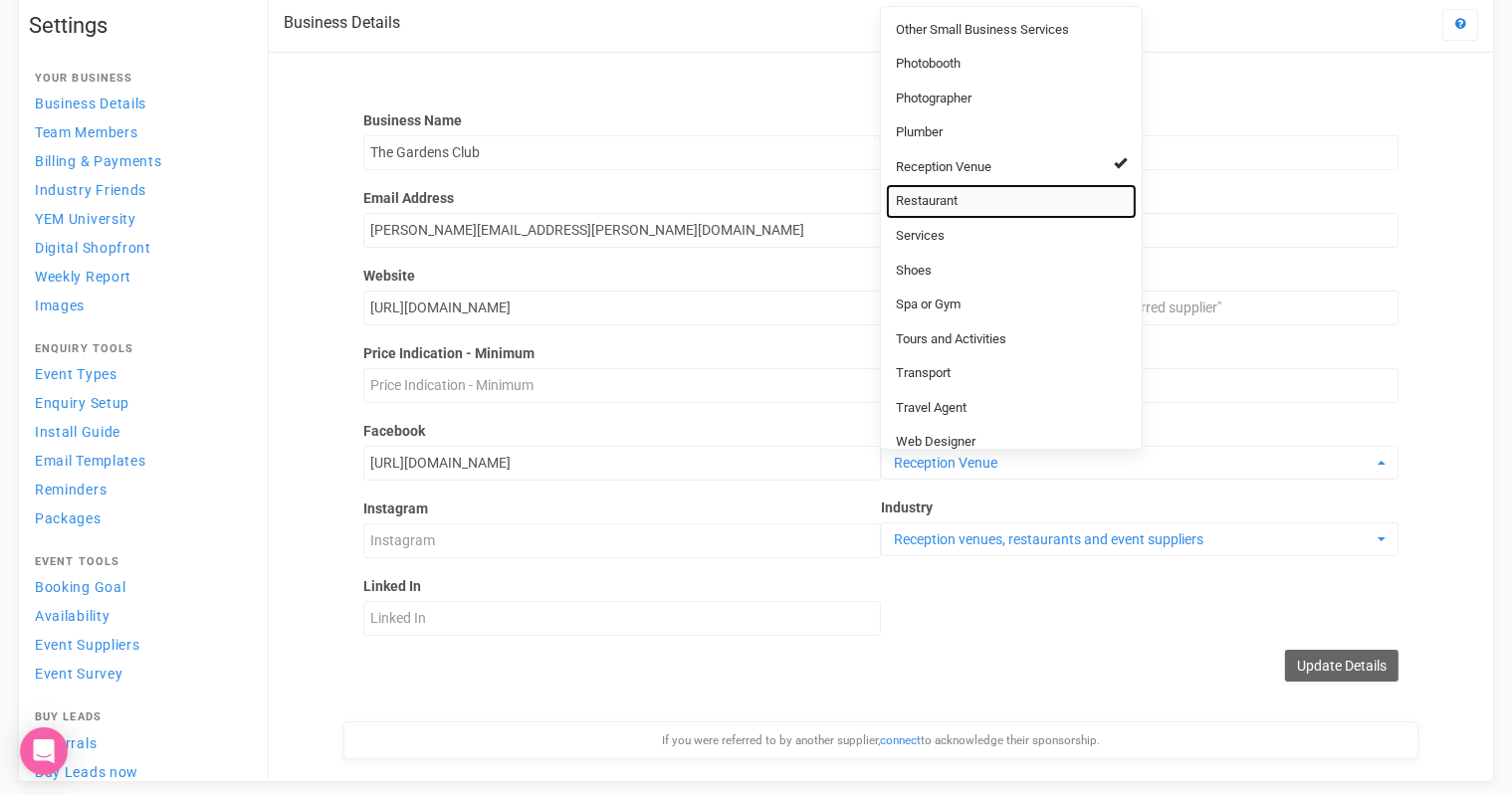 click on "Restaurant" at bounding box center [1011, 201] 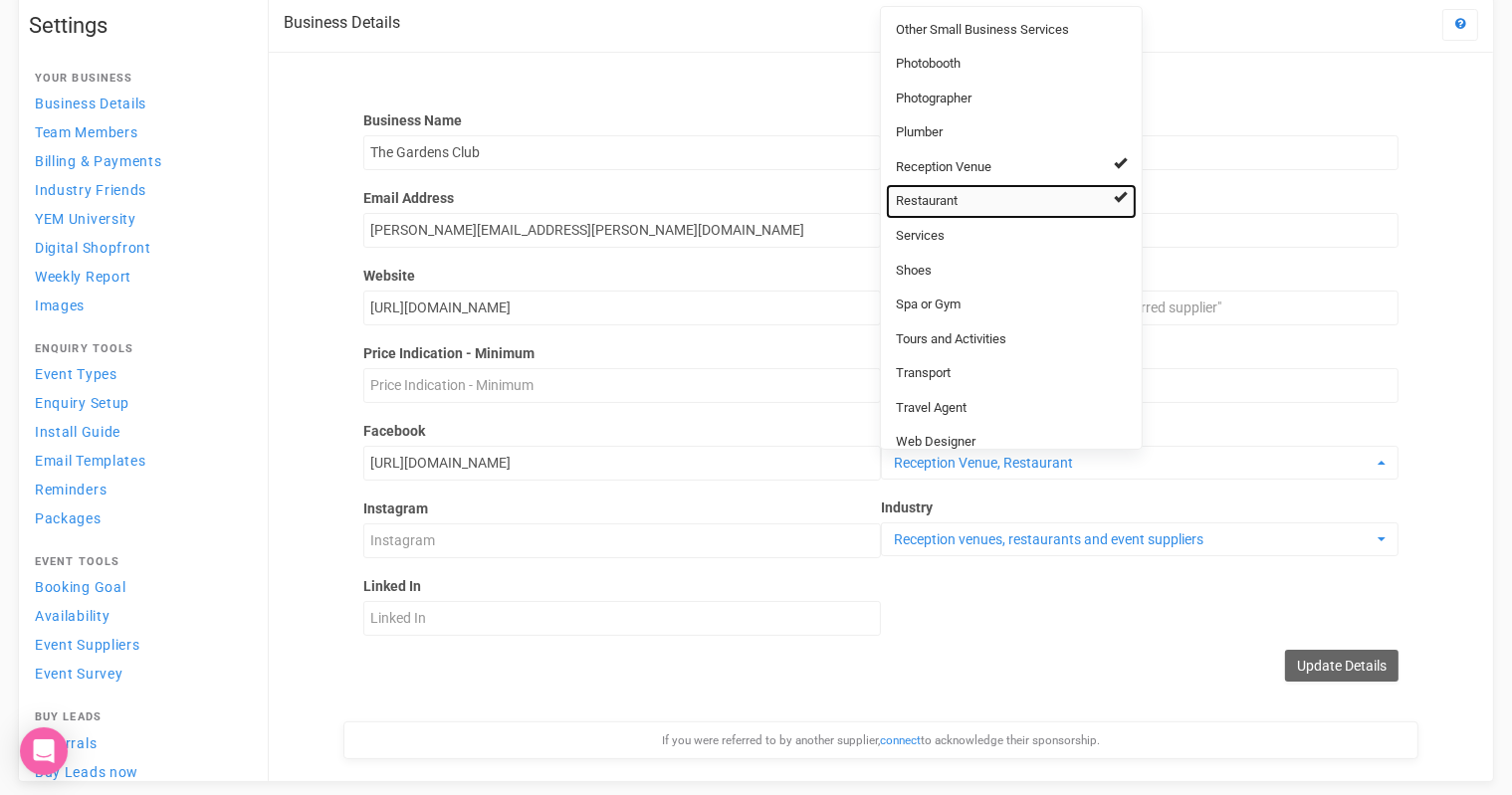 click on "Restaurant" at bounding box center (1011, 201) 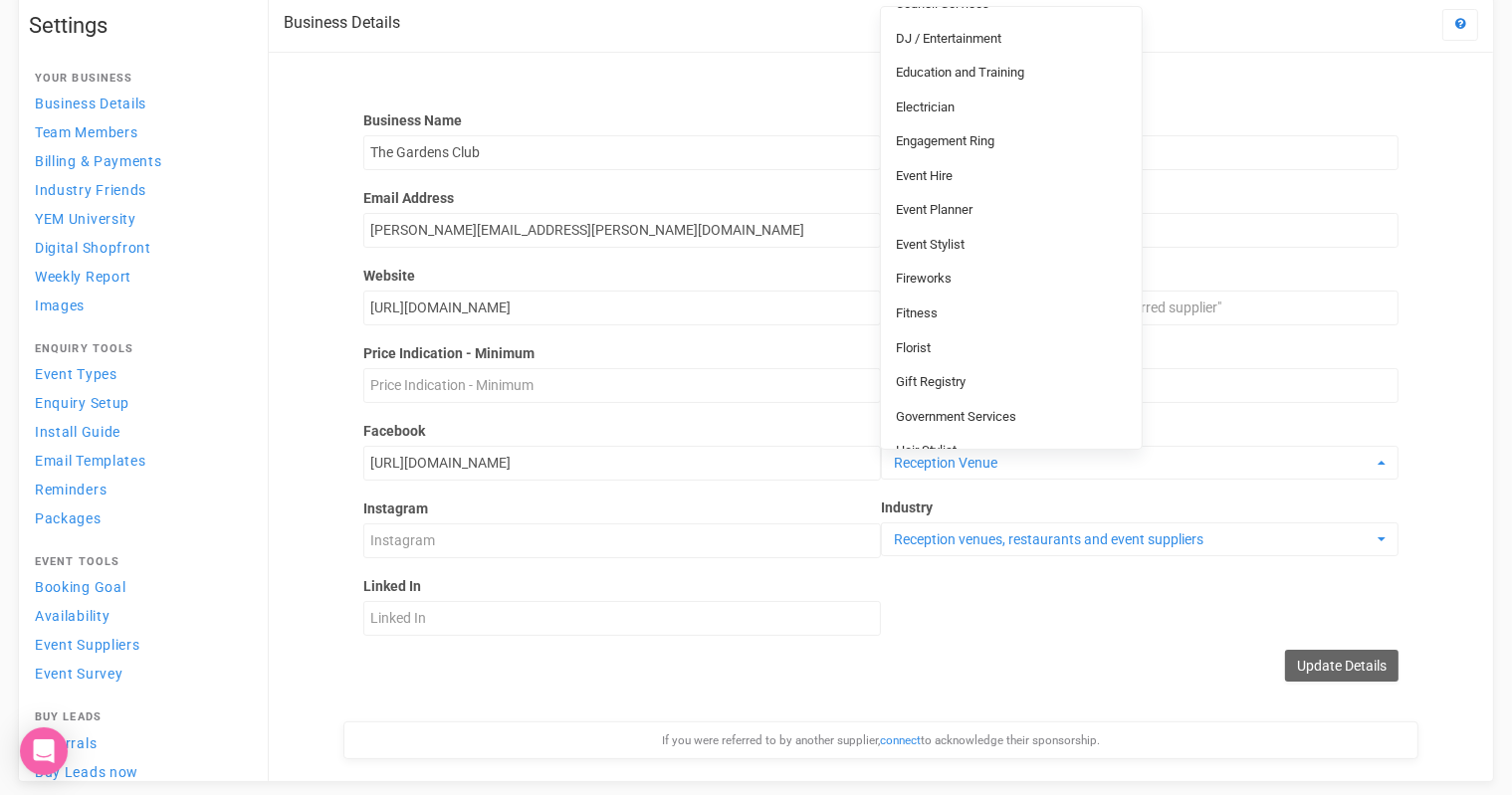 scroll, scrollTop: 603, scrollLeft: 0, axis: vertical 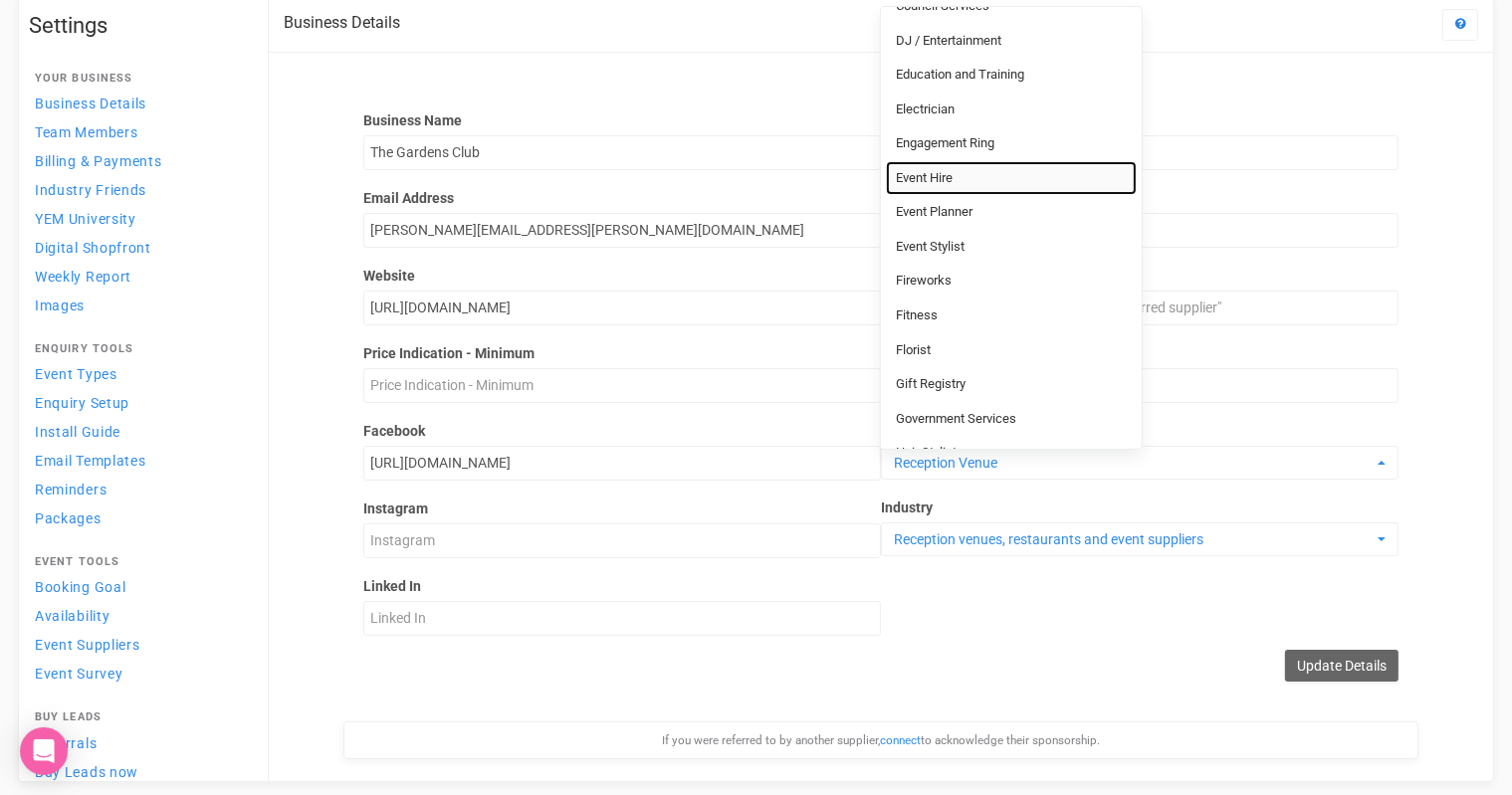click on "Event Hire" at bounding box center [924, 178] 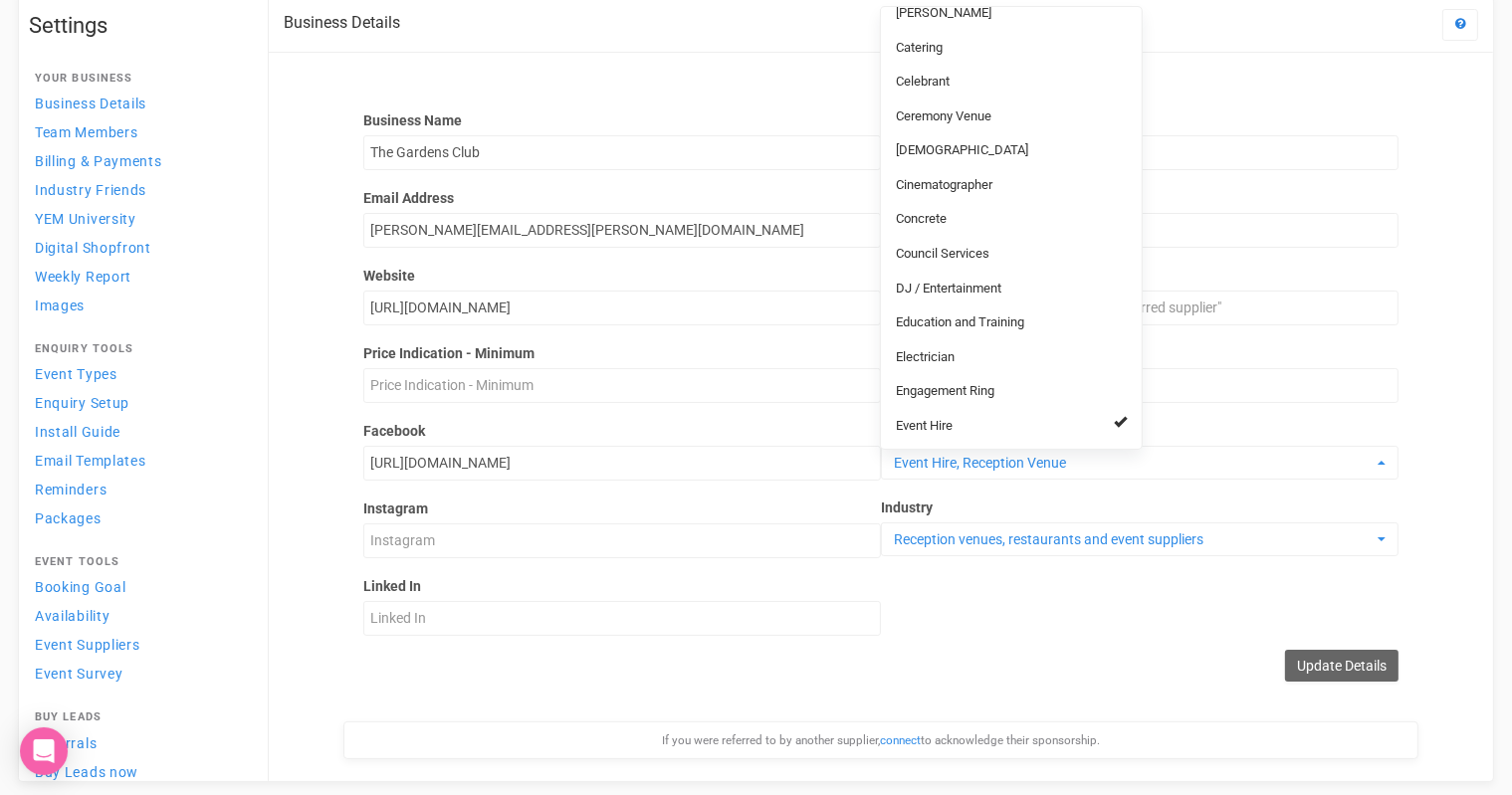 scroll, scrollTop: 352, scrollLeft: 0, axis: vertical 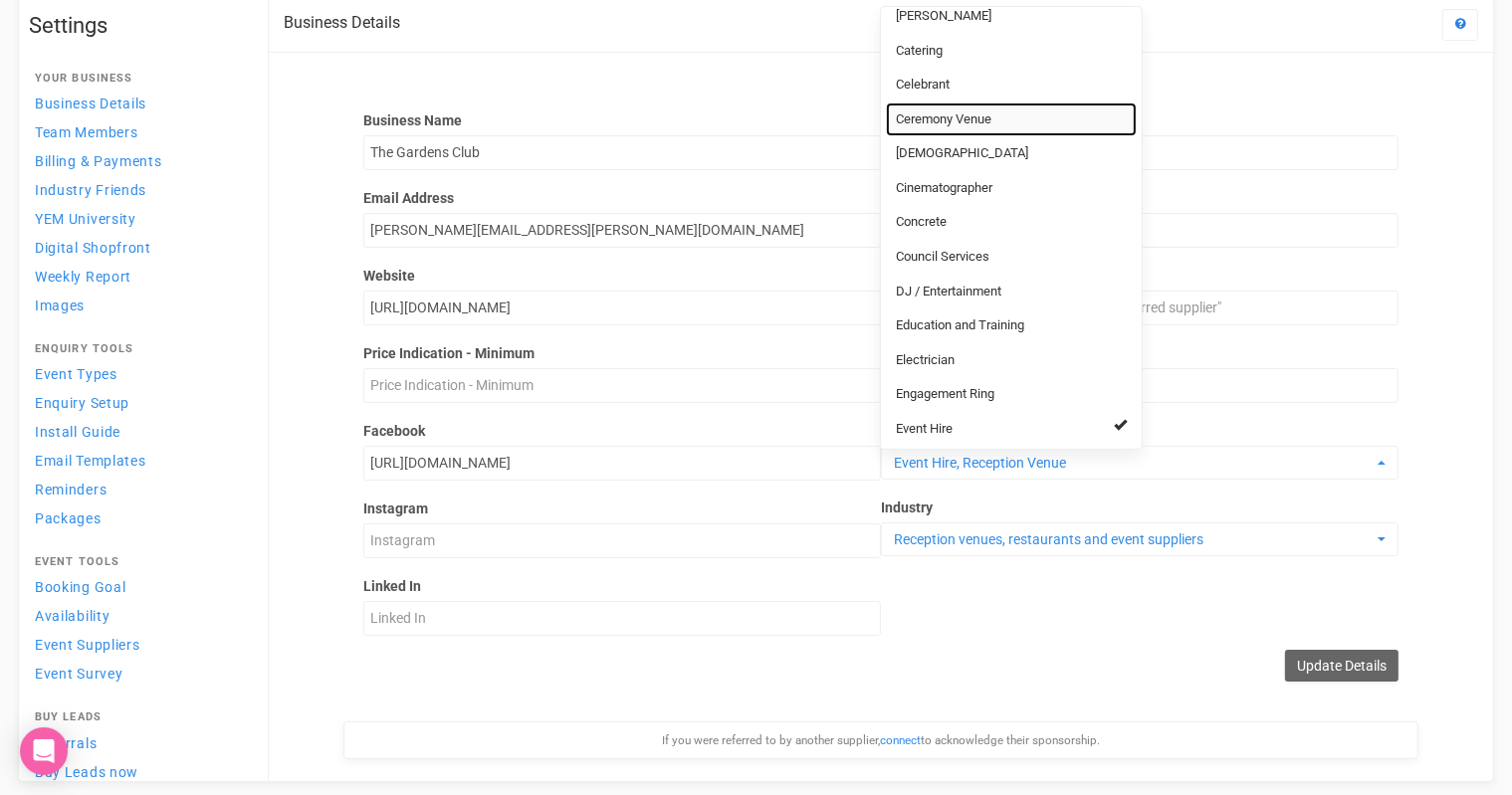 click on "Ceremony Venue" at bounding box center (944, 119) 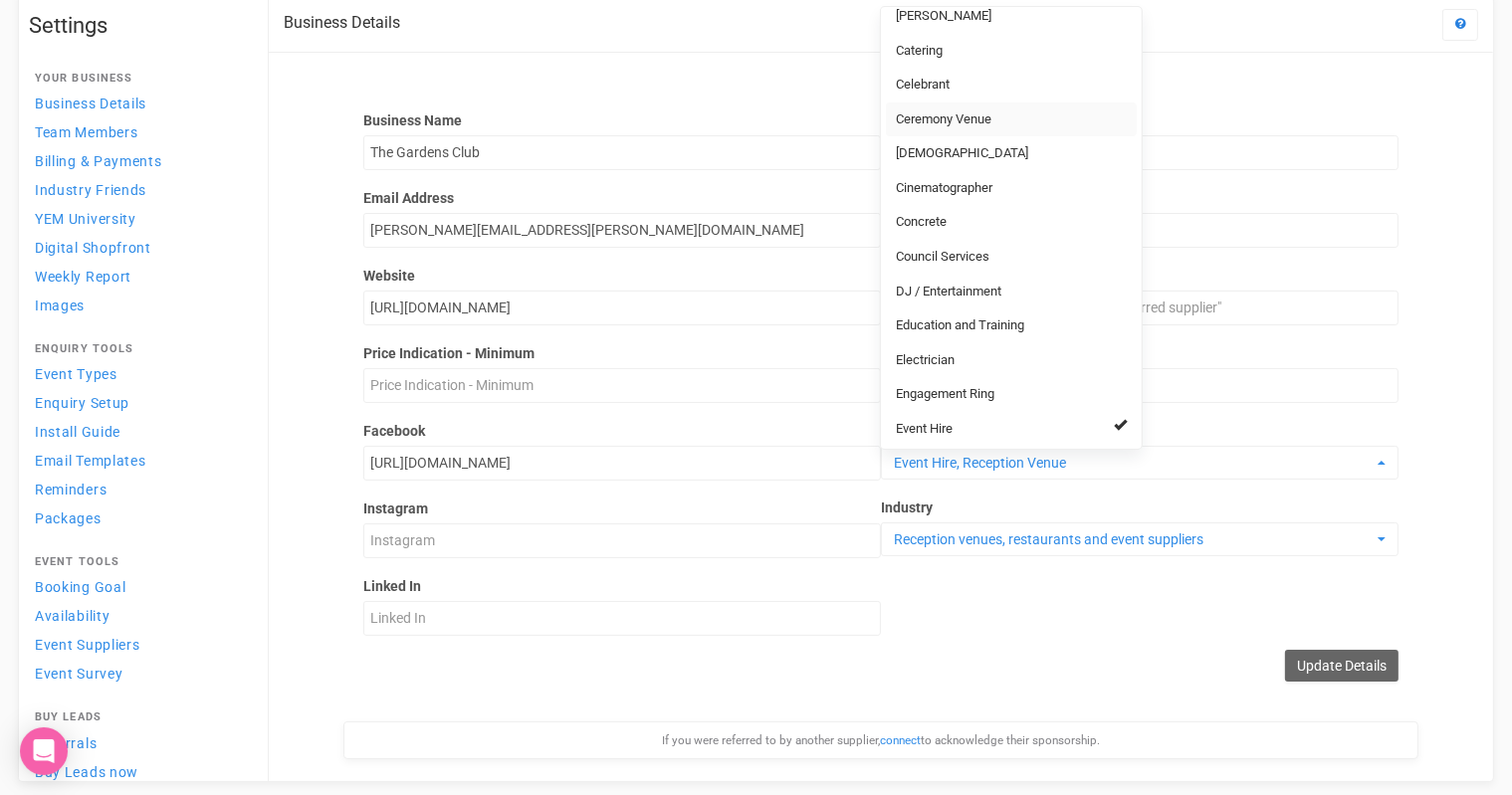 select on "36" 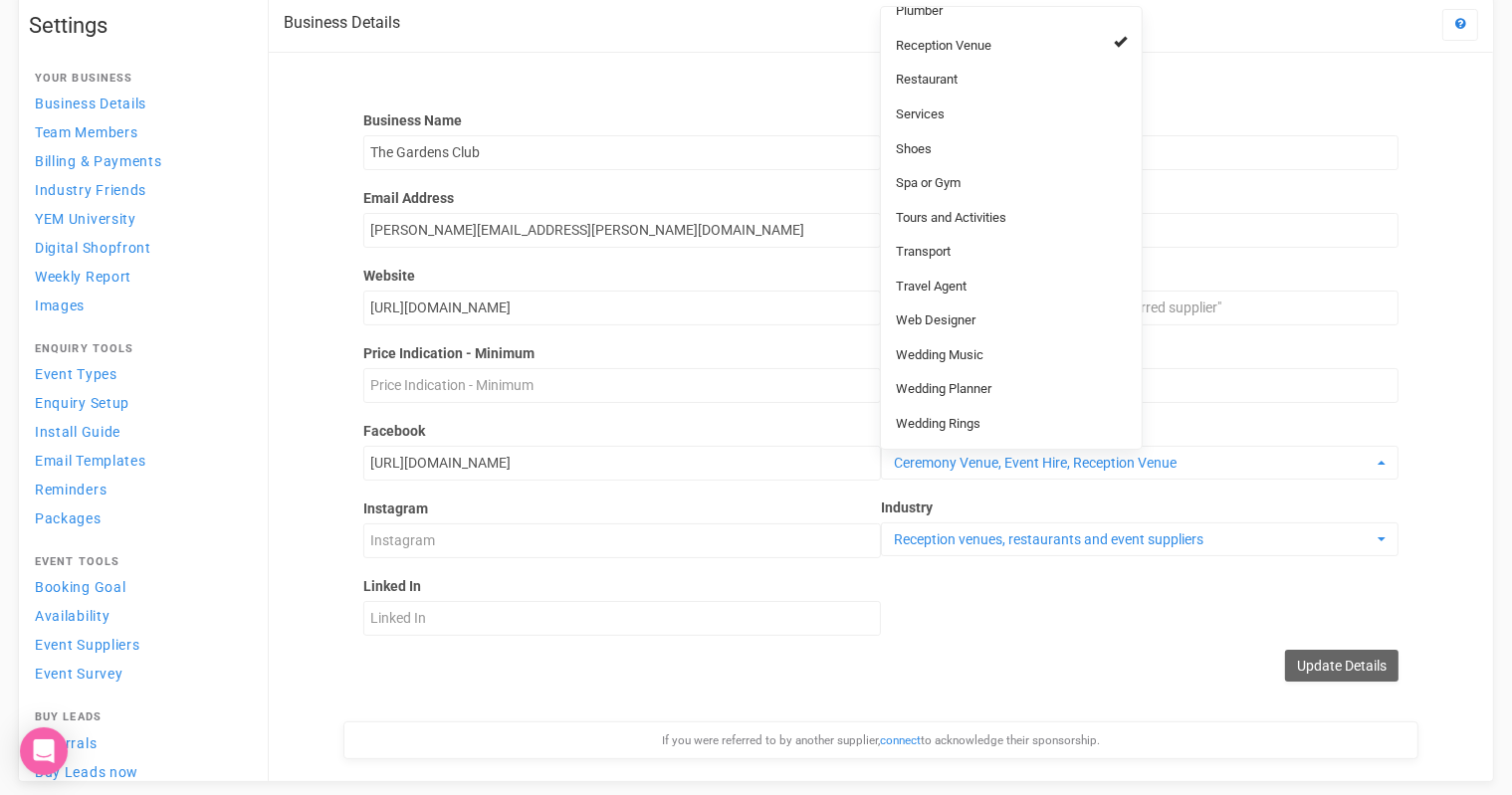 scroll, scrollTop: 1622, scrollLeft: 0, axis: vertical 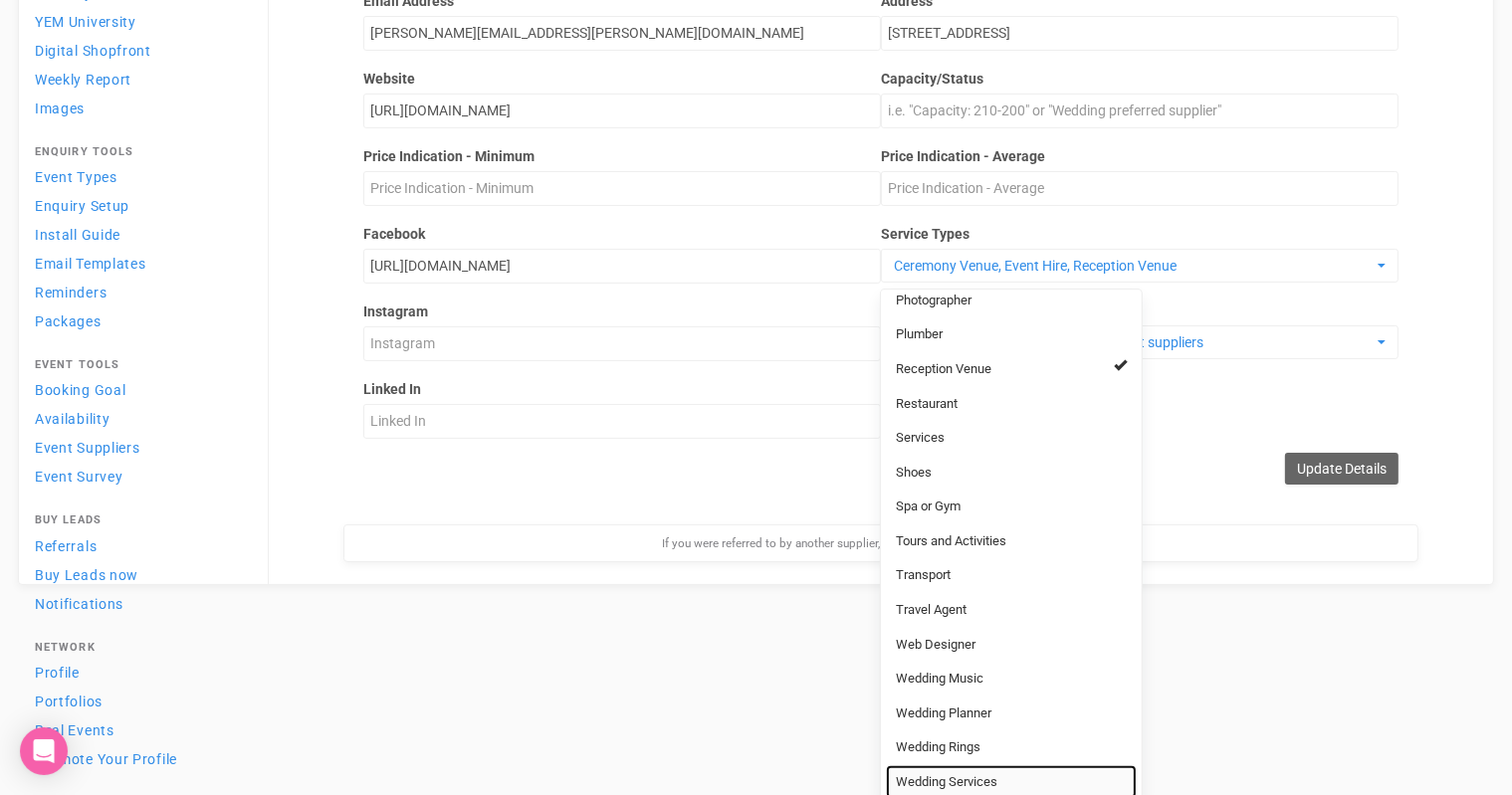 click on "Wedding Services" at bounding box center [947, 782] 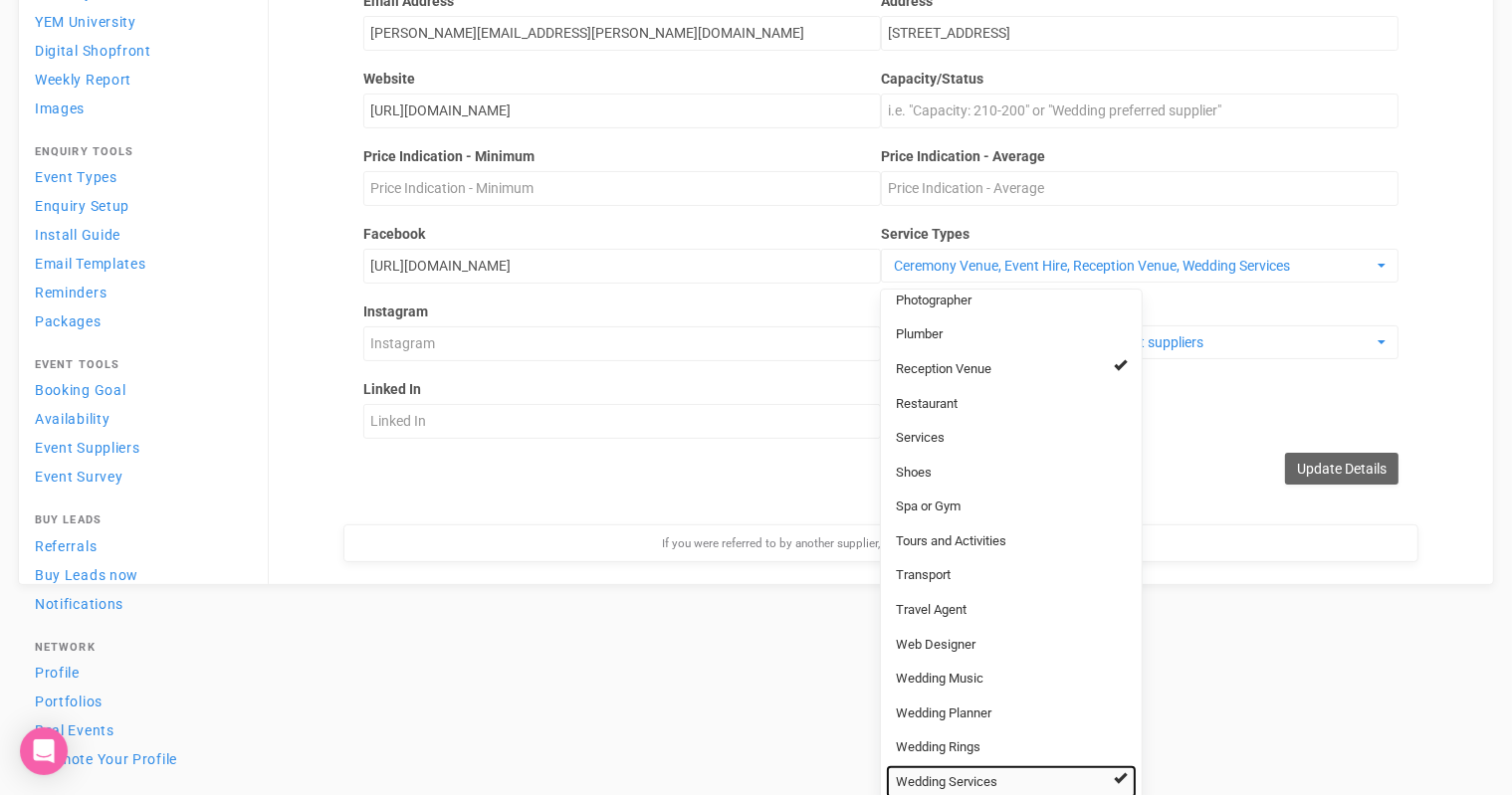 click on "Wedding Services" at bounding box center [947, 782] 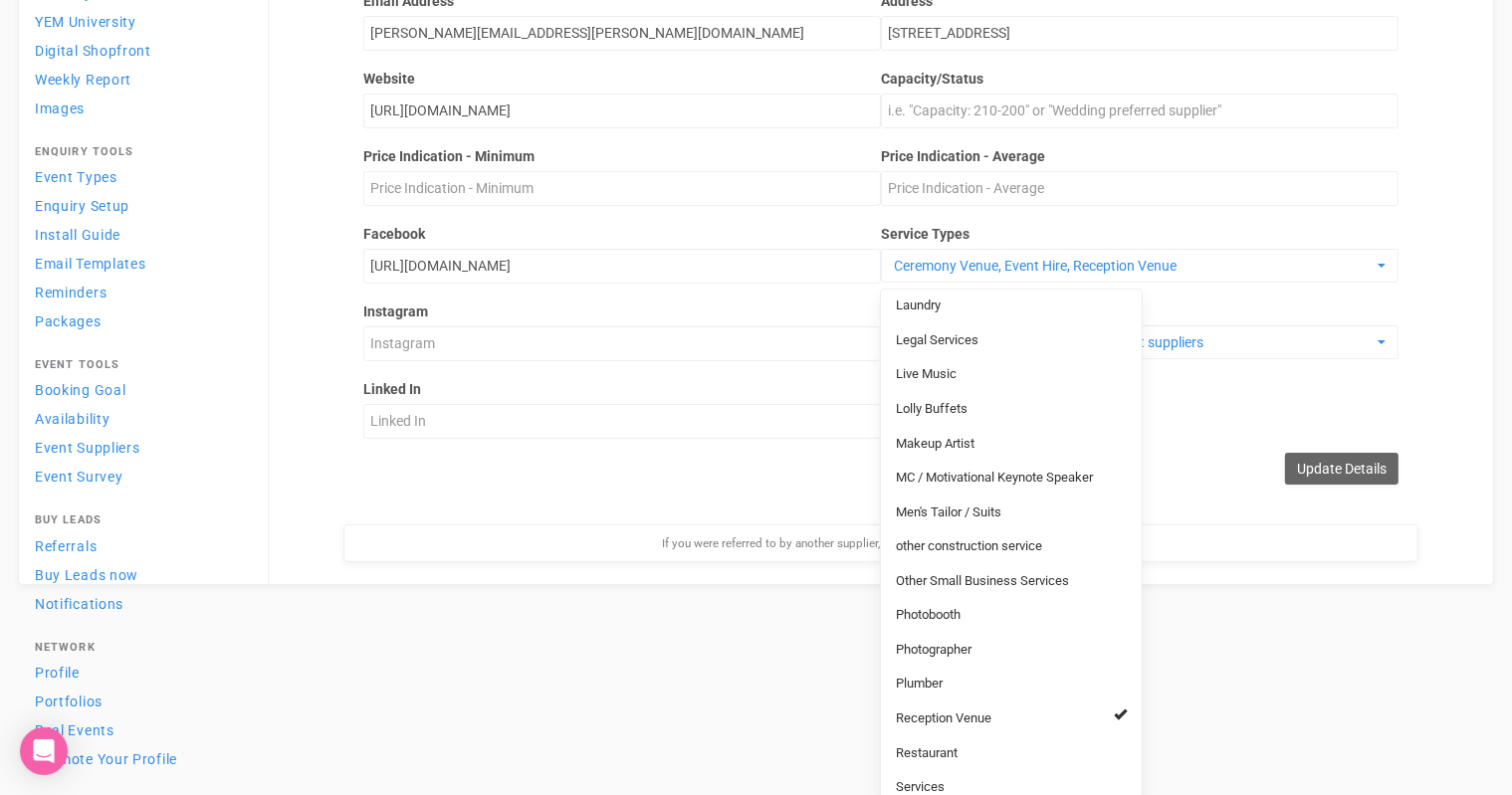 scroll, scrollTop: 1206, scrollLeft: 0, axis: vertical 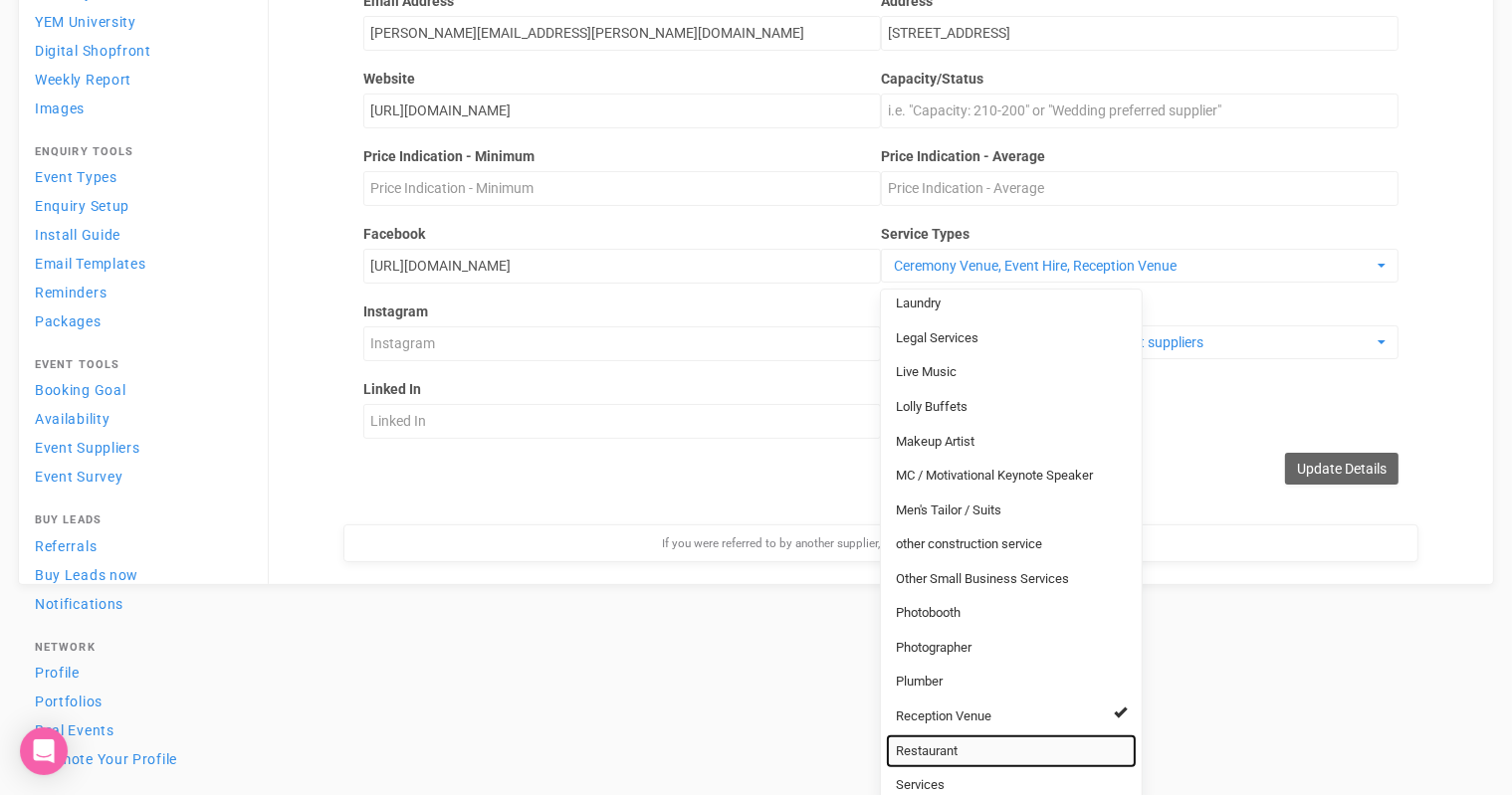 click on "Restaurant" at bounding box center [927, 751] 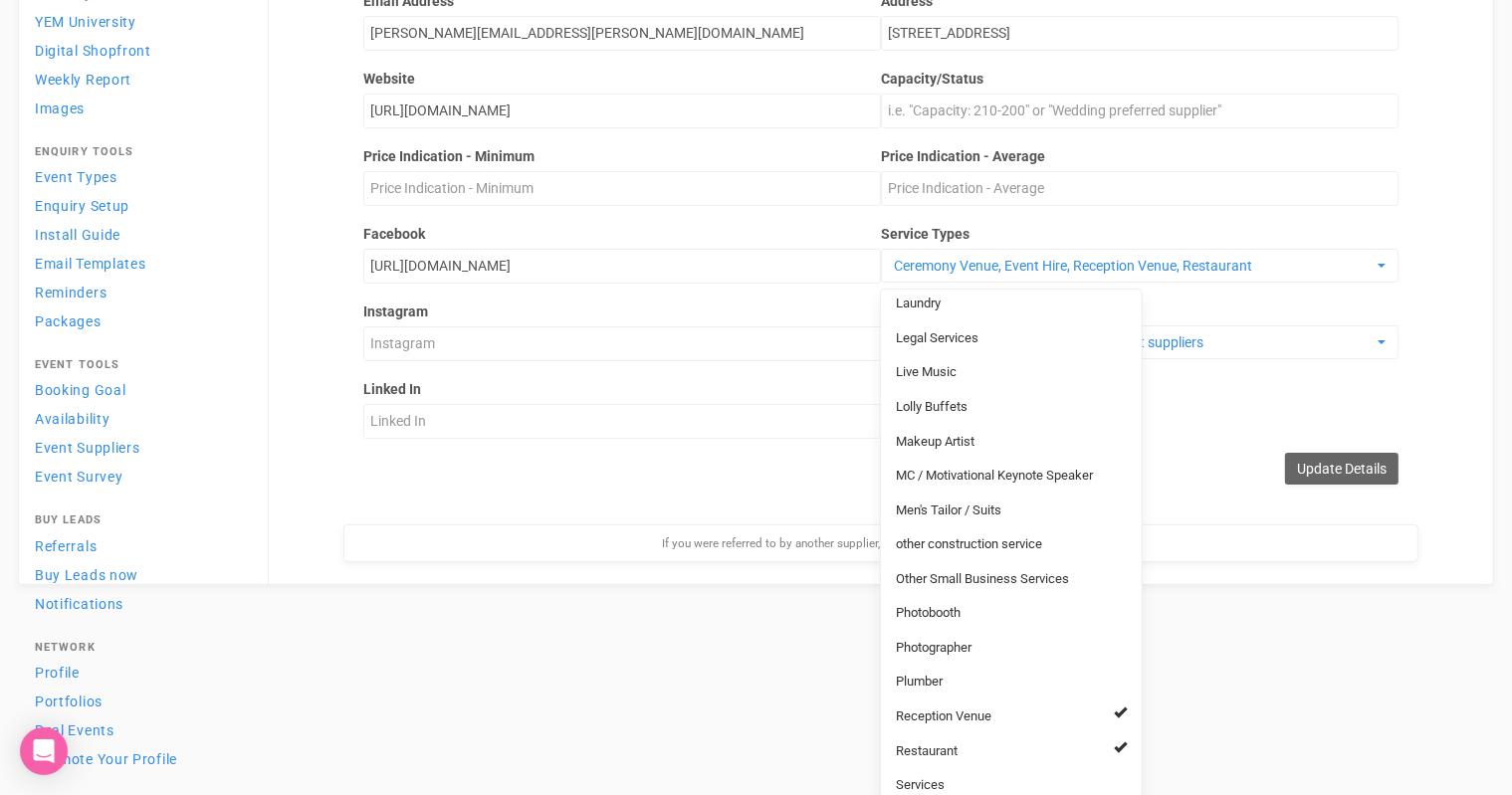 click on "Business Details
Get Help
Business Name
The Gardens Club
Email Address
natasha.vasserman@wisefoundation.com.au
Website
http://thegardensclub.com.au/
Price Indication - Minimum
Facebook
https://www.facebook.com/thegardensclub
Instagram
Linked In
Phone Number
(07) 3012 9606
Address
75 Gardens Point Rd, Brisbane City, QLD, 4000
Capacity/Status
Price Indication - Average
Service Types
Ceremony Venue, Event Hire, Reception Venue, Restaurant   Accommodation Builder" at bounding box center (880, 190) 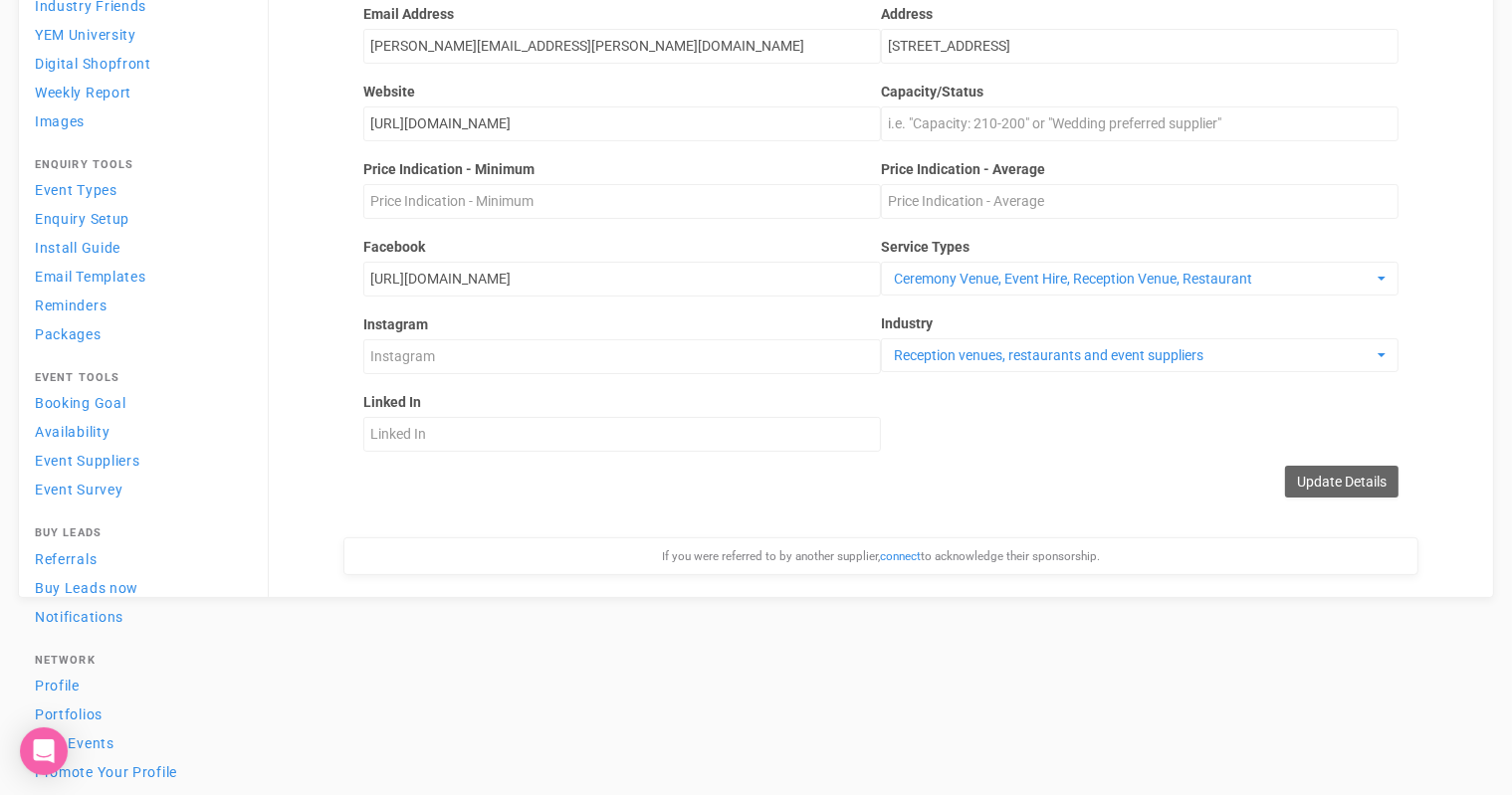 scroll, scrollTop: 259, scrollLeft: 0, axis: vertical 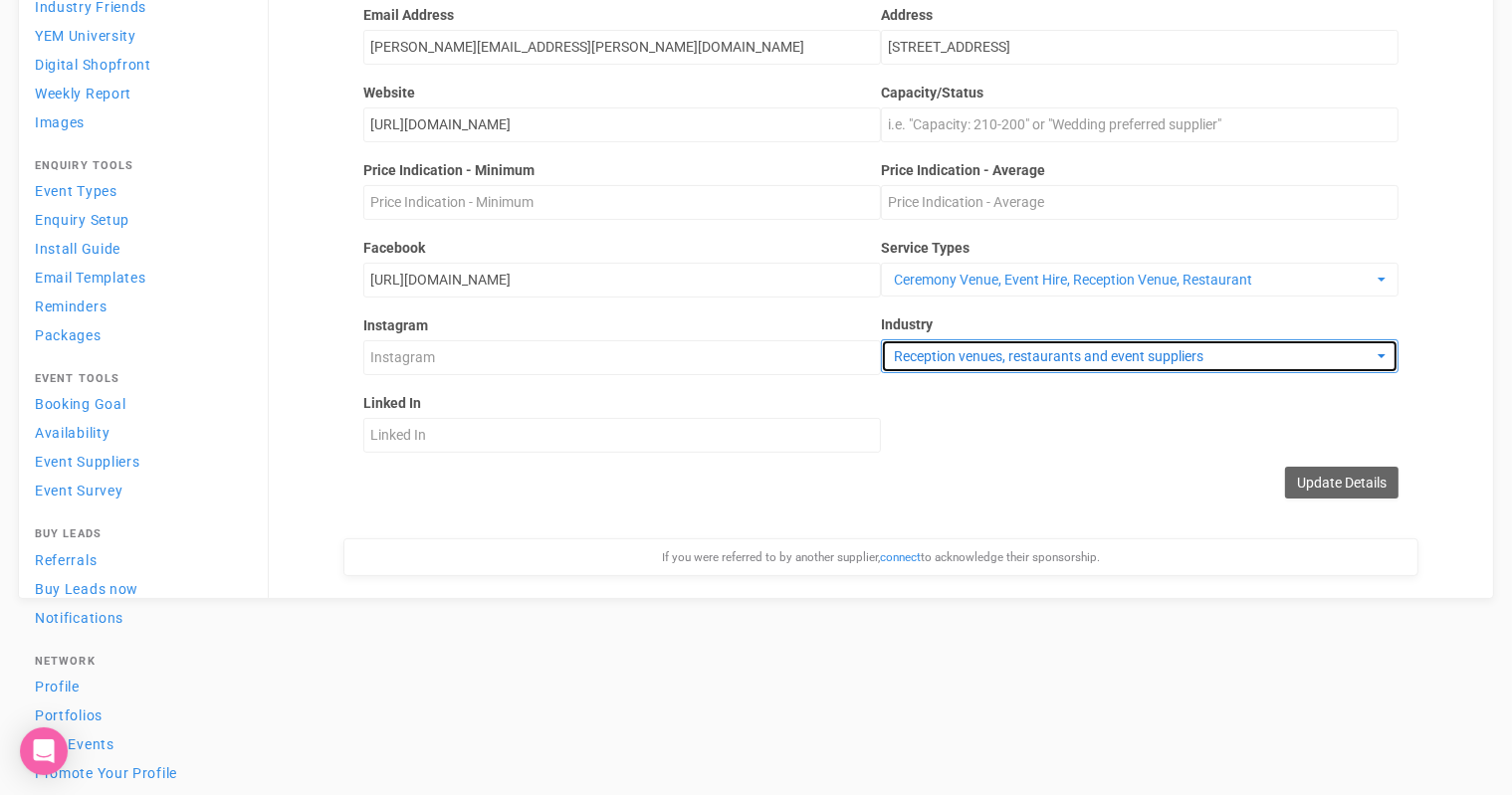 click on "Reception venues, restaurants and event suppliers" at bounding box center [1133, 356] 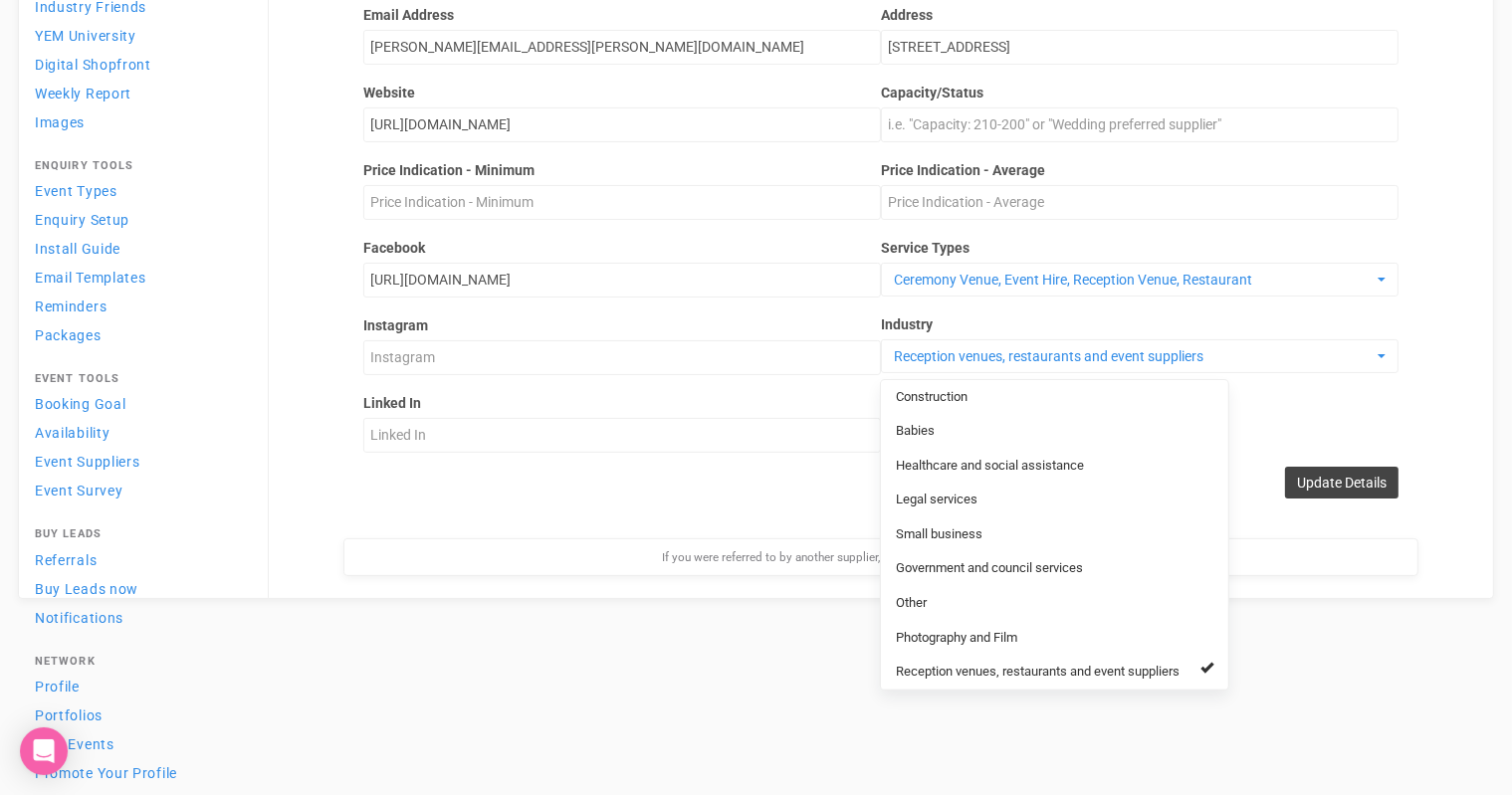 click on "Update Details" at bounding box center [1342, 483] 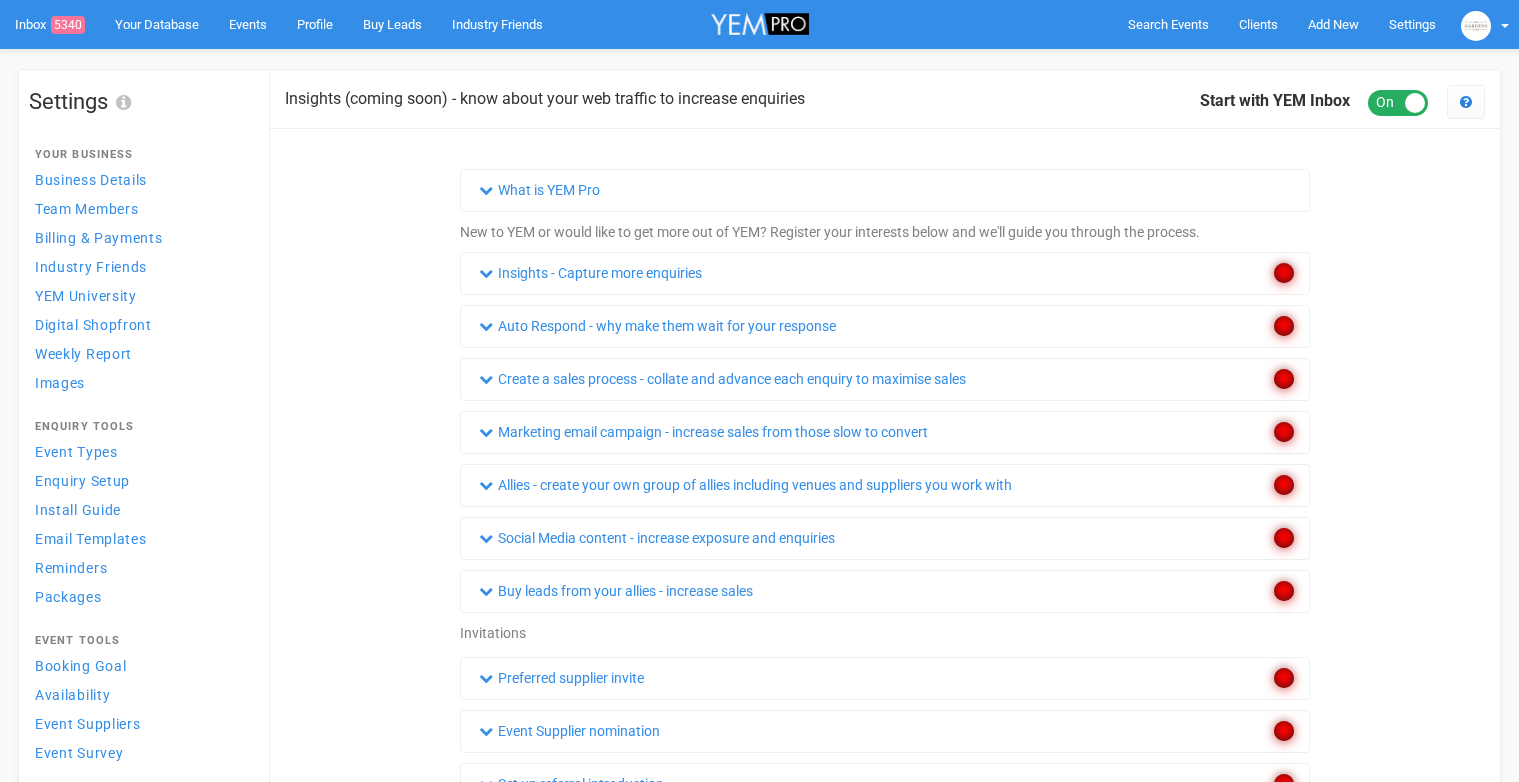 scroll, scrollTop: 0, scrollLeft: 0, axis: both 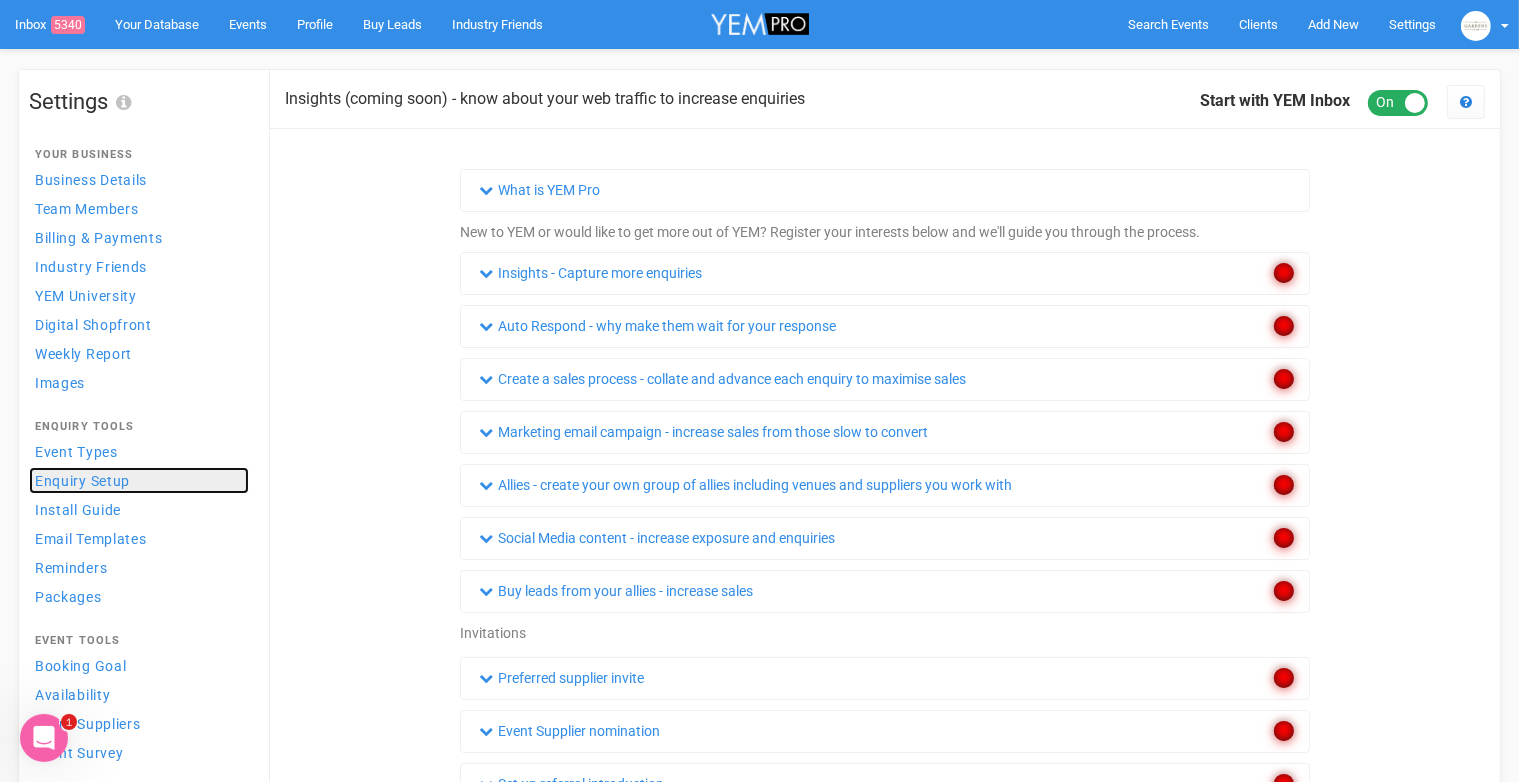 click on "Enquiry Setup" at bounding box center (82, 481) 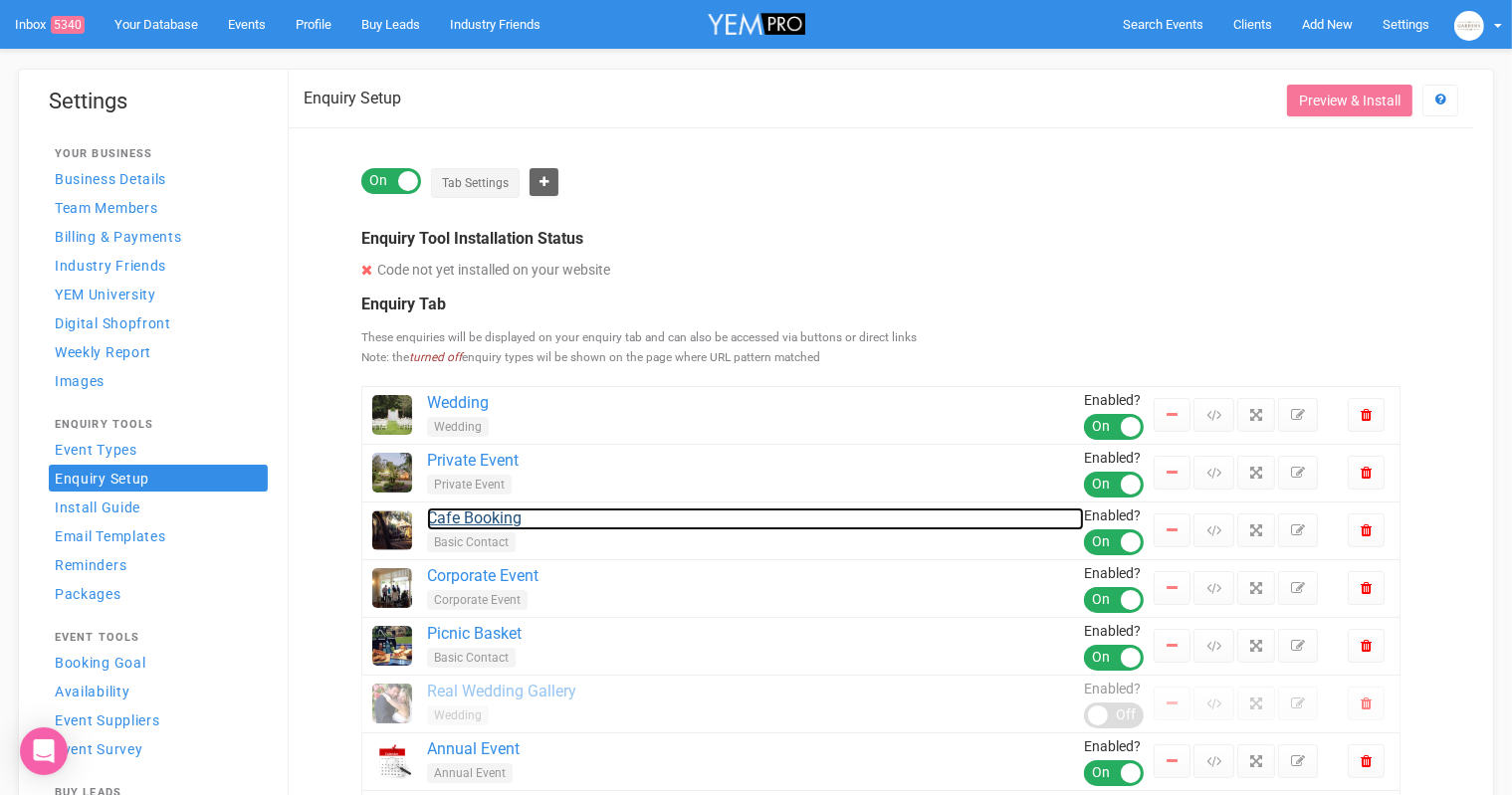 click on "Cafe Booking" at bounding box center (756, 518) 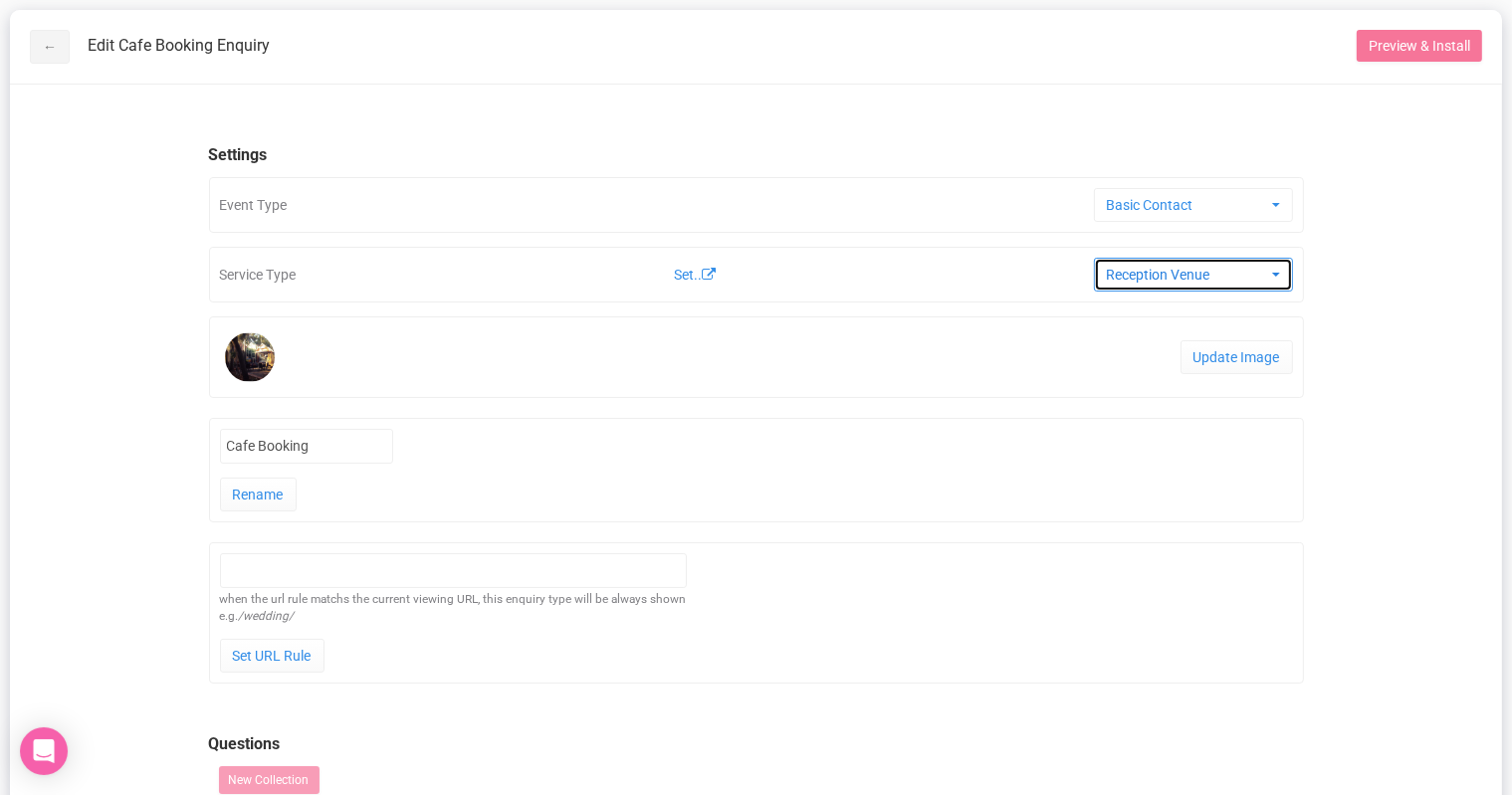 click on "Reception Venue" at bounding box center (1193, 275) 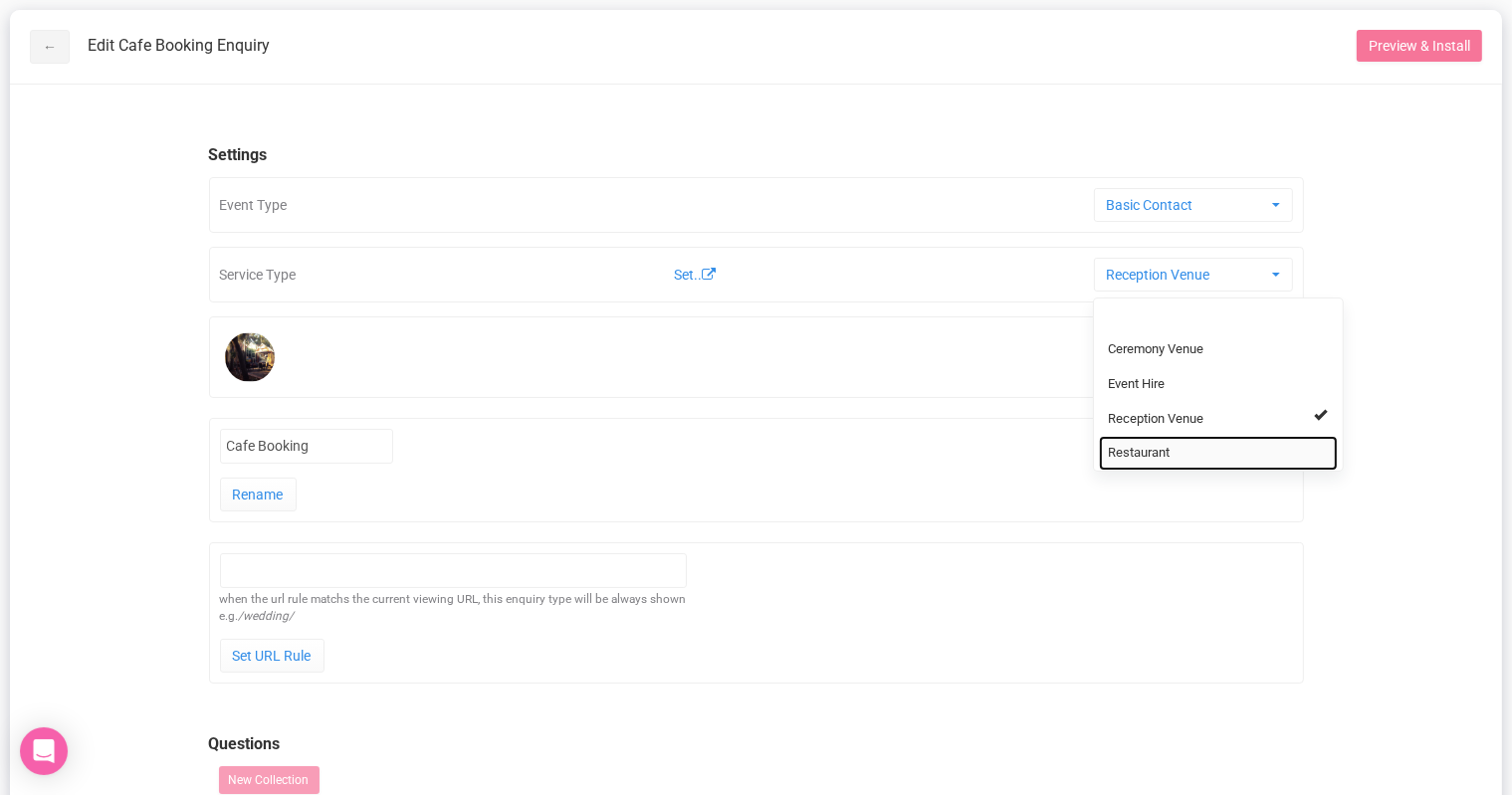 click on "Restaurant" at bounding box center [1140, 453] 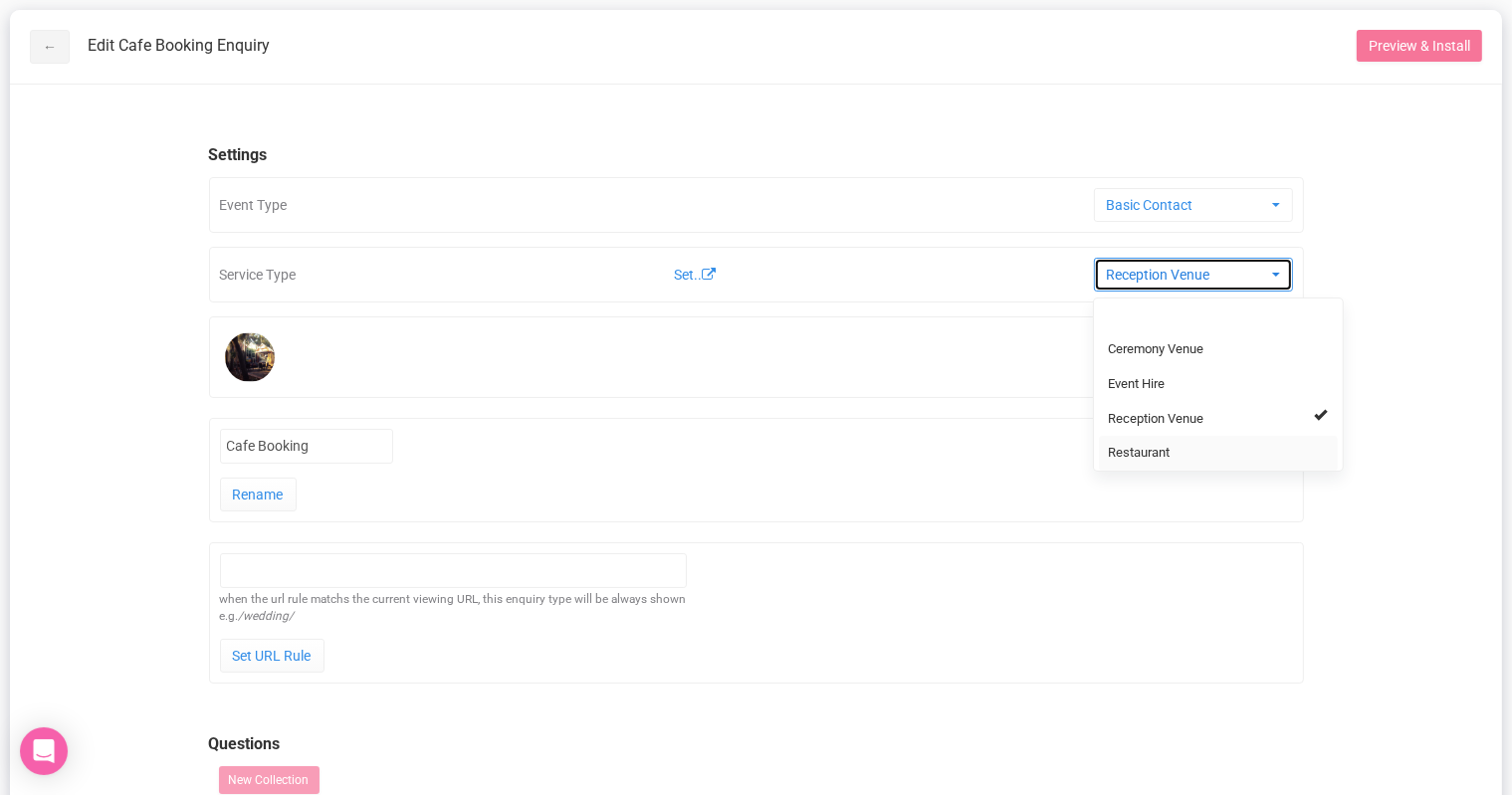 select on "98" 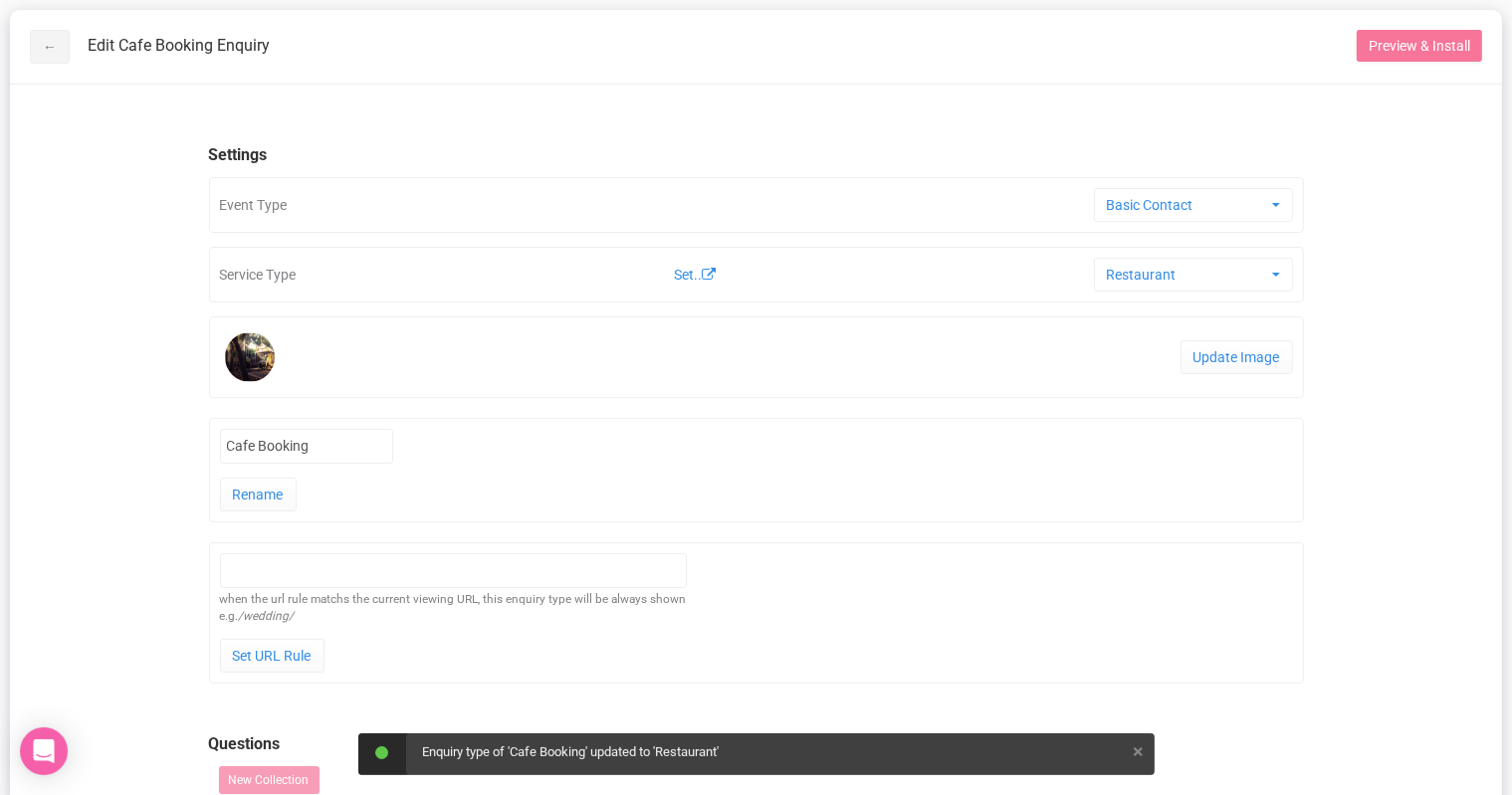 click on "←
Edit Cafe Booking Enquiry
Preview & Install
Settings
Event Type
Basic Contact   Private Event Wedding Basic Contact Corporate Event Funeral Annual Event Newborn Portraits Maternity Portraits Tours and special activities Spa, Beauty and Gym Baptism Child Portraits Commercial Photography Event Photography Wildlife Photography Equine Portraits Pet Portraits Dog Portraits Fashion Portraits Dance Portraits Landscape Photography Medical Photography Forensic Photography Family Portrait Fine Art Photography Motorsport Photography Studio Portrait Creative Portraits Environmental Portraits Cyber Security Team IT Security Renovation Restaurant Bookings Web Development School Formals Domains and Emails Branding and Design SEO and Digital Marketing Renovation New Build Maintenance Ask a question Ask a question Services Government Services Council Services Legal Services Healthcare Services Phone Systems Business IT" at bounding box center (756, 657) 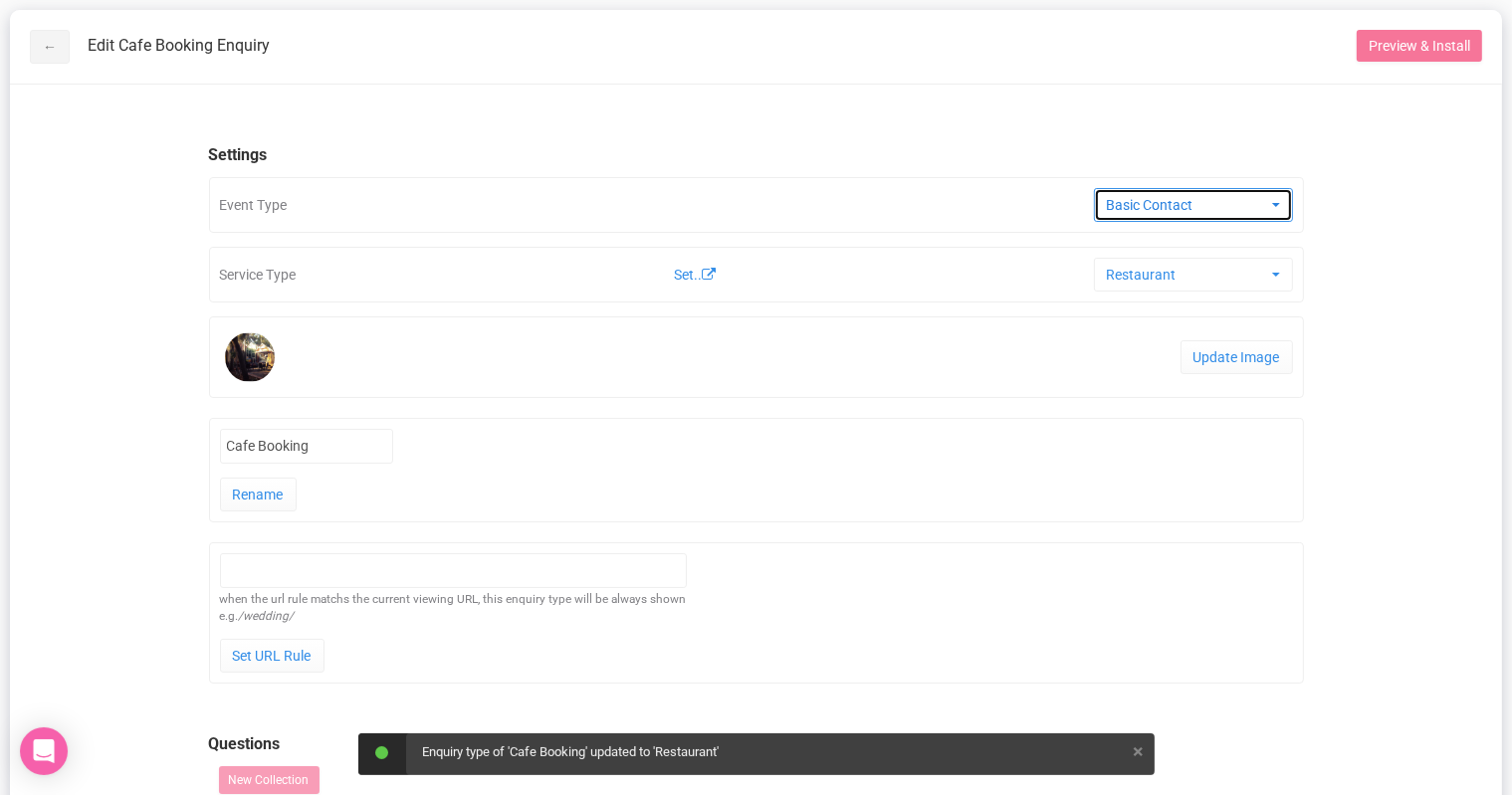 click on "Basic Contact" at bounding box center (1187, 205) 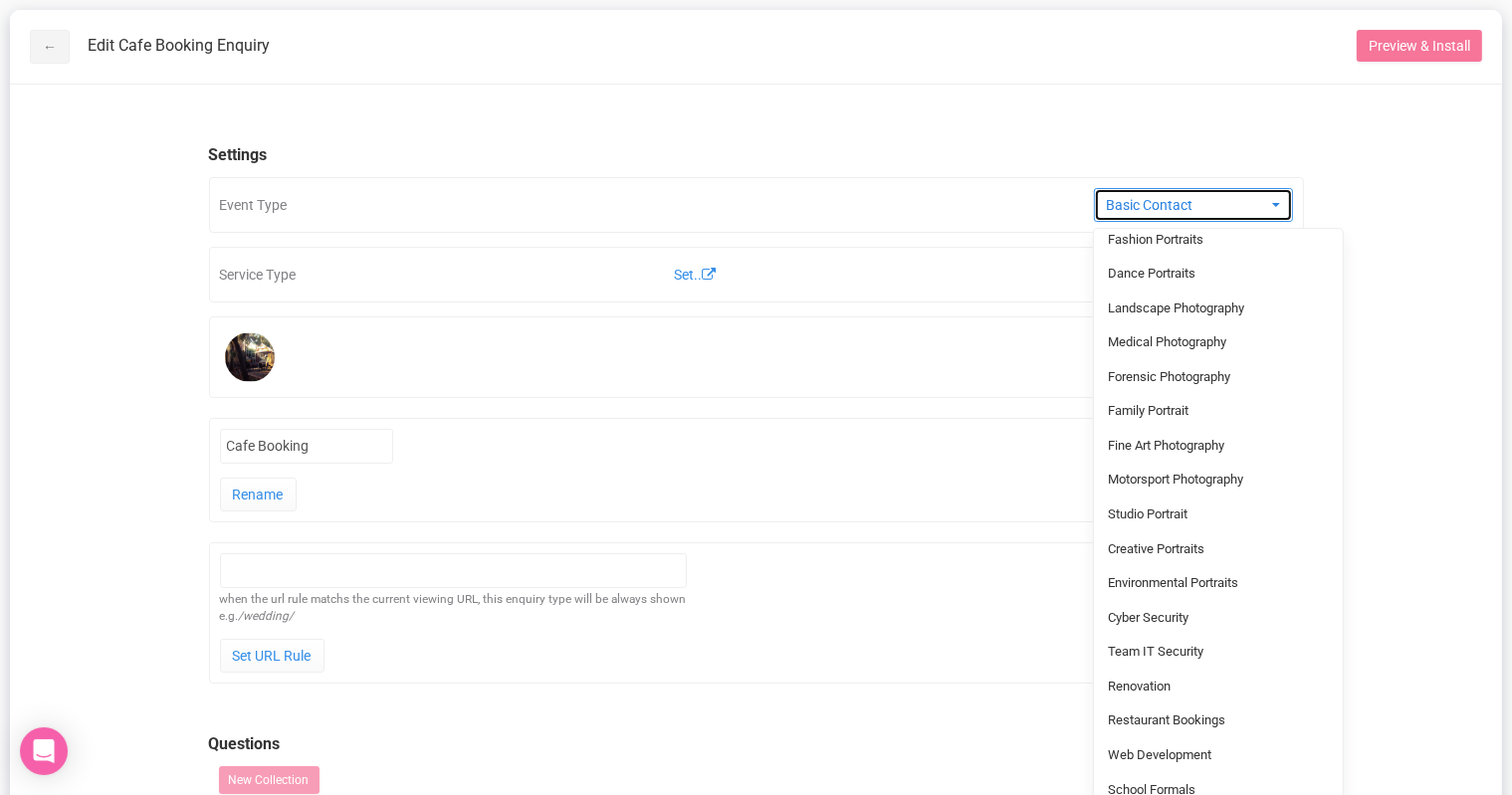 scroll, scrollTop: 668, scrollLeft: 0, axis: vertical 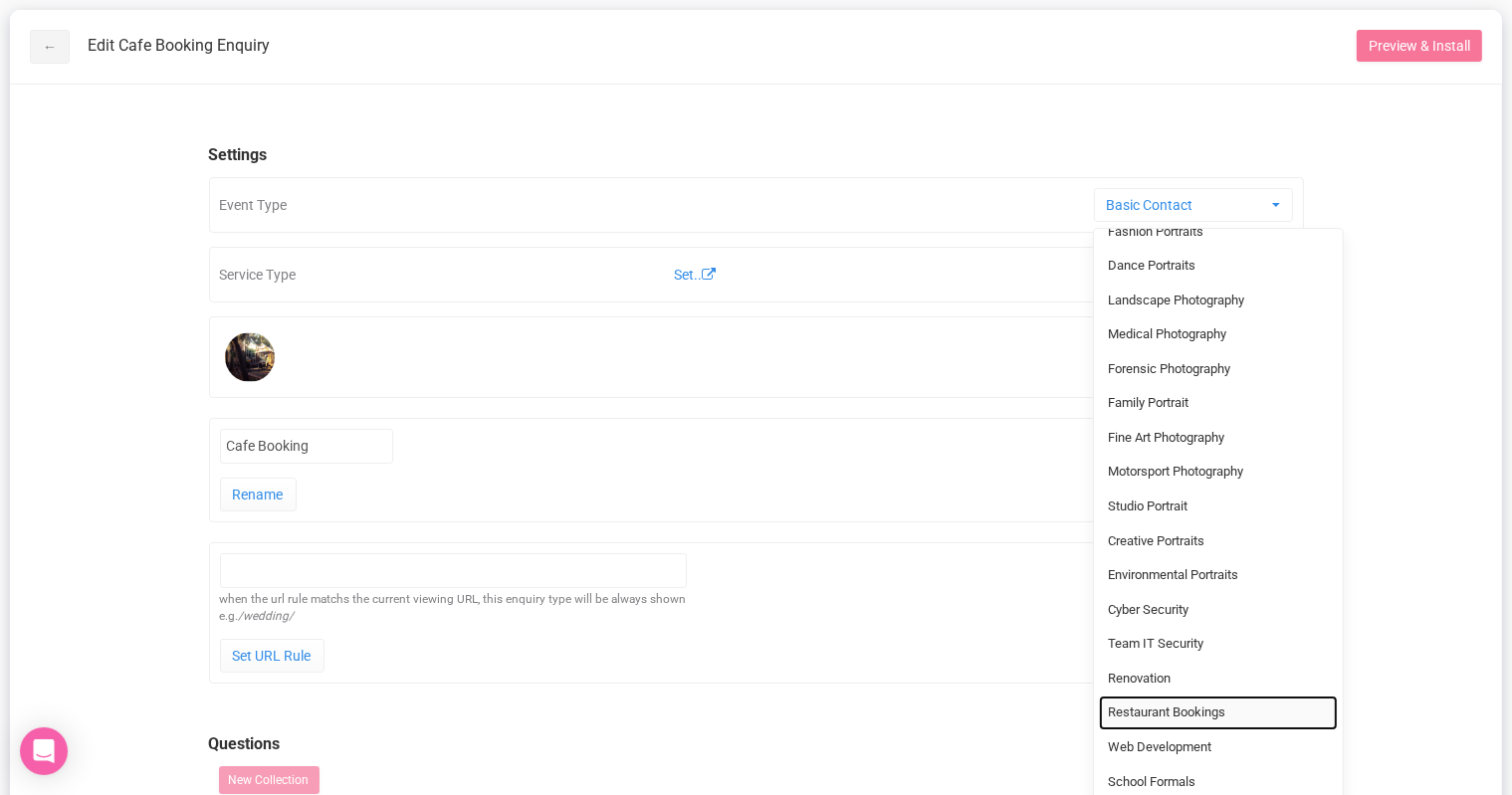 click on "Restaurant Bookings" at bounding box center [1168, 712] 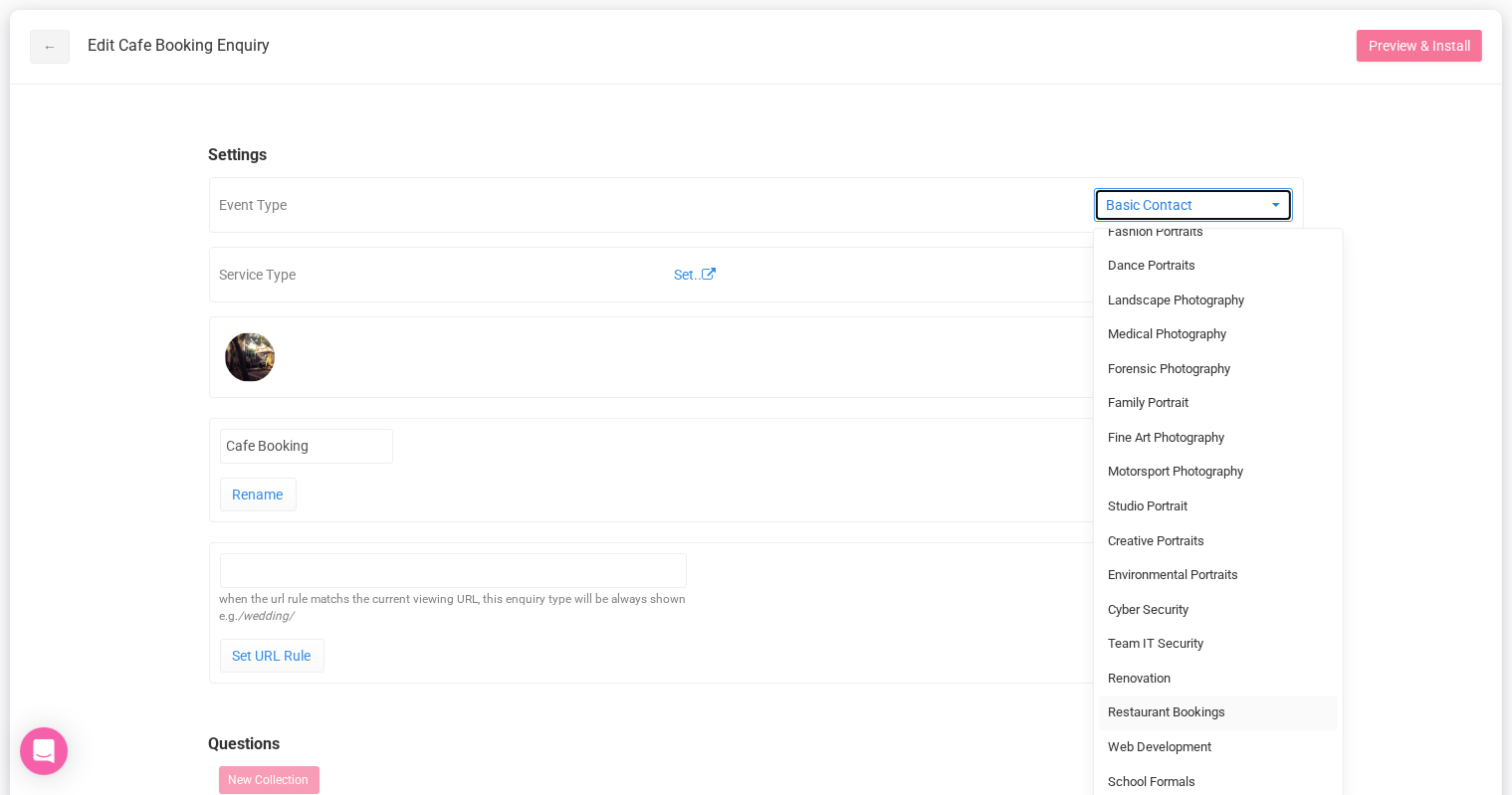 select on "177" 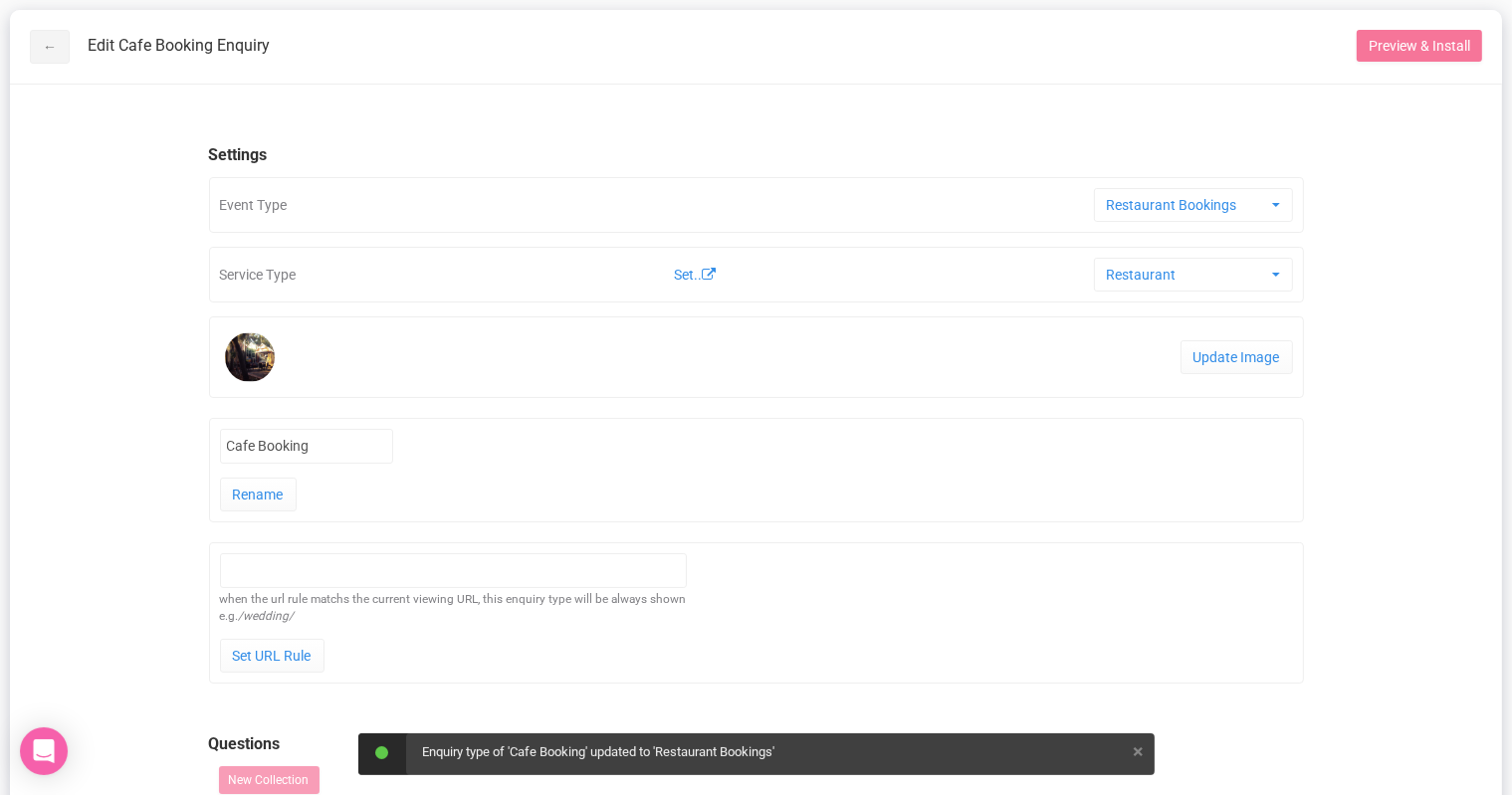 click on "←
Edit Cafe Booking Enquiry
Preview & Install
Settings
Event Type
Restaurant Bookings   Private Event Wedding Basic Contact Corporate Event Funeral Annual Event Newborn Portraits Maternity Portraits Tours and special activities Spa, Beauty and Gym Baptism Child Portraits Commercial Photography Event Photography Wildlife Photography Equine Portraits Pet Portraits Dog Portraits Fashion Portraits Dance Portraits Landscape Photography Medical Photography Forensic Photography Family Portrait Fine Art Photography Motorsport Photography Studio Portrait Creative Portraits Environmental Portraits Cyber Security Team IT Security Renovation Restaurant Bookings Web Development School Formals Domains and Emails Branding and Design SEO and Digital Marketing Renovation New Build Maintenance Ask a question Ask a question Services Government Services Council Services Legal Services Healthcare Services Phone Systems Business IT" at bounding box center [756, 657] 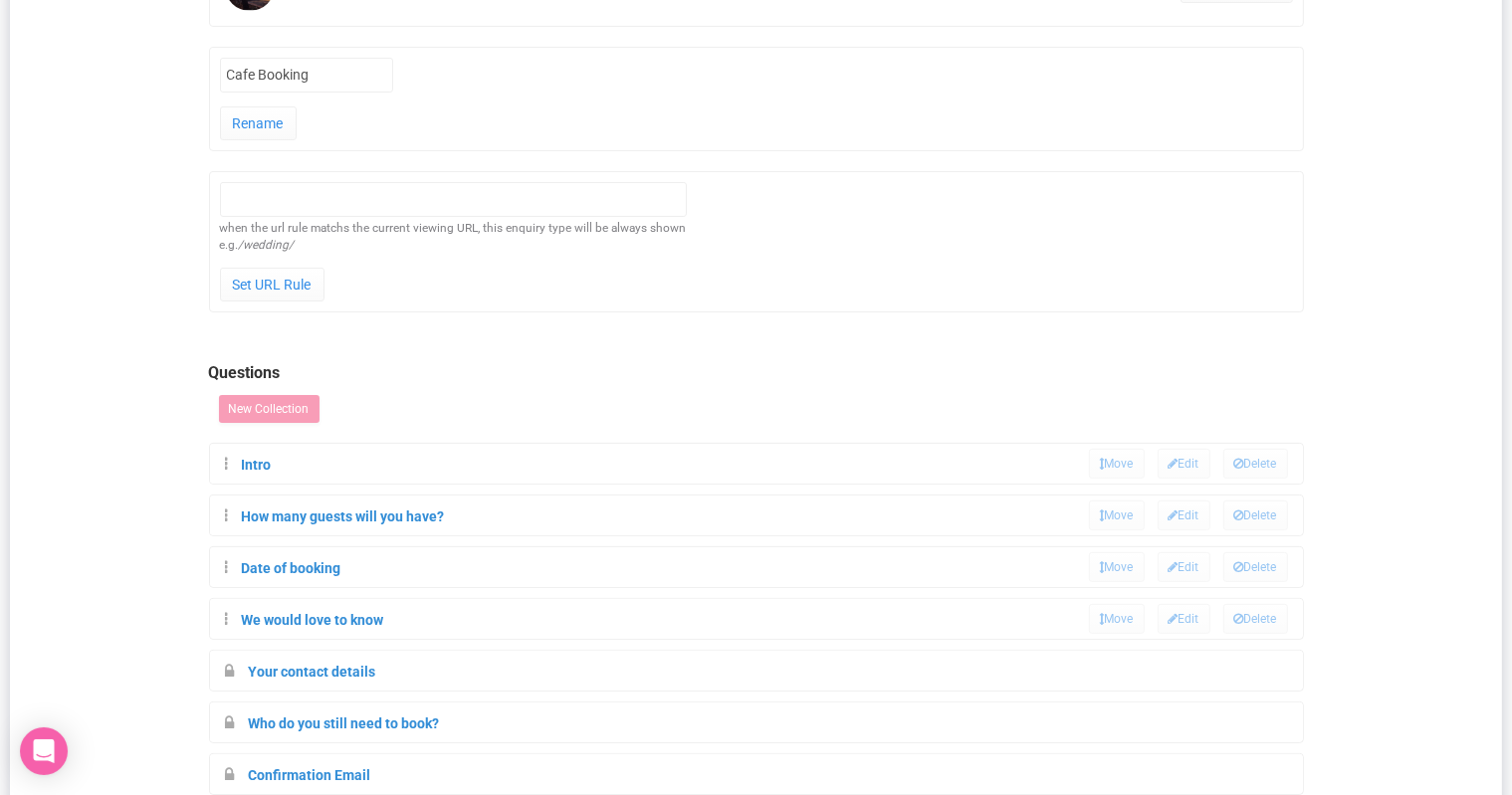 scroll, scrollTop: 373, scrollLeft: 0, axis: vertical 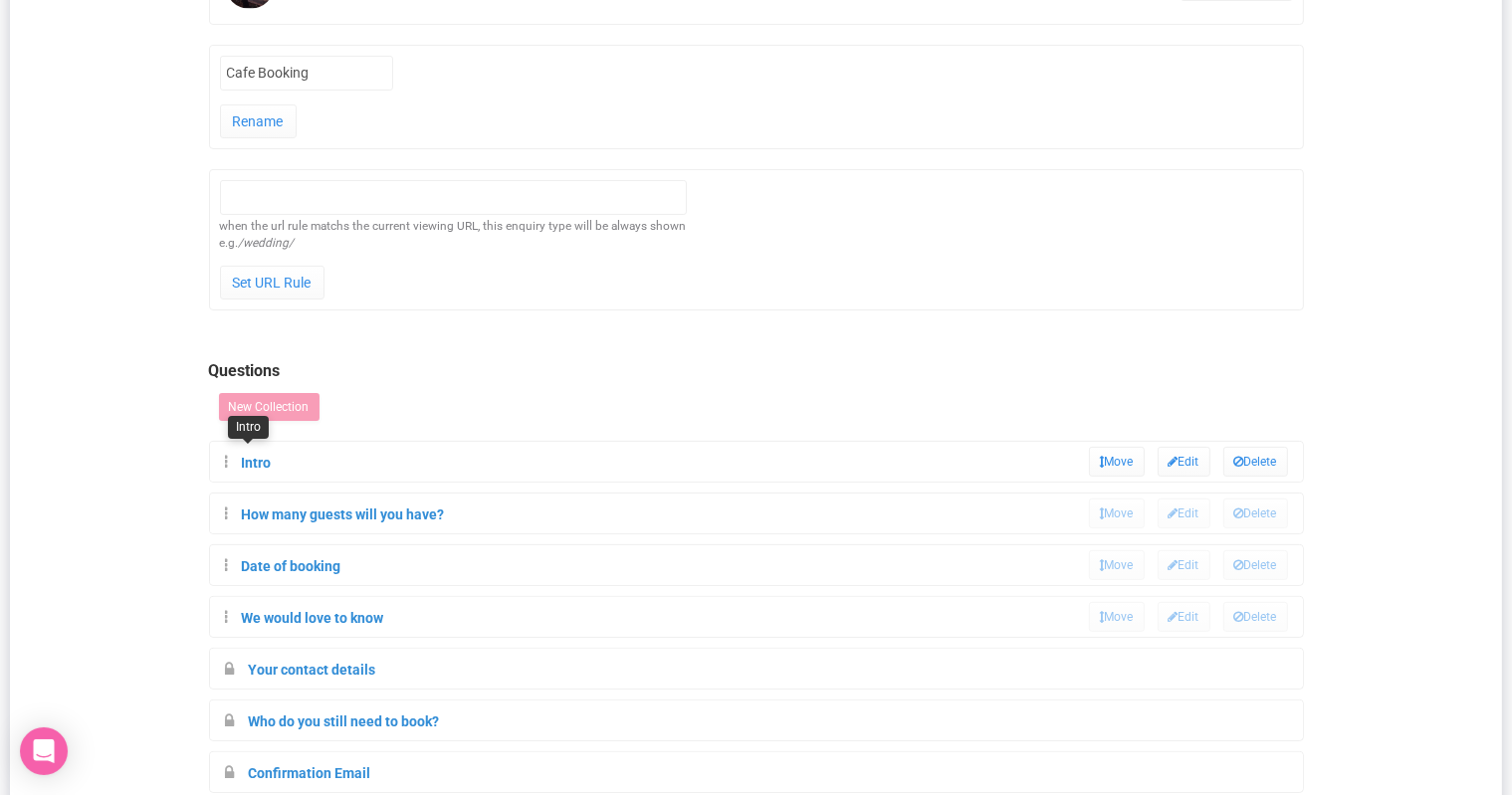 click on "Intro" at bounding box center [248, 463] 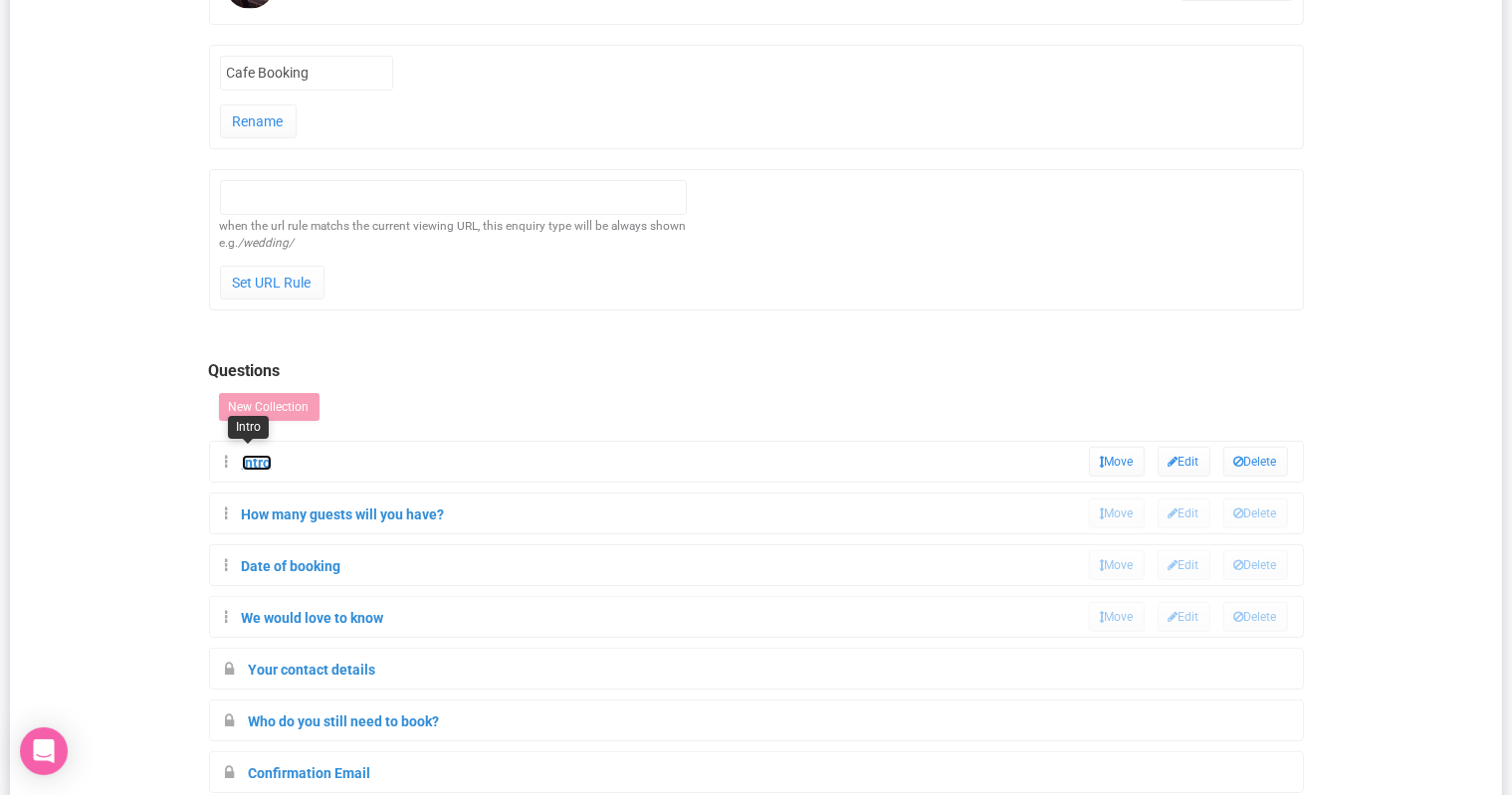 click on "Intro" at bounding box center (257, 463) 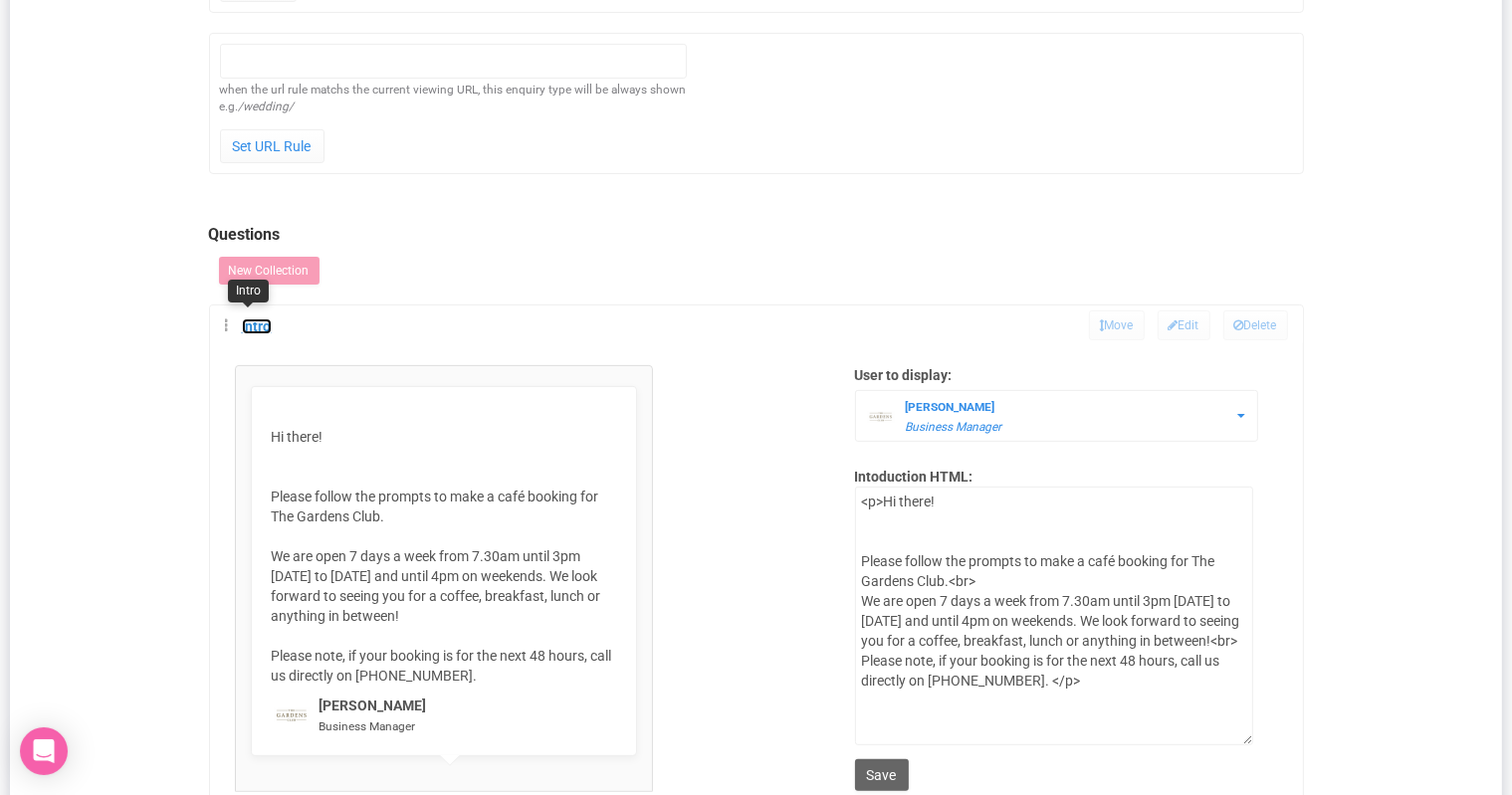 scroll, scrollTop: 511, scrollLeft: 0, axis: vertical 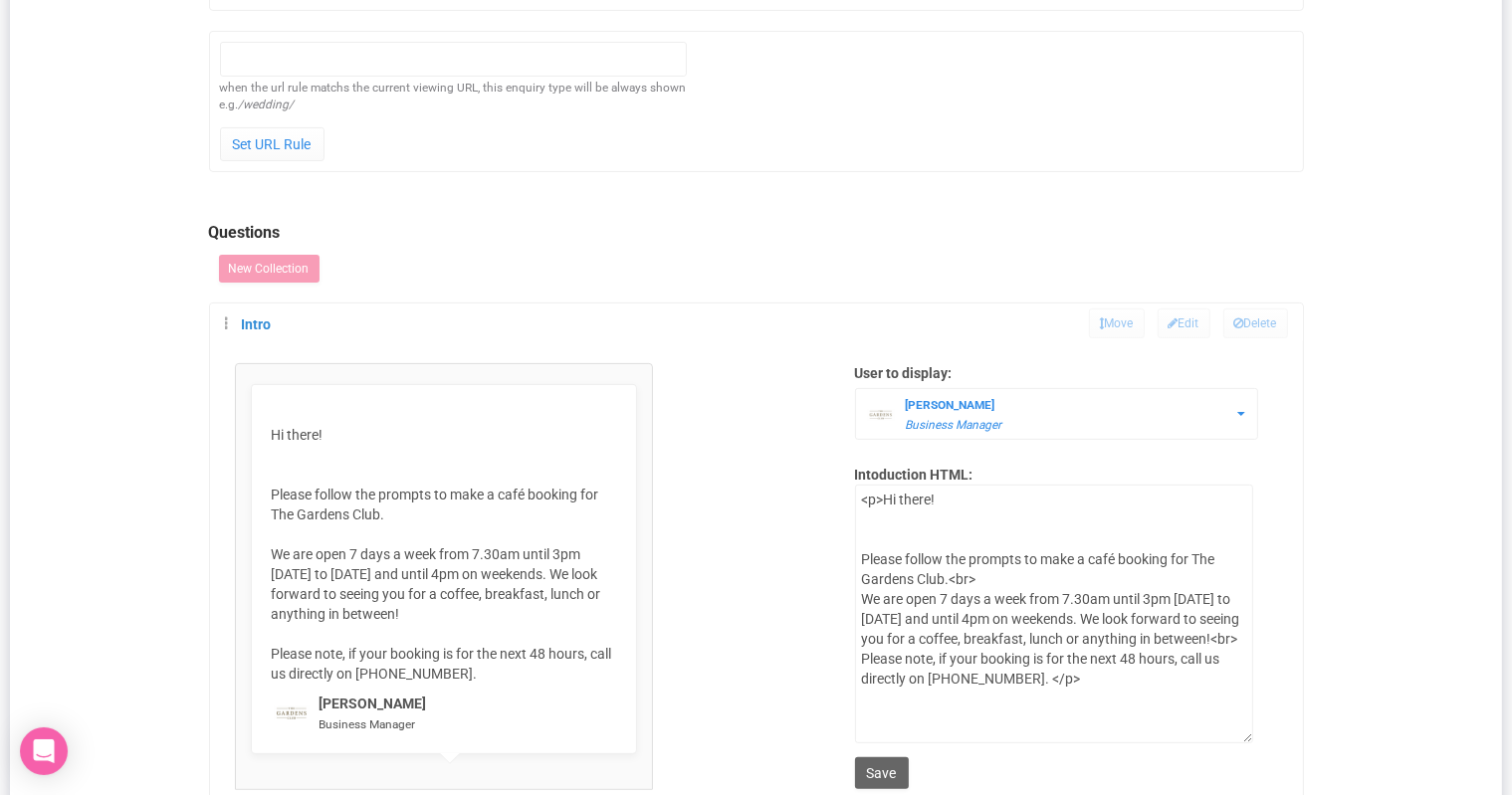 click on "Hi there! Please follow the prompts to make a café booking for The Gardens Club. We are open 7 days a week from 7.30am until 3pm [DATE] to [DATE] and until 4pm on weekends. We look forward to seeing you for a coffee, breakfast, lunch or anything in between! Please note, if your booking is for the next 48 hours, call us directly on [PHONE_NUMBER]." at bounding box center (444, 554) 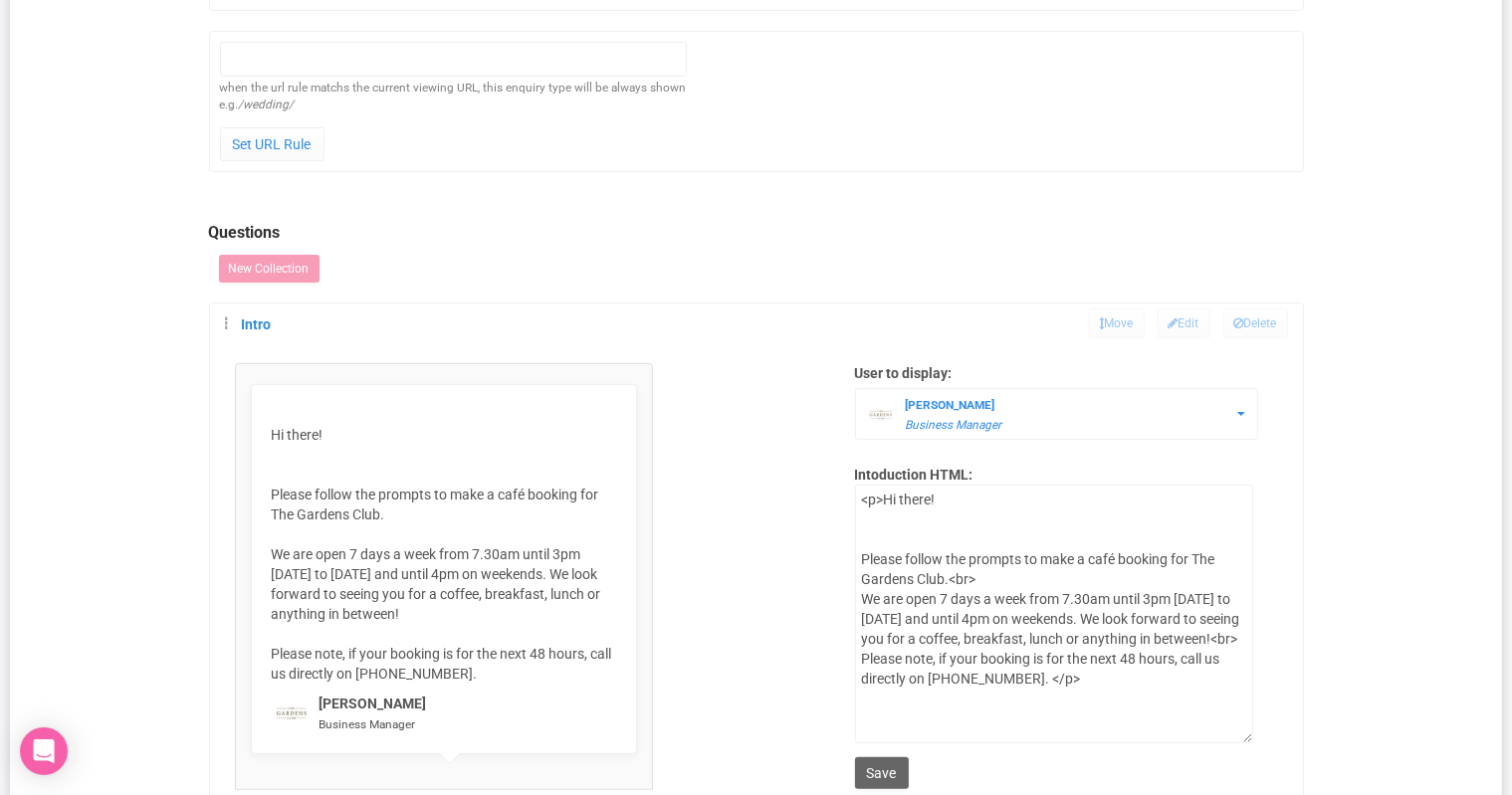 click on "Hi there! Please follow the prompts to make a café booking for The Gardens Club. We are open 7 days a week from 7.30am until 3pm [DATE] to [DATE] and until 4pm on weekends. We look forward to seeing you for a coffee, breakfast, lunch or anything in between! Please note, if your booking is for the next 48 hours, call us directly on [PHONE_NUMBER]." at bounding box center (444, 554) 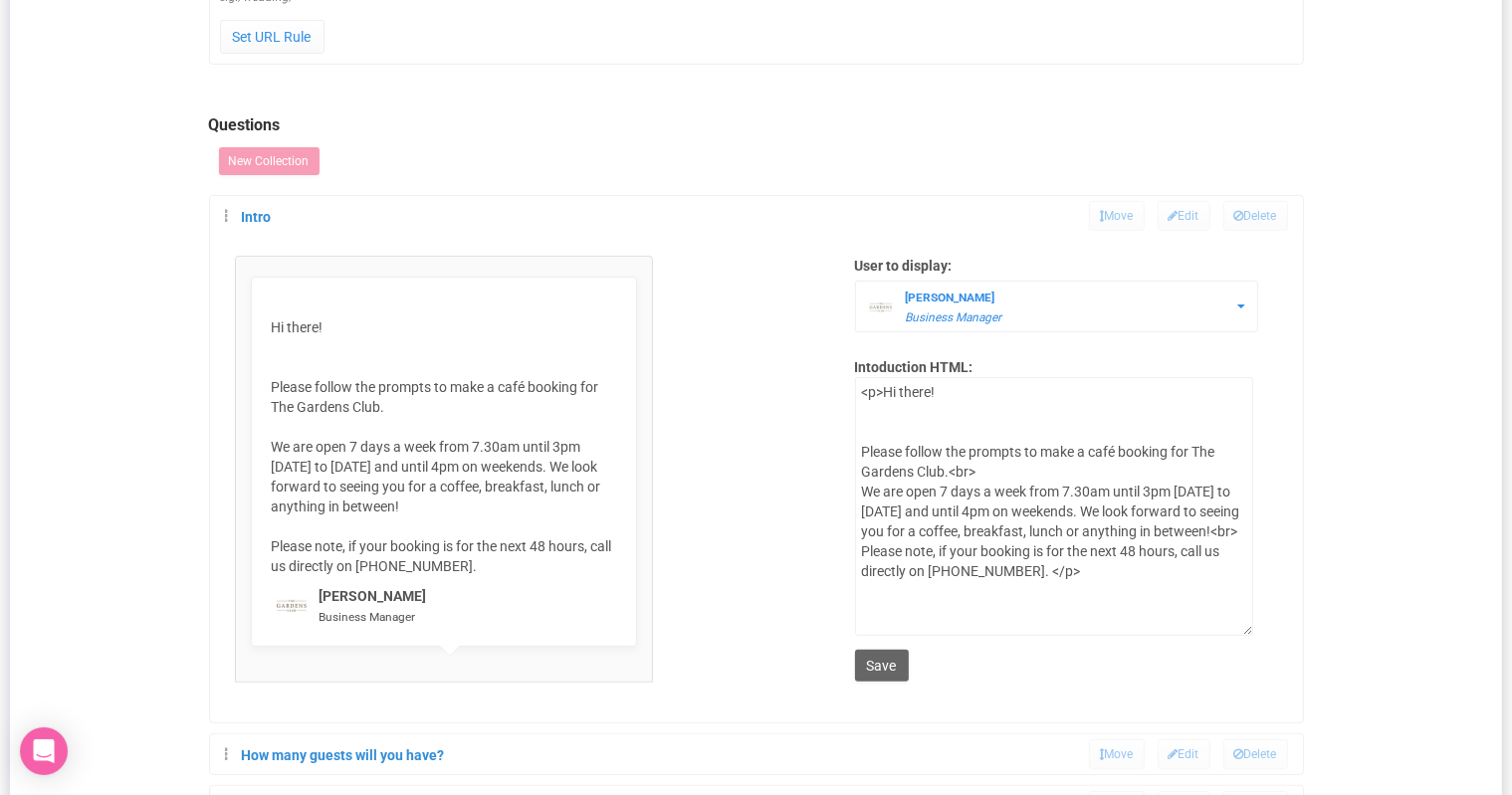 scroll, scrollTop: 695, scrollLeft: 0, axis: vertical 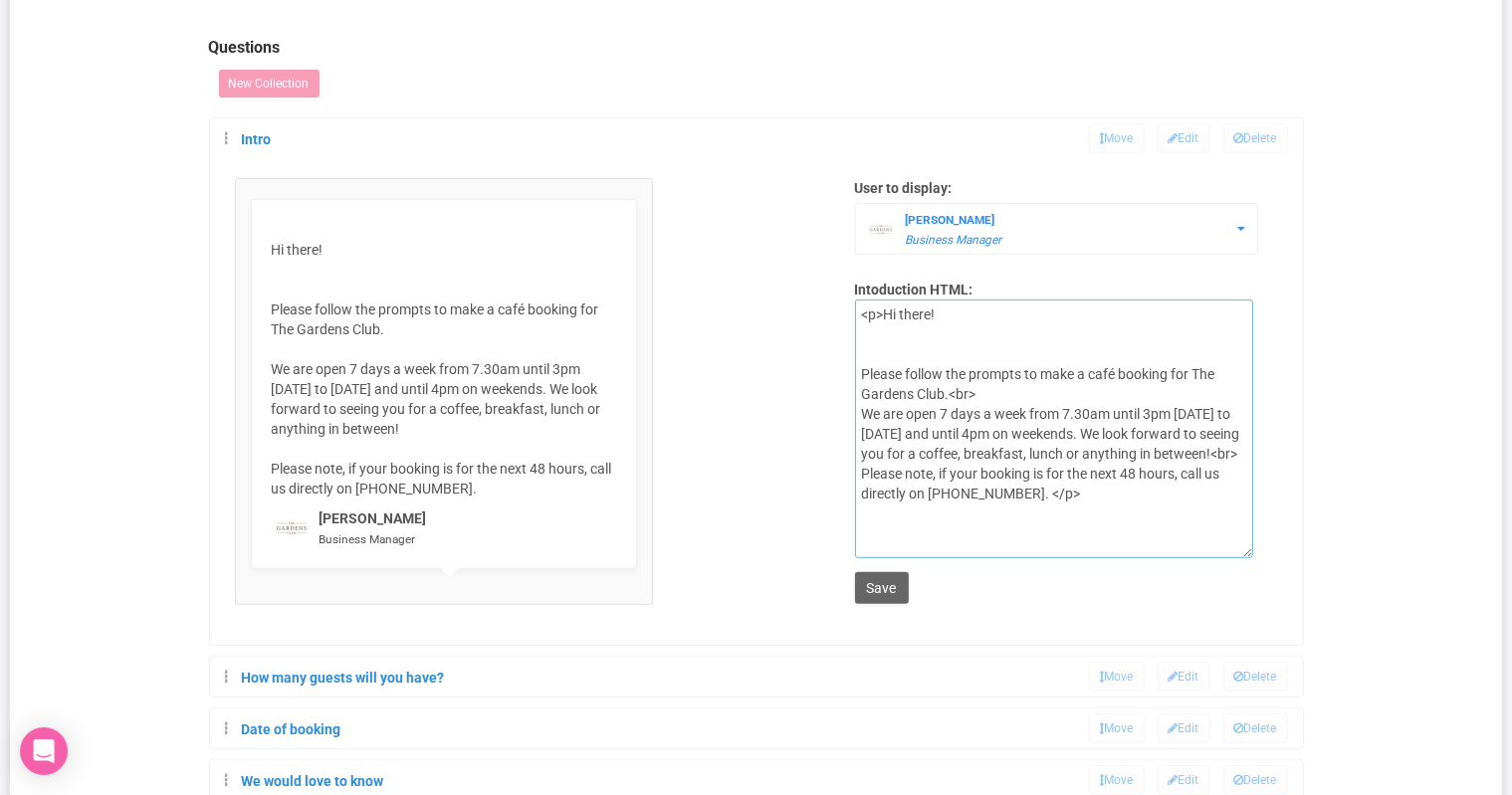 click on "<p>Hi there!
Please follow the prompts to make a café booking for The Gardens Club.<br>
We are open 7 days a week from 7.30am until 3pm [DATE] to [DATE] and until 4pm on weekends. We look forward to seeing you for a coffee, breakfast, lunch or anything in between!<br>
Please note, if your booking is for the next 48 hours, call us directly on [PHONE_NUMBER]. </p>" at bounding box center (1054, 429) 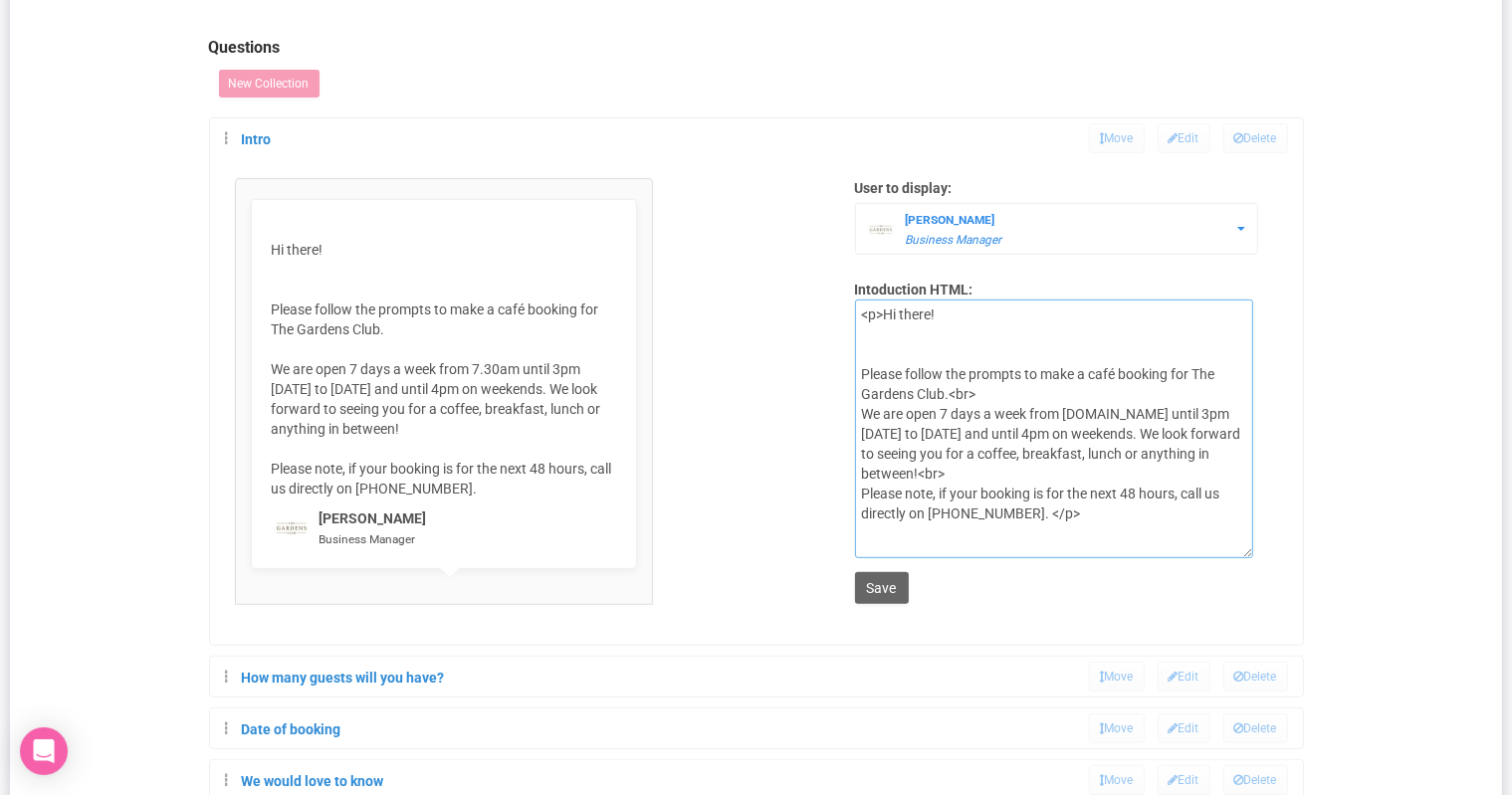 click on "<p>Hi there!
Please follow the prompts to make a café booking for The Gardens Club.<br>
We are open 7 days a week from 7.30am until 3pm [DATE] to [DATE] and until 4pm on weekends. We look forward to seeing you for a coffee, breakfast, lunch or anything in between!<br>
Please note, if your booking is for the next 48 hours, call us directly on [PHONE_NUMBER]. </p>" at bounding box center [1054, 429] 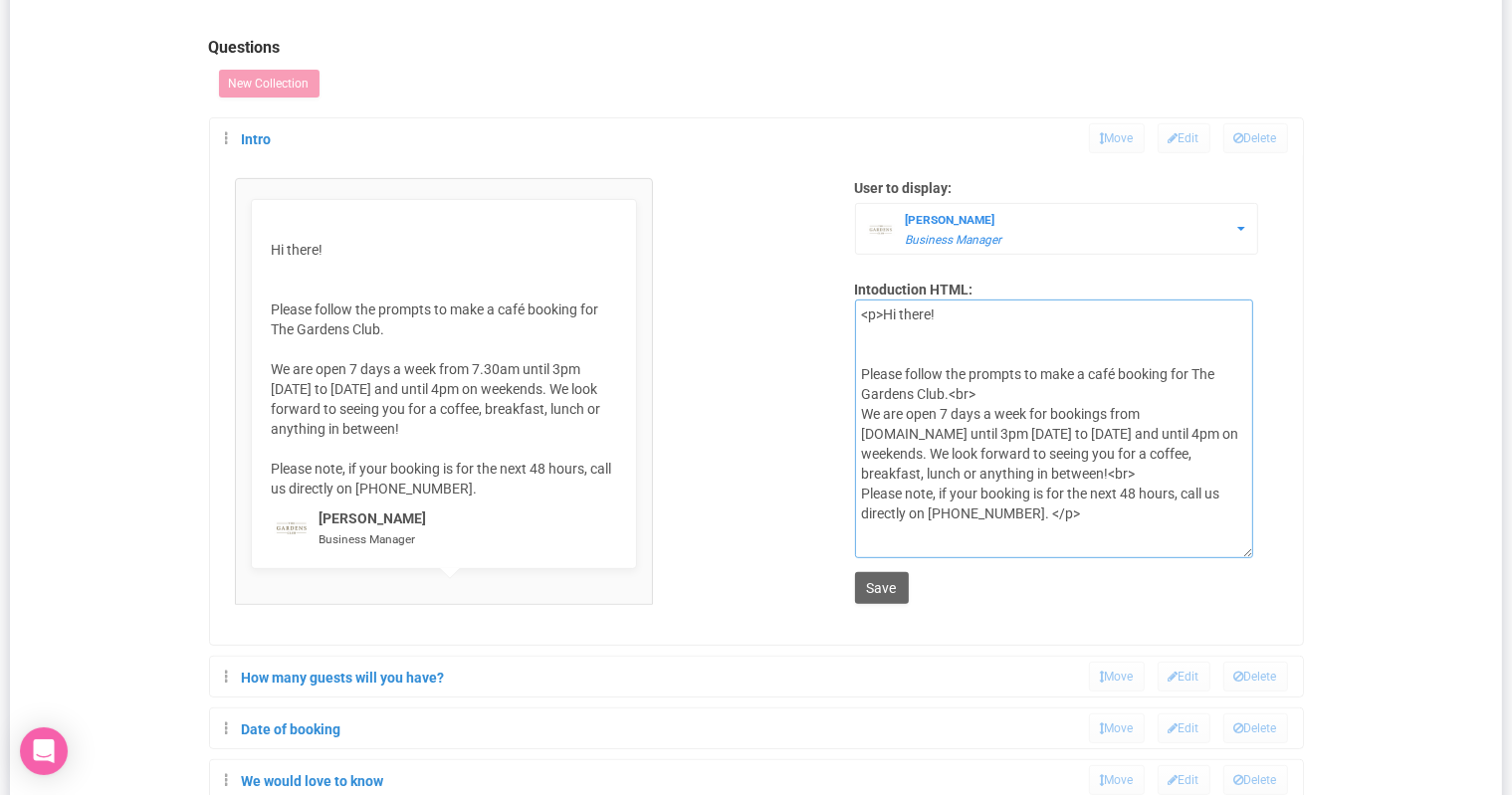click on "<p>Hi there!
Please follow the prompts to make a café booking for The Gardens Club.<br>
We are open 7 days a week from 7.30am until 3pm [DATE] to [DATE] and until 4pm on weekends. We look forward to seeing you for a coffee, breakfast, lunch or anything in between!<br>
Please note, if your booking is for the next 48 hours, call us directly on [PHONE_NUMBER]. </p>" at bounding box center (1054, 429) 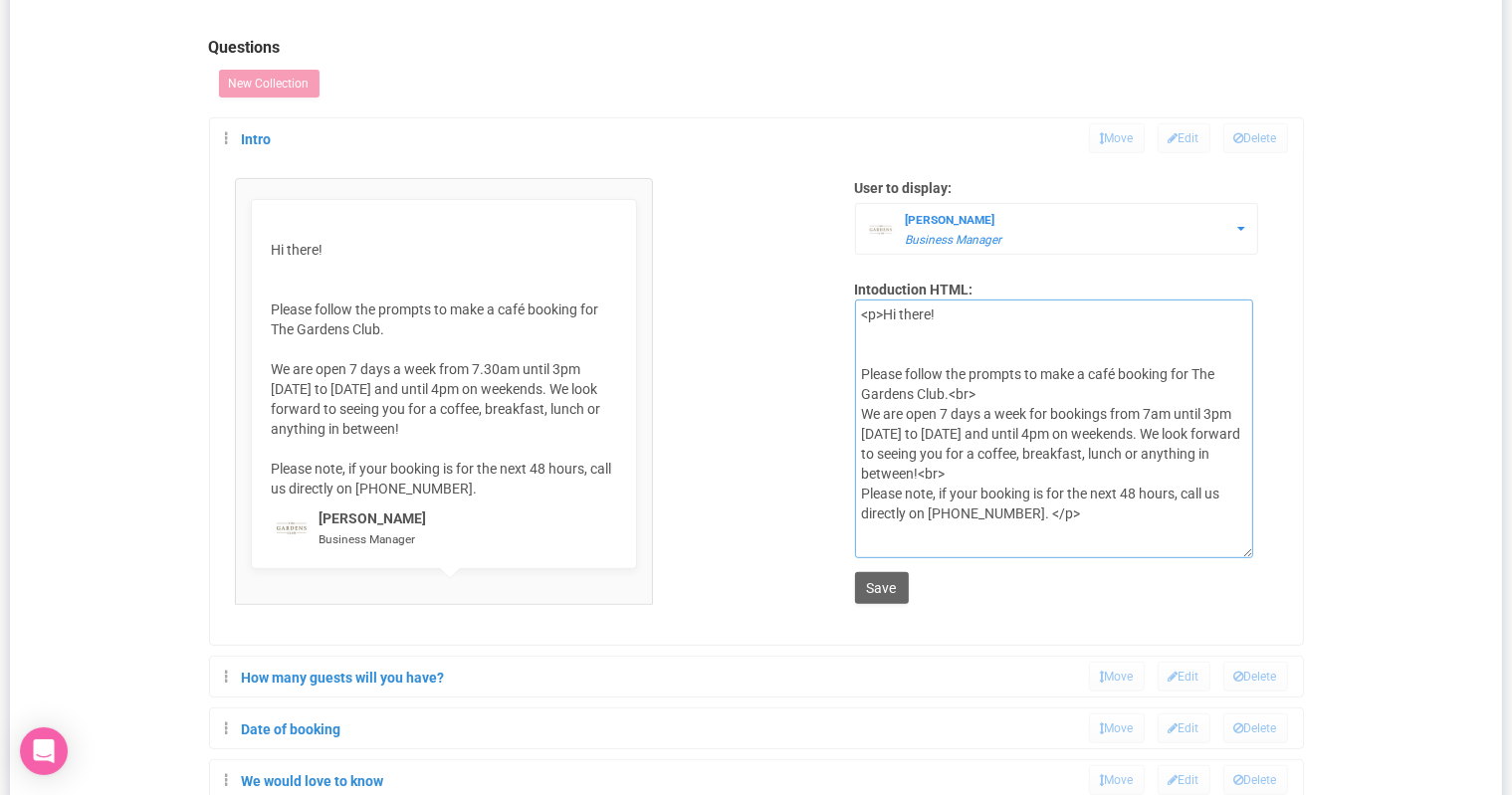 click on "<p>Hi there!
Please follow the prompts to make a café booking for The Gardens Club.<br>
We are open 7 days a week from 7.30am until 3pm [DATE] to [DATE] and until 4pm on weekends. We look forward to seeing you for a coffee, breakfast, lunch or anything in between!<br>
Please note, if your booking is for the next 48 hours, call us directly on [PHONE_NUMBER]. </p>" at bounding box center (1054, 429) 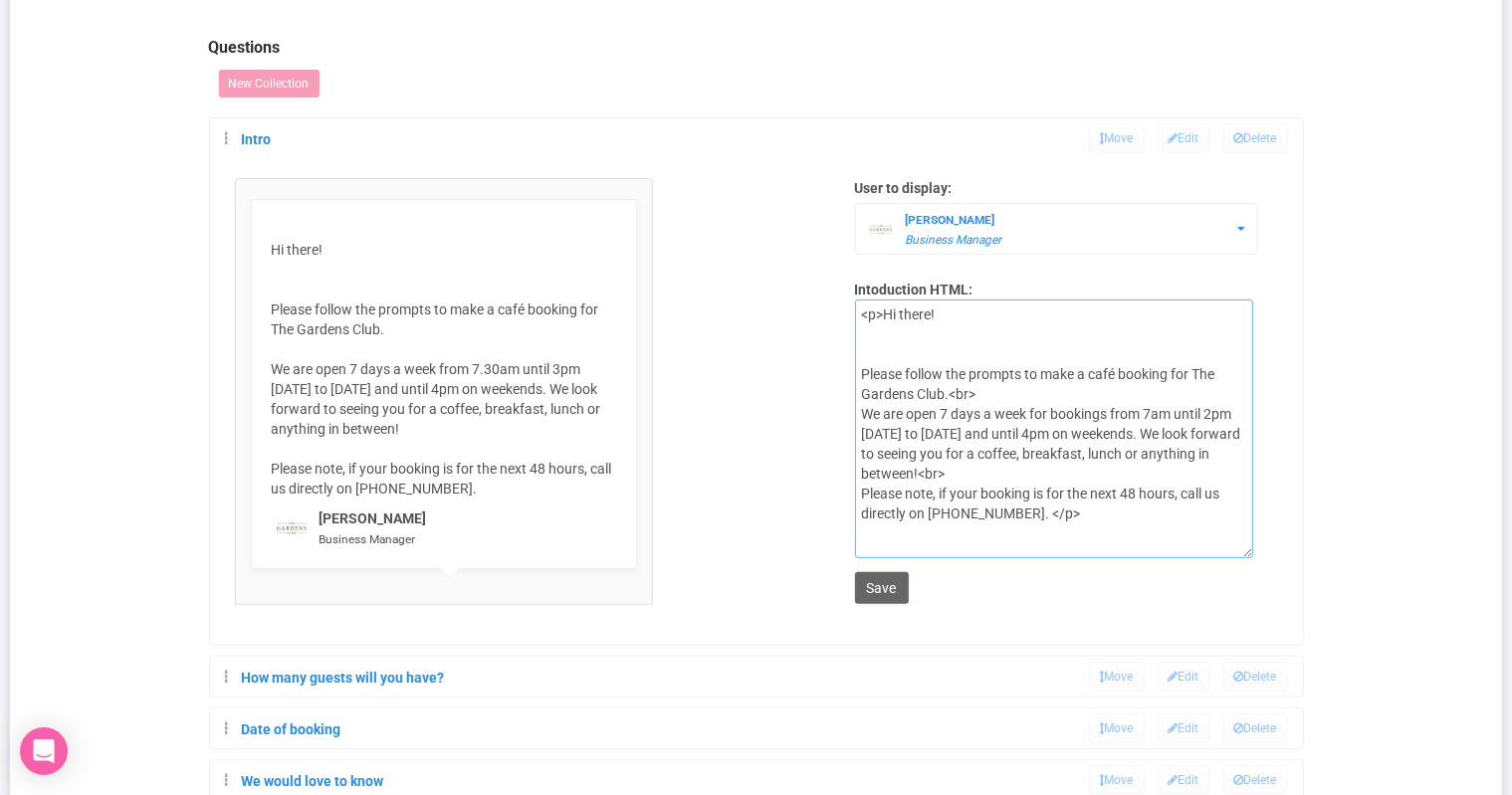 click on "<p>Hi there!
Please follow the prompts to make a café booking for The Gardens Club.<br>
We are open 7 days a week from 7.30am until 3pm [DATE] to [DATE] and until 4pm on weekends. We look forward to seeing you for a coffee, breakfast, lunch or anything in between!<br>
Please note, if your booking is for the next 48 hours, call us directly on [PHONE_NUMBER]. </p>" at bounding box center (1054, 429) 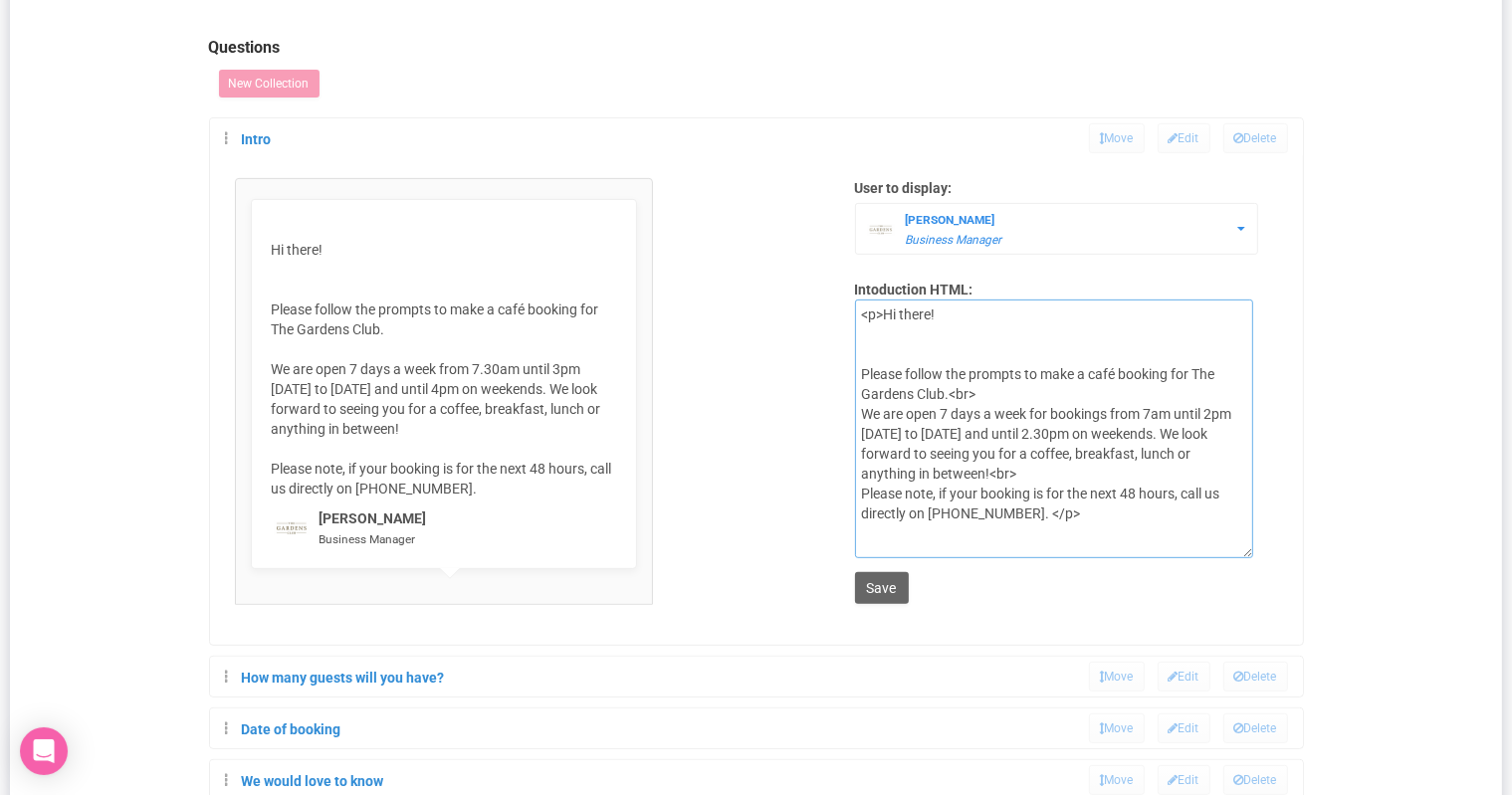 scroll, scrollTop: 739, scrollLeft: 0, axis: vertical 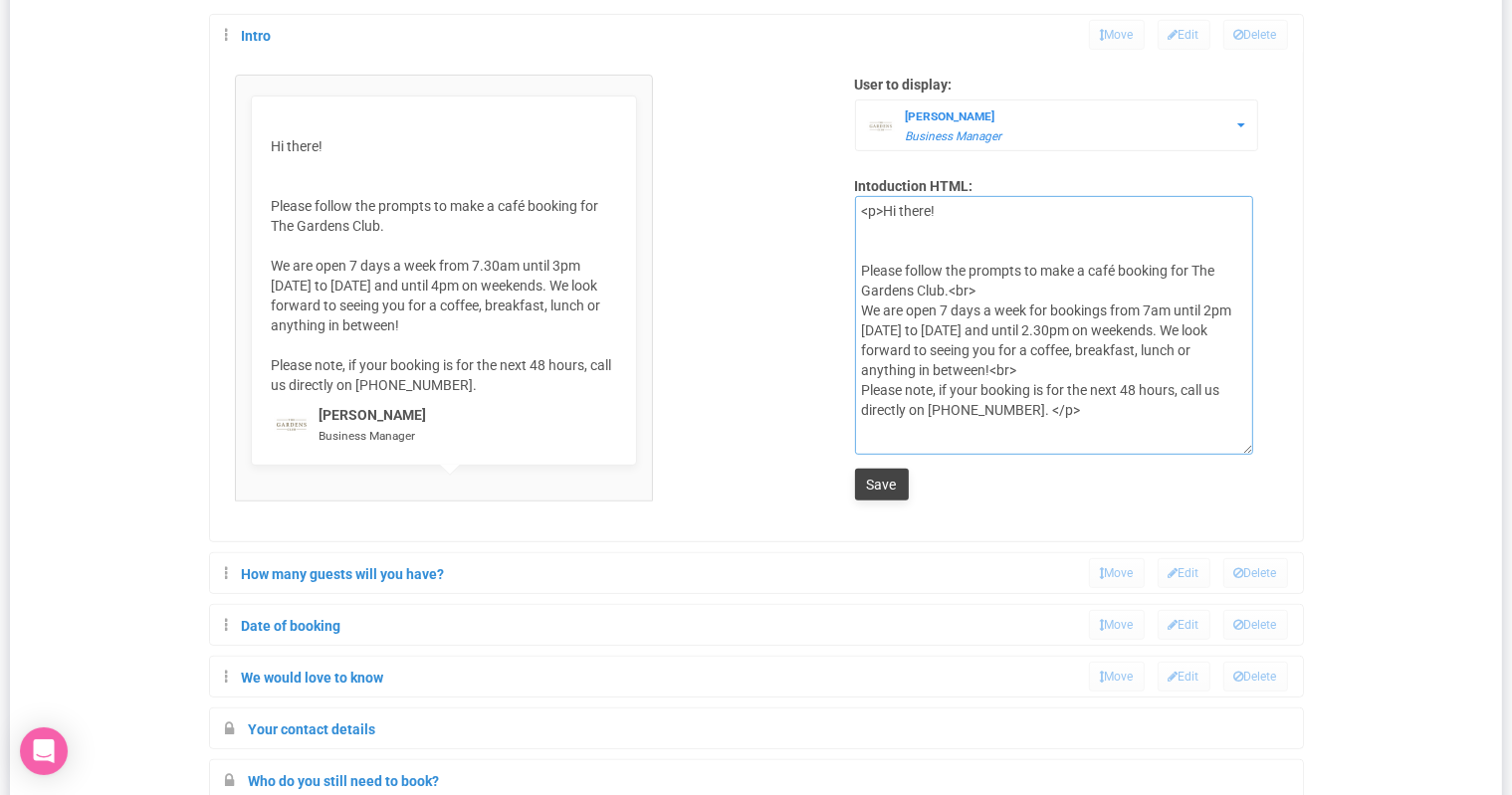 type on "<p>Hi there!
Please follow the prompts to make a café booking for The Gardens Club.<br>
We are open 7 days a week for bookings from 7am until 2pm Monday to Friday and until 2.30pm on weekends. We look forward to seeing you for a coffee, breakfast, lunch or anything in between!<br>
Please note, if your booking is for the next 48 hours, call us directly on (07) 3012 9606. </p>" 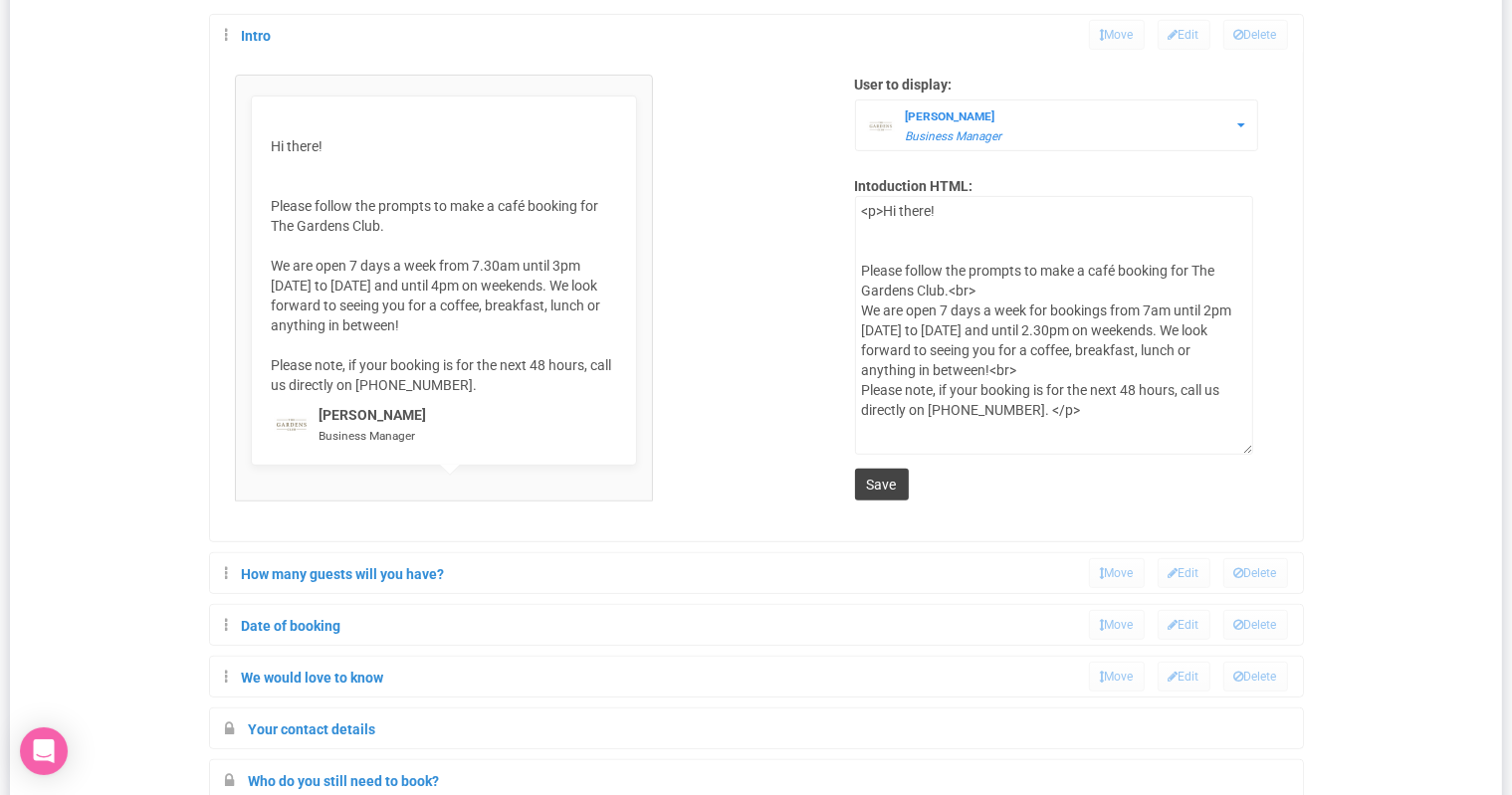 click on "Save" at bounding box center (882, 485) 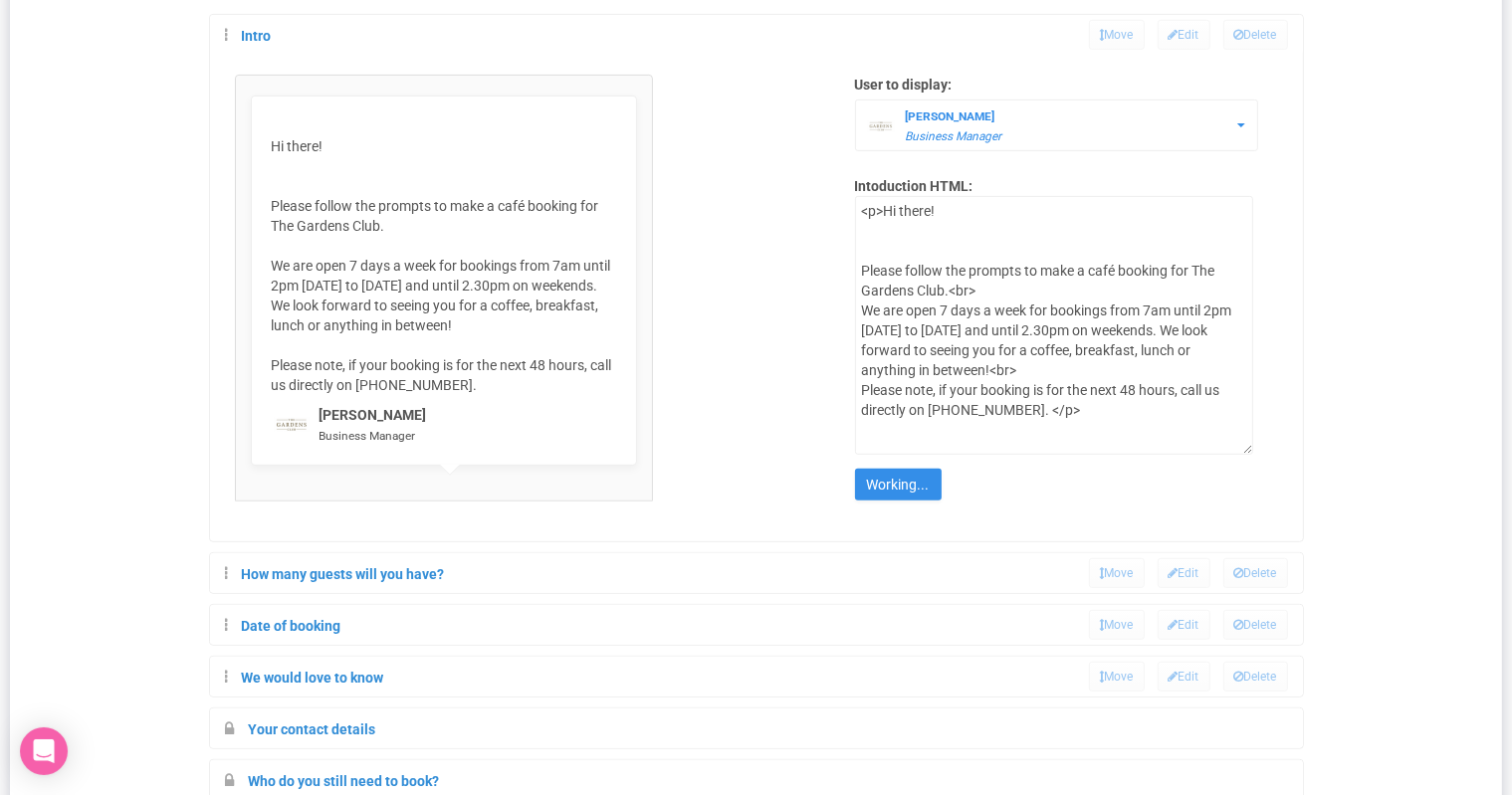 type on "Save" 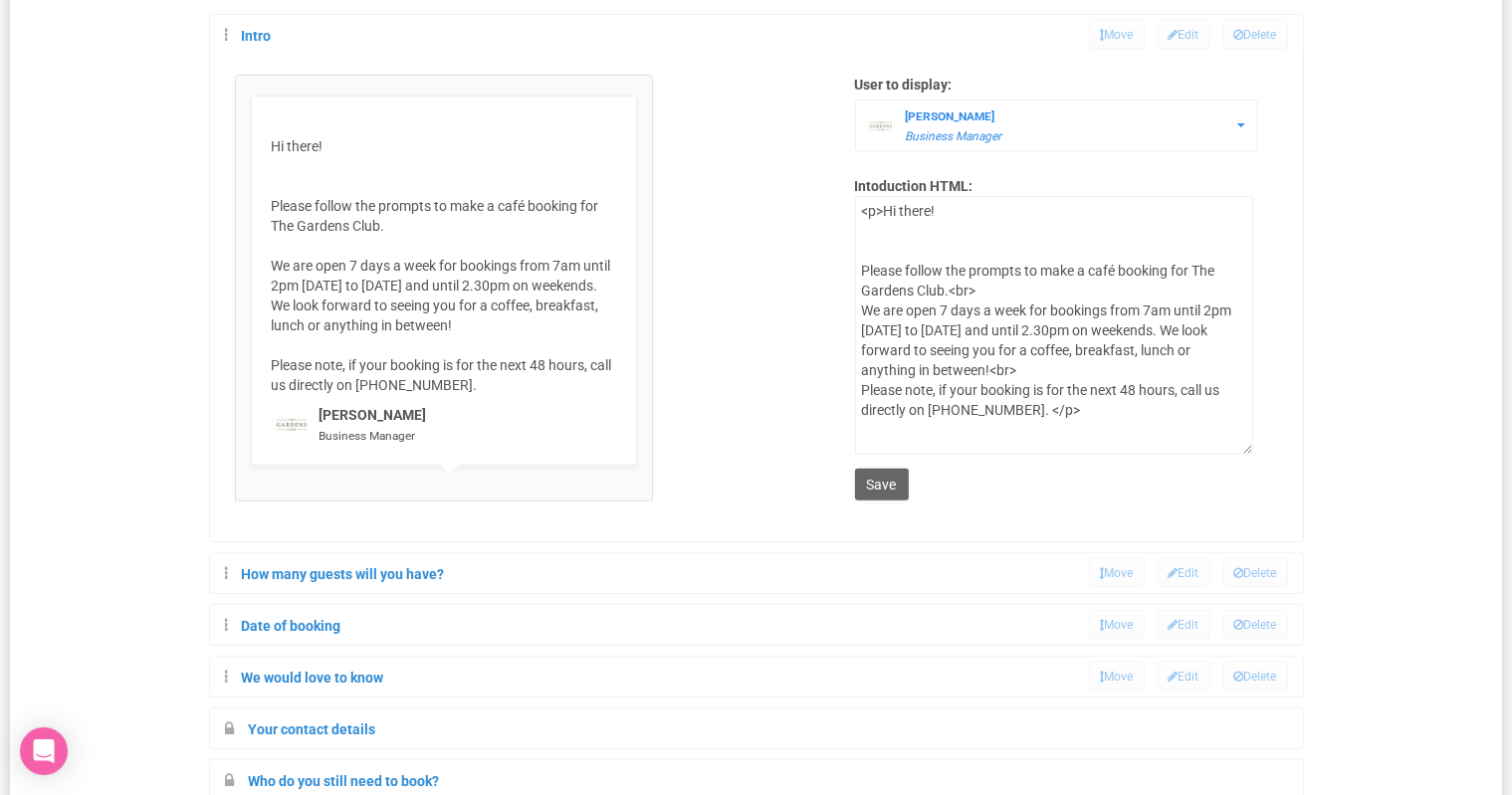 scroll, scrollTop: 899, scrollLeft: 0, axis: vertical 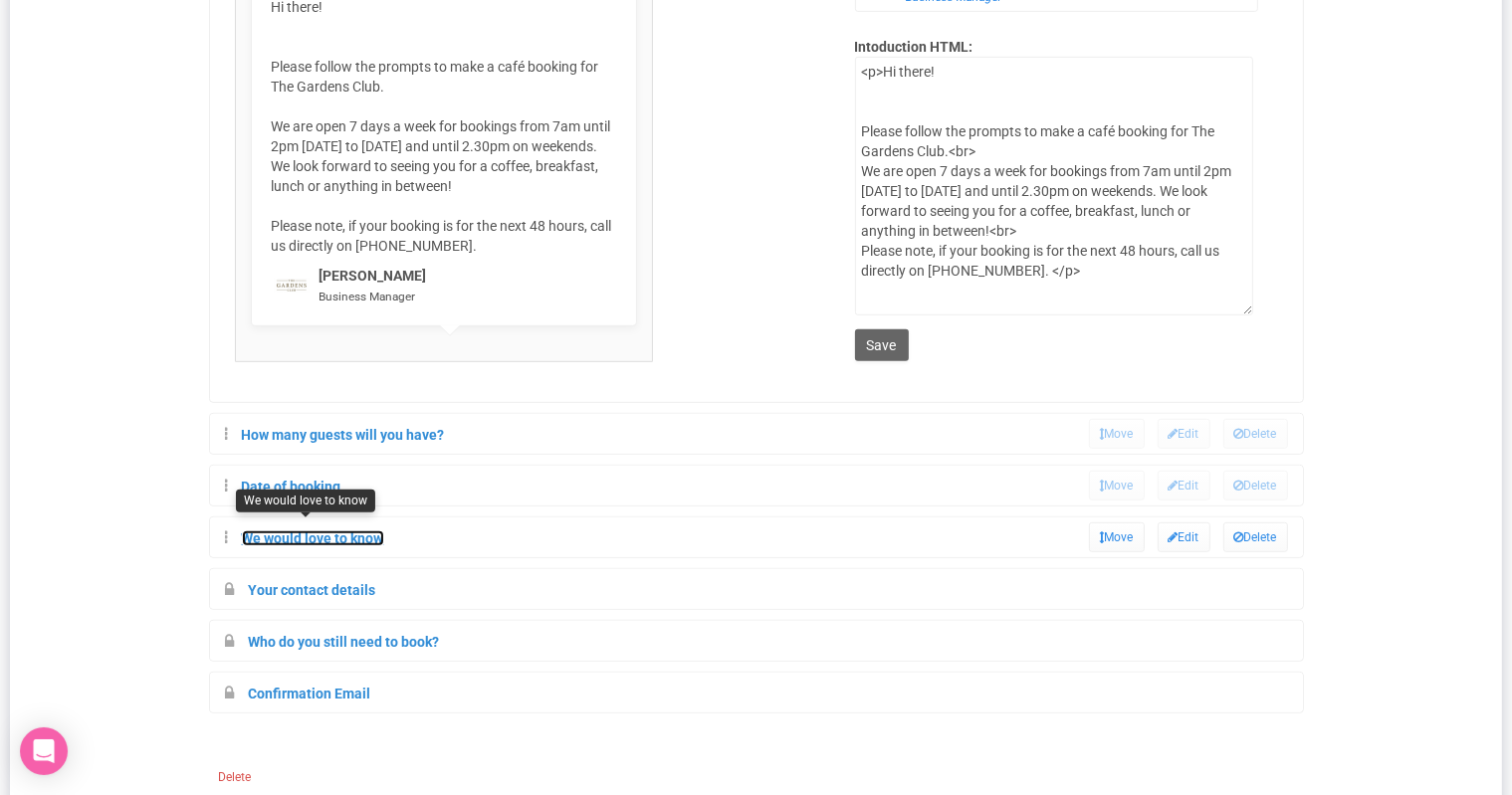 click on "We would love to know" at bounding box center (313, 538) 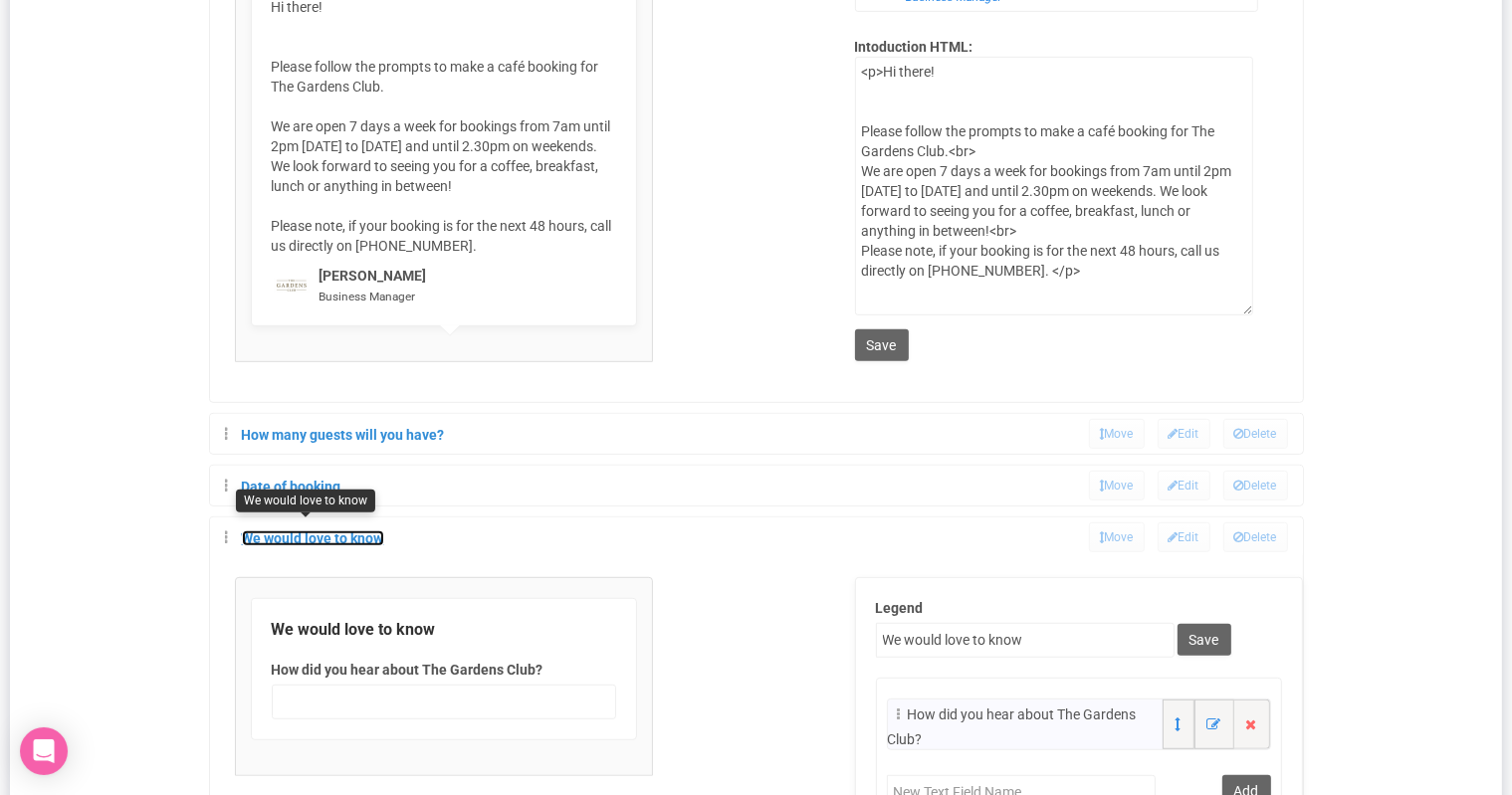 scroll, scrollTop: 1034, scrollLeft: 0, axis: vertical 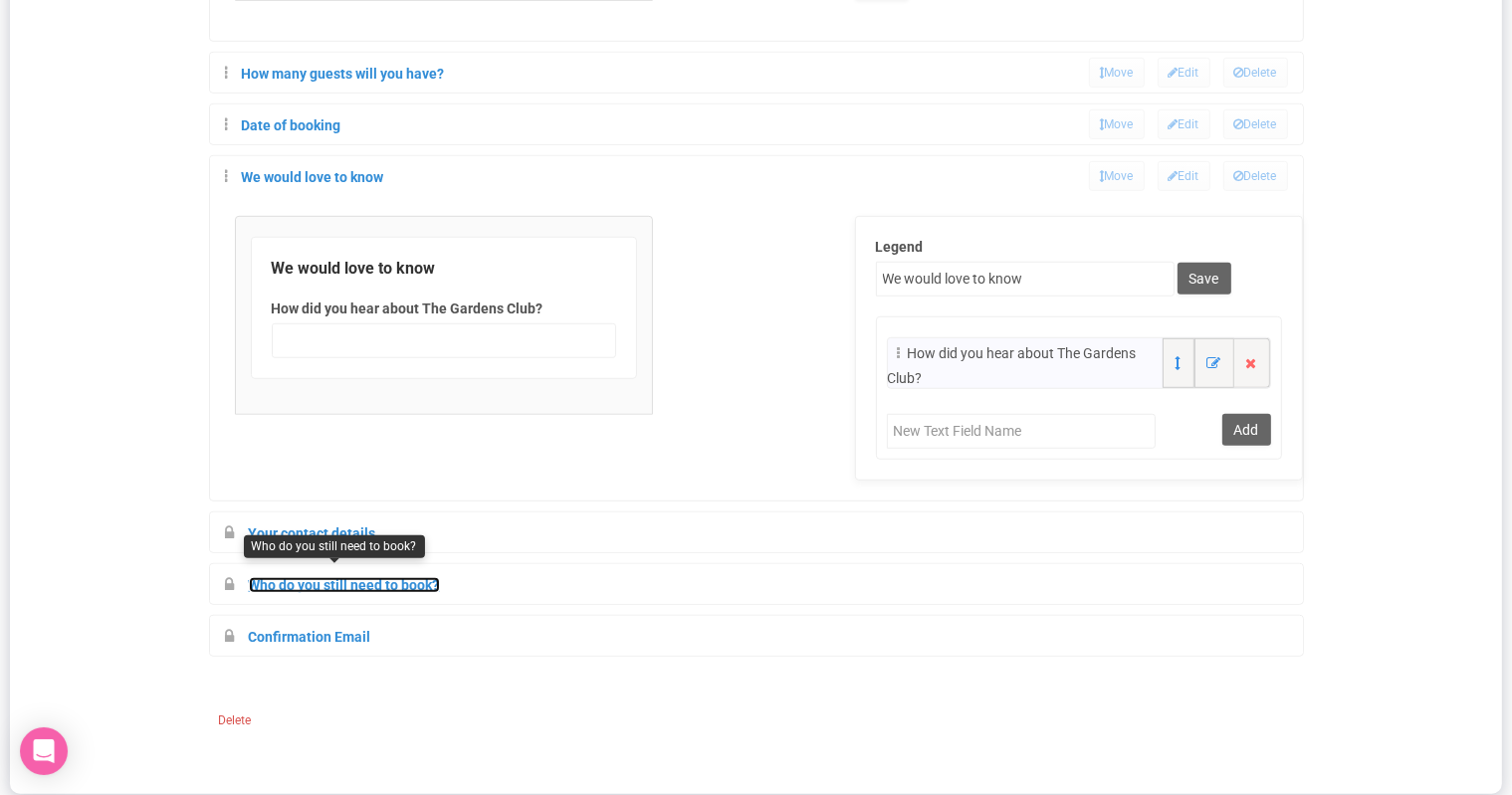 click on "Who do you still need to book?" at bounding box center [344, 585] 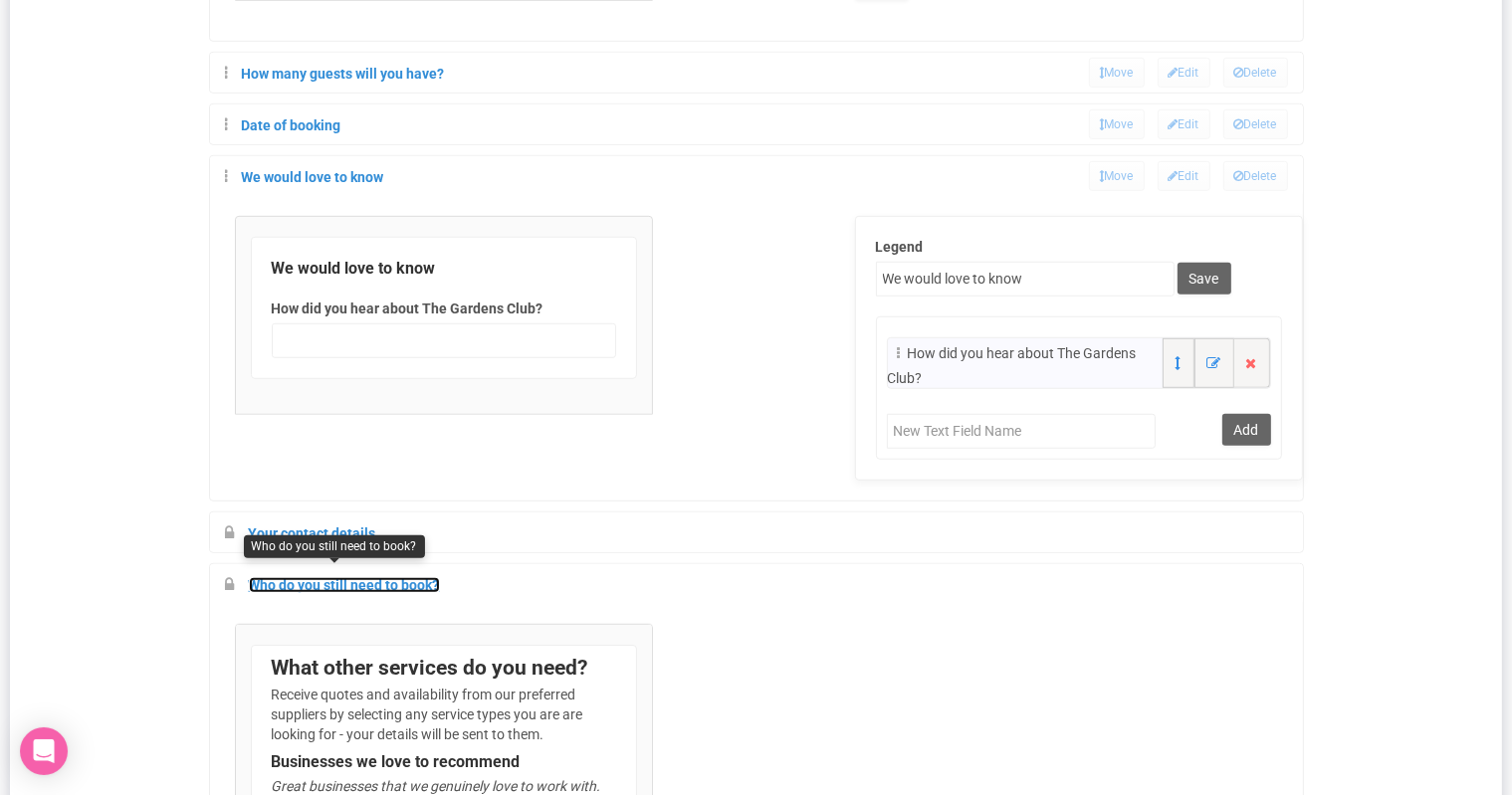 scroll, scrollTop: 1821, scrollLeft: 0, axis: vertical 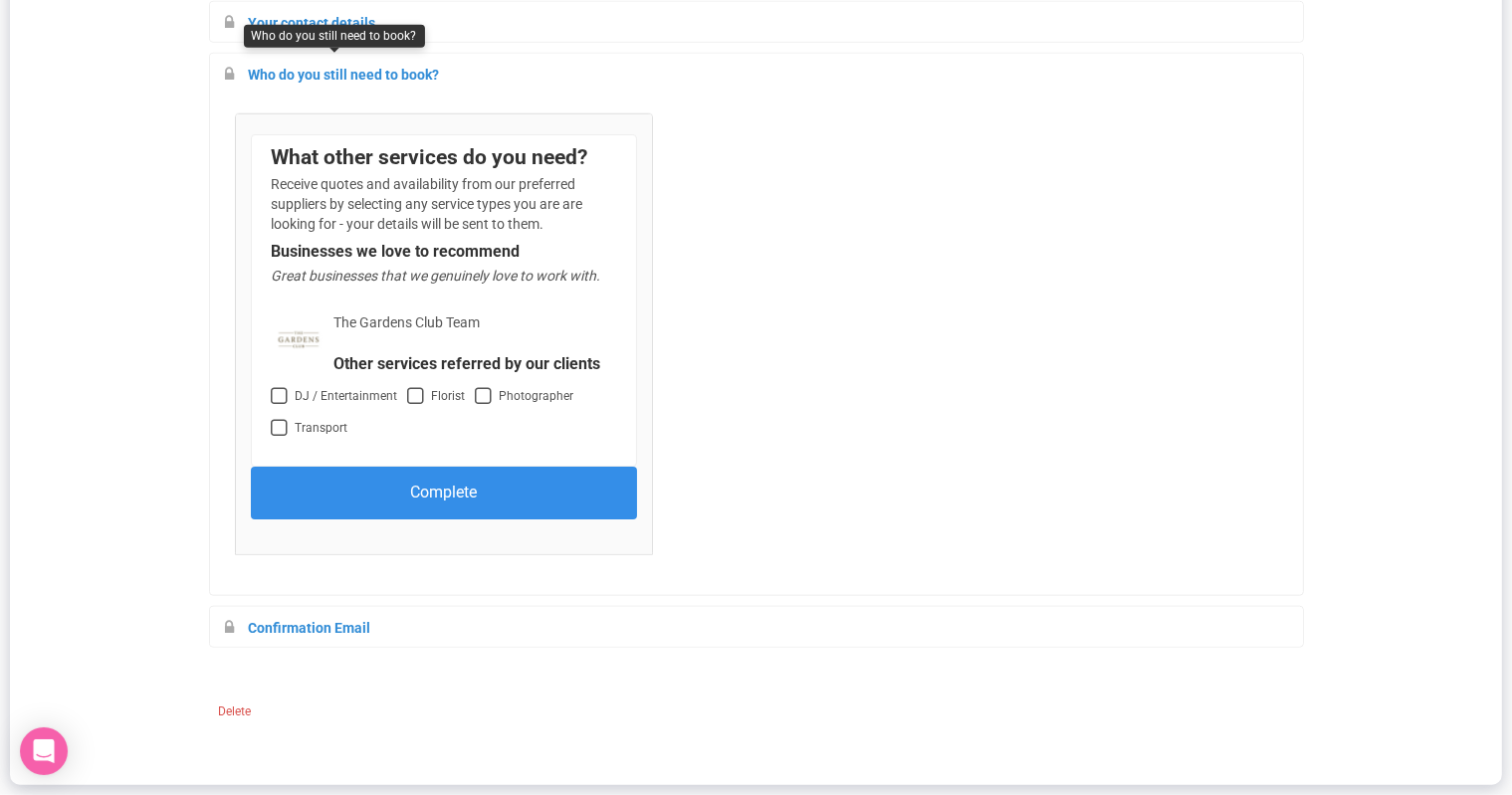 click on "←
Edit Cafe Booking Enquiry
Preview & Install
Settings
Event Type
Restaurant Bookings   Private Event Wedding Basic Contact Corporate Event Funeral Annual Event Newborn Portraits Maternity Portraits Tours and special activities Spa, Beauty and Gym Baptism Child Portraits Commercial Photography Event Photography Wildlife Photography Equine Portraits Pet Portraits Dog Portraits Fashion Portraits Dance Portraits Landscape Photography Medical Photography Forensic Photography Family Portrait Fine Art Photography Motorsport Photography Studio Portrait Creative Portraits Environmental Portraits Cyber Security Team IT Security Renovation Restaurant Bookings Web Development School Formals Domains and Emails Branding and Design SEO and Digital Marketing Renovation New Build Maintenance Ask a question Ask a question Services Government Services Council Services Legal Services Healthcare Services Phone Systems Business IT" at bounding box center (756, -508) 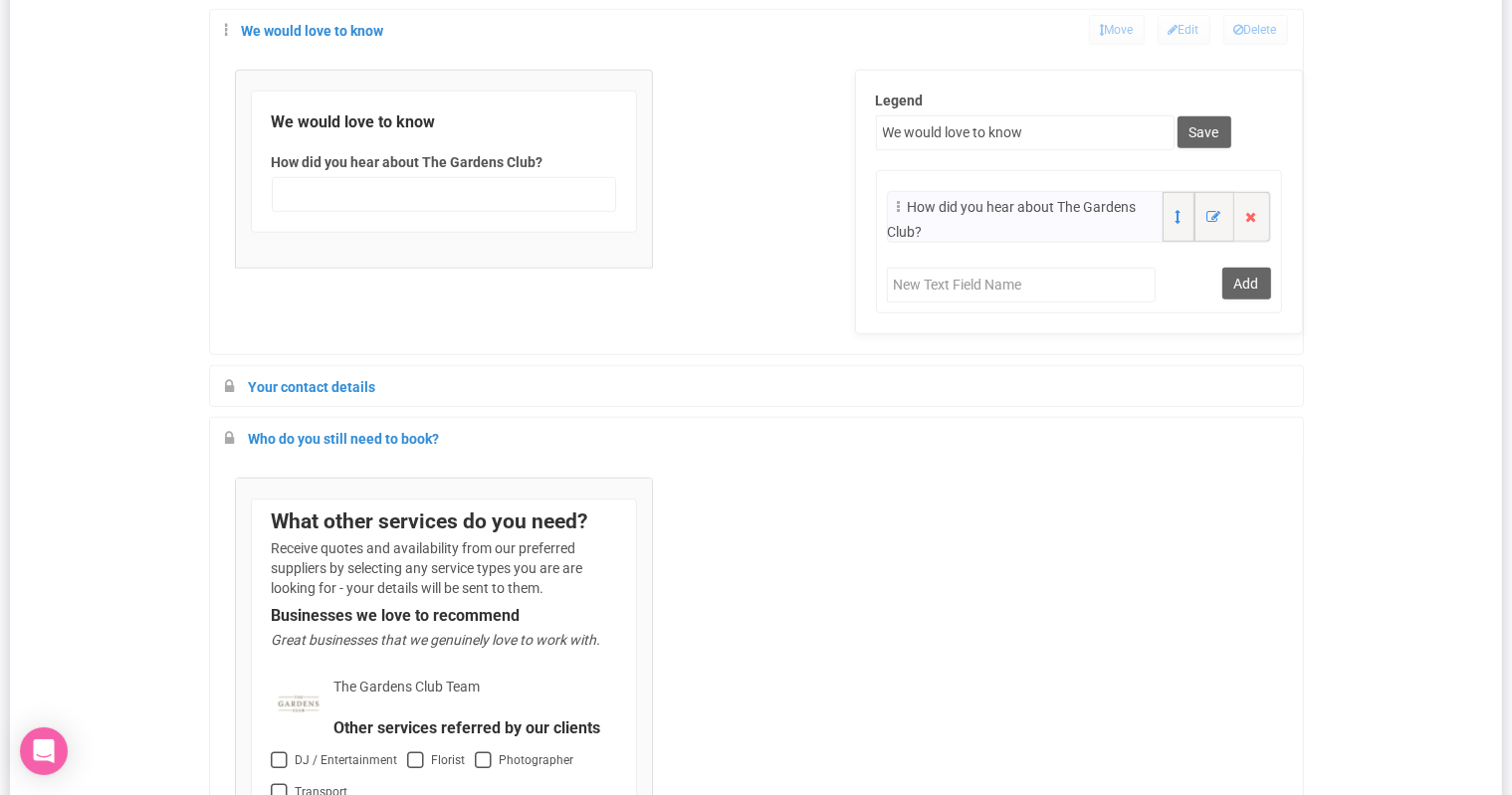 scroll, scrollTop: 1444, scrollLeft: 0, axis: vertical 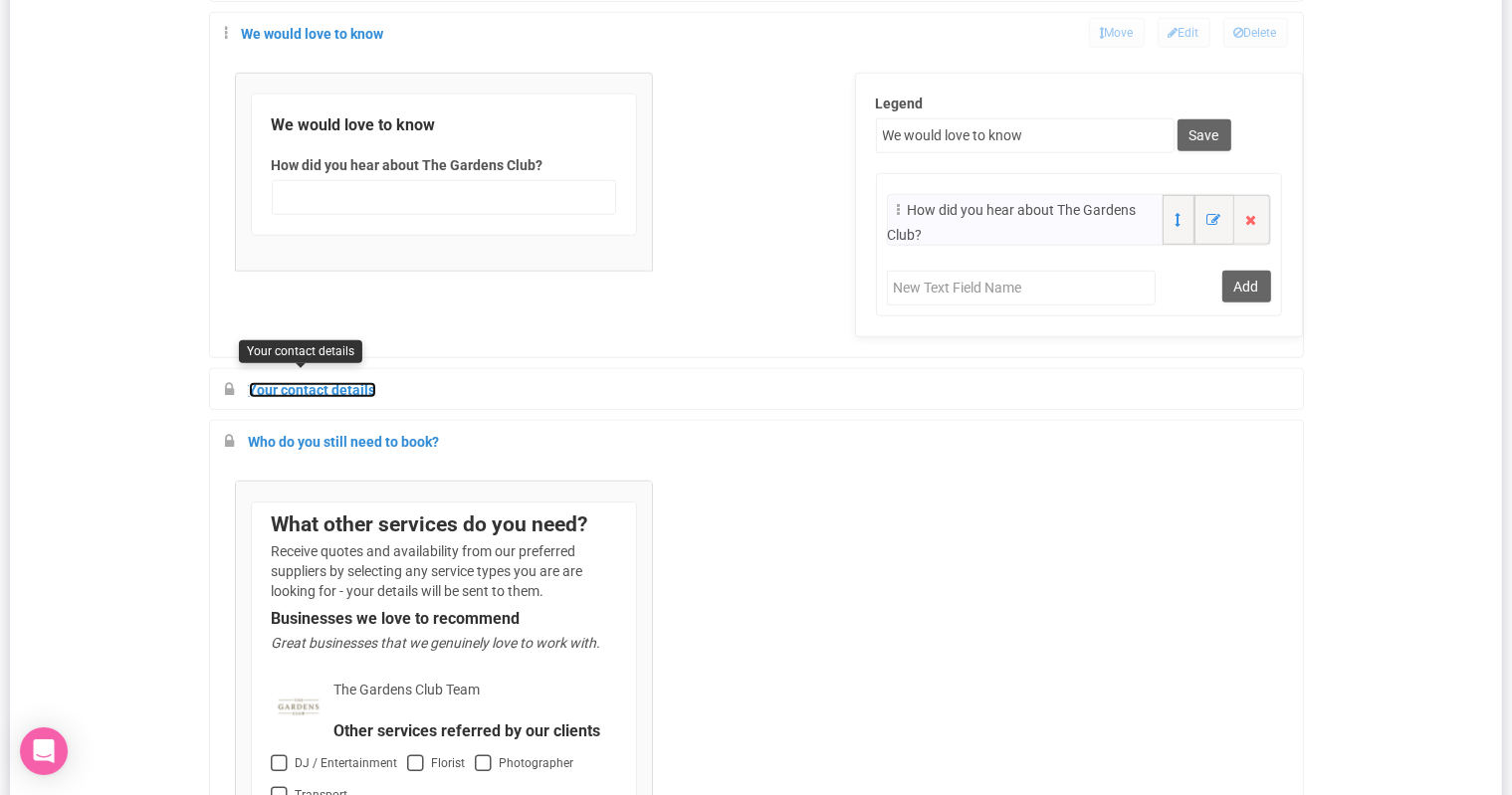 click on "Your contact details" at bounding box center [313, 390] 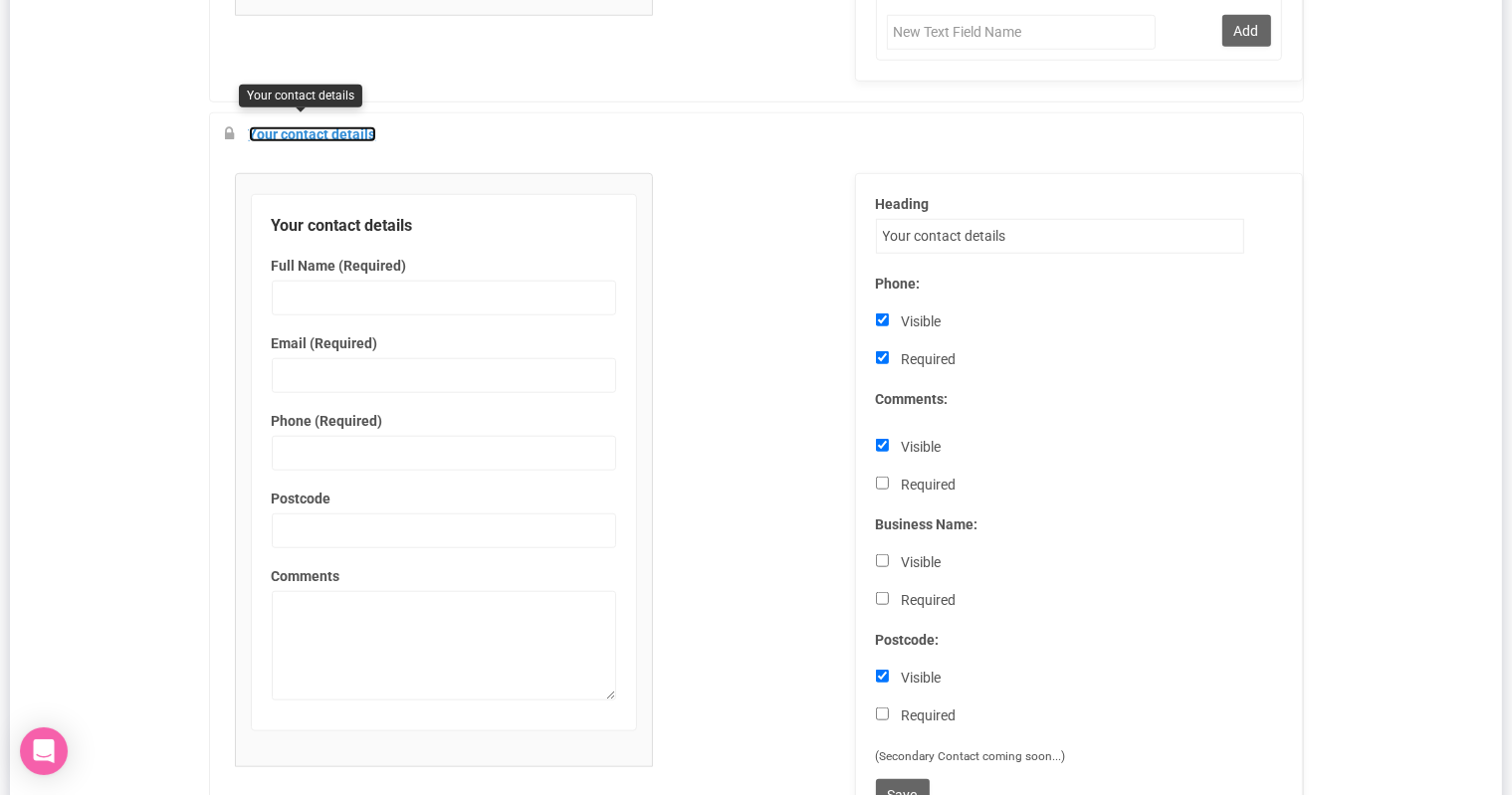 scroll, scrollTop: 1715, scrollLeft: 0, axis: vertical 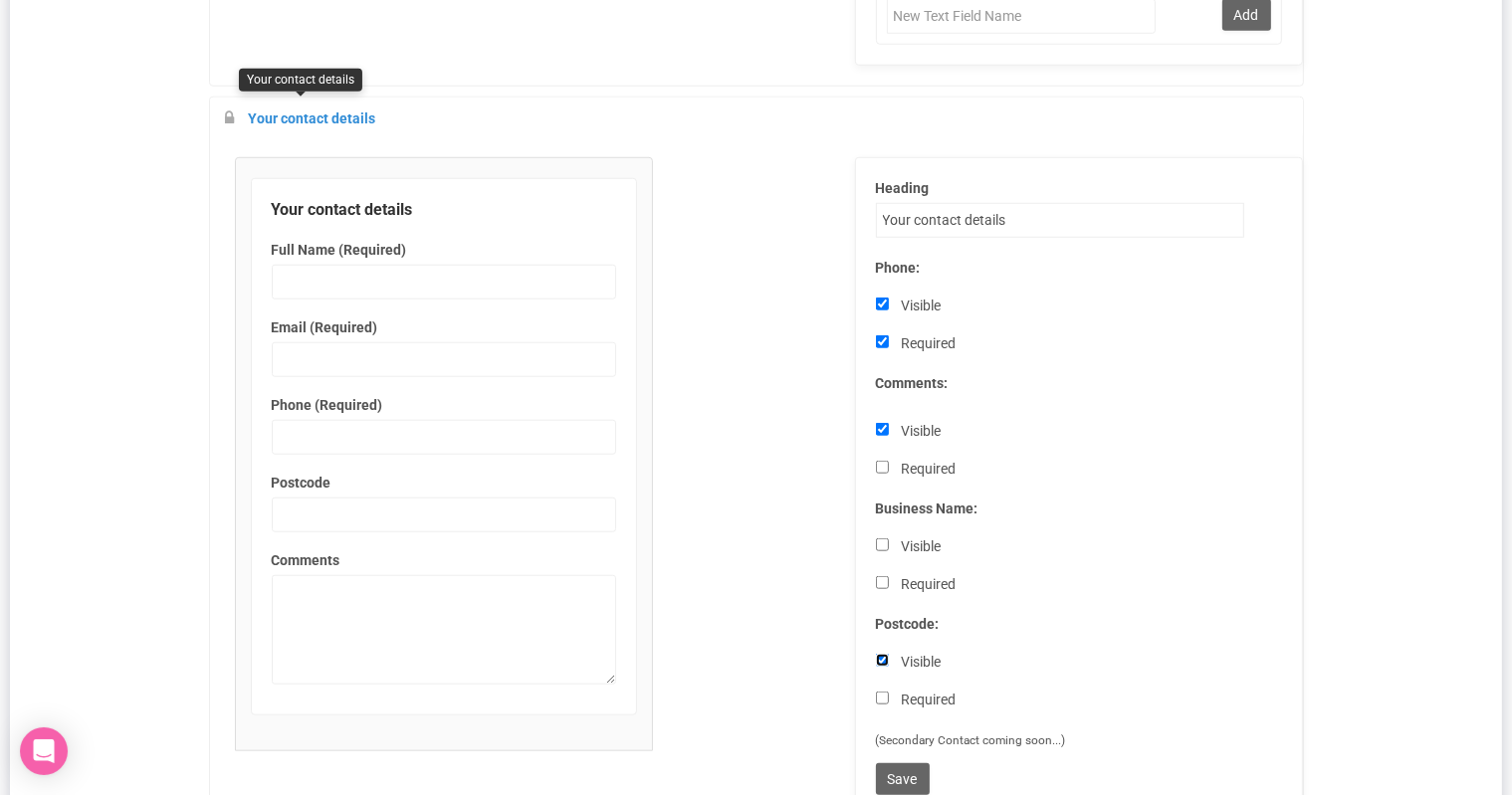 click on "Visible" at bounding box center (882, 660) 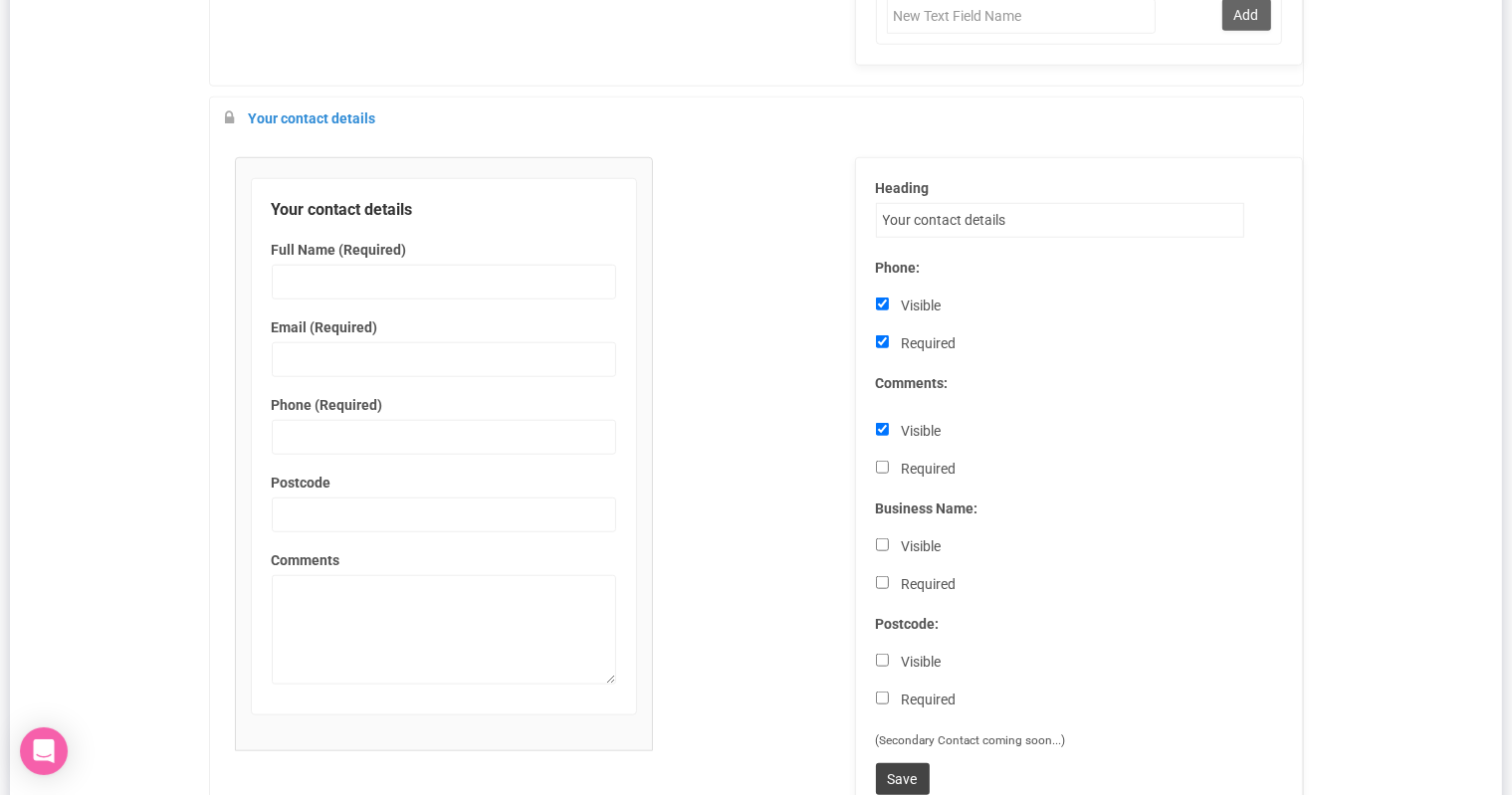 click on "Save" at bounding box center (903, 779) 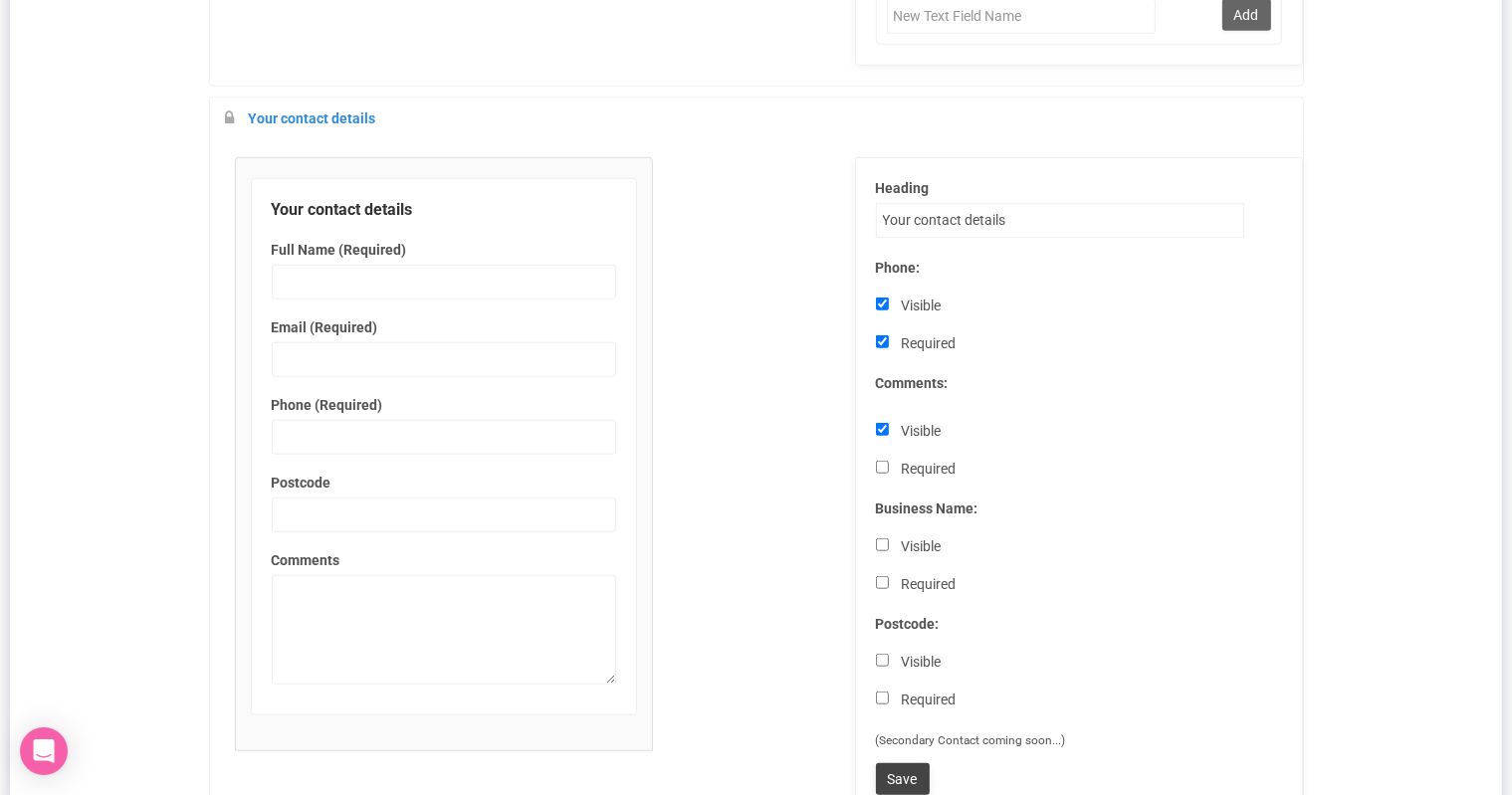 type on "Save" 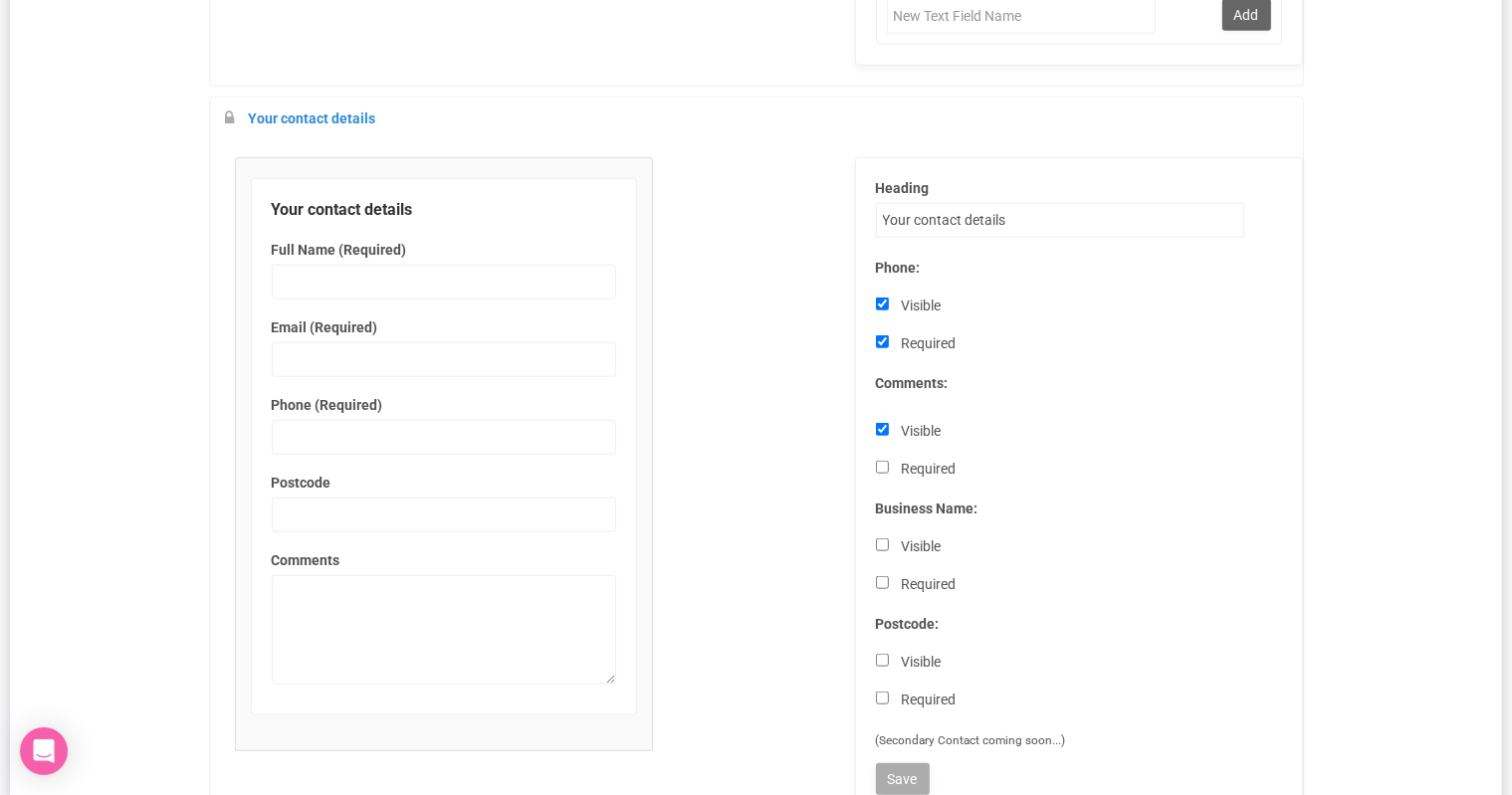 type on "Done" 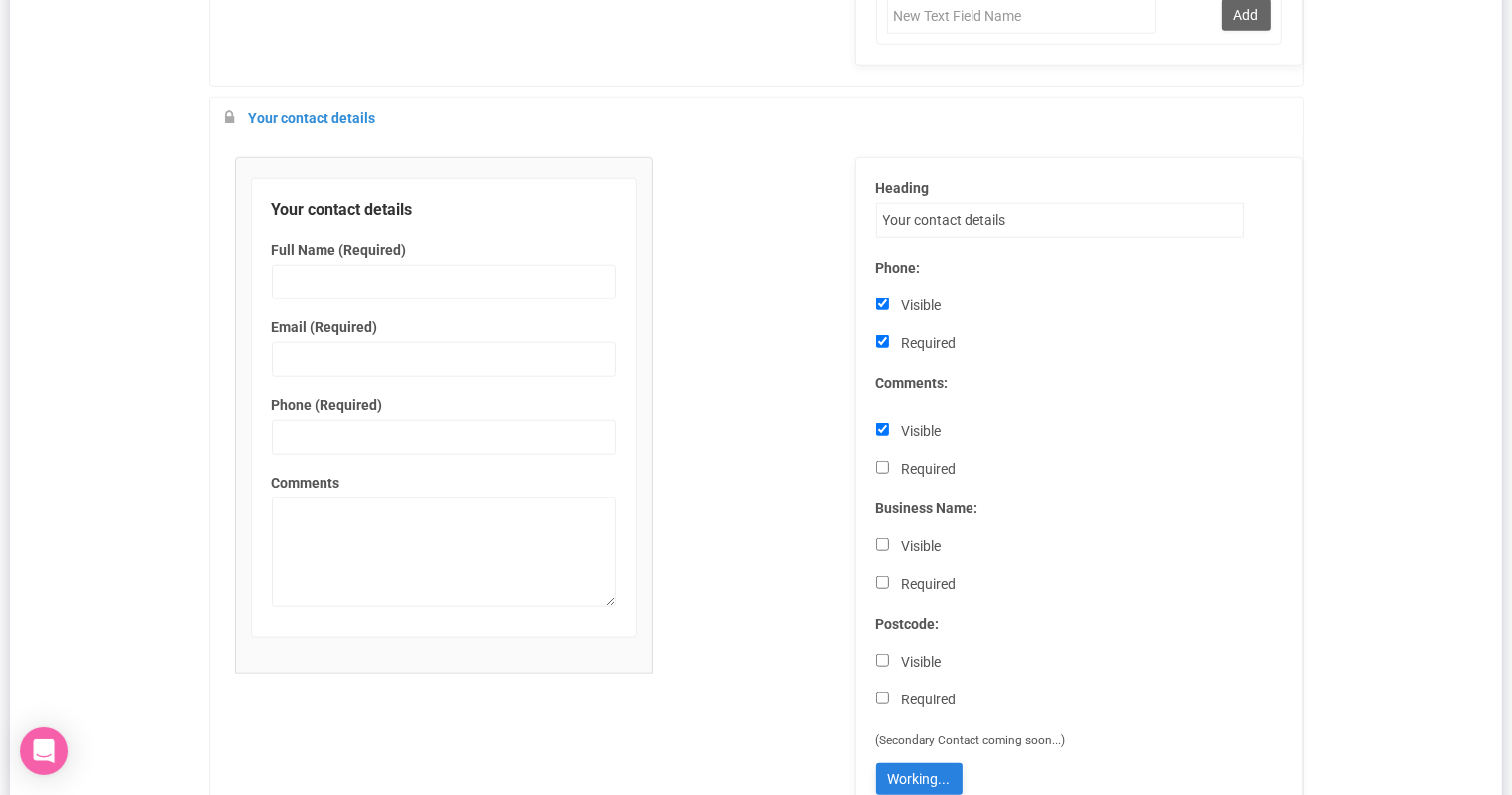 type on "Save" 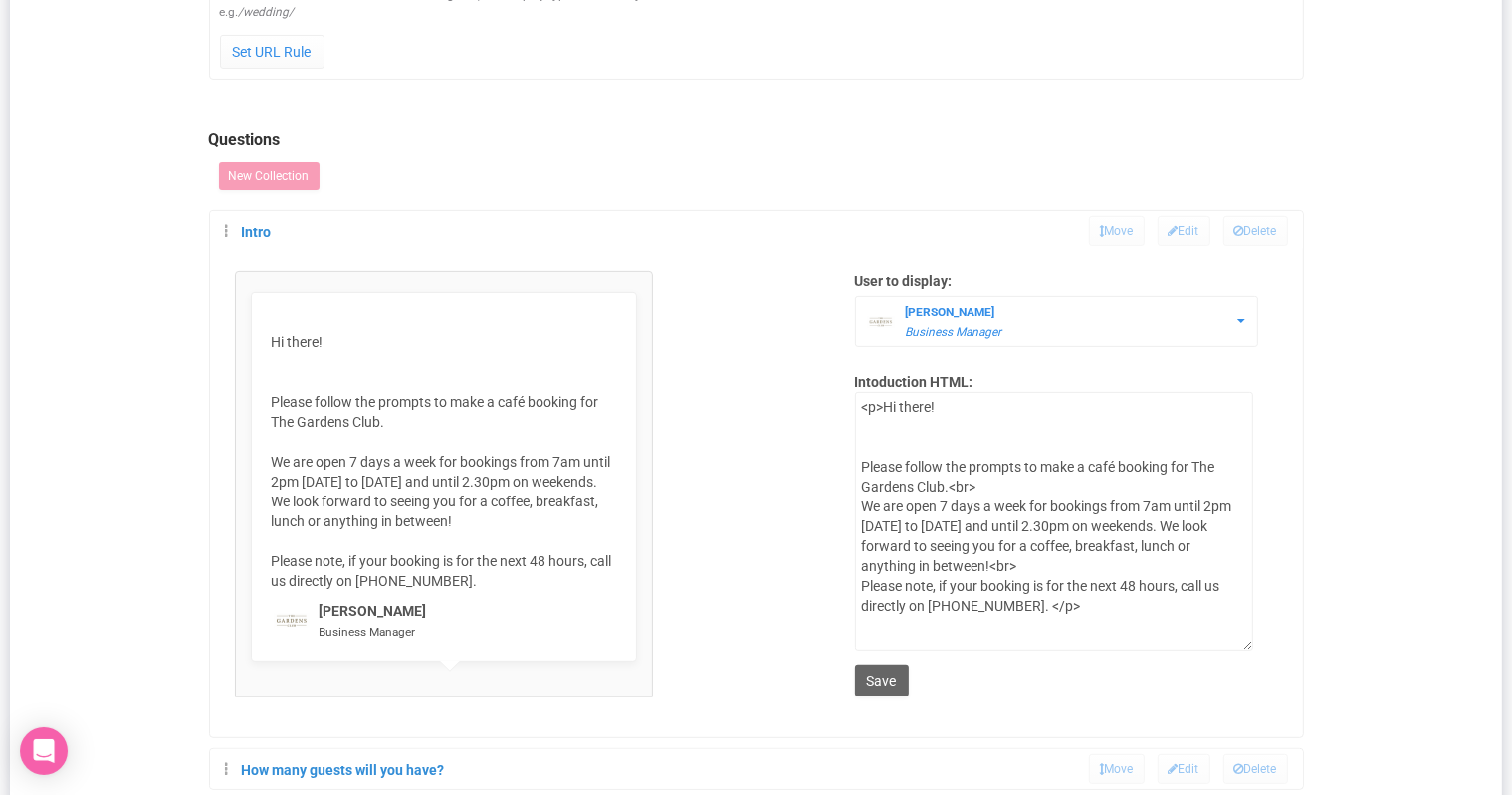 scroll, scrollTop: 605, scrollLeft: 0, axis: vertical 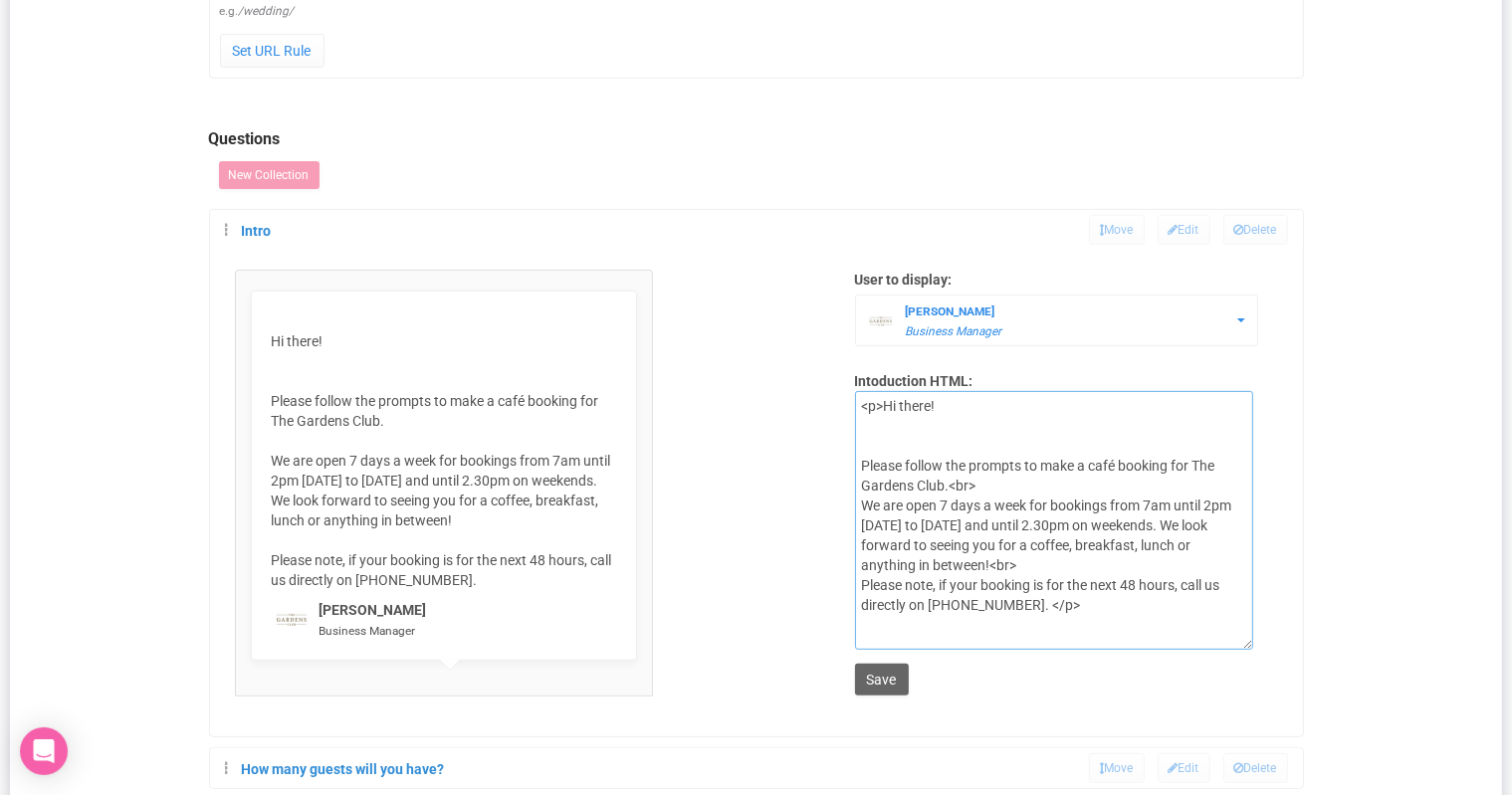 click on "<p>Hi there!
Please follow the prompts to make a café booking for The Gardens Club.<br>
We are open 7 days a week from 7.30am until 3pm Monday to Friday and until 4pm on weekends. We look forward to seeing you for a coffee, breakfast, lunch or anything in between!<br>
Please note, if your booking is for the next 48 hours, call us directly on (07) 3012 9606. </p>" at bounding box center [1054, 520] 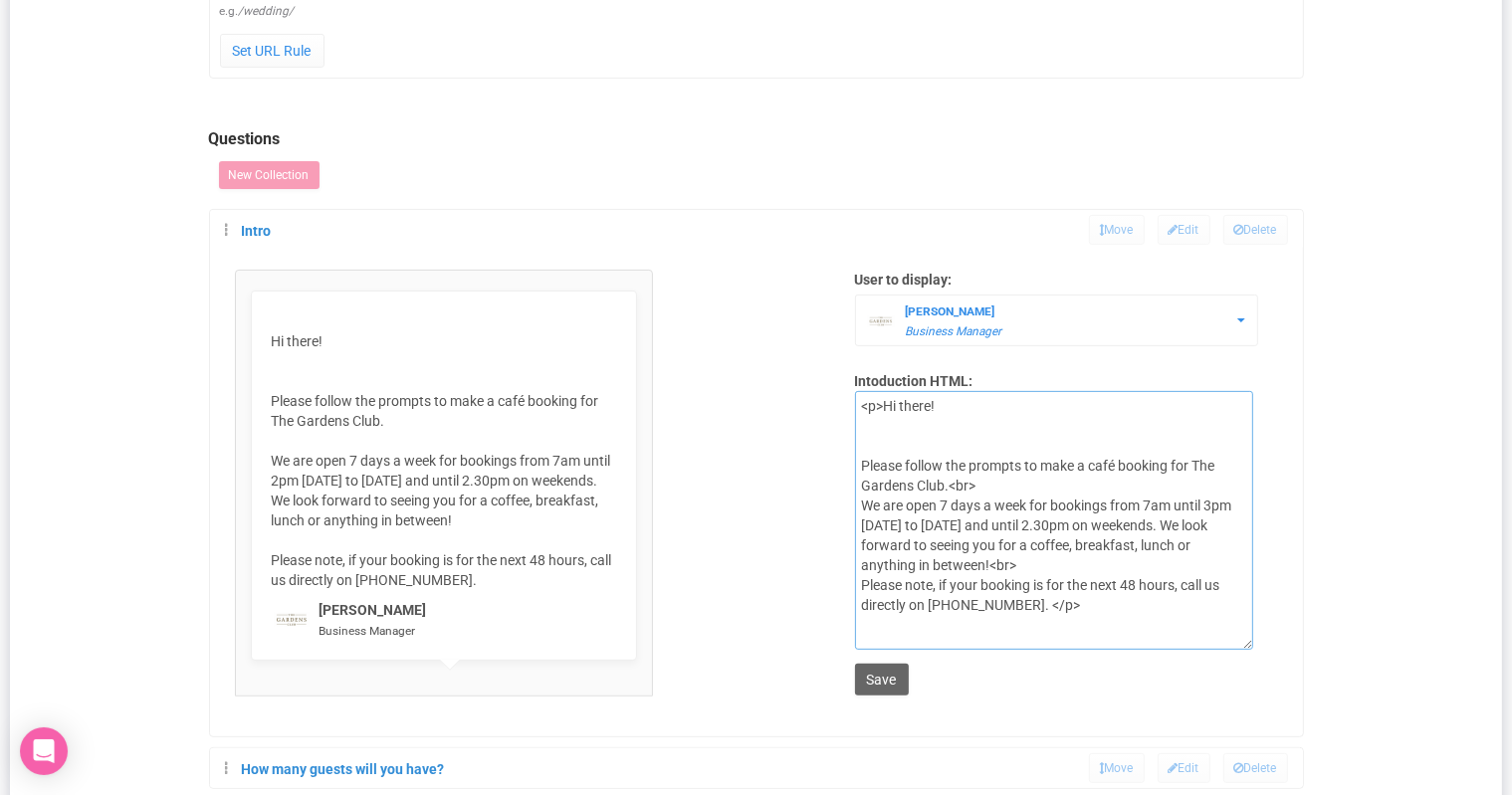 drag, startPoint x: 1113, startPoint y: 495, endPoint x: 1057, endPoint y: 490, distance: 56.22277 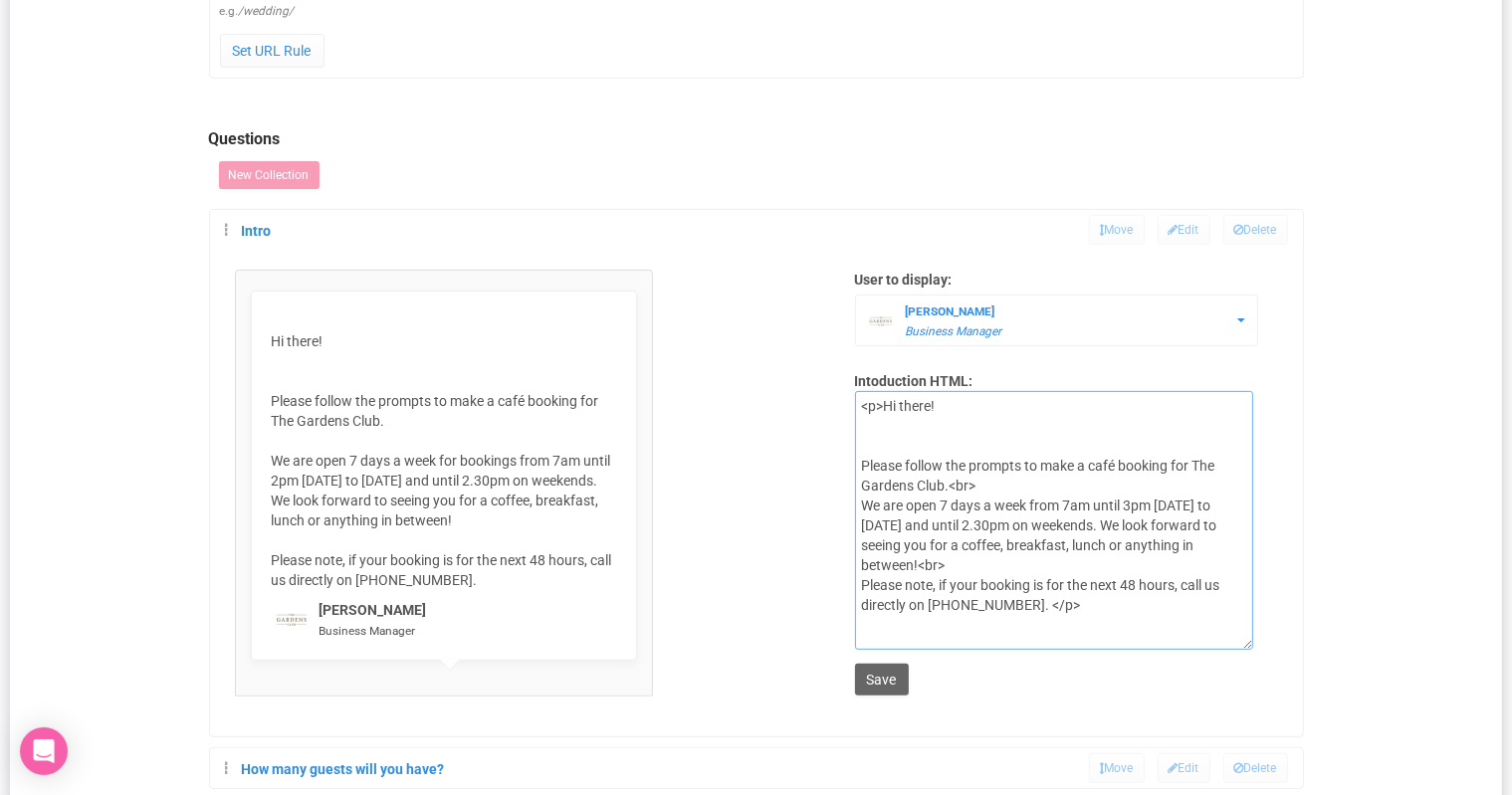 click on "<p>Hi there!
Please follow the prompts to make a café booking for The Gardens Club.<br>
We are open 7 days a week from 7.30am until 3pm Monday to Friday and until 4pm on weekends. We look forward to seeing you for a coffee, breakfast, lunch or anything in between!<br>
Please note, if your booking is for the next 48 hours, call us directly on (07) 3012 9606. </p>" at bounding box center [1054, 520] 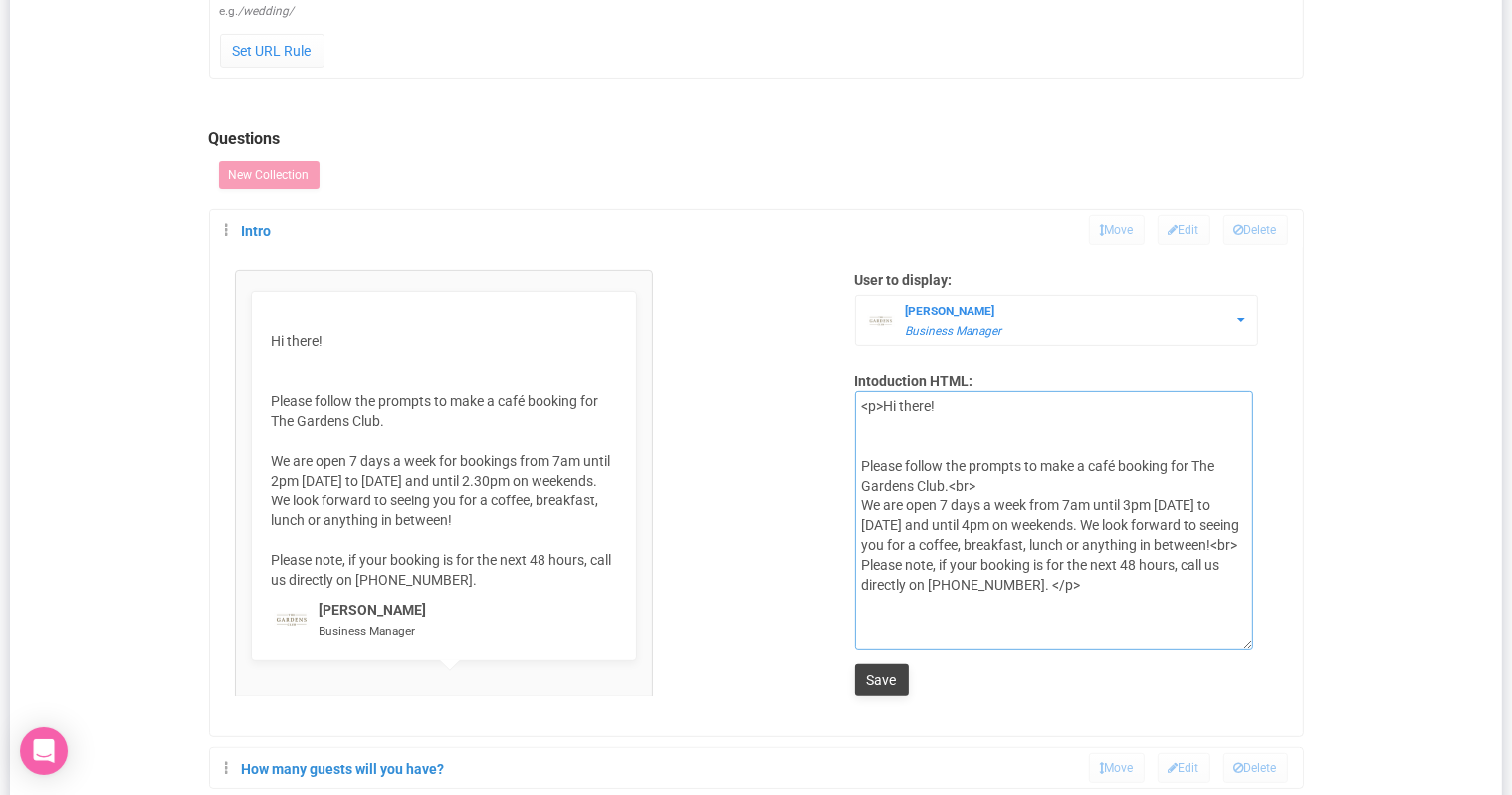 type on "<p>Hi there!
Please follow the prompts to make a café booking for The Gardens Club.<br>
We are open 7 days a week from 7am until 3pm Monday to Friday and until 4pm on weekends. We look forward to seeing you for a coffee, breakfast, lunch or anything in between!<br>
Please note, if your booking is for the next 48 hours, call us directly on (07) 3012 9606. </p>" 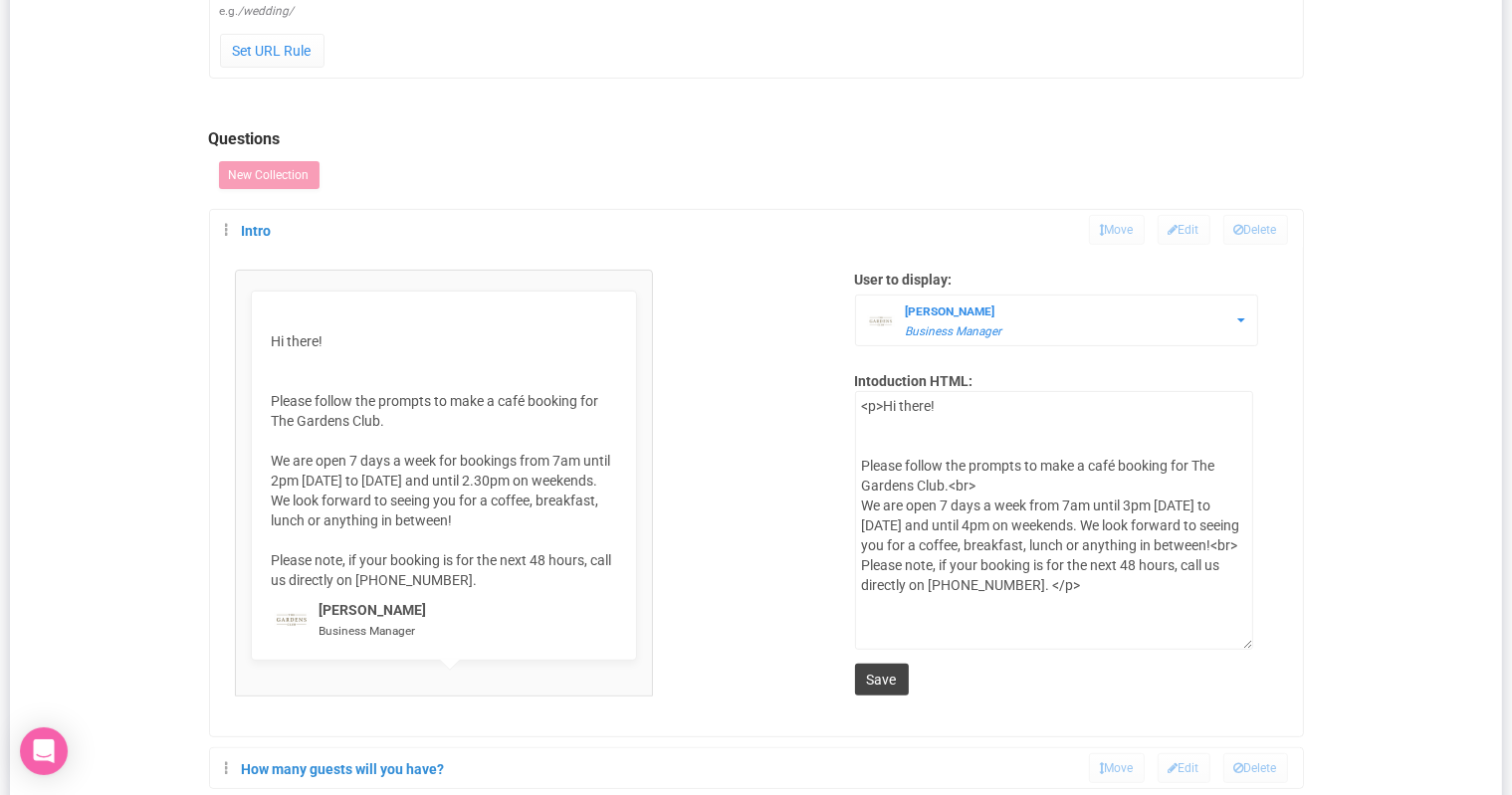 click on "Save" at bounding box center (882, 680) 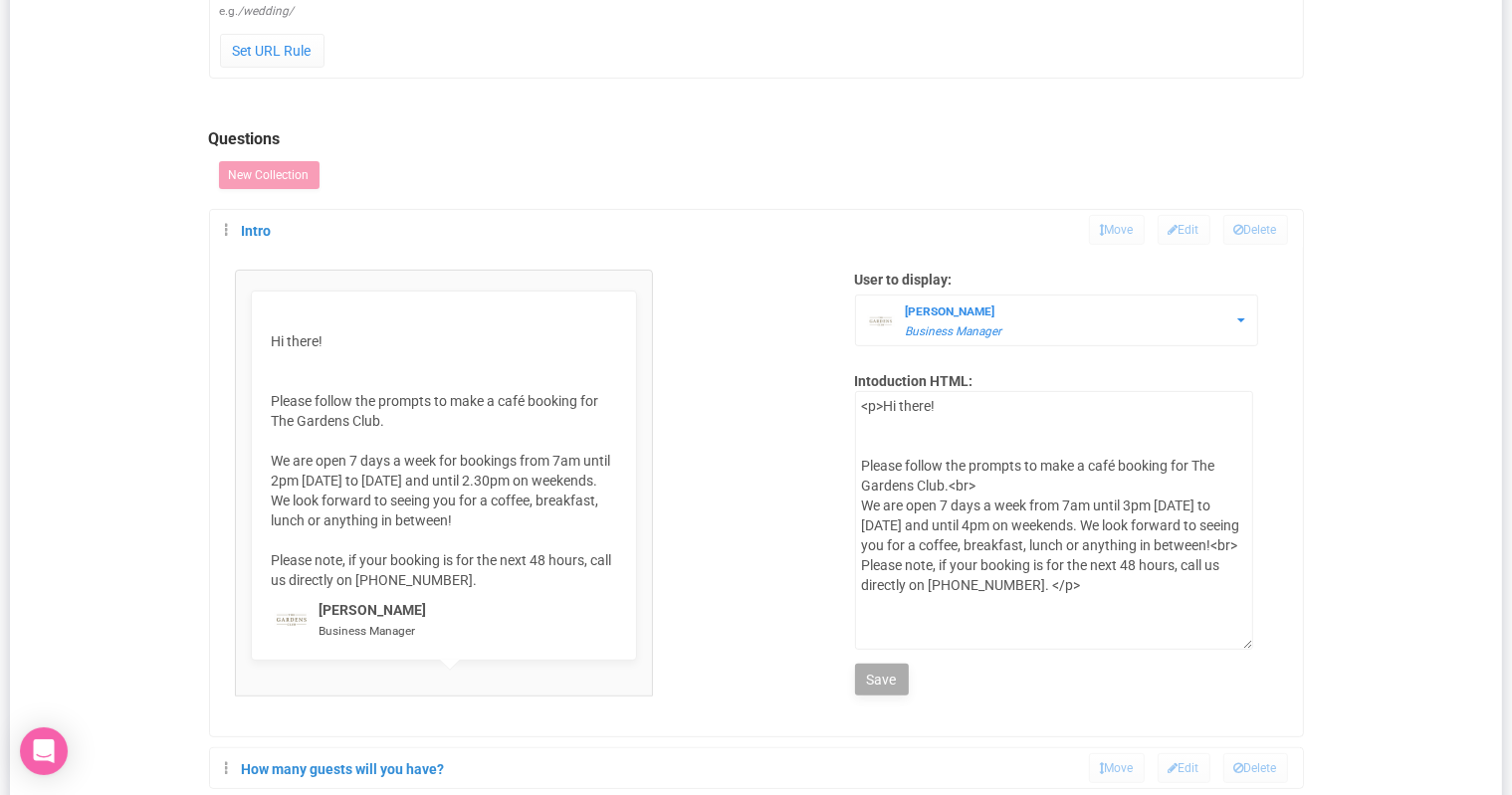 type on "Working..." 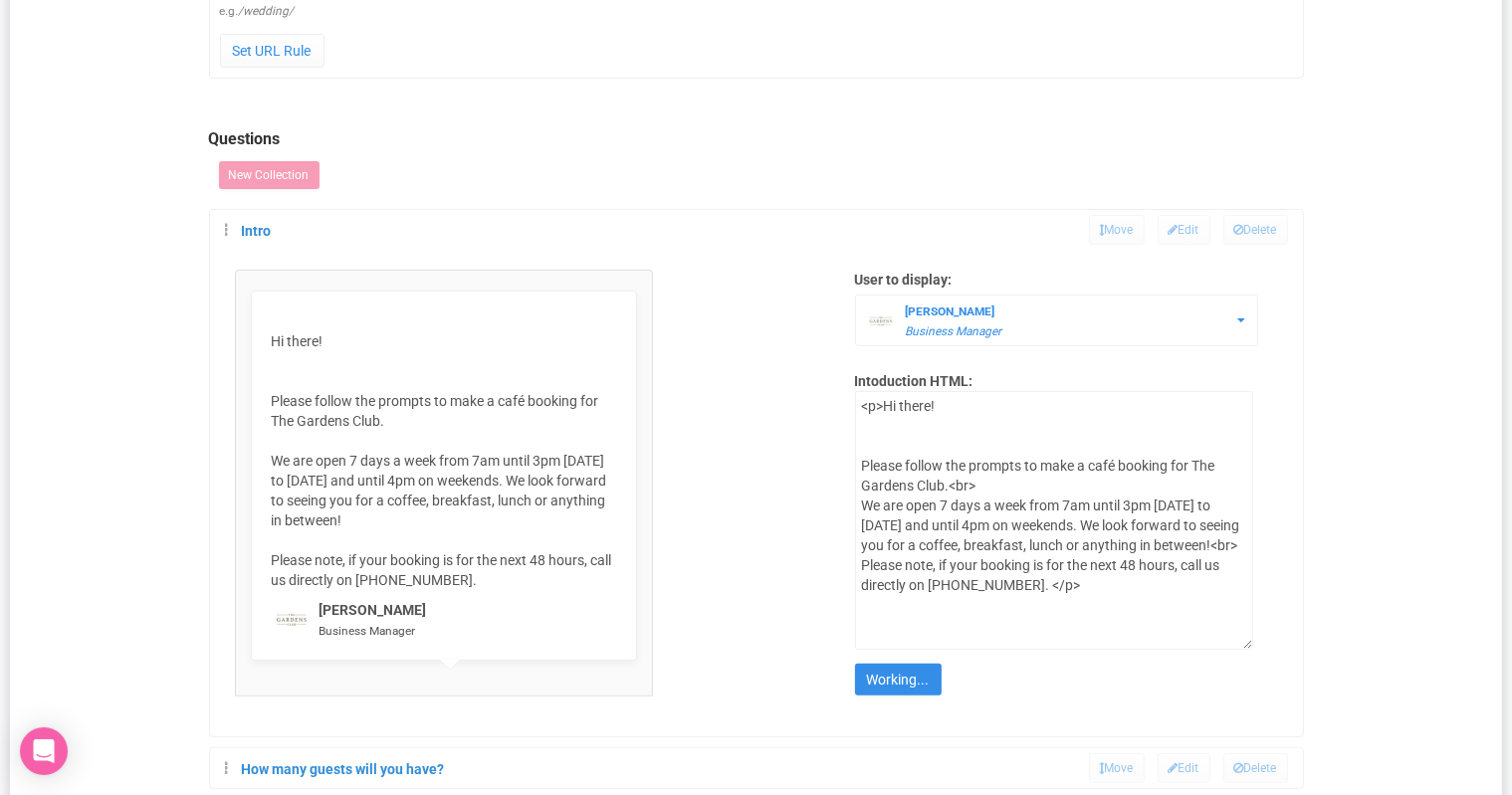 type on "Save" 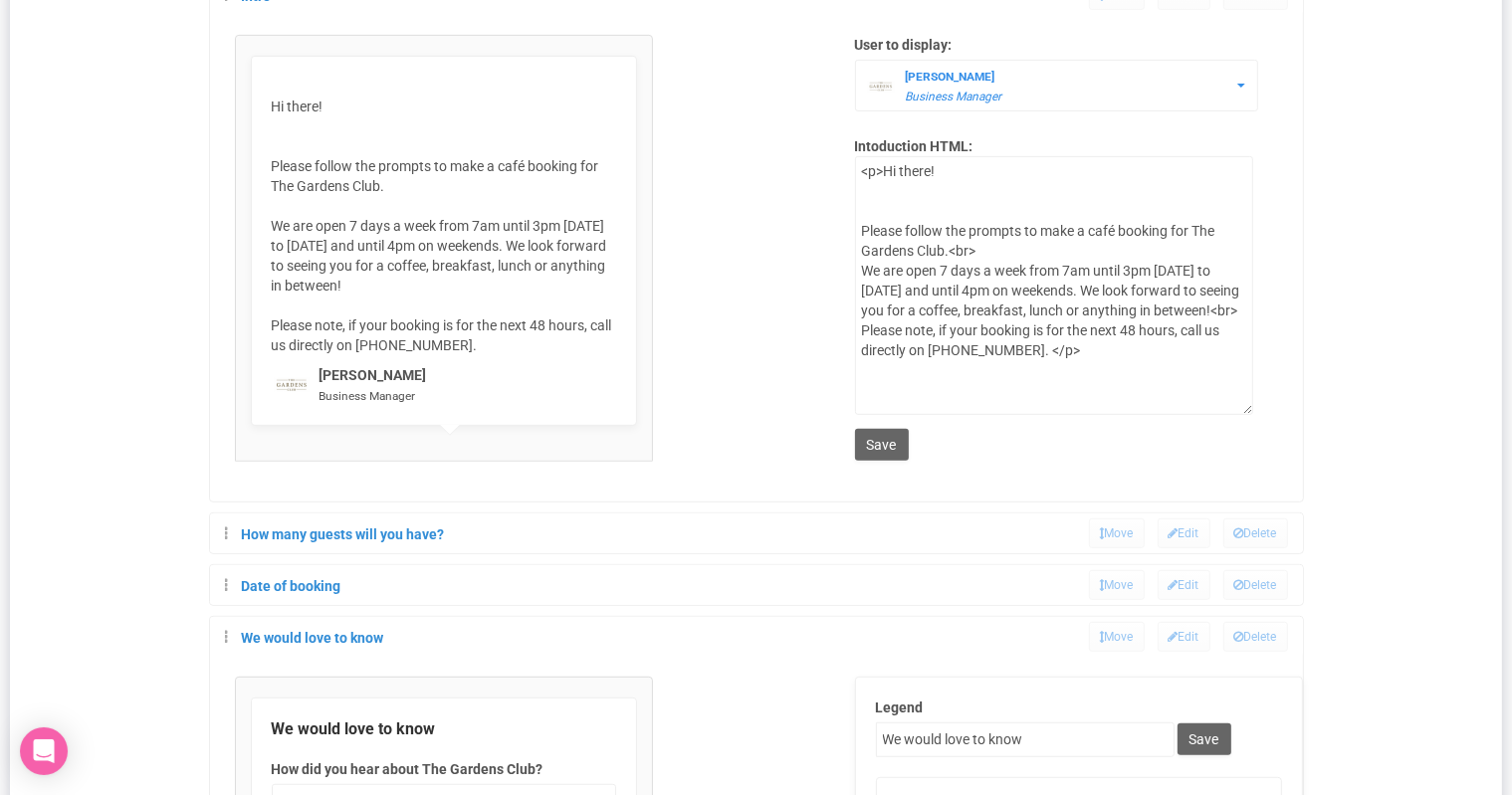 scroll, scrollTop: 951, scrollLeft: 0, axis: vertical 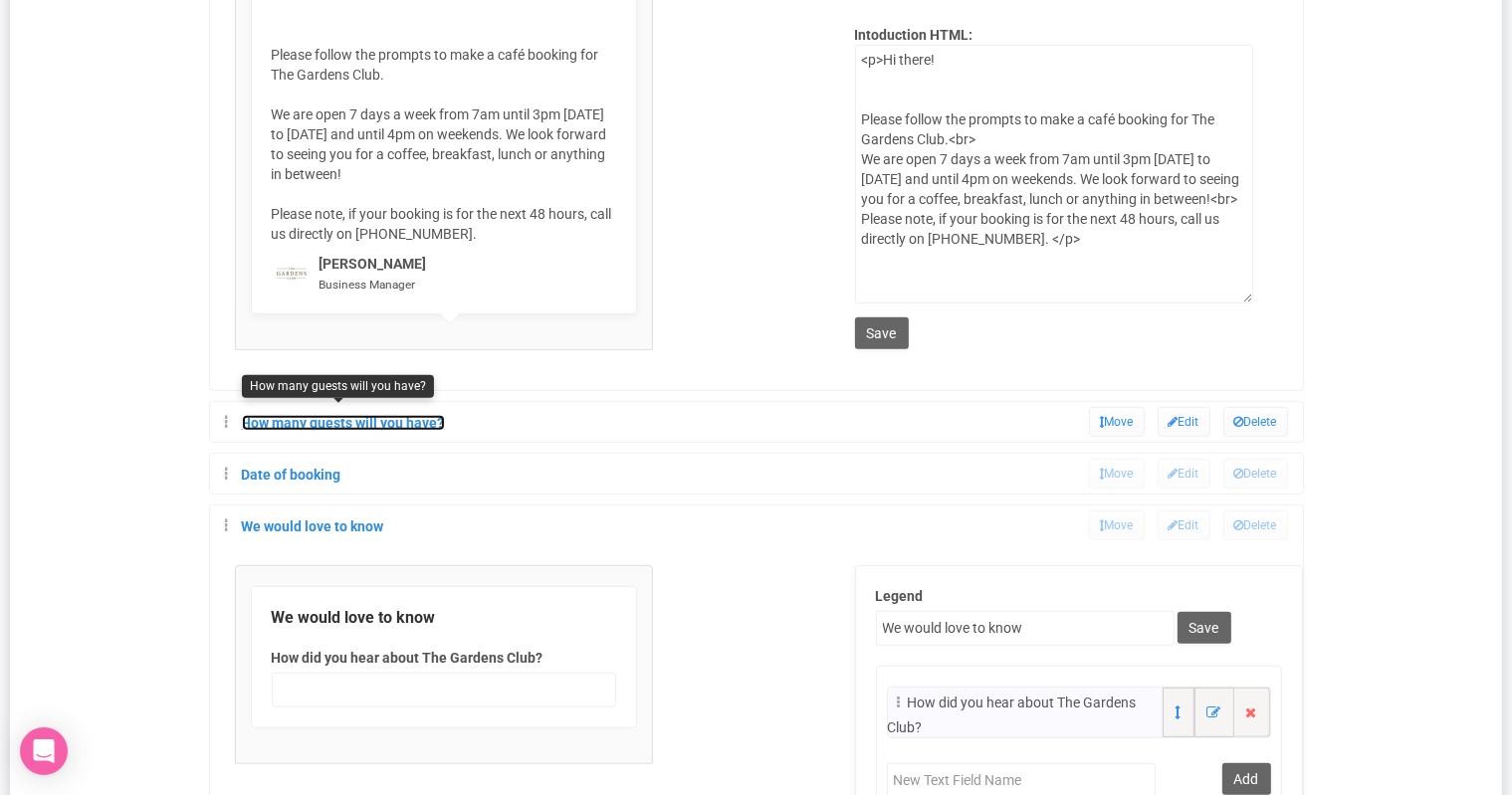 click on "How many guests will you have?" at bounding box center (343, 423) 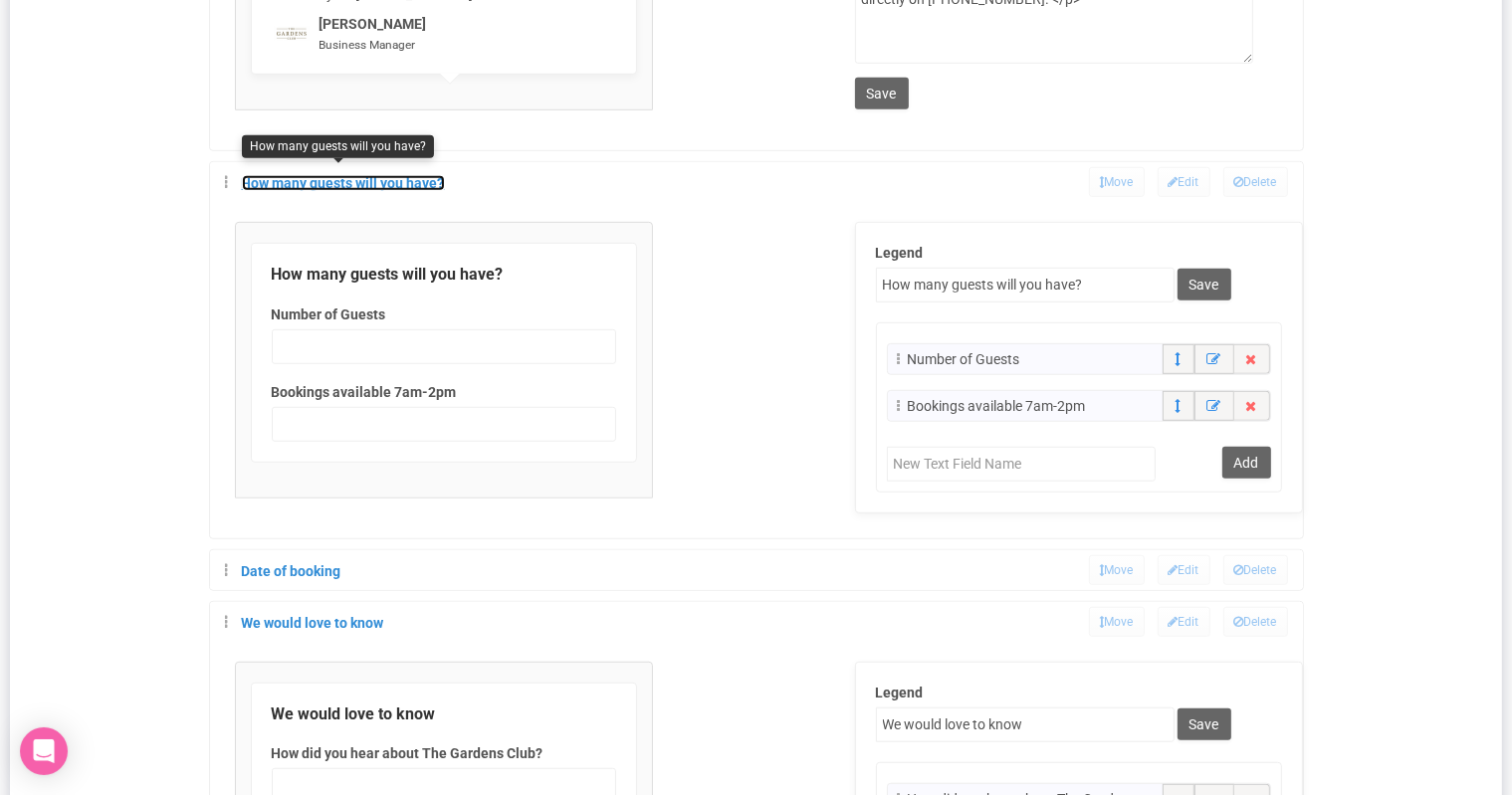 scroll, scrollTop: 1194, scrollLeft: 0, axis: vertical 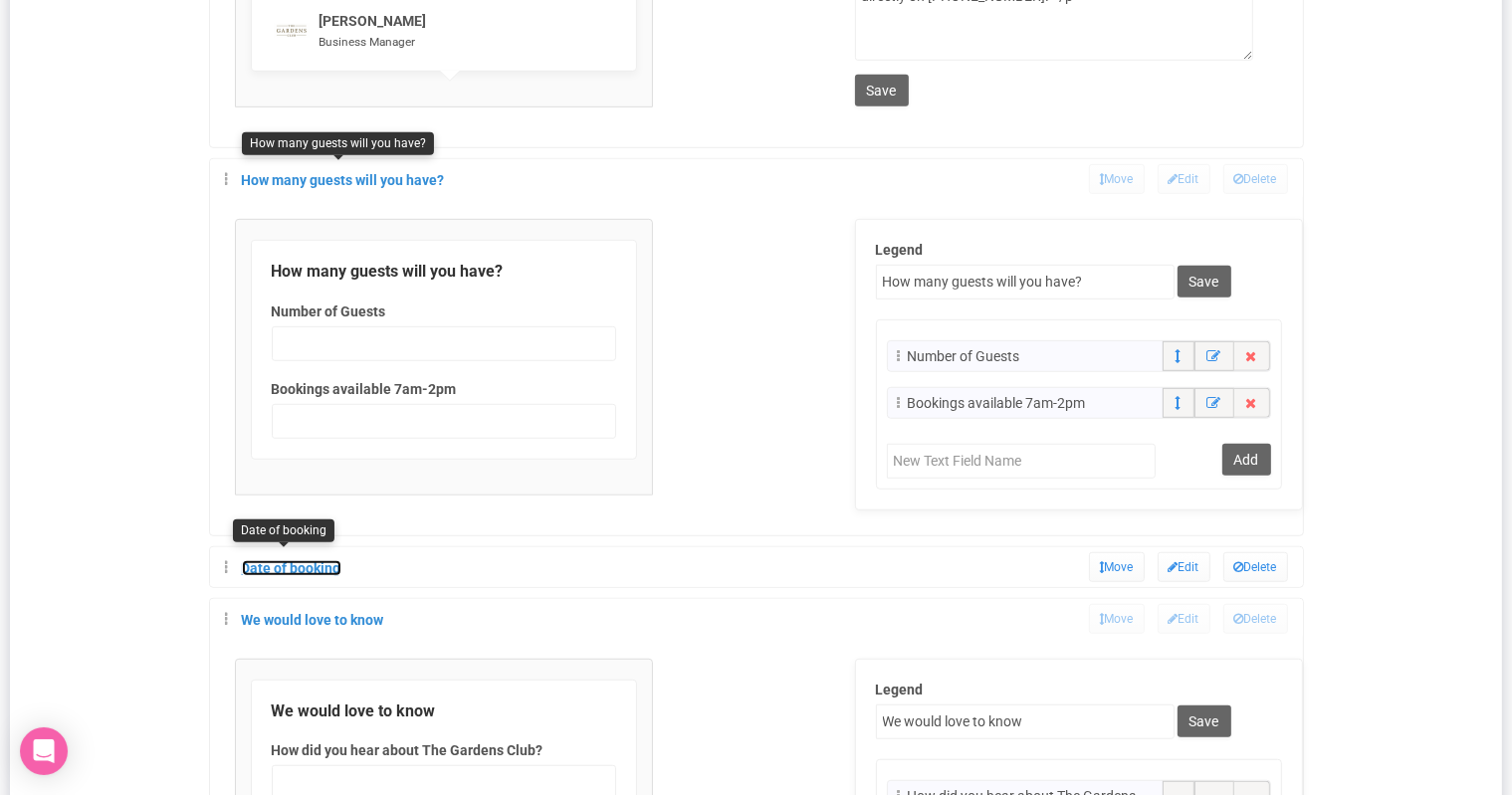 click on "Date of booking" at bounding box center (292, 568) 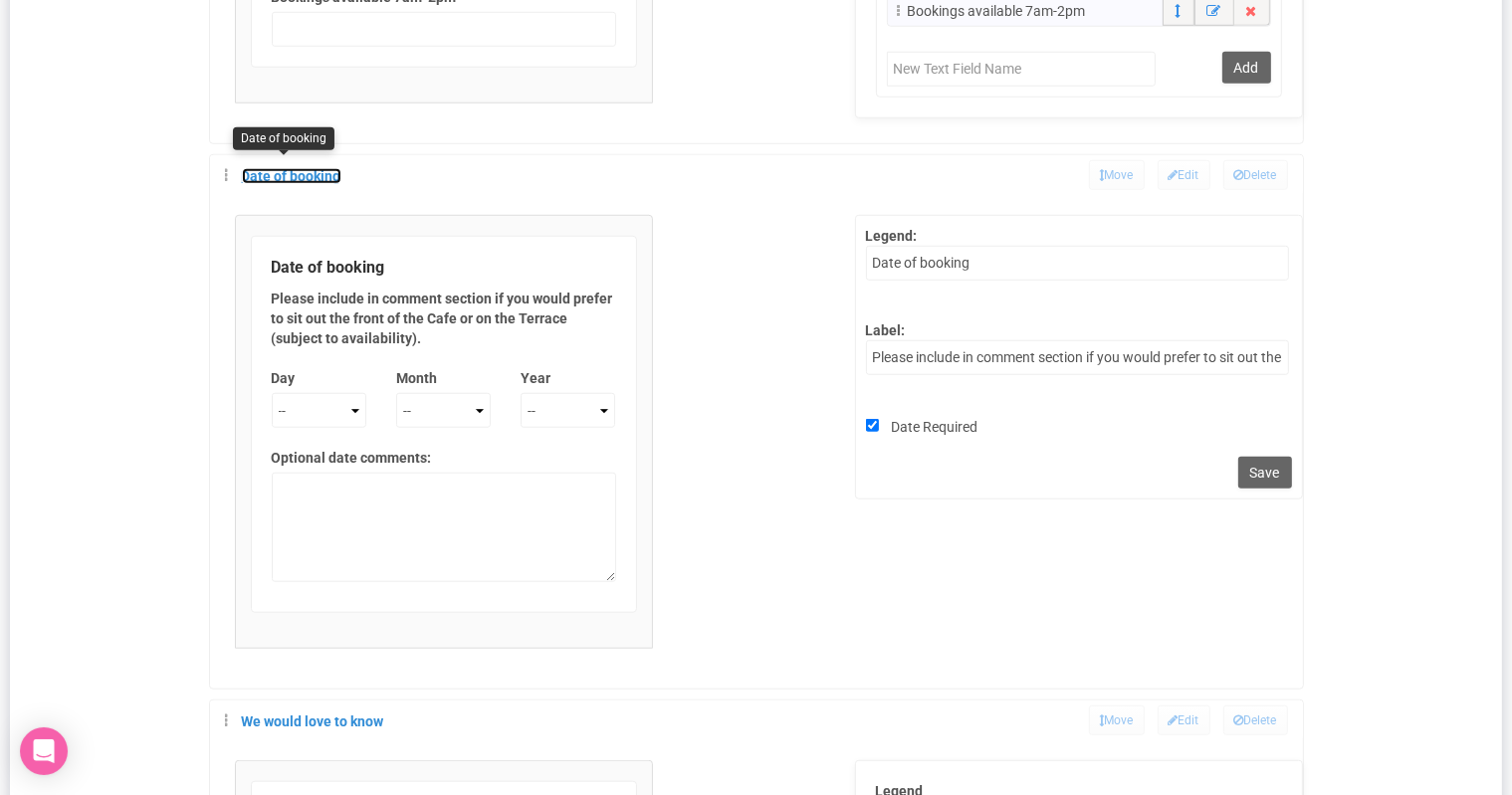 scroll, scrollTop: 1589, scrollLeft: 0, axis: vertical 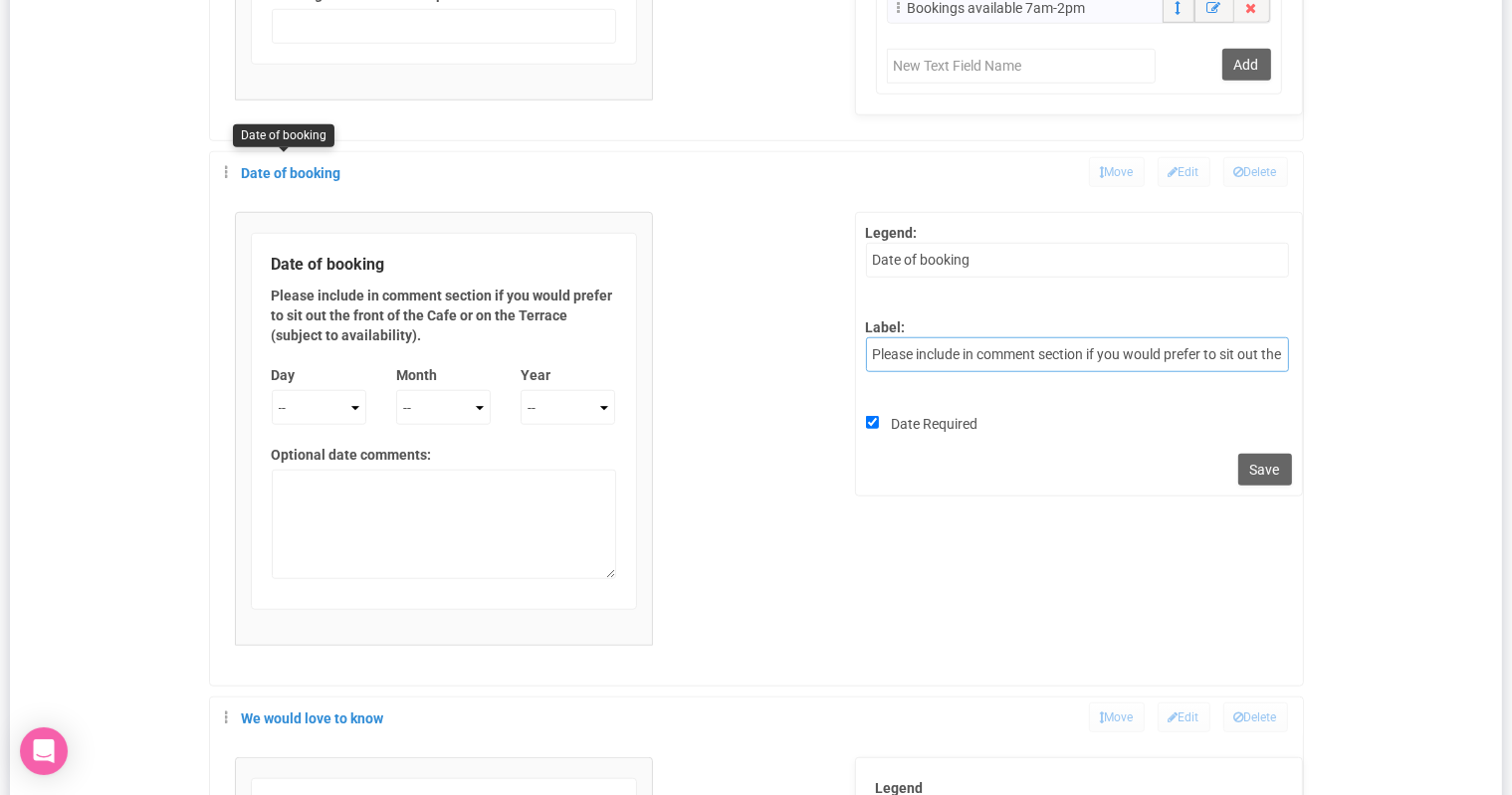 click on "Please include in comment section if you would prefer to sit out the front of the Cafe or on the Terrace (subject to availability)." at bounding box center (1077, 354) 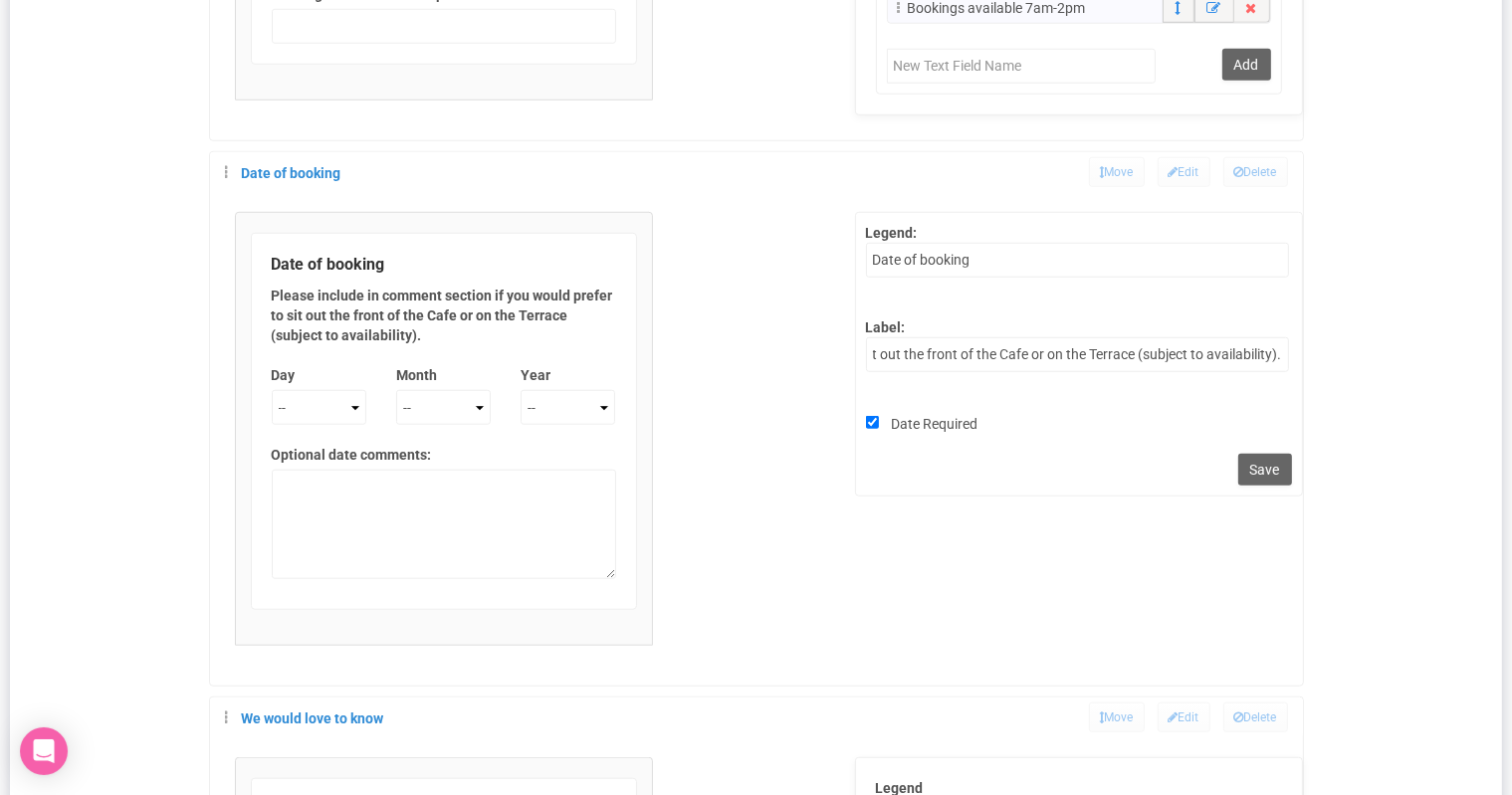 scroll, scrollTop: 0, scrollLeft: 0, axis: both 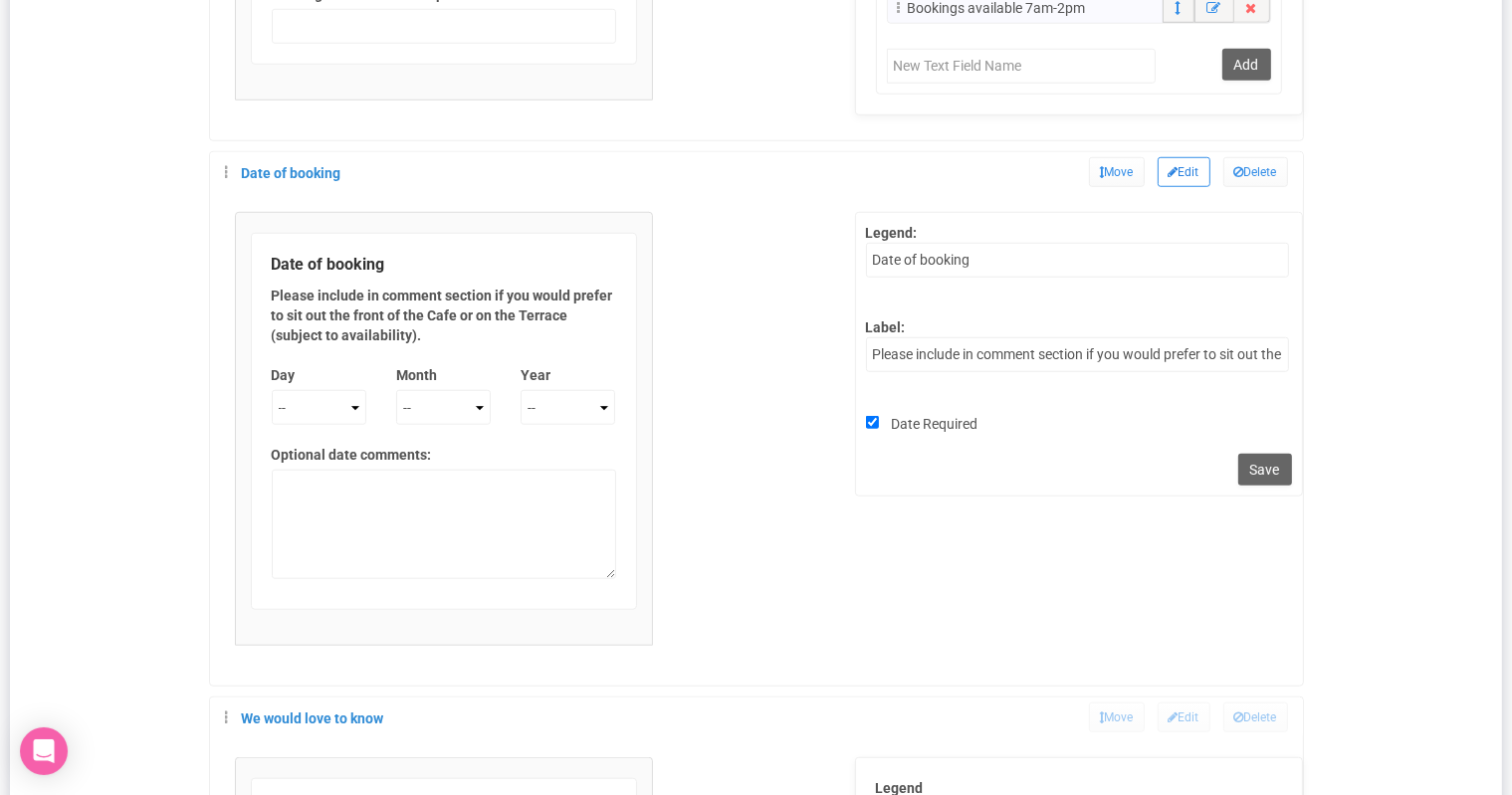 click on "Edit" at bounding box center [1184, 172] 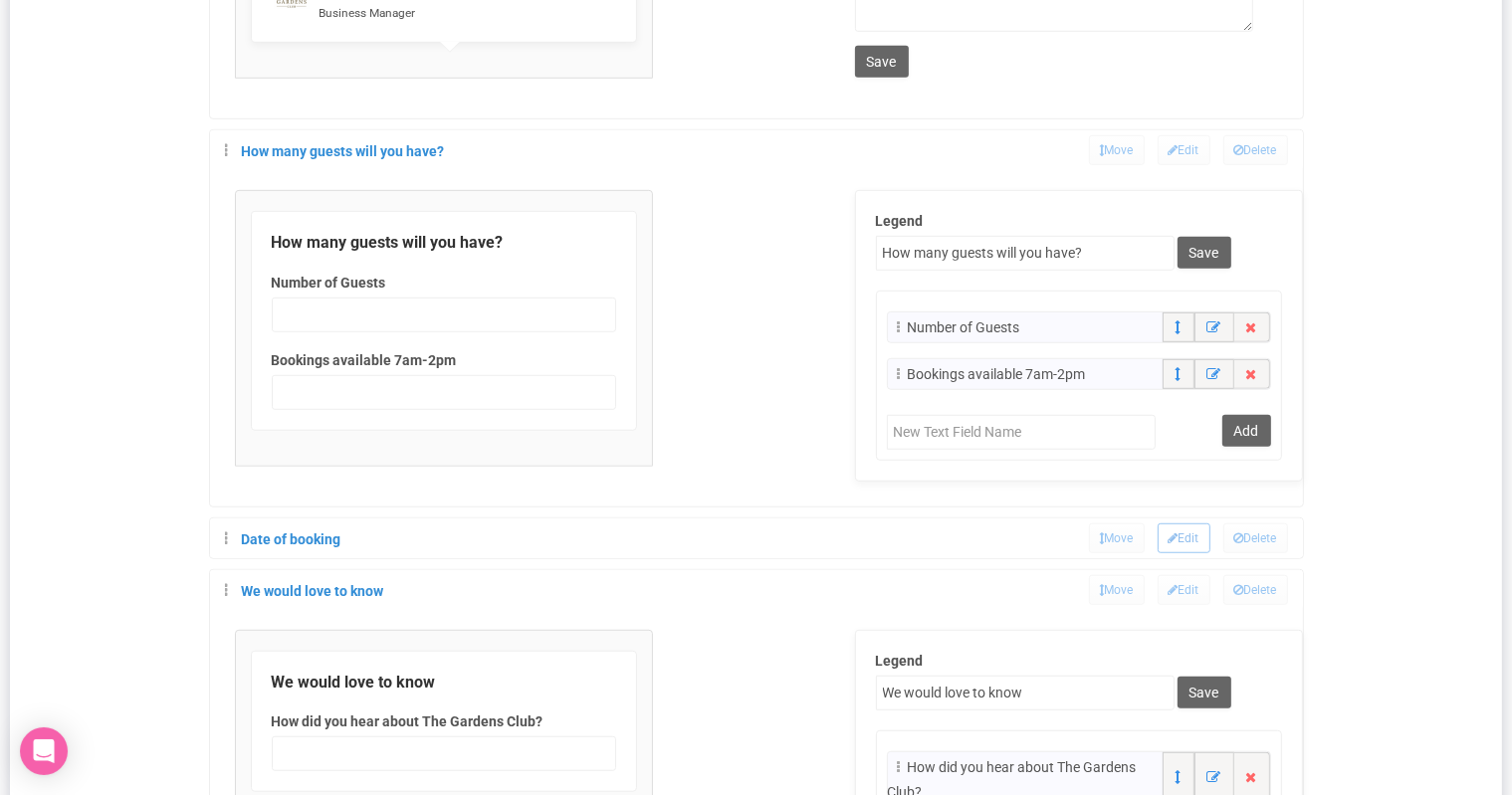 scroll, scrollTop: 1222, scrollLeft: 0, axis: vertical 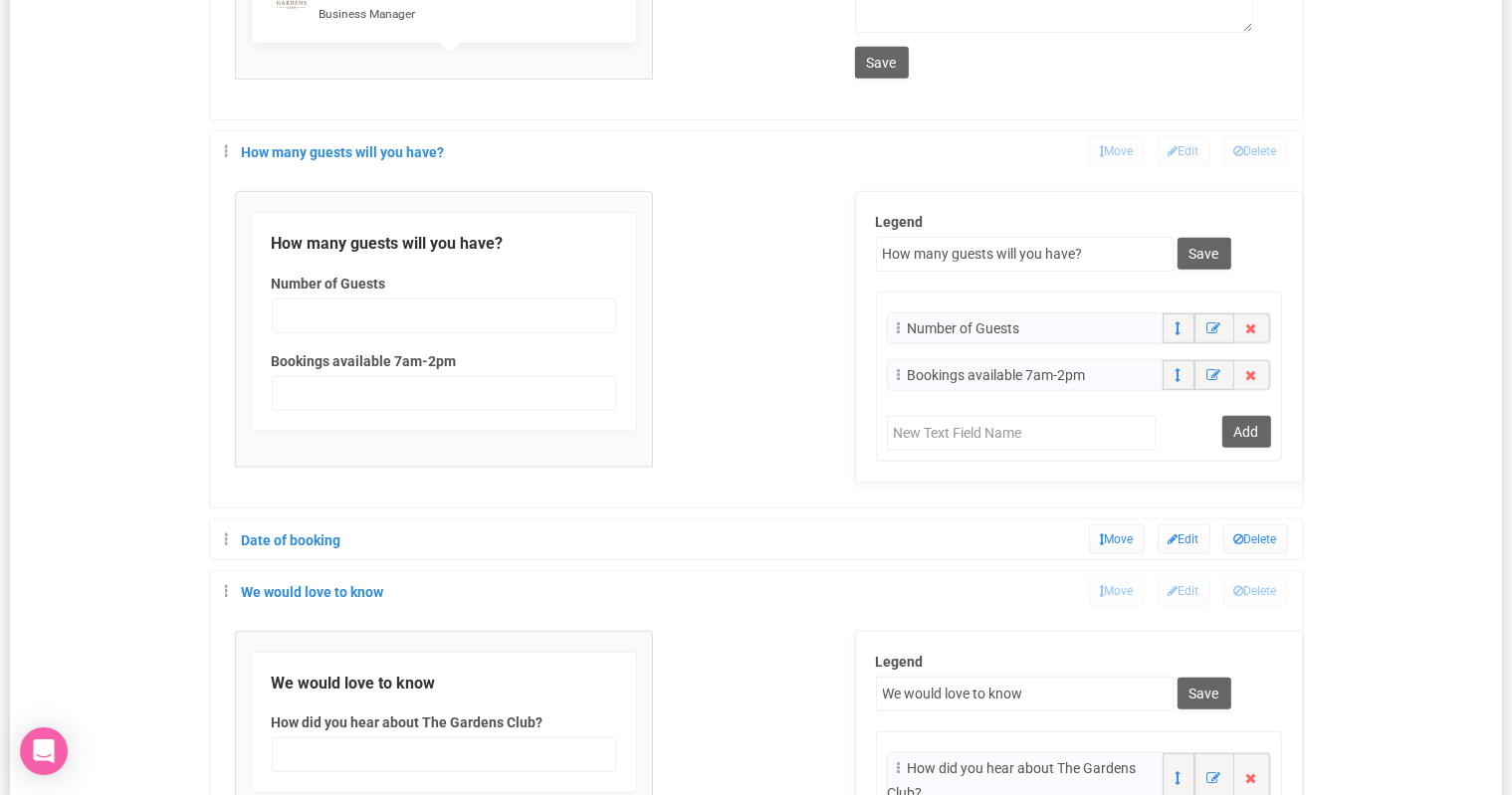 click on "Date of booking
Move
Edit
Delete" at bounding box center [756, 539] 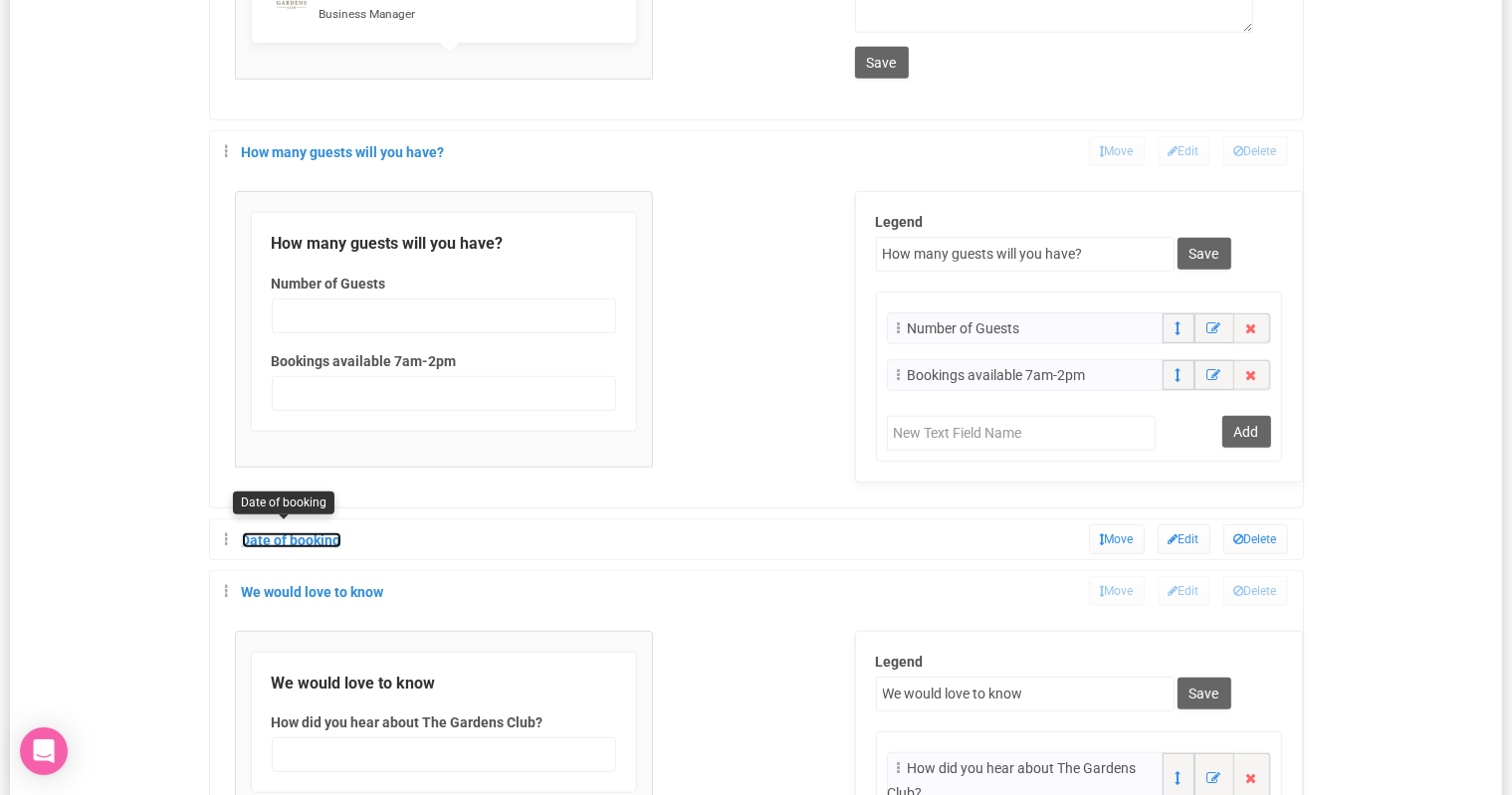 click on "Date of booking" at bounding box center (292, 540) 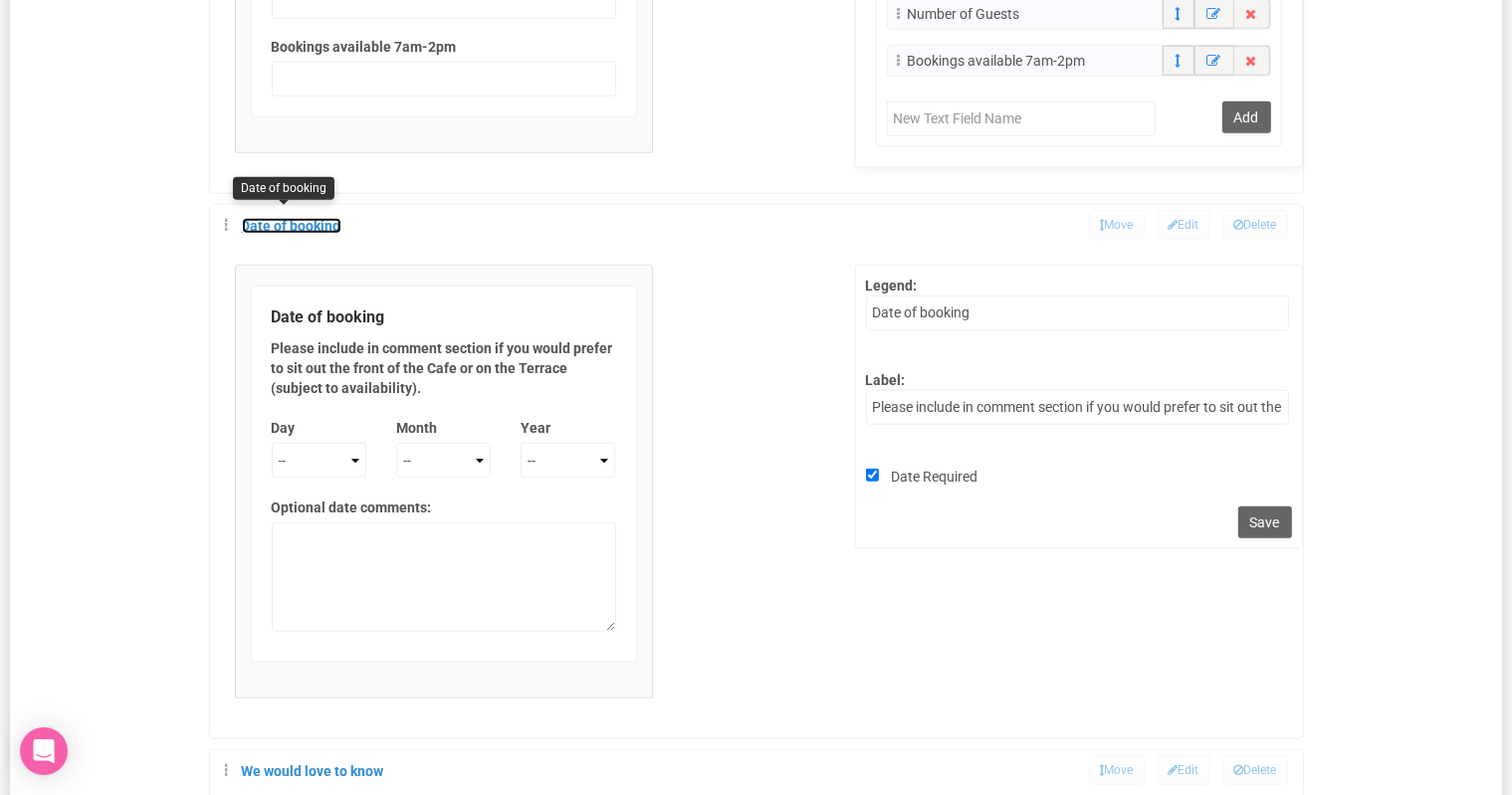 scroll, scrollTop: 1555, scrollLeft: 0, axis: vertical 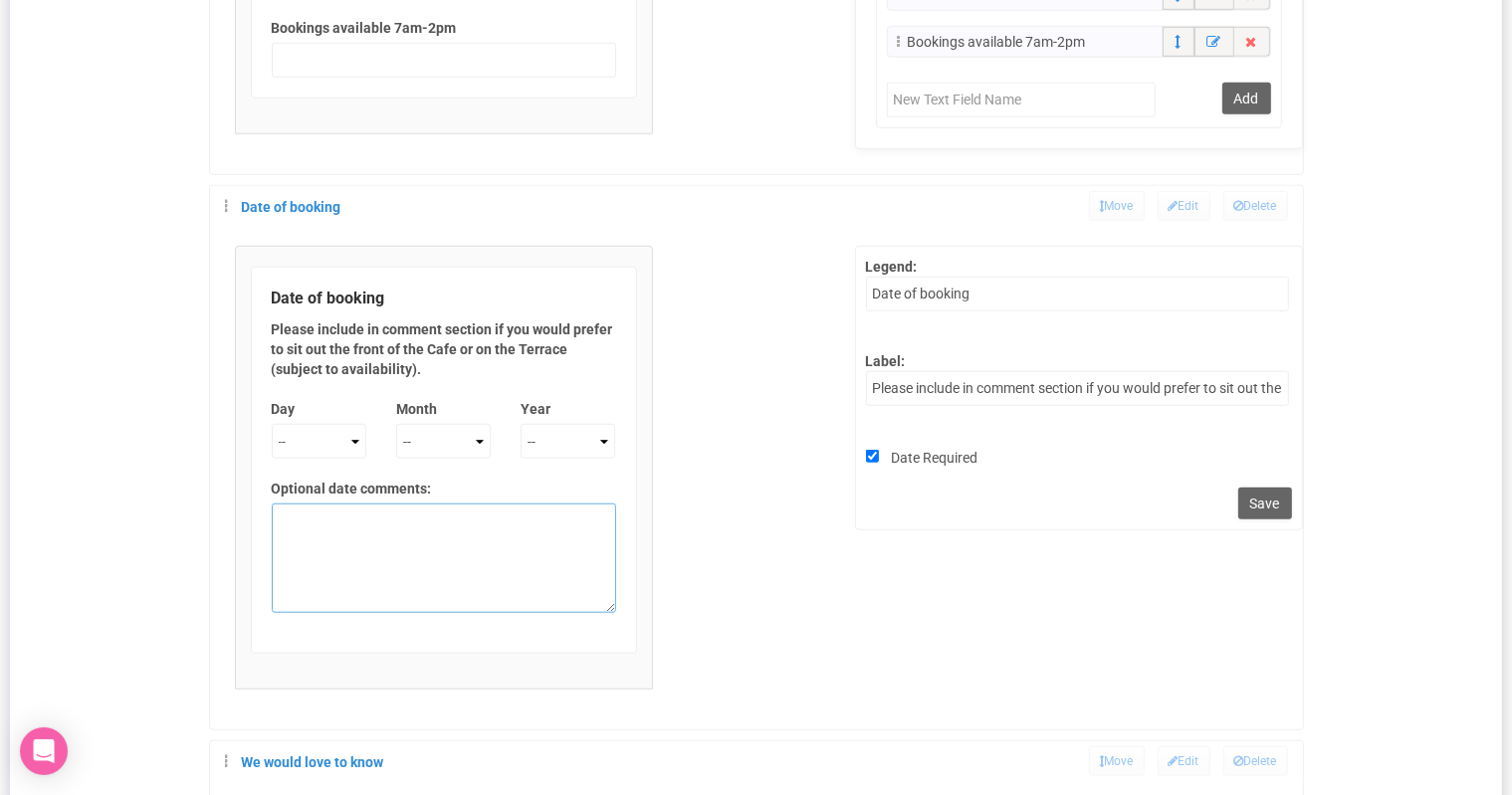 click on "Optional date comments:" at bounding box center [444, 558] 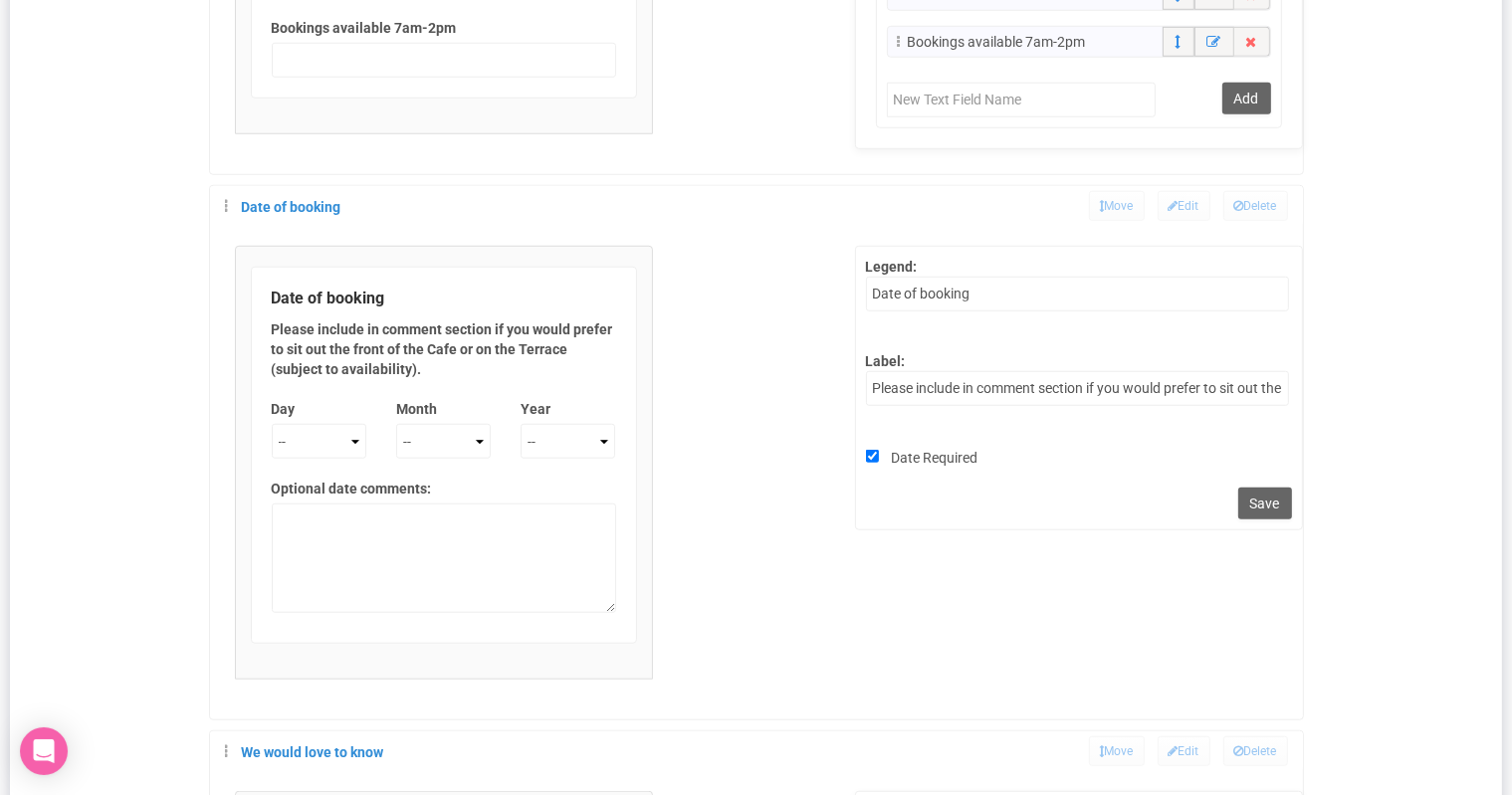click on "Optional date comments:" at bounding box center (444, 489) 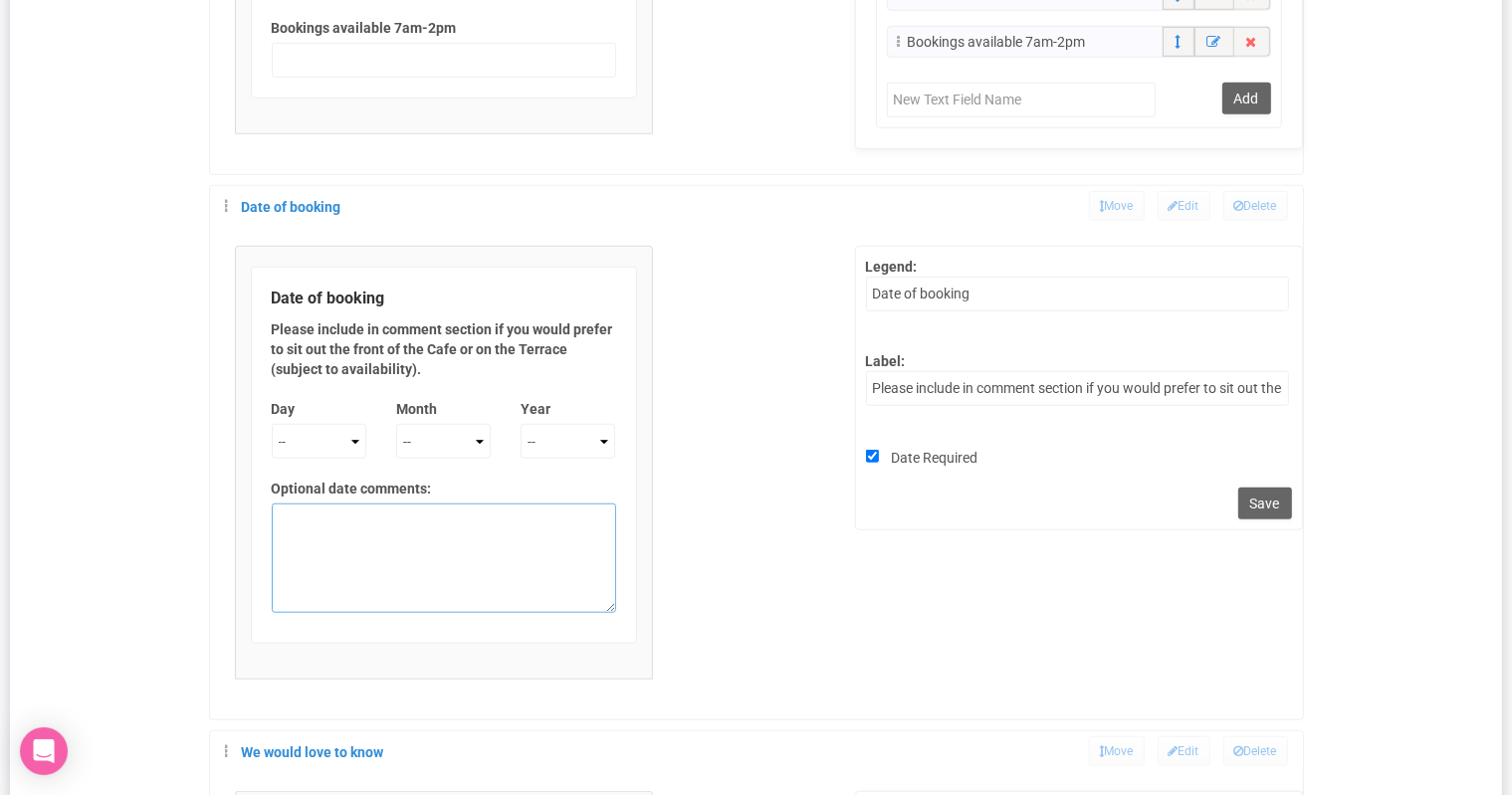 click on "Optional date comments:" at bounding box center [444, 558] 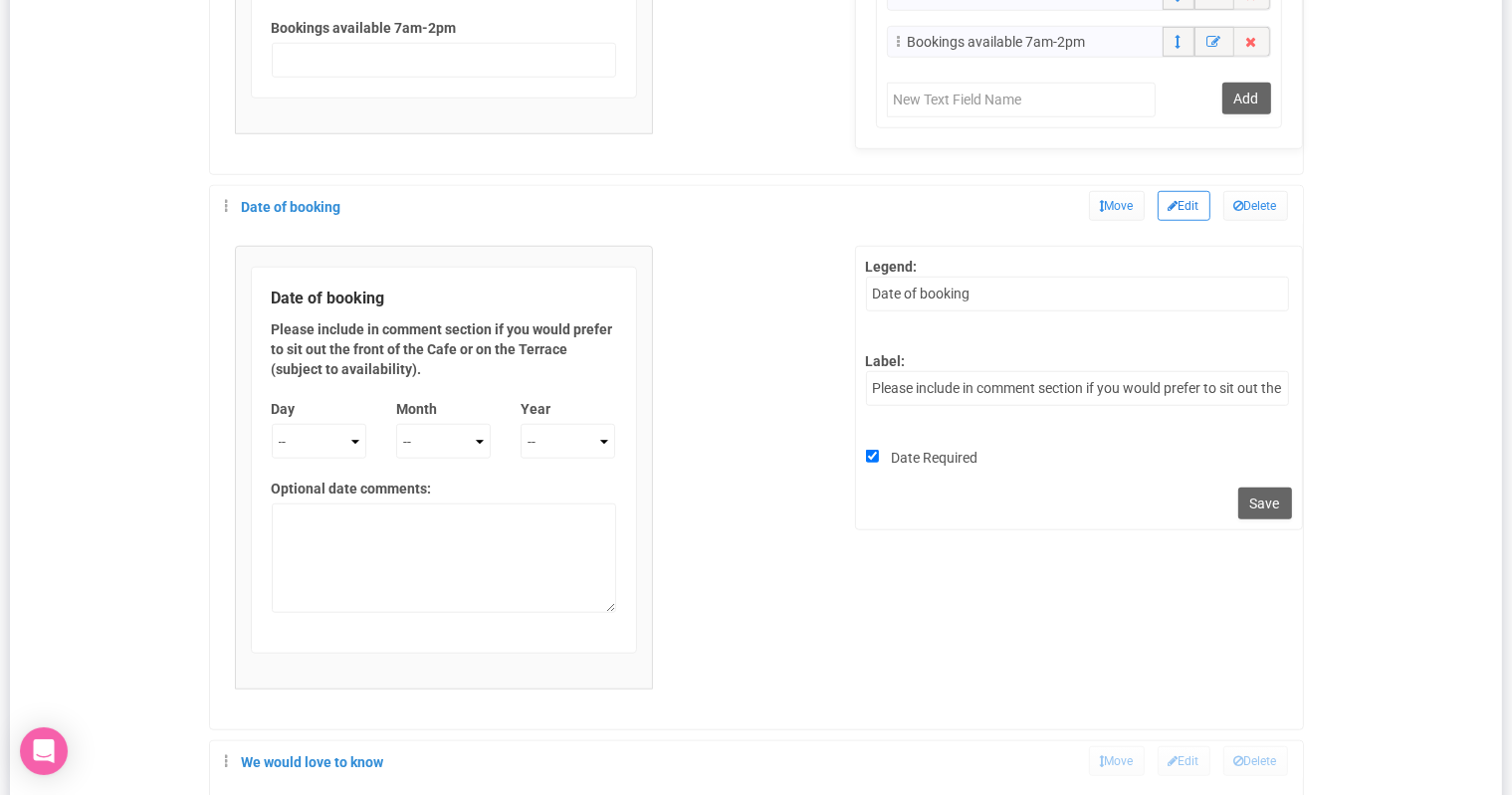 click on "Edit" at bounding box center (1184, 206) 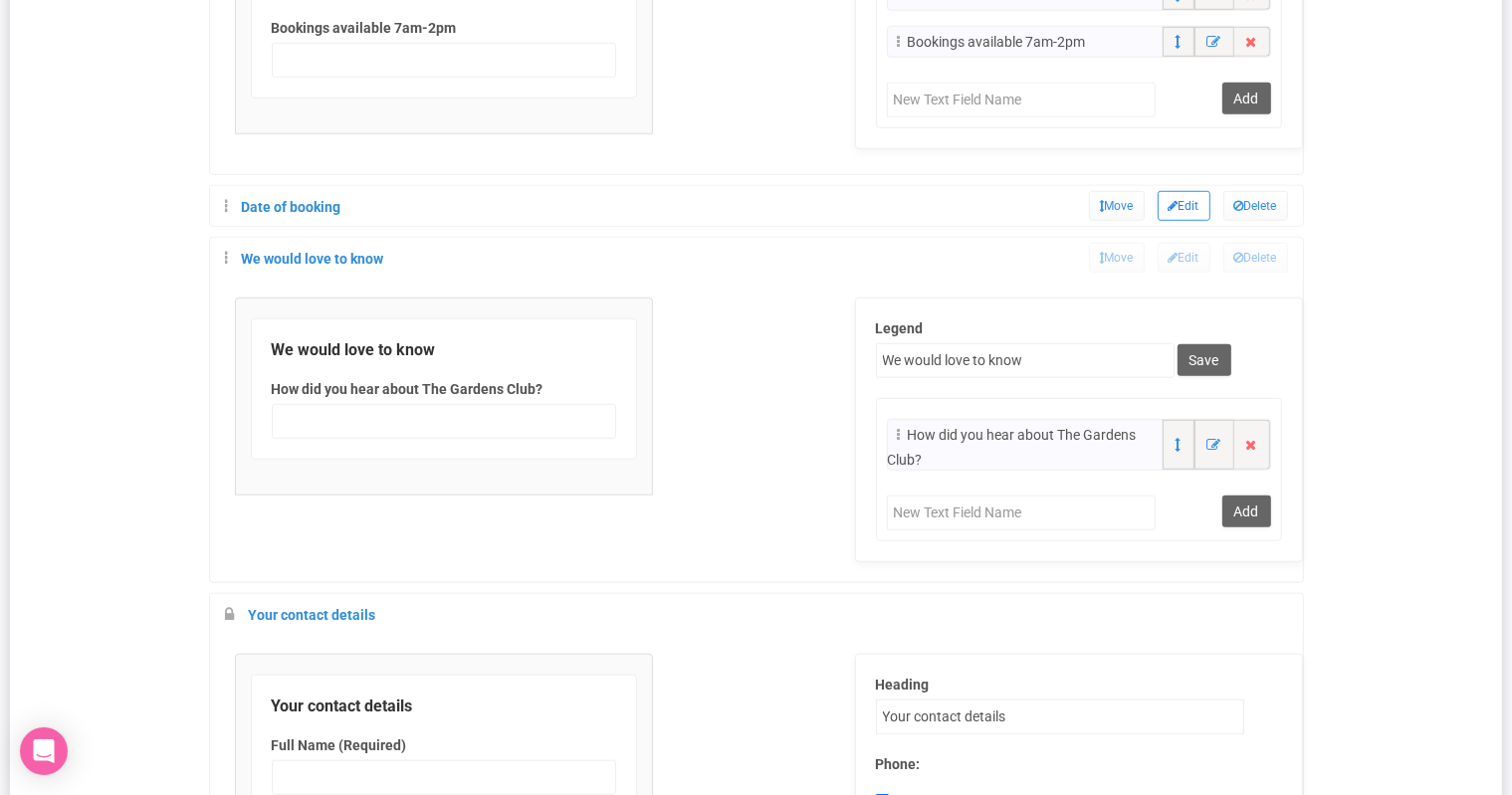 click on "Edit" at bounding box center [1184, 206] 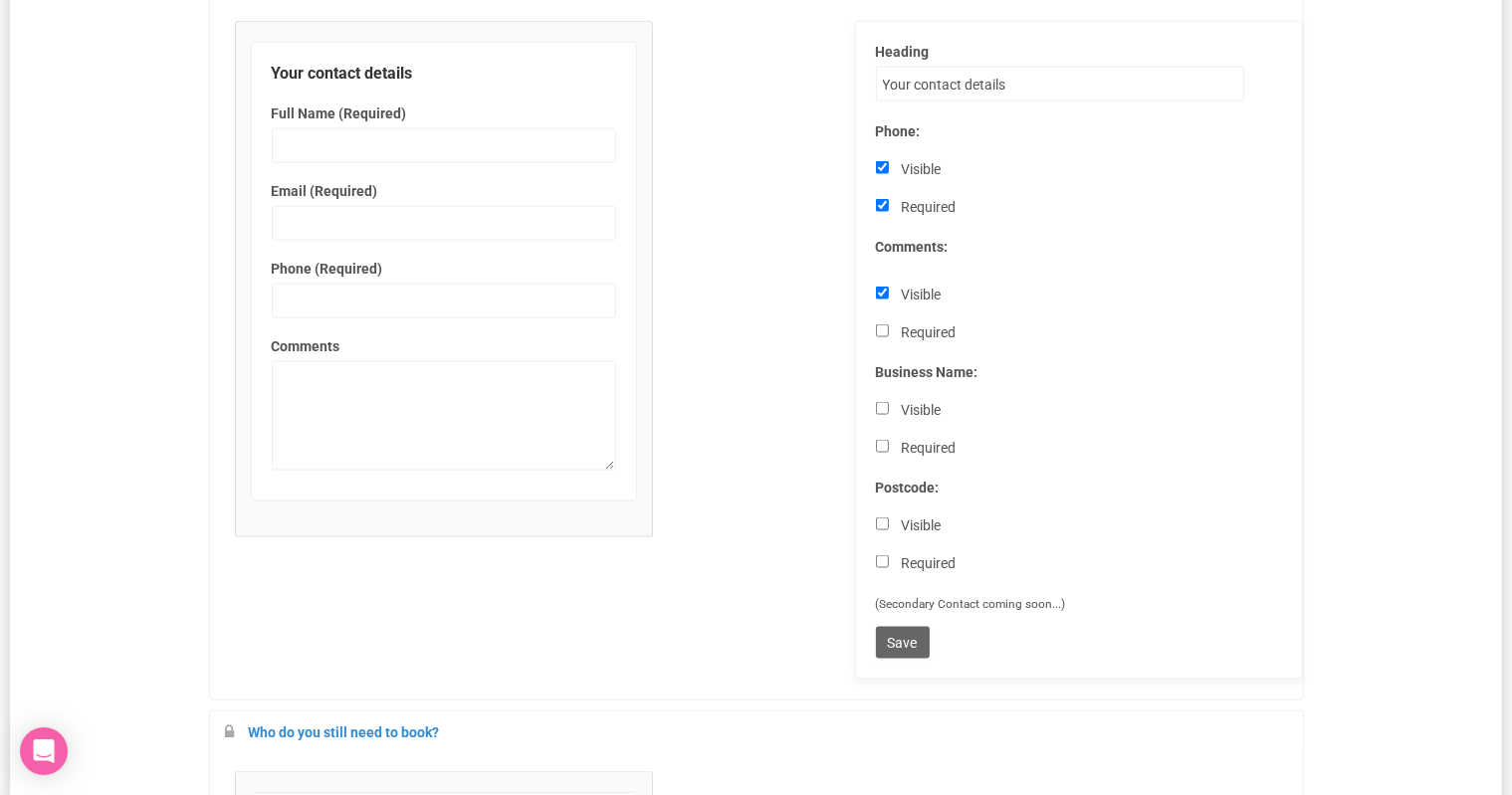 scroll, scrollTop: 2683, scrollLeft: 0, axis: vertical 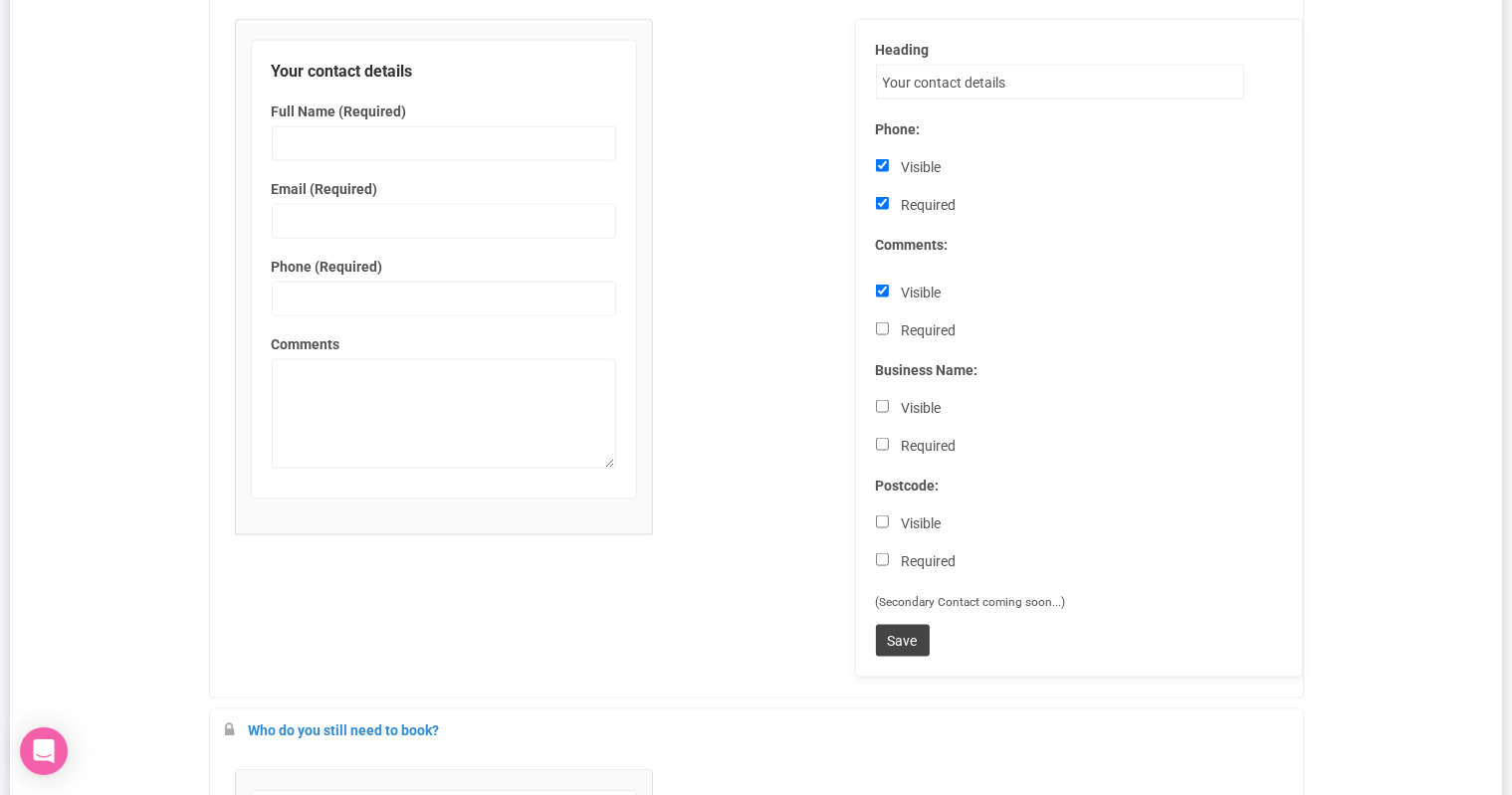 click on "Save" at bounding box center (903, 641) 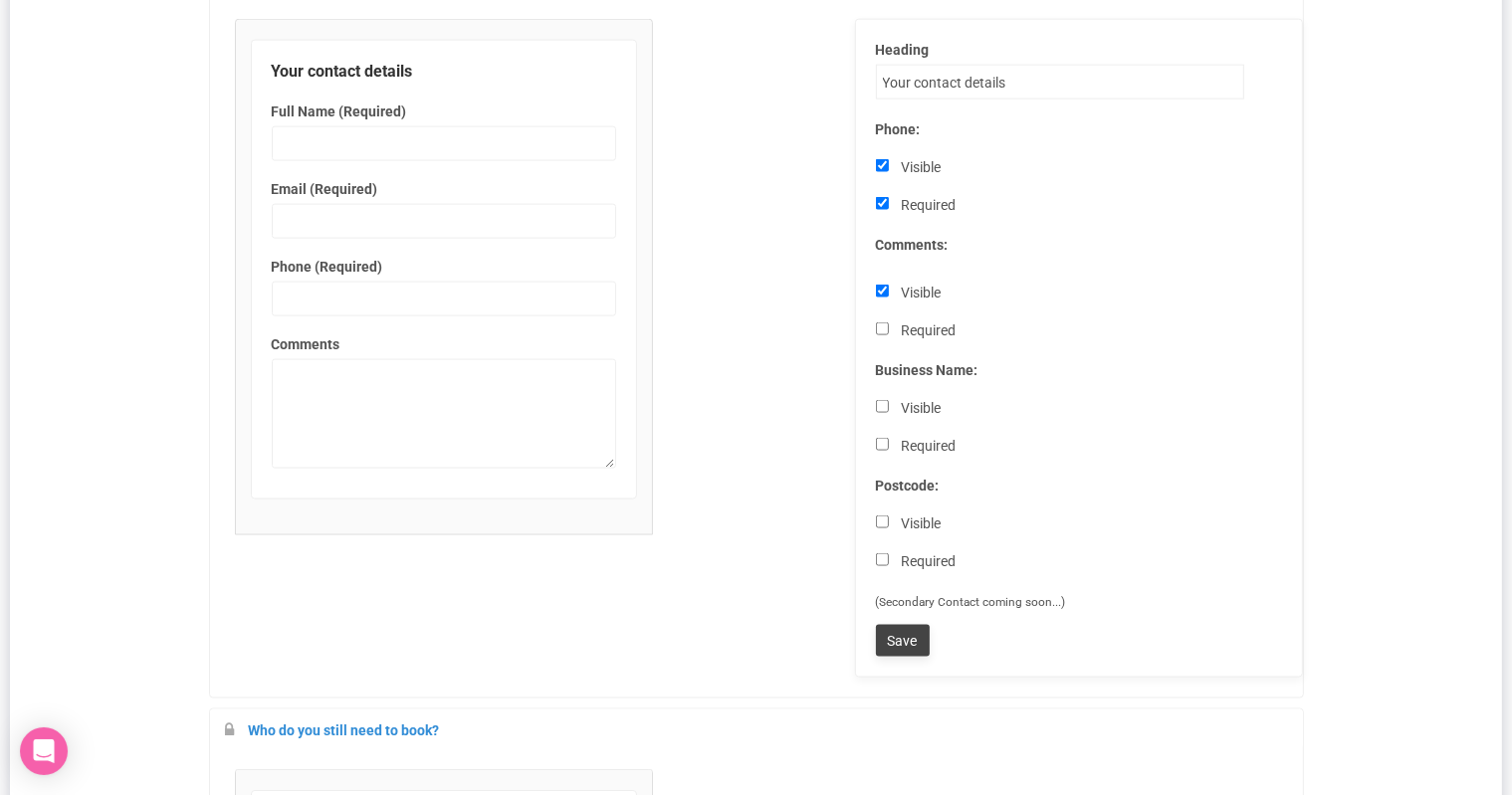type on "Save" 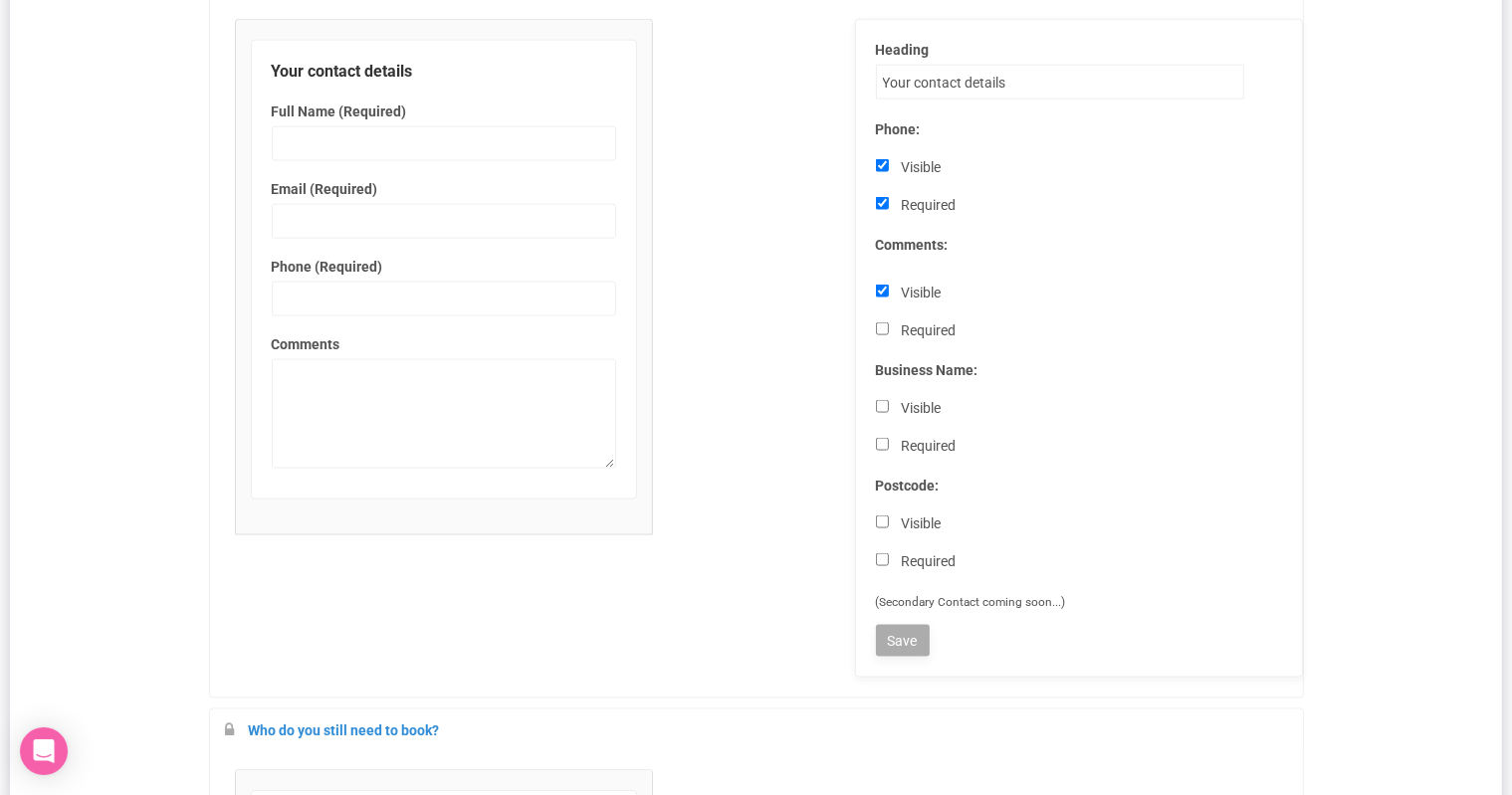 type on "Done" 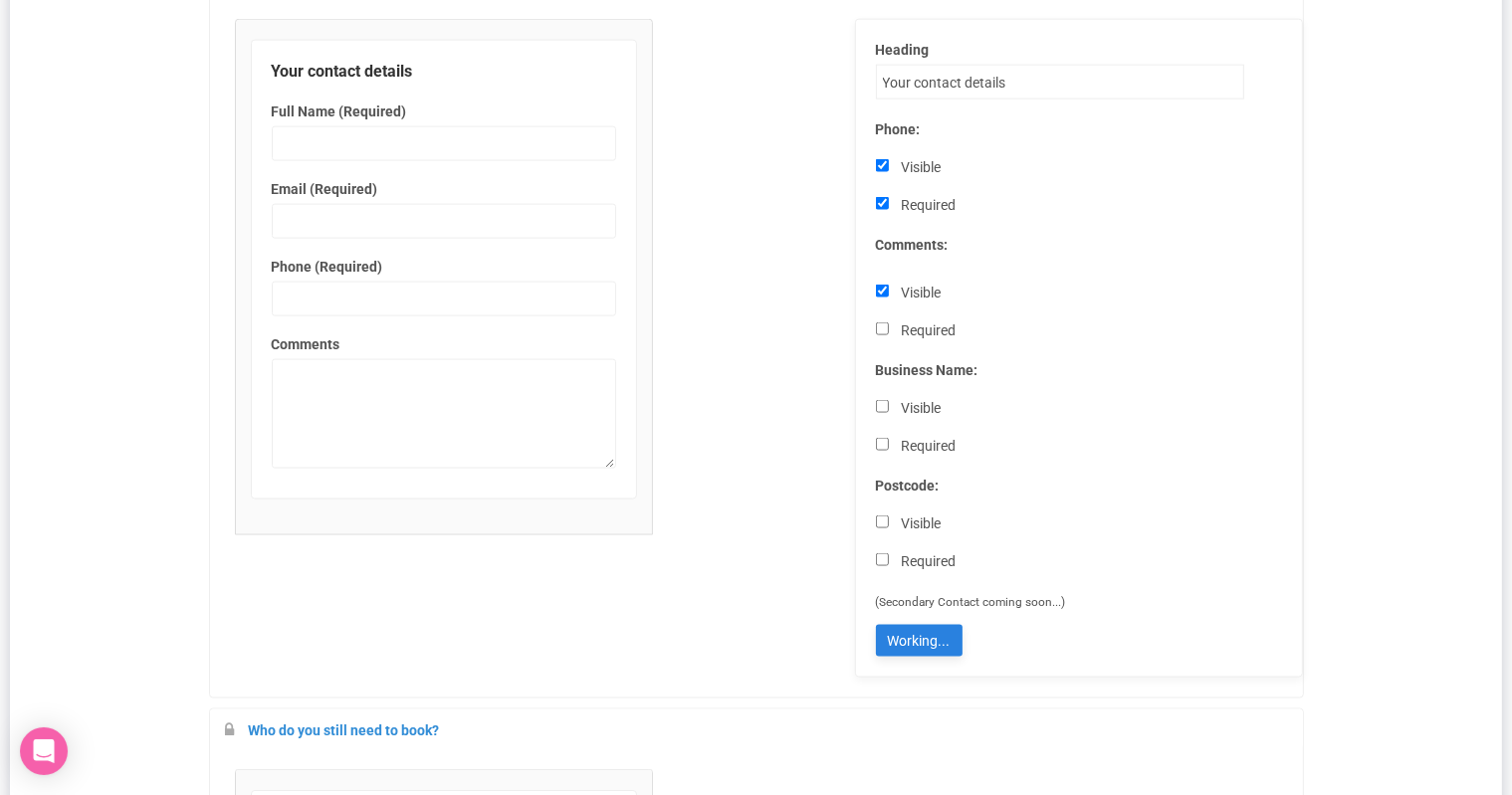 type on "Save" 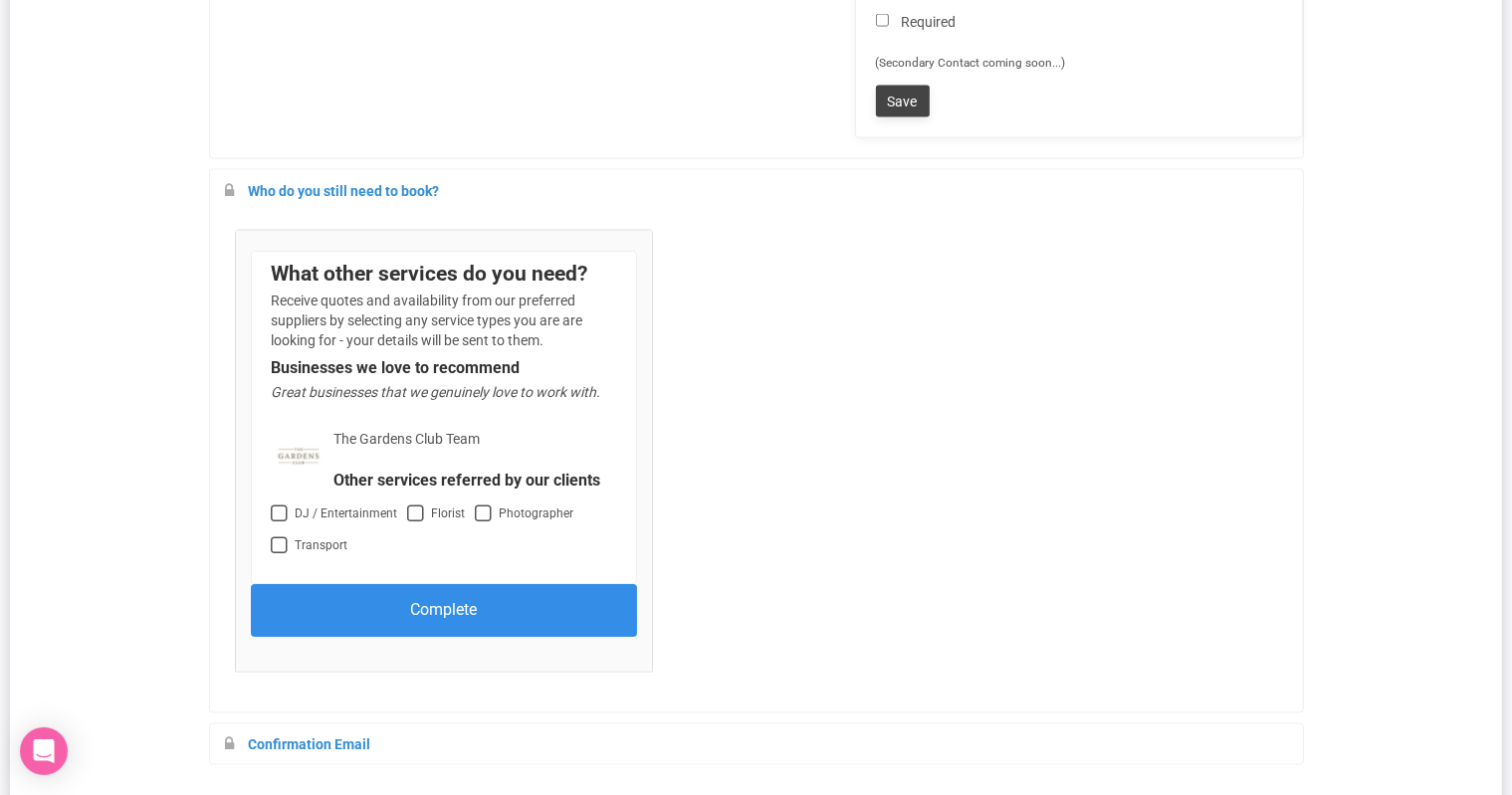 scroll, scrollTop: 3225, scrollLeft: 0, axis: vertical 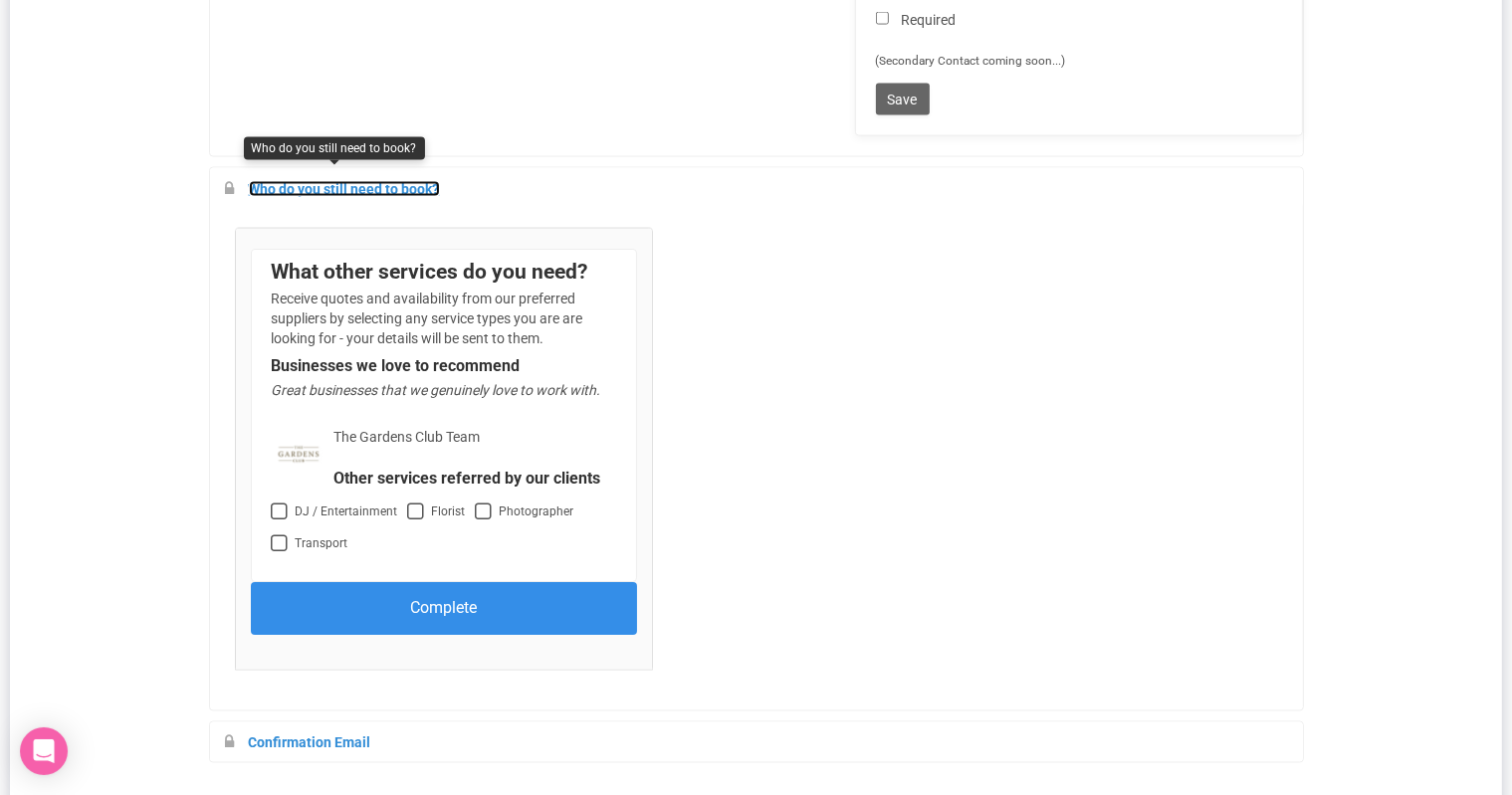 drag, startPoint x: 308, startPoint y: 170, endPoint x: 259, endPoint y: 183, distance: 50.695167 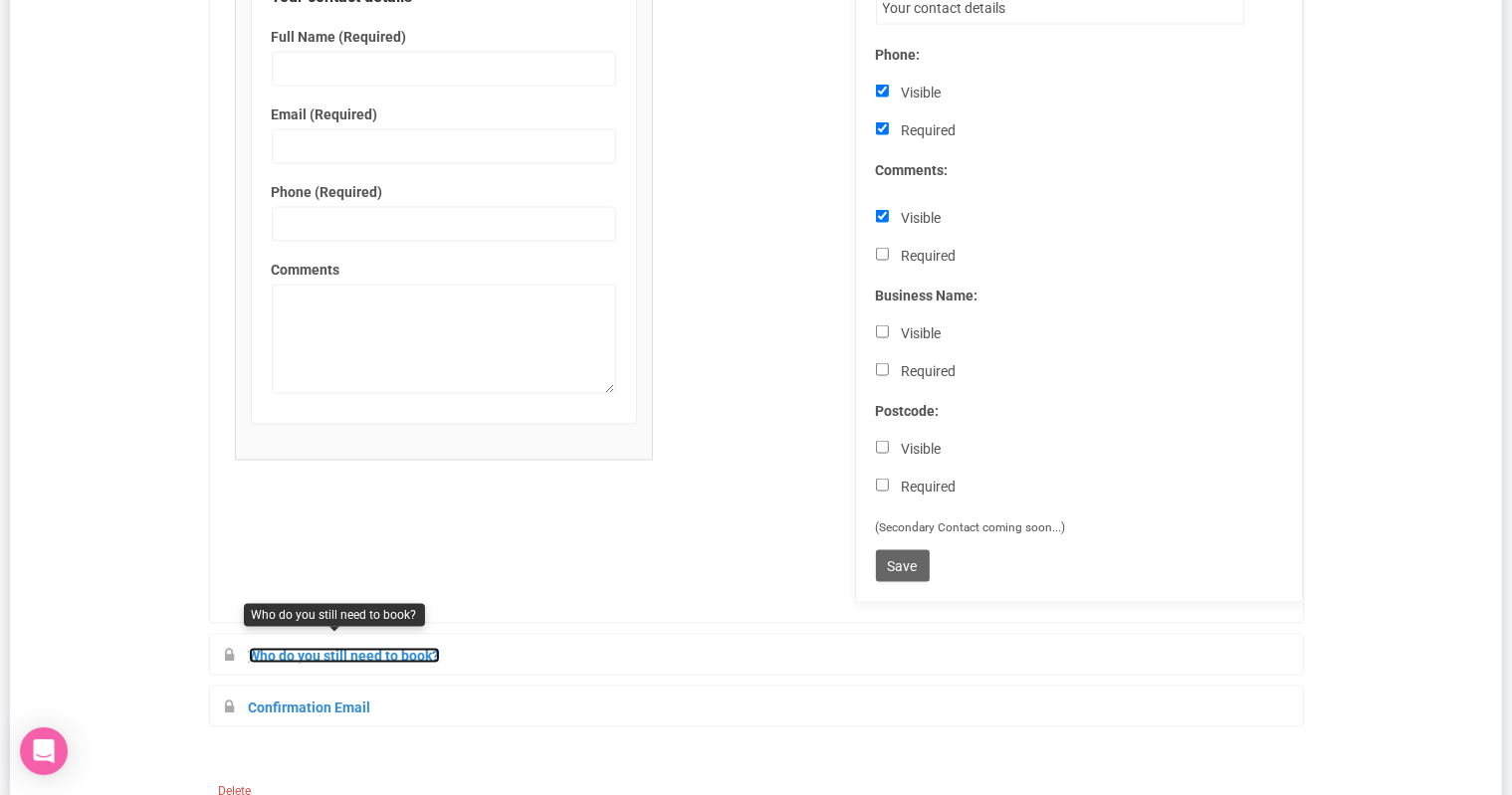 scroll, scrollTop: 2757, scrollLeft: 0, axis: vertical 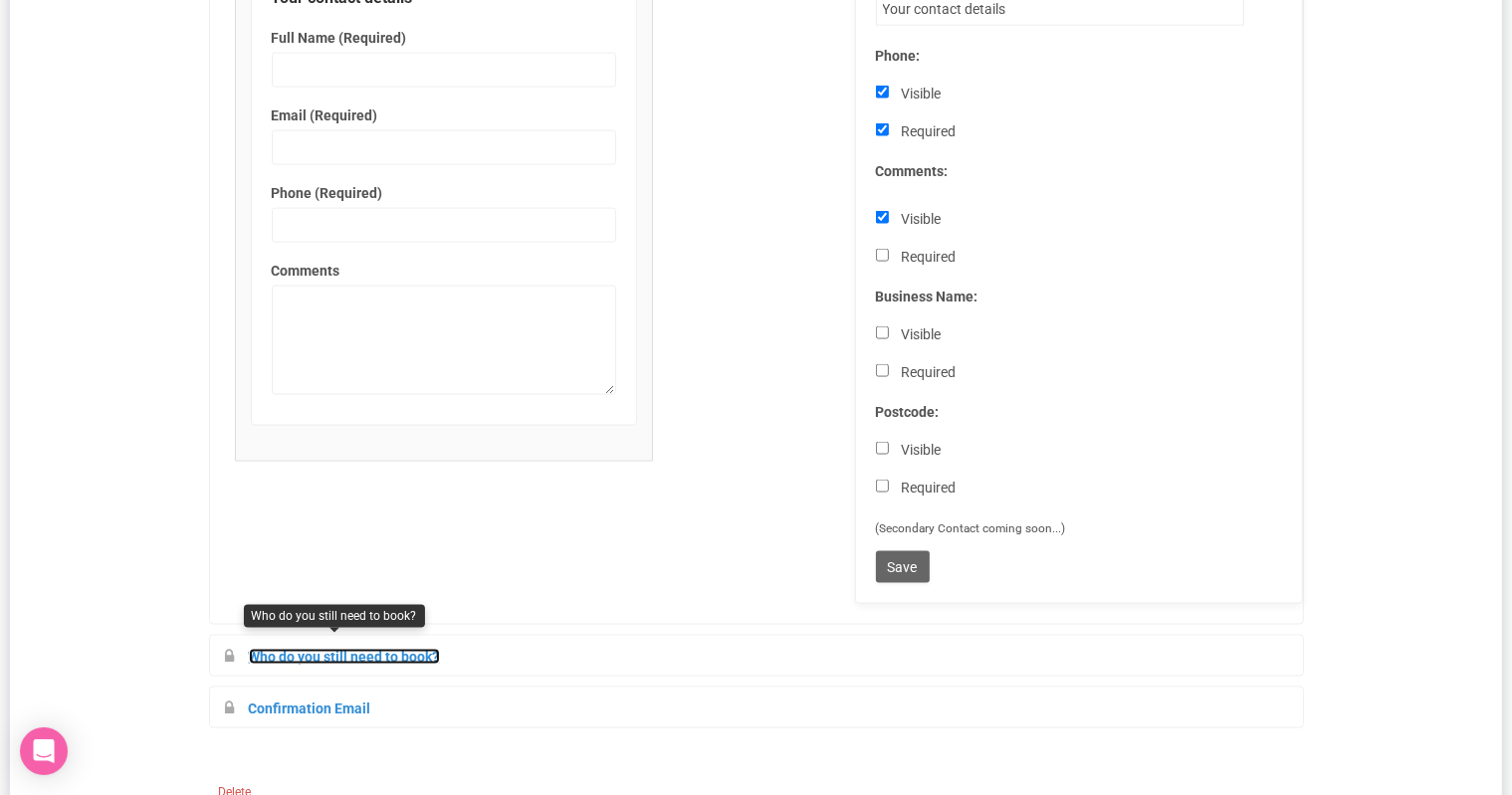 click on "Who do you still need to book?" at bounding box center (344, 657) 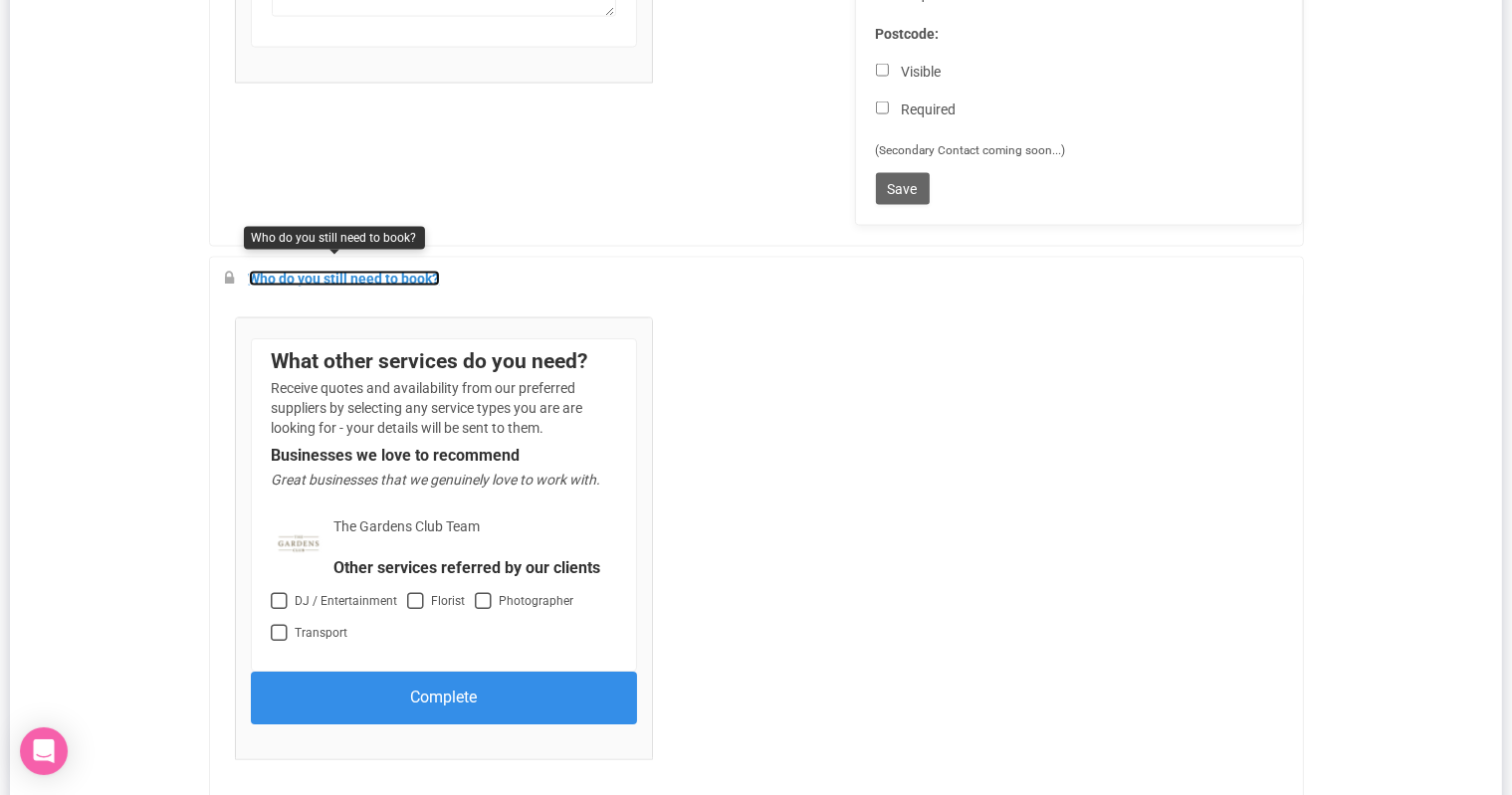 scroll, scrollTop: 3347, scrollLeft: 0, axis: vertical 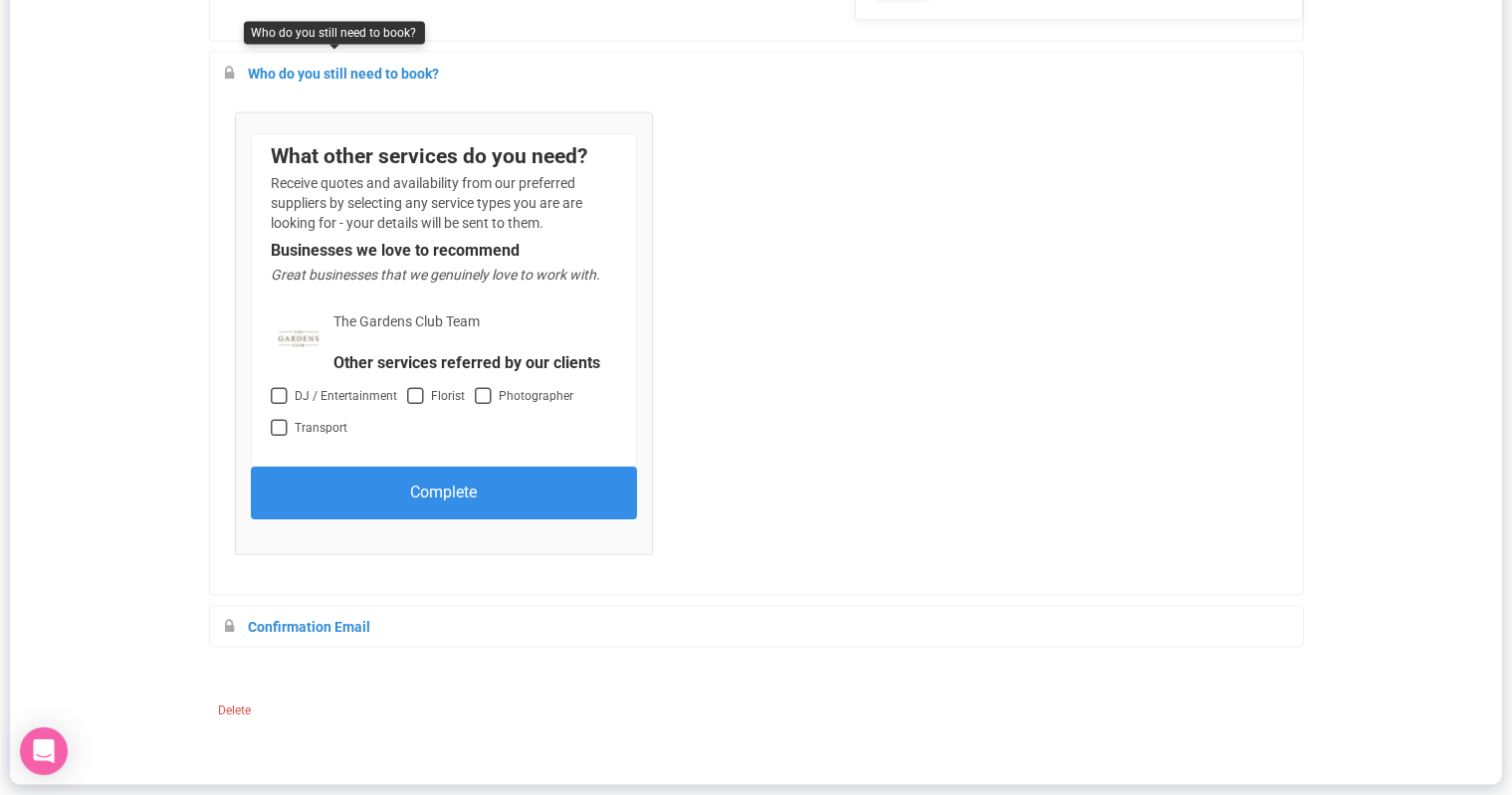click on "←
Edit Cafe Booking Enquiry
Preview & Install
Settings
Event Type
Restaurant Bookings   Private Event Wedding Basic Contact Corporate Event Funeral Annual Event Newborn Portraits Maternity Portraits Tours and special activities Spa, Beauty and Gym Baptism Child Portraits Commercial Photography Event Photography Wildlife Photography Equine Portraits Pet Portraits Dog Portraits Fashion Portraits Dance Portraits Landscape Photography Medical Photography Forensic Photography Family Portrait Fine Art Photography Motorsport Photography Studio Portrait Creative Portraits Environmental Portraits Cyber Security Team IT Security Renovation Restaurant Bookings Web Development School Formals Domains and Emails Branding and Design SEO and Digital Marketing Renovation New Build Maintenance Ask a question Ask a question Services Government Services Council Services Legal Services Healthcare Services Phone Systems Business IT" at bounding box center (756, -1273) 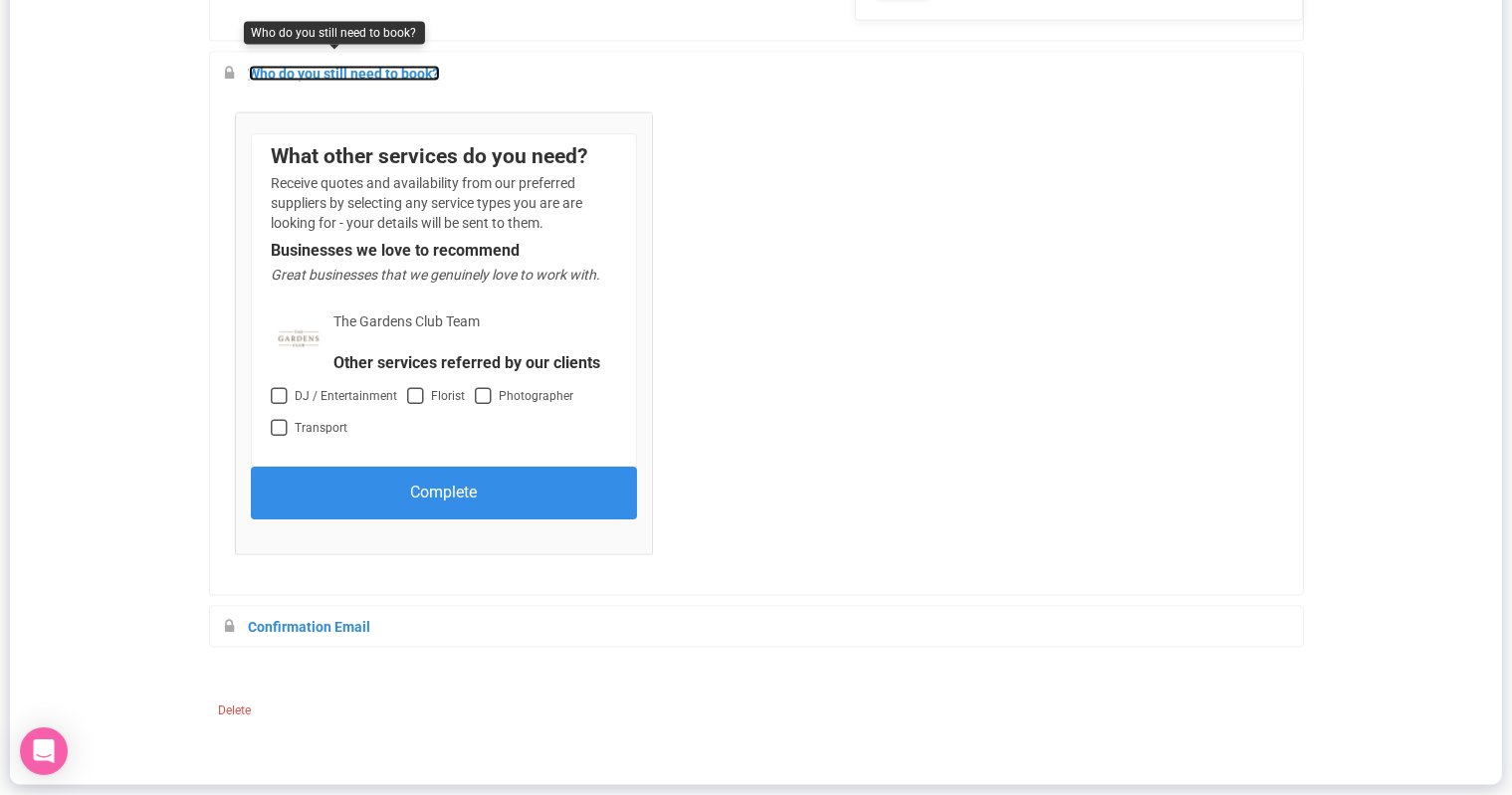 click on "Who do you still need to book?" at bounding box center [344, 74] 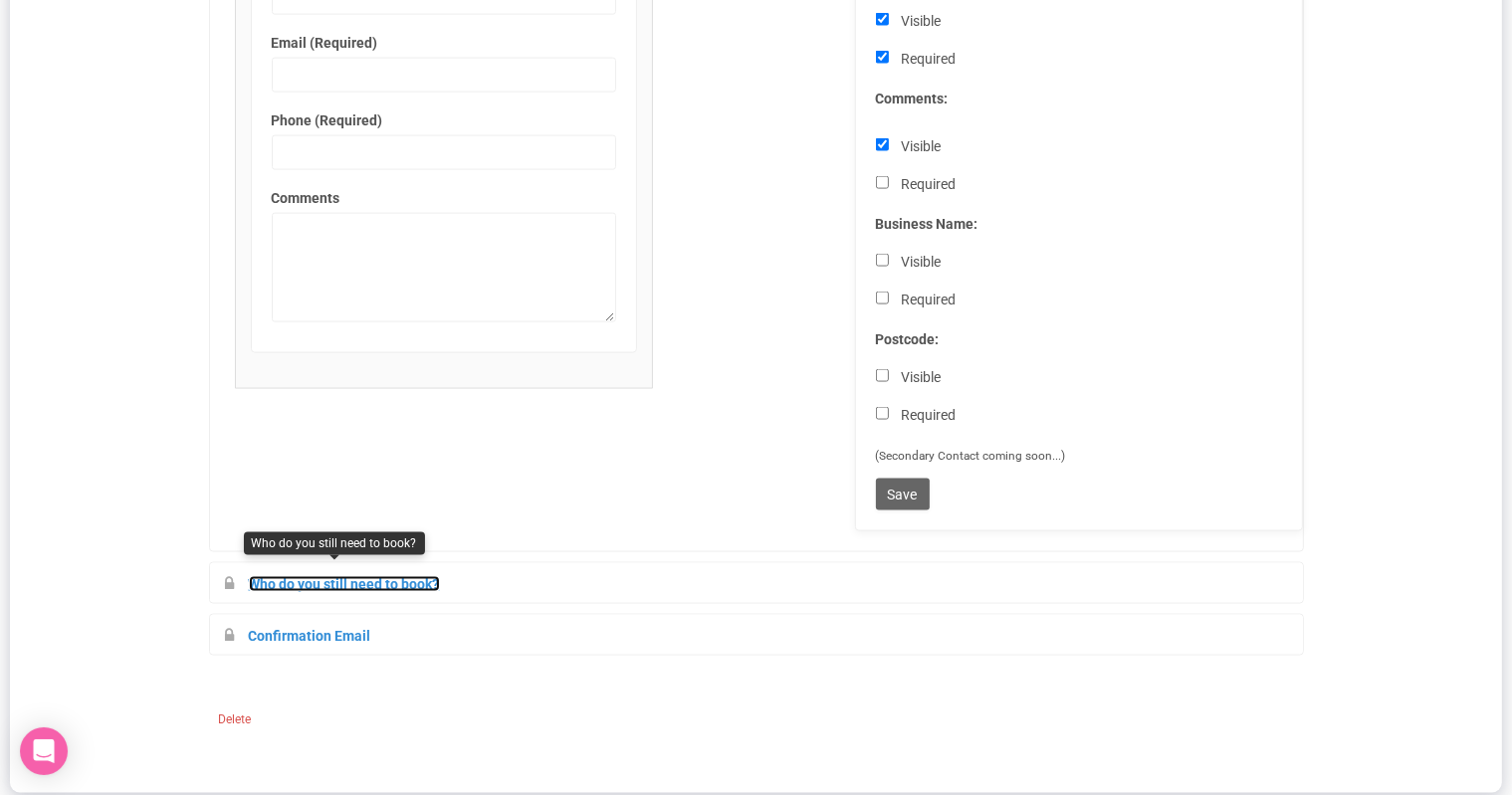 scroll, scrollTop: 2827, scrollLeft: 0, axis: vertical 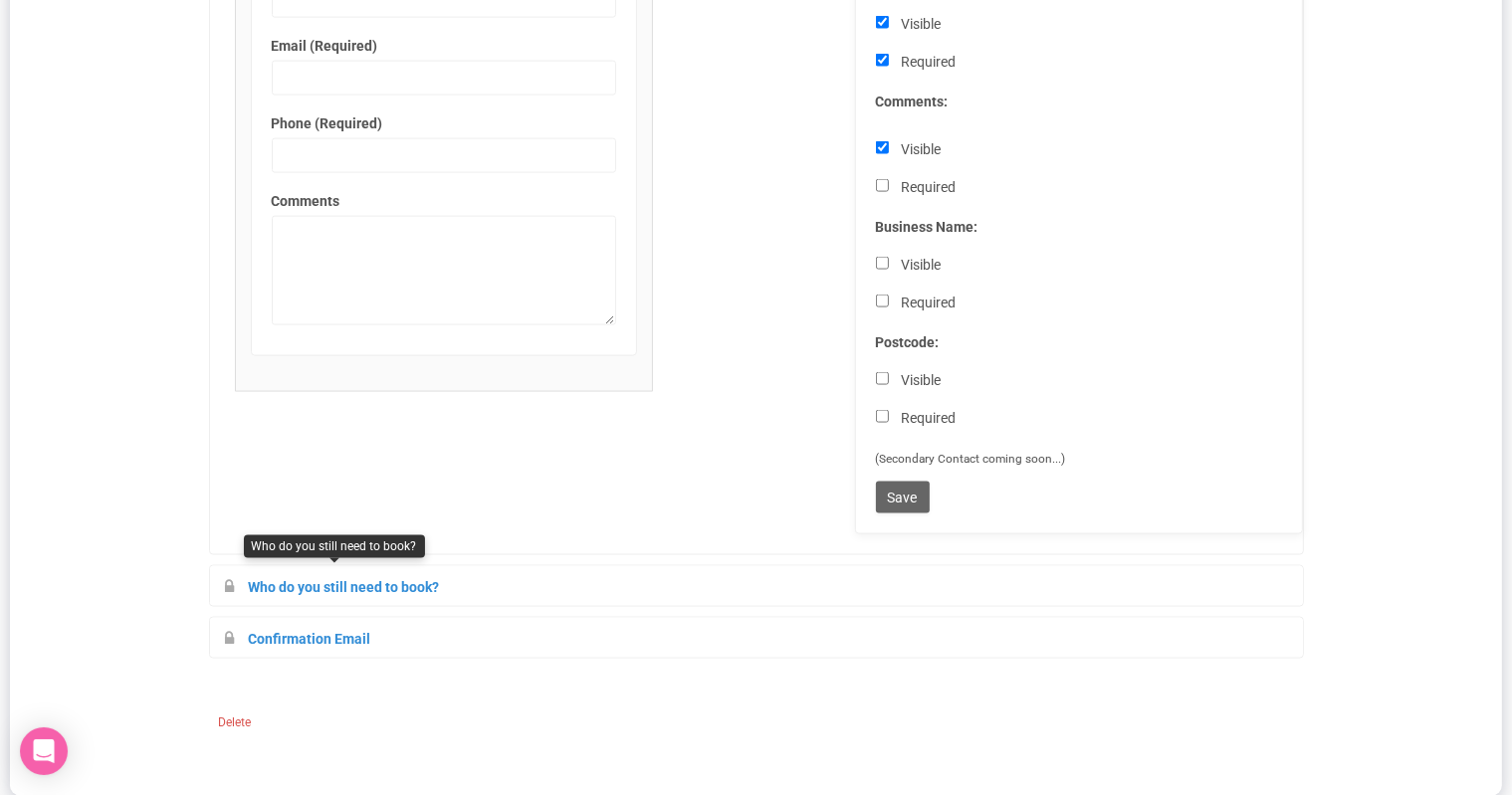 click on "Who do you still need to book?" at bounding box center [332, 587] 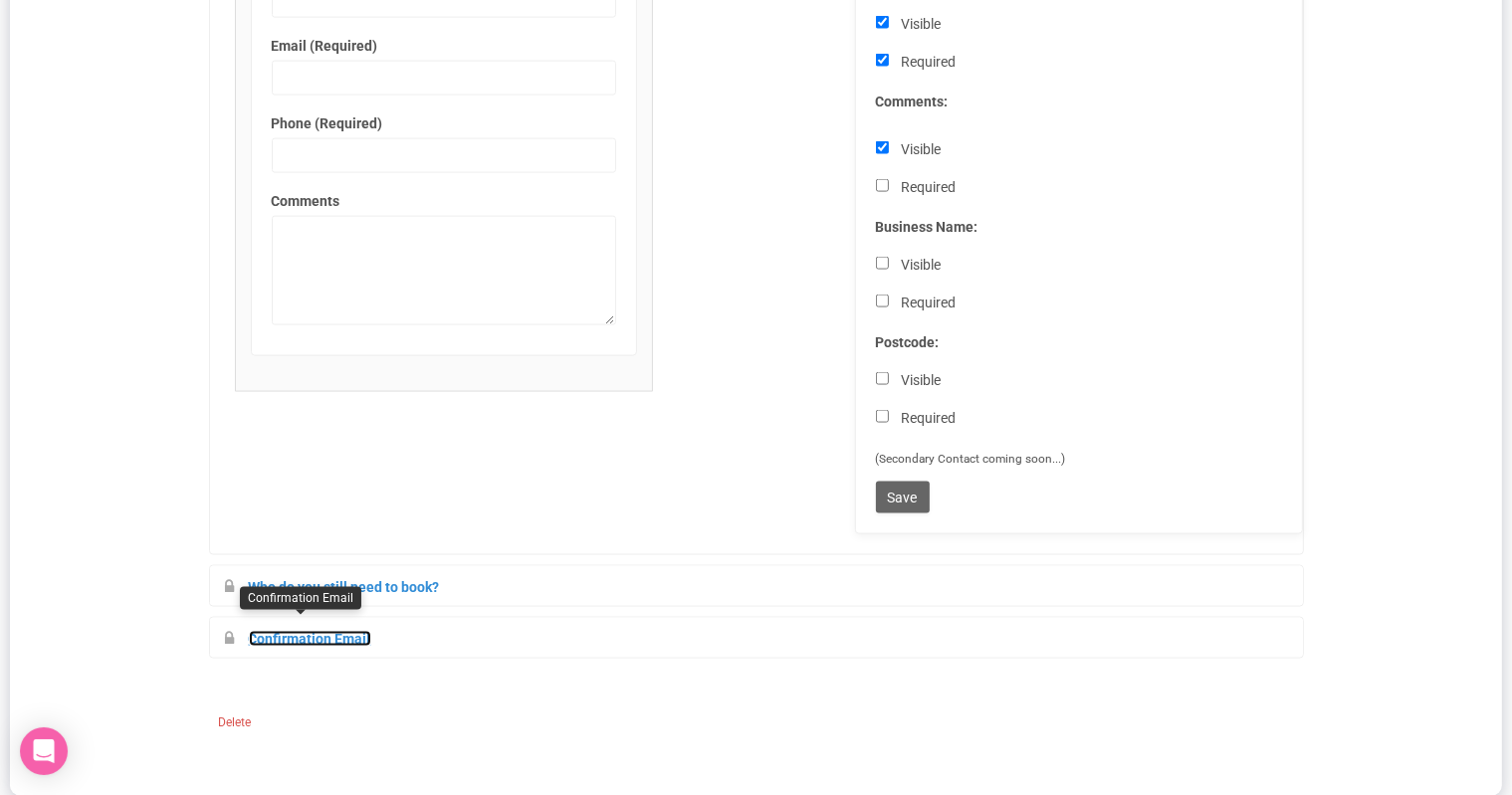 click on "Confirmation Email" at bounding box center (310, 639) 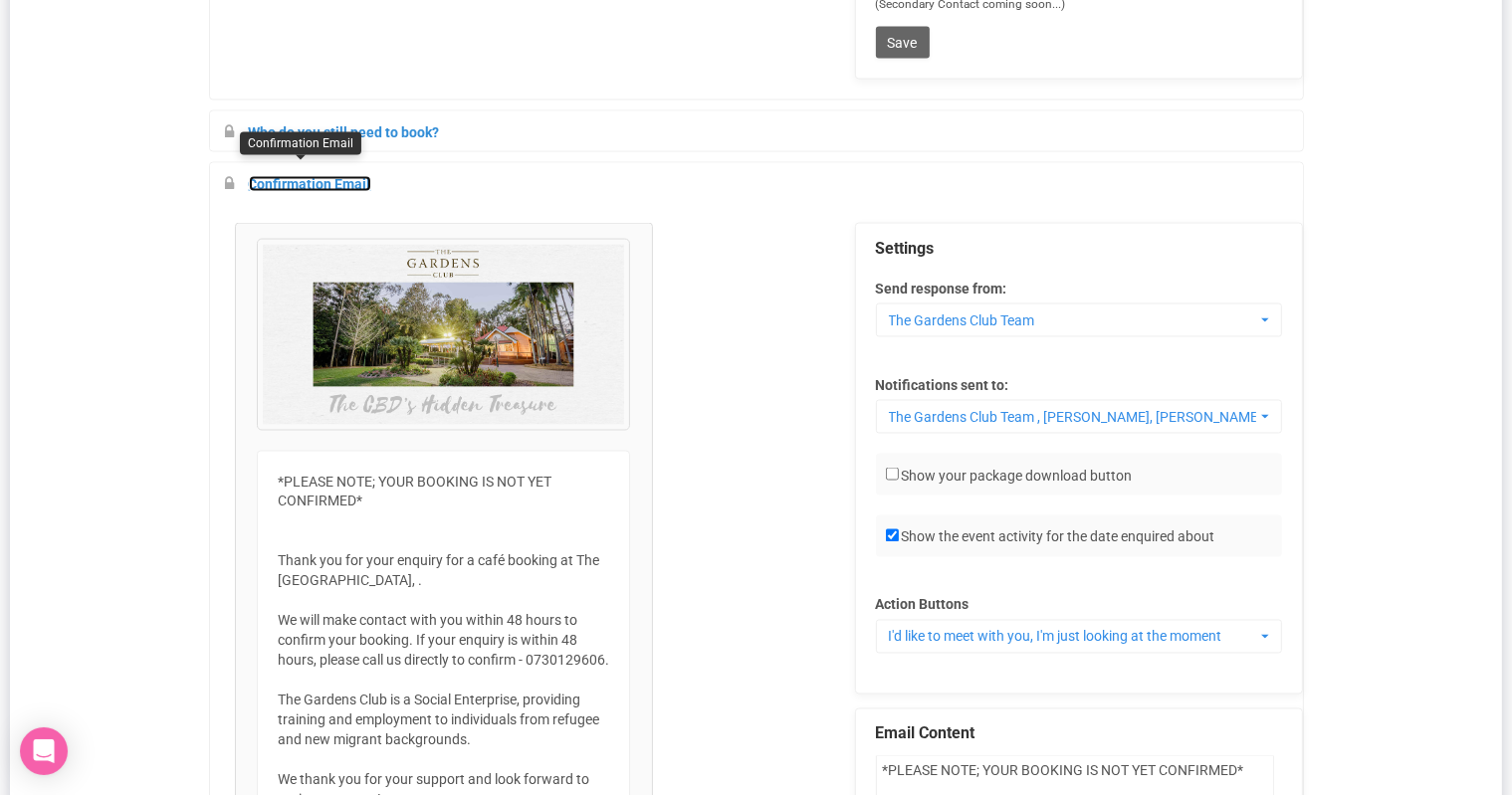 scroll, scrollTop: 3284, scrollLeft: 0, axis: vertical 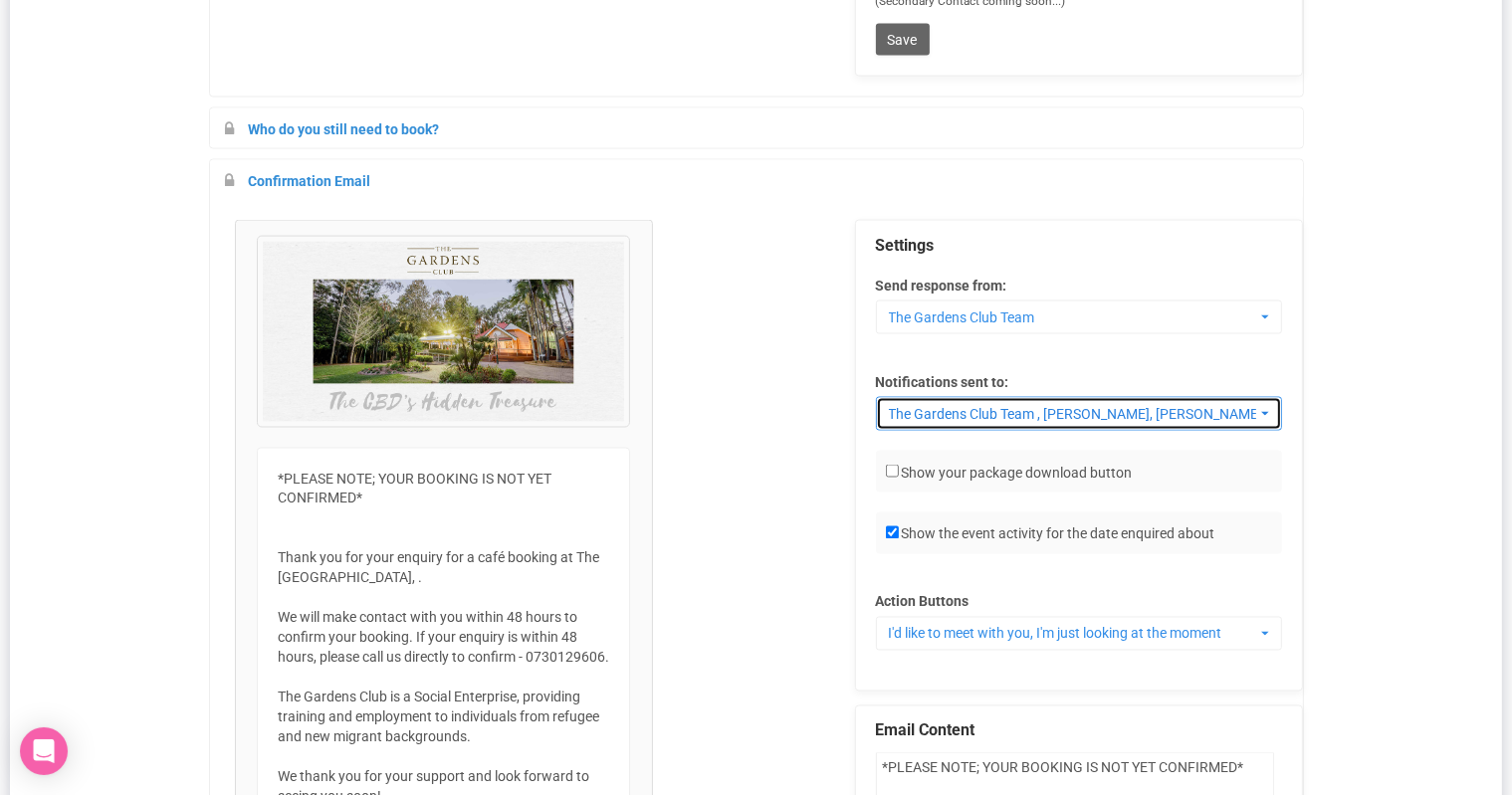click on "The Gardens Club Team , Keegan Huxley-Booth, Ben McFarlane, Natasha Vasserman" at bounding box center (1072, 414) 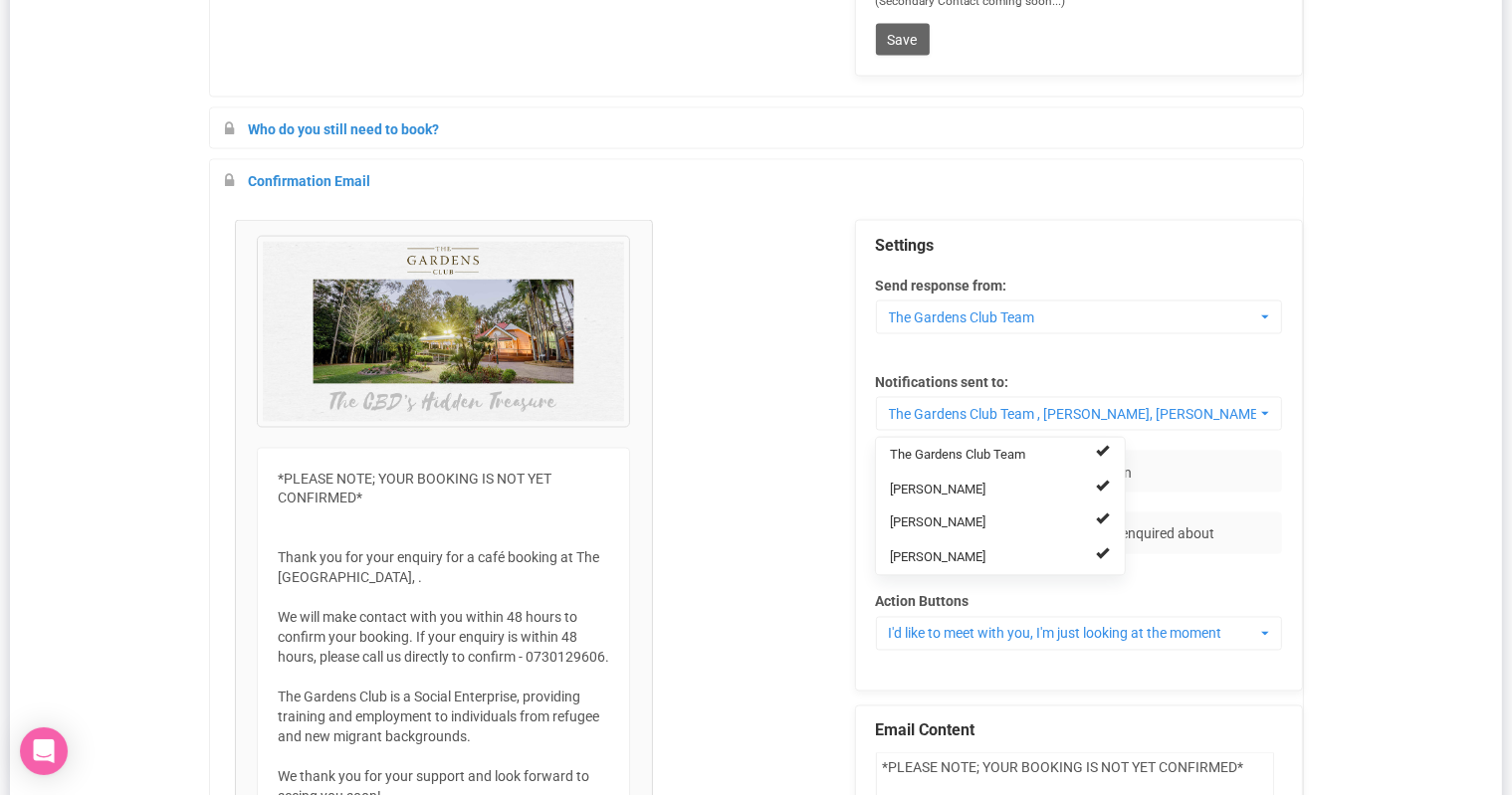 click on "× Close
*PLEASE NOTE; YOUR BOOKING IS NOT YET CONFIRMED* Thank you for your enquiry for a café booking at The Gardens Club,  . We will make contact with you within 48 hours to confirm your booking. If your enquiry is within 48 hours, please call us directly to confirm - 0730129606.  The Gardens Club is a Social Enterprise, providing training and employment to individuals from refugee and new migrant backgrounds.  We thank you for your support and look forward to seeing you soon! http://www.thegardensclub.com.au/giving-back/
The Gardens Club Team
Available Suppliers
See suppliers available for your date
Settings
Send response from:
The Gardens Club Team    The Gardens Club Team" at bounding box center [756, 962] 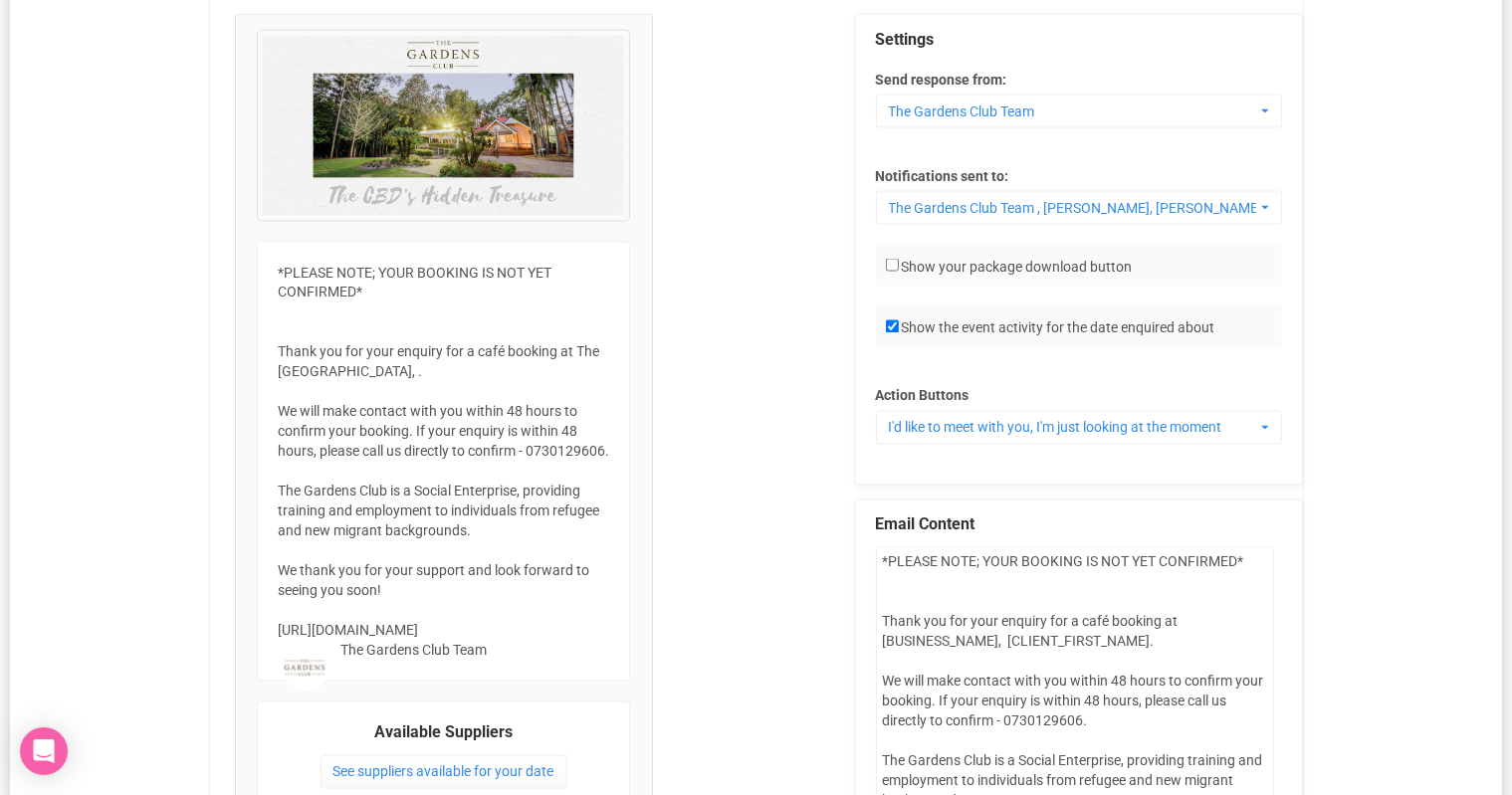 scroll, scrollTop: 3077, scrollLeft: 0, axis: vertical 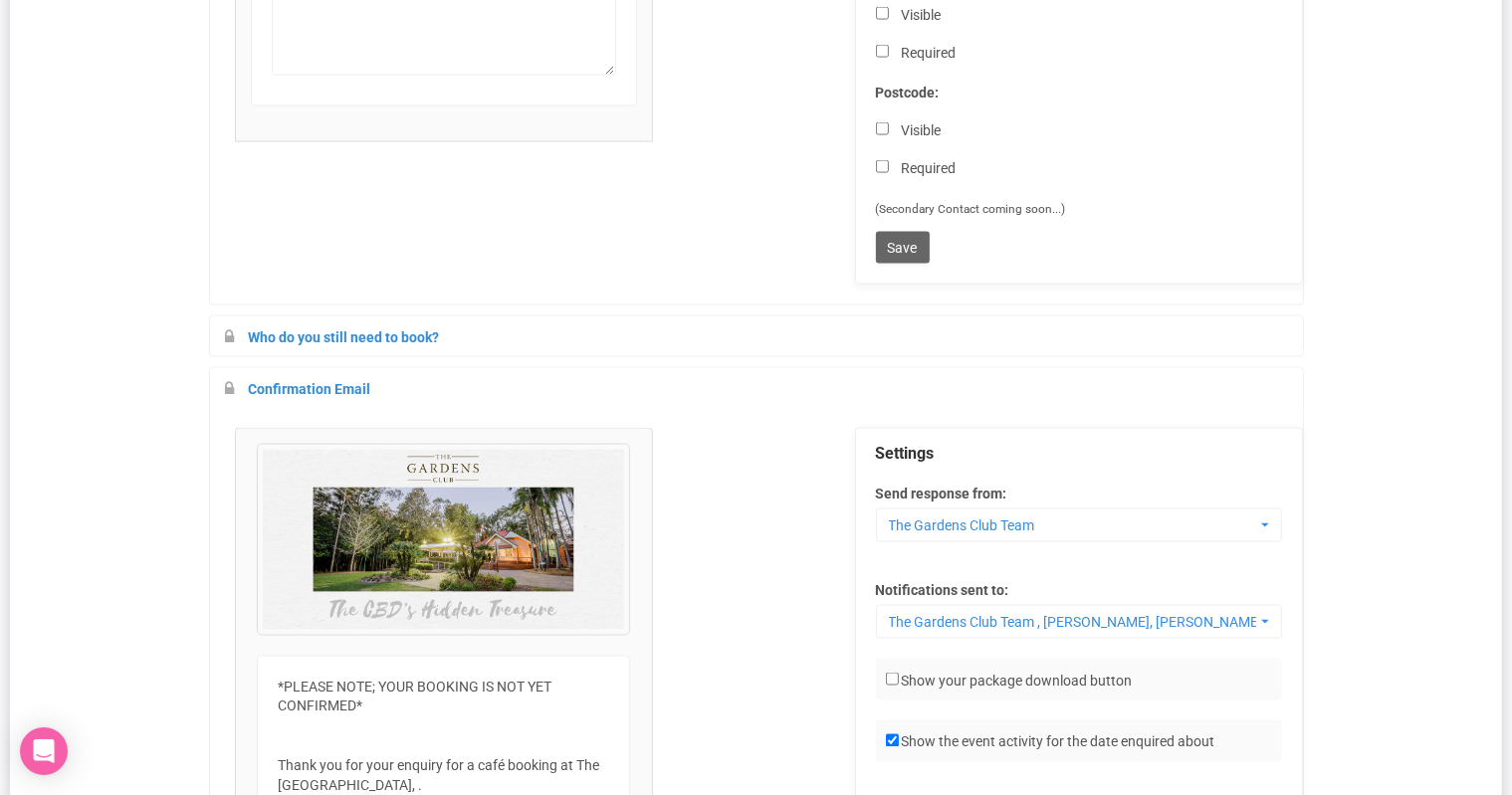 click on "× Close
*PLEASE NOTE; YOUR BOOKING IS NOT YET CONFIRMED* Thank you for your enquiry for a café booking at The Gardens Club,  . We will make contact with you within 48 hours to confirm your booking. If your enquiry is within 48 hours, please call us directly to confirm - 0730129606.  The Gardens Club is a Social Enterprise, providing training and employment to individuals from refugee and new migrant backgrounds.  We thank you for your support and look forward to seeing you soon! http://www.thegardensclub.com.au/giving-back/
The Gardens Club Team
Available Suppliers
See suppliers available for your date
Settings
Send response from:
The Gardens Club Team    The Gardens Club Team" at bounding box center [756, 1170] 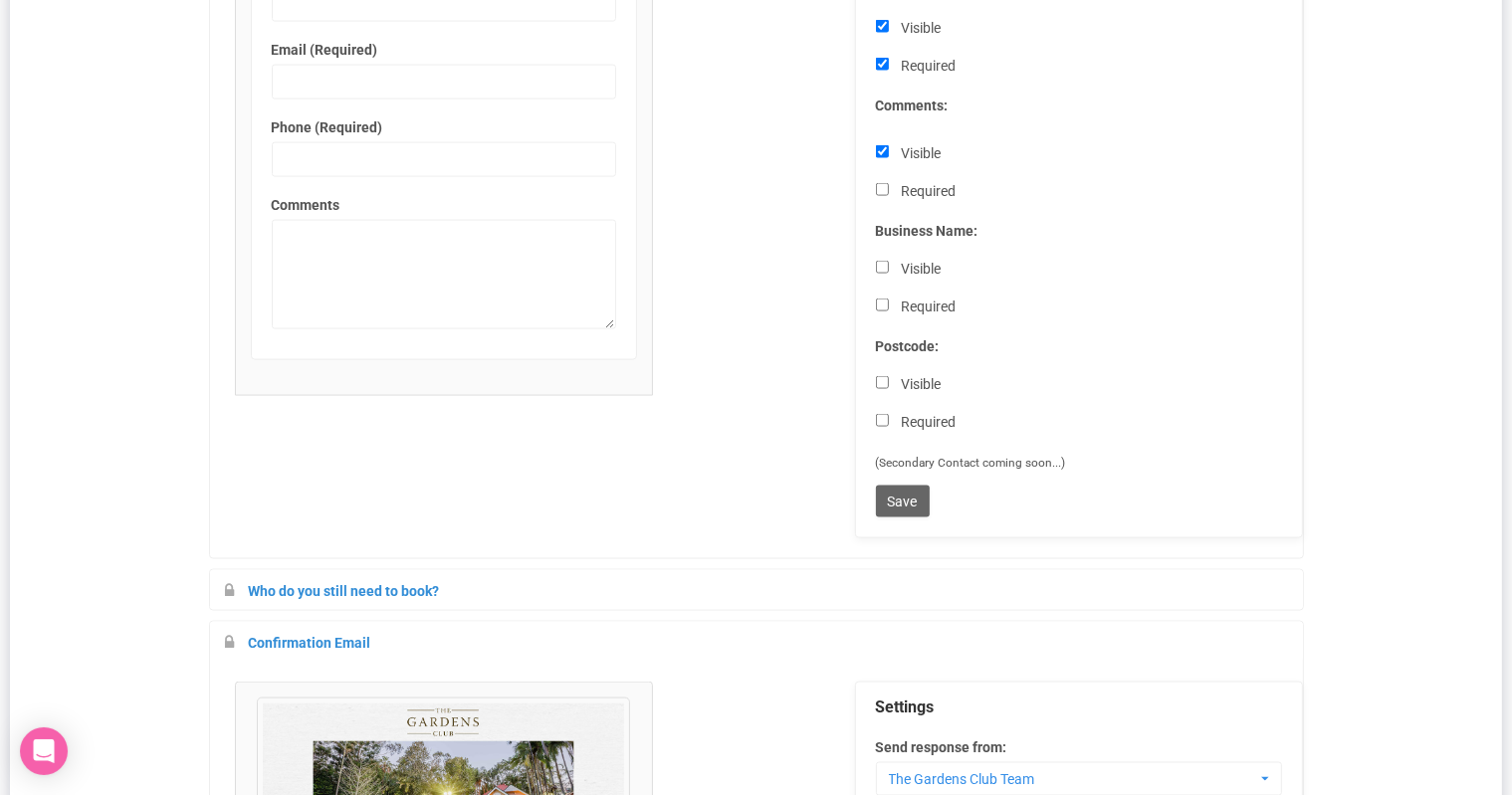 scroll, scrollTop: 3033, scrollLeft: 0, axis: vertical 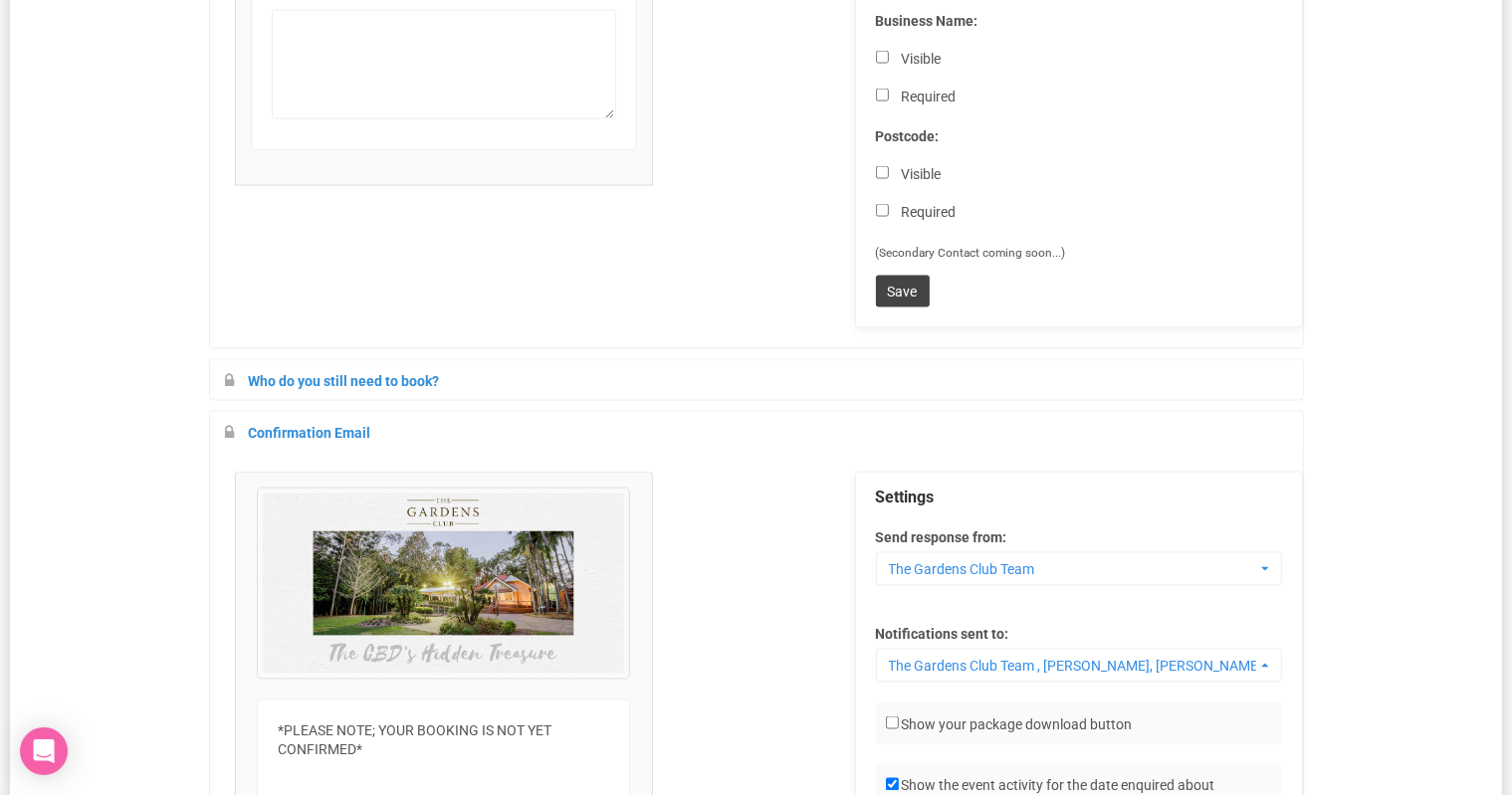 click on "Save" at bounding box center [903, 292] 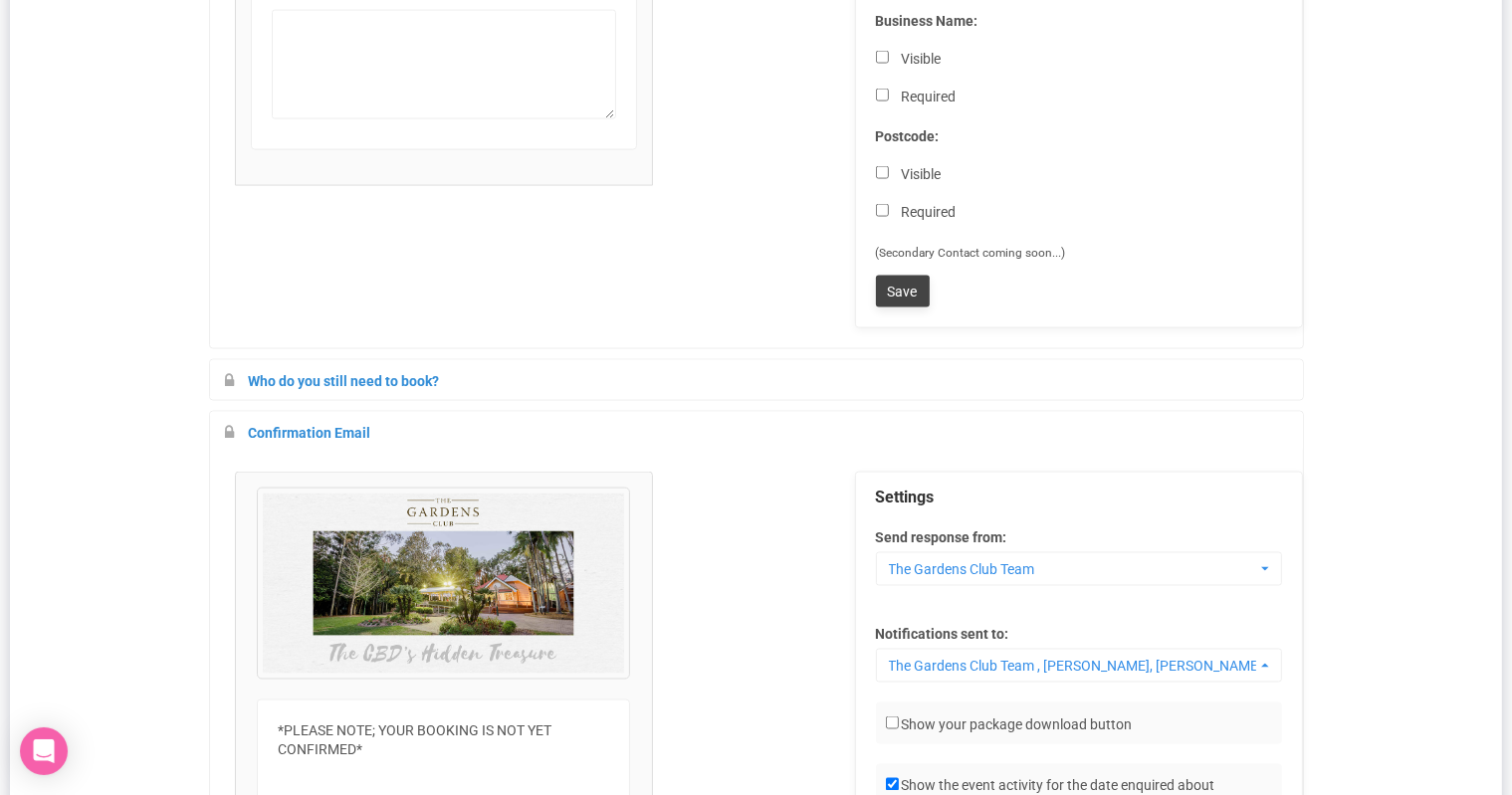 type on "Save" 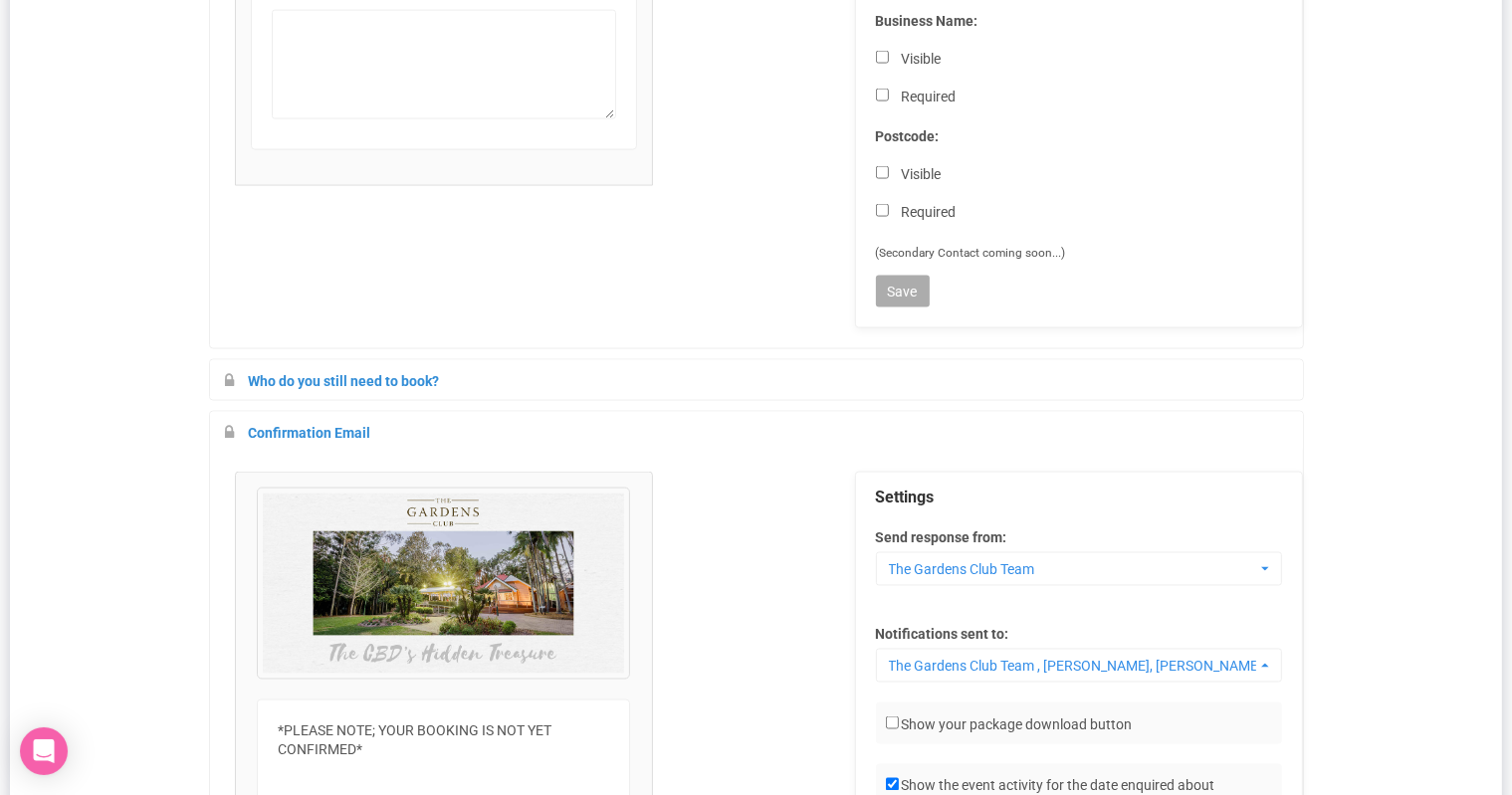 type on "Done" 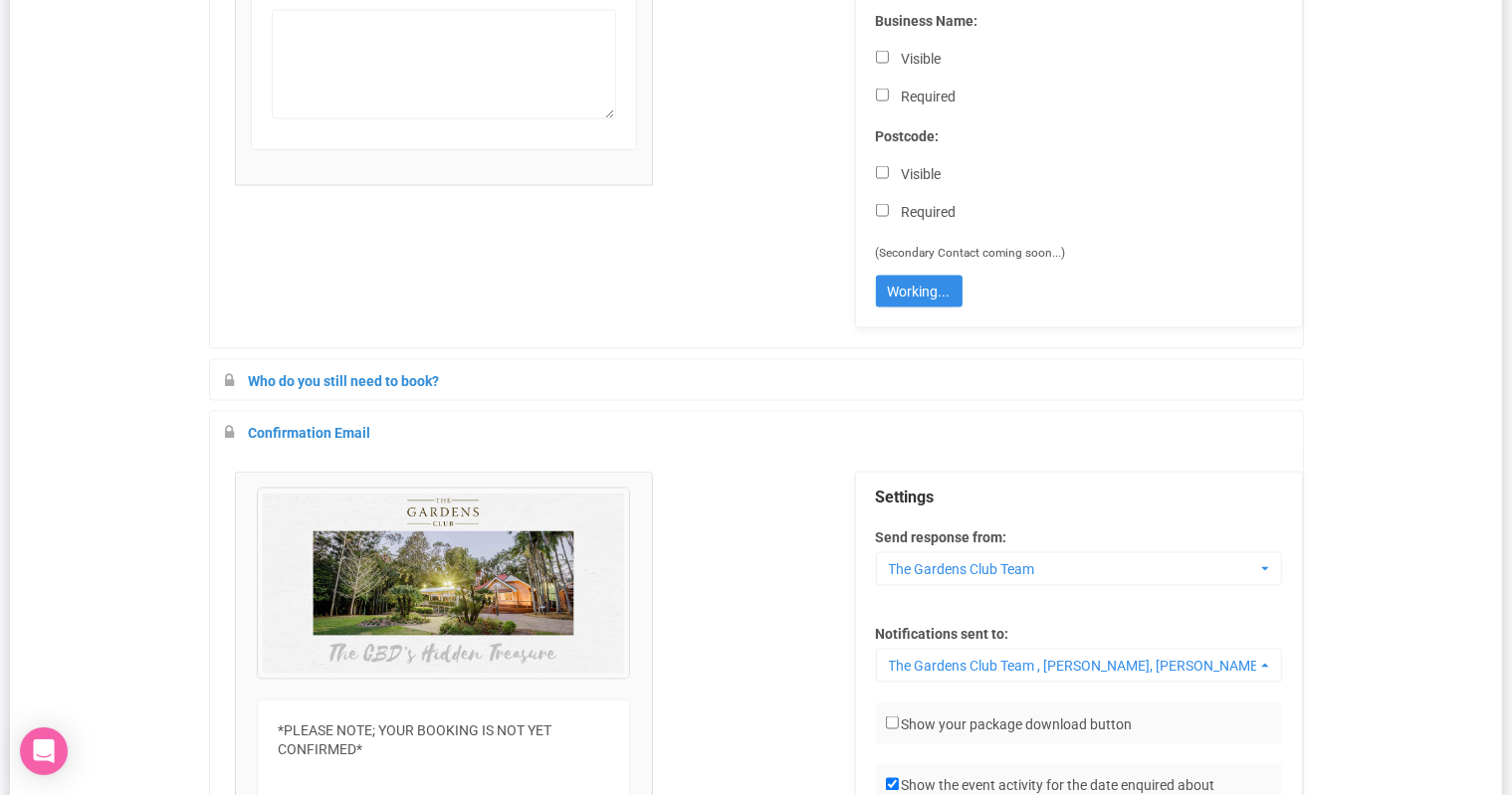 type on "Save" 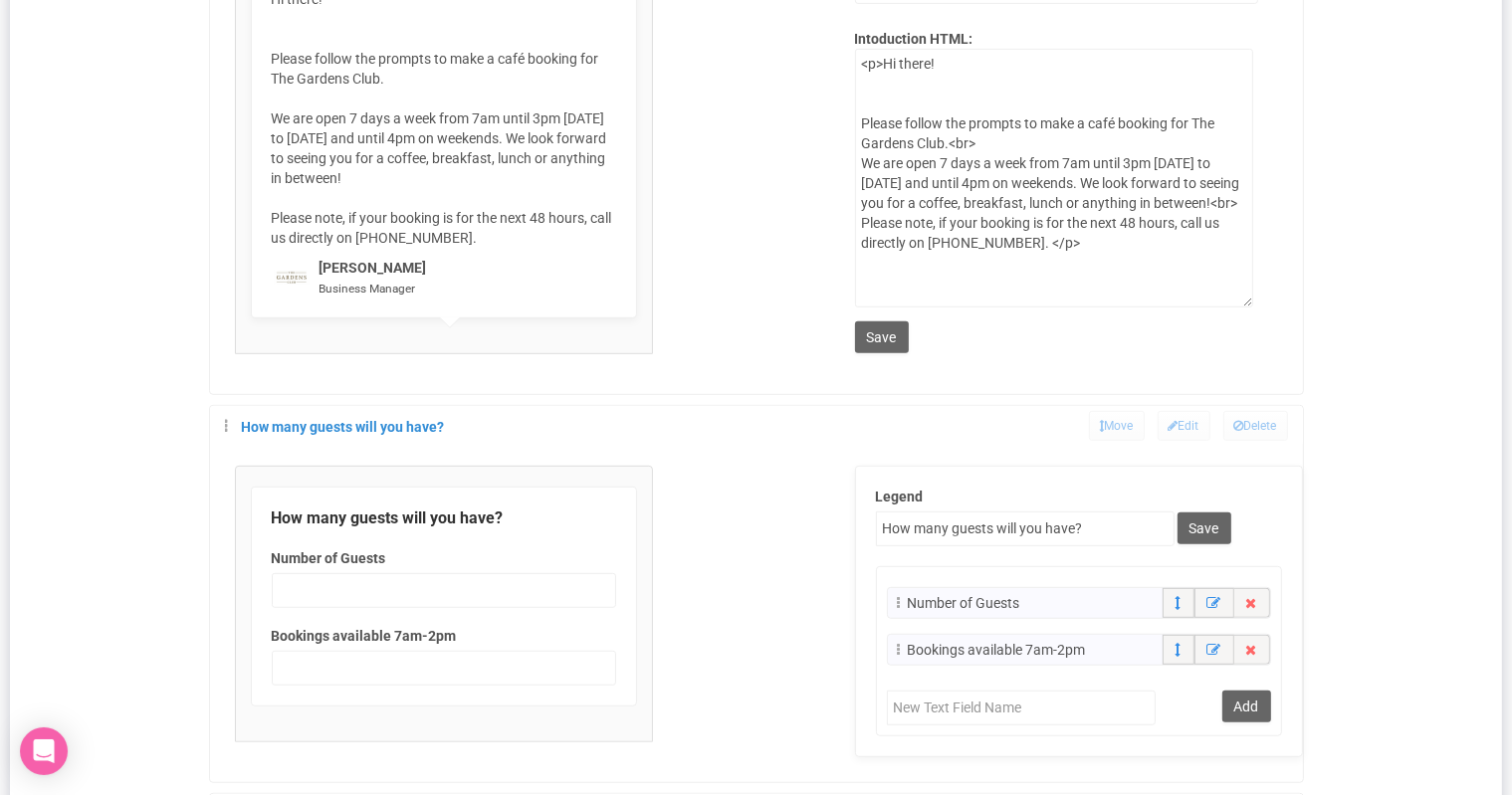 scroll, scrollTop: 0, scrollLeft: 0, axis: both 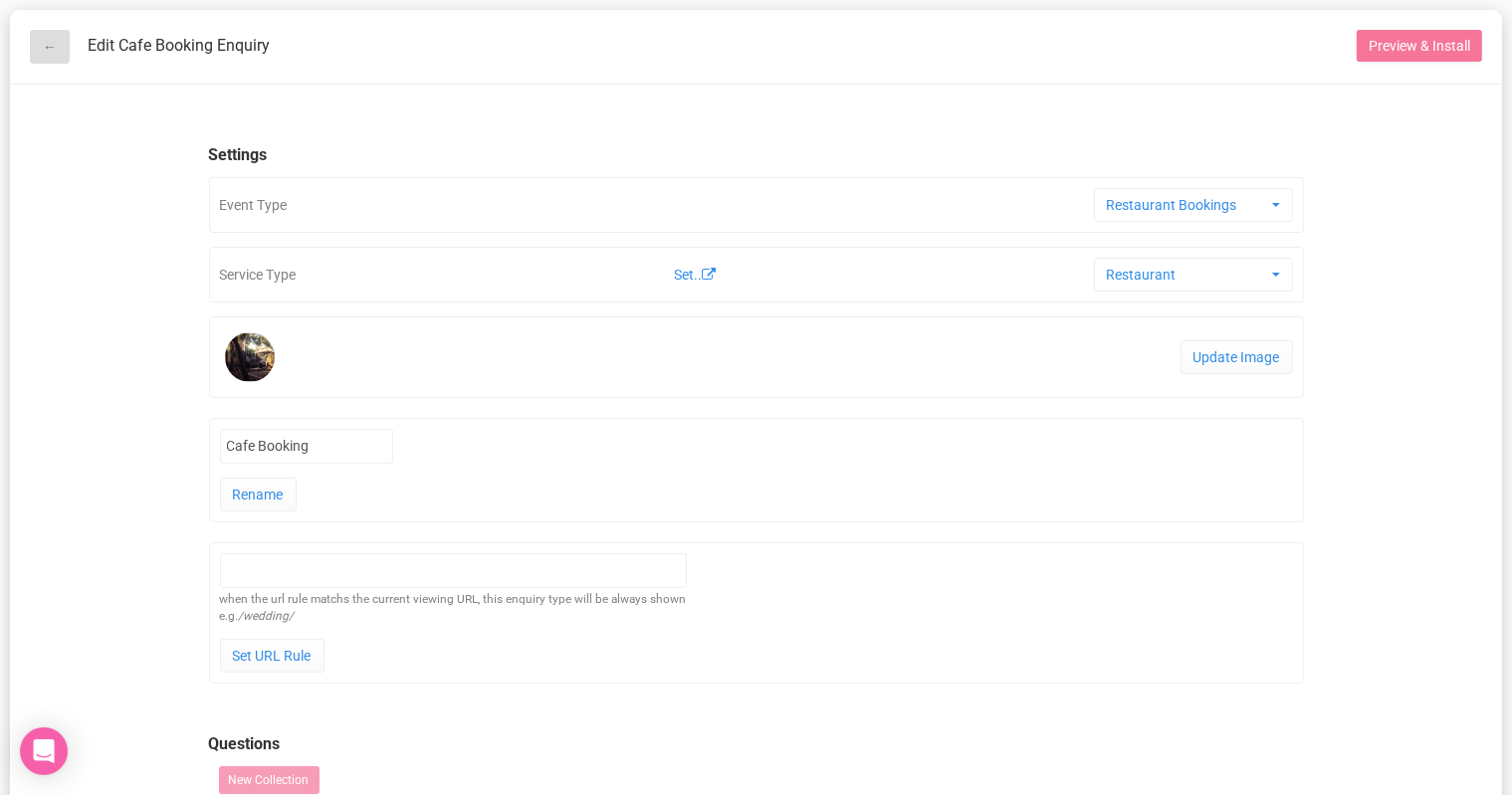 click on "←" at bounding box center (50, 47) 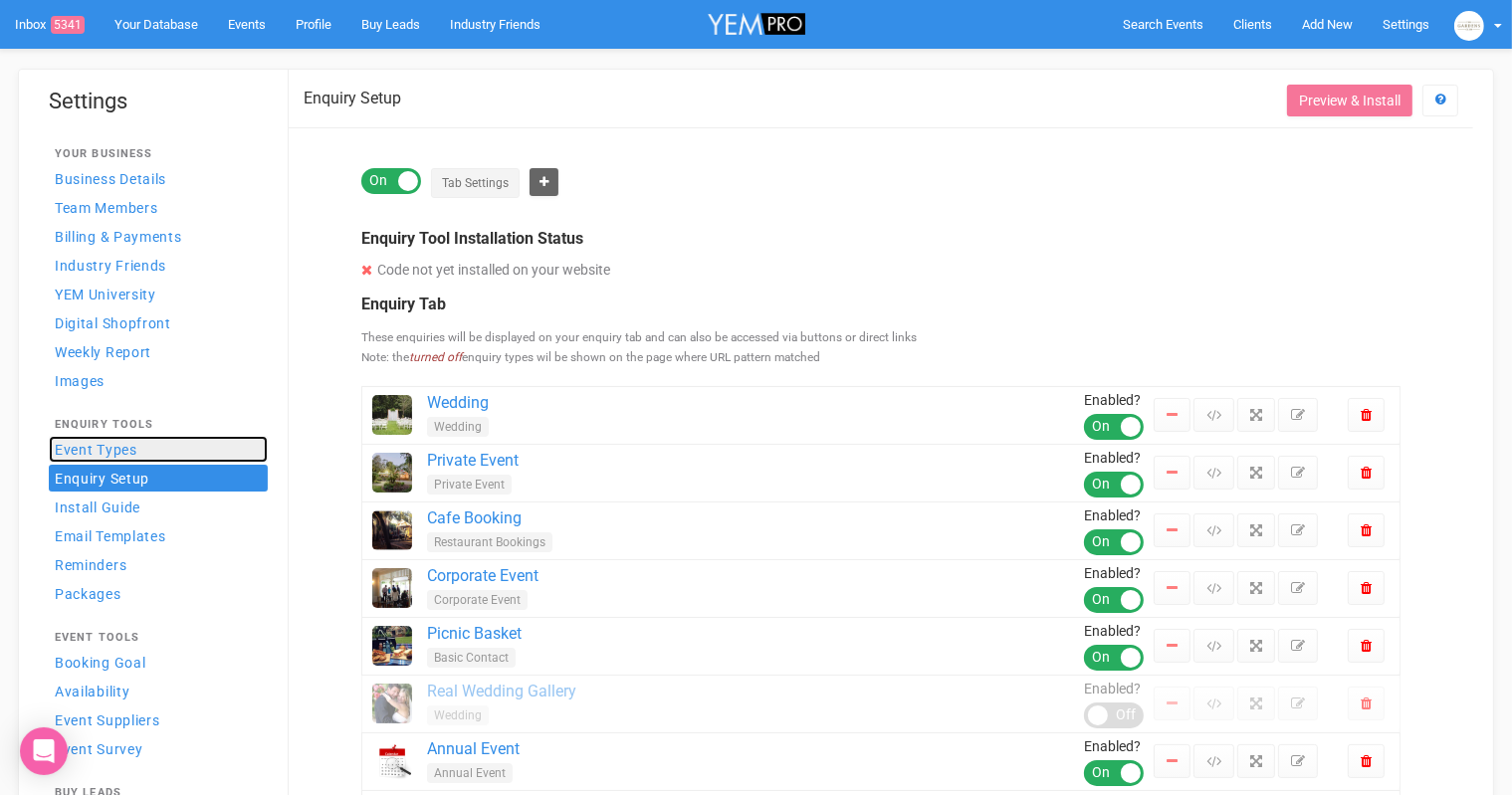 click on "Event Types" at bounding box center [158, 449] 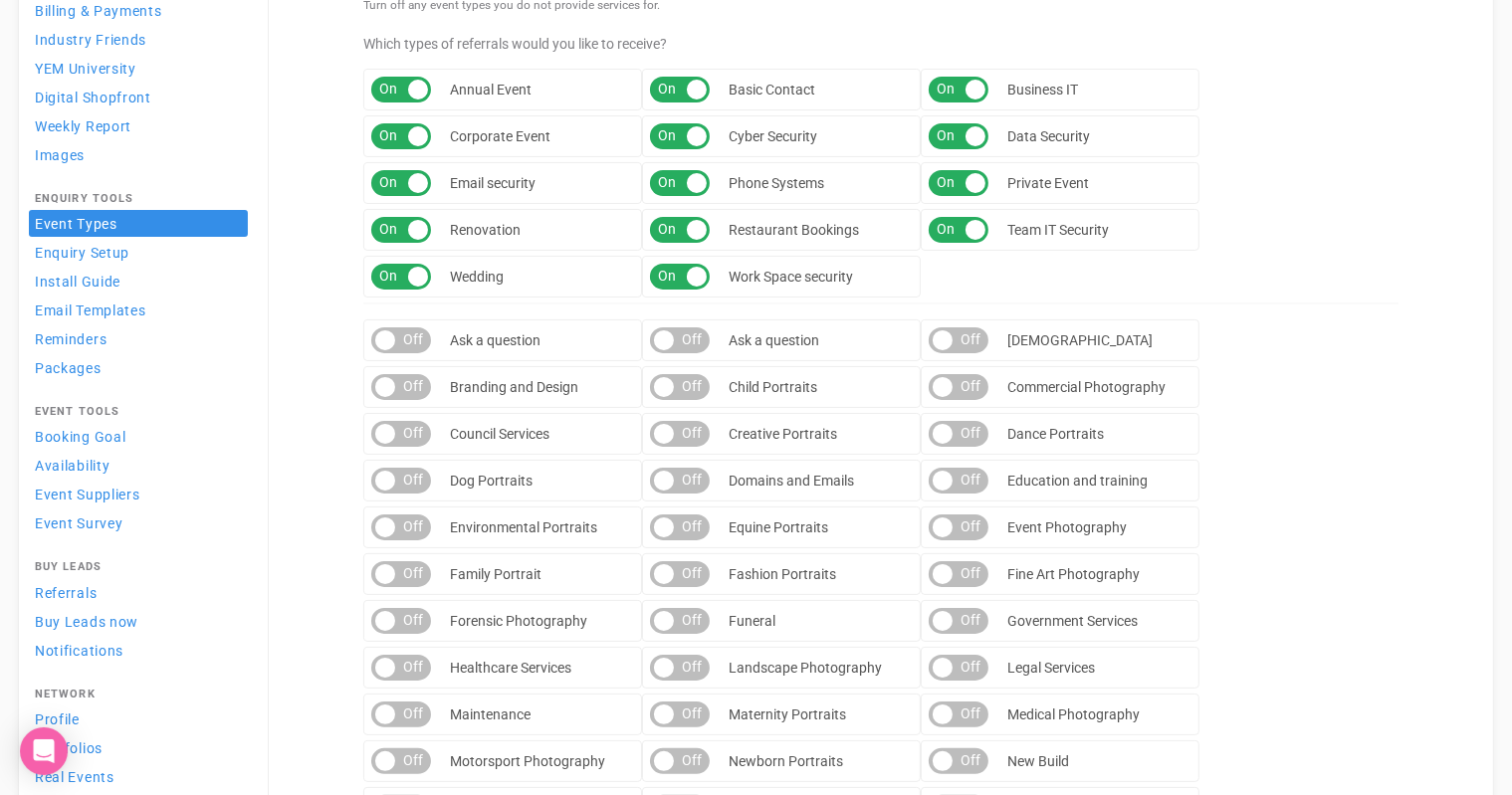 scroll, scrollTop: 222, scrollLeft: 0, axis: vertical 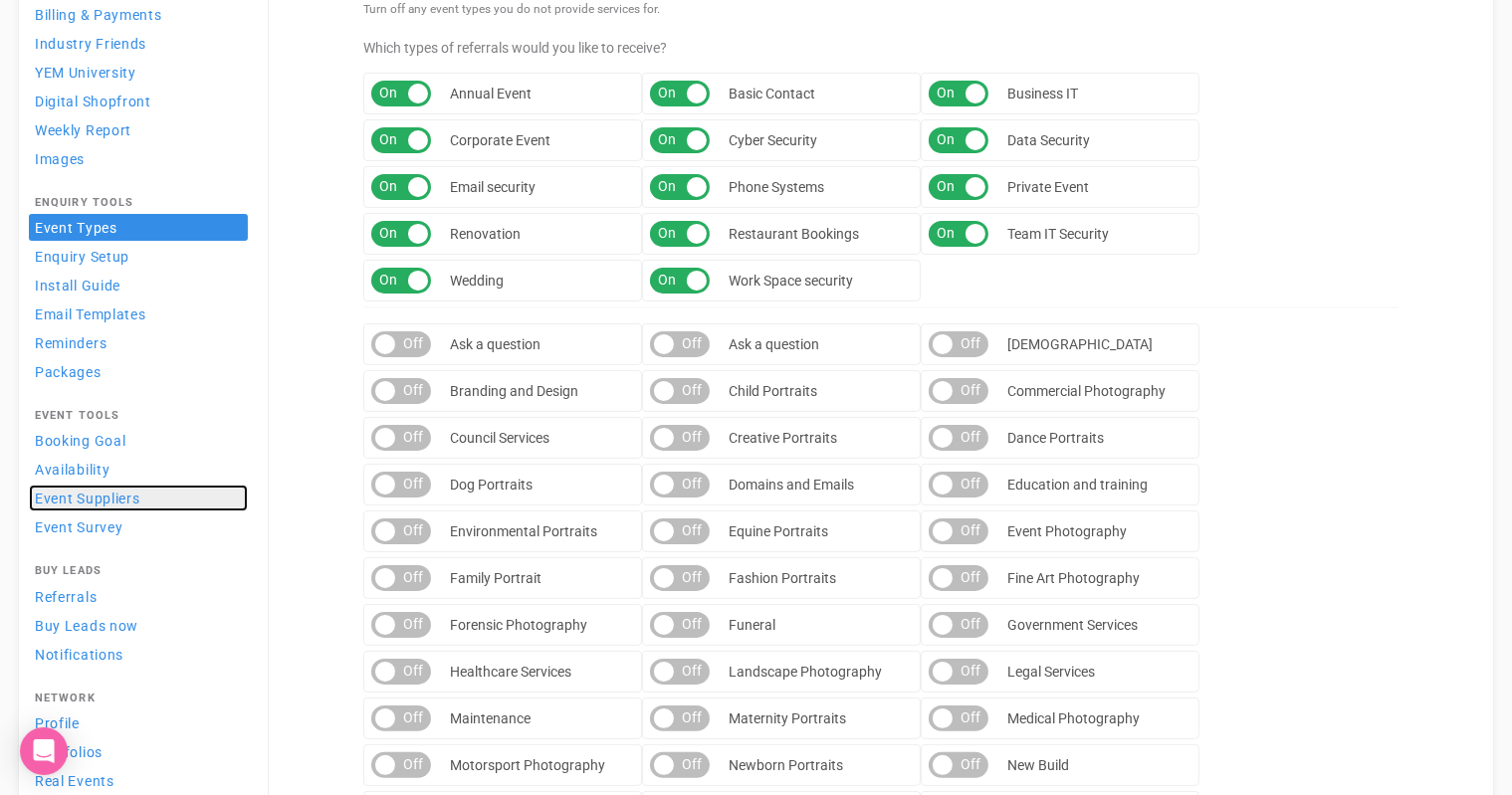click on "Event Suppliers" at bounding box center (88, 498) 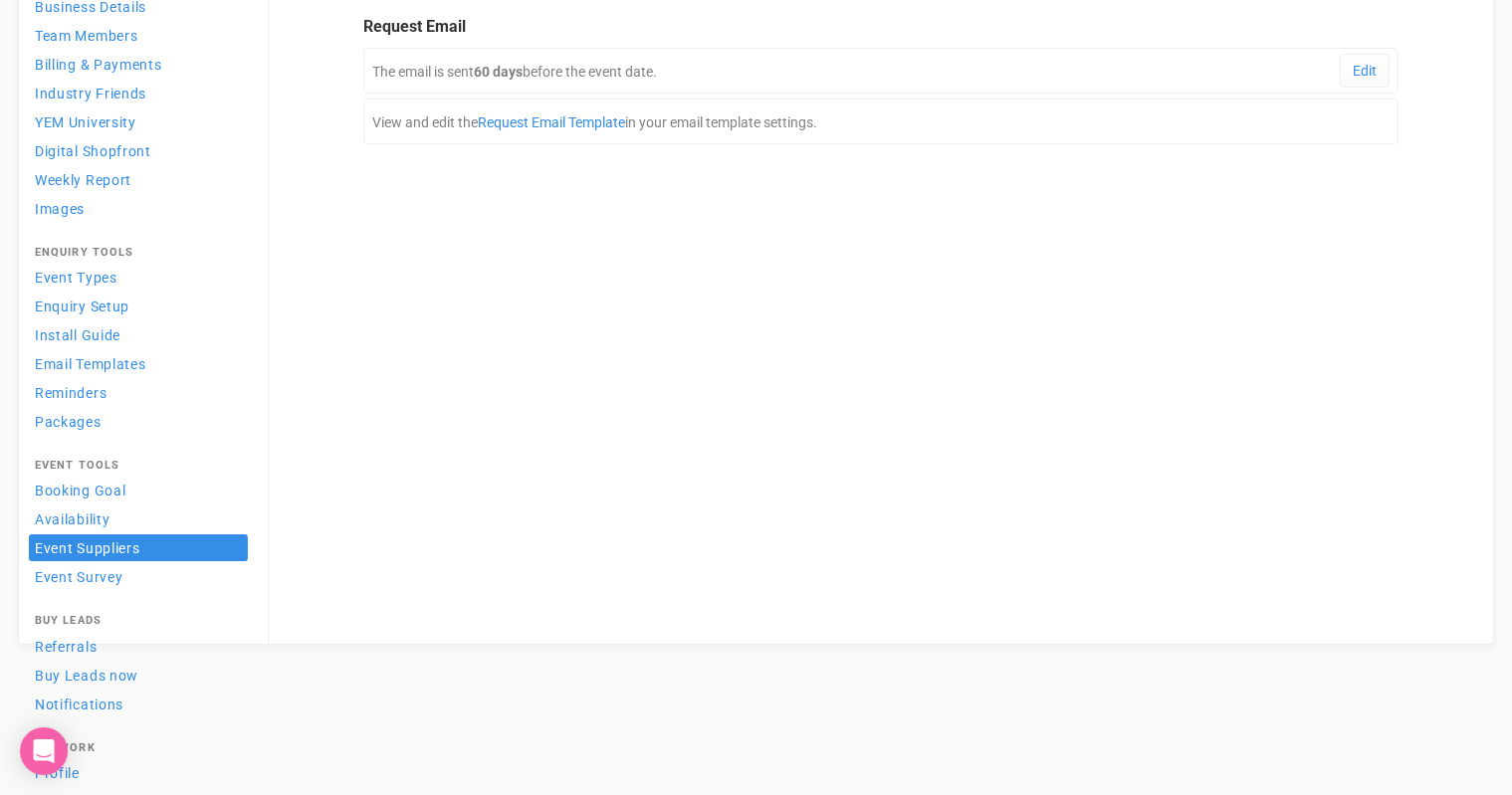 scroll, scrollTop: 175, scrollLeft: 0, axis: vertical 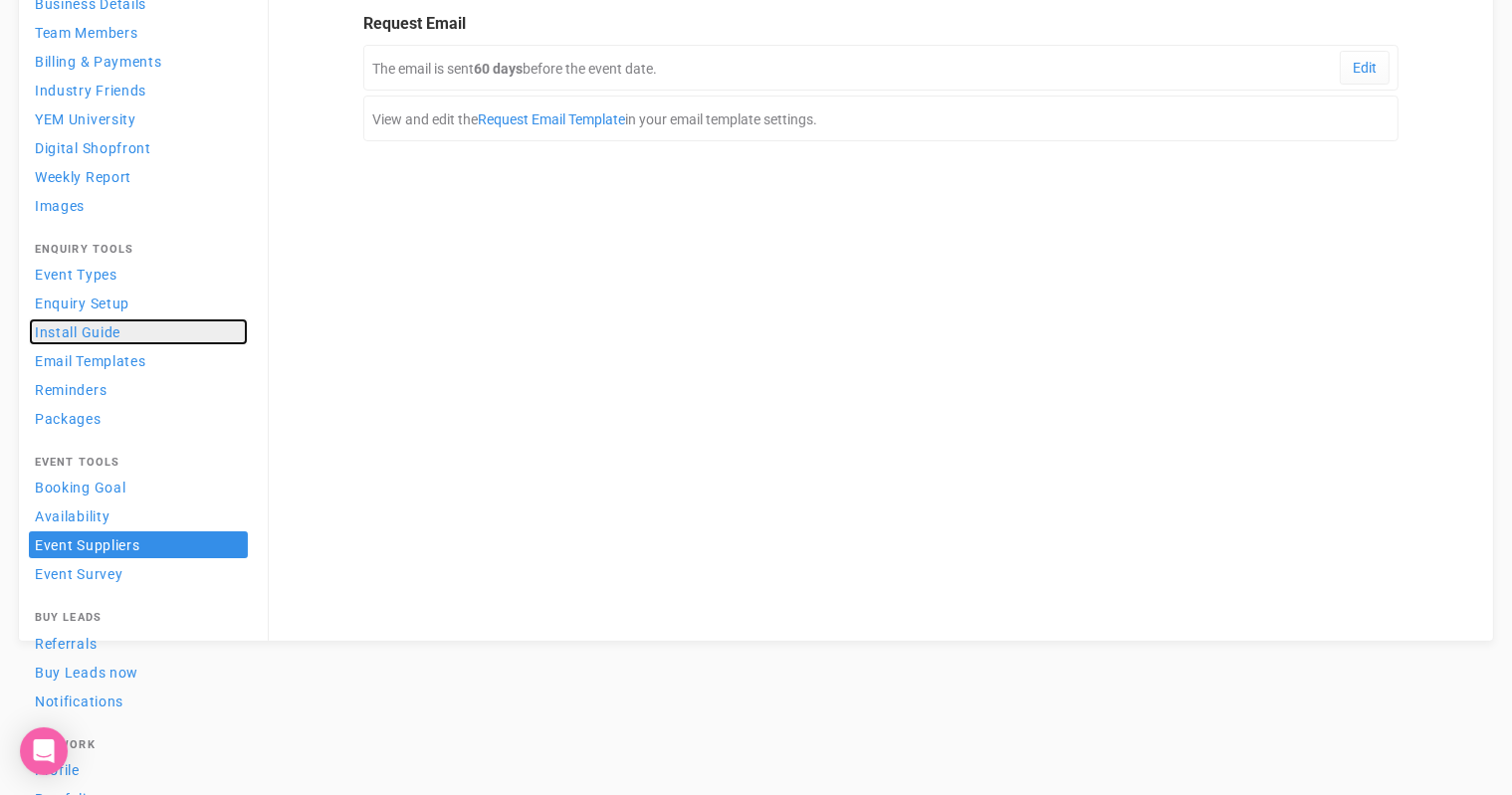click on "Install Guide" at bounding box center (78, 332) 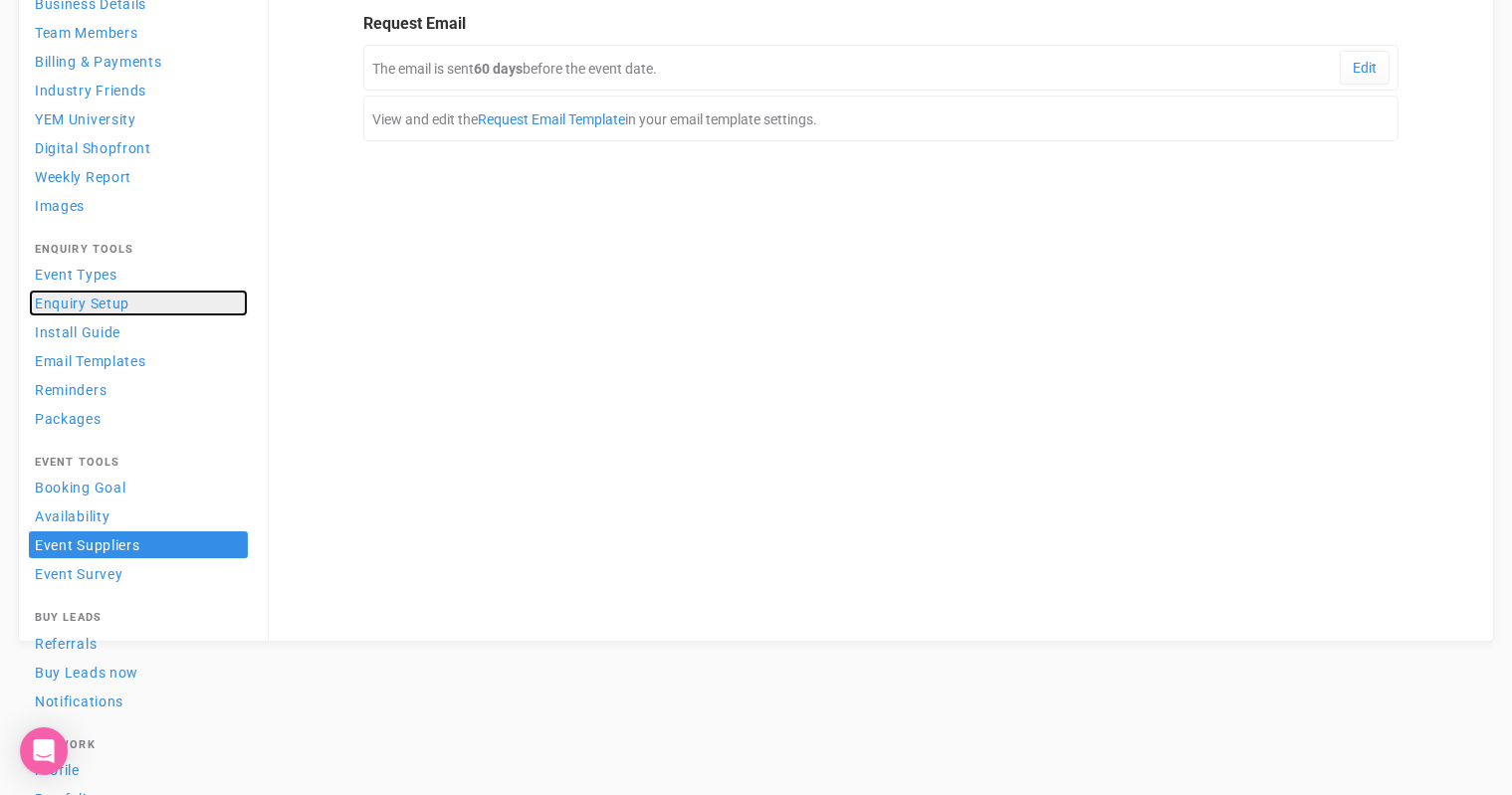 click on "Enquiry Setup" at bounding box center [82, 303] 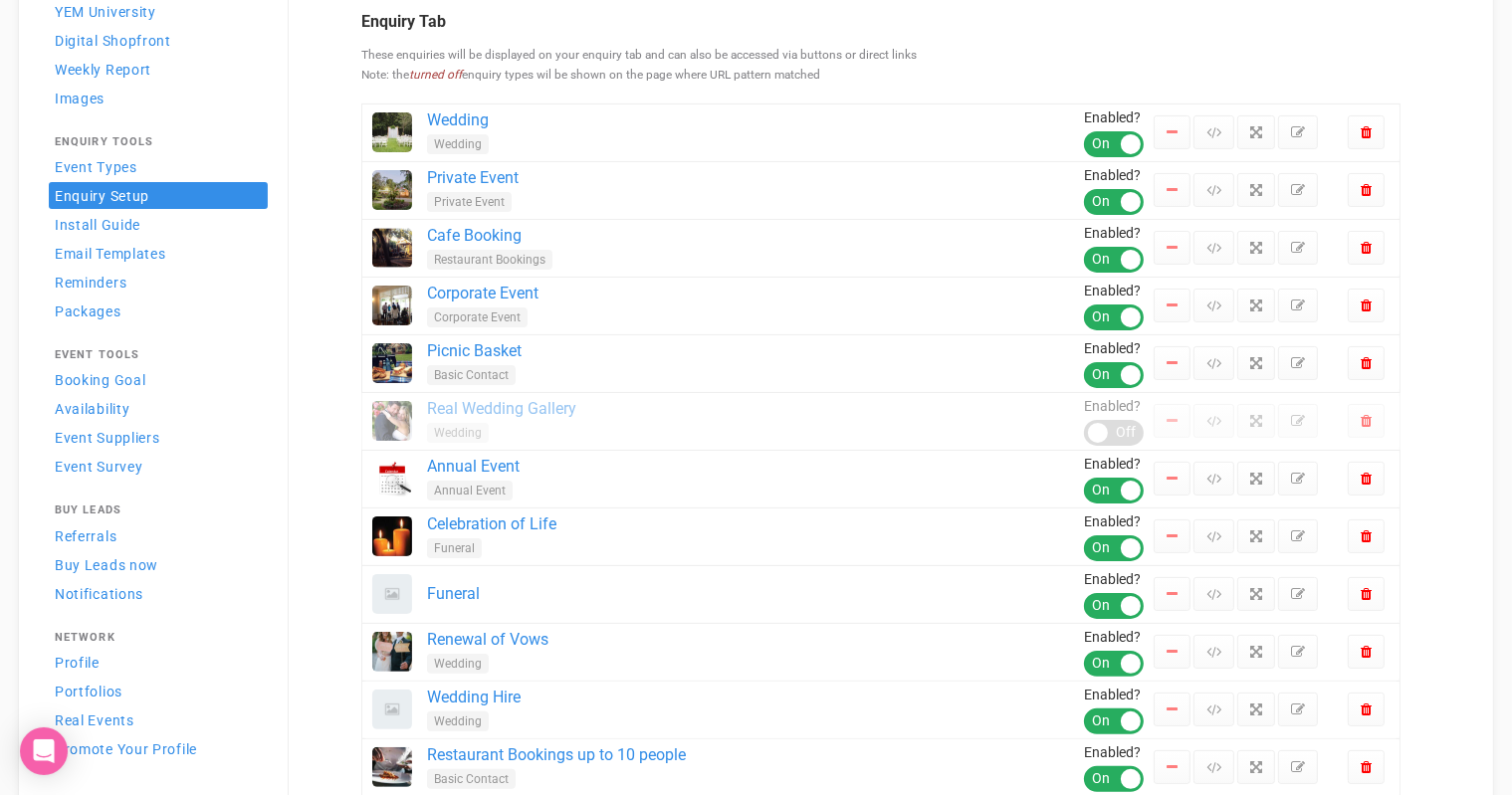 scroll, scrollTop: 0, scrollLeft: 0, axis: both 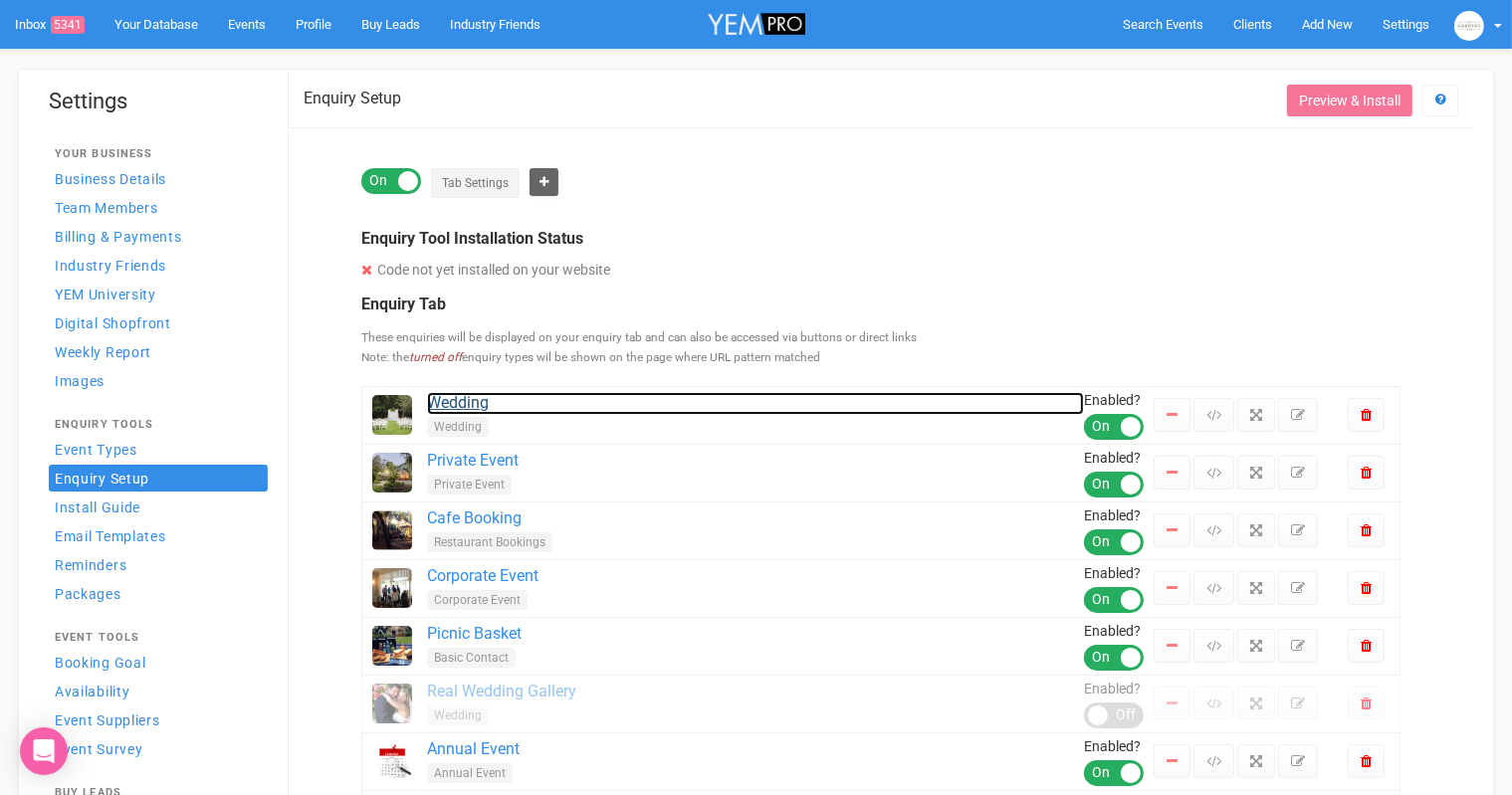 click on "Wedding" at bounding box center (756, 403) 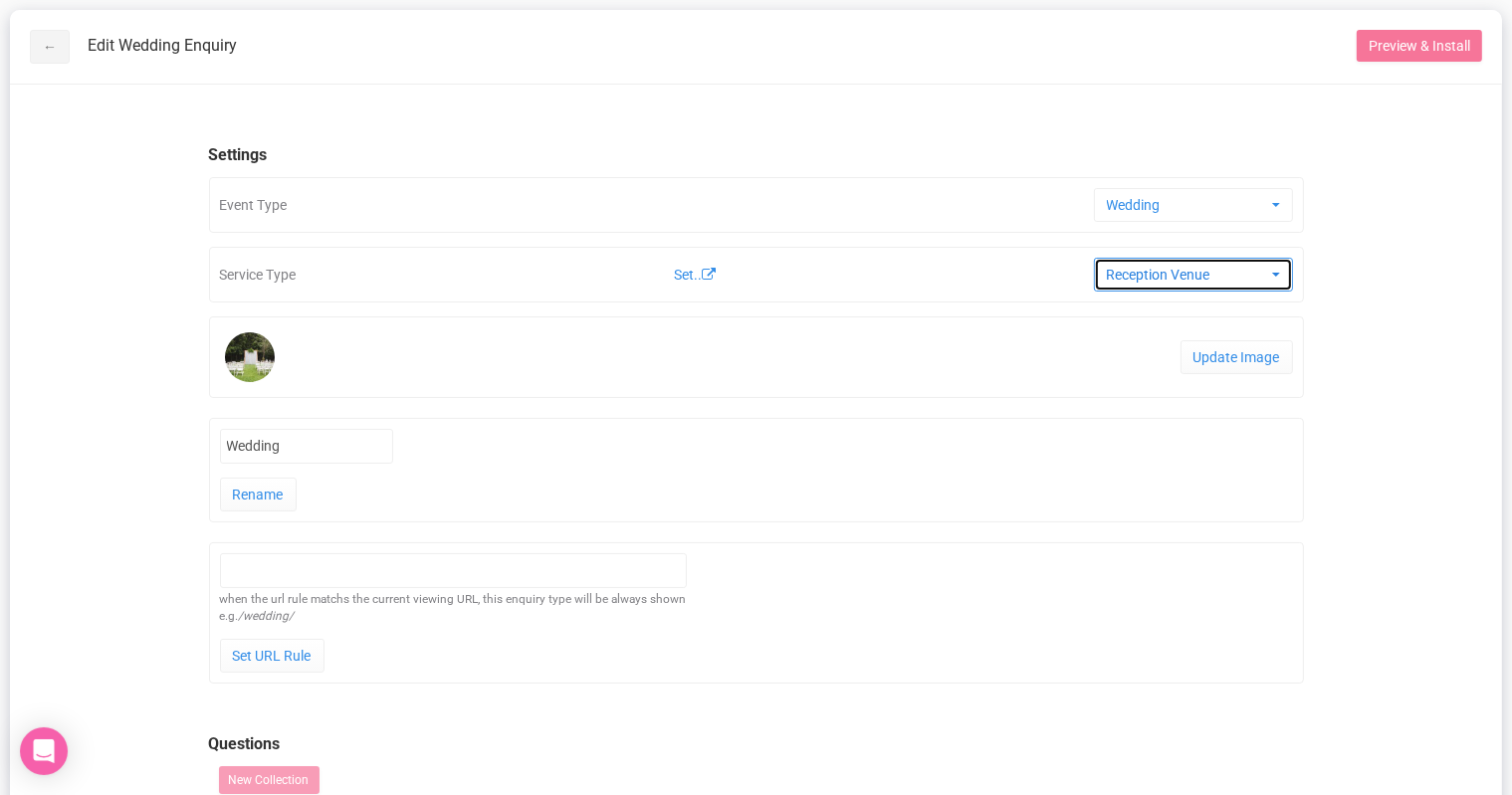 click on "Reception Venue" at bounding box center (1187, 275) 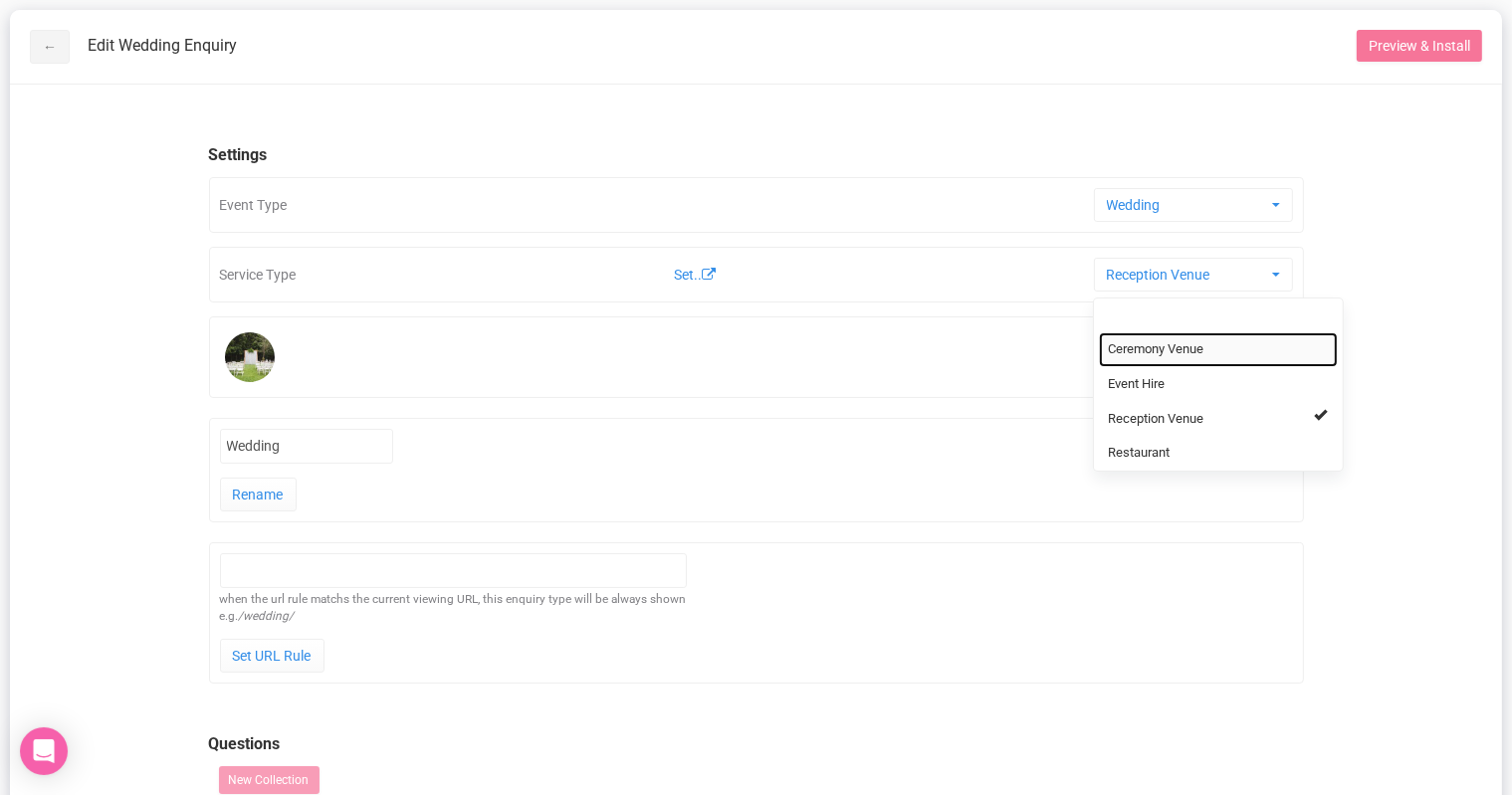 click on "Ceremony Venue" at bounding box center (1157, 349) 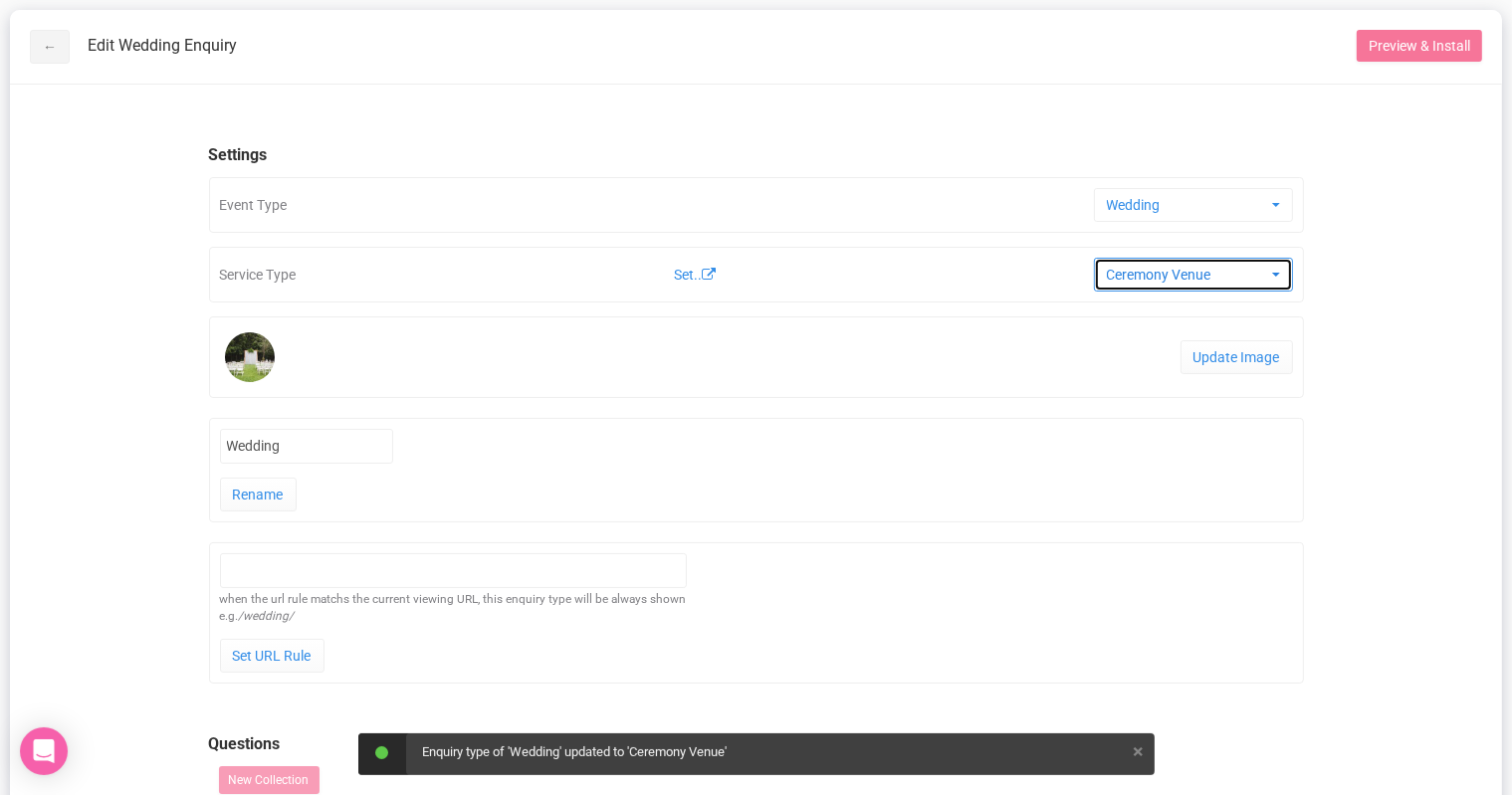 click on "Ceremony Venue" at bounding box center [1187, 275] 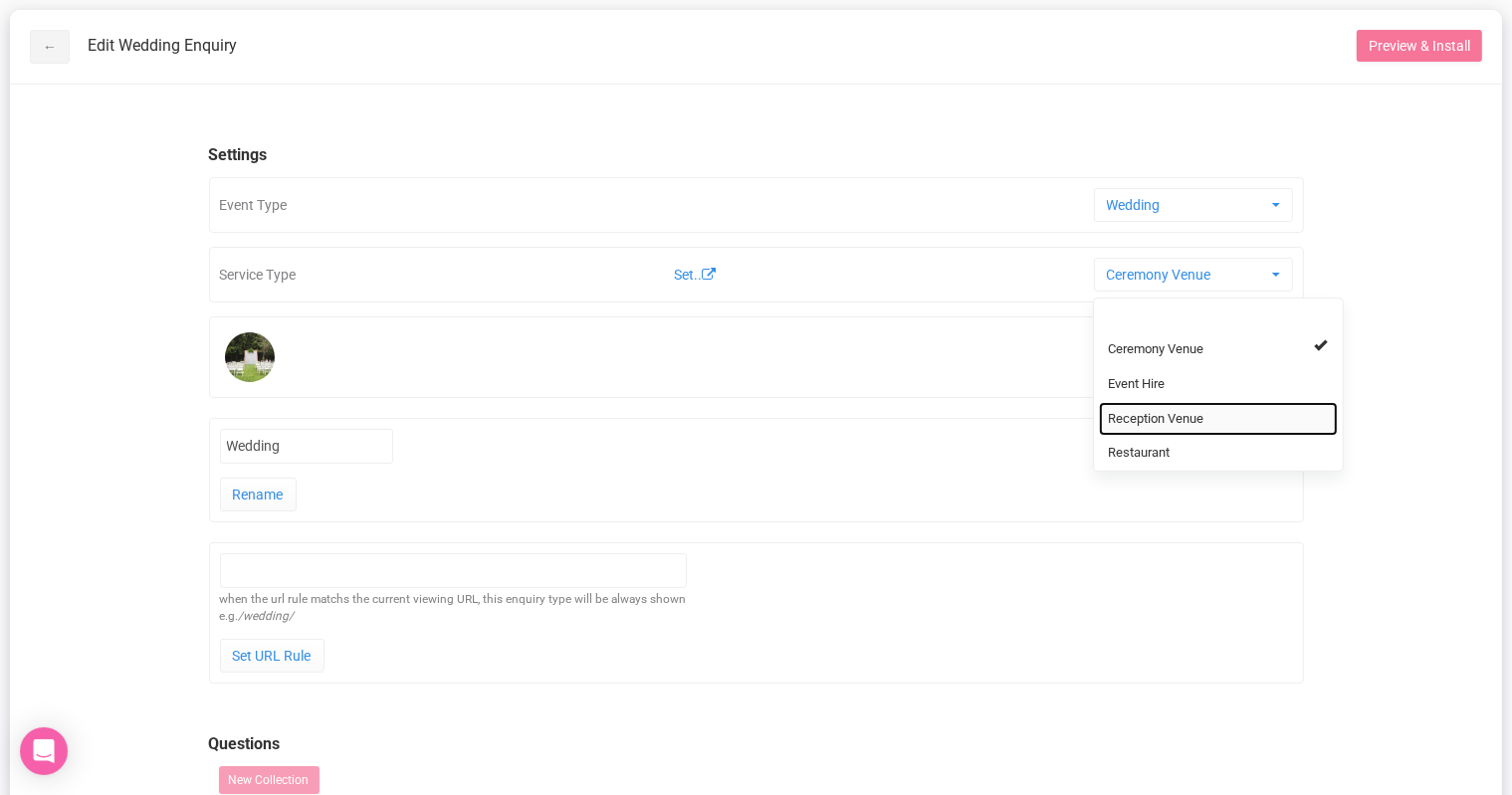 click on "Reception Venue" at bounding box center [1157, 419] 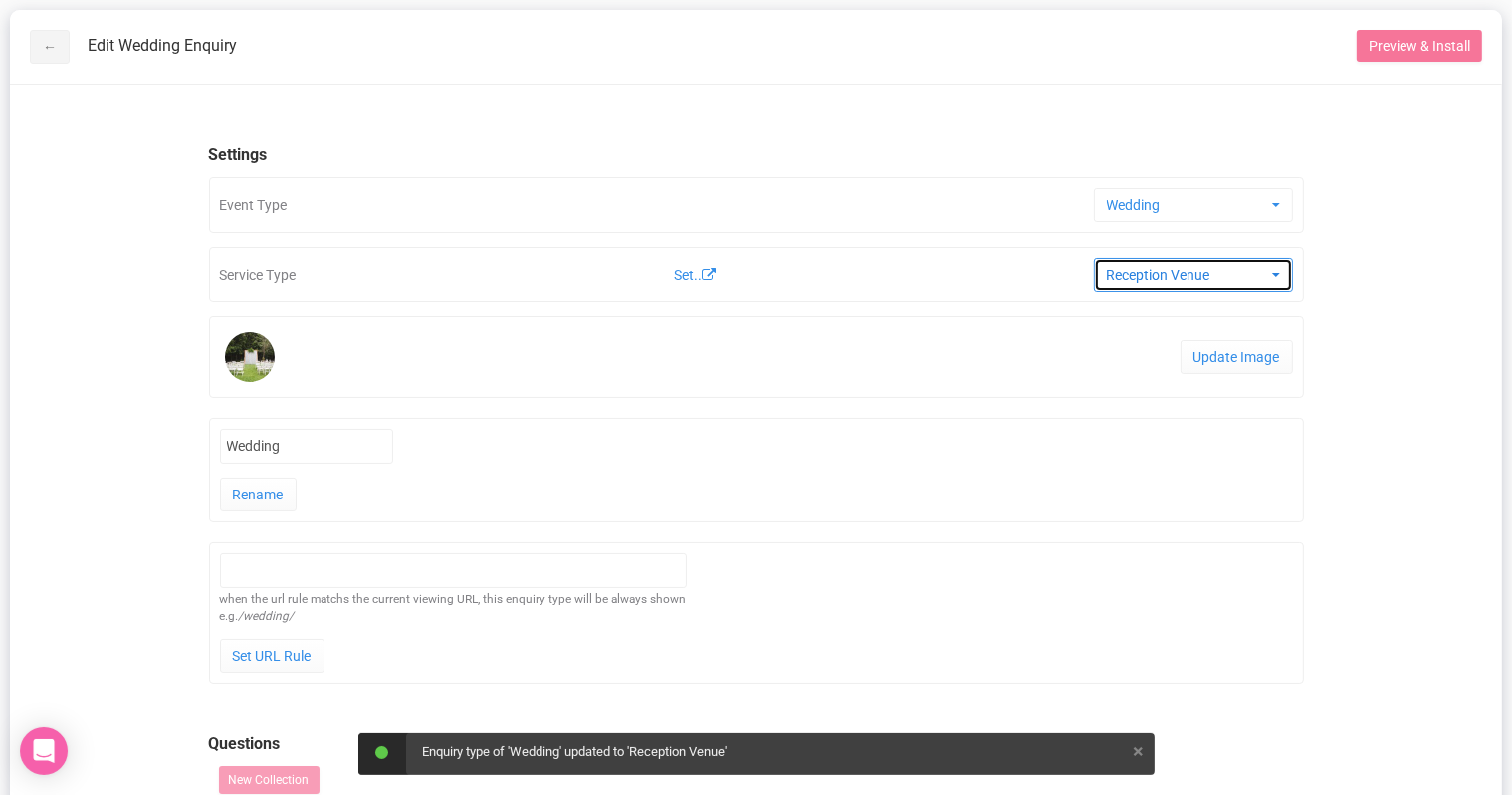 click on "Reception Venue" at bounding box center (1193, 275) 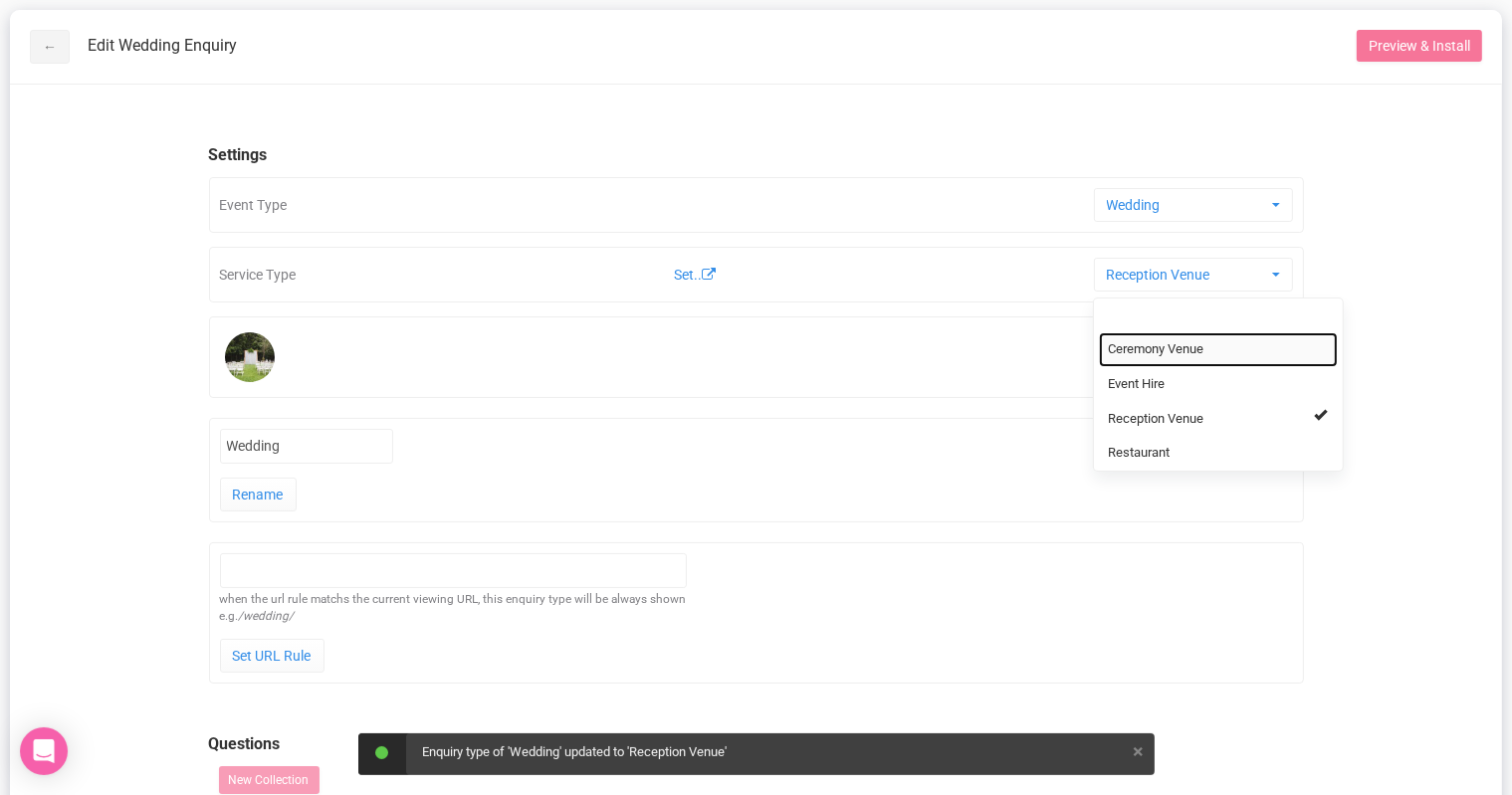 click on "Ceremony Venue" at bounding box center (1157, 349) 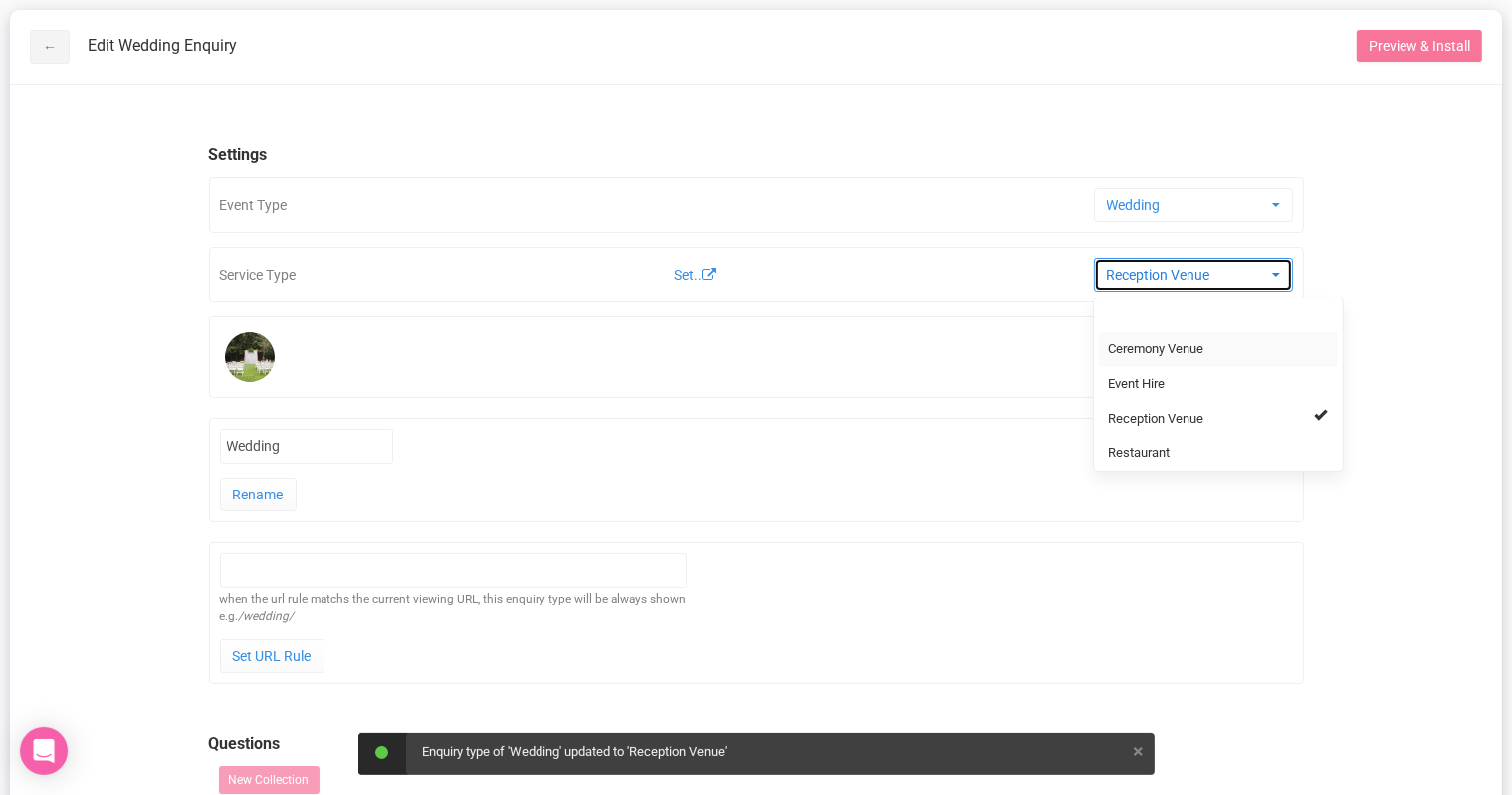 select on "36" 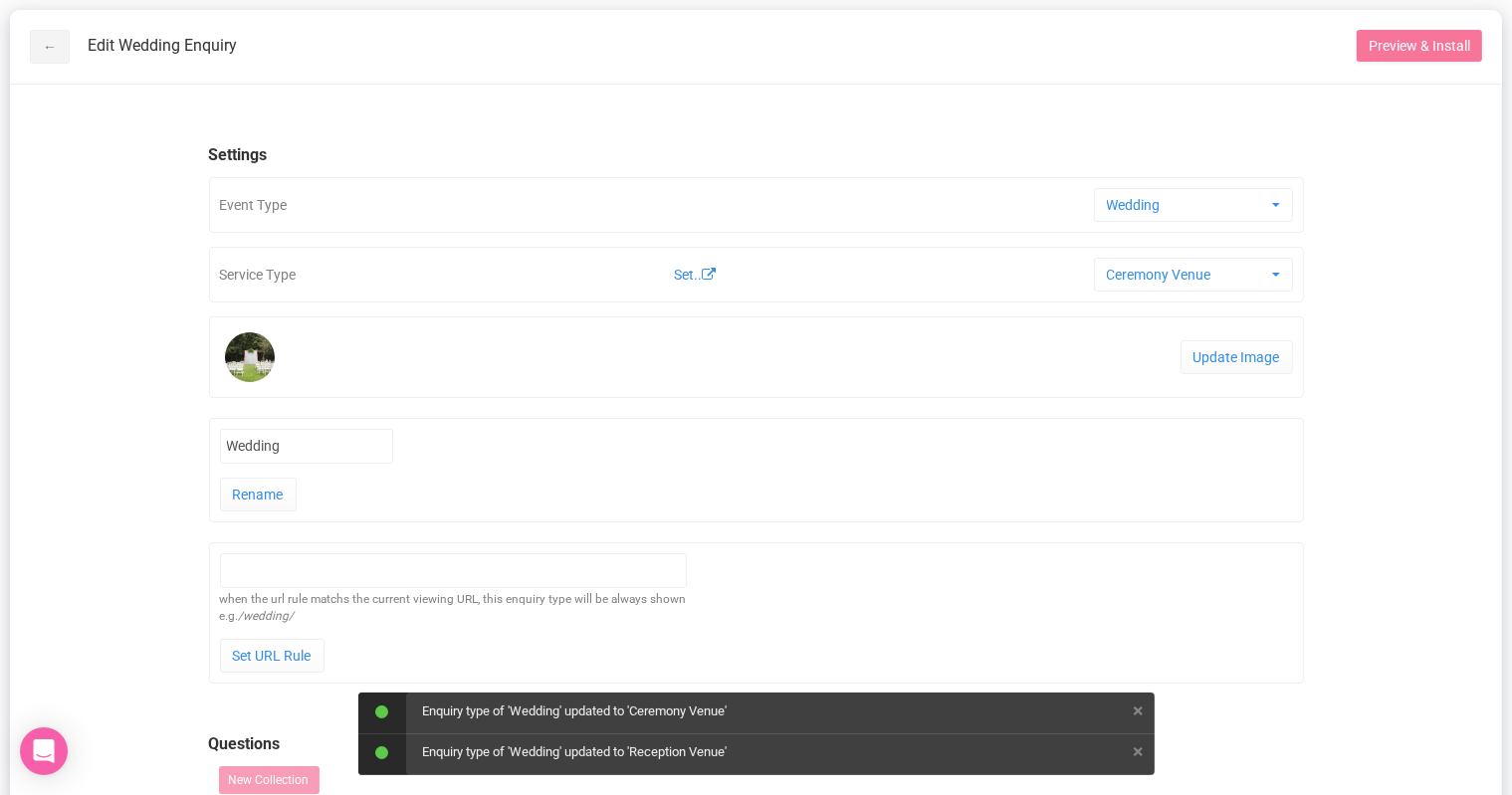 click on "←
Edit Wedding Enquiry
Preview & Install
Settings
Event Type
Wedding   Private Event Wedding Basic Contact Corporate Event Funeral Annual Event Newborn Portraits Maternity Portraits Tours and special activities Spa, Beauty and Gym Baptism Child Portraits Commercial Photography Event Photography Wildlife Photography Equine Portraits Pet Portraits Dog Portraits Fashion Portraits Dance Portraits Landscape Photography Medical Photography Forensic Photography Family Portrait Fine Art Photography Motorsport Photography Studio Portrait Creative Portraits Environmental Portraits Cyber Security Team IT Security Renovation Restaurant Bookings Web Development School Formals Domains and Emails Branding and Design SEO and Digital Marketing Renovation New Build Maintenance Ask a question Ask a question Services Government Services Council Services Legal Services Healthcare Services Phone Systems Business IT Email security" at bounding box center [756, 708] 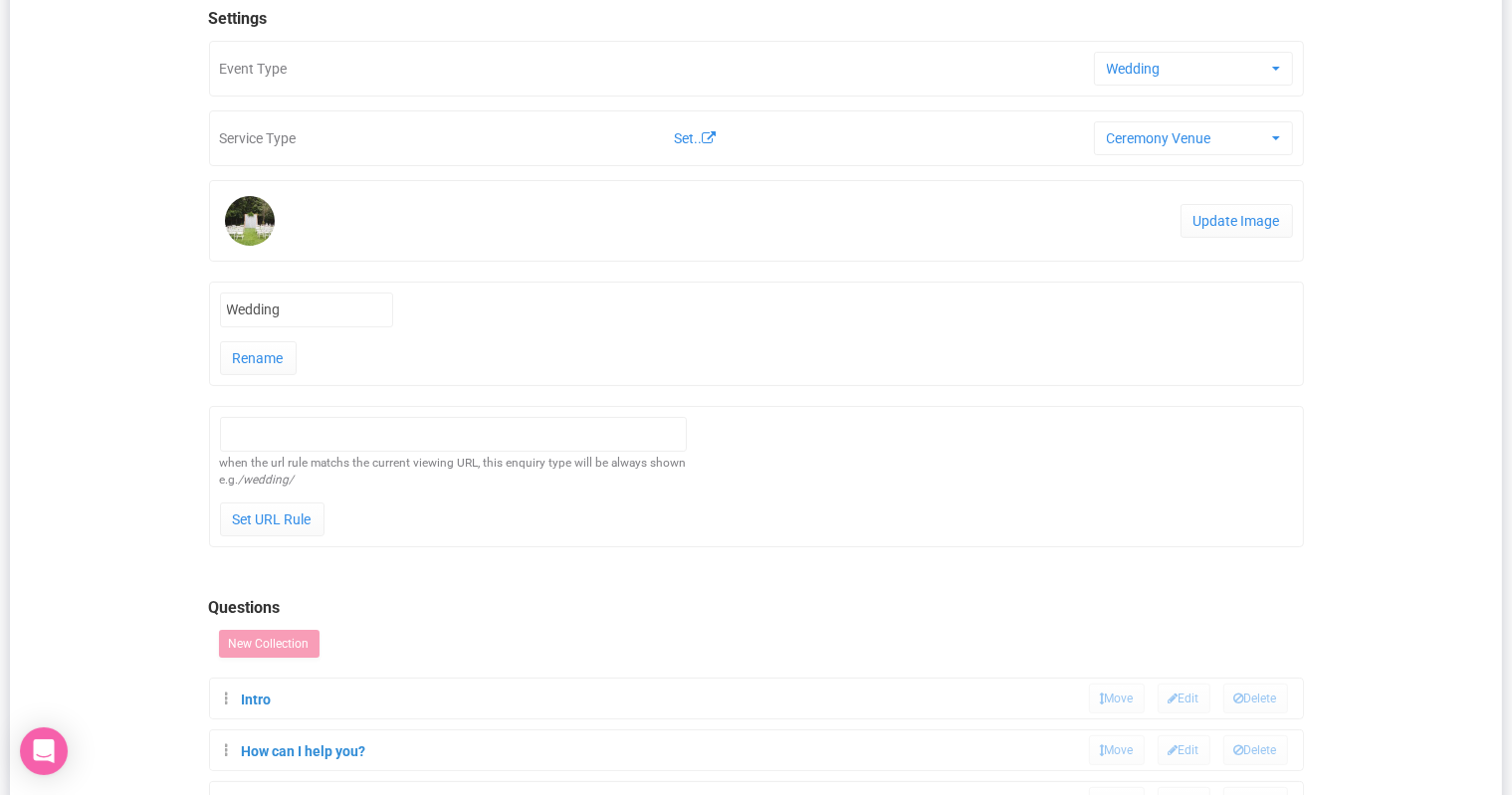 scroll, scrollTop: 0, scrollLeft: 0, axis: both 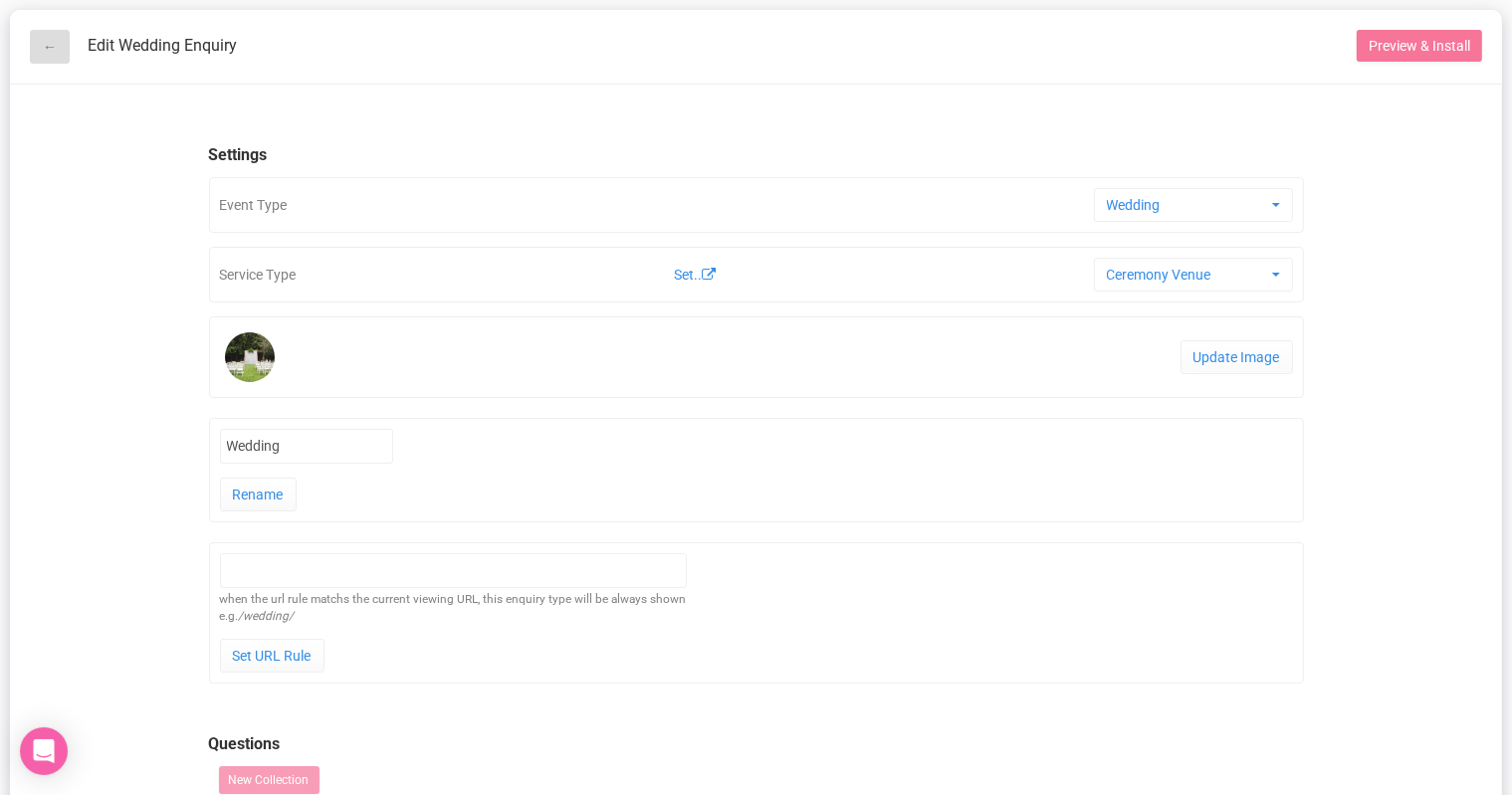 click on "←" at bounding box center (50, 47) 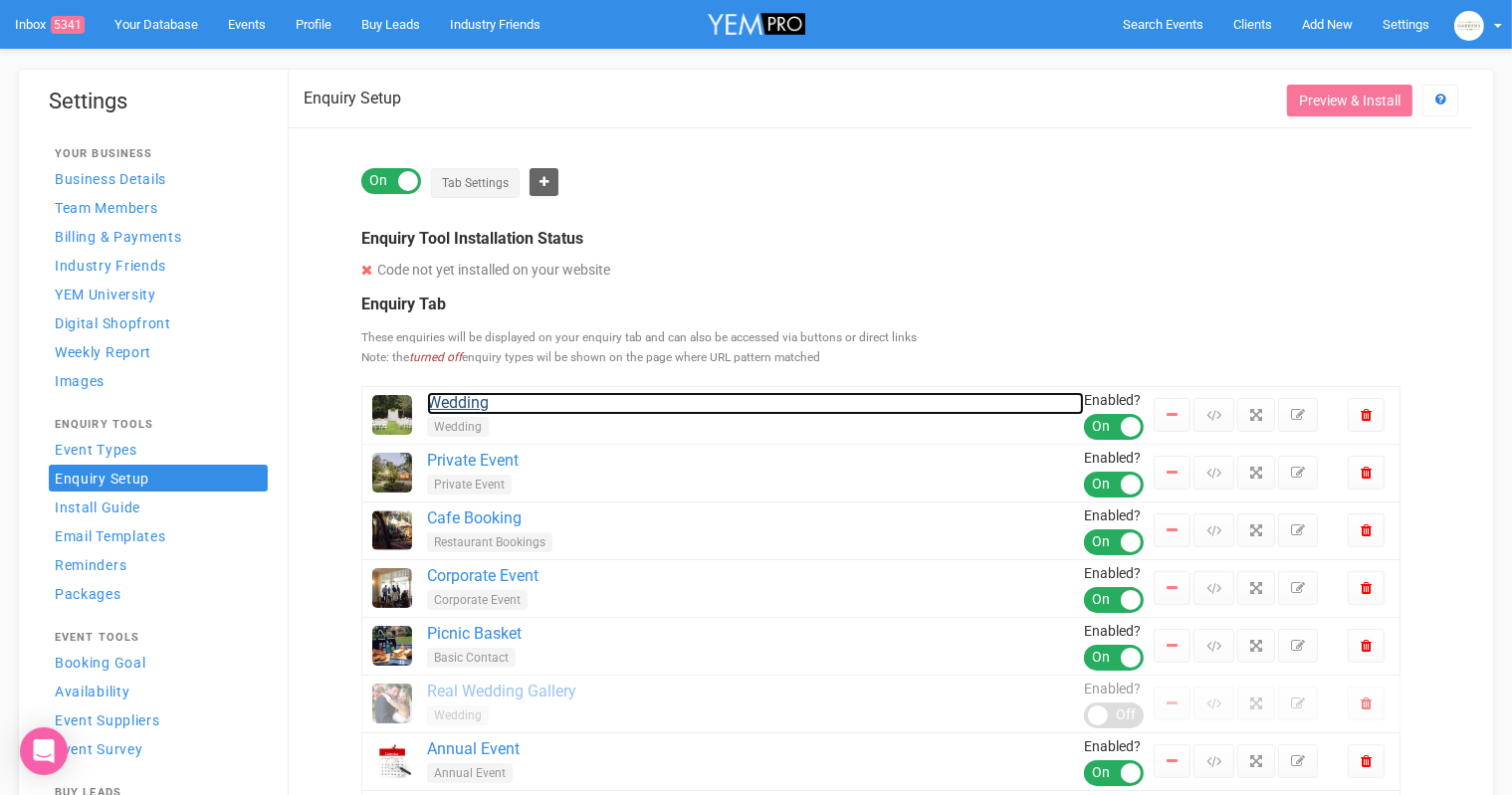 click on "Wedding" at bounding box center [756, 403] 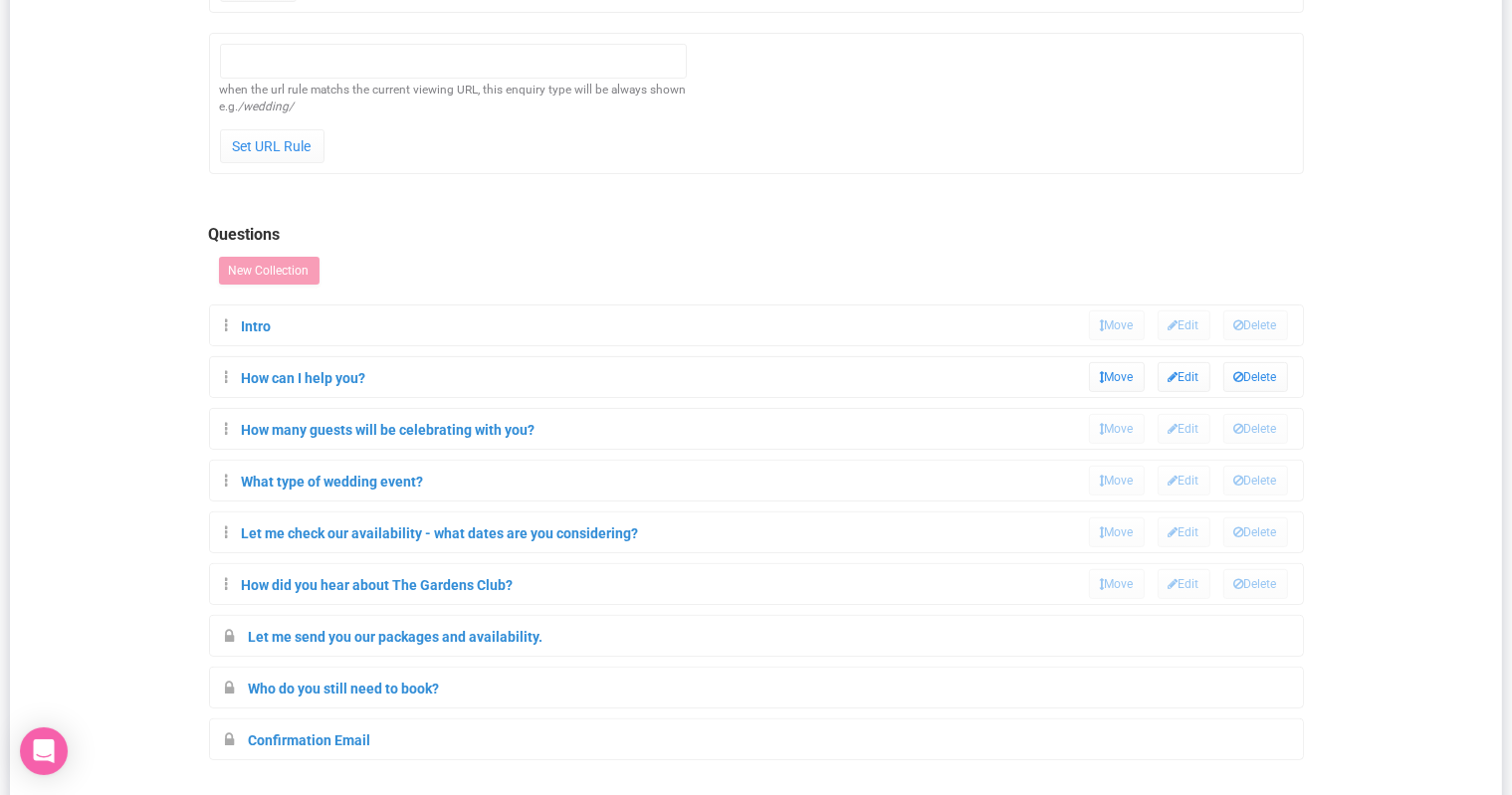 scroll, scrollTop: 509, scrollLeft: 0, axis: vertical 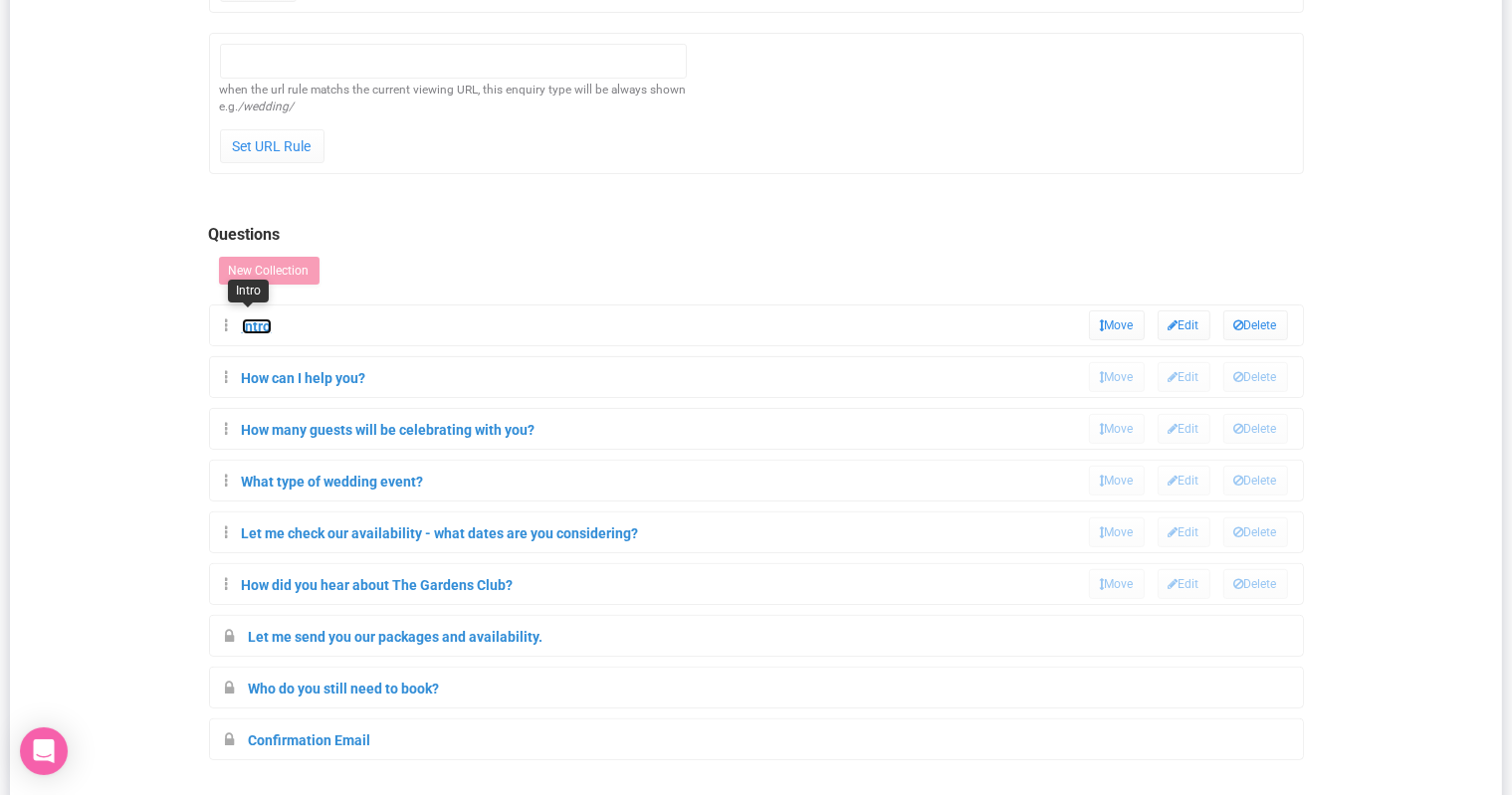 click on "Intro" at bounding box center [257, 326] 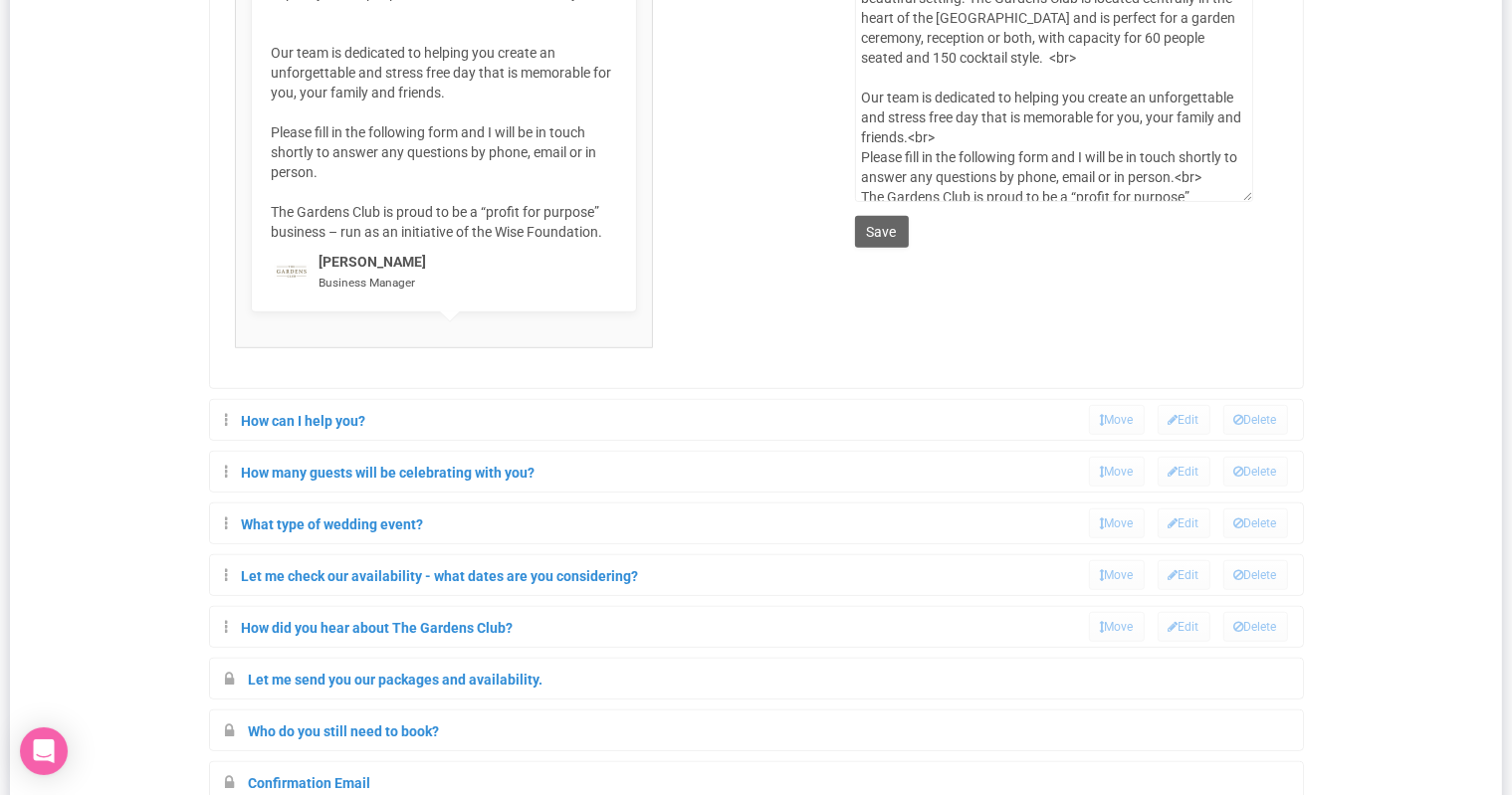 scroll, scrollTop: 1063, scrollLeft: 0, axis: vertical 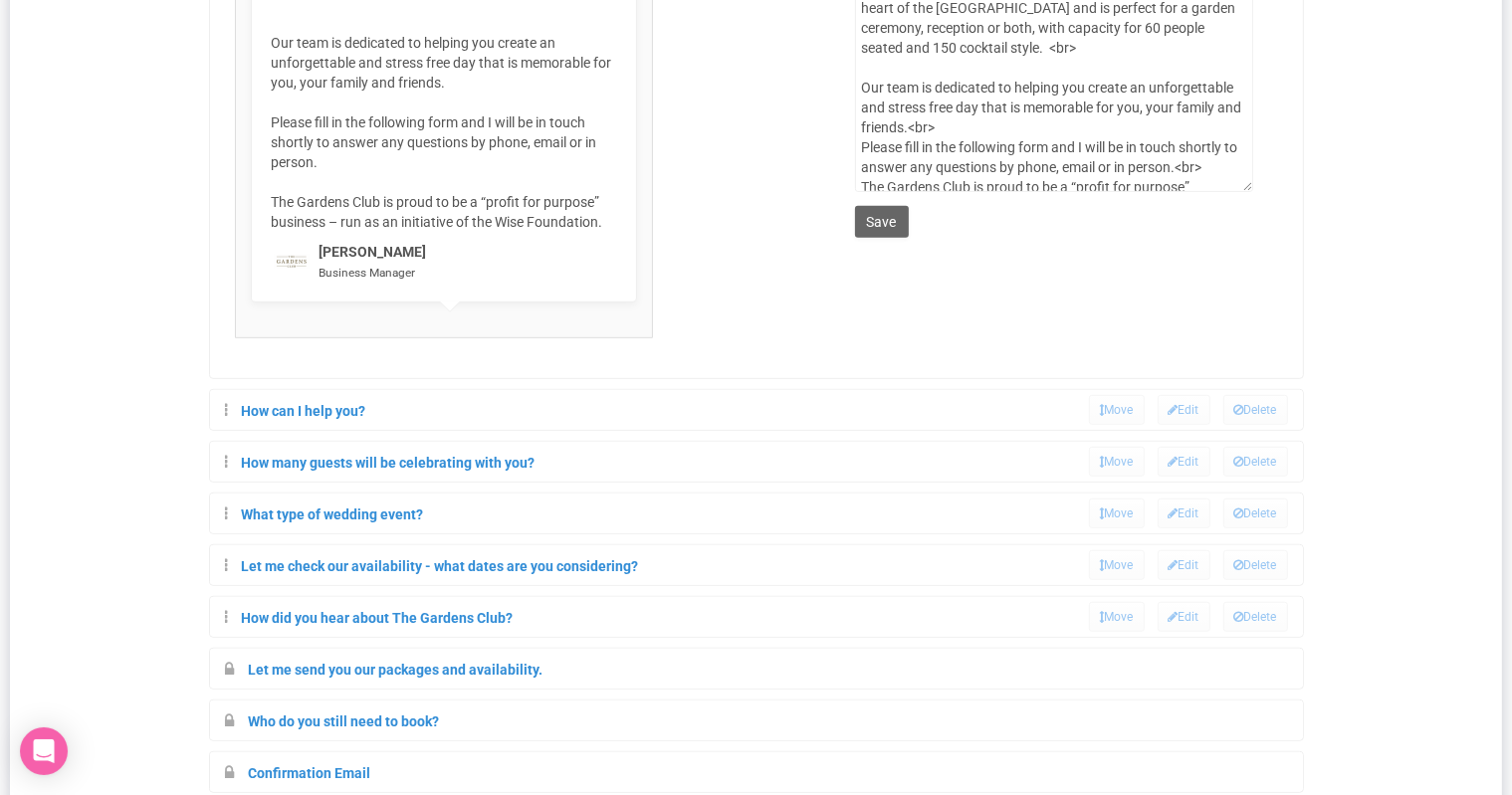click on "Intro
Move
Edit
Delete
Congratulations! If you are planning your Wedding, we would love to be a part of this special day and host you in our beautiful setting. The Gardens Club is located centrally in the heart of the Brisbane CBD and is perfect for a garden ceremony, reception or both, with capacity for 60 people seated and 150 cocktail style.   Our team is dedicated to helping you create an unforgettable and stress free day that is memorable for you, your family and friends.   Please fill in the following form and I will be in touch shortly to answer any questions by phone, email or in person. The Gardens Club is proud to be a “profit for purpose” business – run as an initiative of the Wise Foundation.
Ben McFarlane
Business Manager
User to display:" at bounding box center (756, 194) 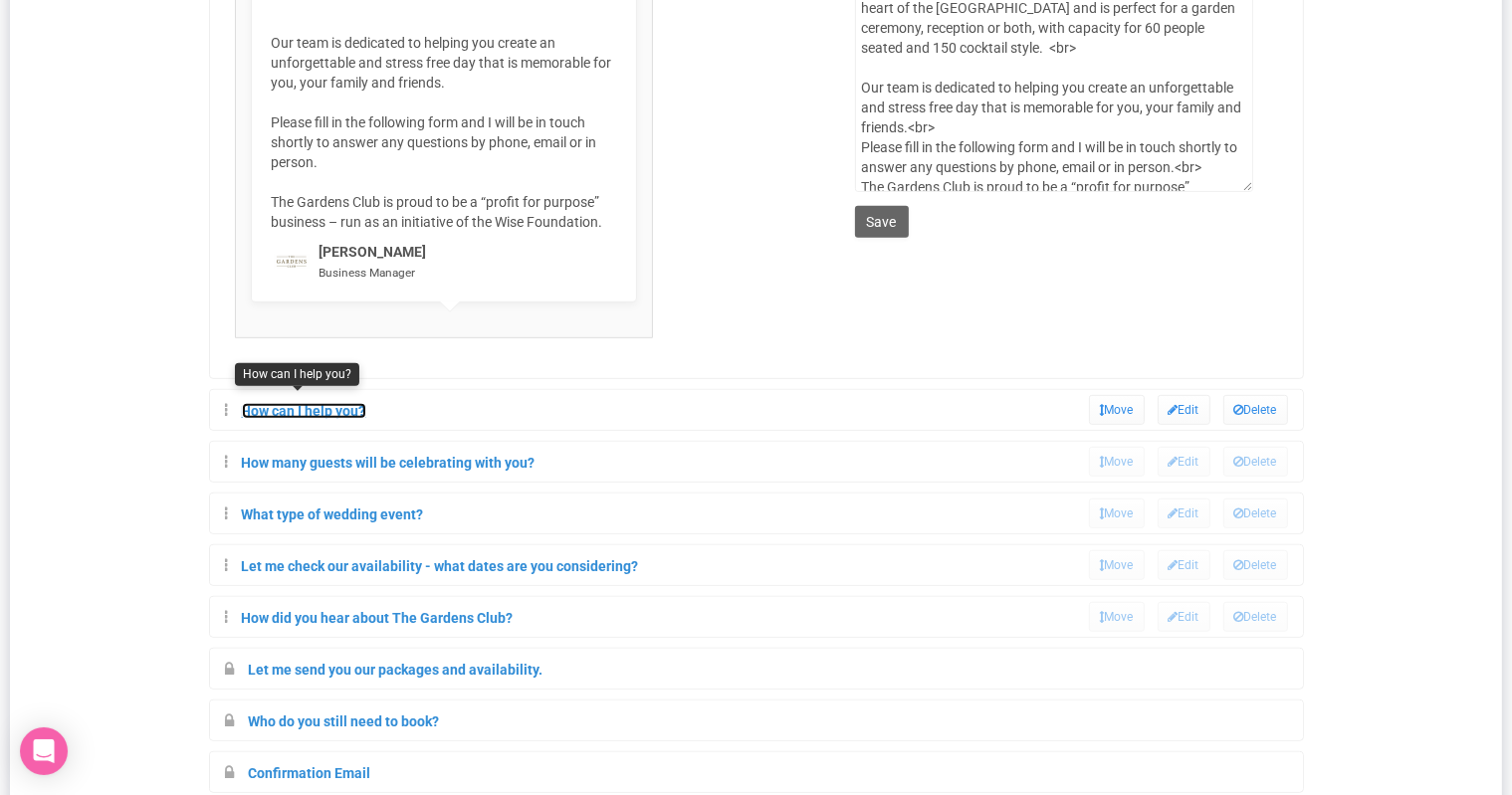 click on "How can I  help you?" at bounding box center (304, 411) 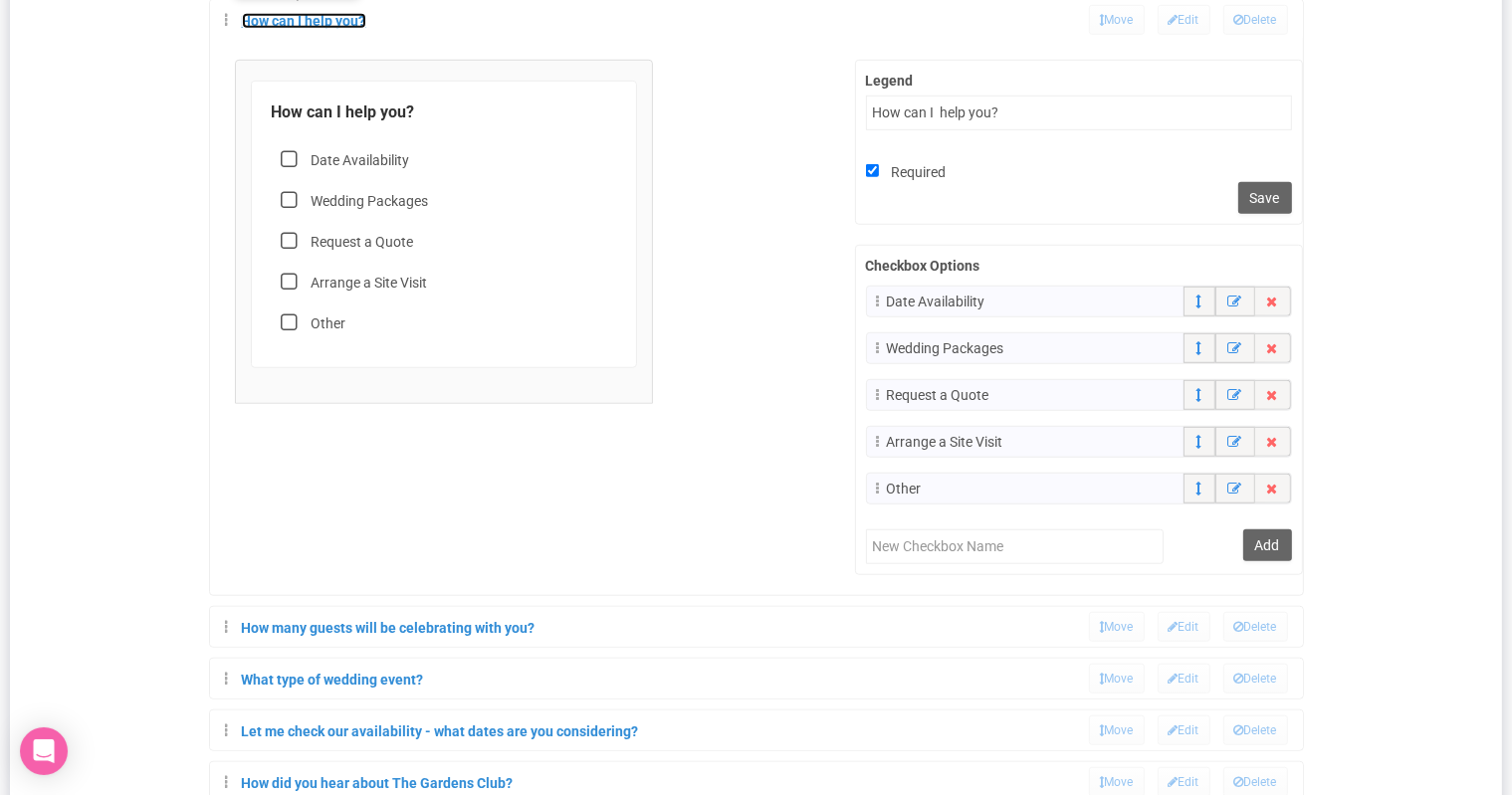 scroll, scrollTop: 1461, scrollLeft: 0, axis: vertical 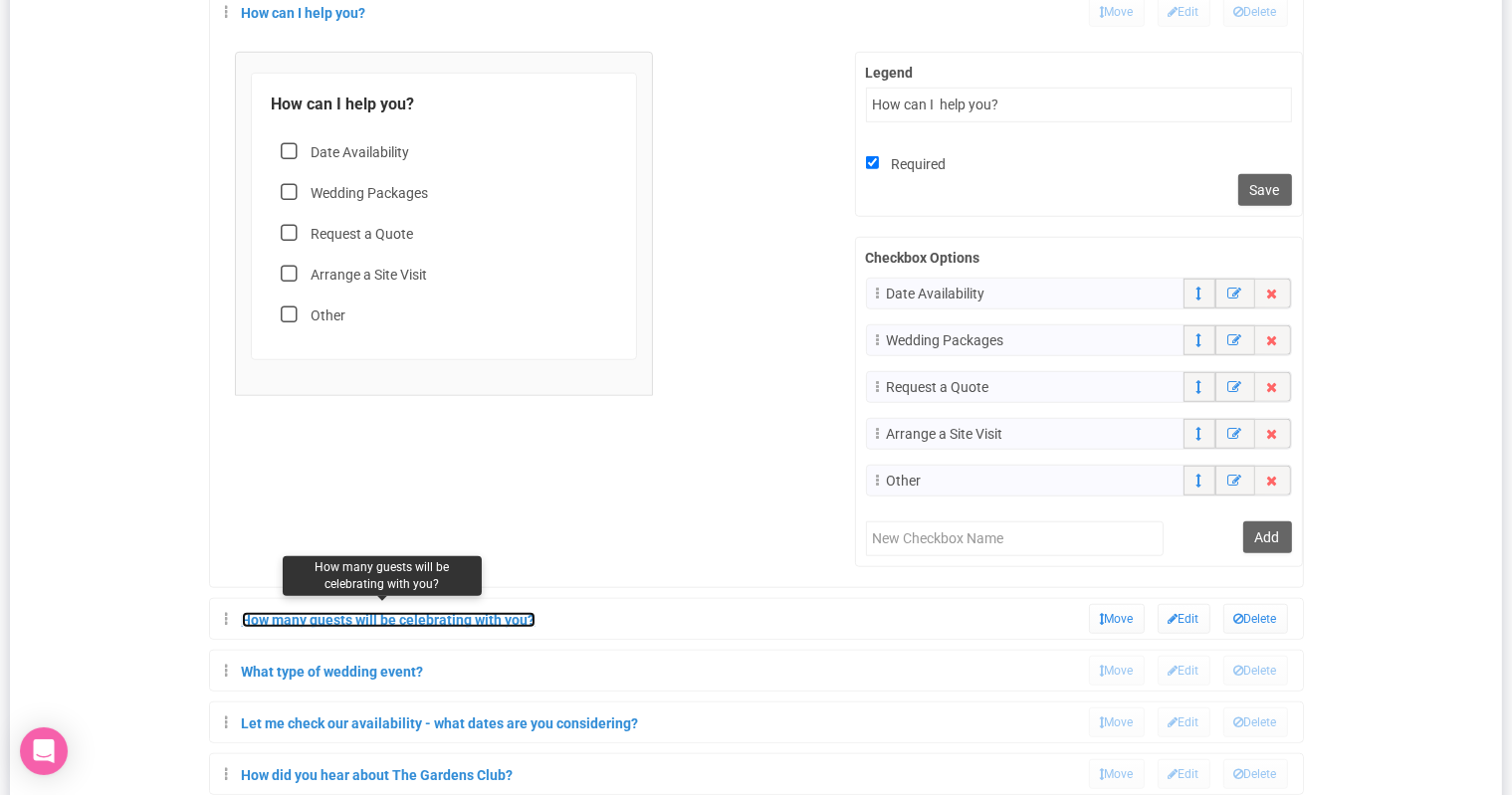 click on "How many guests will be celebrating with you?" at bounding box center [388, 620] 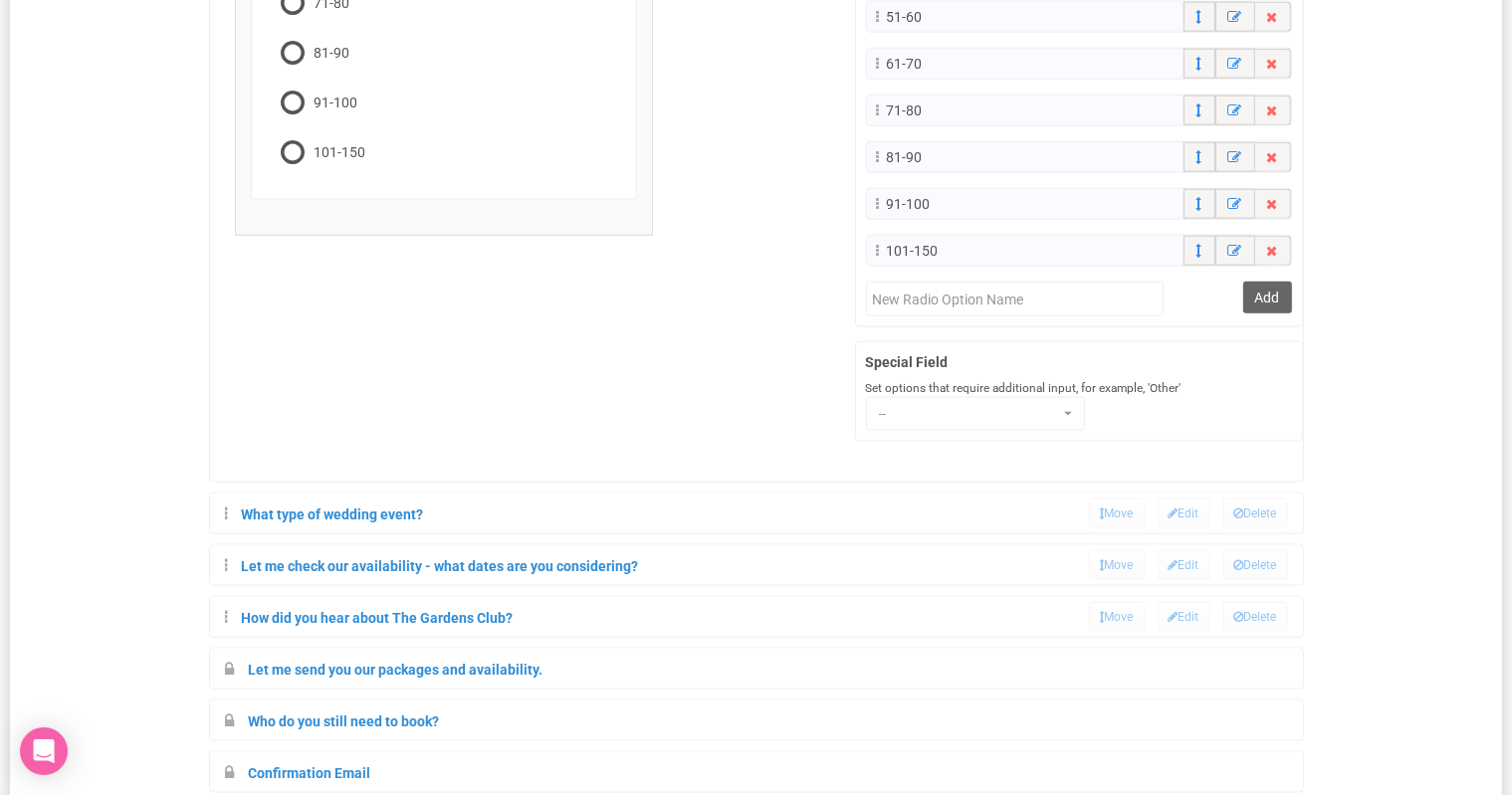 scroll, scrollTop: 2530, scrollLeft: 0, axis: vertical 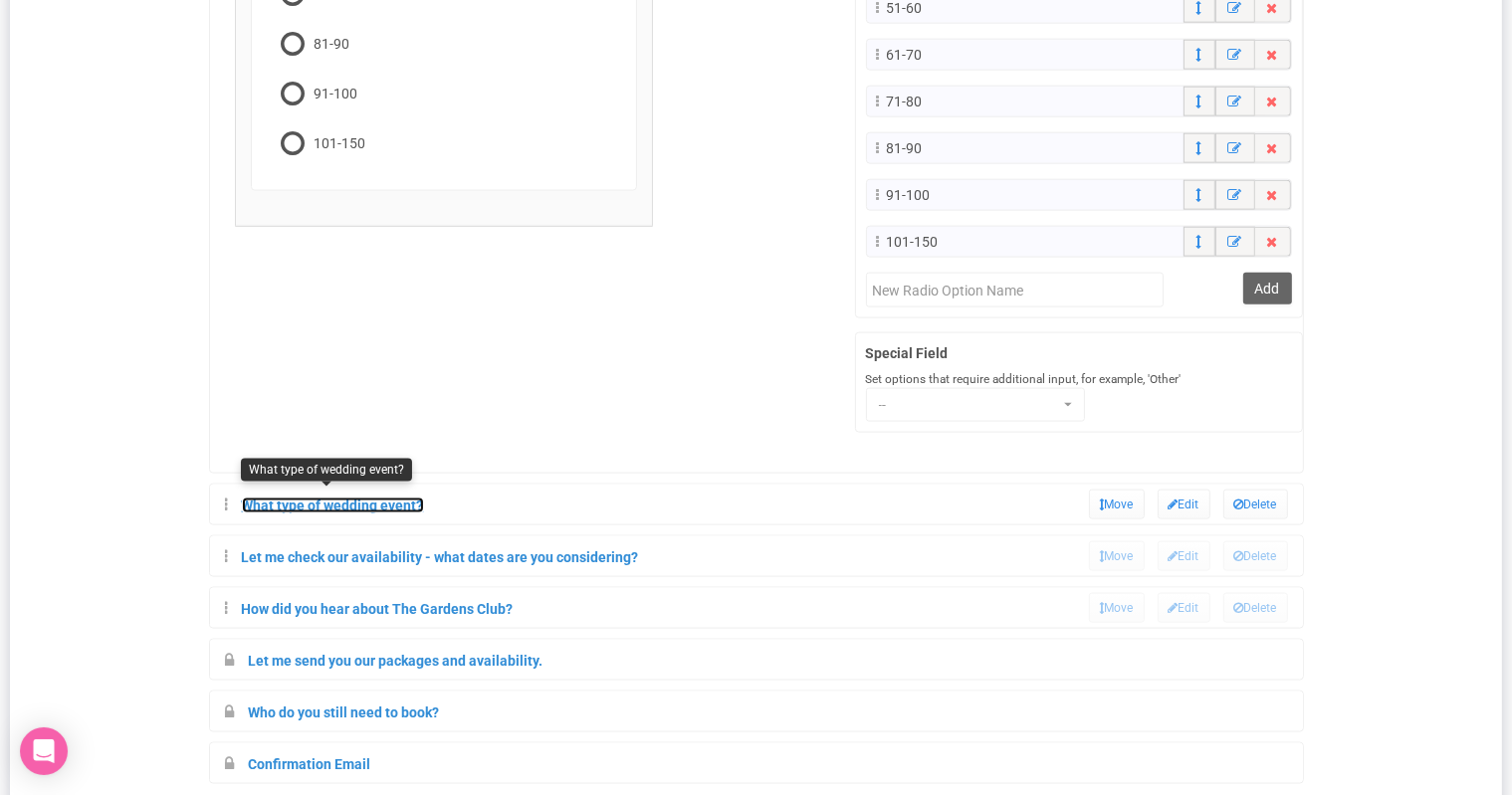 click on "What type of wedding event?" at bounding box center [332, 505] 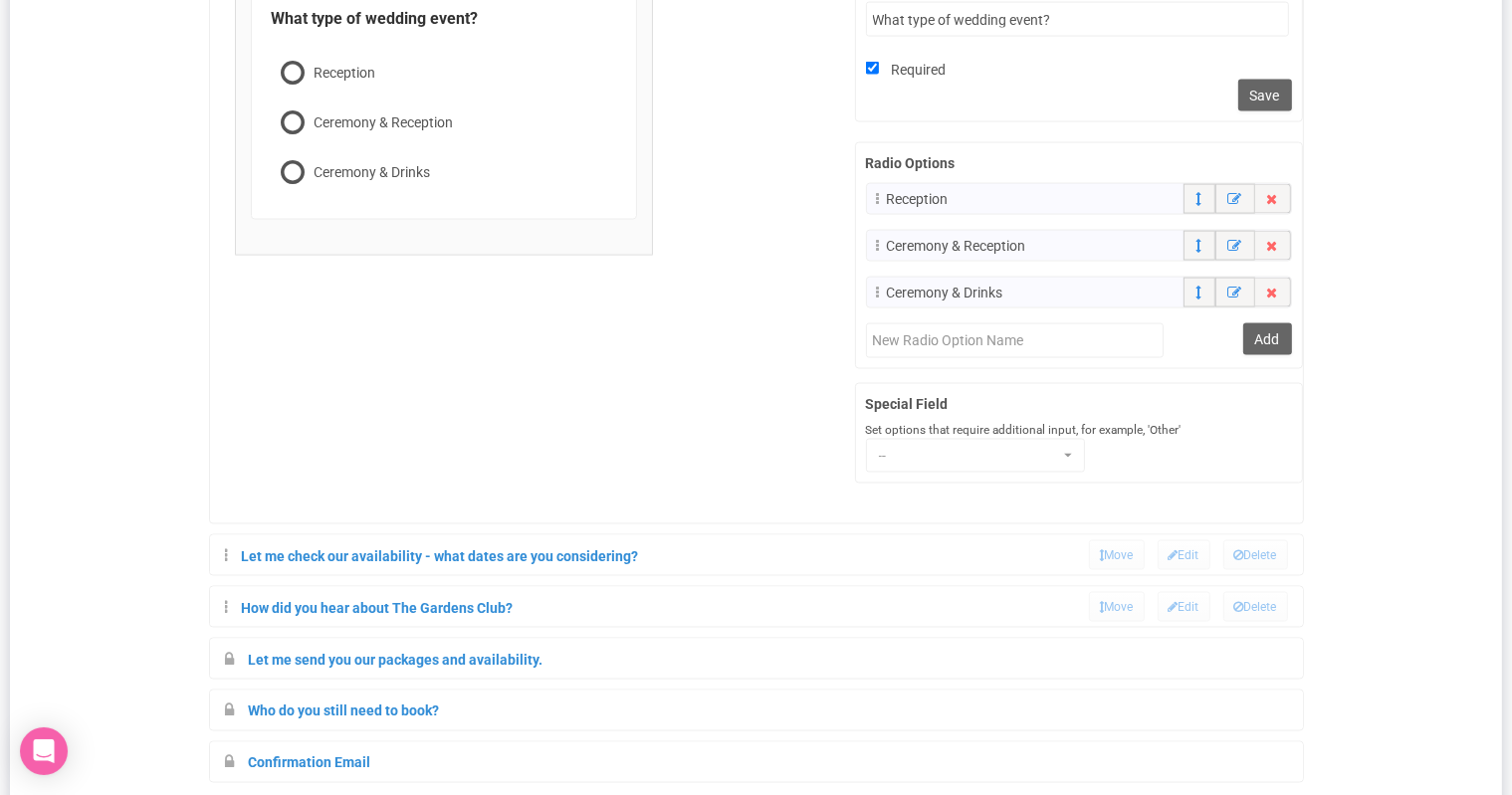 scroll, scrollTop: 3115, scrollLeft: 0, axis: vertical 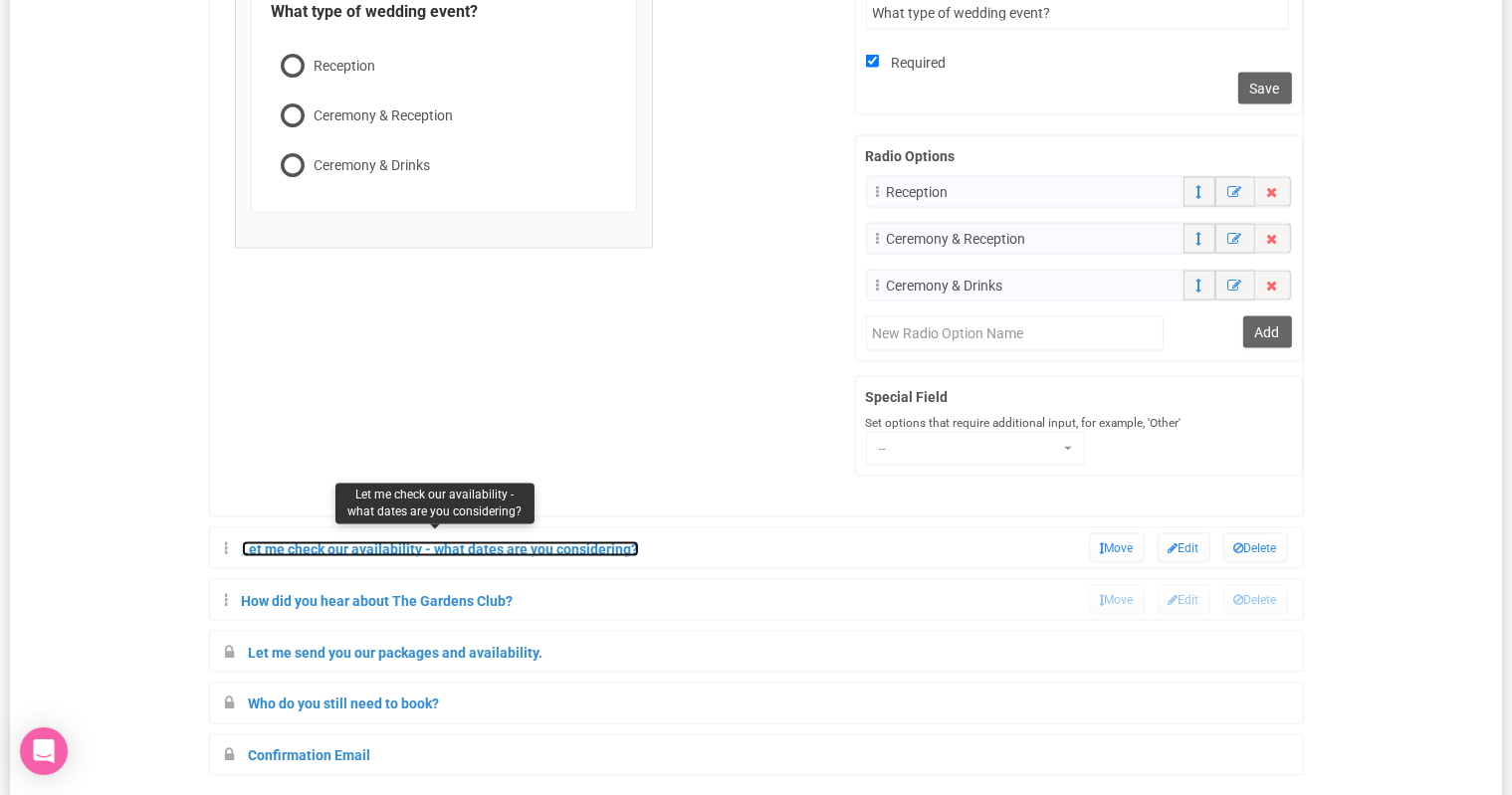 click on "Let me check our availability - what dates are you considering?" at bounding box center [440, 549] 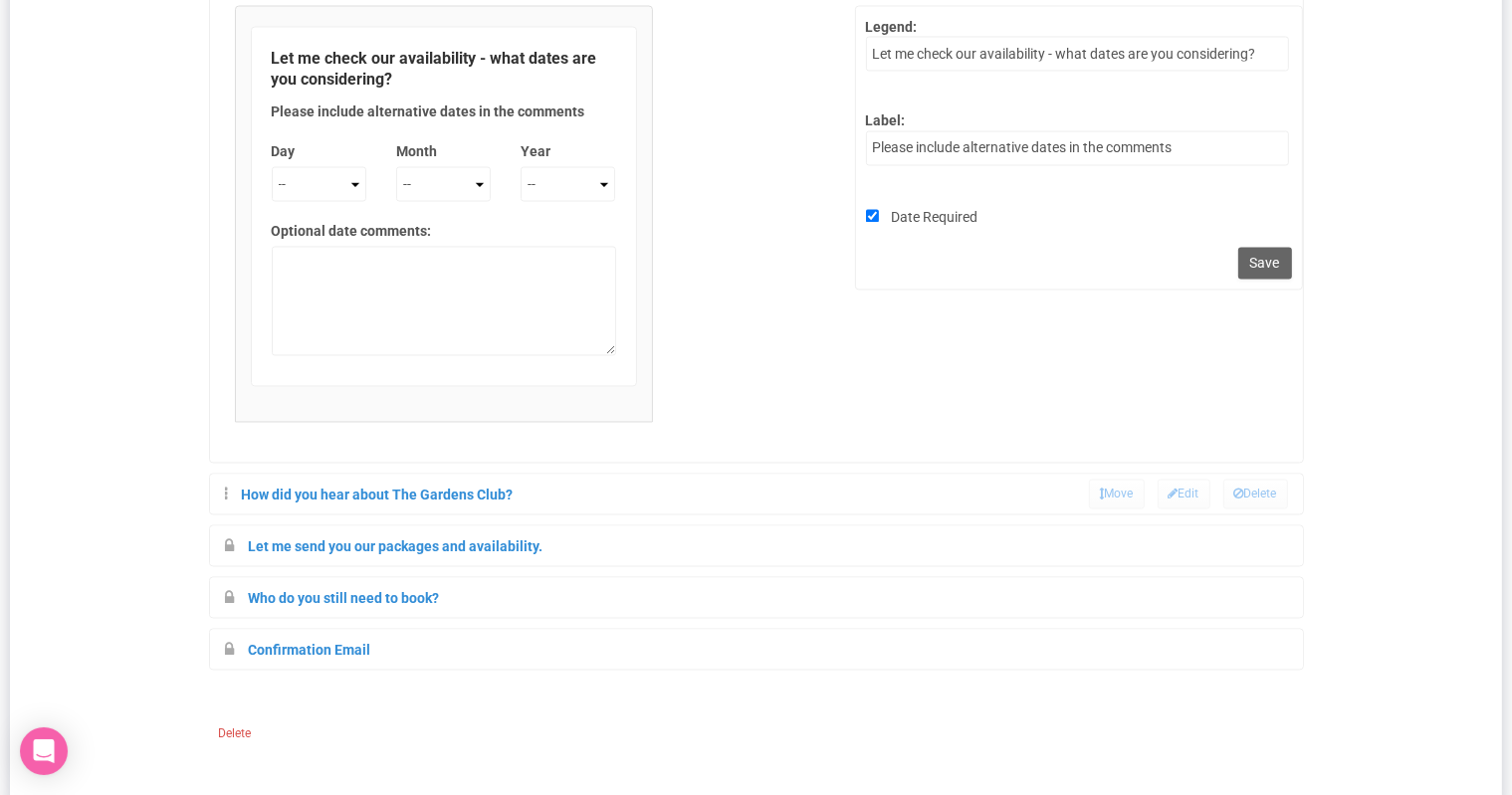 scroll, scrollTop: 3701, scrollLeft: 0, axis: vertical 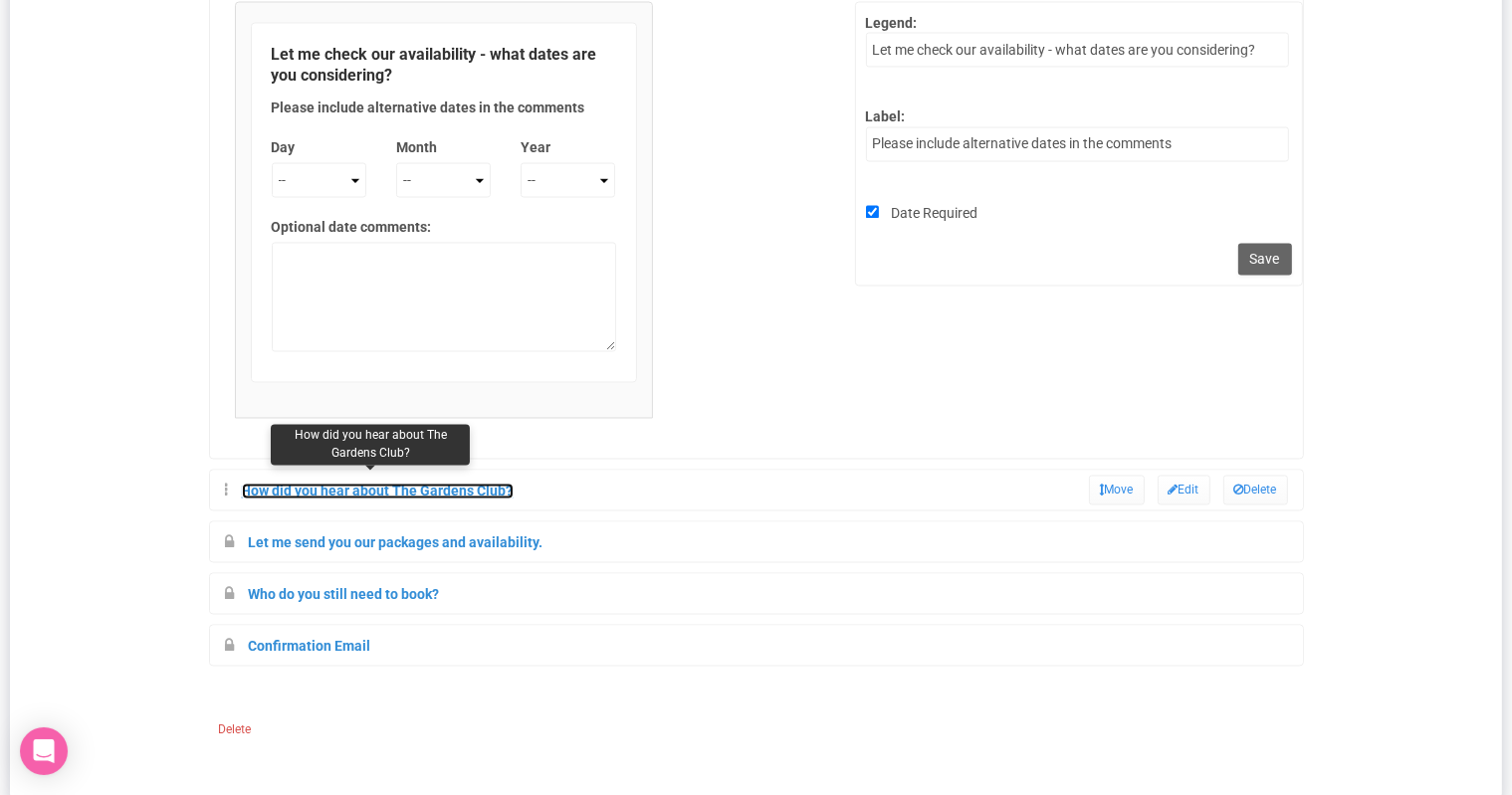 click on "How did you hear about The Gardens Club?" at bounding box center (377, 492) 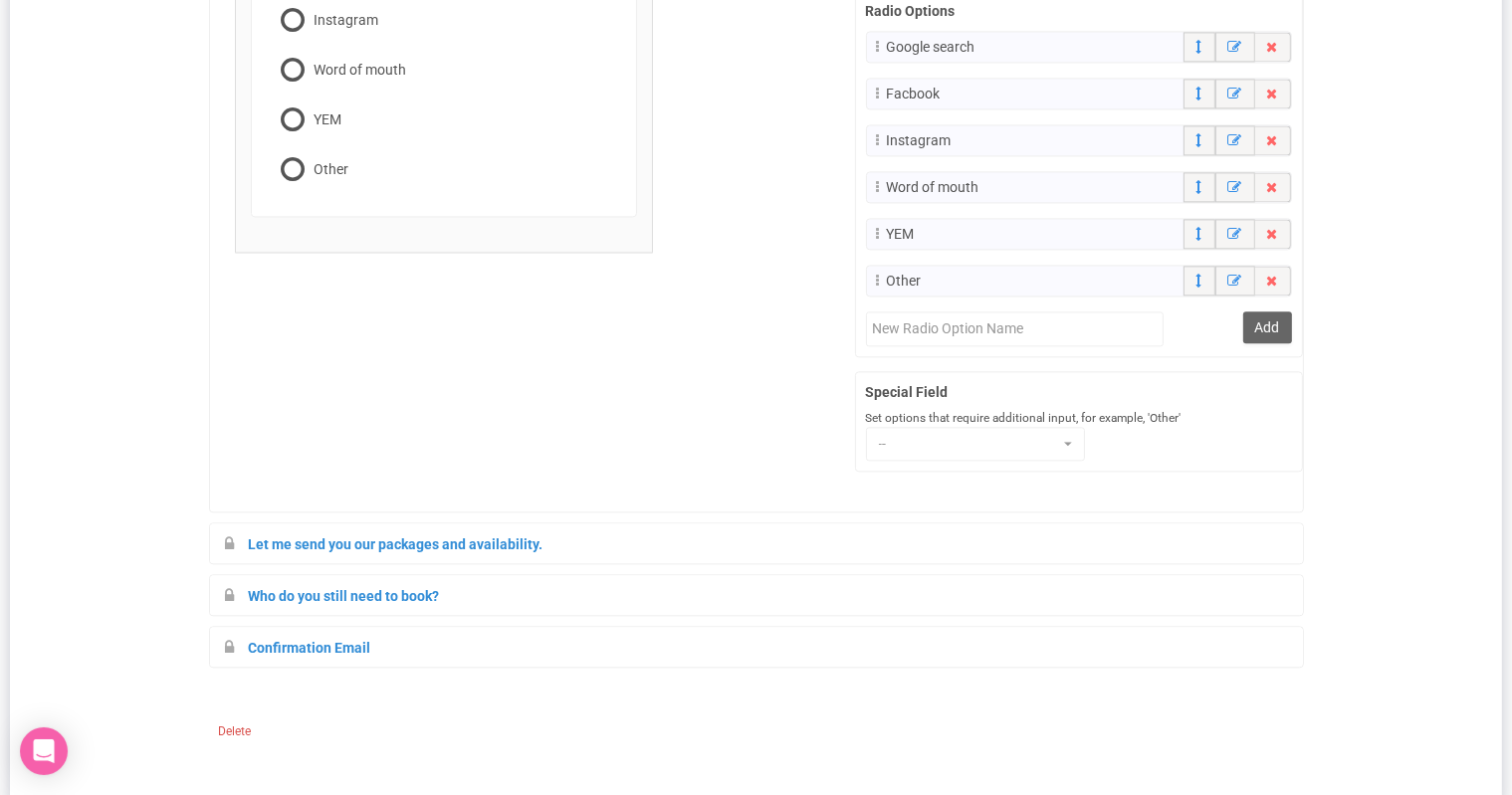scroll, scrollTop: 4428, scrollLeft: 0, axis: vertical 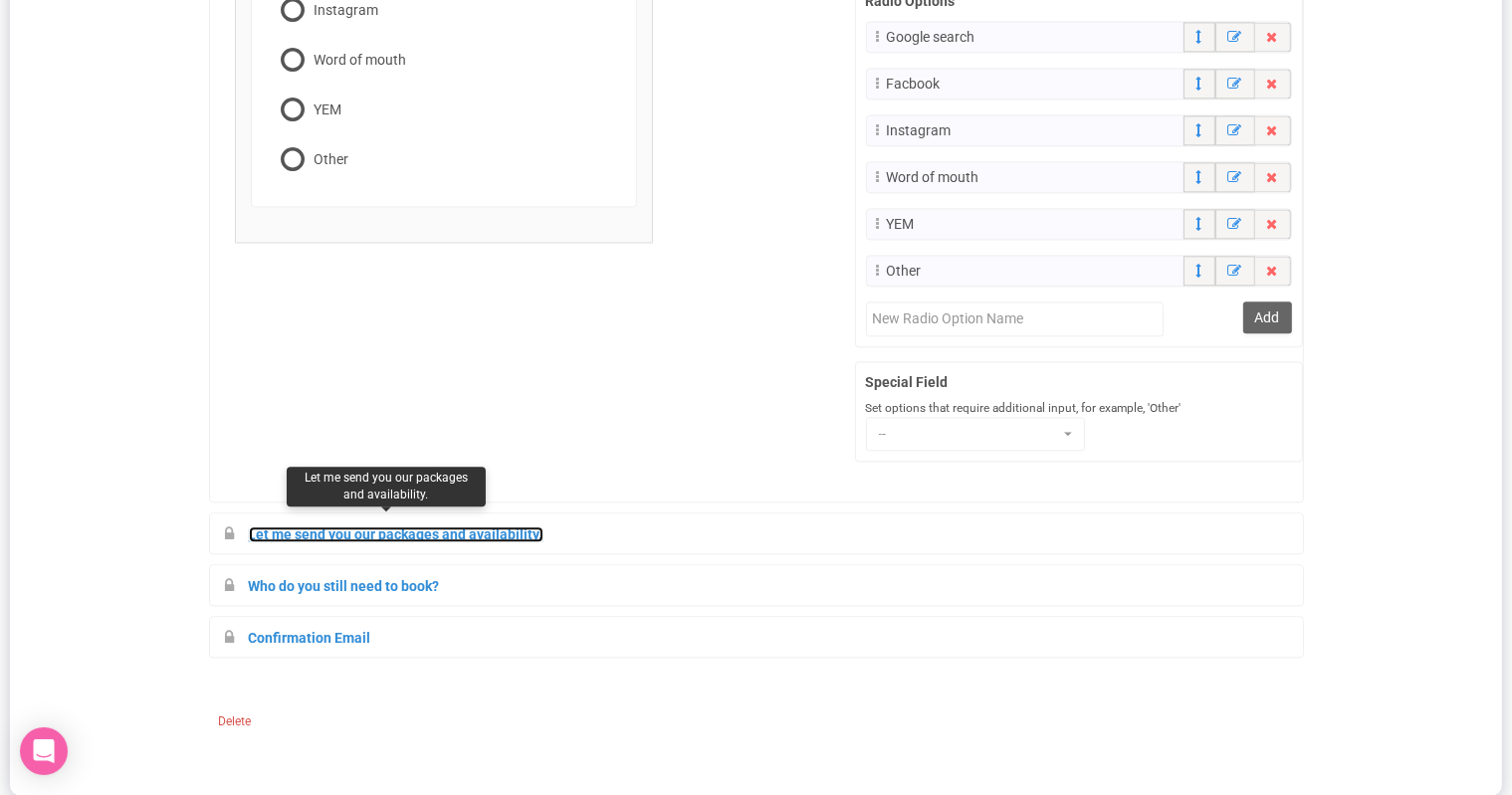 click on "Let me send you our packages and availability." at bounding box center [396, 534] 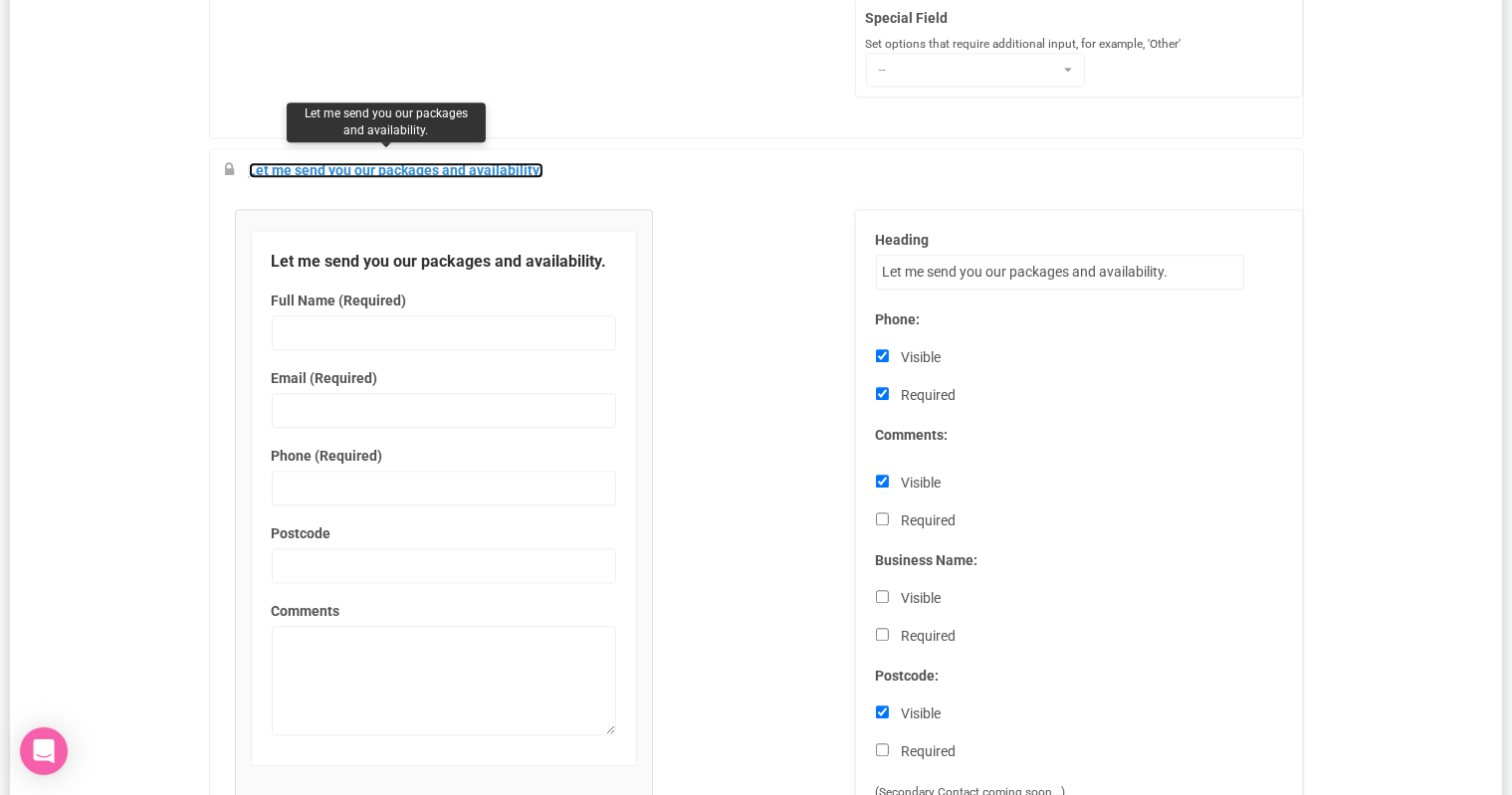scroll, scrollTop: 4792, scrollLeft: 0, axis: vertical 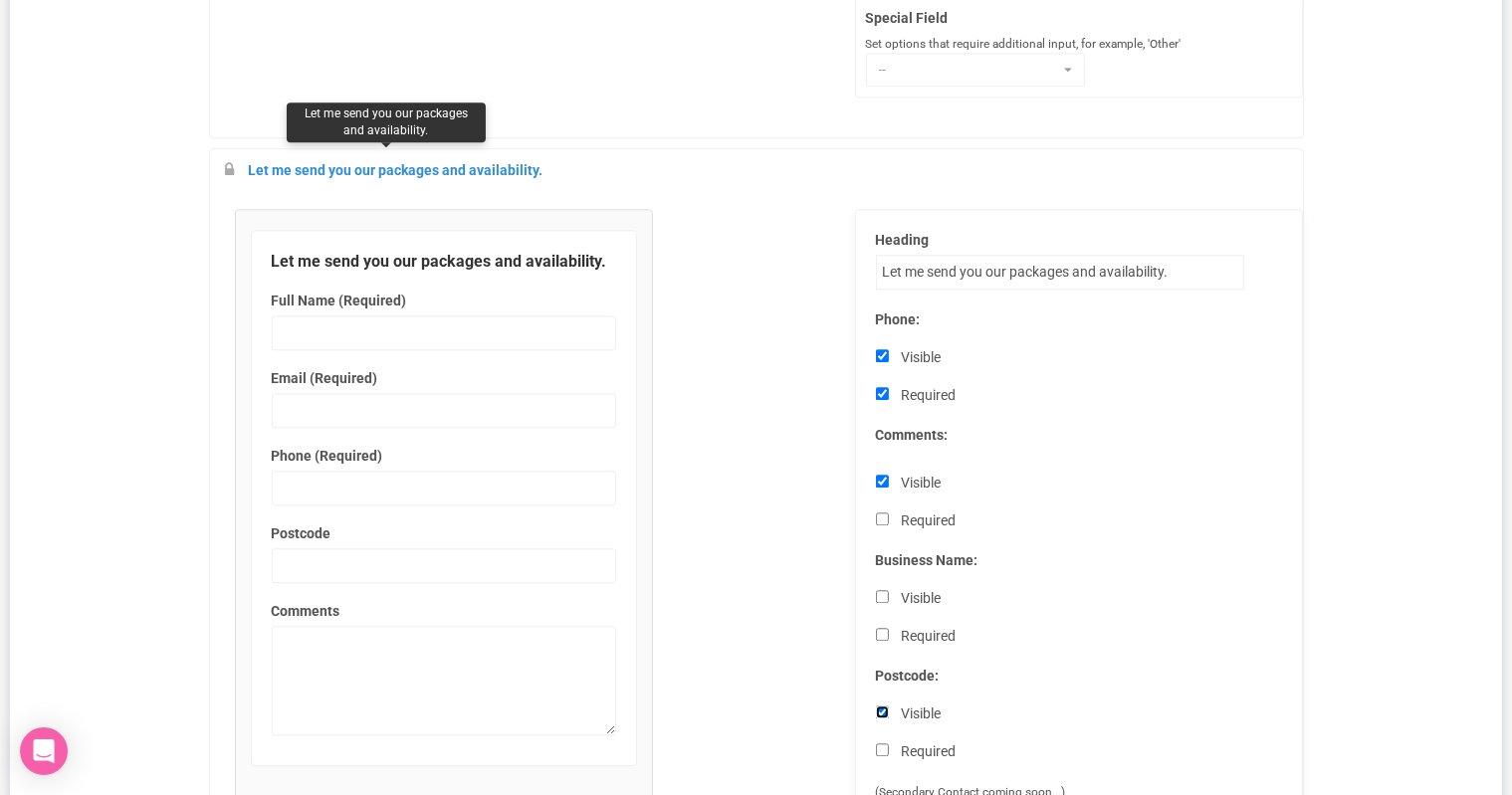 click on "Visible" at bounding box center [882, 711] 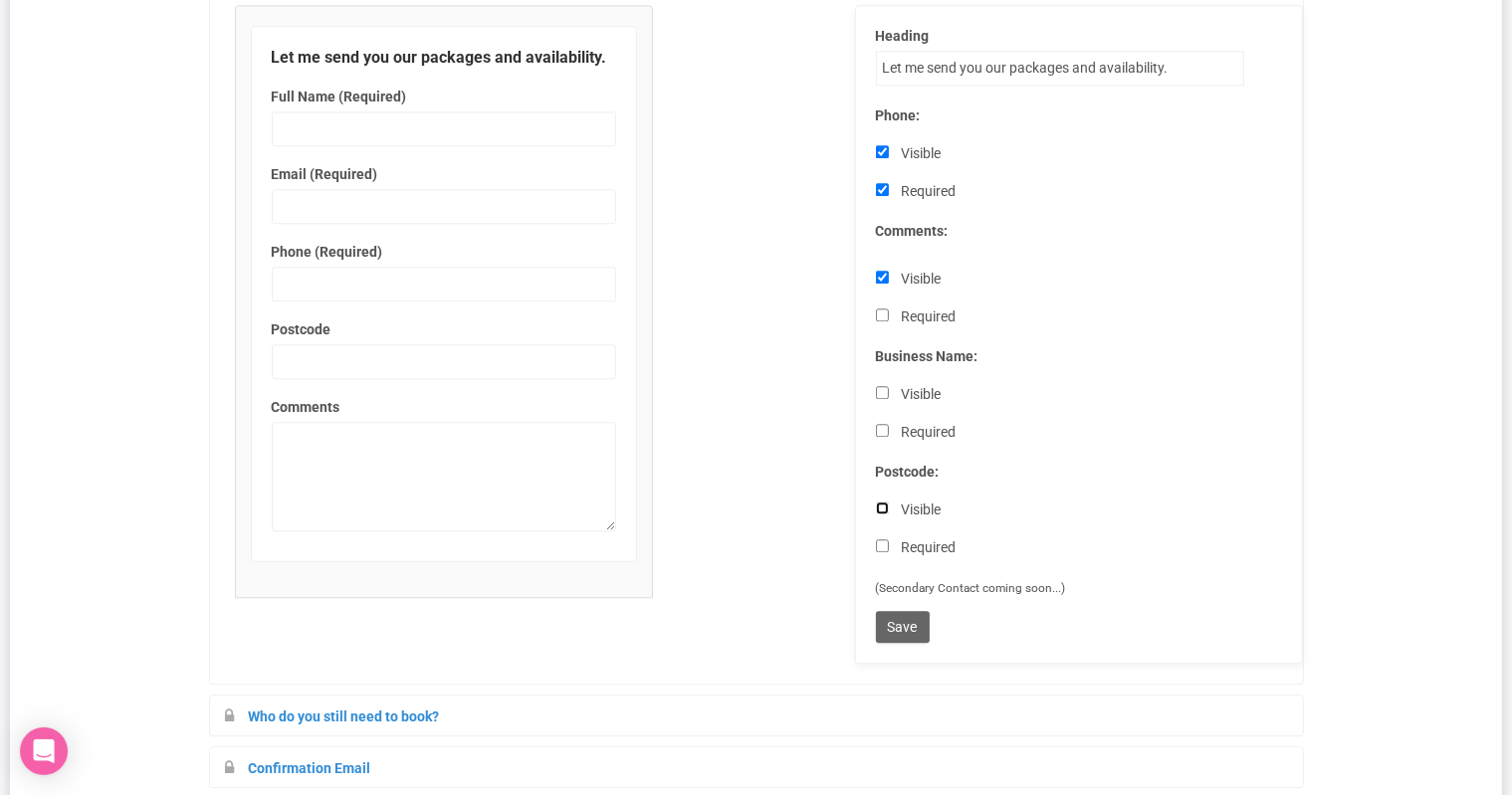 scroll, scrollTop: 4997, scrollLeft: 0, axis: vertical 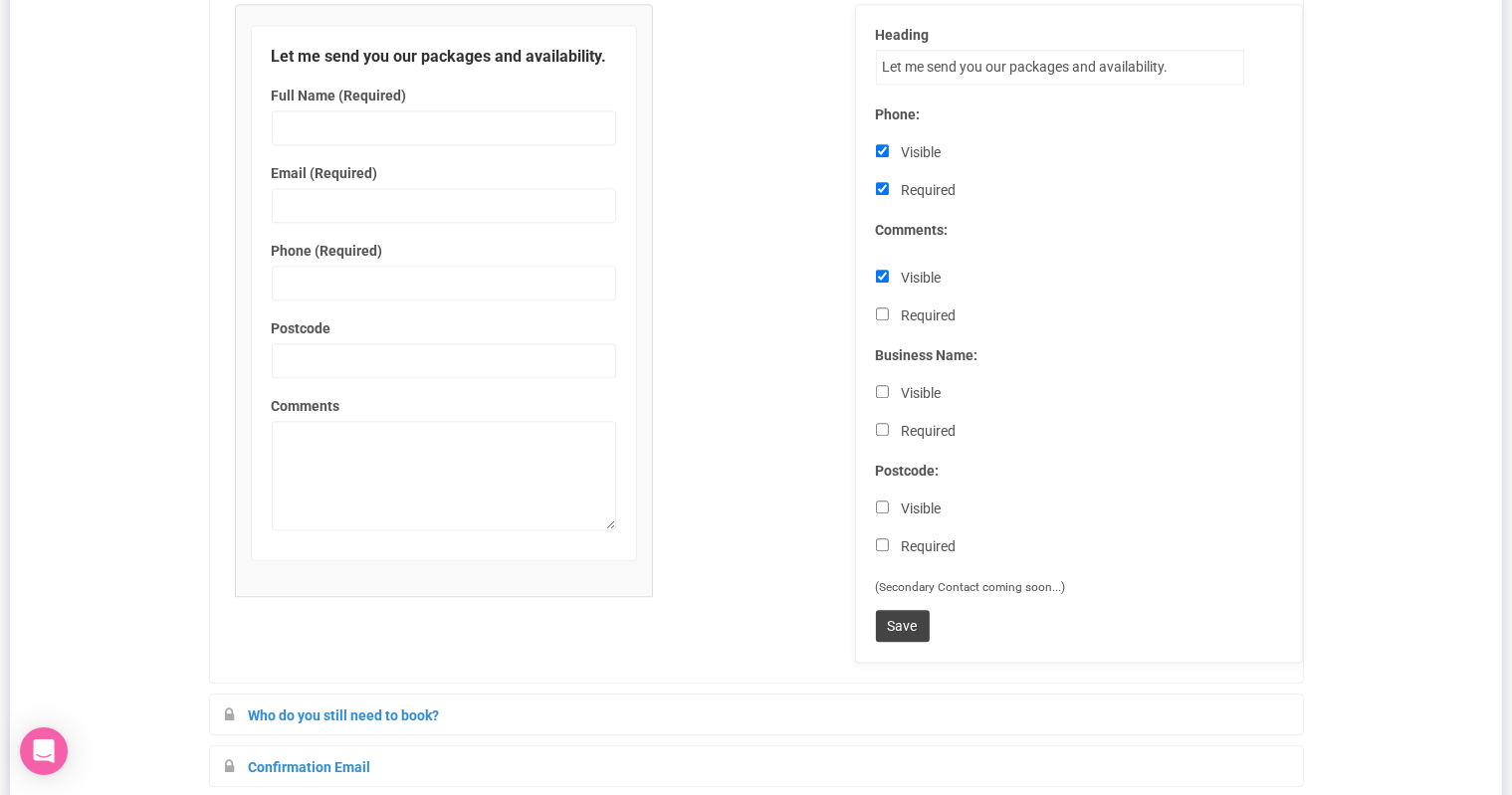 click on "Save" at bounding box center (903, 626) 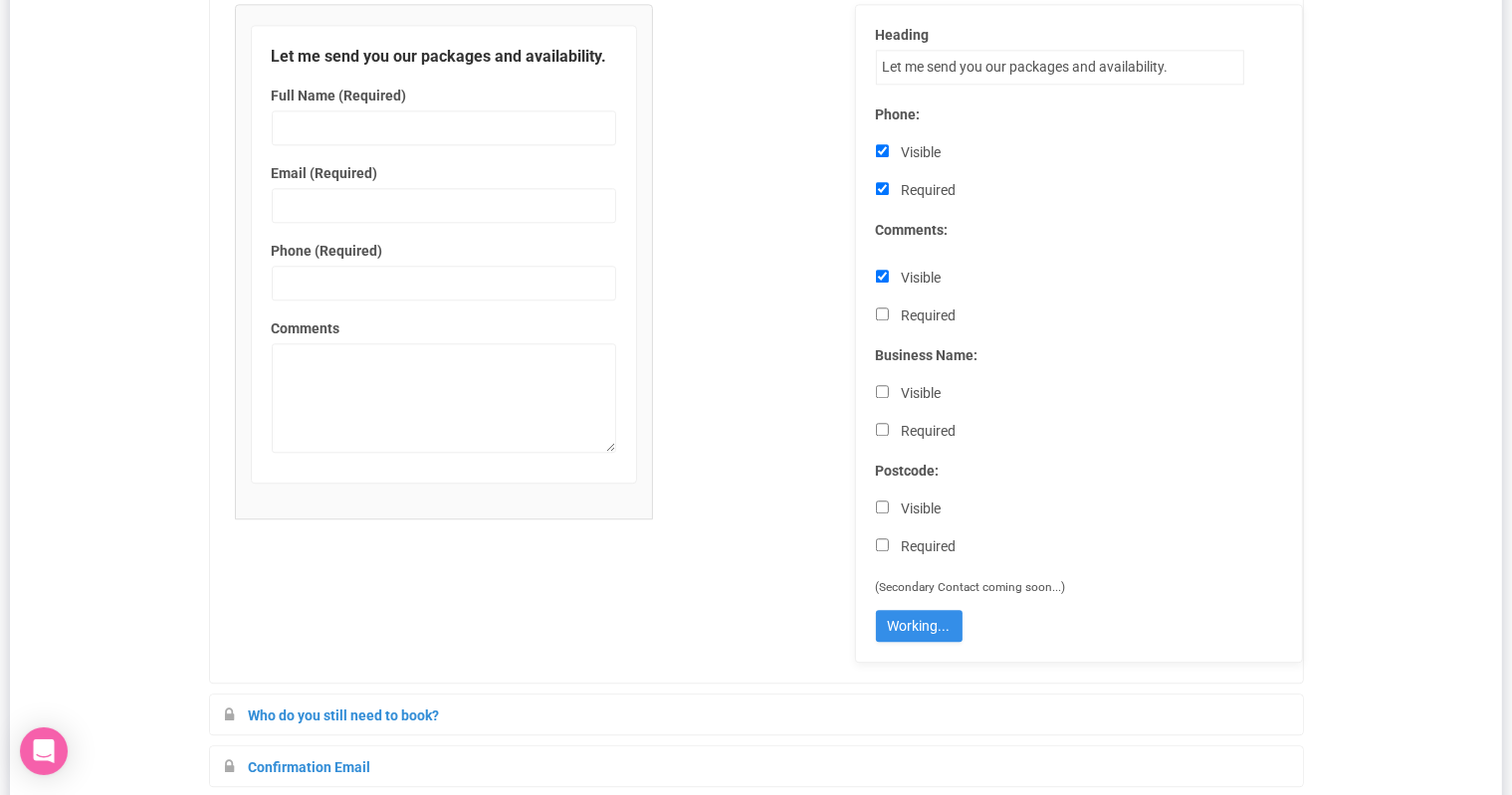 type on "Save" 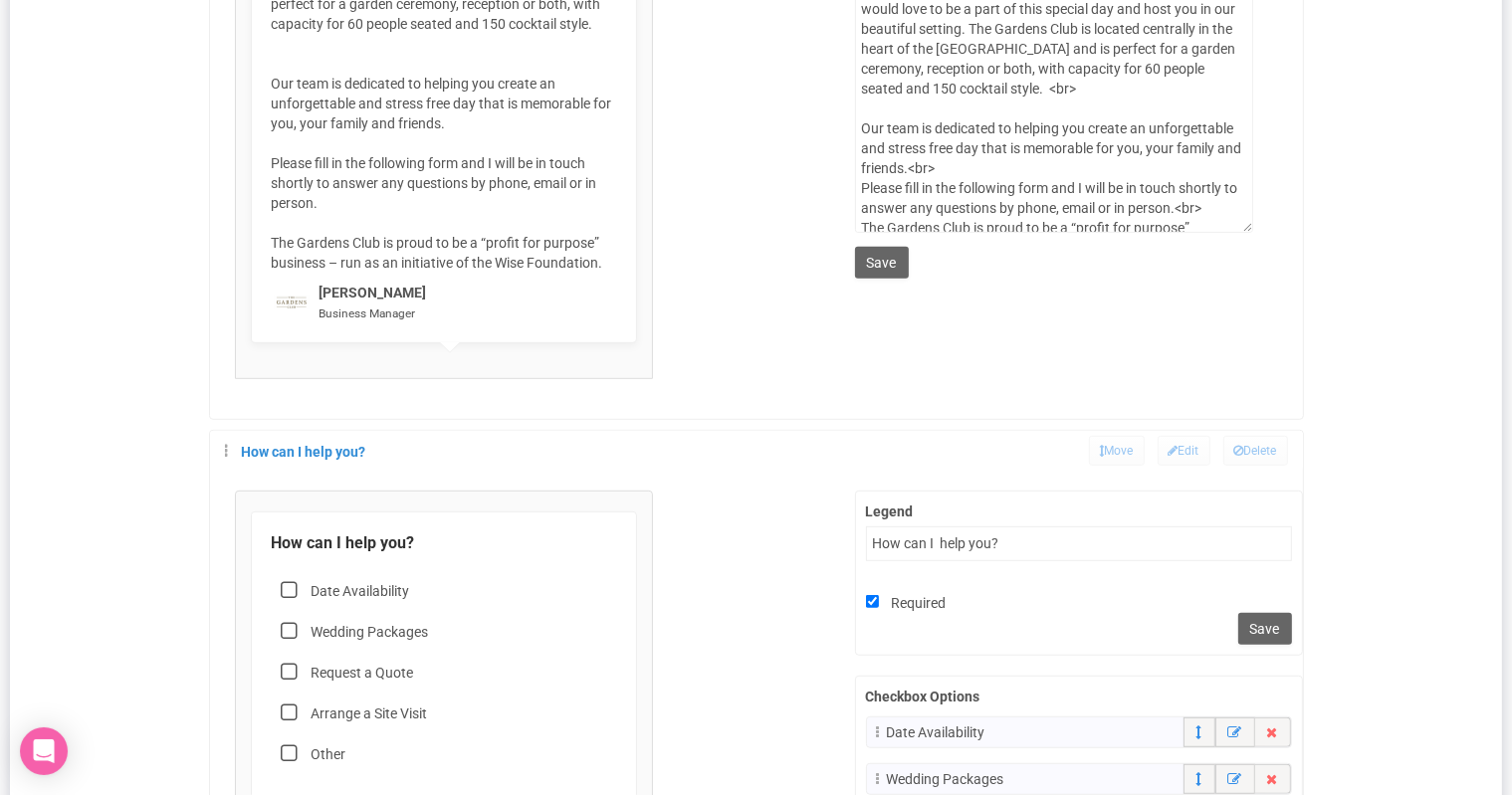 scroll, scrollTop: 0, scrollLeft: 0, axis: both 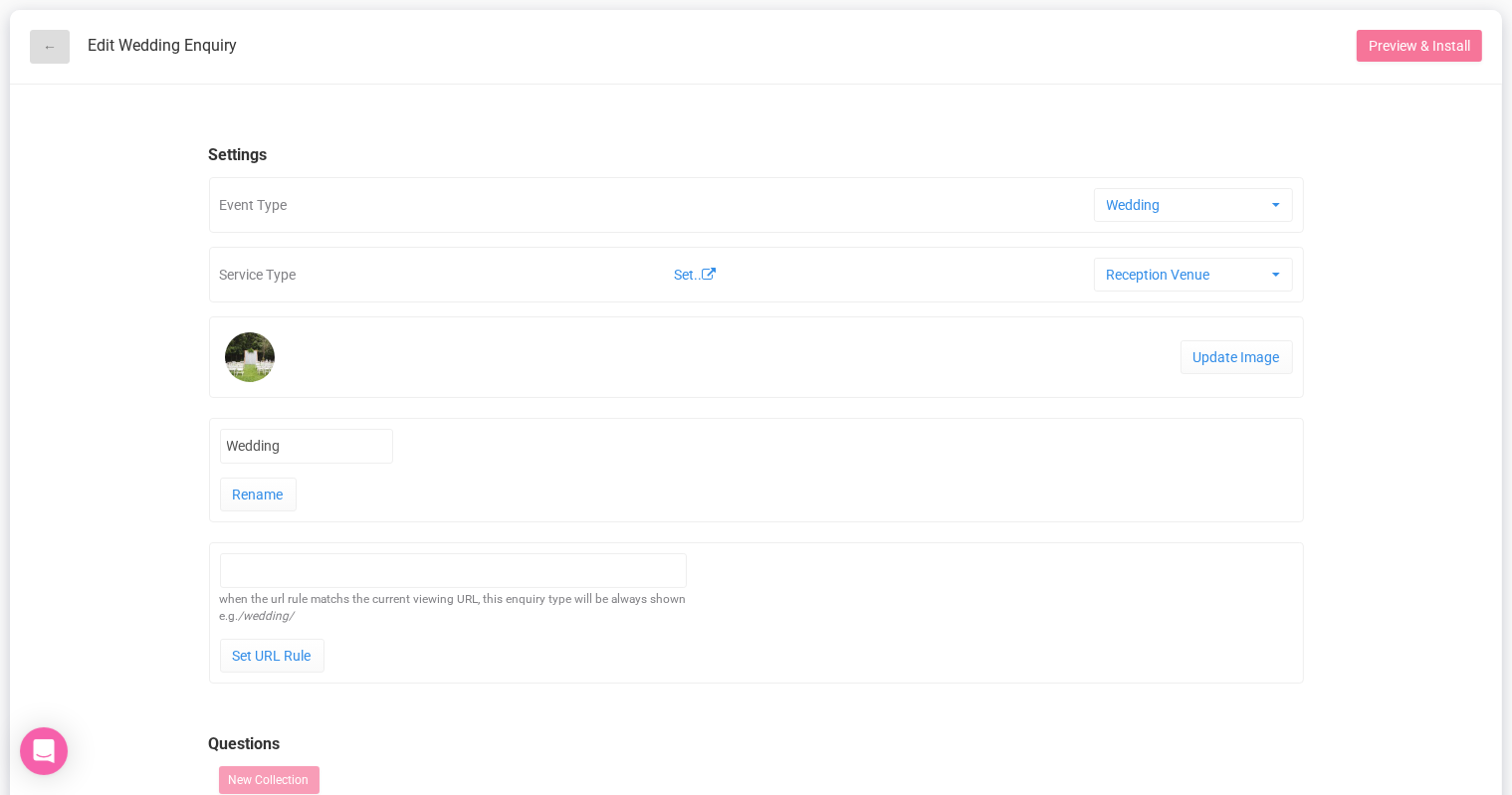 click on "←" at bounding box center [50, 47] 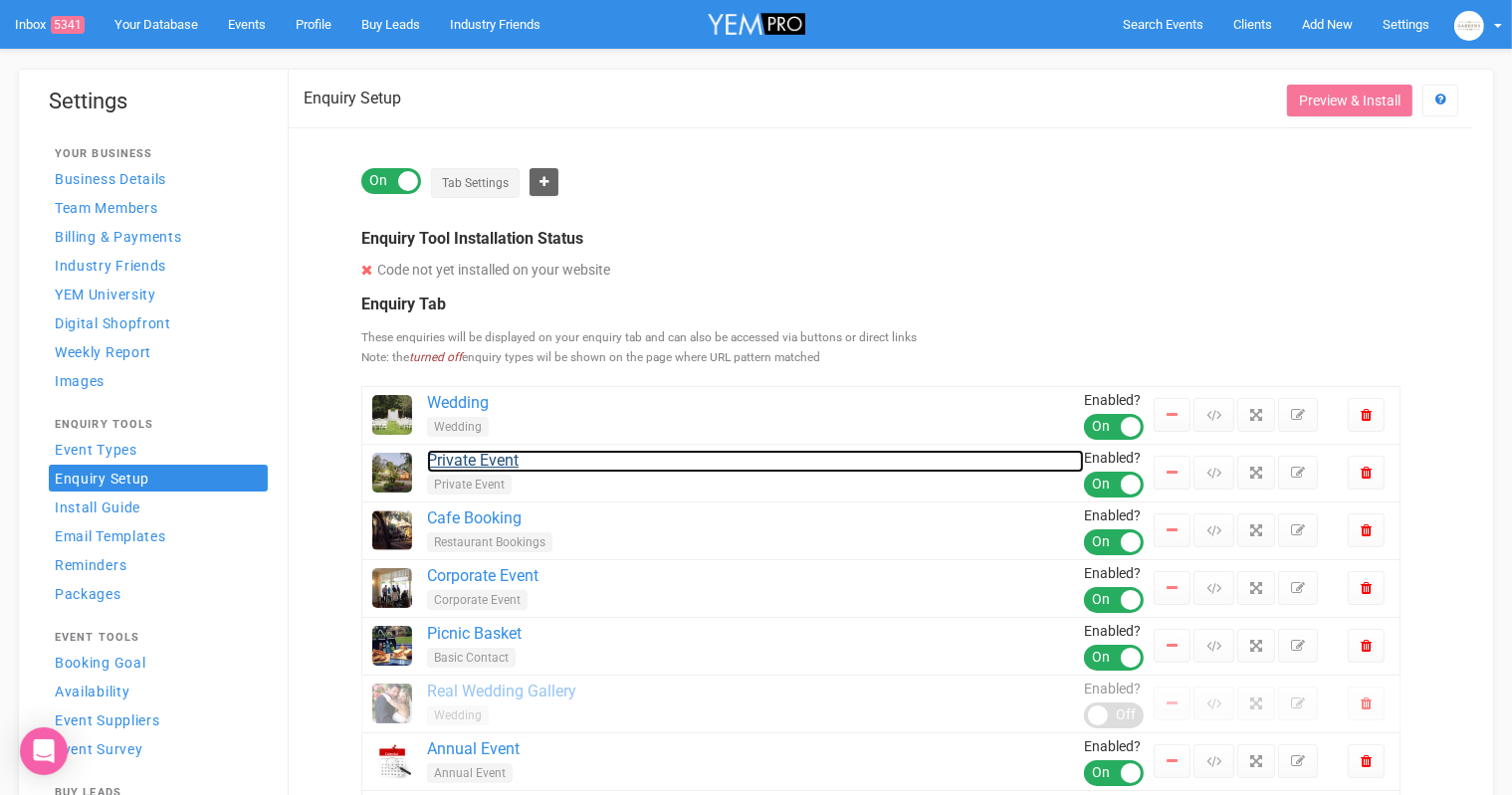 click on "Private Event" at bounding box center [756, 461] 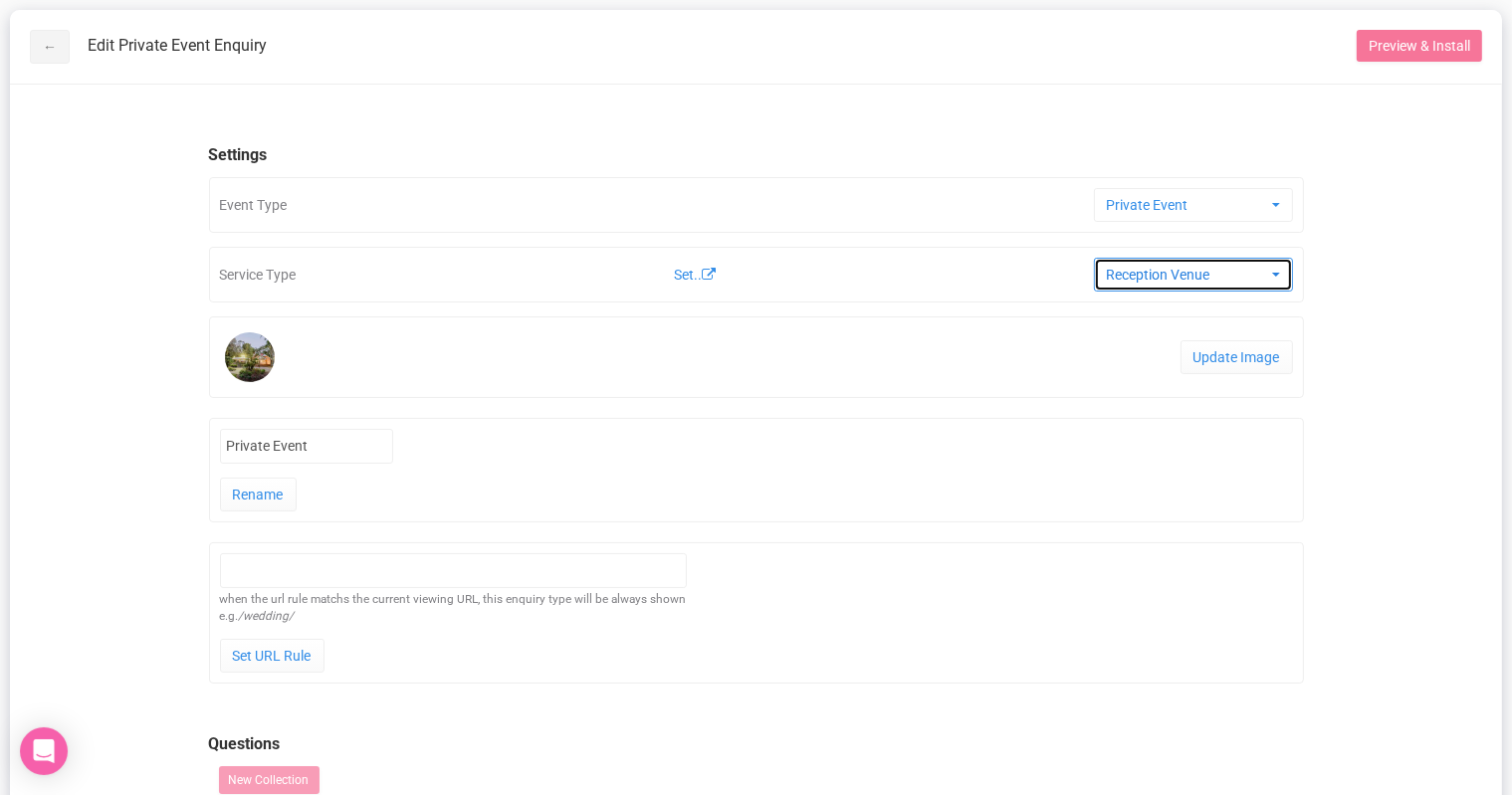 click on "Reception Venue" at bounding box center (1187, 275) 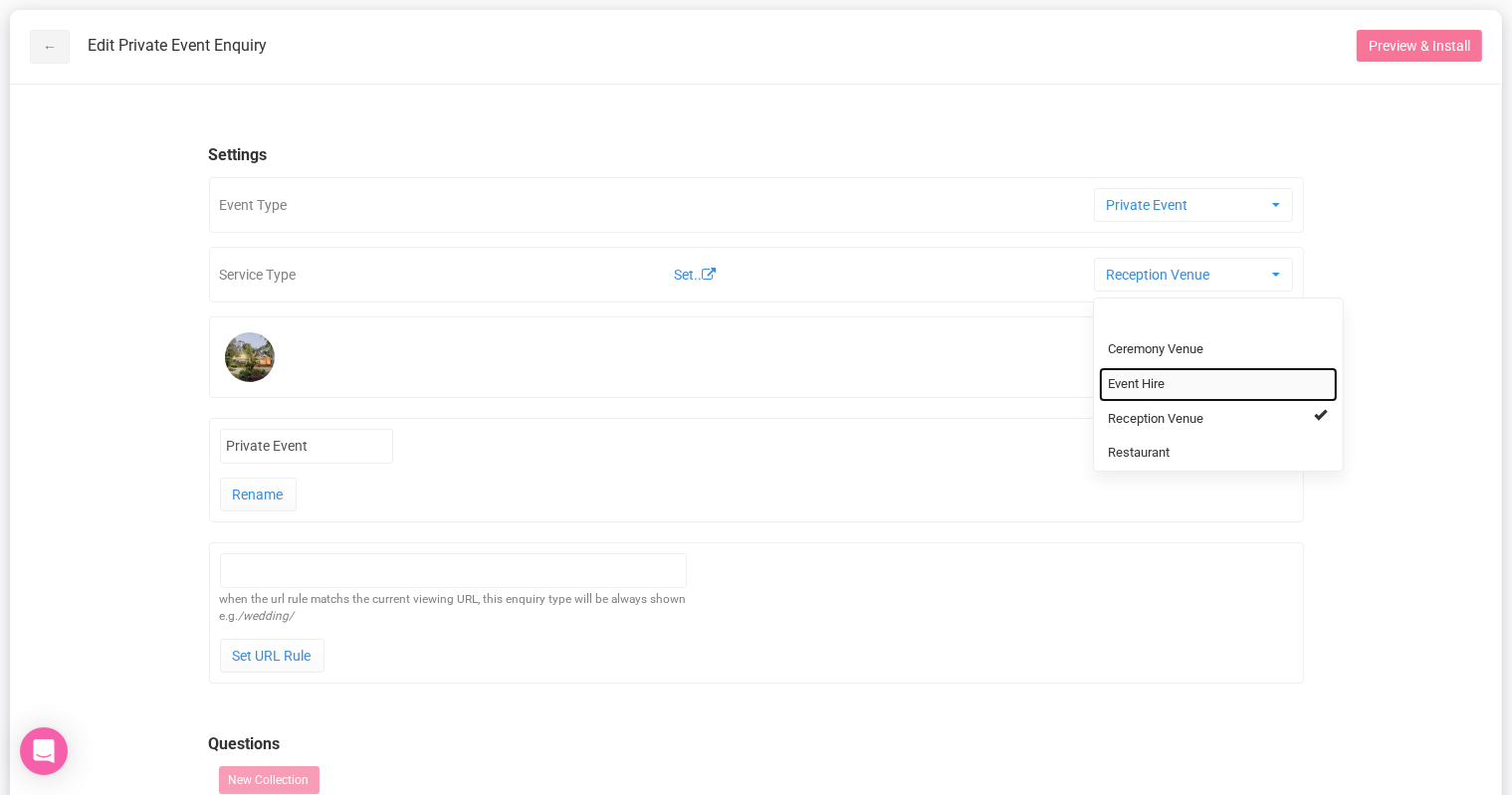 click on "Event Hire" at bounding box center (1137, 384) 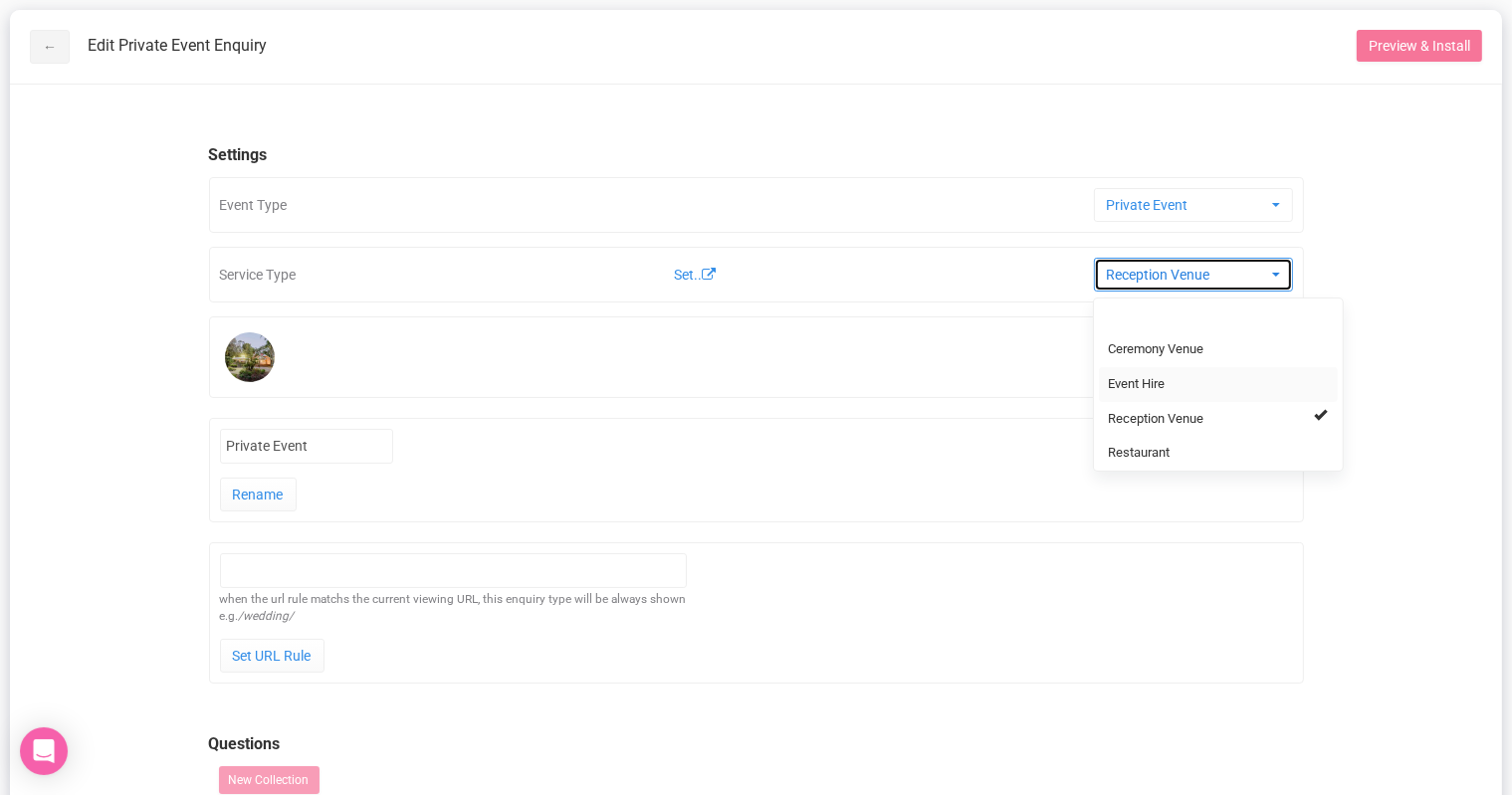 select on "50" 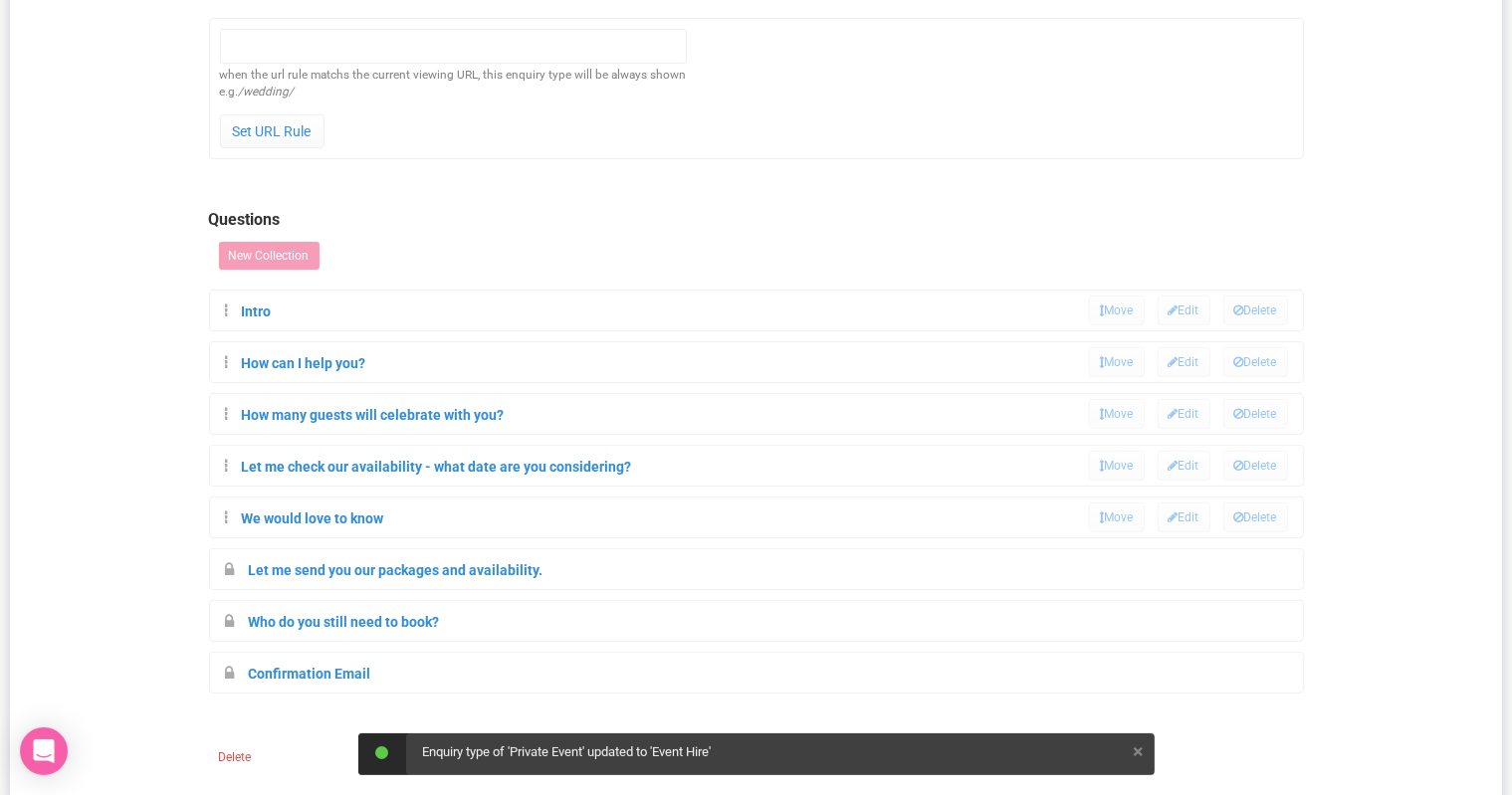scroll, scrollTop: 792, scrollLeft: 0, axis: vertical 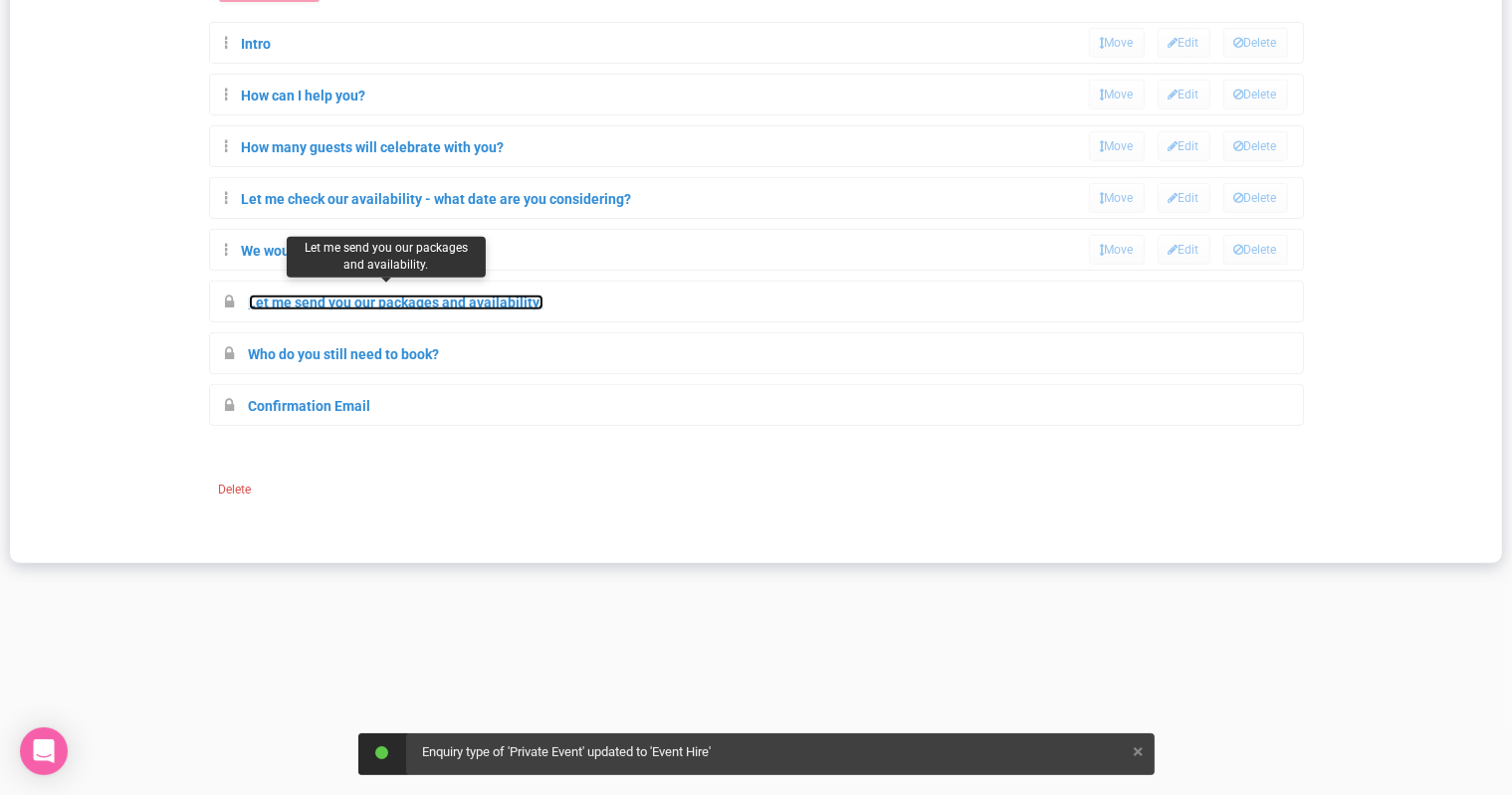 click on "Let me send you our packages and availability." at bounding box center (396, 302) 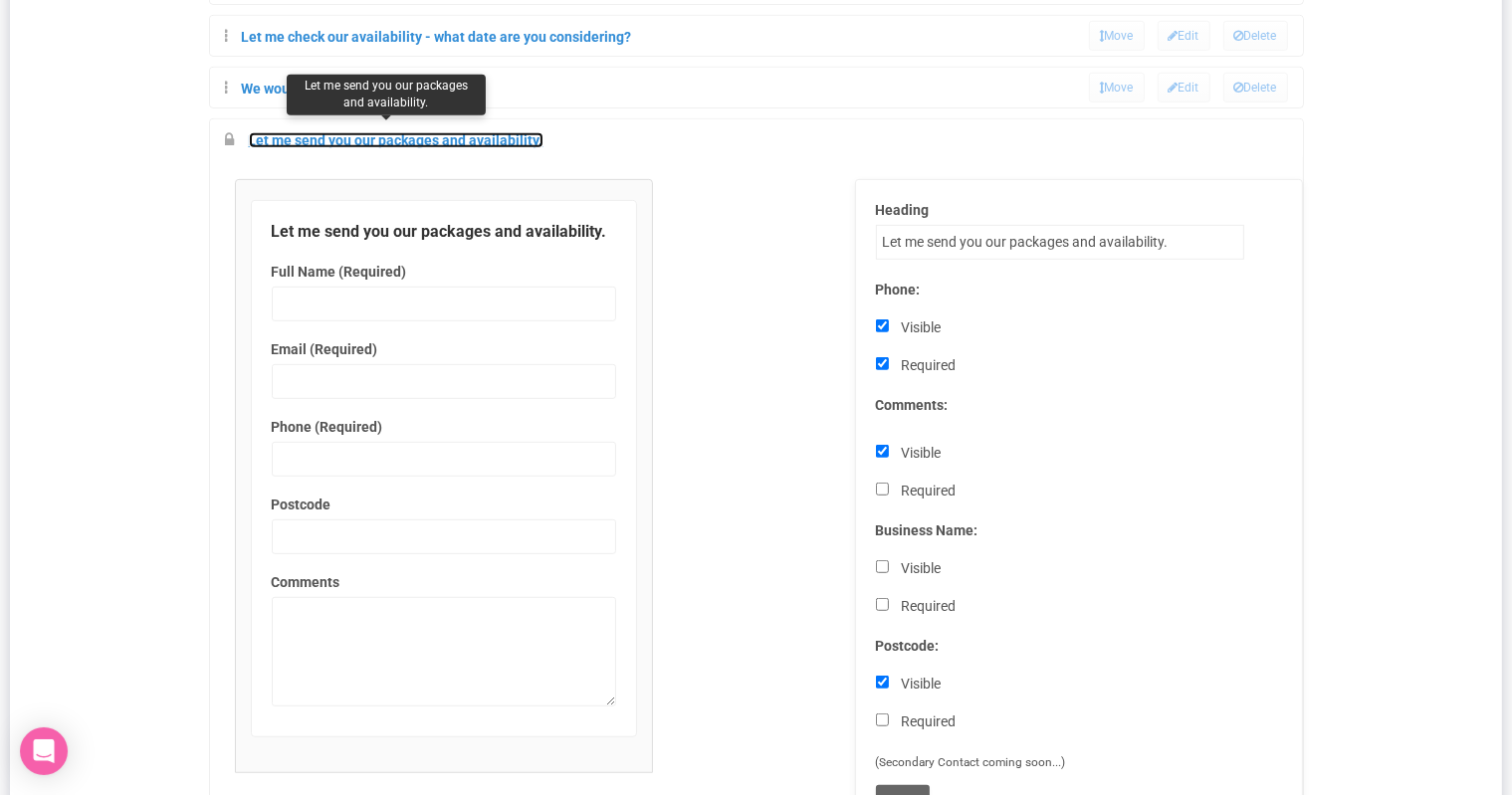 scroll, scrollTop: 955, scrollLeft: 0, axis: vertical 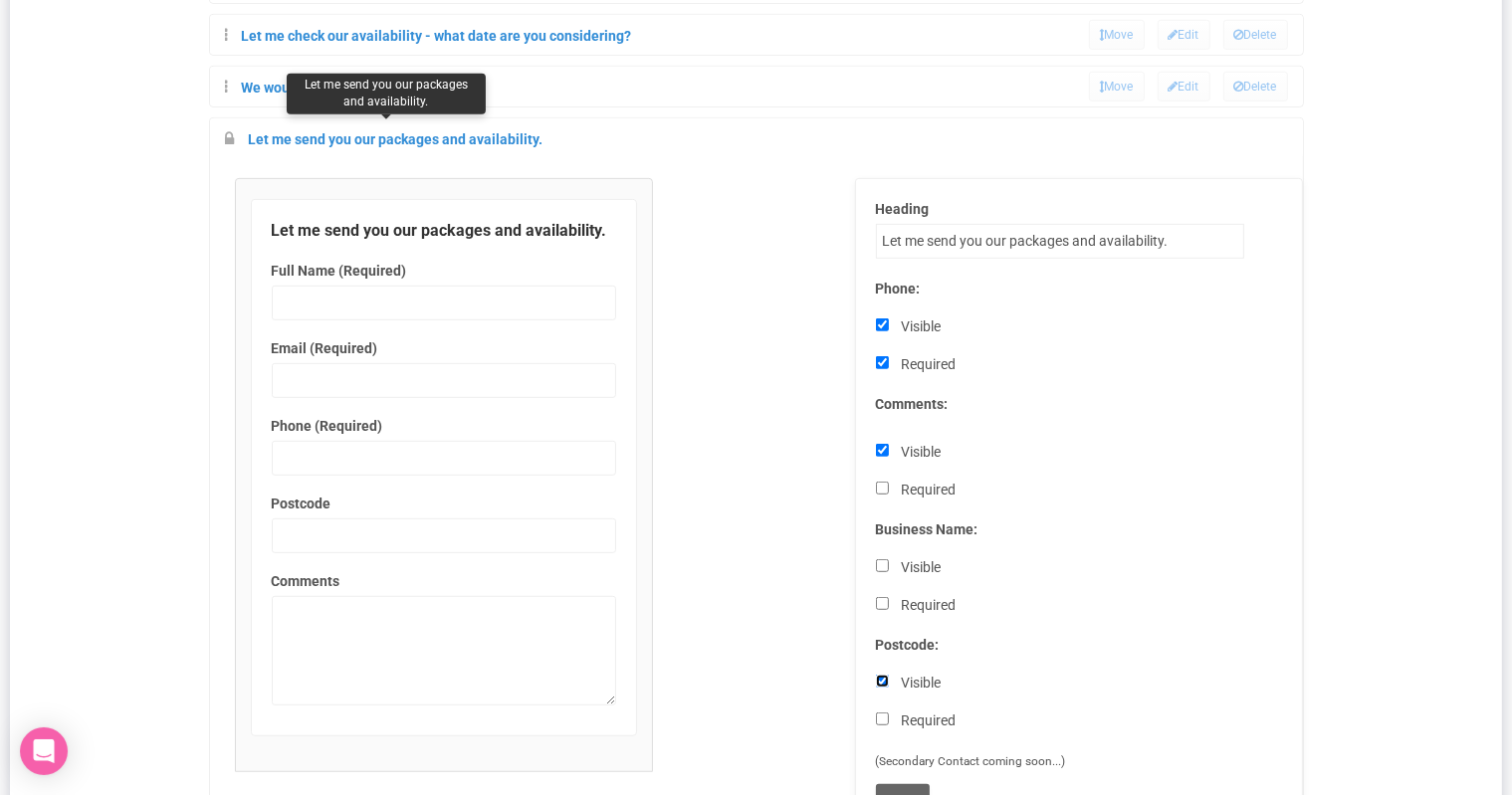 click on "Visible" at bounding box center [882, 681] 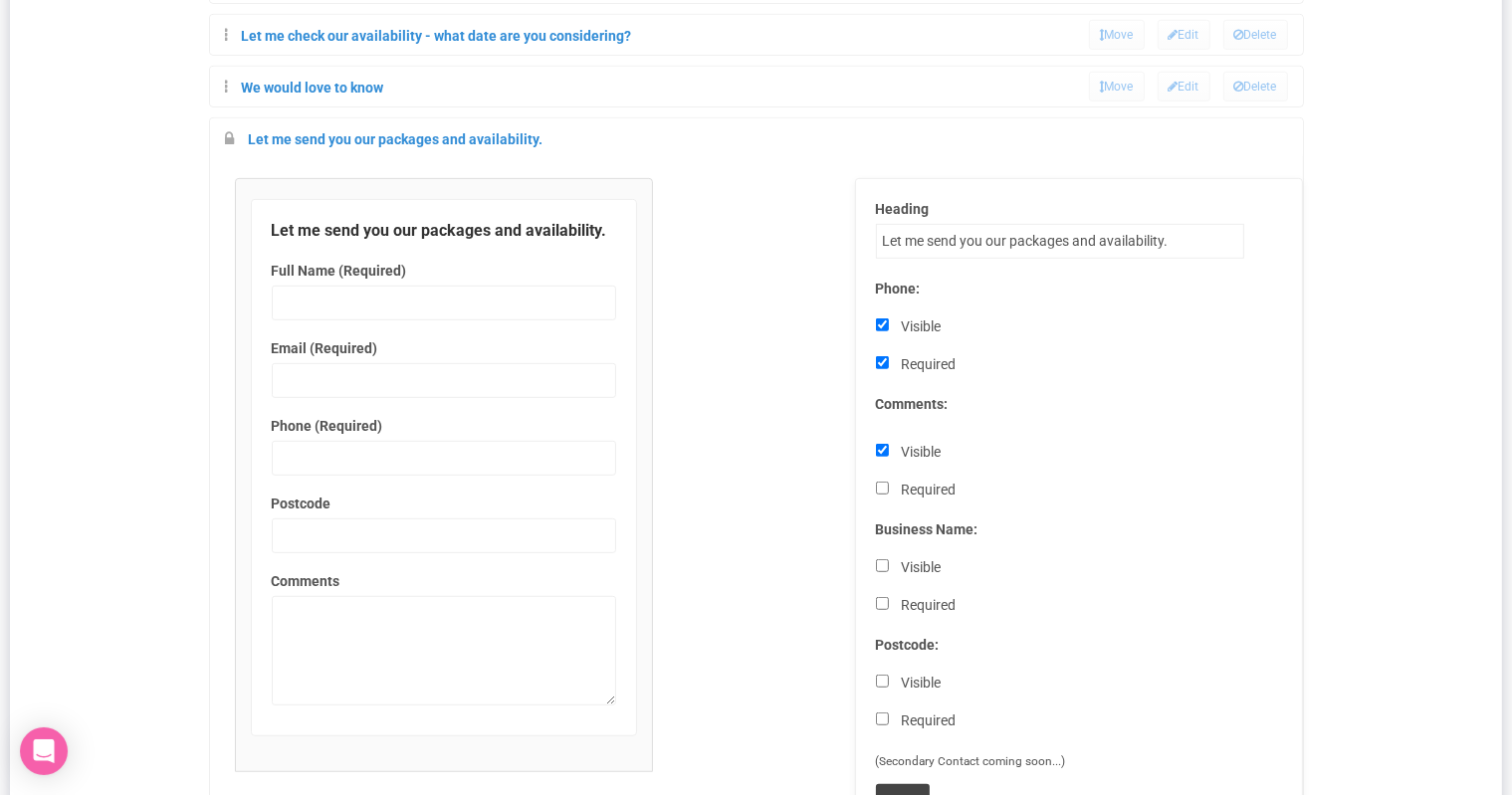 click on "Save" at bounding box center [903, 800] 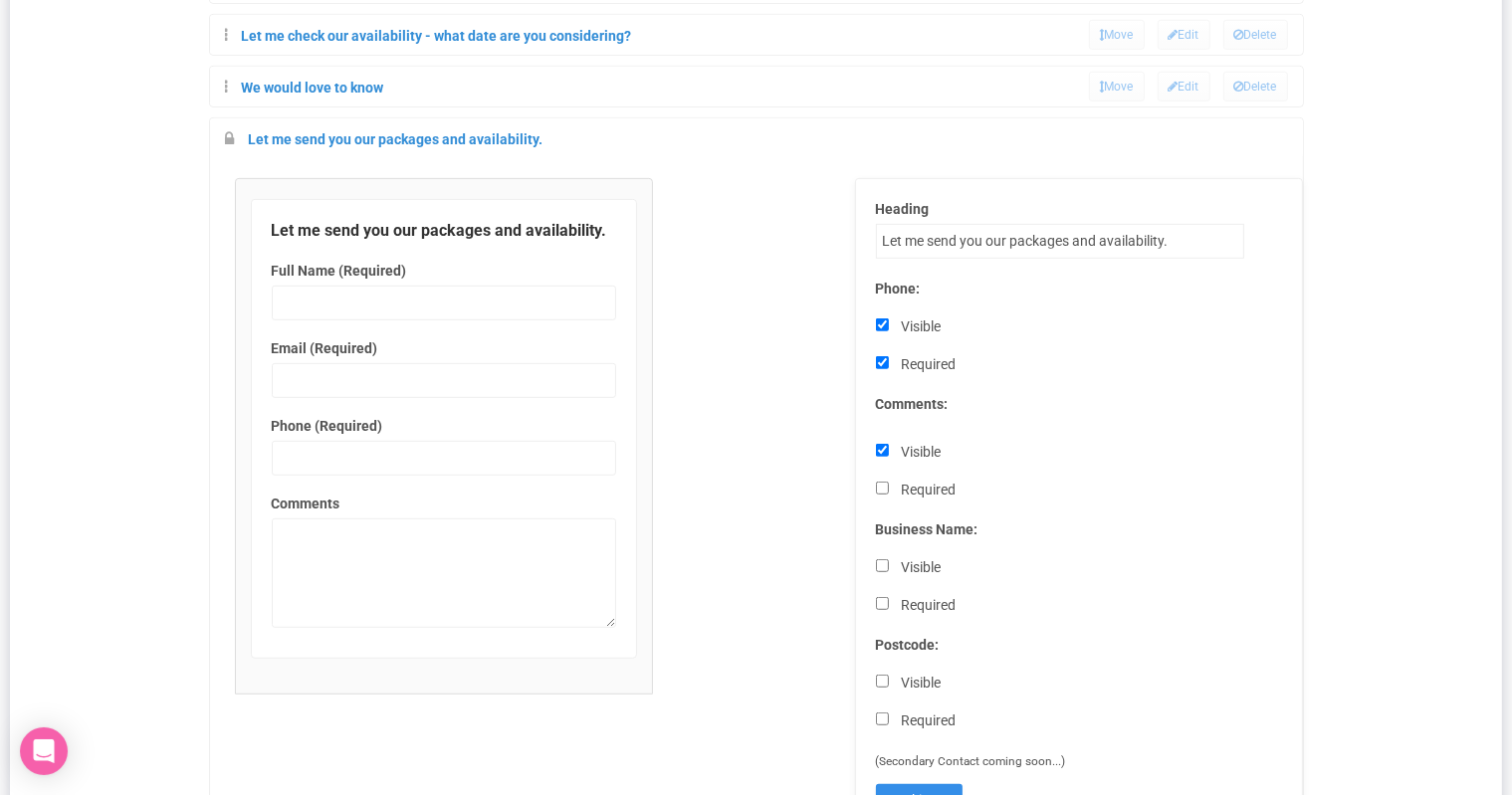 type on "Save" 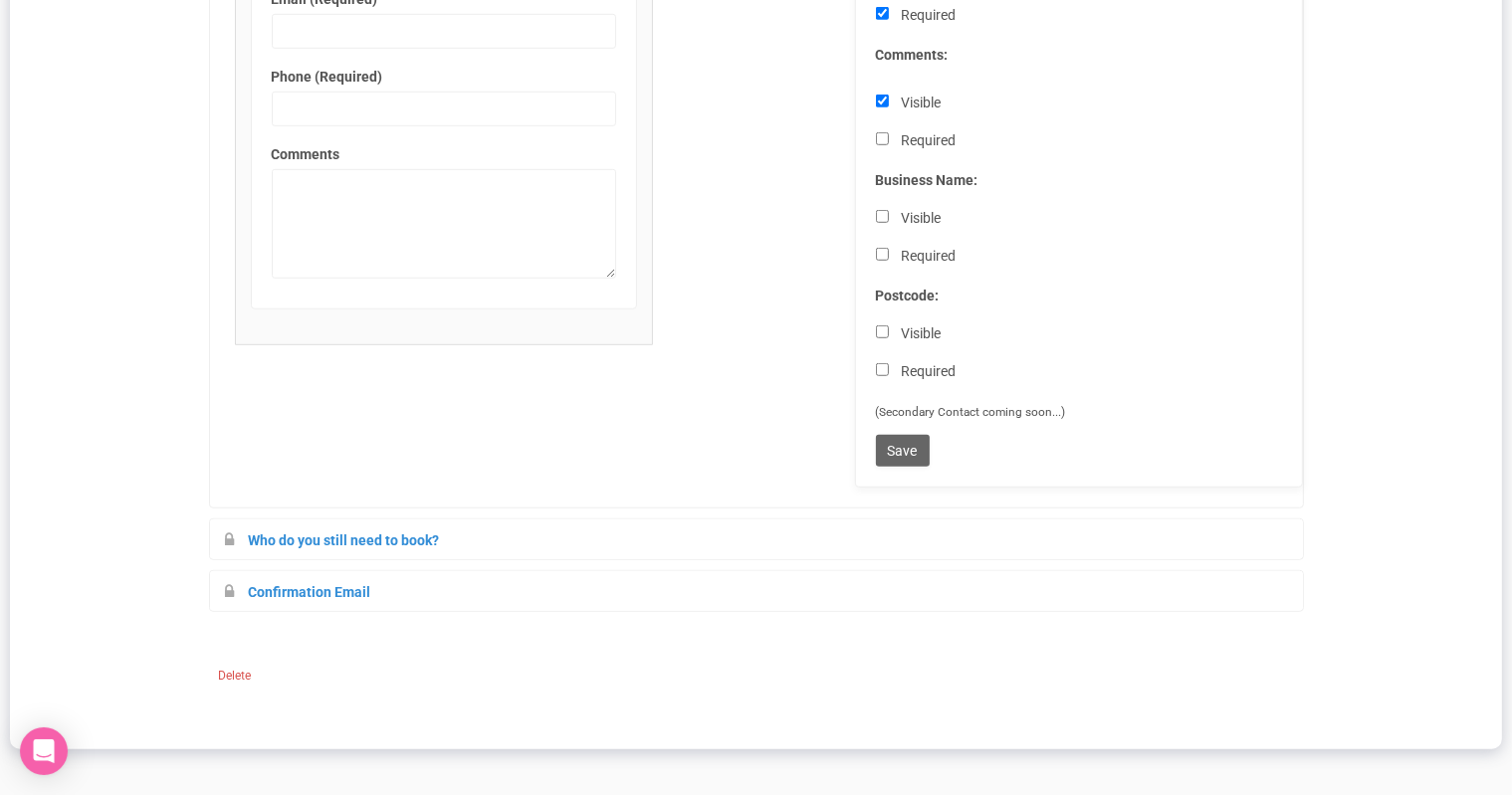 scroll, scrollTop: 1305, scrollLeft: 0, axis: vertical 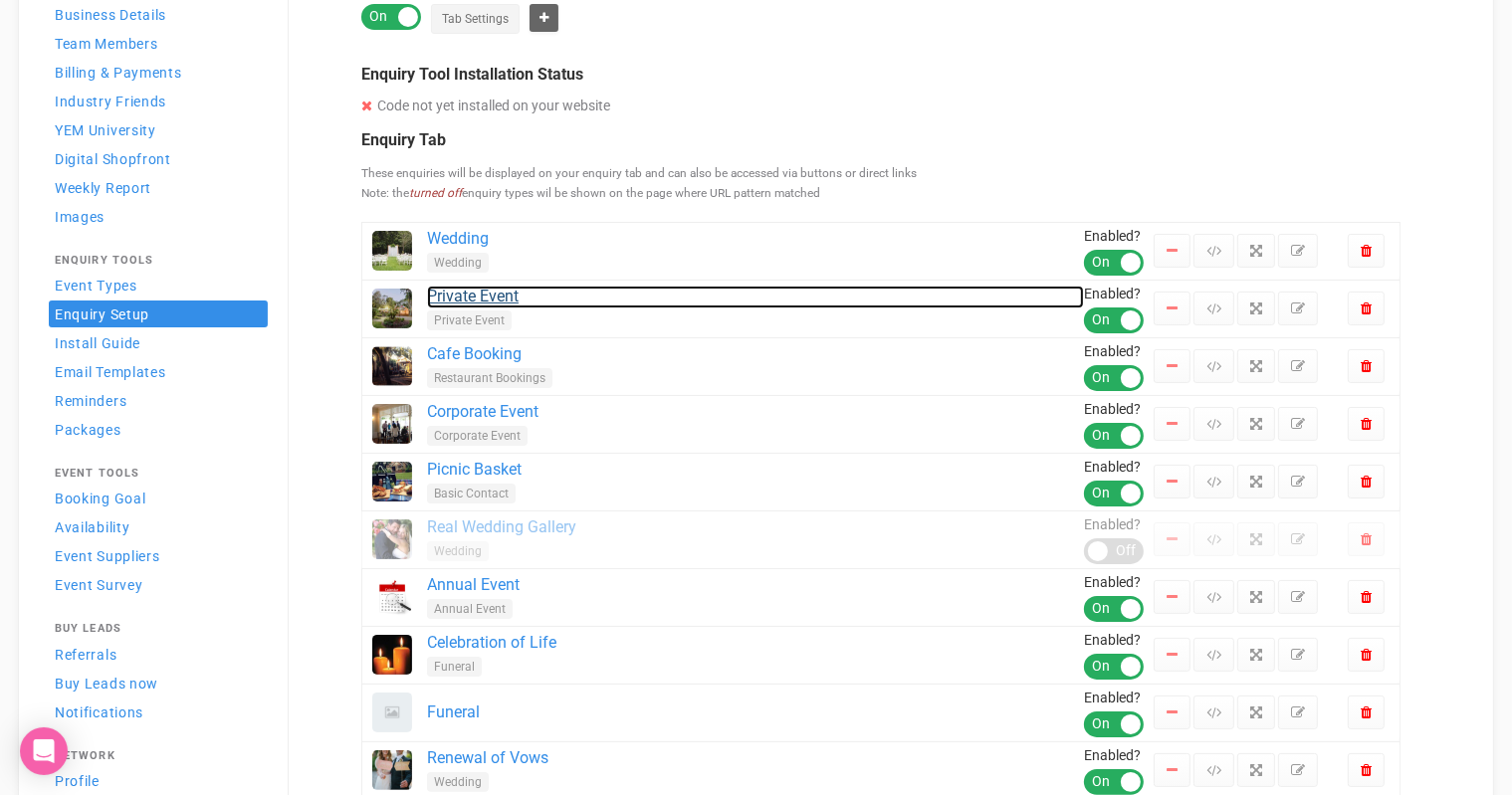 click on "Private Event" at bounding box center [756, 297] 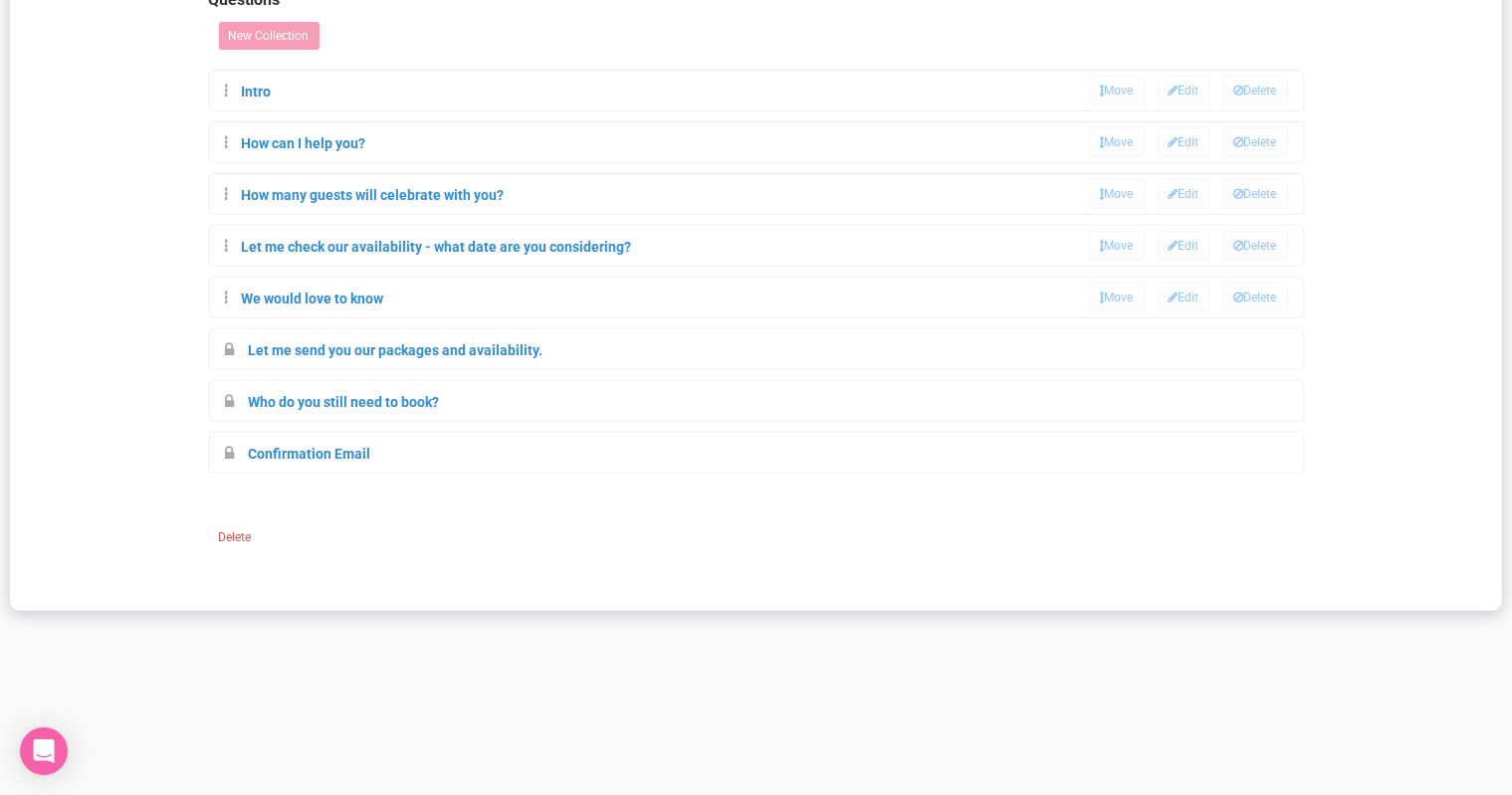 scroll, scrollTop: 755, scrollLeft: 0, axis: vertical 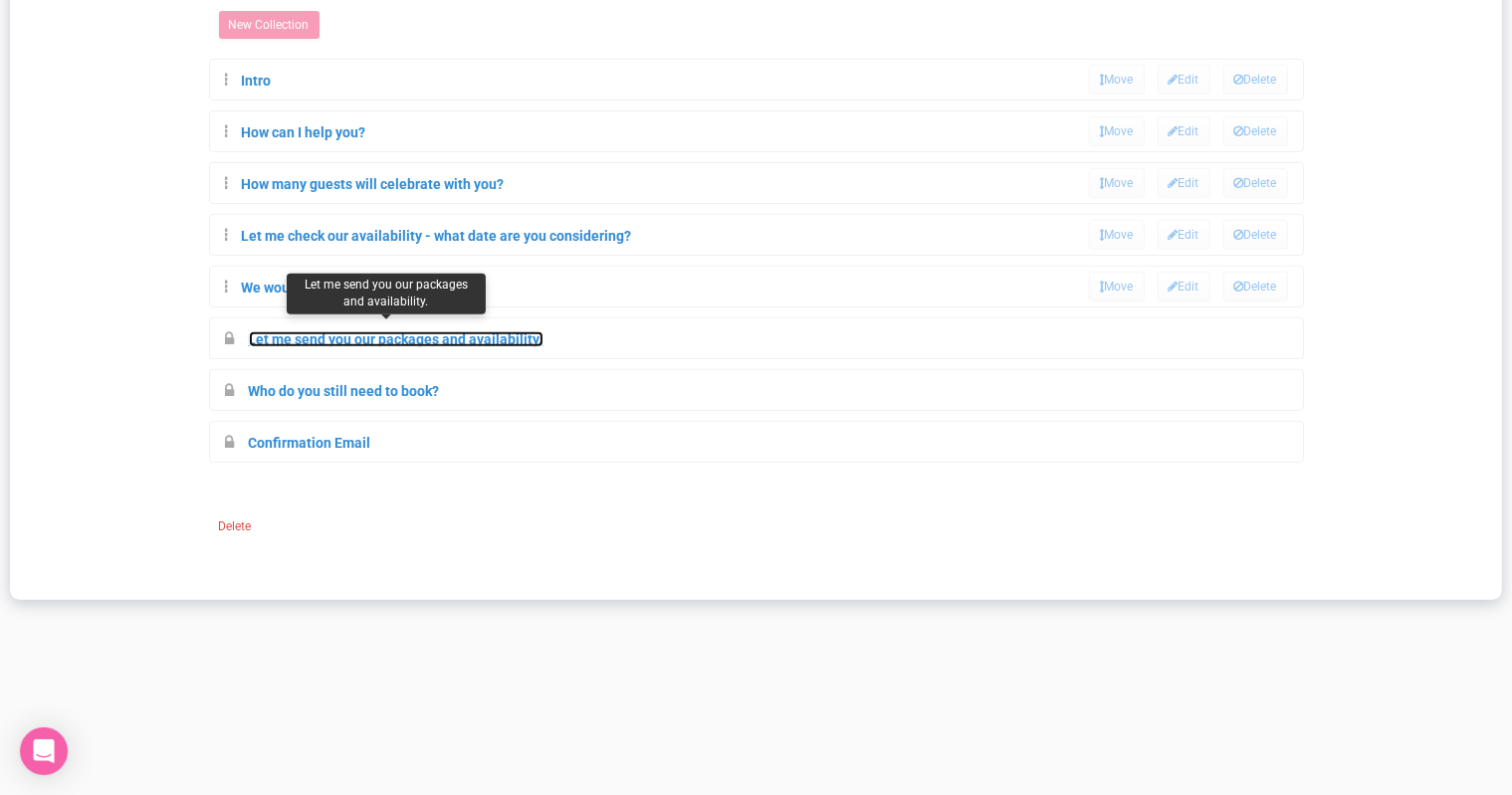 click on "Let me send you our packages and availability." at bounding box center [396, 339] 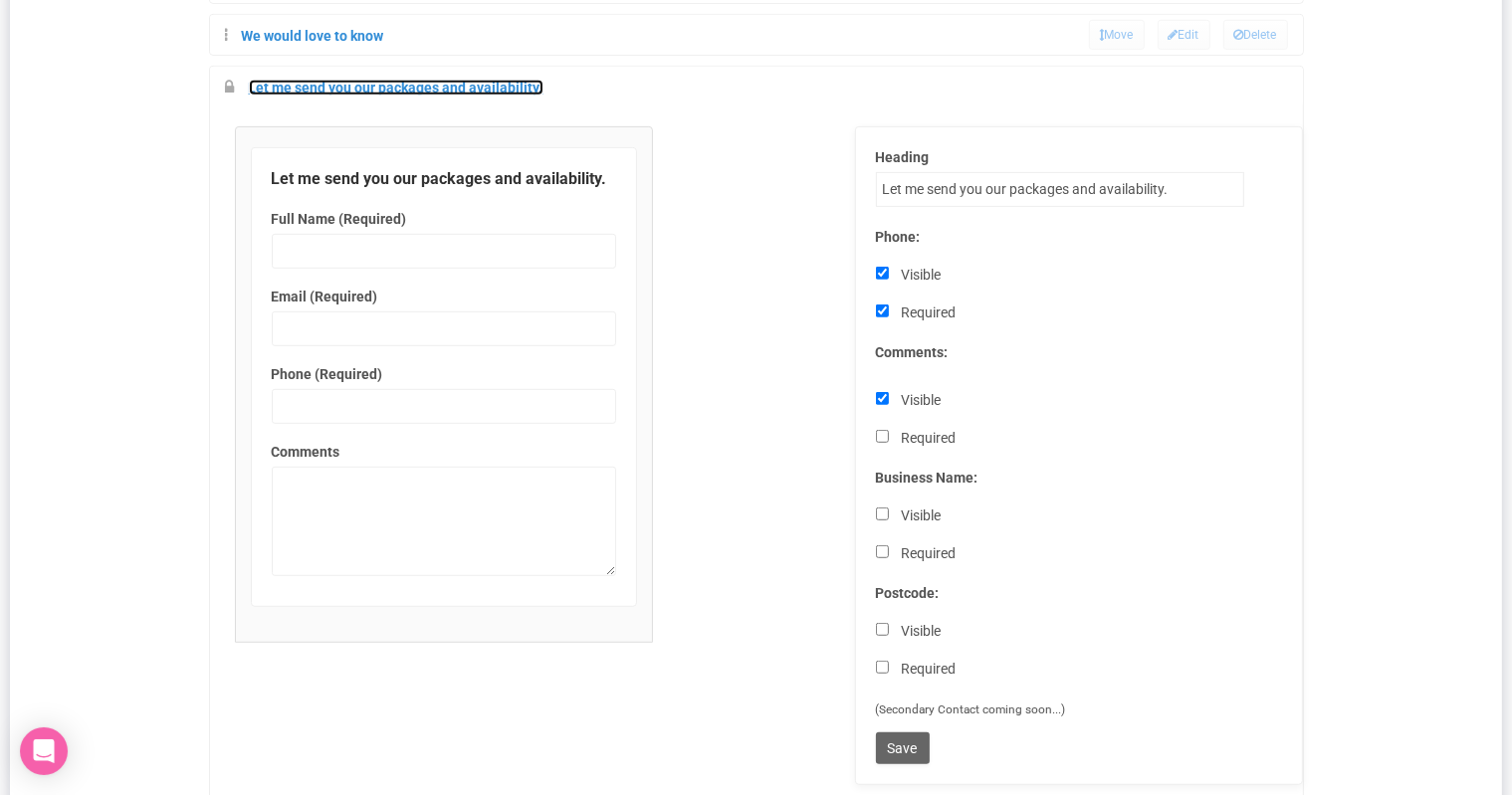 scroll, scrollTop: 0, scrollLeft: 0, axis: both 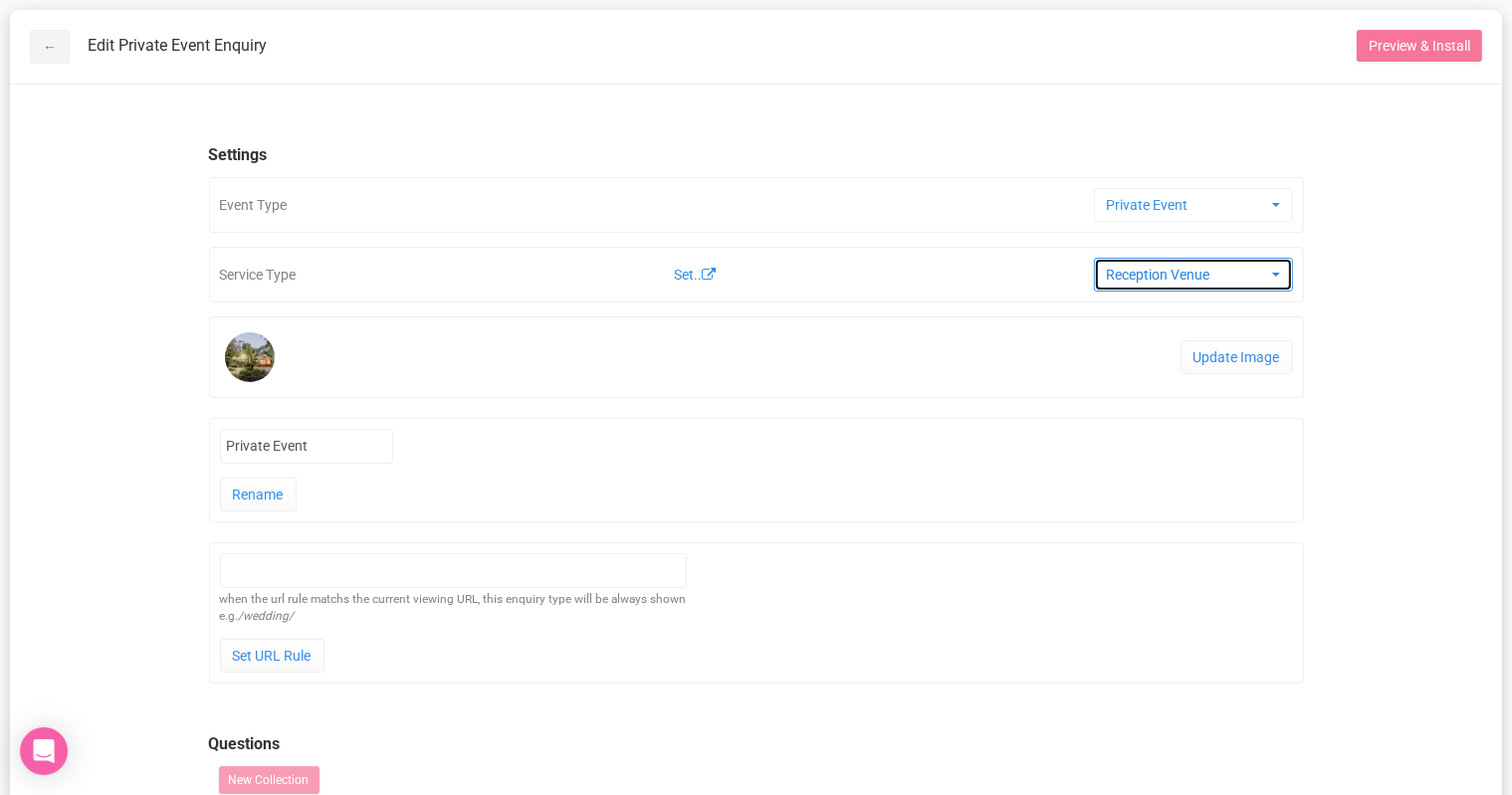 click on "Reception Venue" at bounding box center (1187, 275) 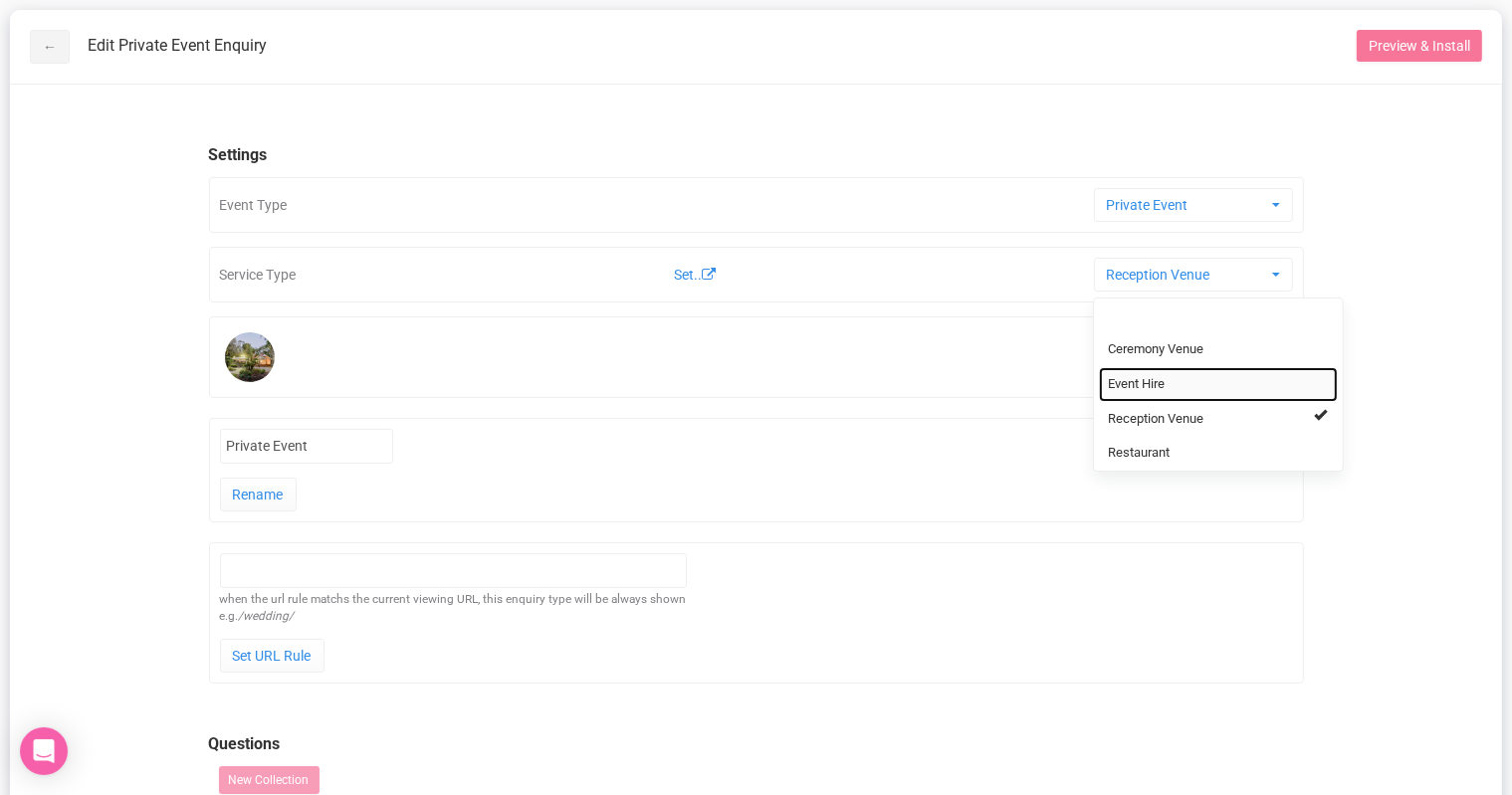 click on "Event Hire" at bounding box center [1137, 384] 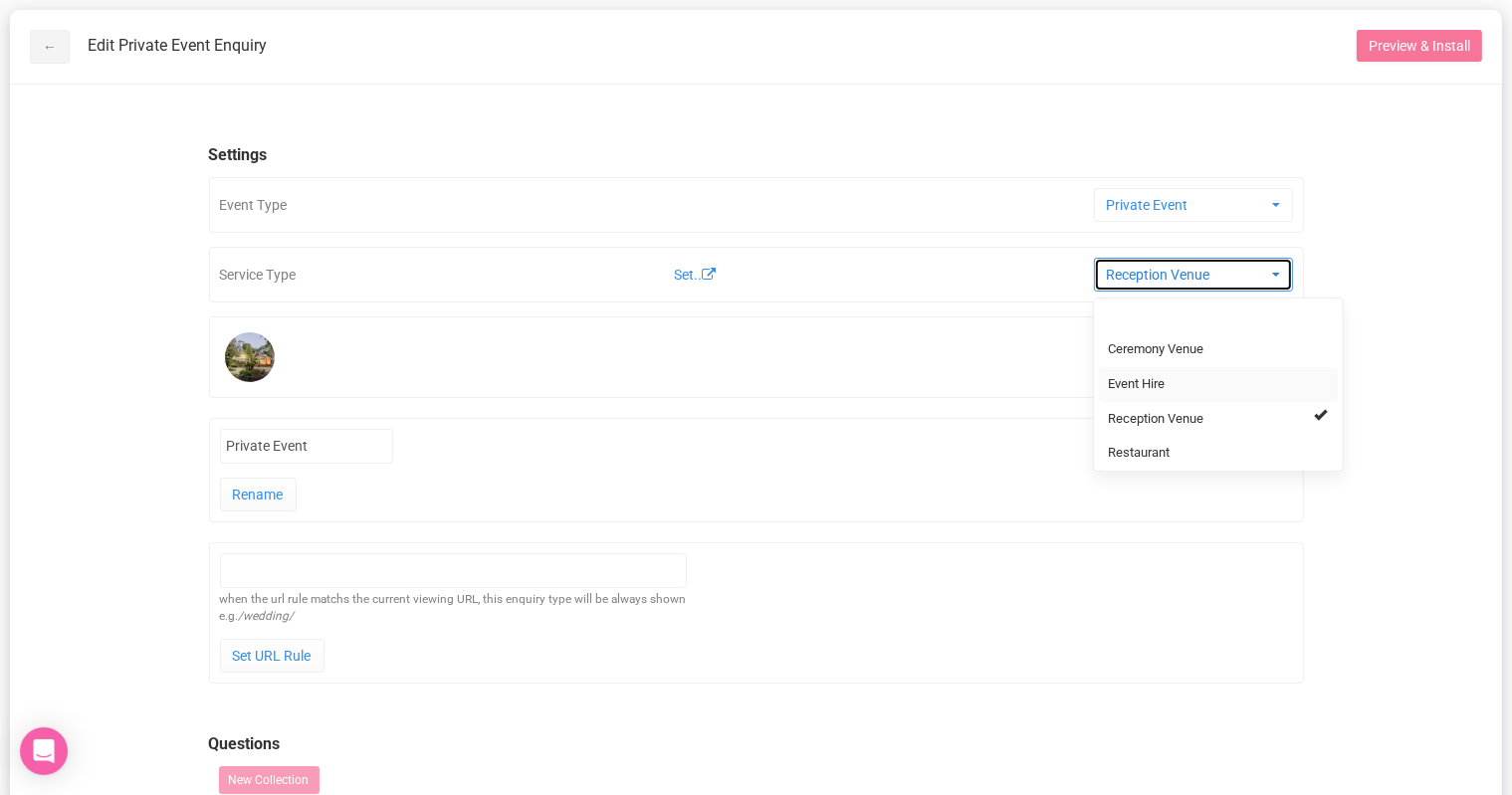select on "50" 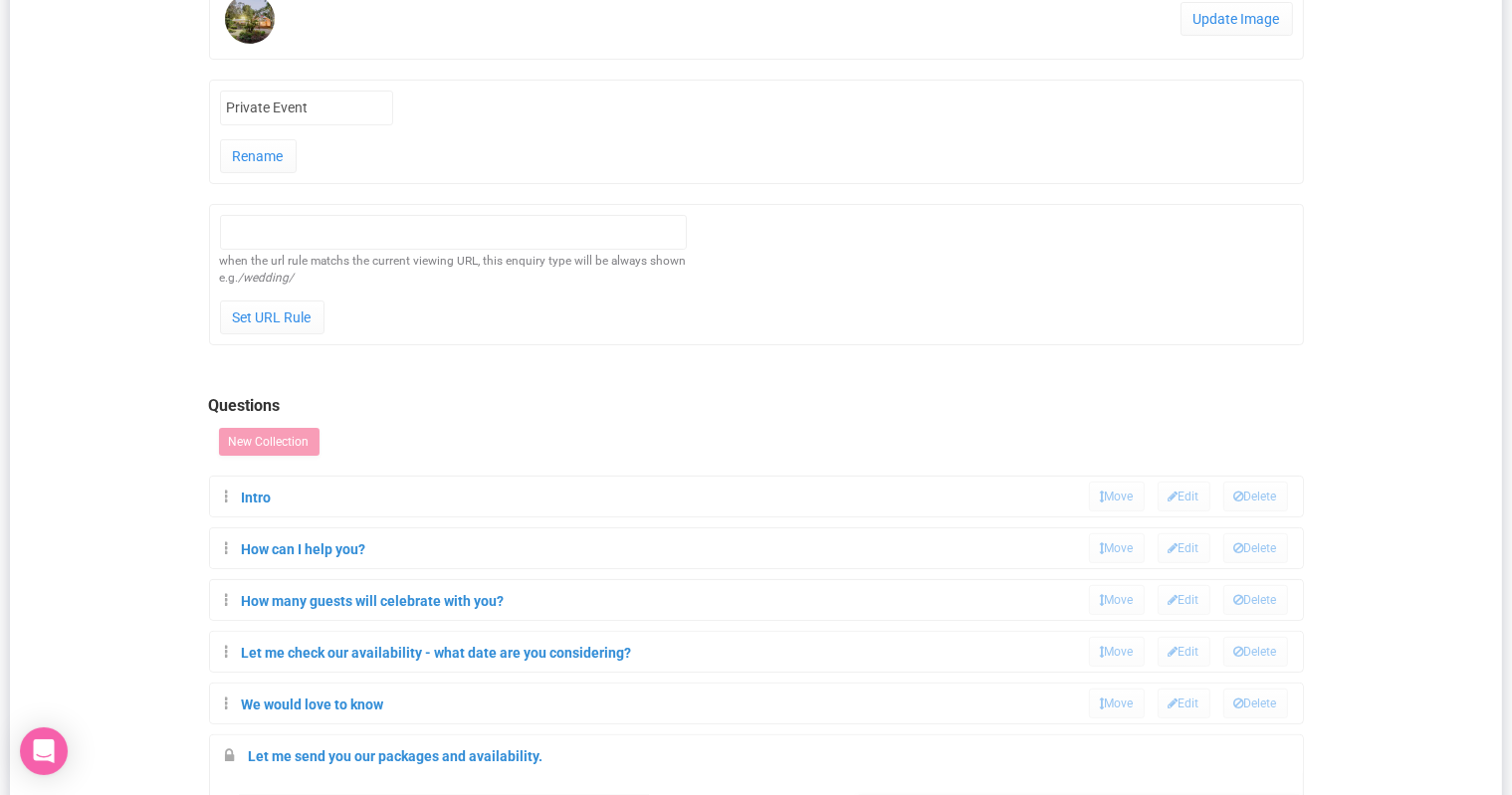 scroll, scrollTop: 341, scrollLeft: 0, axis: vertical 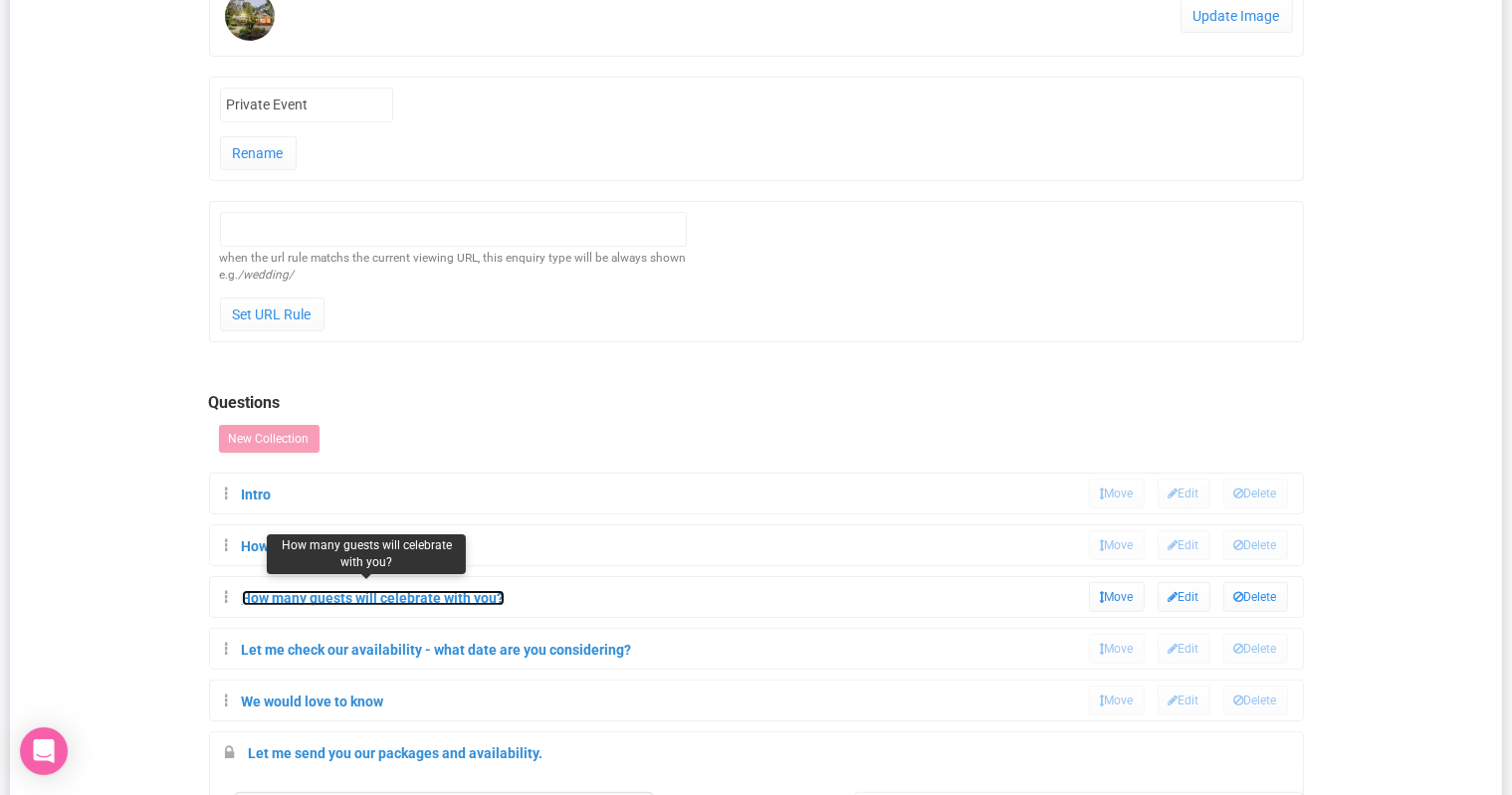 click on "How many guests will celebrate with you?" at bounding box center [373, 598] 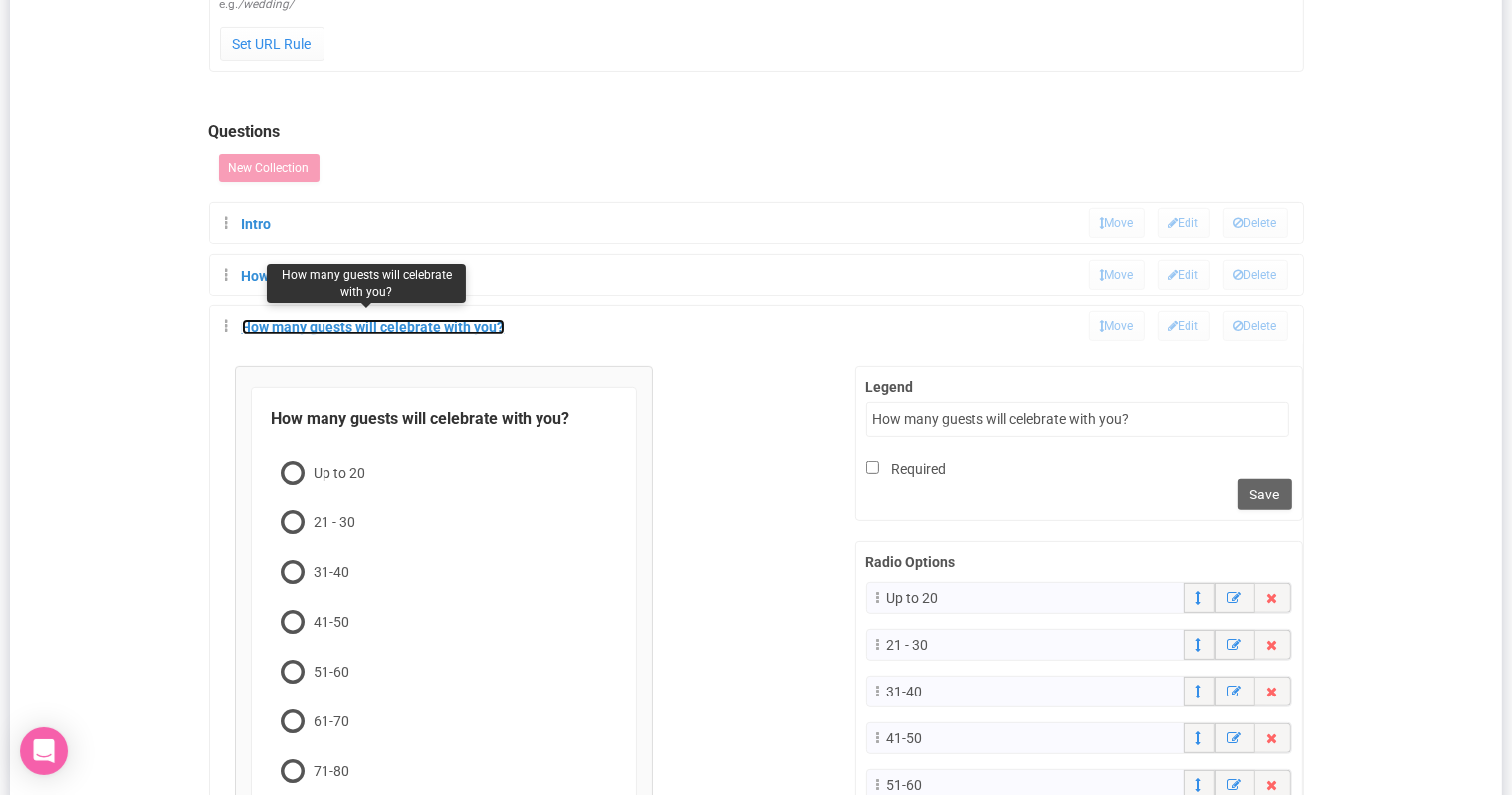scroll, scrollTop: 613, scrollLeft: 0, axis: vertical 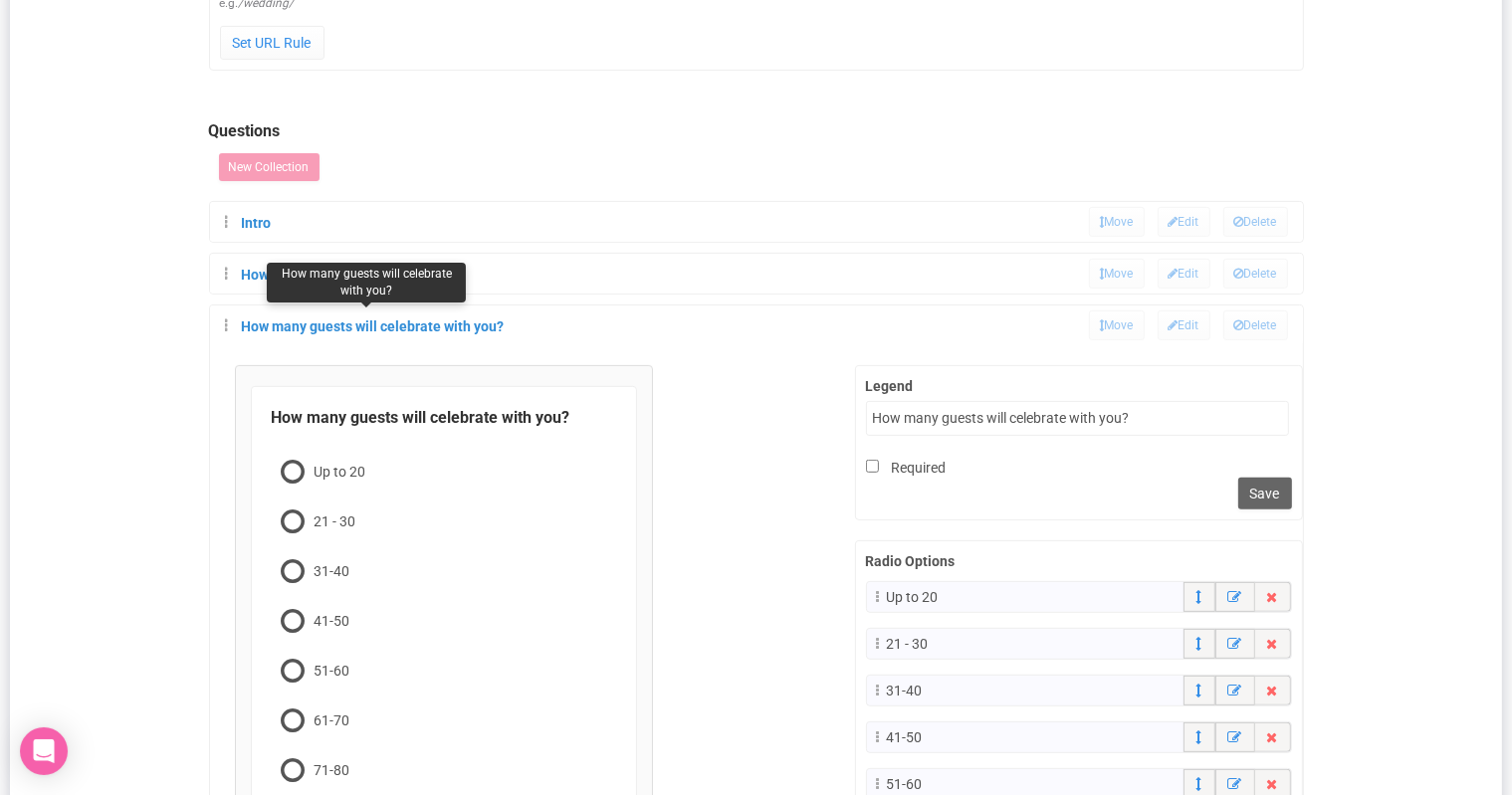 click on "←
Edit Private Event Enquiry
Preview & Install
Settings
Event Type
Private Event   Private Event Wedding Basic Contact Corporate Event Funeral Annual Event Newborn Portraits Maternity Portraits Tours and special activities Spa, Beauty and Gym Baptism Child Portraits Commercial Photography Event Photography Wildlife Photography Equine Portraits Pet Portraits Dog Portraits Fashion Portraits Dance Portraits Landscape Photography Medical Photography Forensic Photography Family Portrait Fine Art Photography Motorsport Photography Studio Portrait Creative Portraits Environmental Portraits Cyber Security Team IT Security Renovation Restaurant Bookings Web Development School Formals Domains and Emails Branding and Design SEO and Digital Marketing Renovation New Build Maintenance Ask a question Ask a question Services Government Services Council Services Legal Services Healthcare Services Phone Systems Business IT" at bounding box center (756, 871) 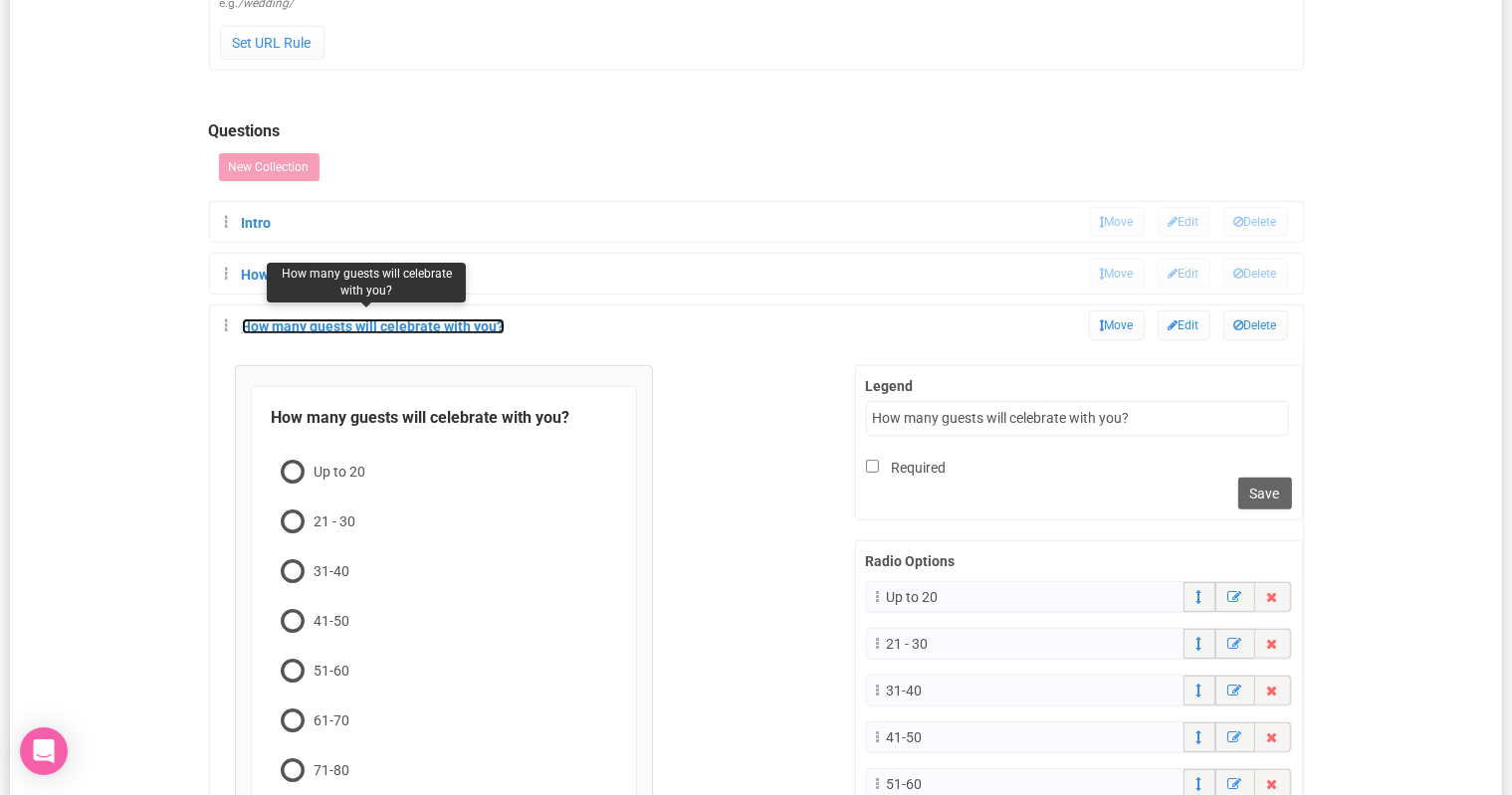 click on "How many guests will celebrate with you?" at bounding box center (373, 326) 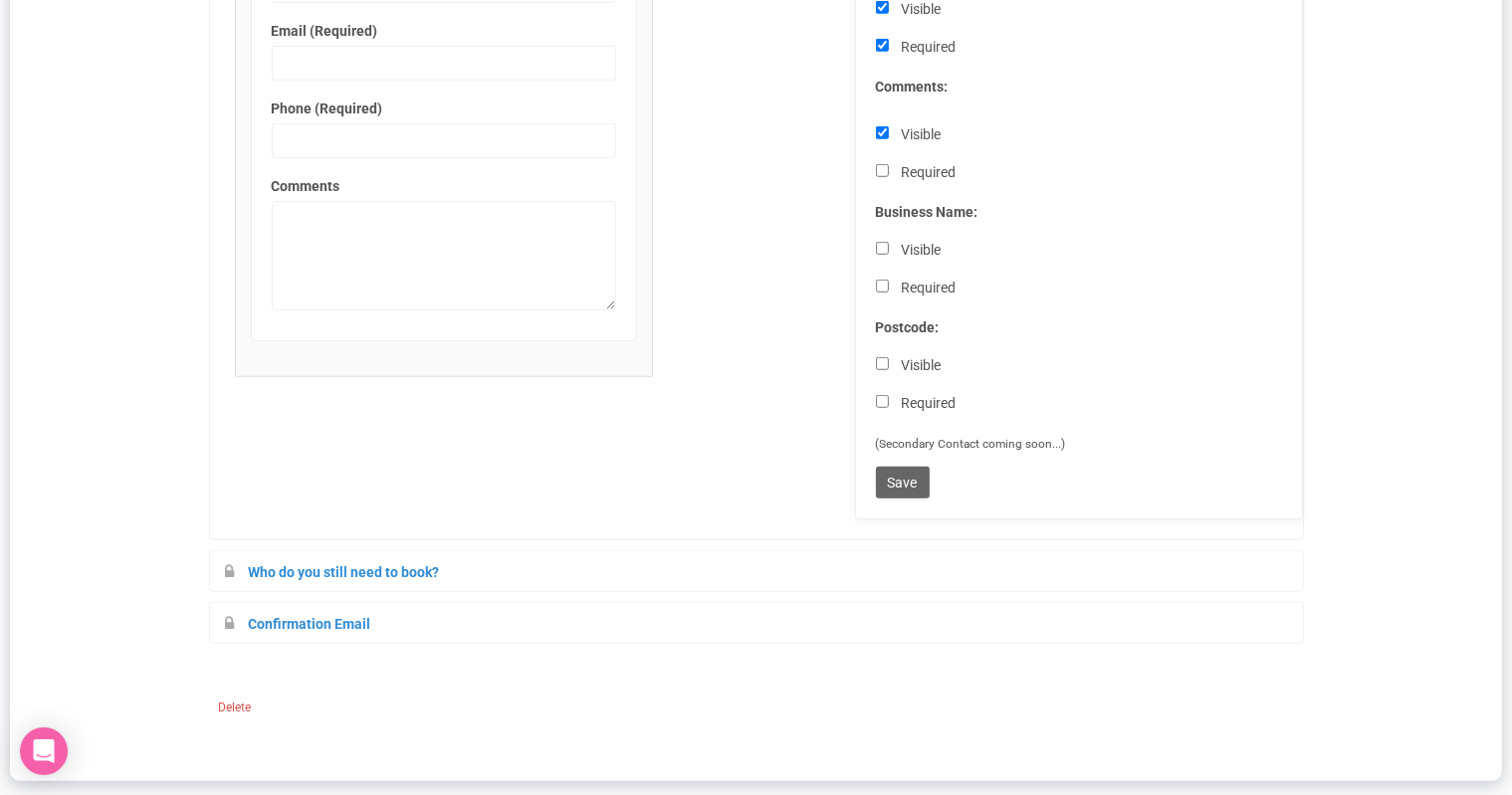 scroll, scrollTop: 0, scrollLeft: 0, axis: both 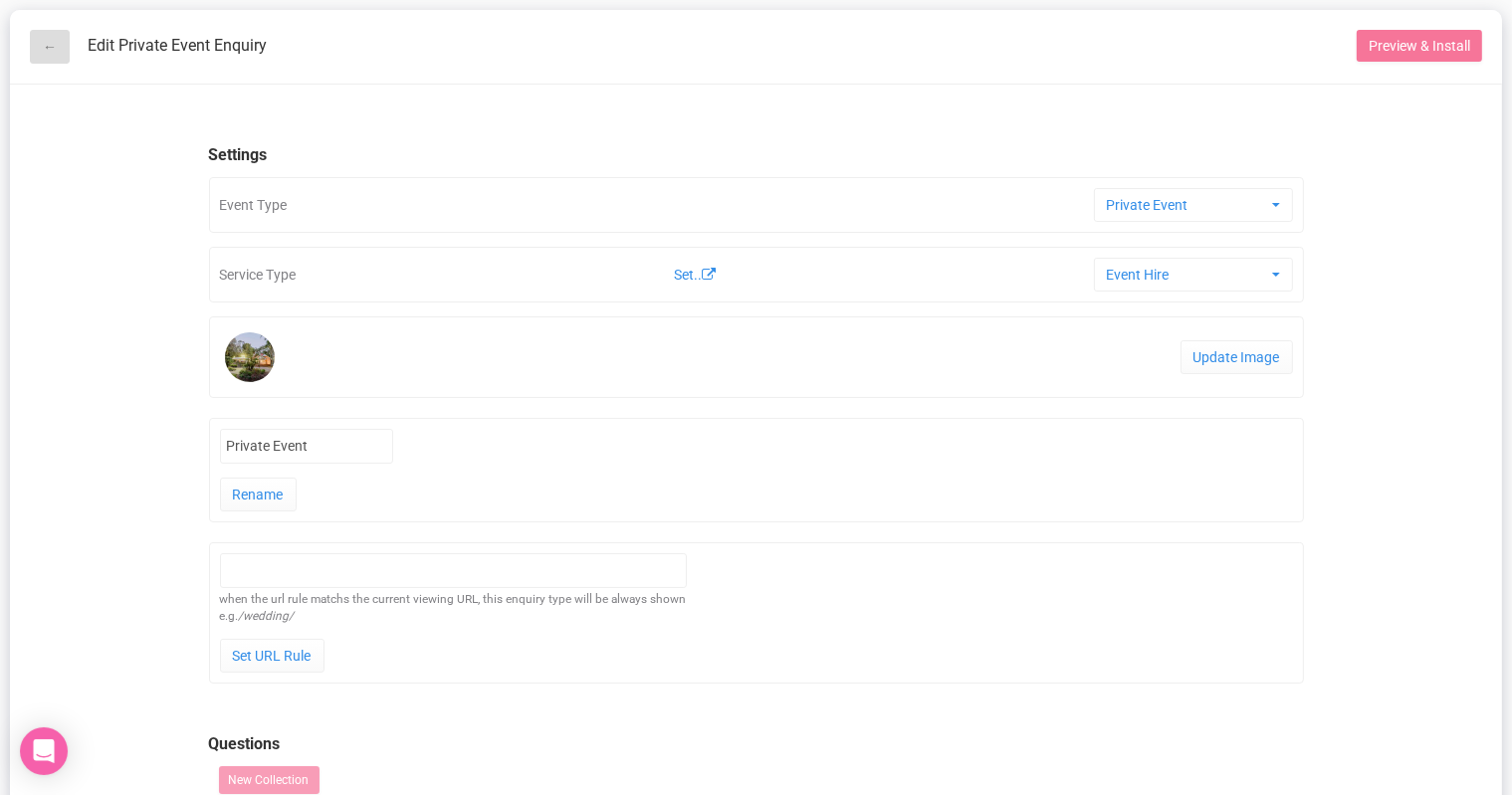 click on "←" at bounding box center (50, 47) 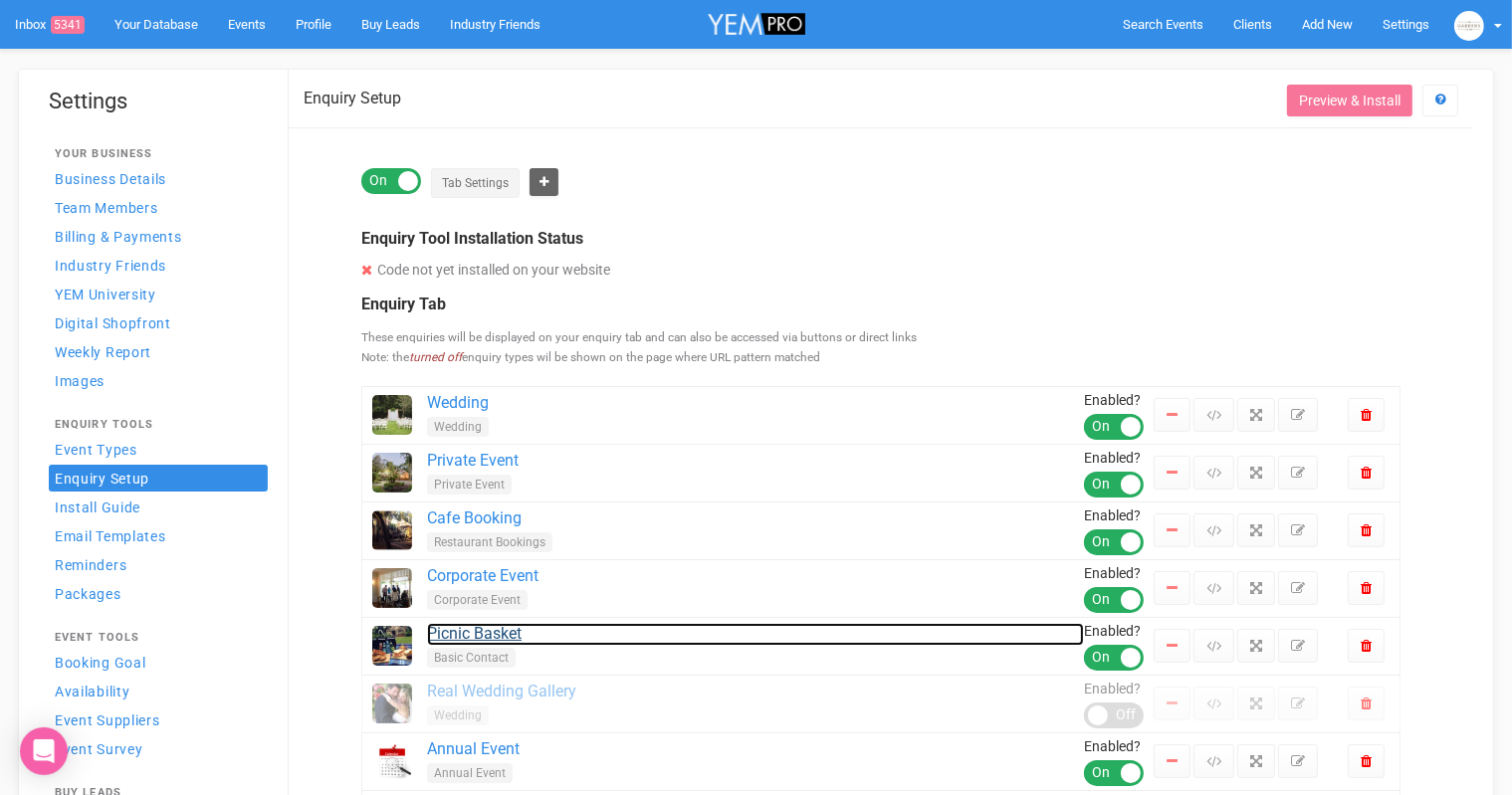 click on "Picnic Basket" at bounding box center [756, 634] 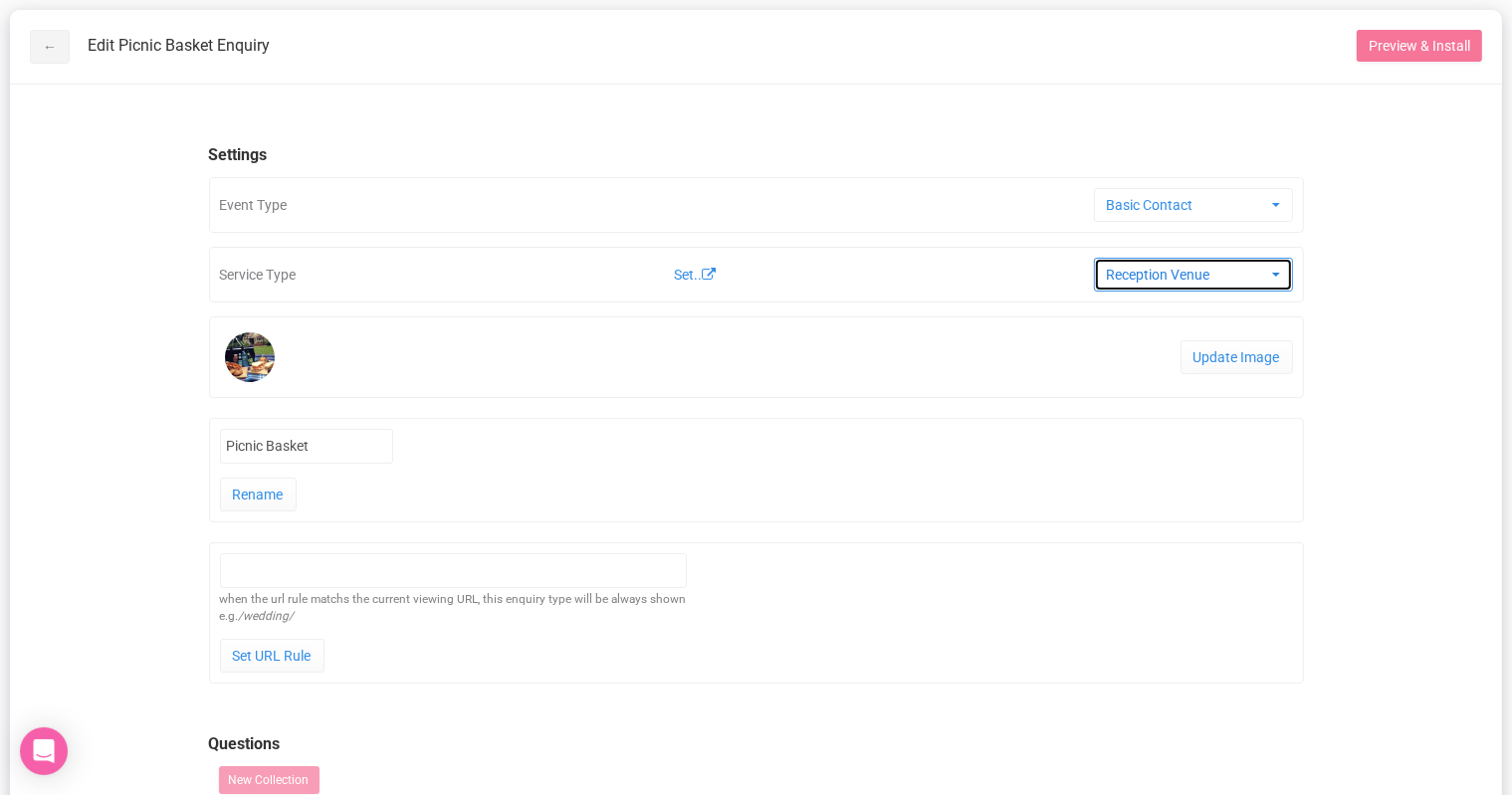 click on "Reception Venue" at bounding box center (1193, 275) 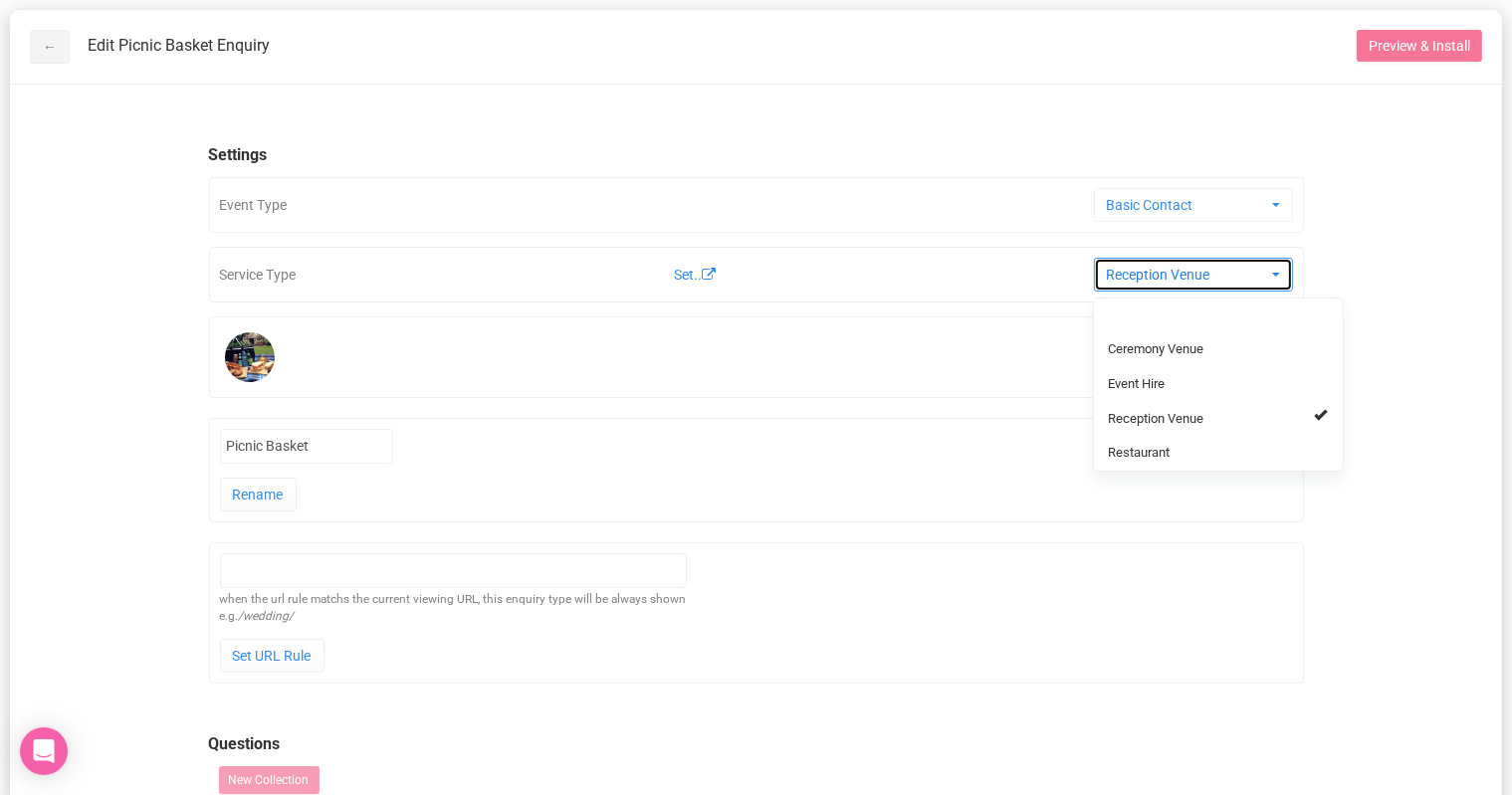 click on "Reception Venue" at bounding box center (1187, 275) 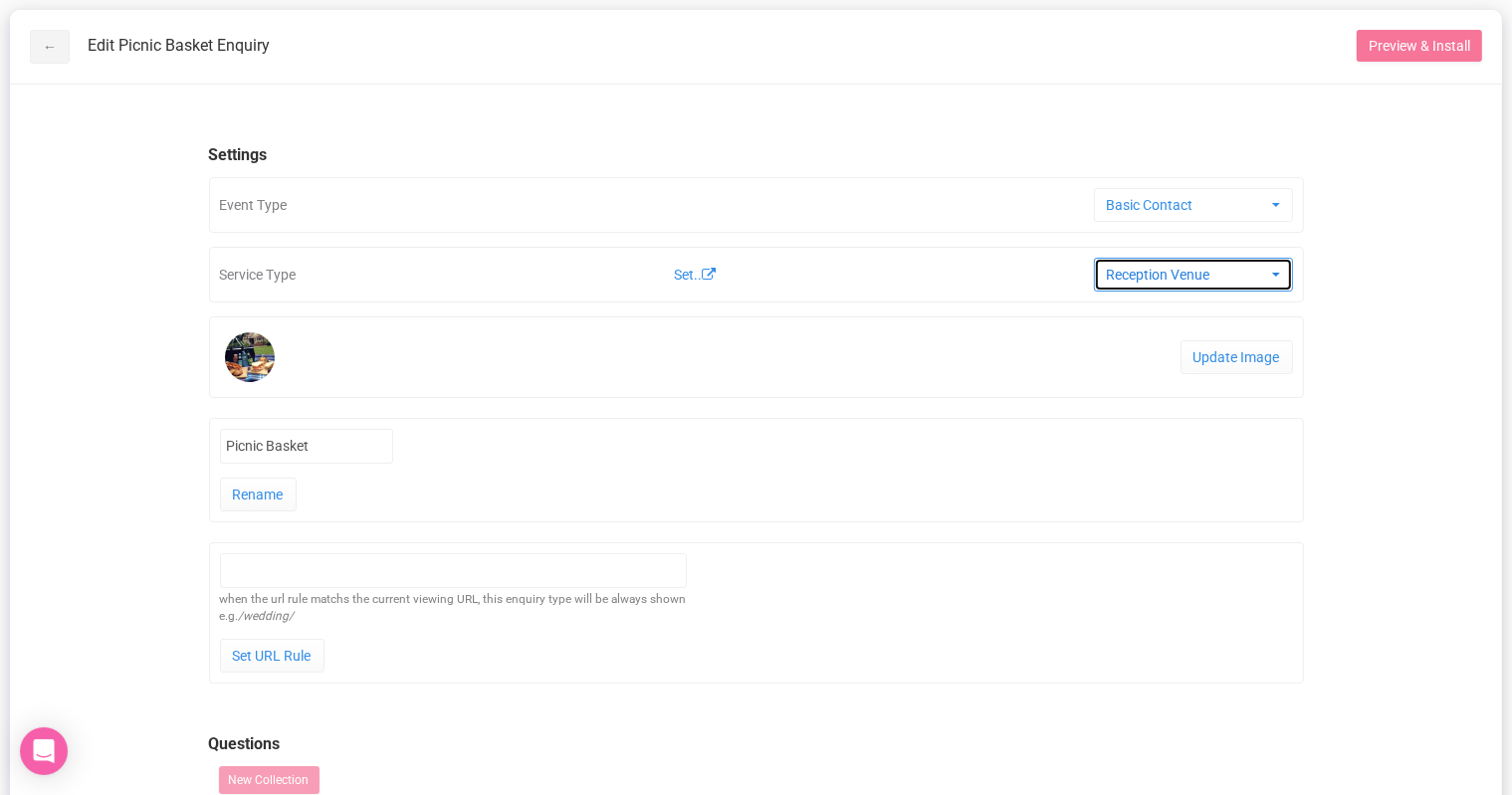 click on "Reception Venue" at bounding box center (1193, 275) 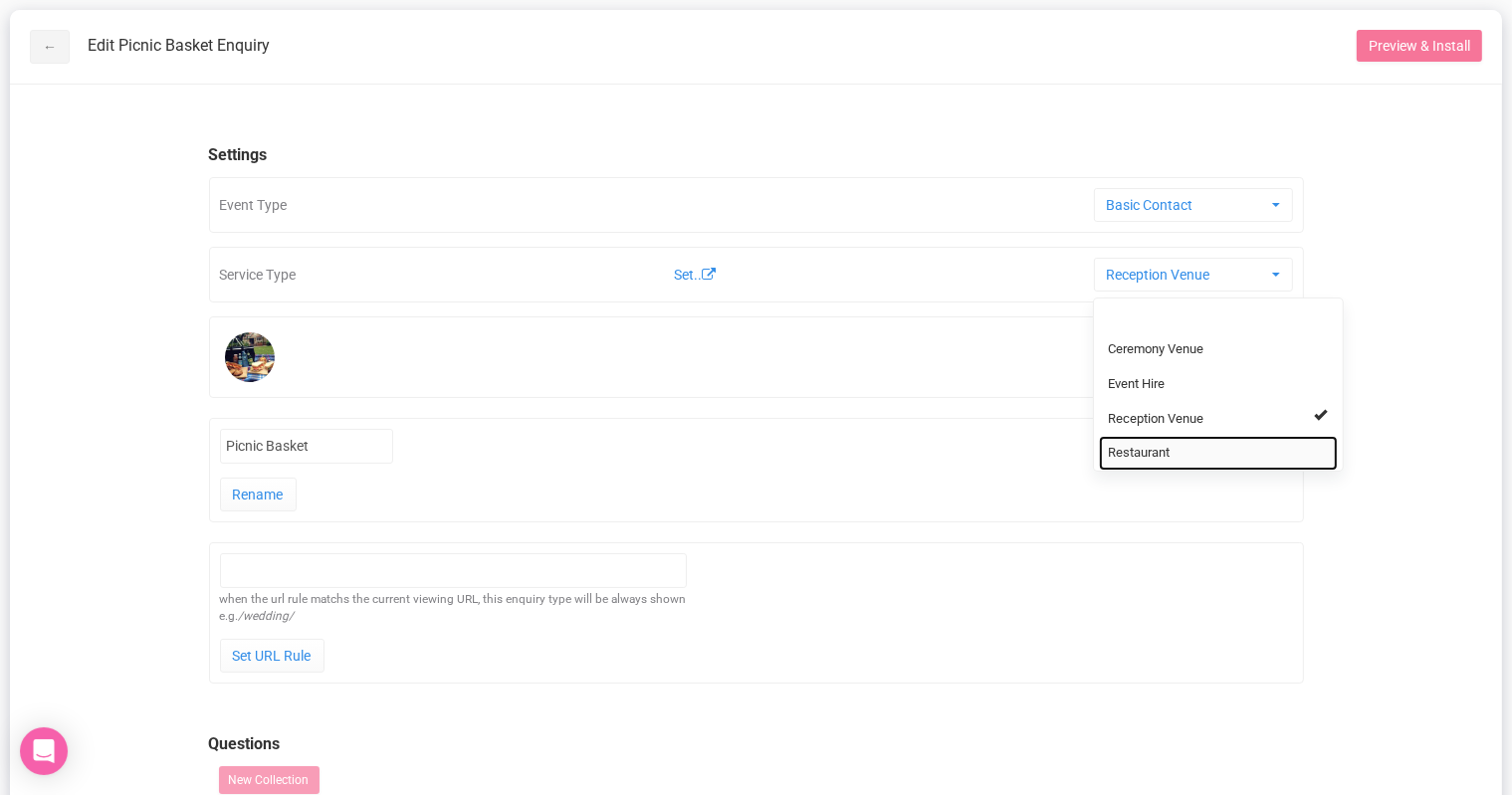 click on "Restaurant" at bounding box center (1140, 453) 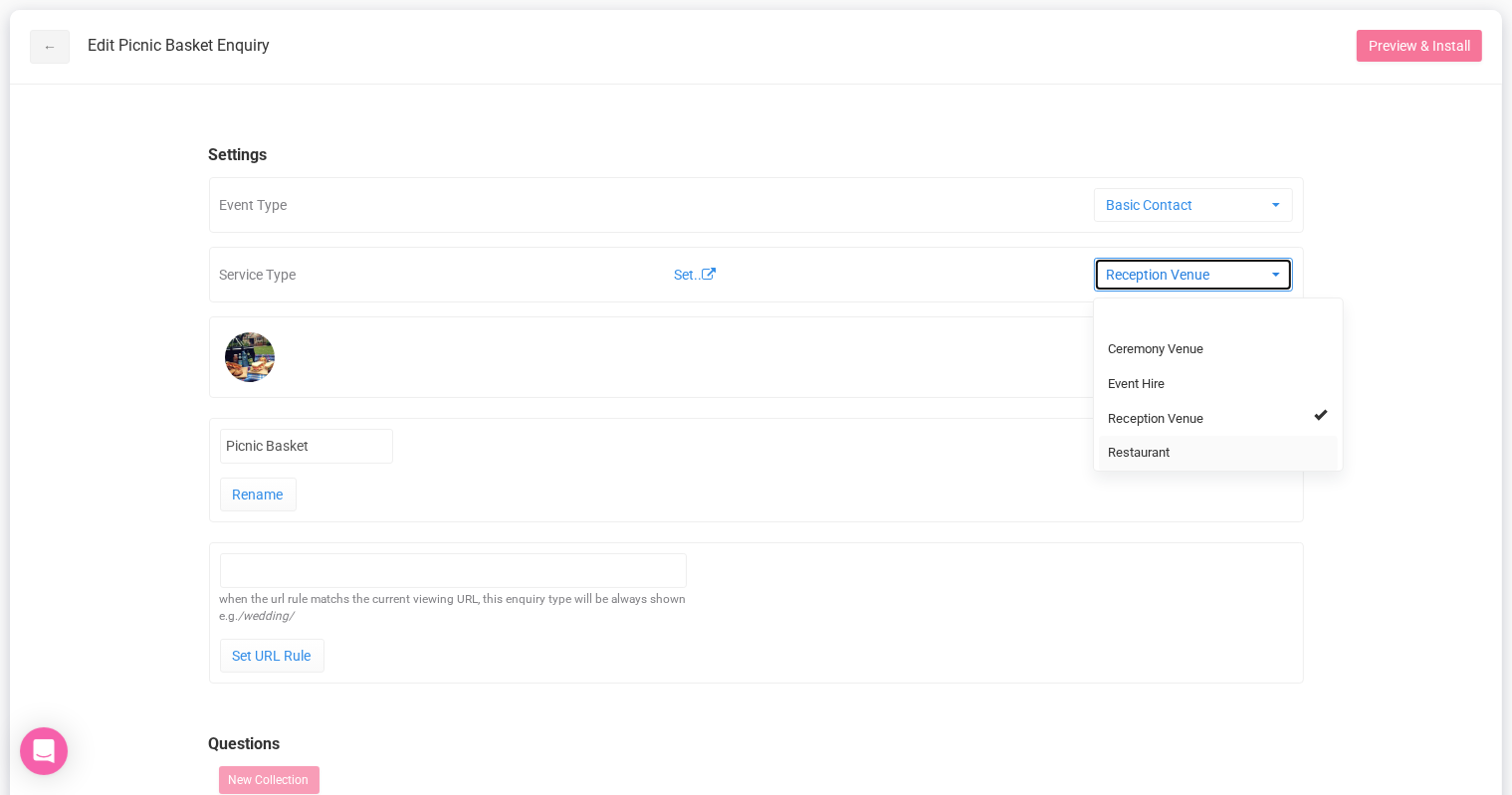 select on "98" 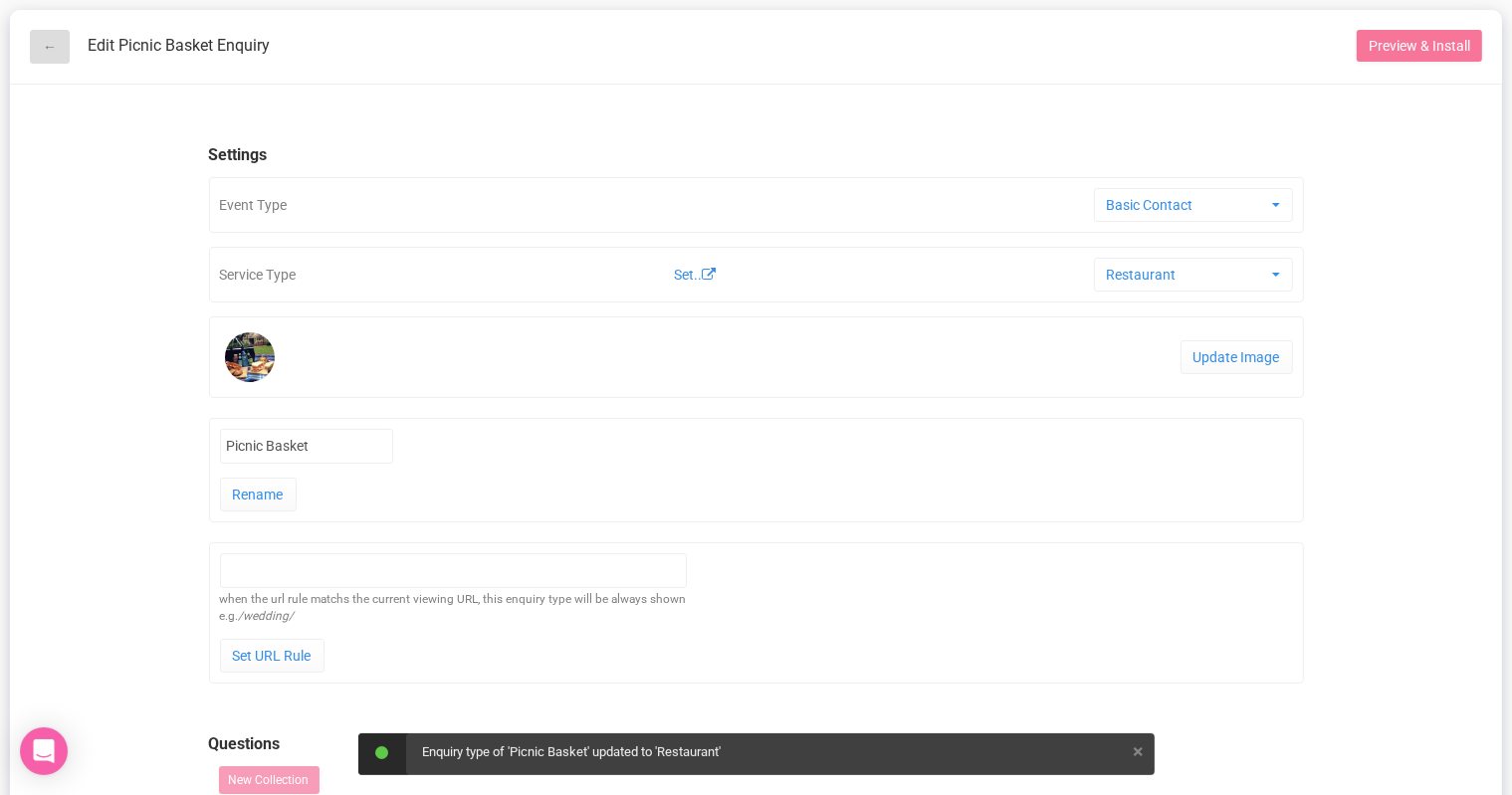 click on "←" at bounding box center (50, 47) 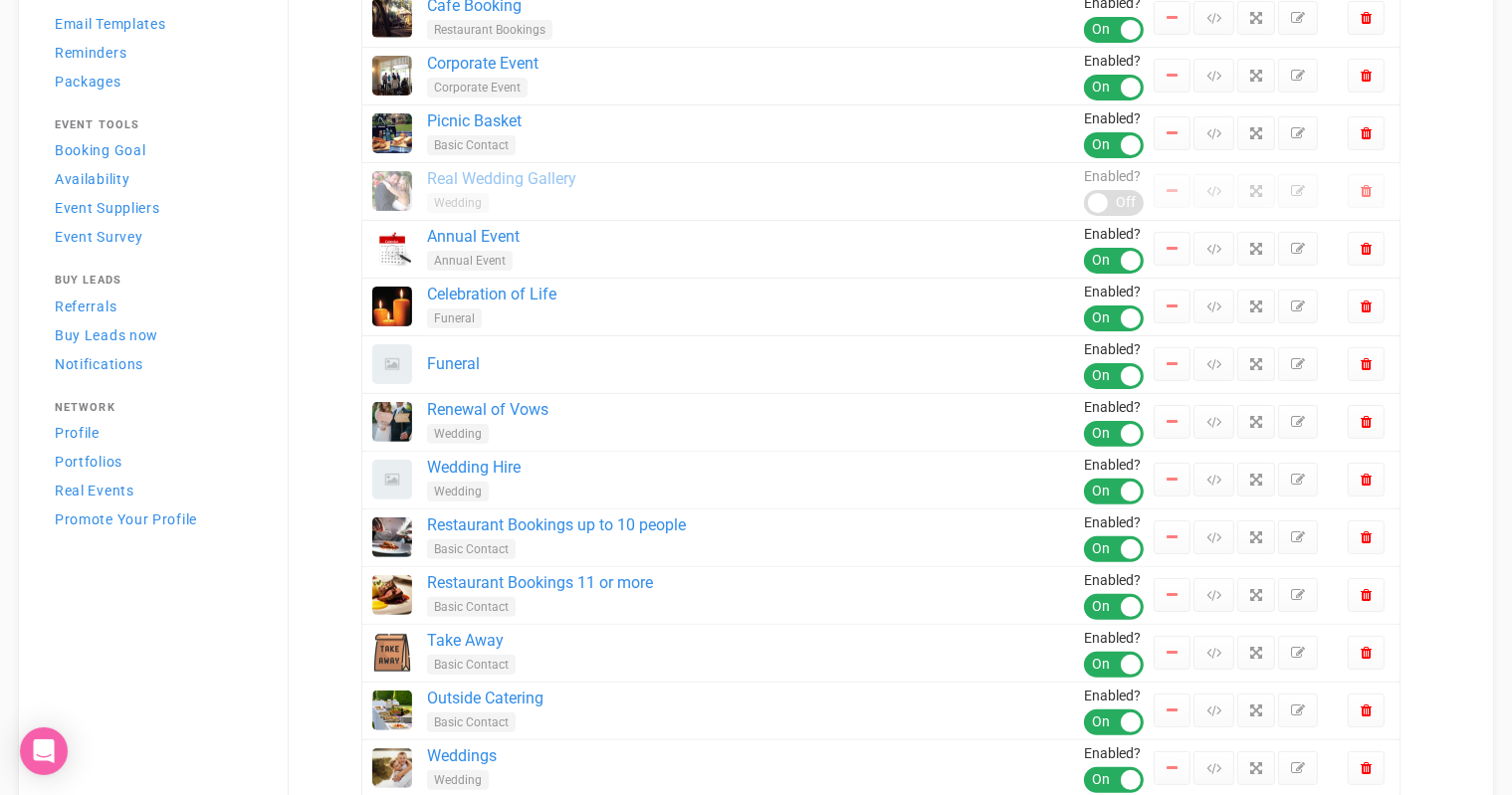 scroll, scrollTop: 513, scrollLeft: 0, axis: vertical 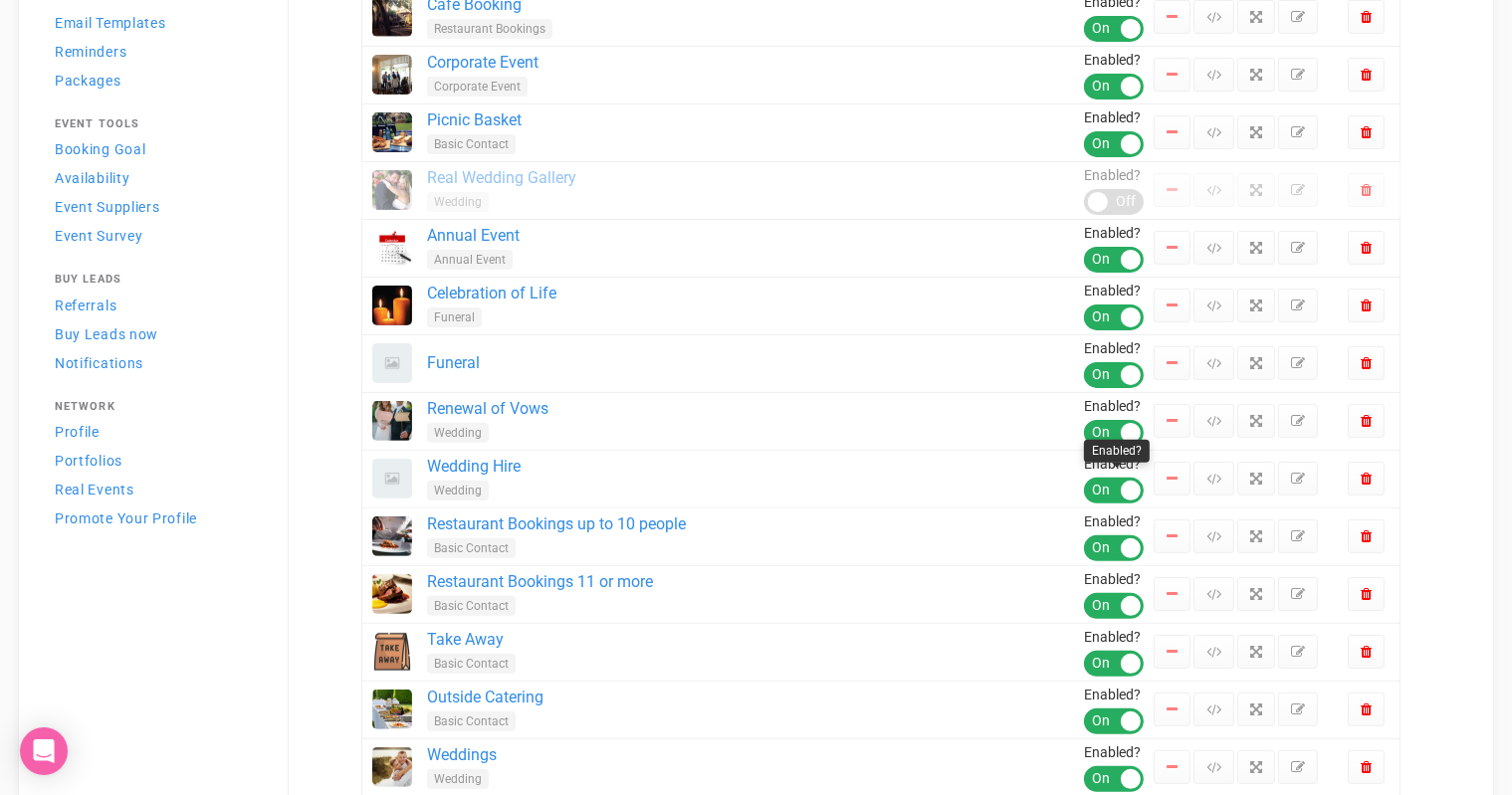 click at bounding box center (1131, 491) 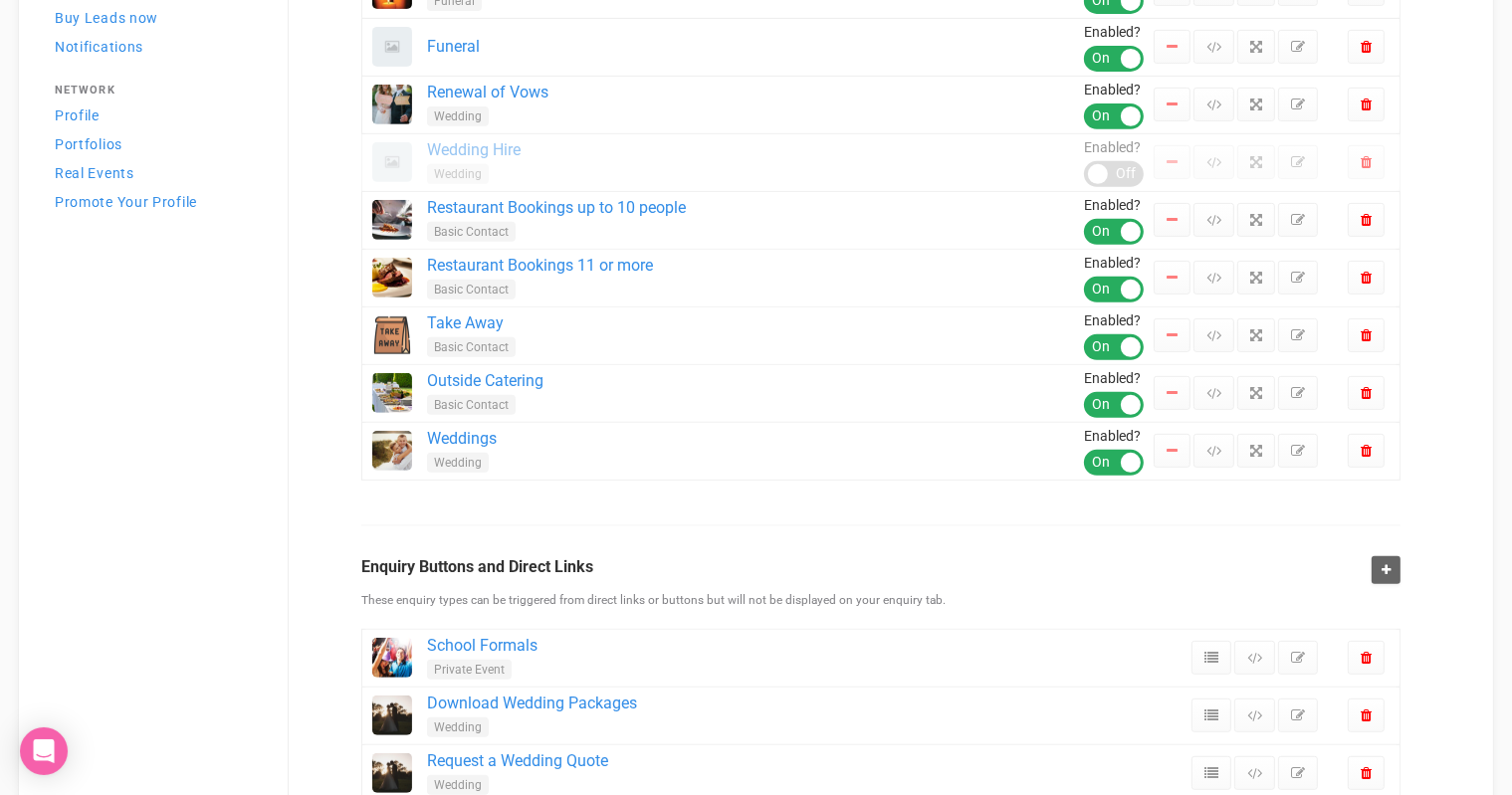 scroll, scrollTop: 946, scrollLeft: 0, axis: vertical 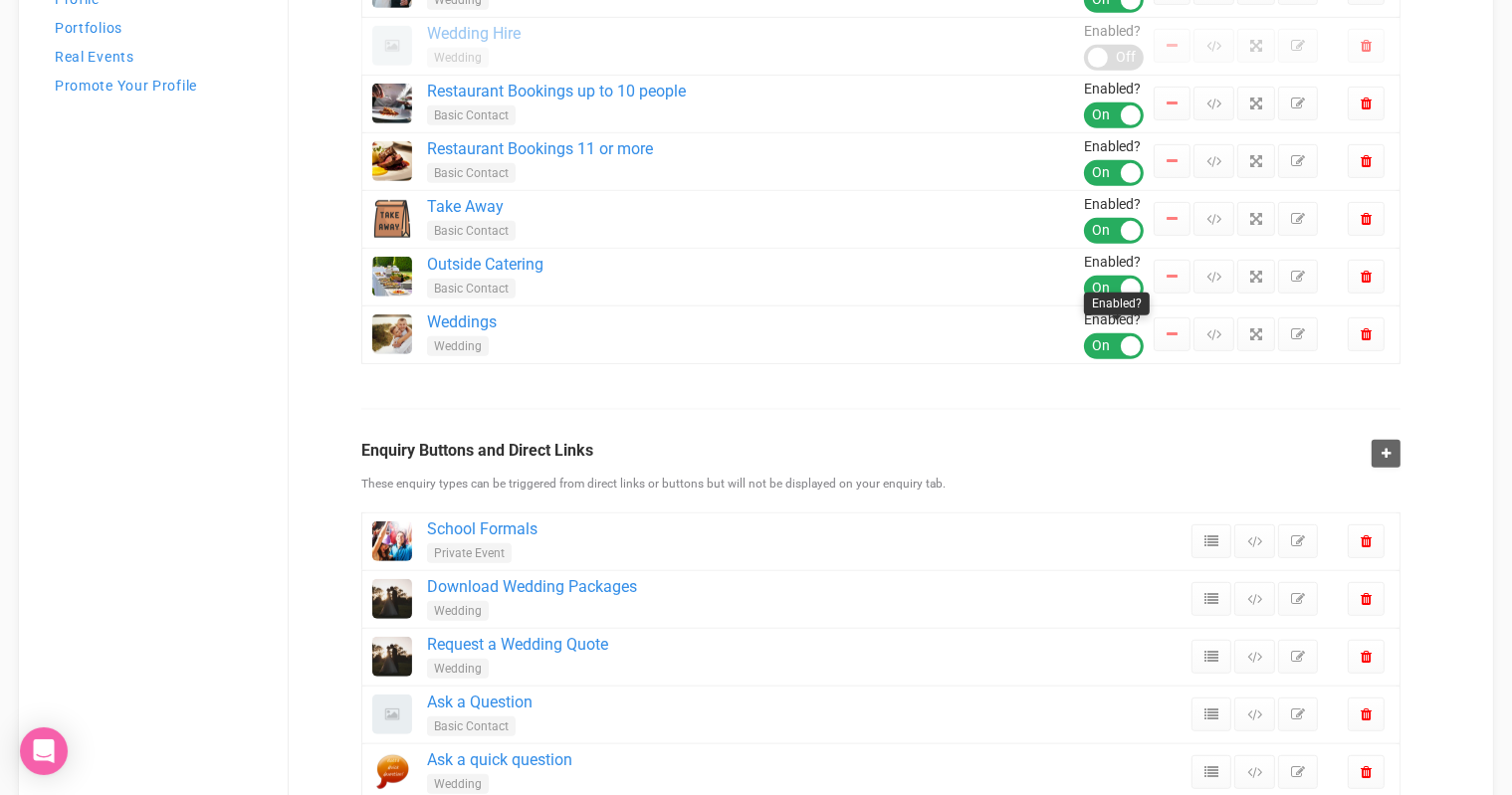 click on "ON
OFF" at bounding box center (1114, 346) 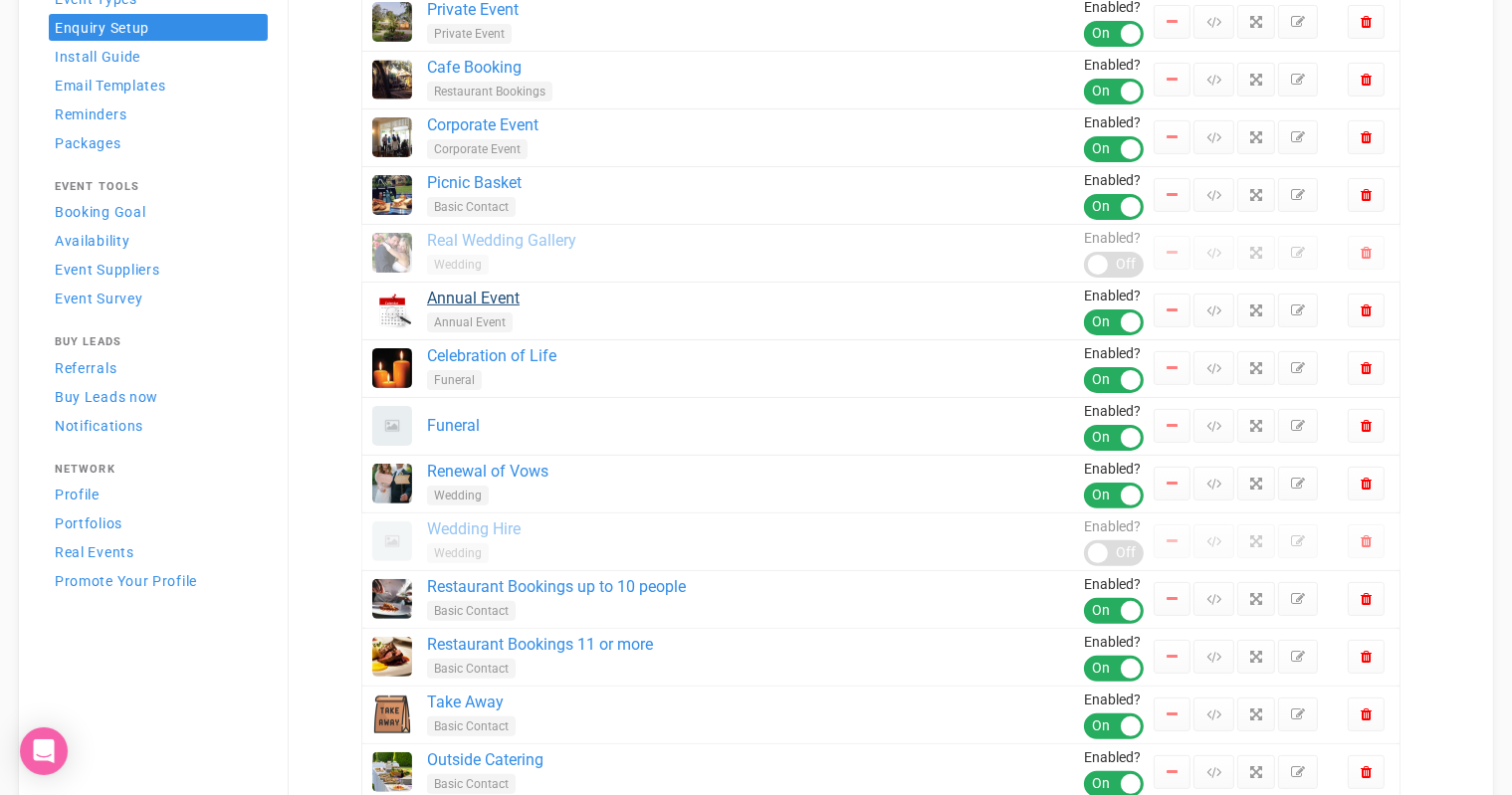scroll, scrollTop: 453, scrollLeft: 0, axis: vertical 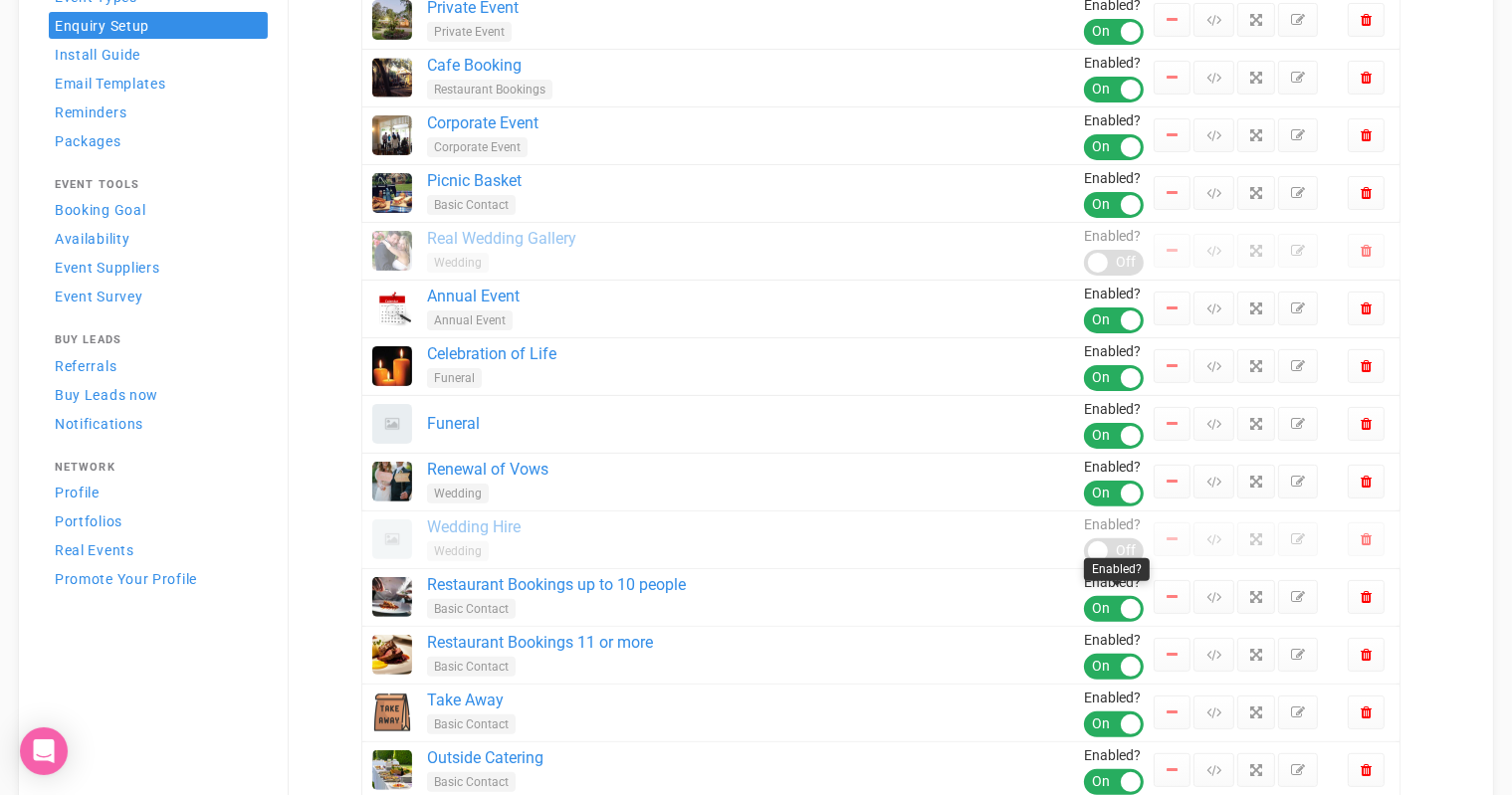 click at bounding box center [1131, 609] 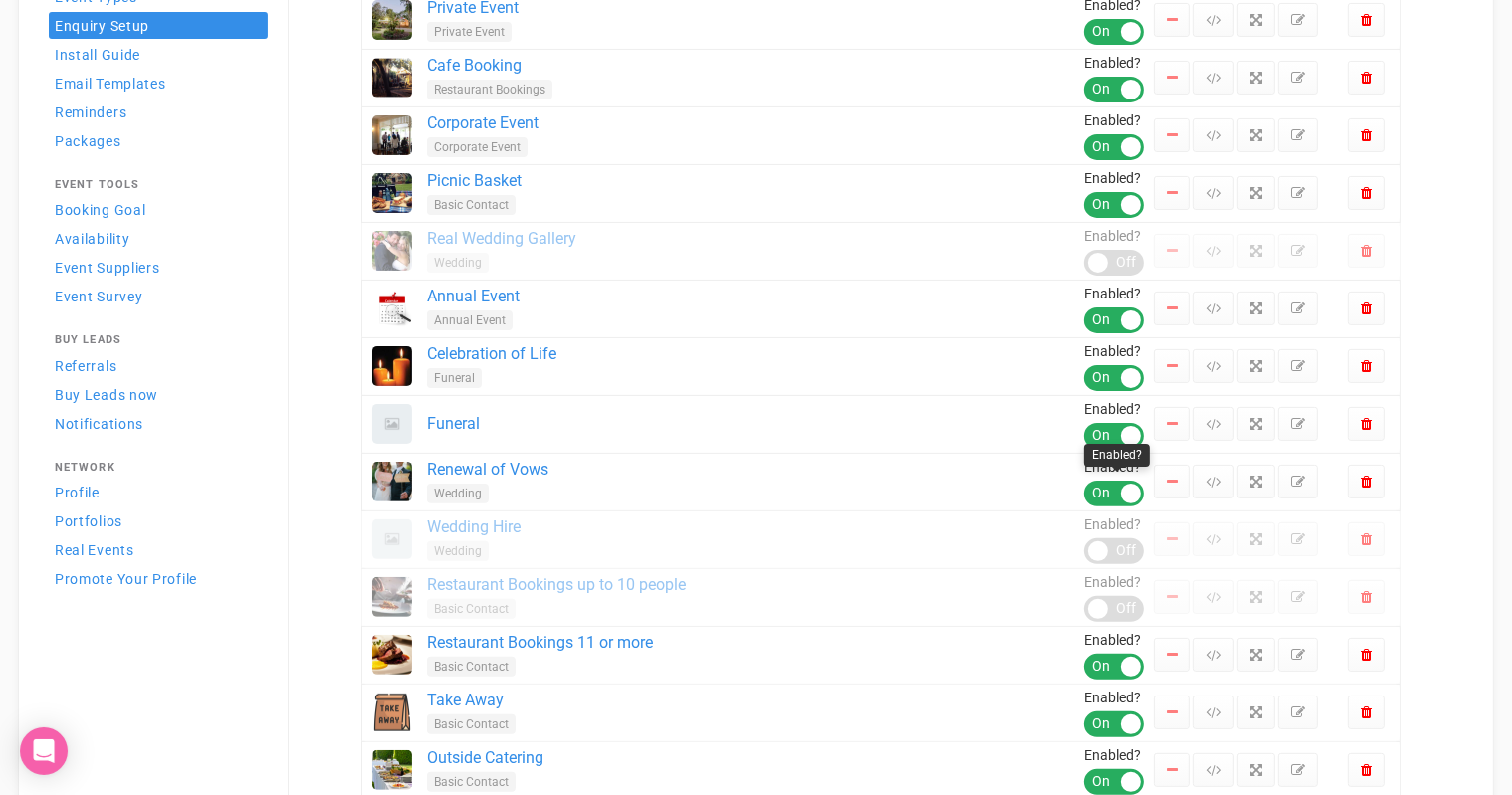 click at bounding box center [1131, 494] 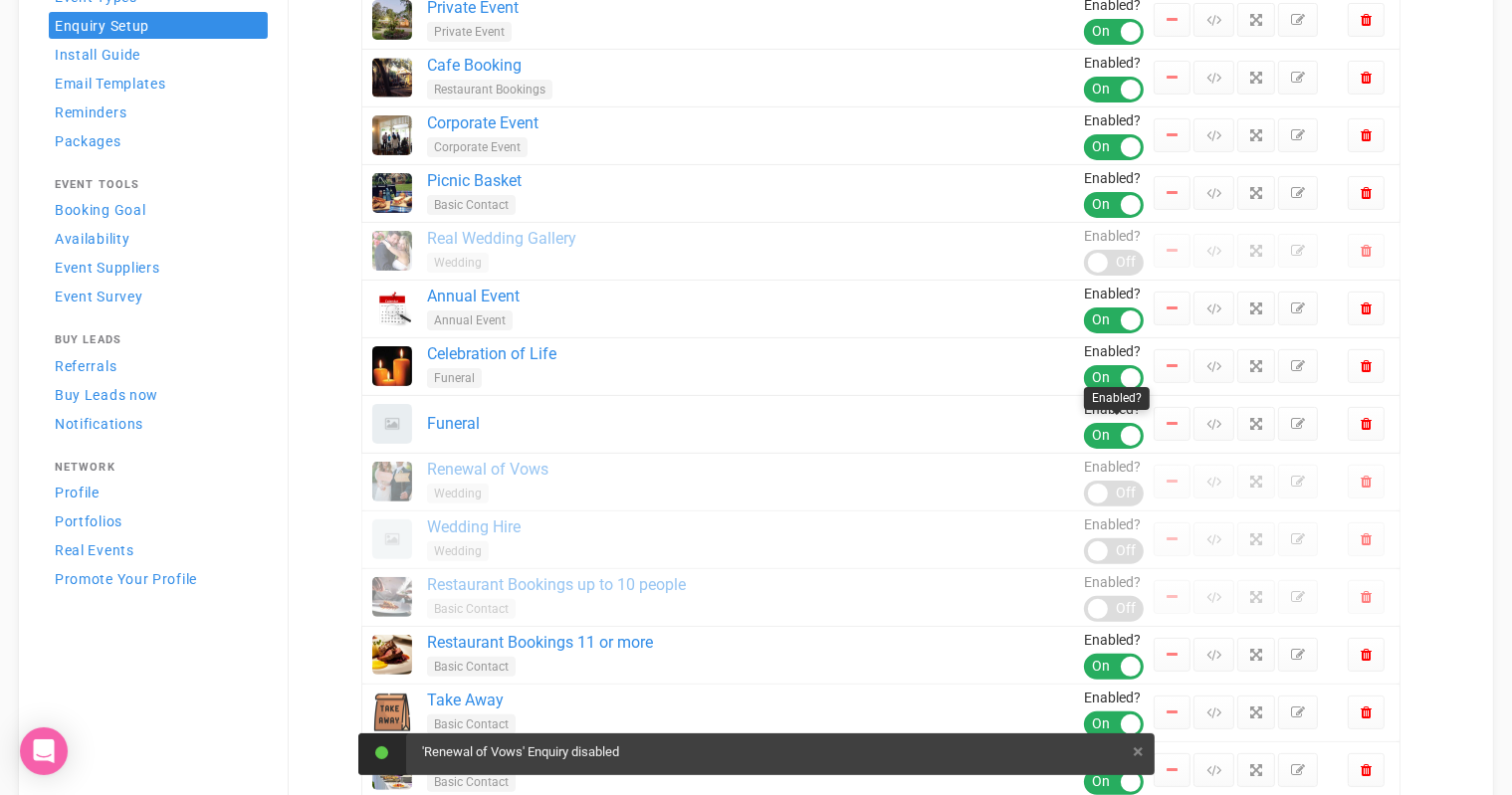 click on "ON
OFF" at bounding box center [1114, 436] 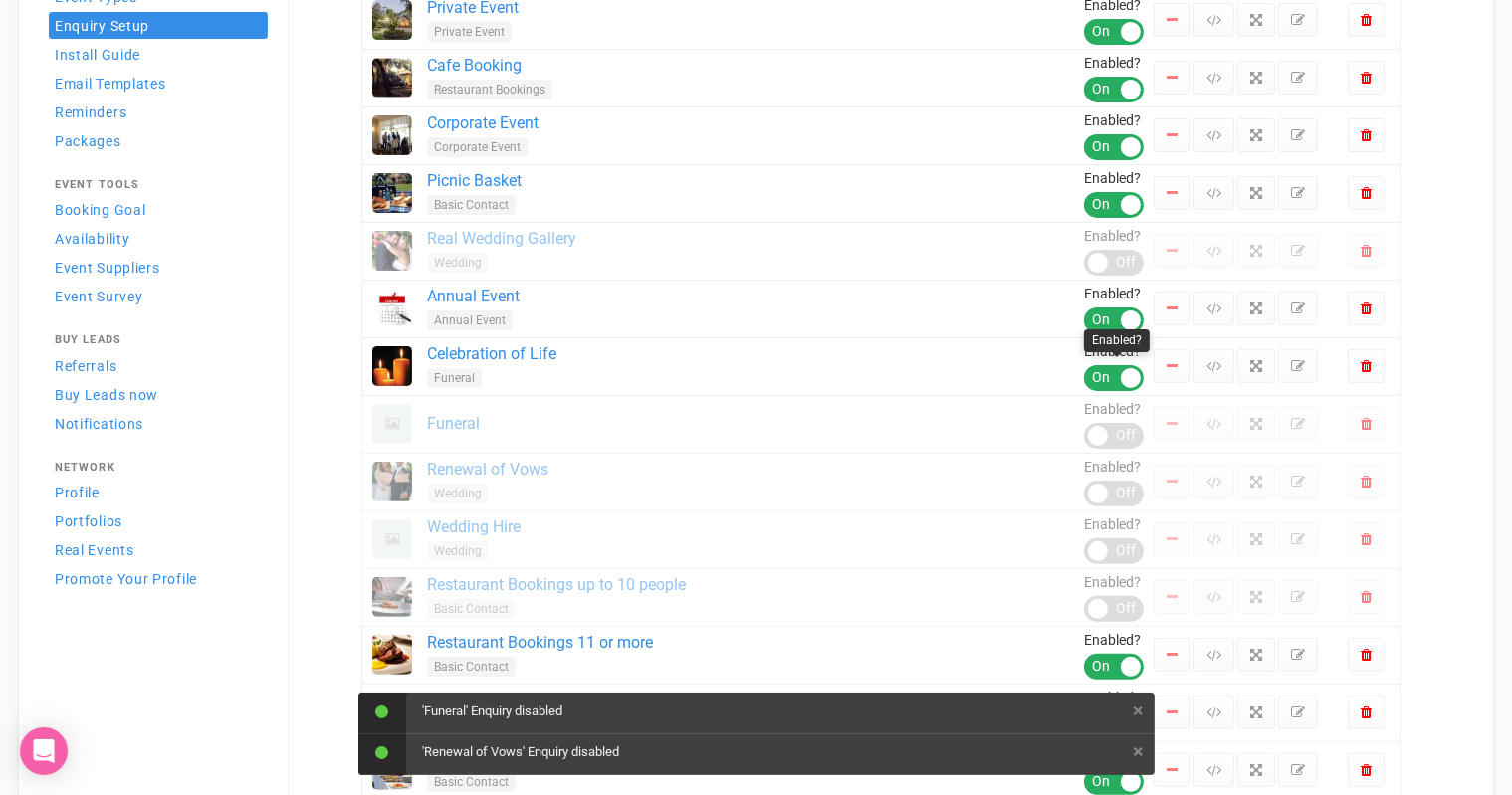 click at bounding box center [1131, 378] 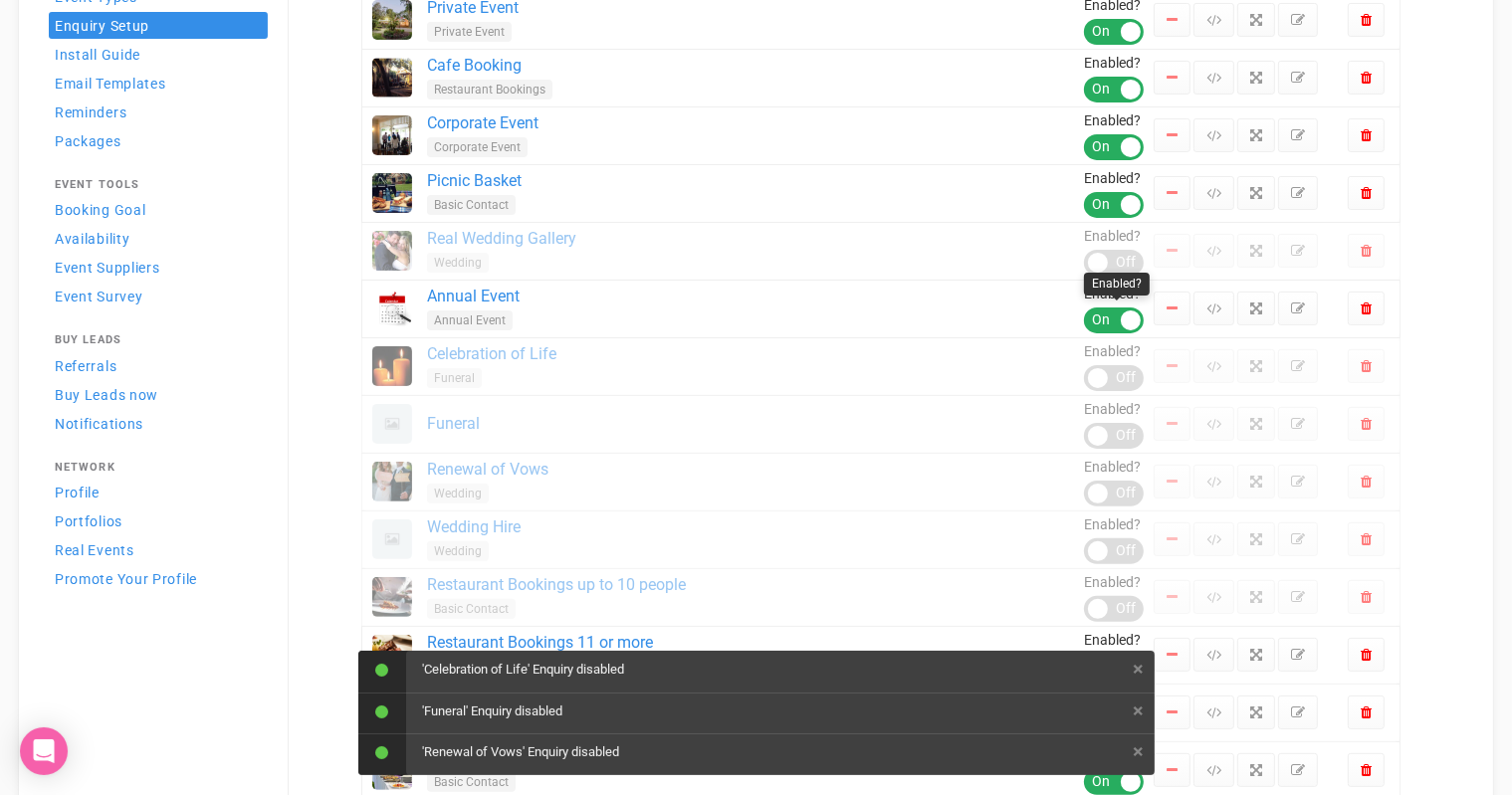 click at bounding box center (1131, 320) 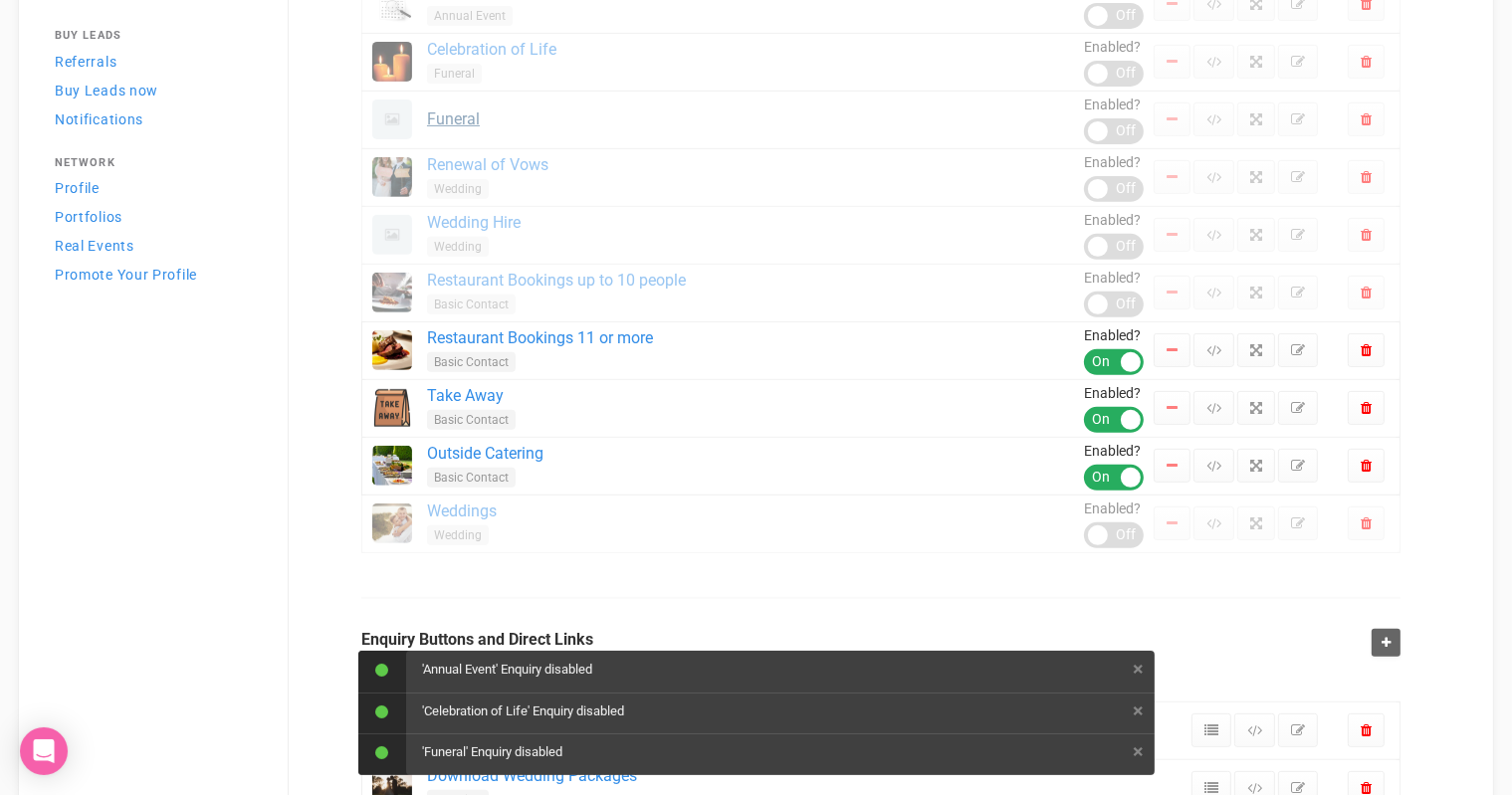 scroll, scrollTop: 774, scrollLeft: 0, axis: vertical 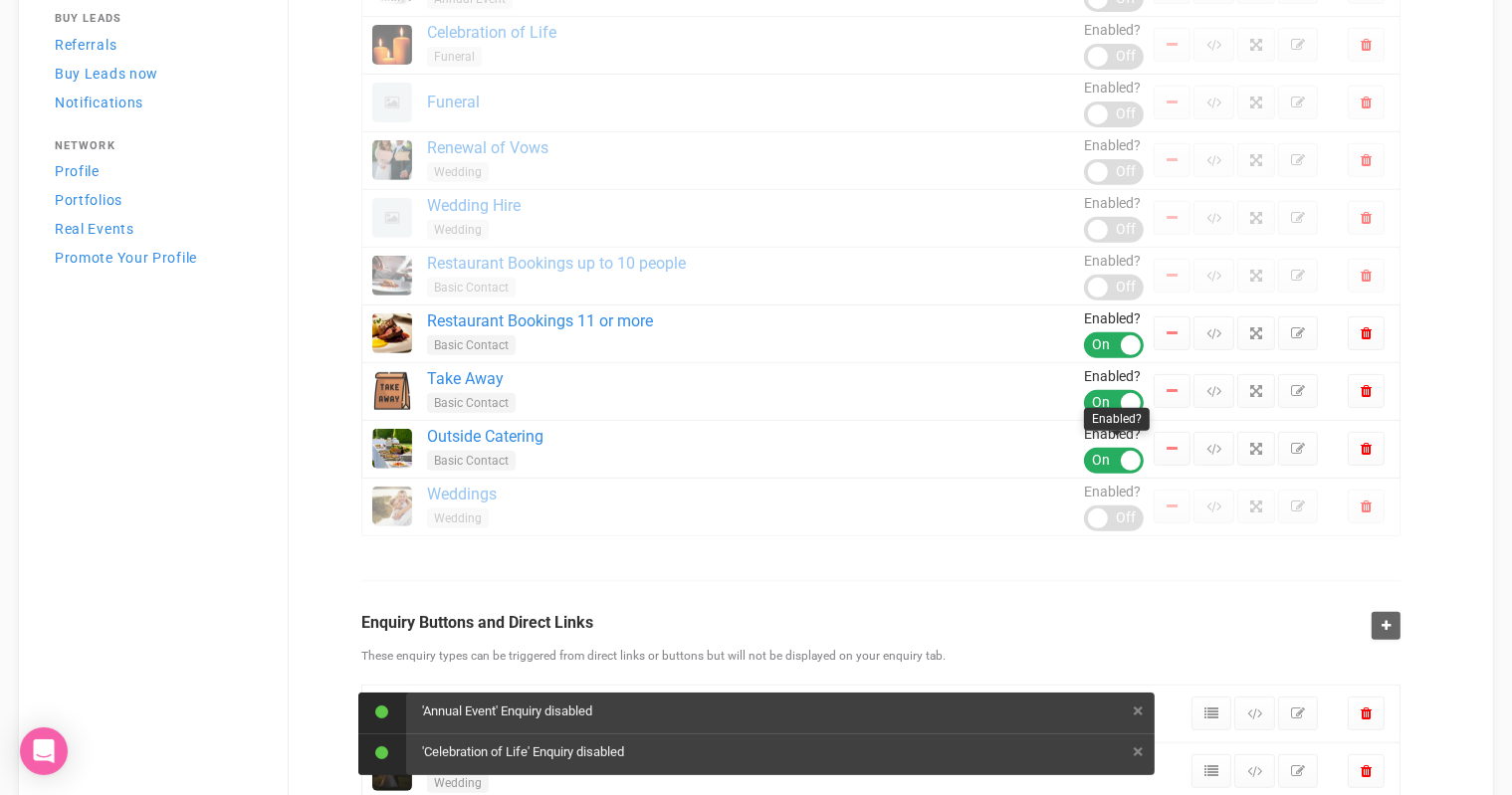 click at bounding box center [1131, 461] 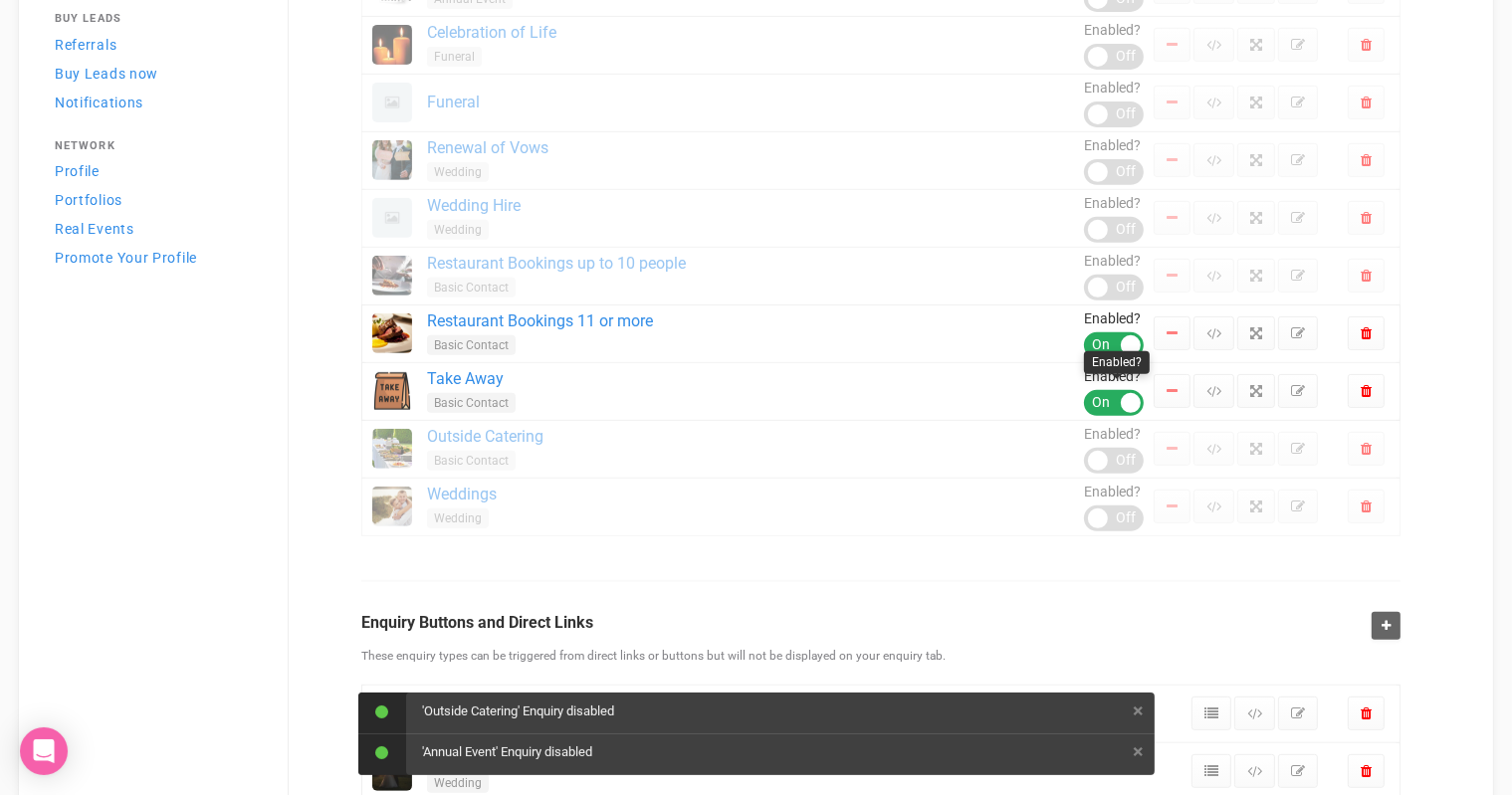 click at bounding box center [1131, 403] 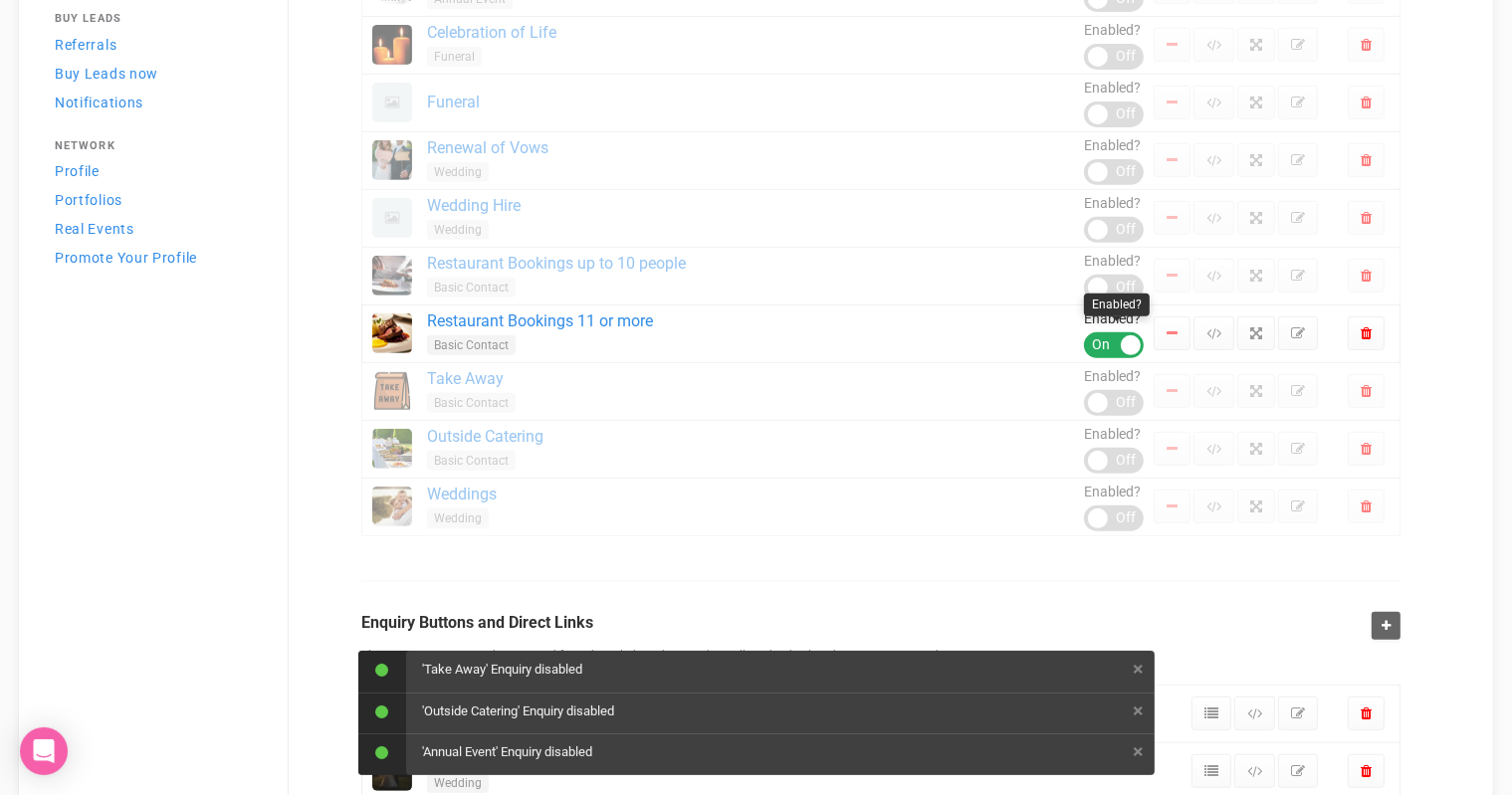 click at bounding box center (1131, 345) 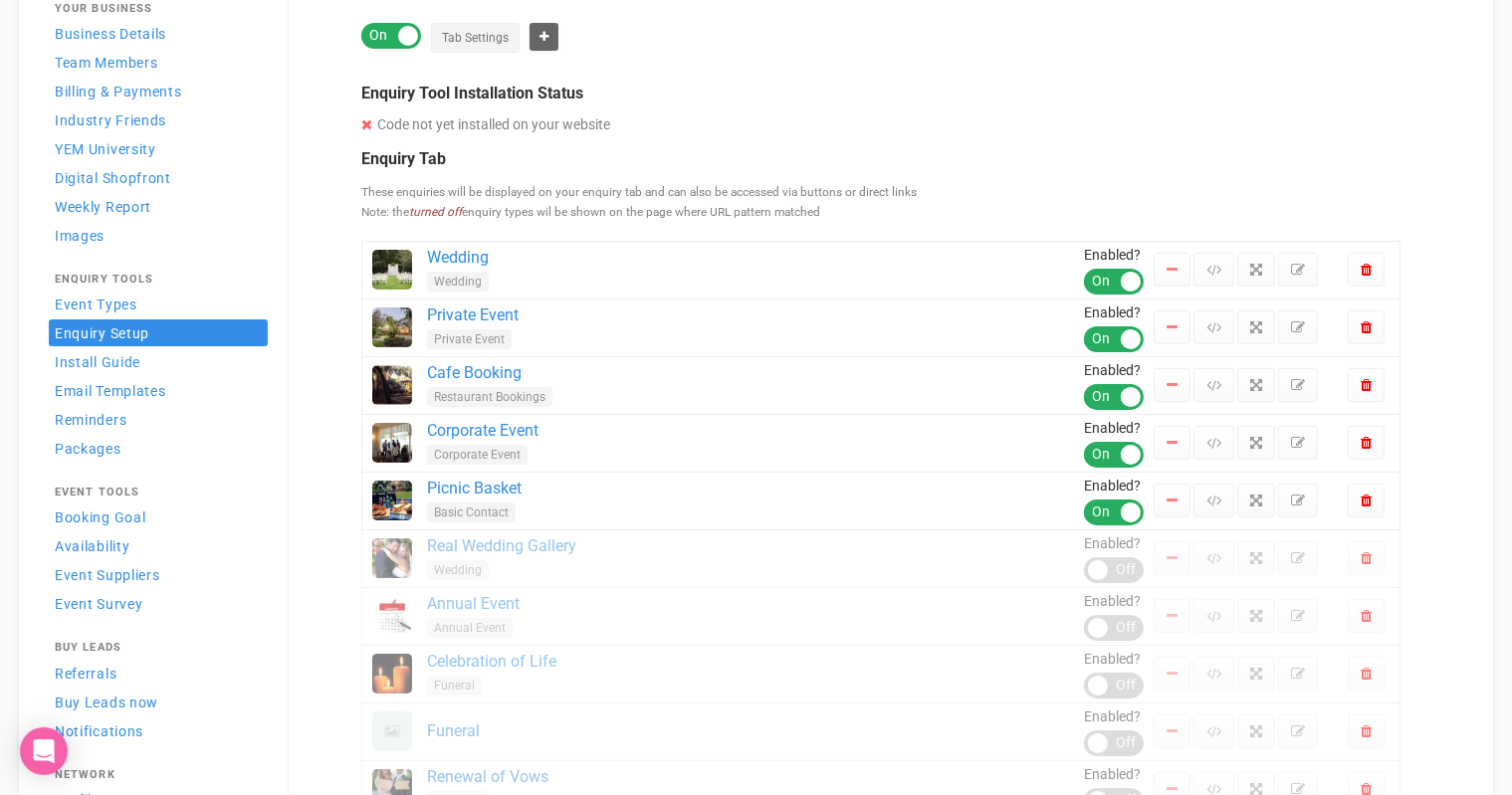 scroll, scrollTop: 0, scrollLeft: 0, axis: both 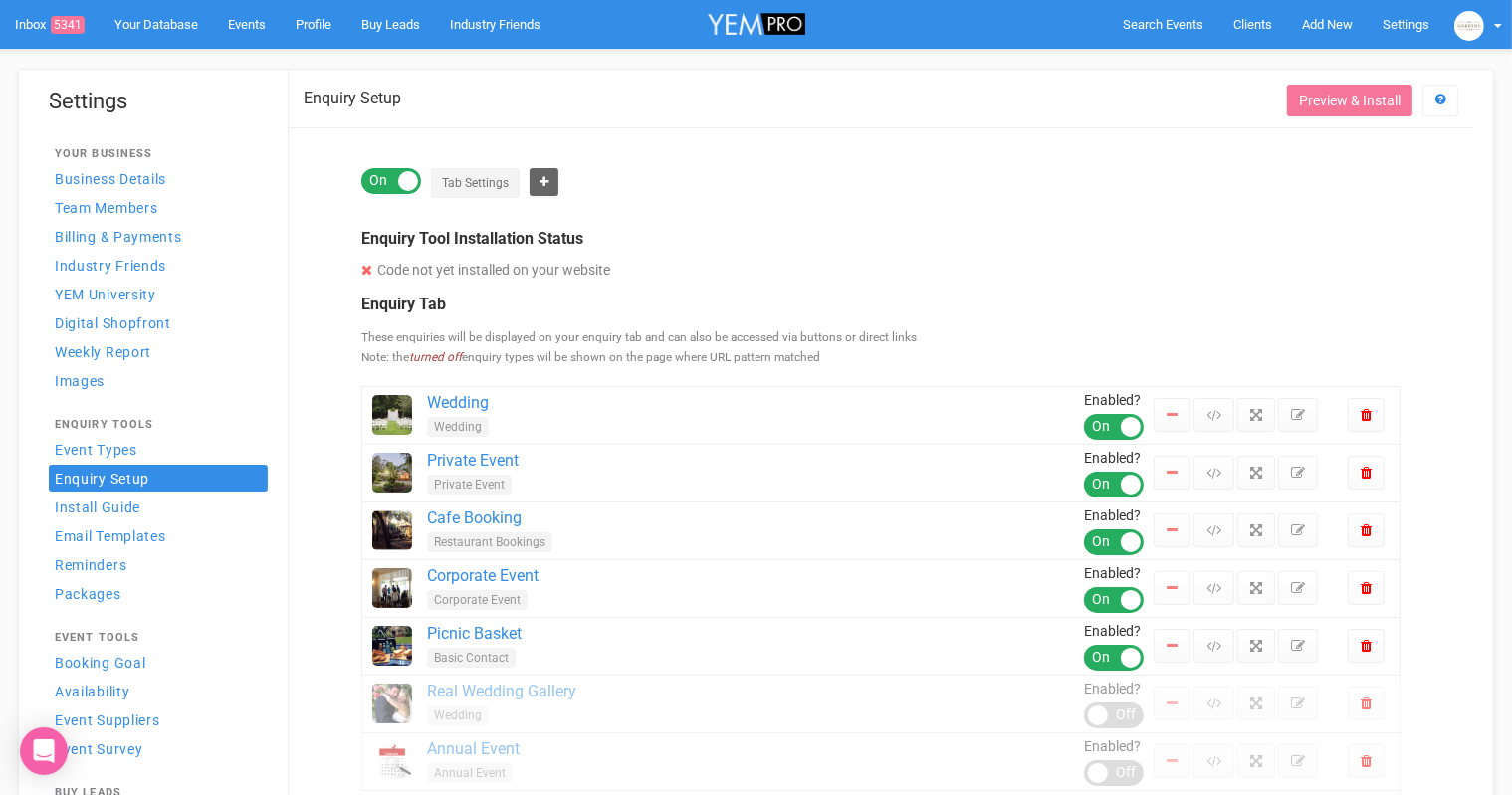 click on "Restaurant Bookings" at bounding box center [756, 541] 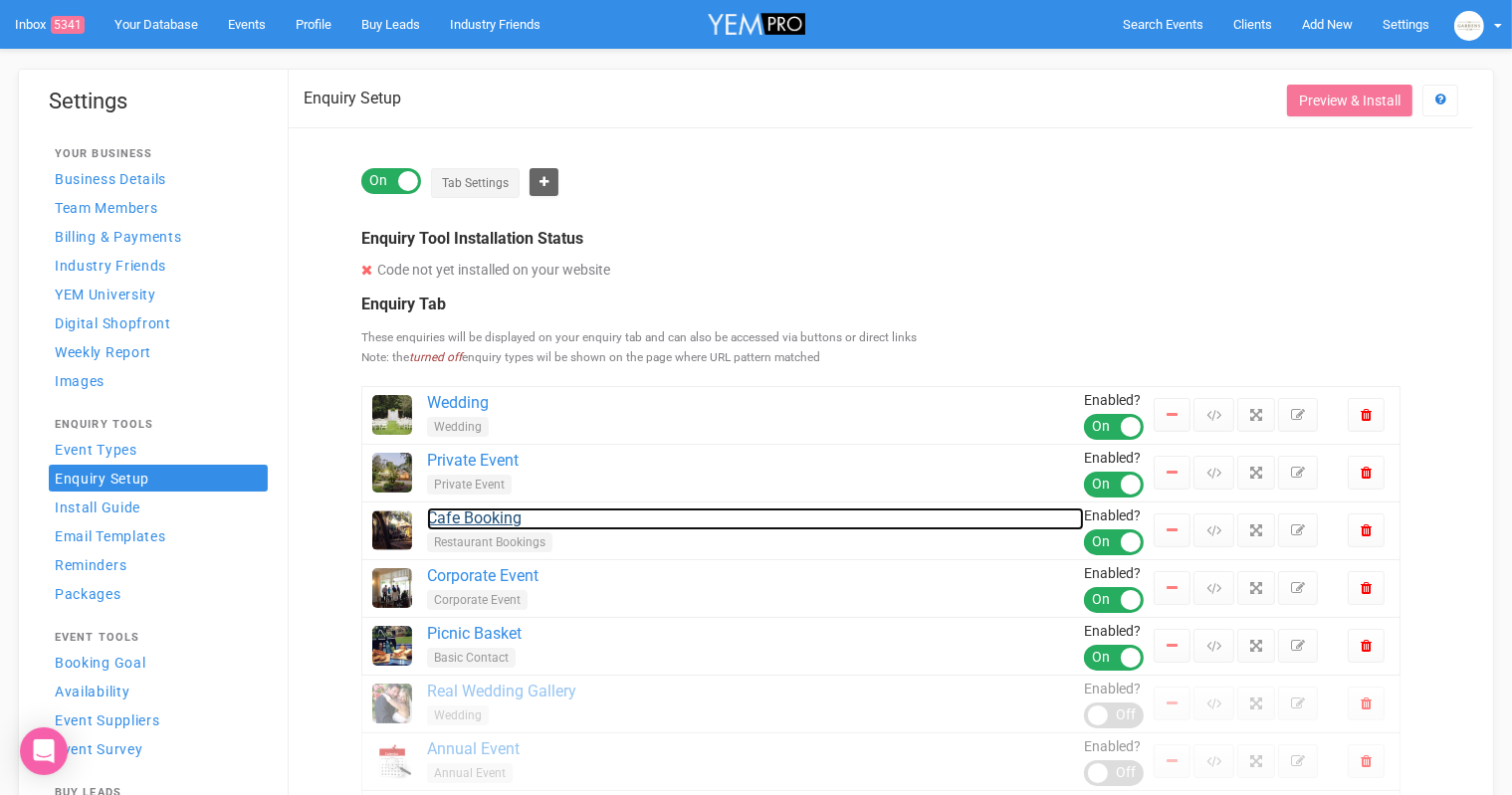 click on "Cafe Booking" at bounding box center [756, 518] 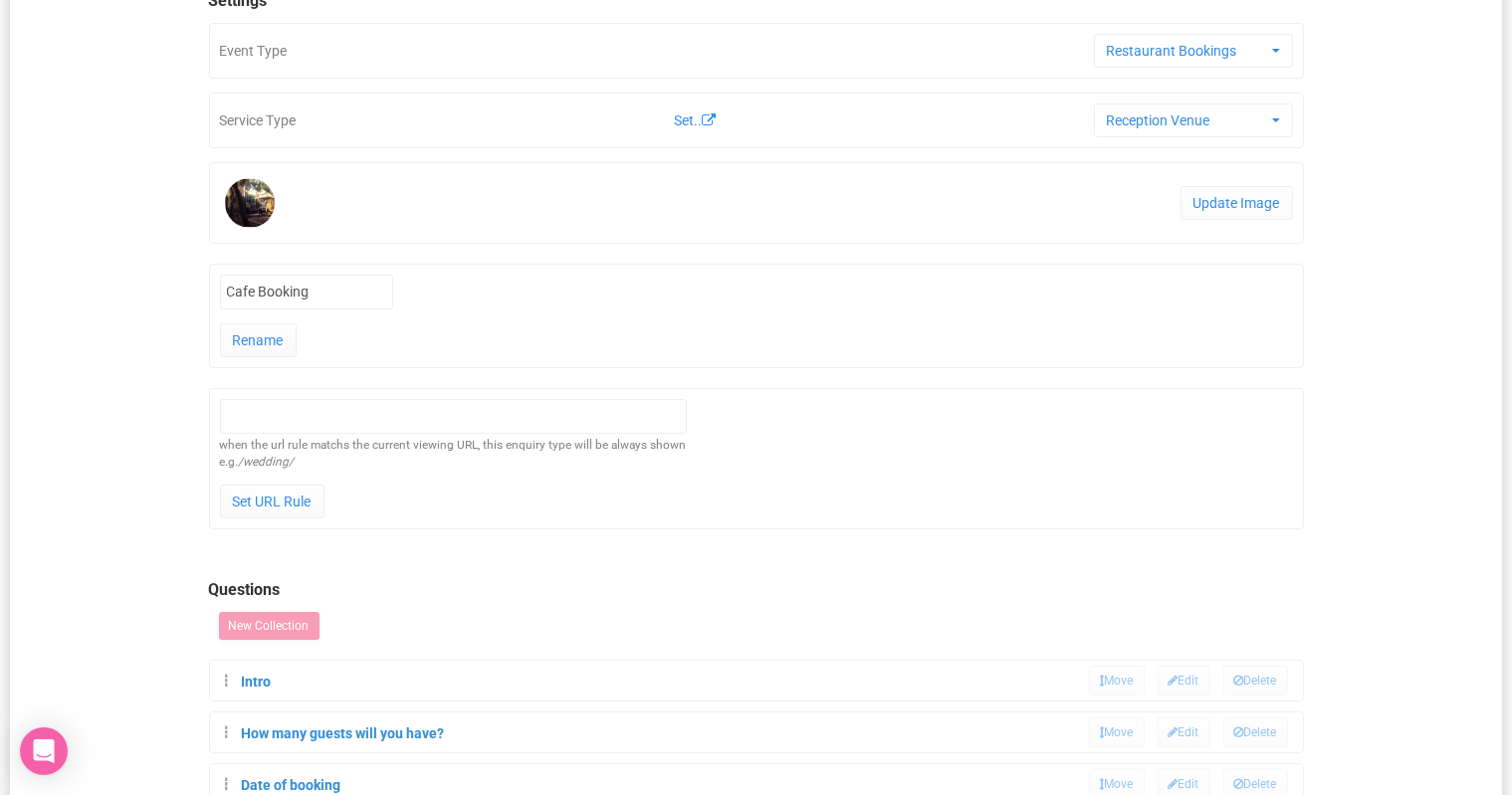 scroll, scrollTop: 0, scrollLeft: 0, axis: both 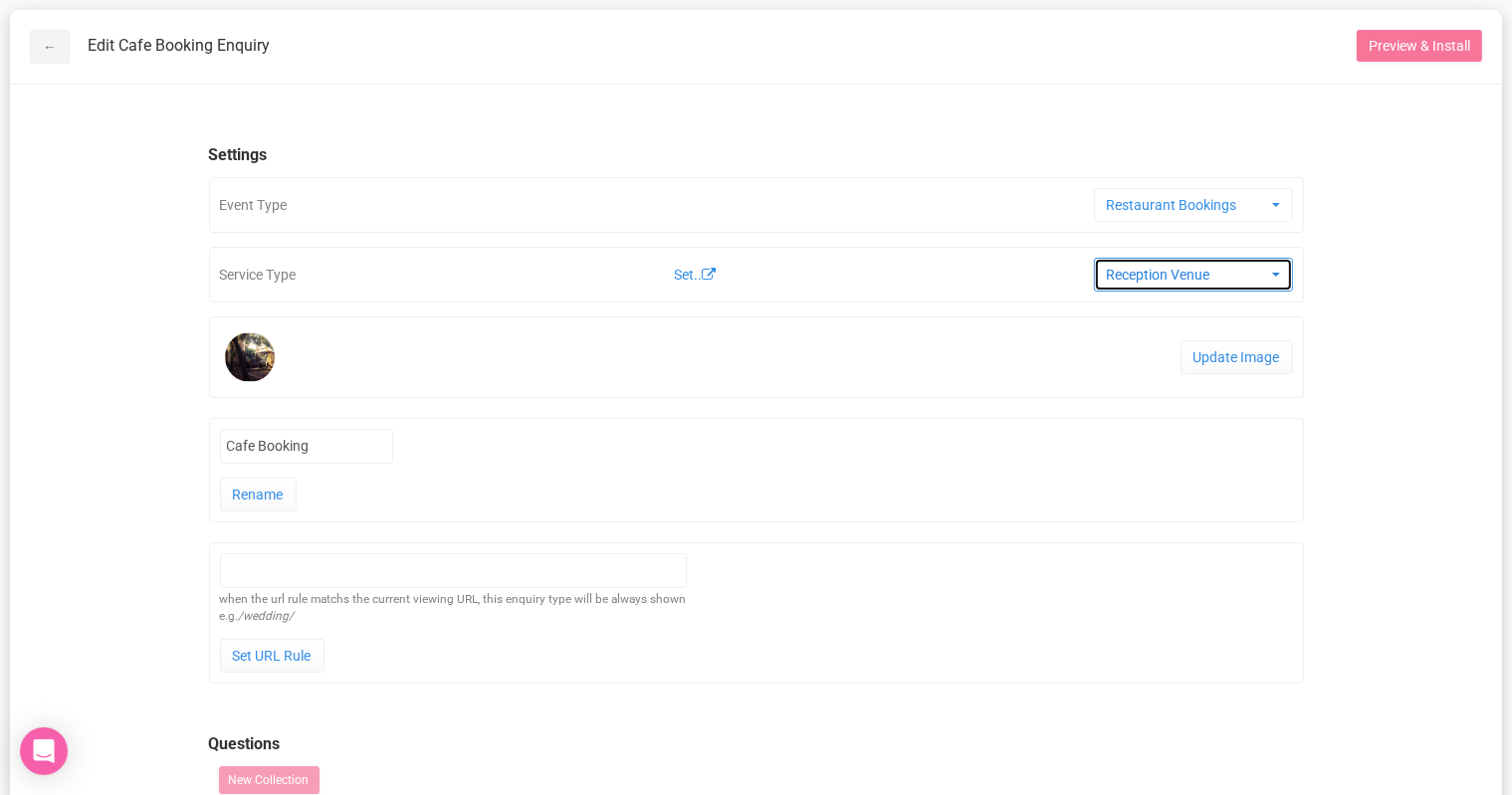 click on "Reception Venue" at bounding box center [1187, 275] 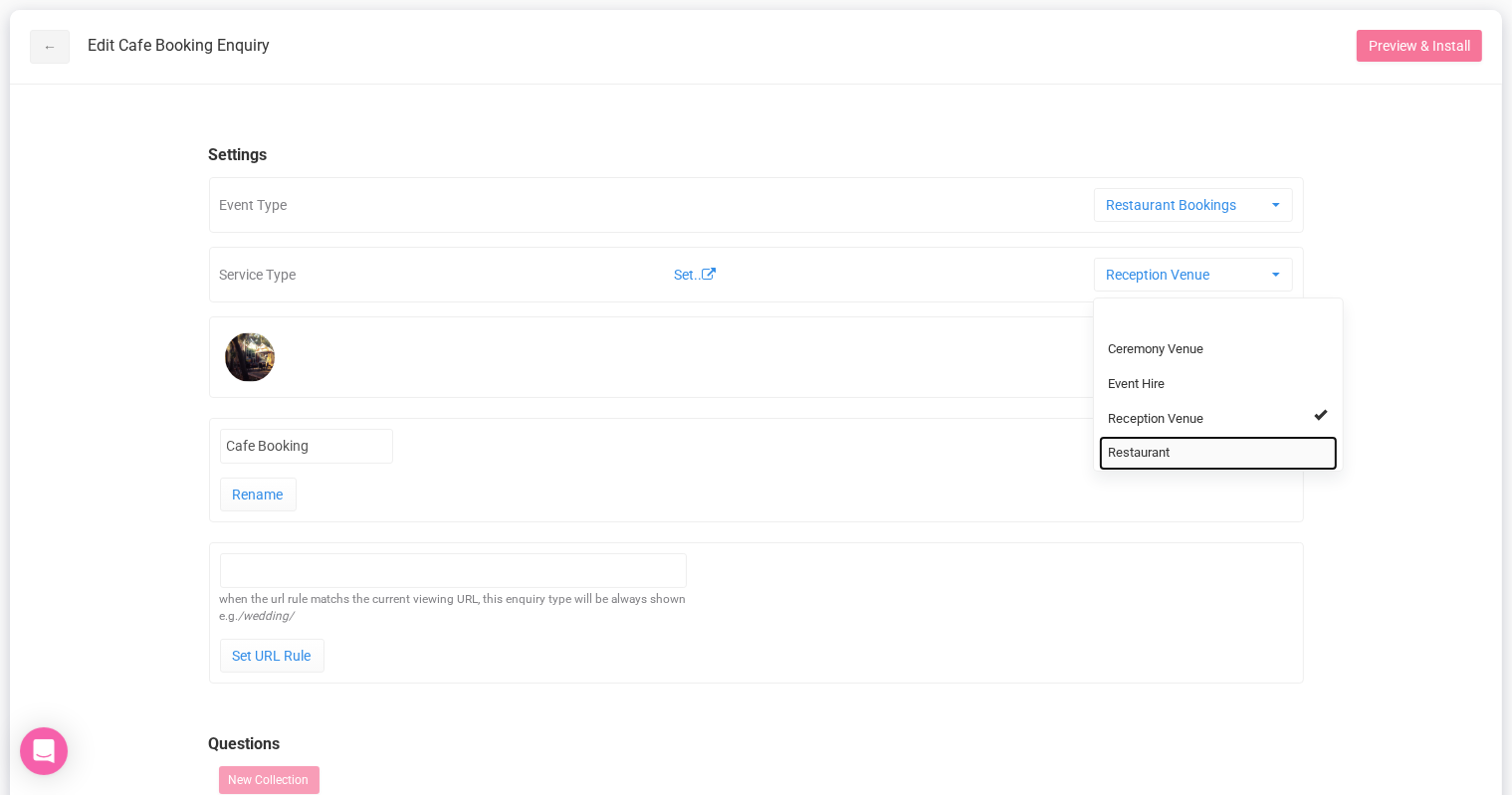 click on "Restaurant" at bounding box center (1140, 453) 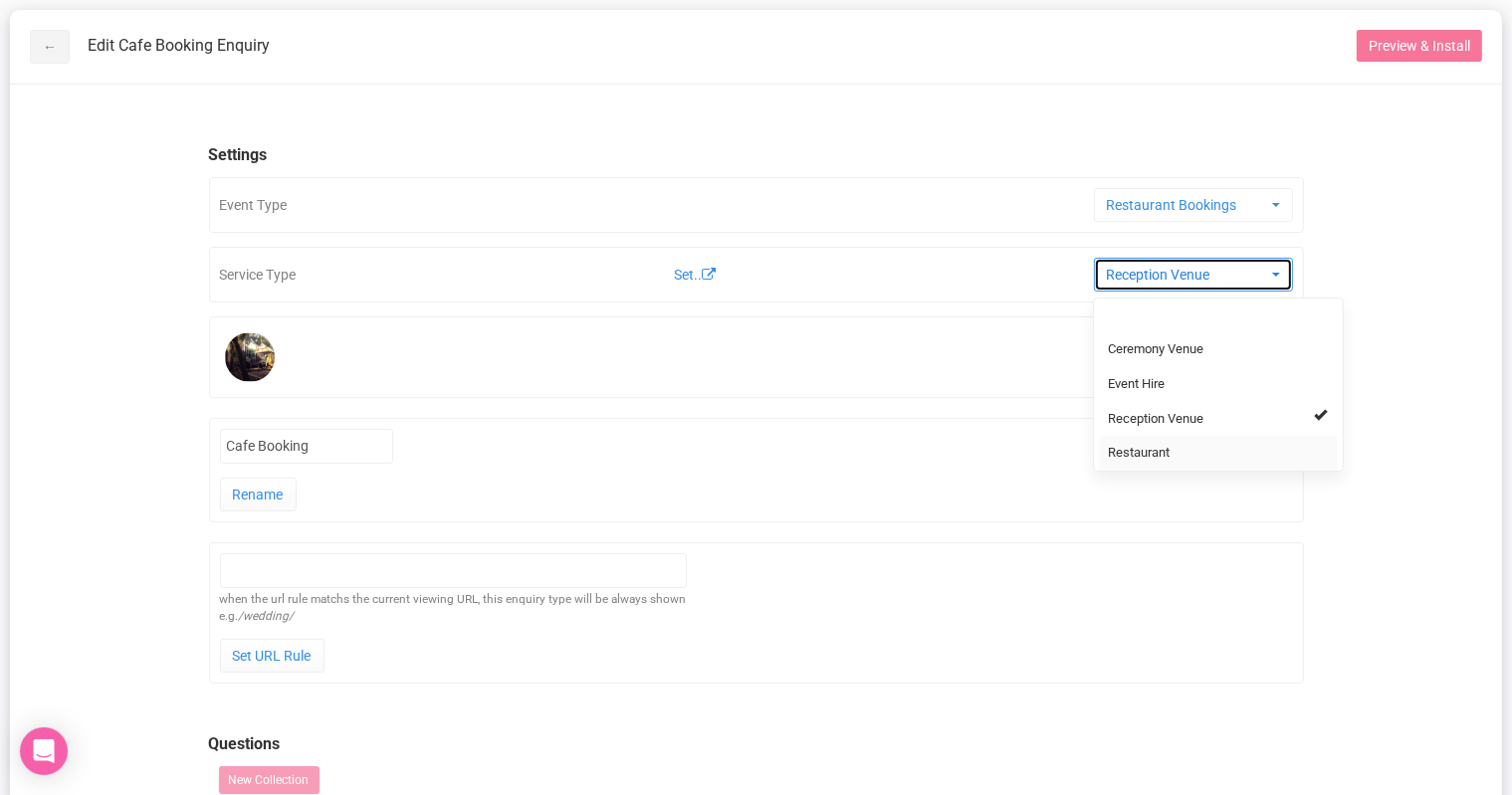 select on "98" 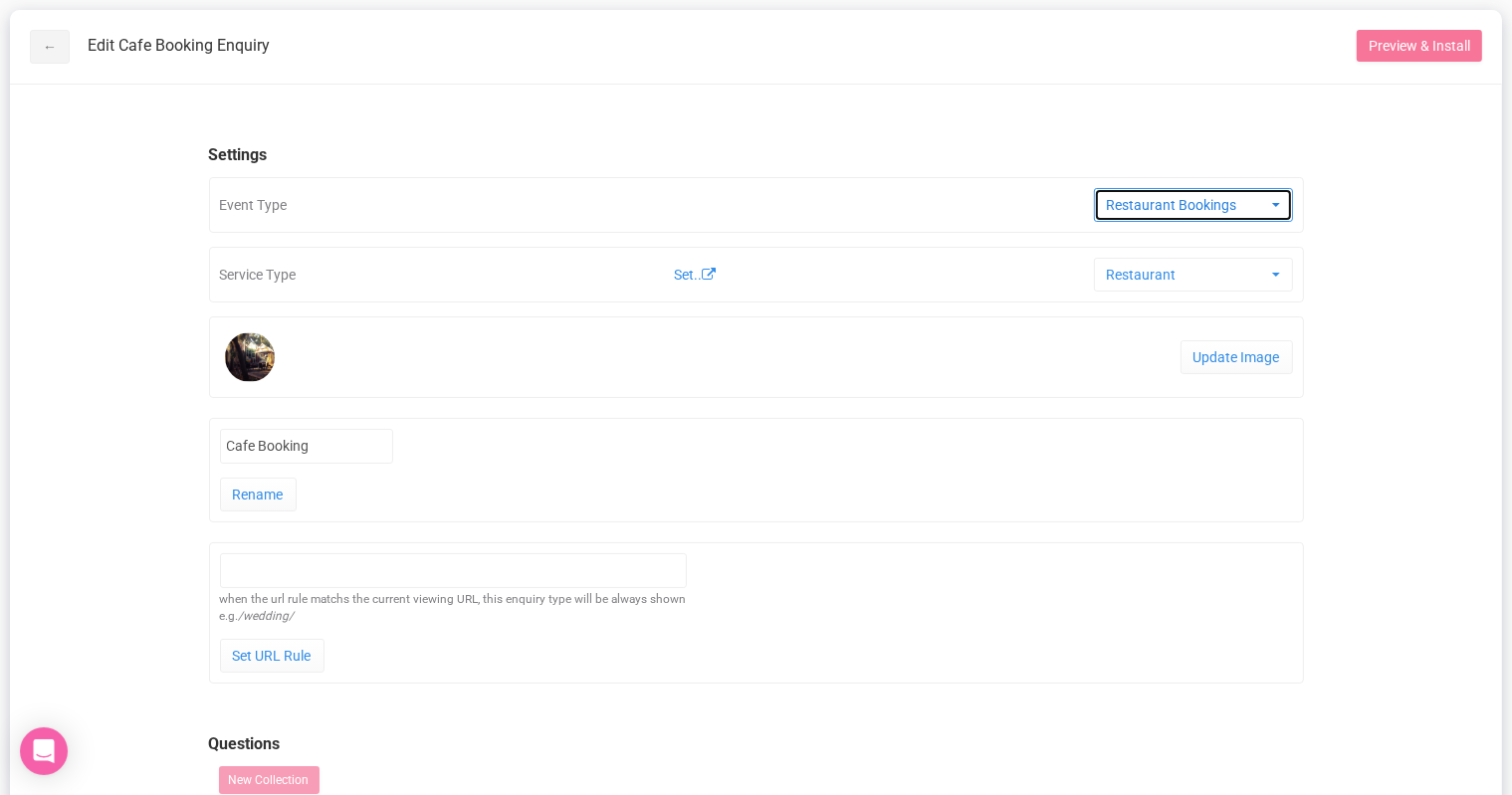 click on "Restaurant Bookings" at bounding box center (1187, 205) 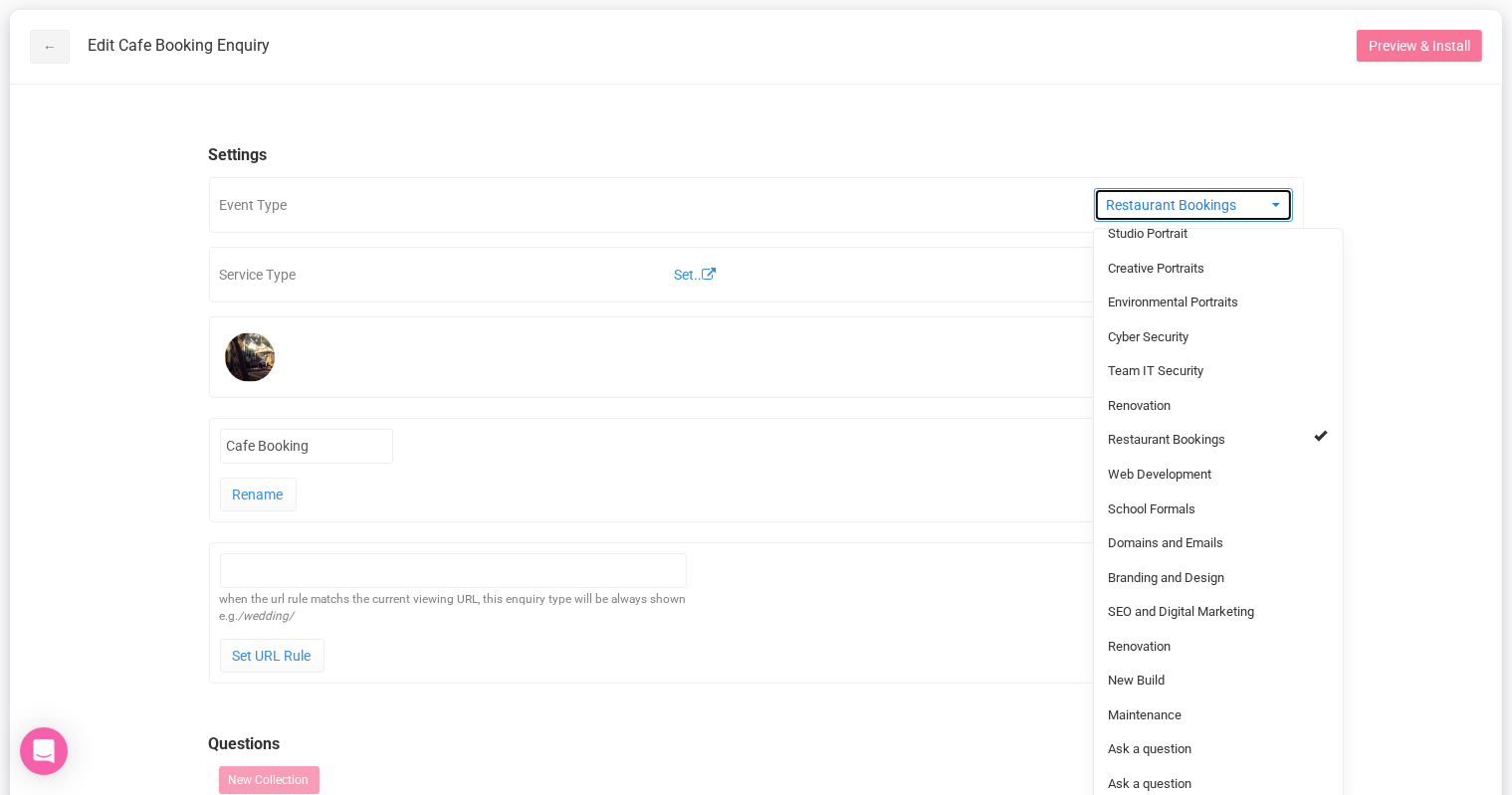 scroll, scrollTop: 942, scrollLeft: 0, axis: vertical 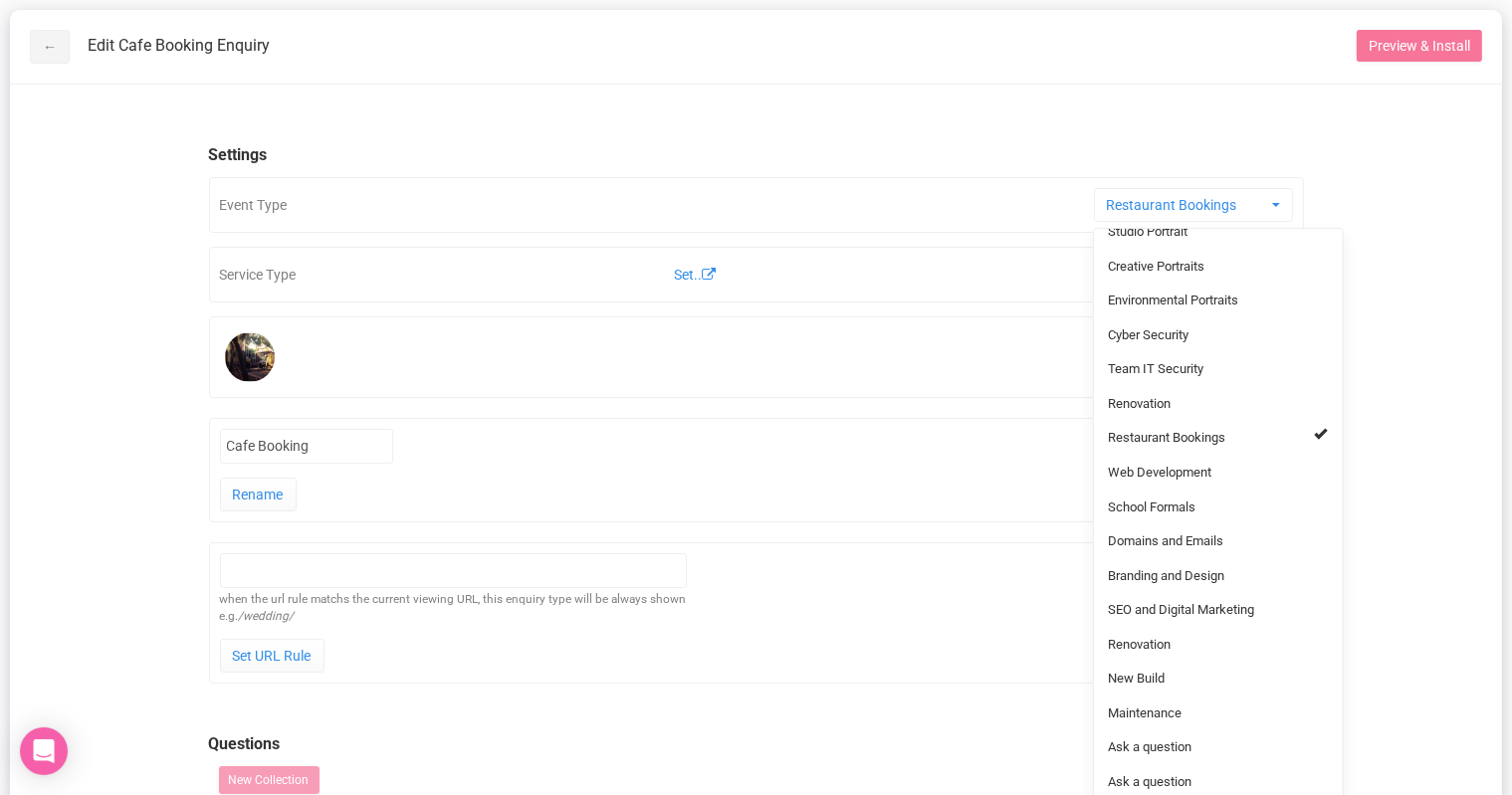 click on "←
Edit Cafe Booking Enquiry
Preview & Install
Settings
Event Type
Restaurant Bookings   Private Event Wedding Basic Contact Corporate Event Funeral Annual Event Newborn Portraits Maternity Portraits Tours and special activities Spa, Beauty and Gym Baptism Child Portraits Commercial Photography Event Photography Wildlife Photography Equine Portraits Pet Portraits Dog Portraits Fashion Portraits Dance Portraits Landscape Photography Medical Photography Forensic Photography Family Portrait Fine Art Photography Motorsport Photography Studio Portrait Creative Portraits Environmental Portraits Cyber Security Team IT Security Renovation Restaurant Bookings Web Development School Formals Domains and Emails Branding and Design SEO and Digital Marketing Renovation New Build Maintenance Ask a question Ask a question Services Government Services Council Services Legal Services Healthcare Services Phone Systems Business IT" at bounding box center (756, 657) 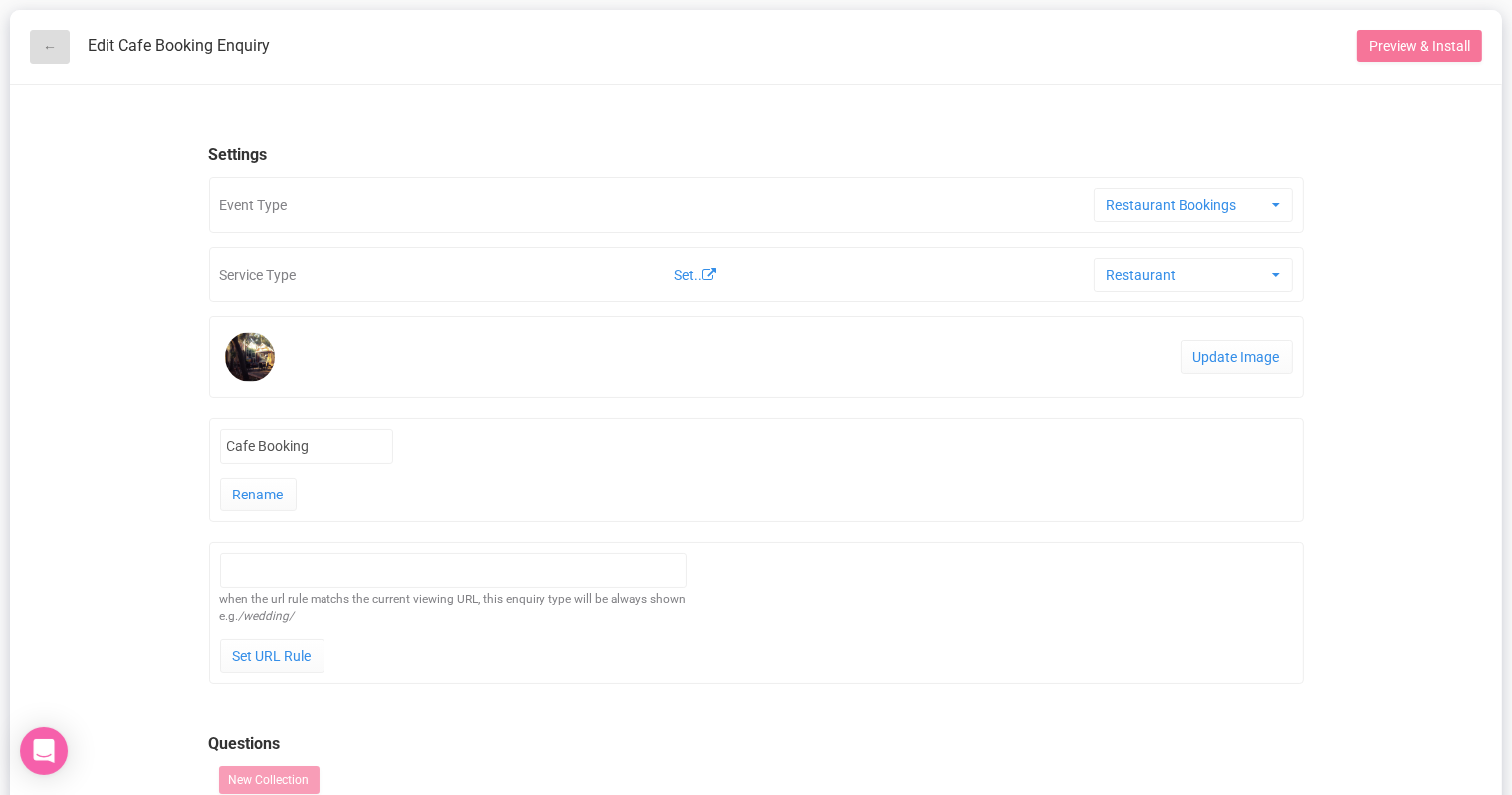 click on "←" at bounding box center (50, 47) 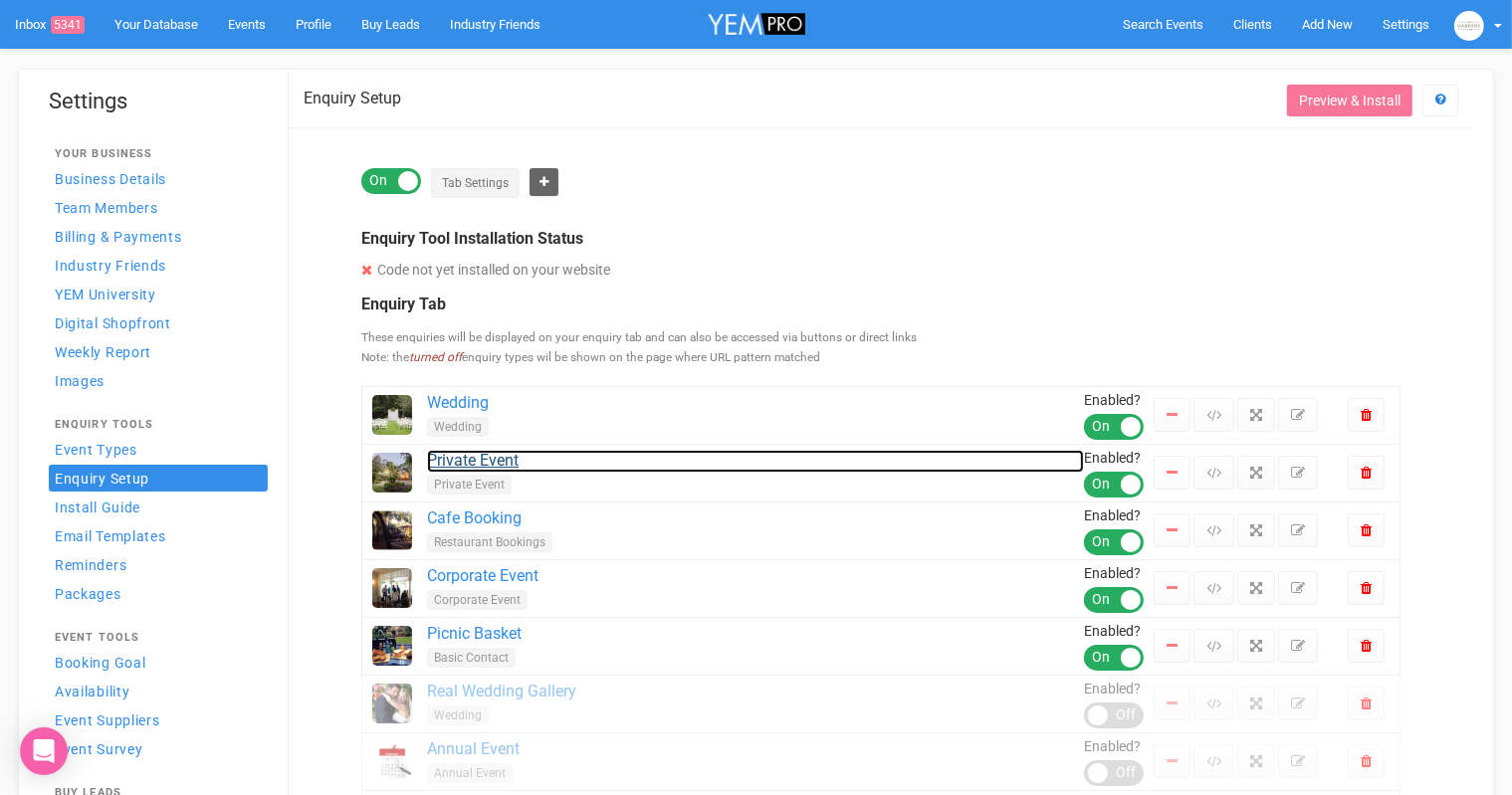 click on "Private Event" at bounding box center [756, 461] 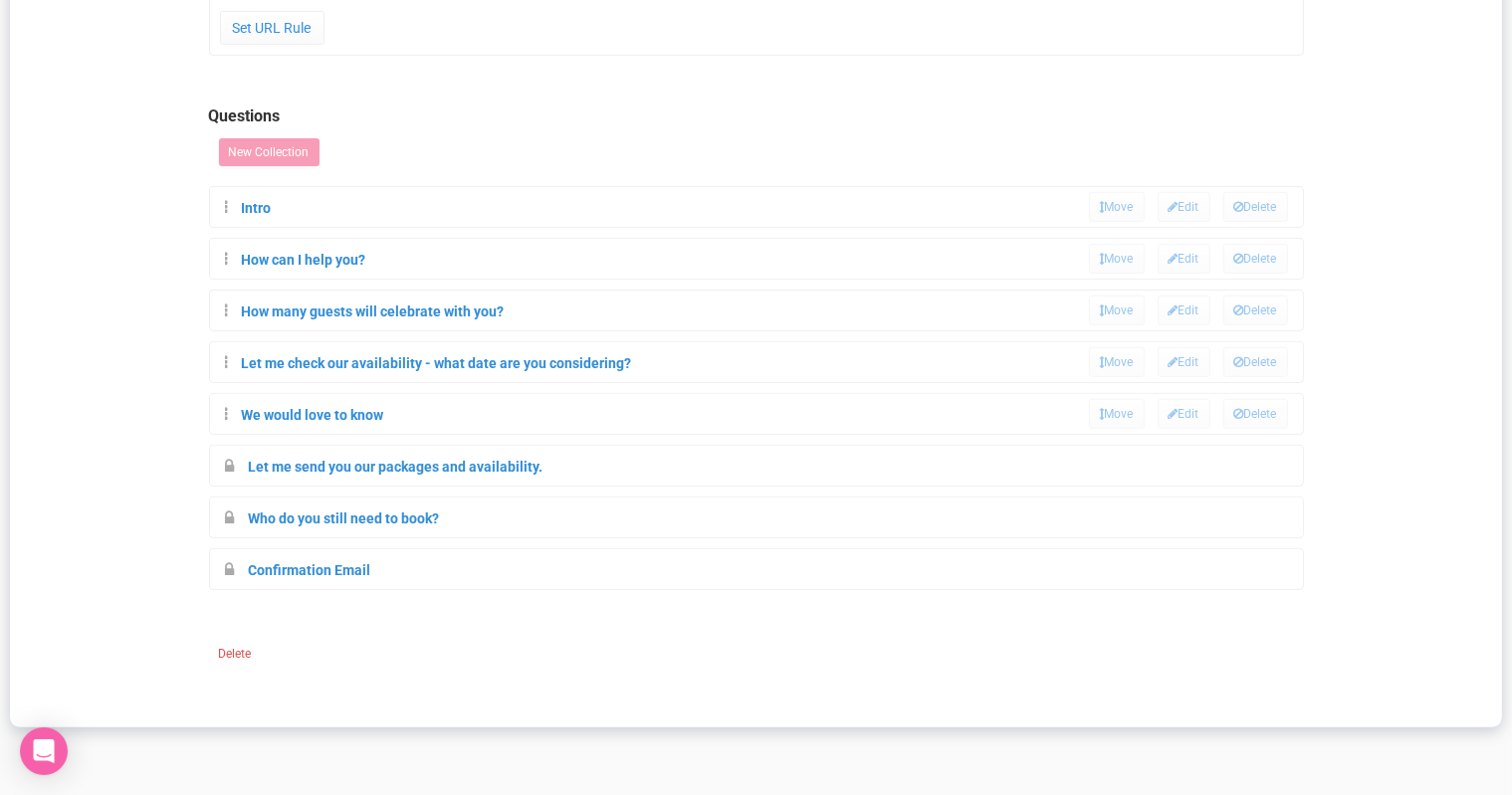 scroll, scrollTop: 587, scrollLeft: 0, axis: vertical 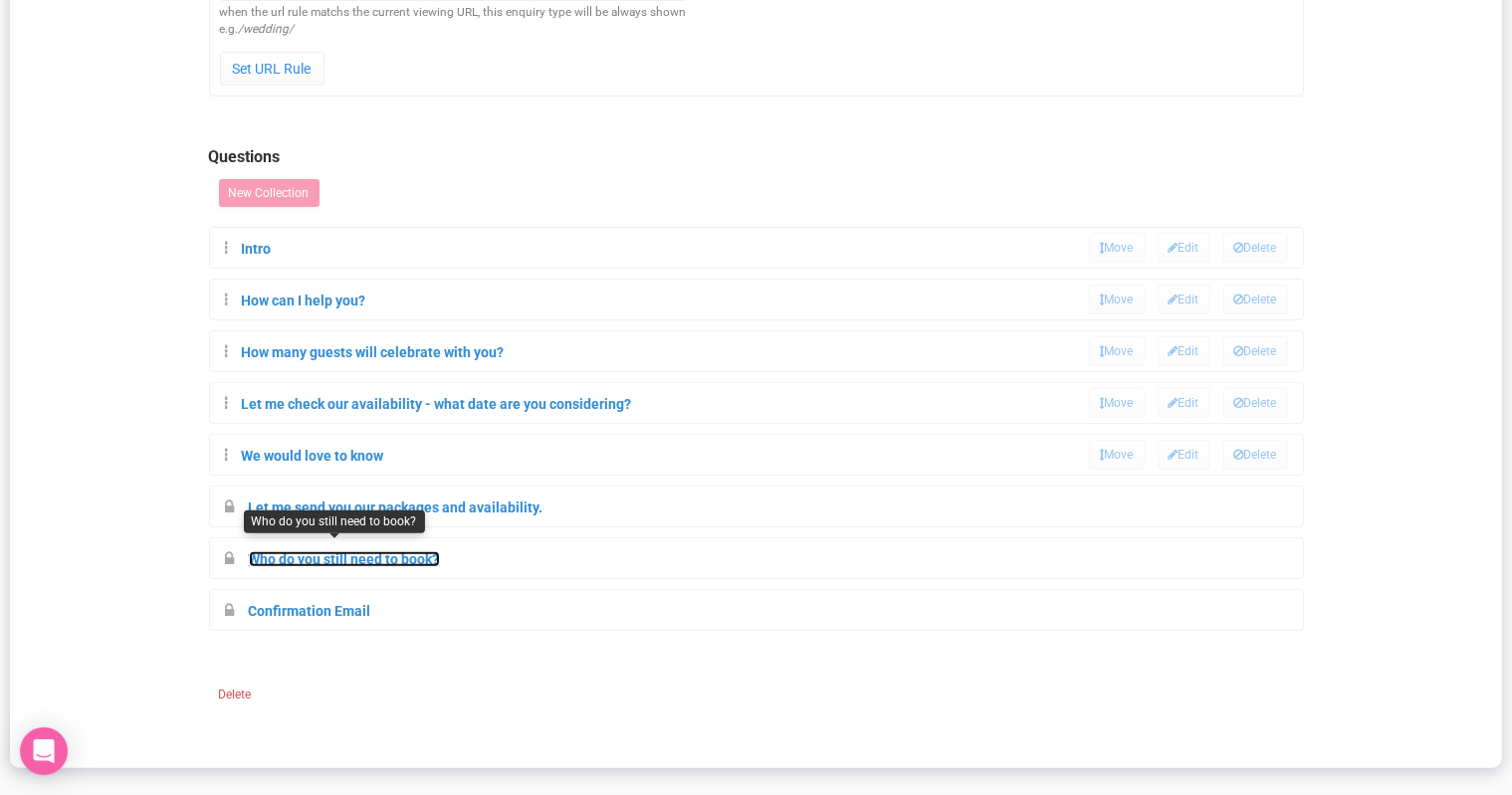 click on "Who do you still need to book?" at bounding box center [344, 559] 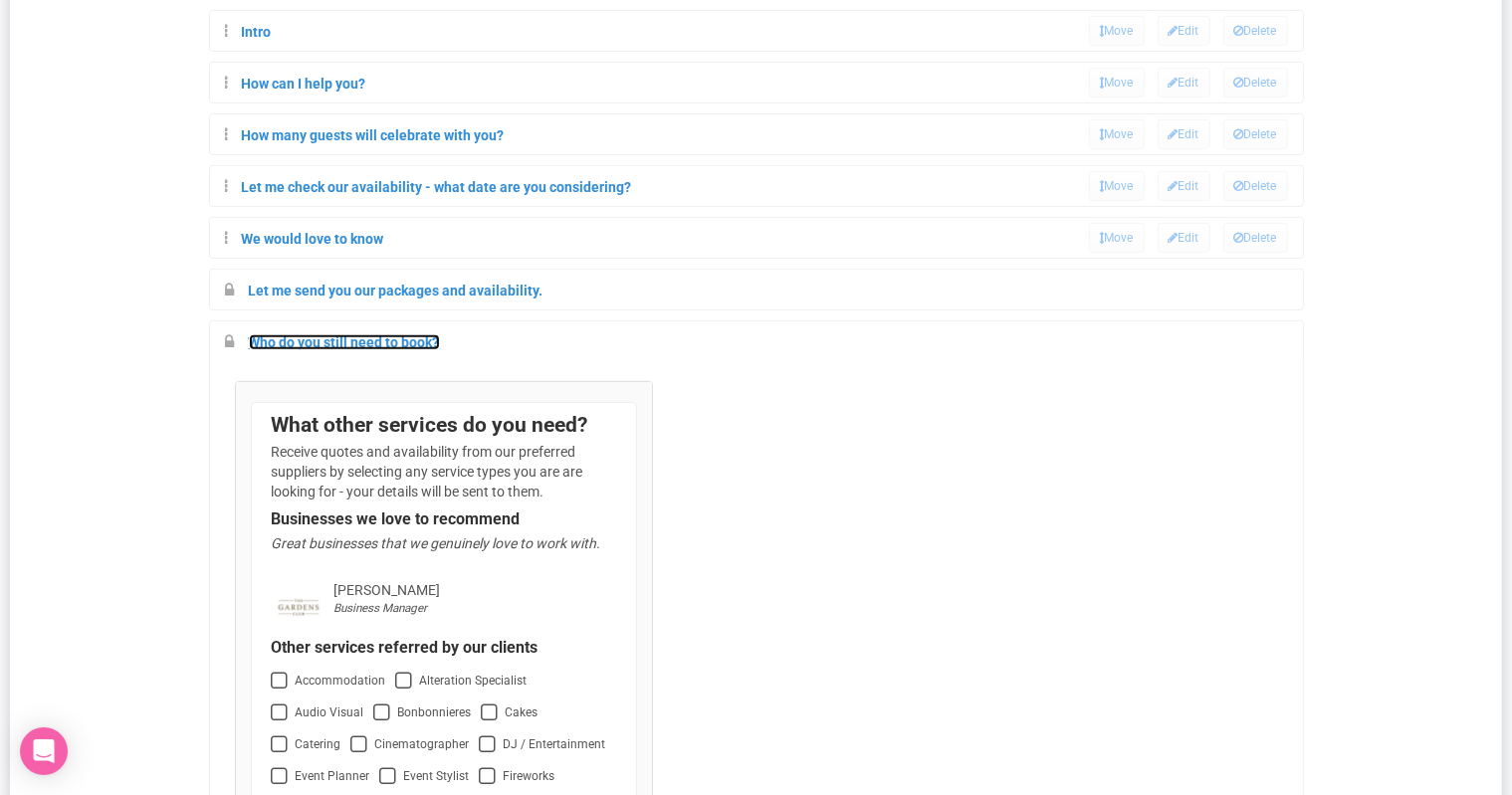 scroll, scrollTop: 803, scrollLeft: 0, axis: vertical 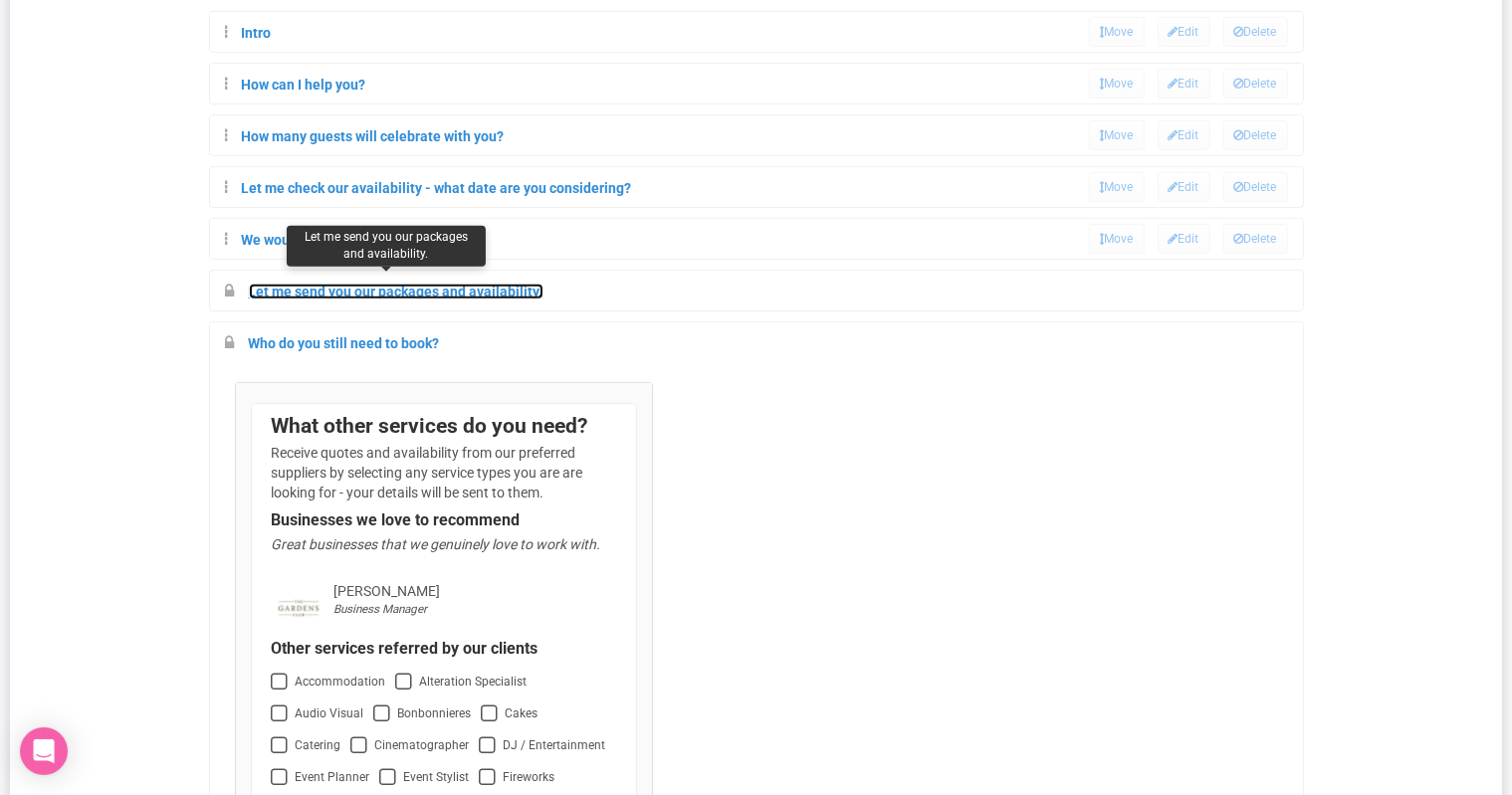 click on "Let me send you our packages and availability." at bounding box center [396, 292] 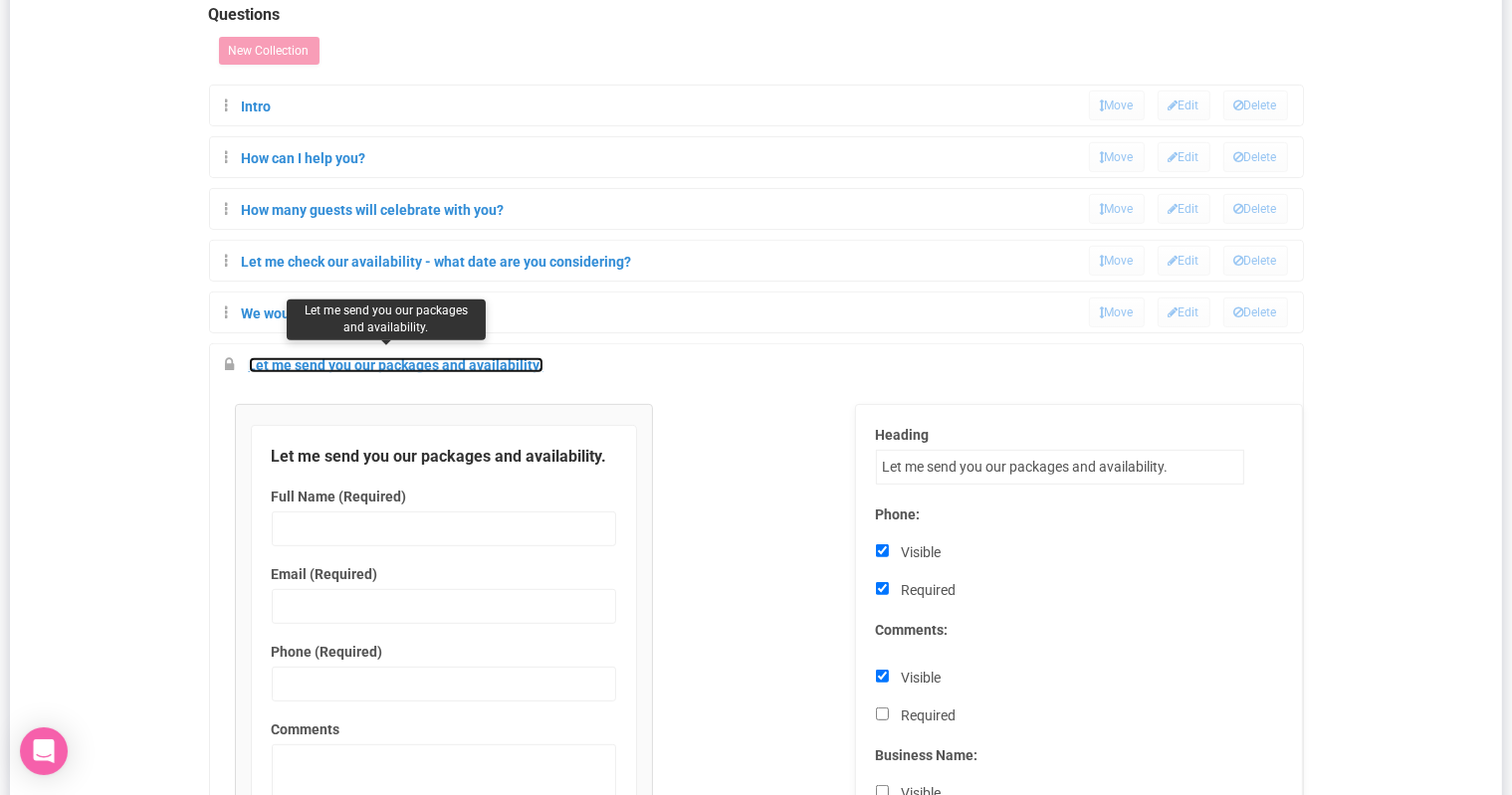scroll, scrollTop: 727, scrollLeft: 0, axis: vertical 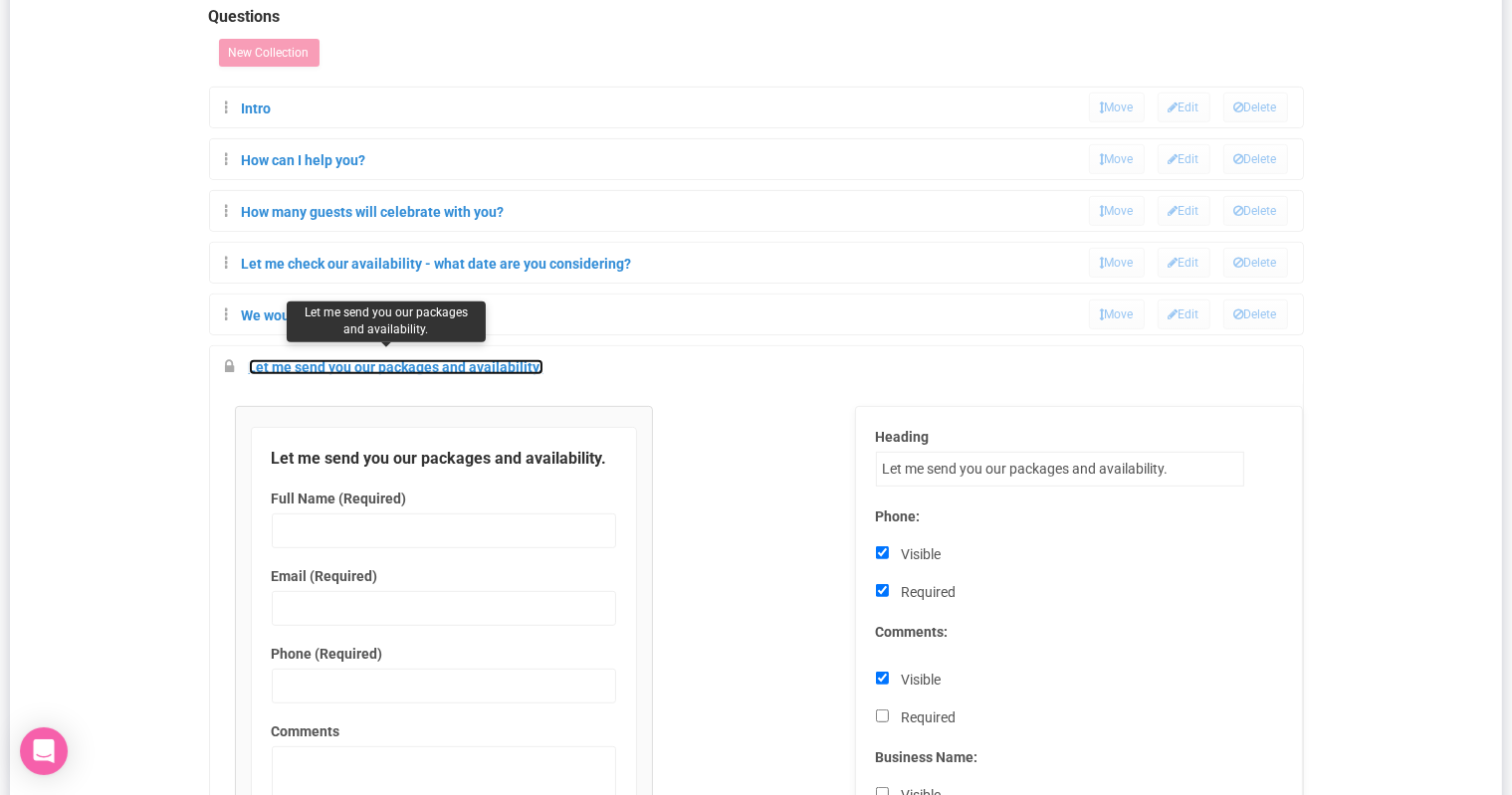 click on "Let me send you our packages and availability." at bounding box center [396, 367] 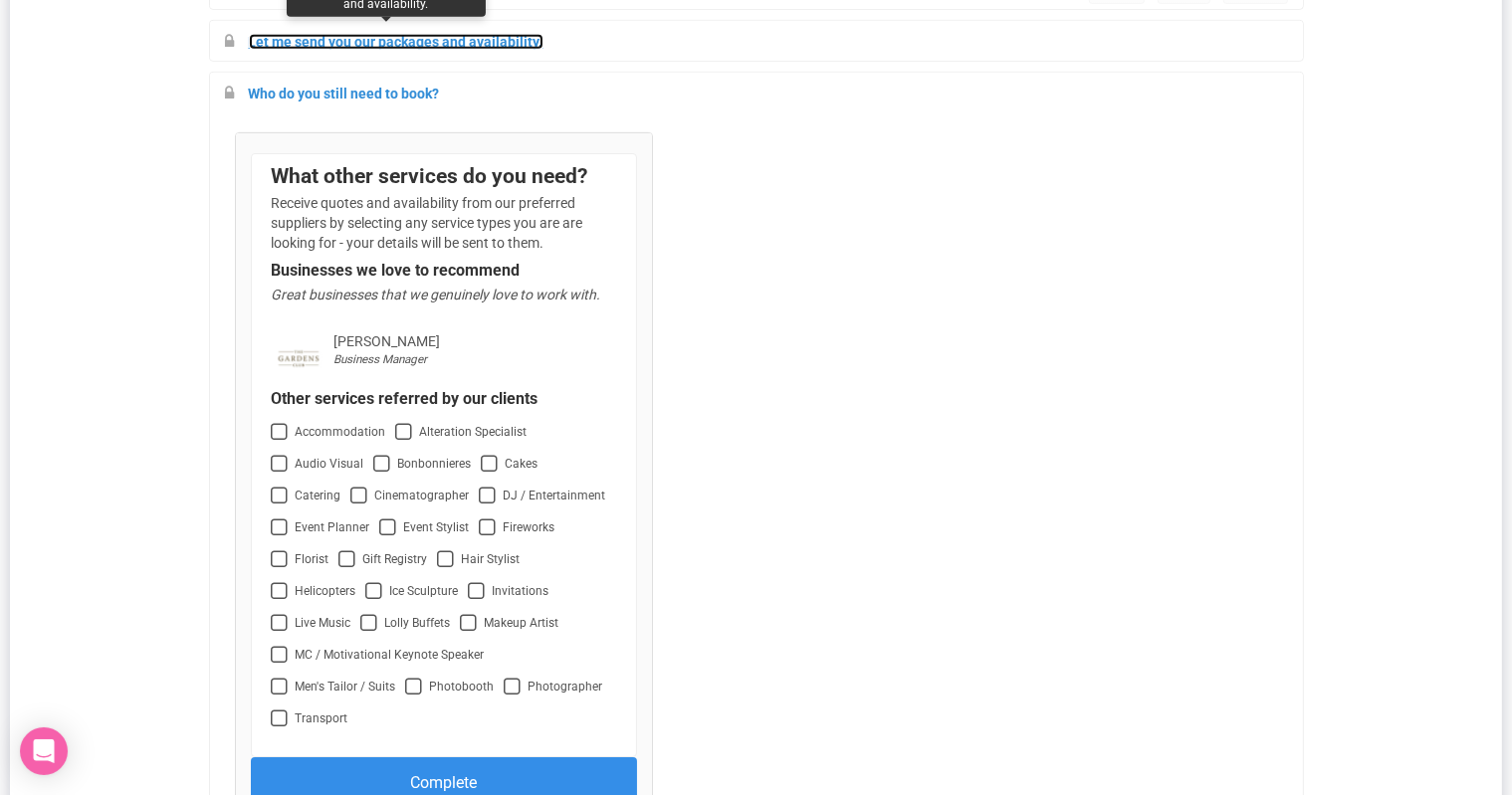 scroll, scrollTop: 1027, scrollLeft: 0, axis: vertical 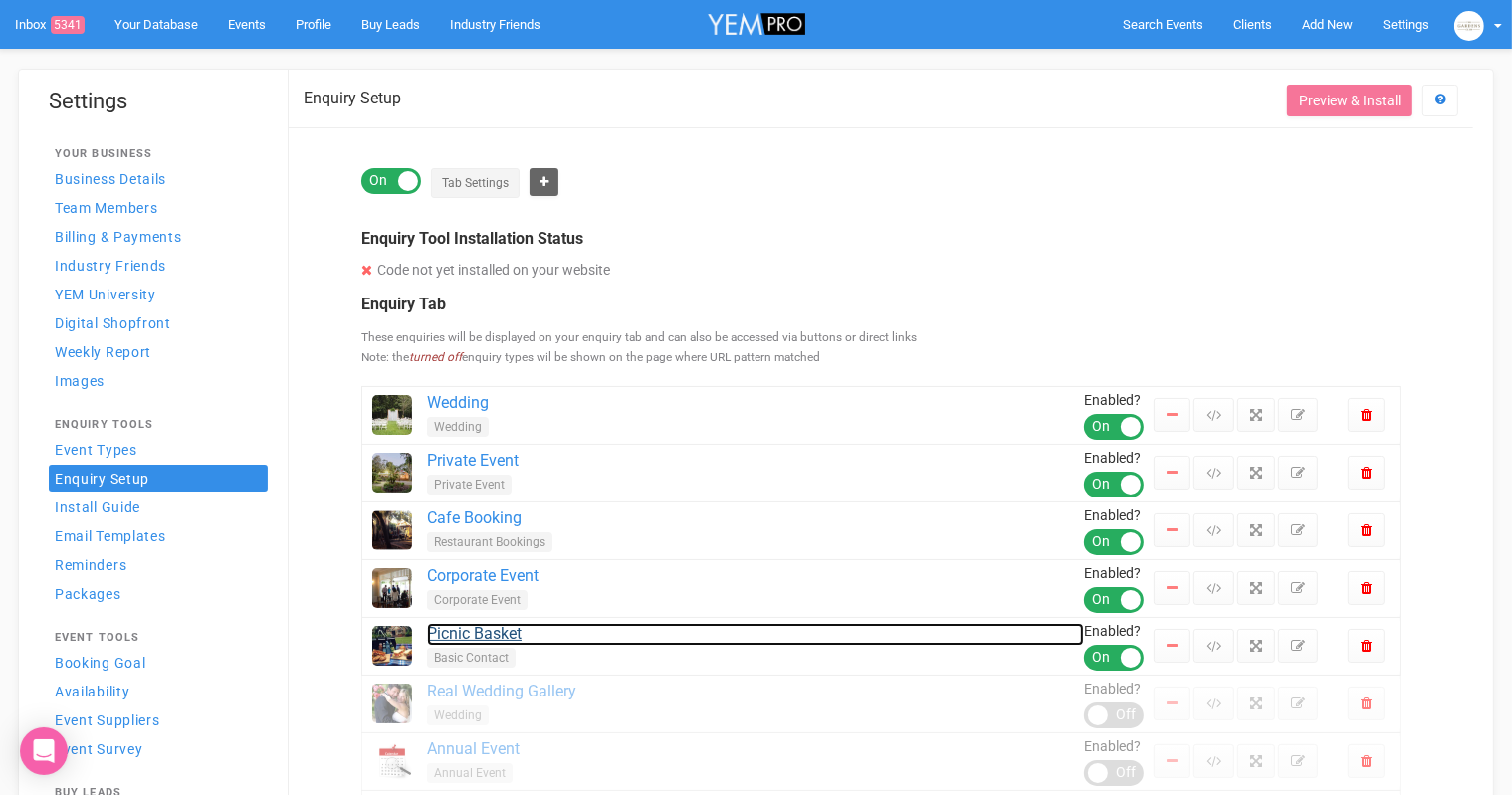 click on "Picnic Basket" at bounding box center (756, 634) 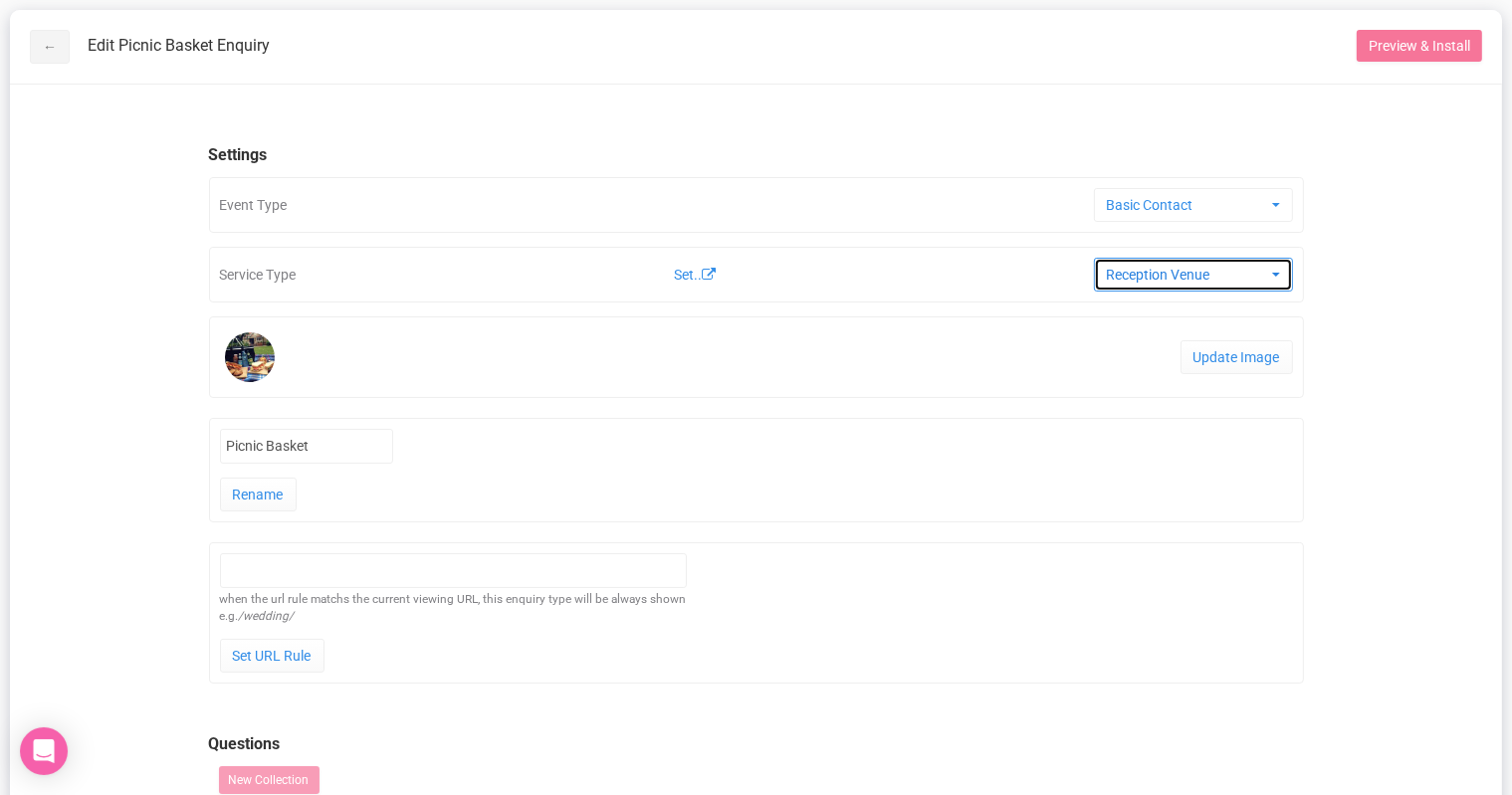 click on "Reception Venue" at bounding box center (1187, 275) 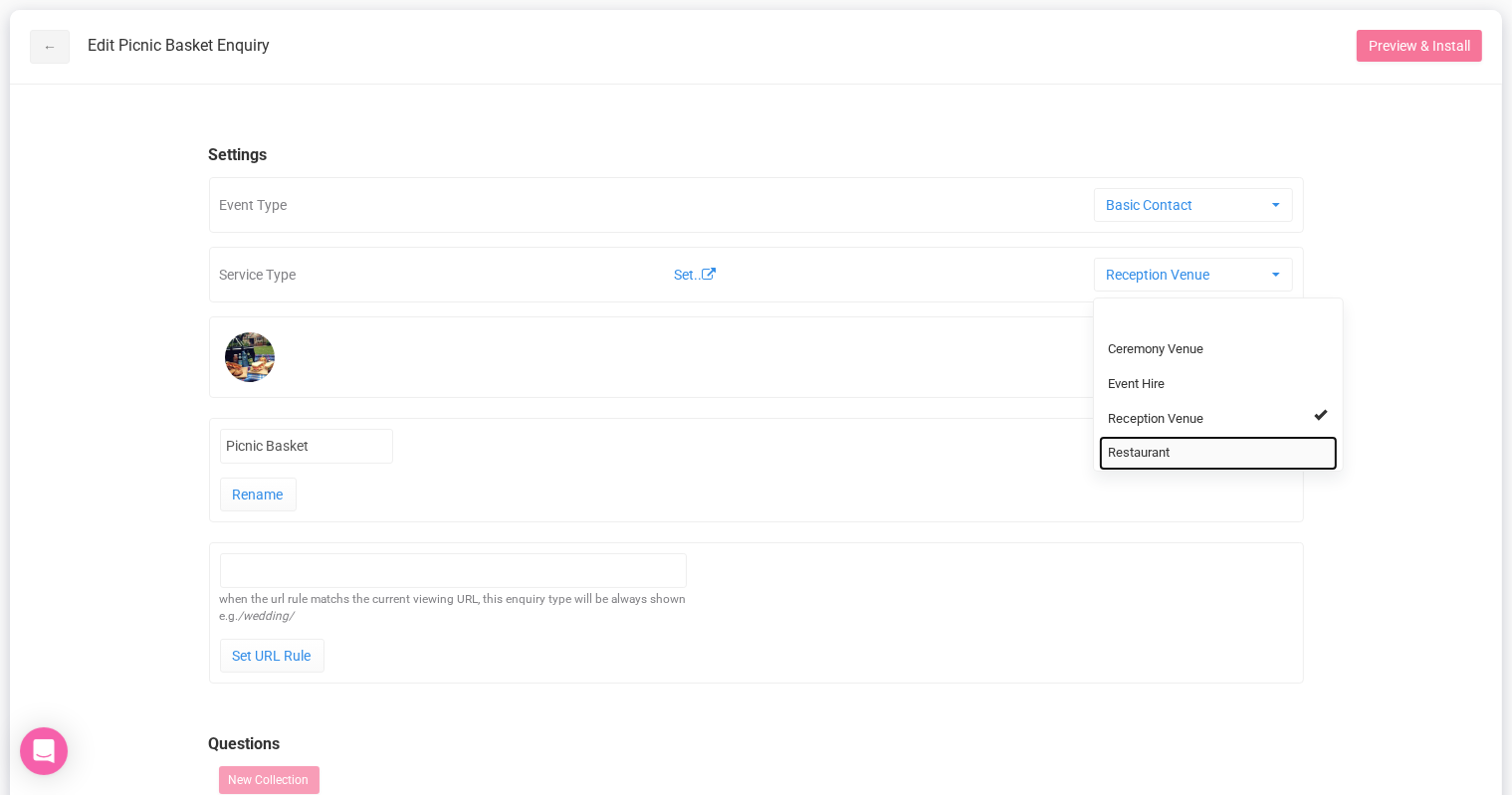 click on "Restaurant" at bounding box center (1218, 453) 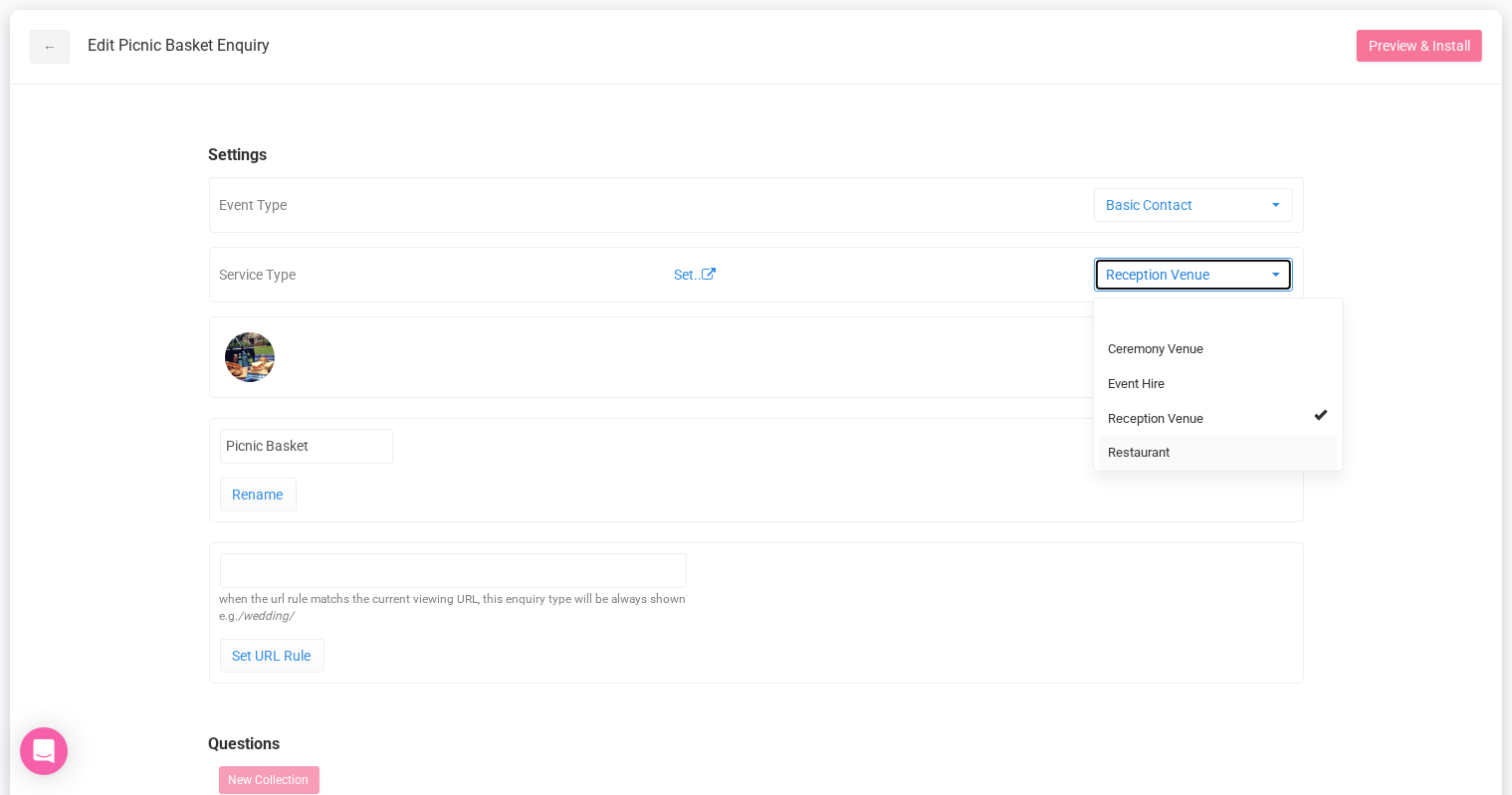 select on "98" 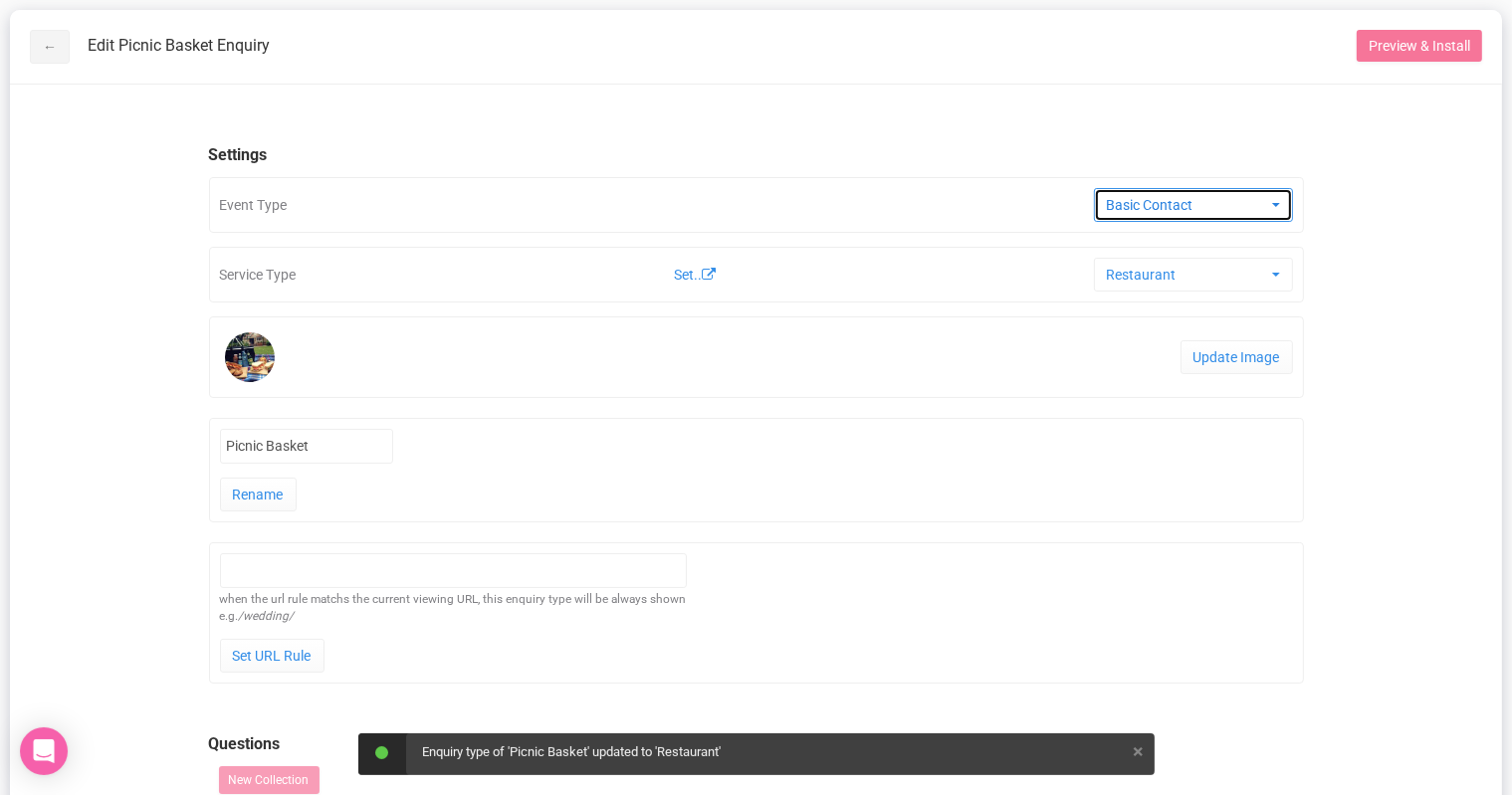 click on "Basic Contact" at bounding box center (1187, 205) 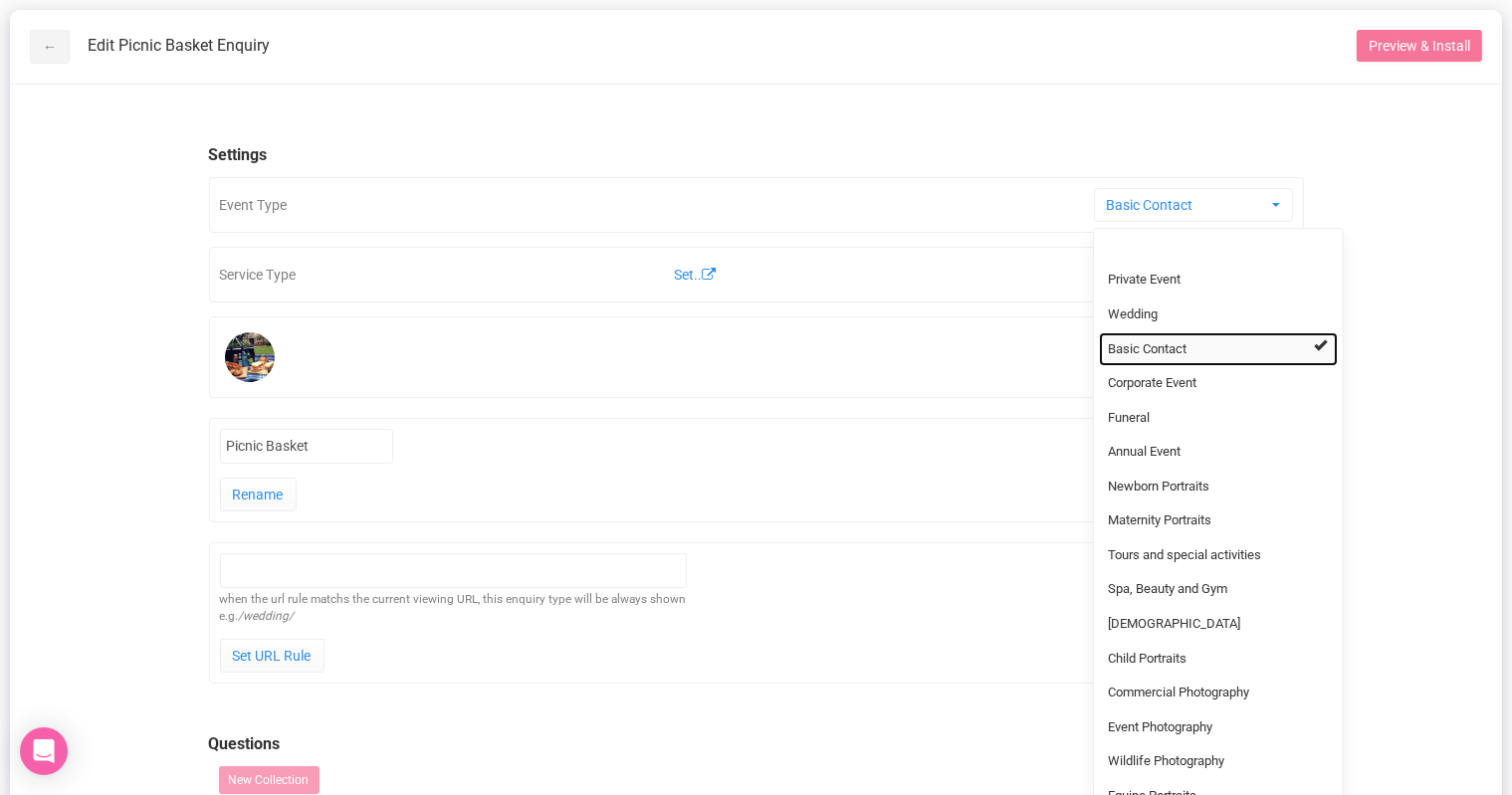 click on "Basic Contact" at bounding box center (1218, 349) 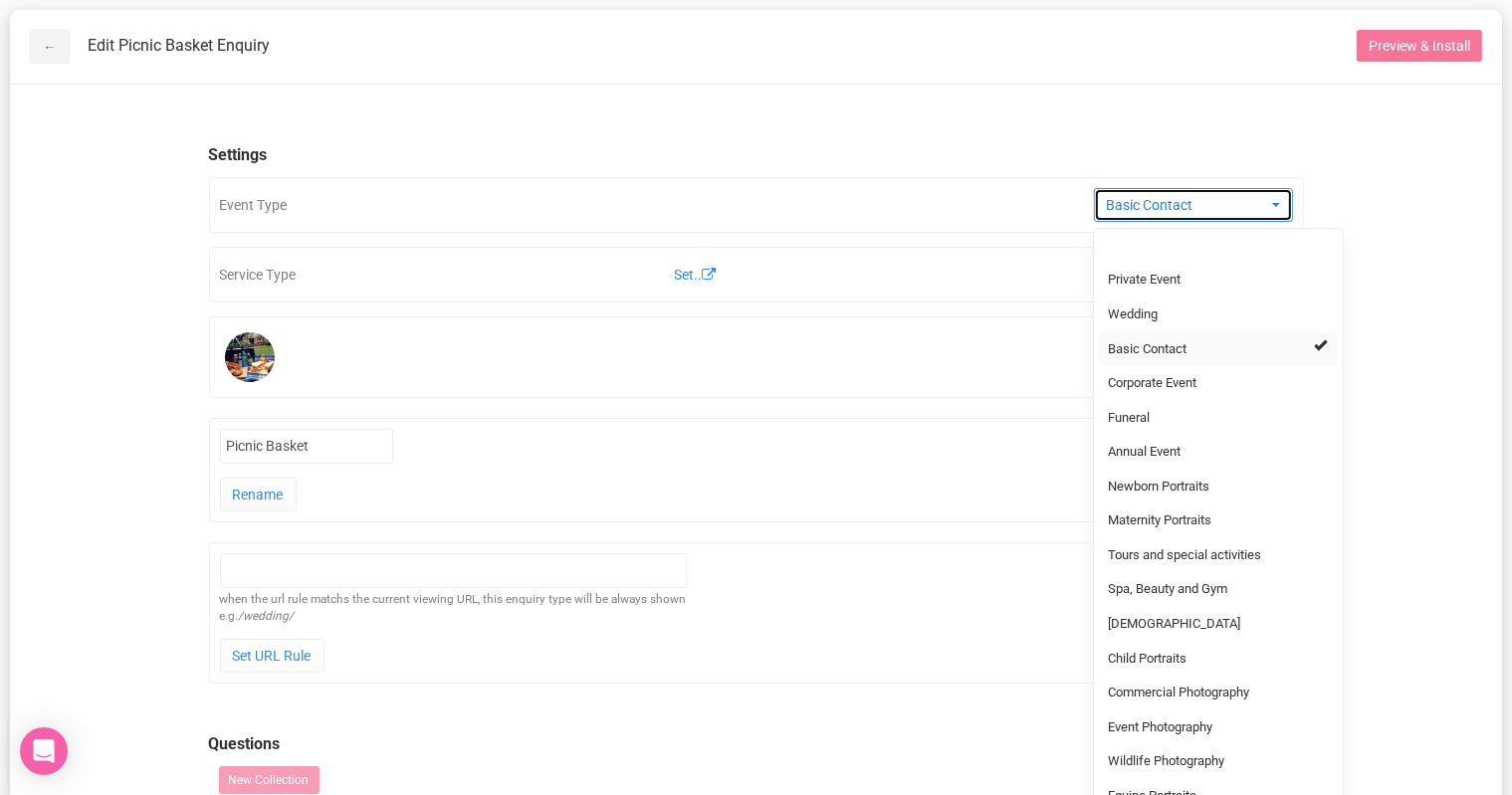 select on "55" 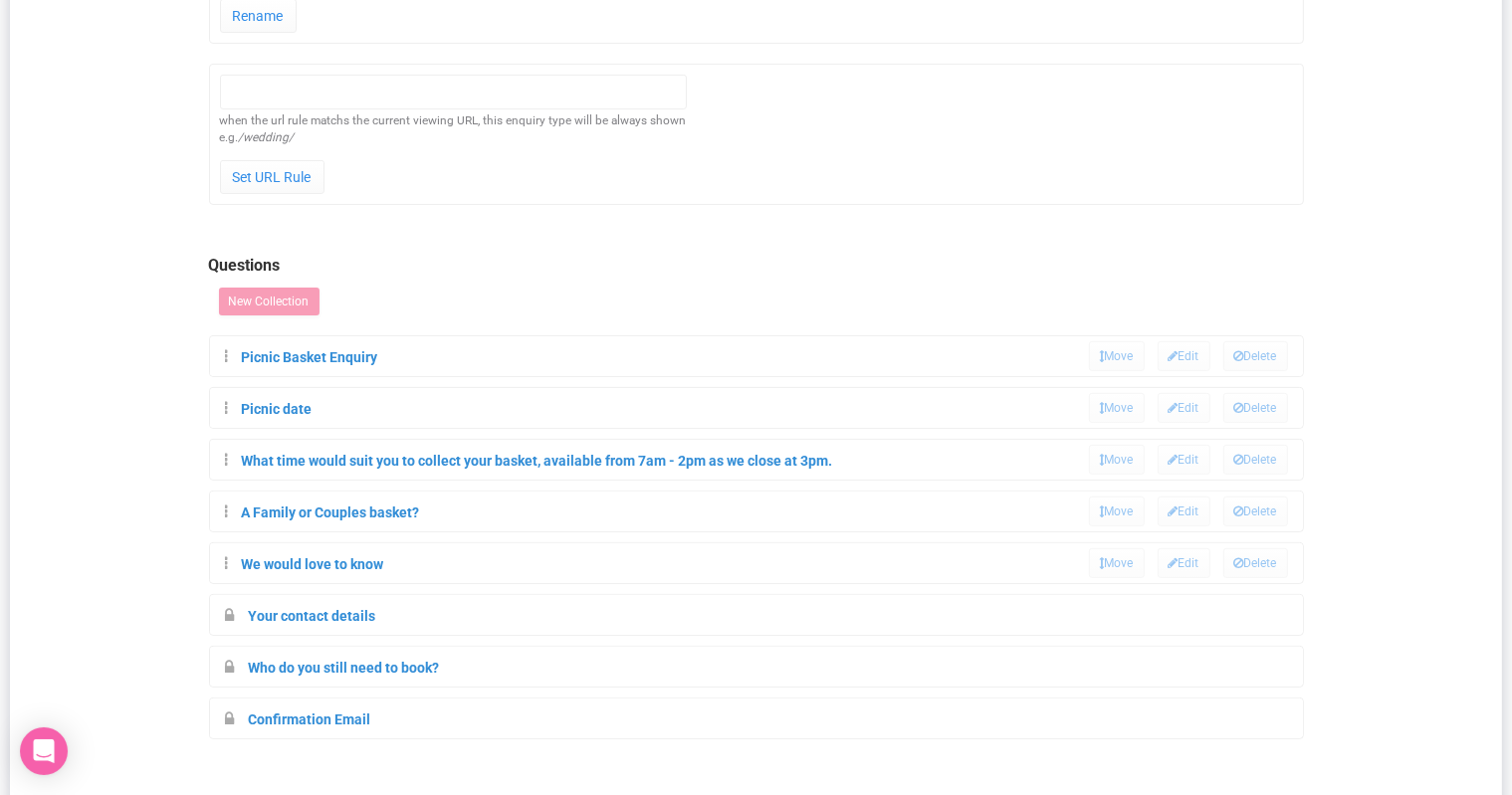 scroll, scrollTop: 486, scrollLeft: 0, axis: vertical 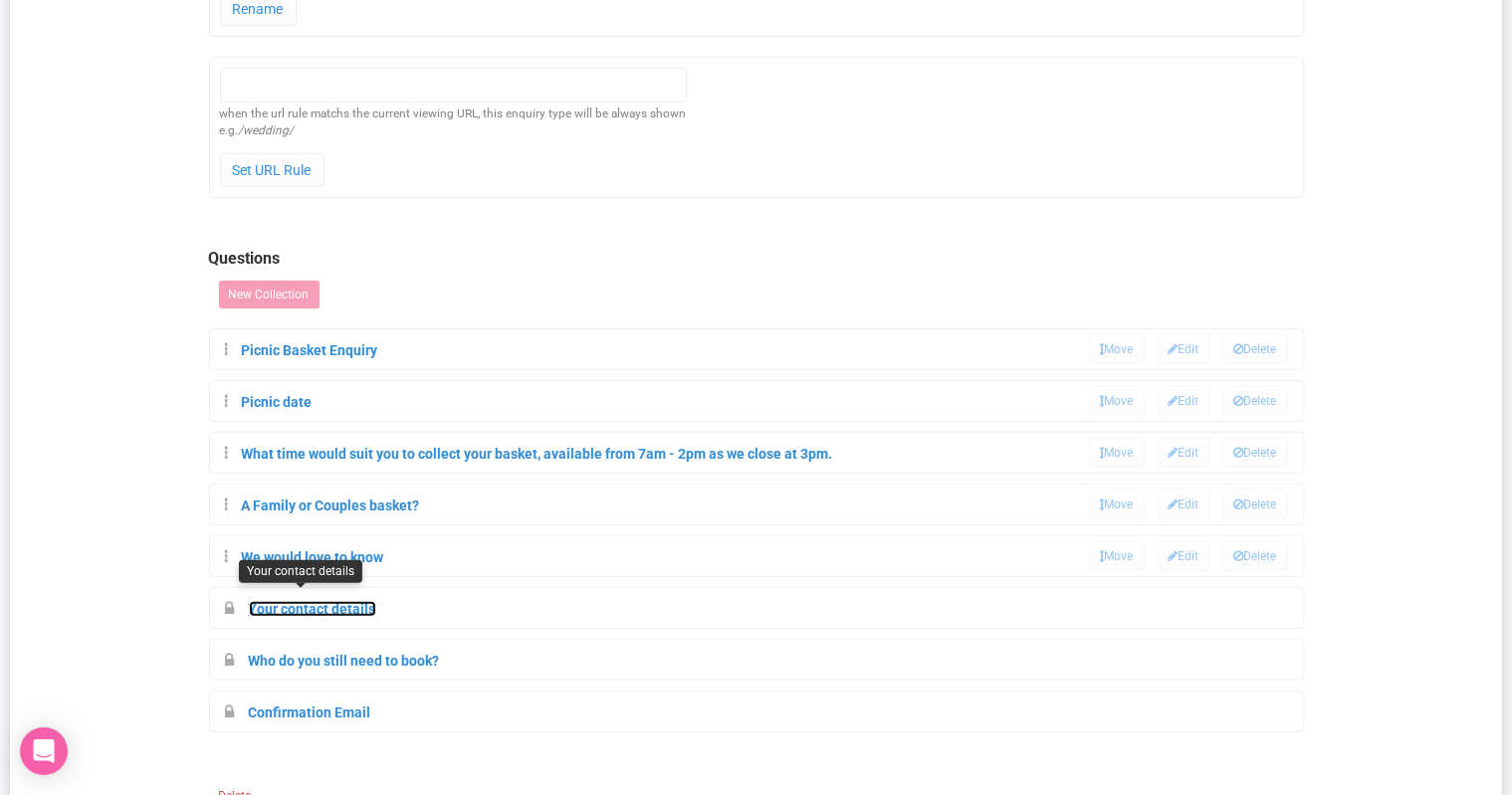 click on "Your contact details" at bounding box center [313, 609] 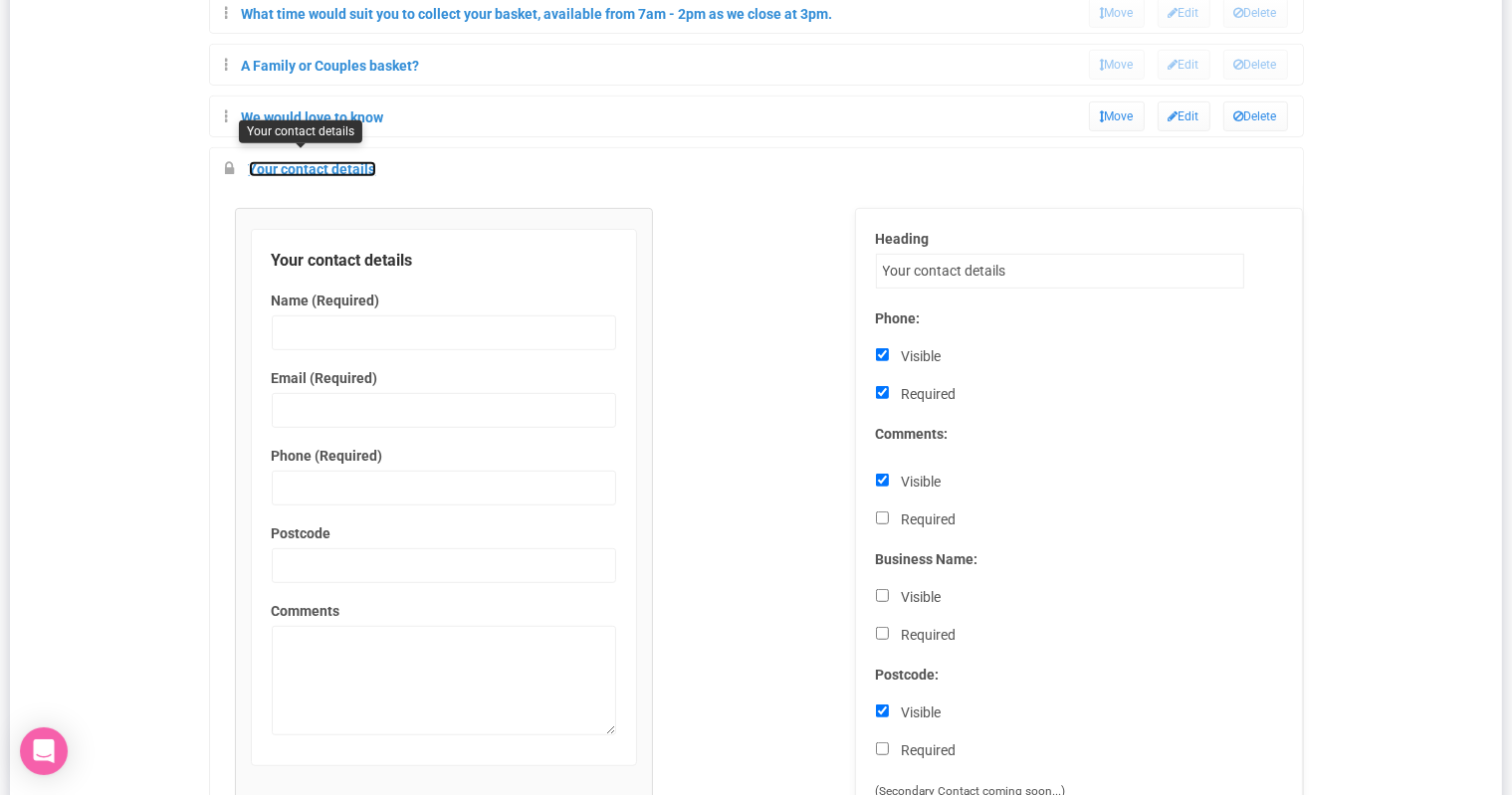 scroll, scrollTop: 929, scrollLeft: 0, axis: vertical 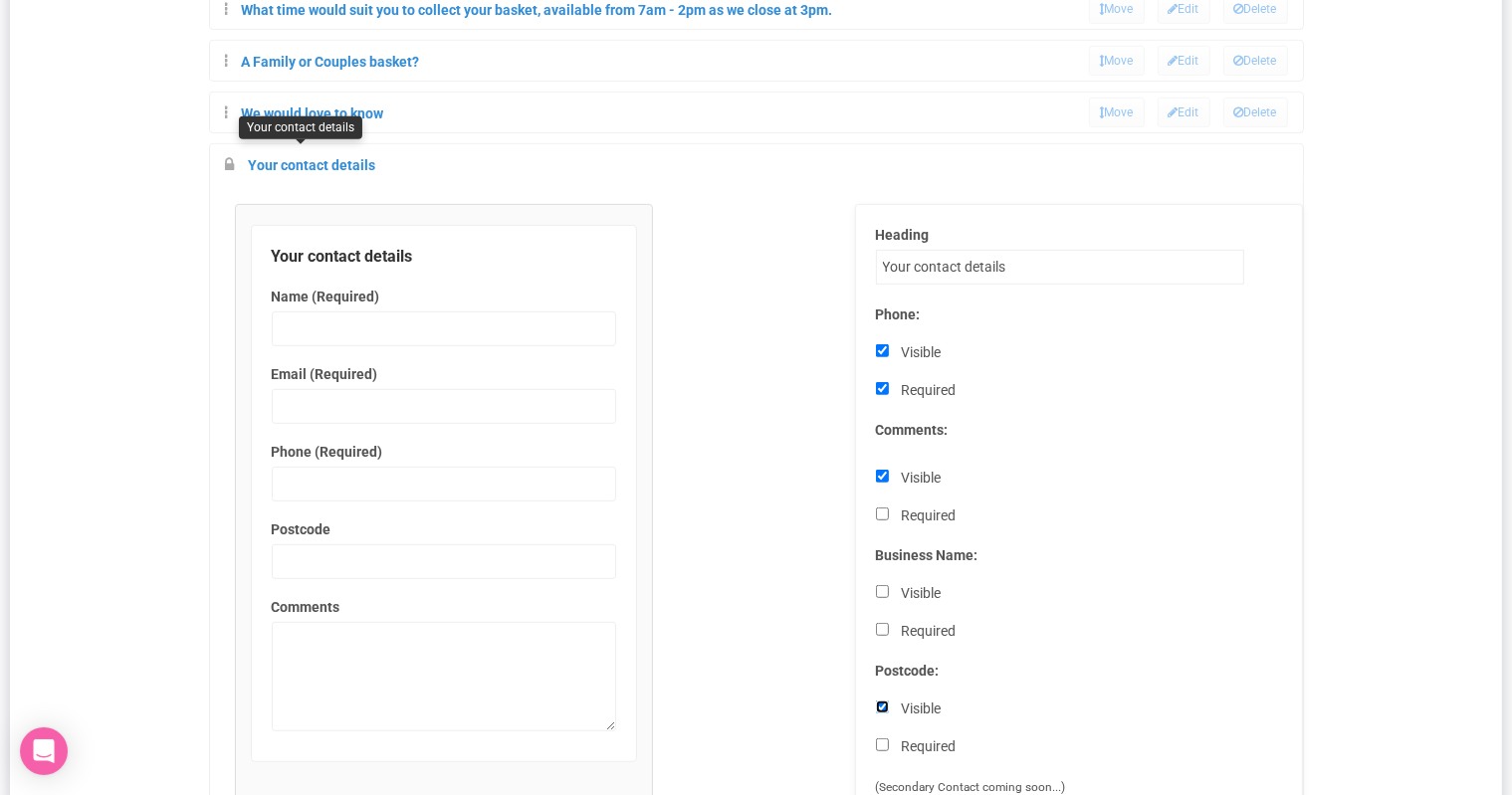 click on "Visible" at bounding box center [882, 706] 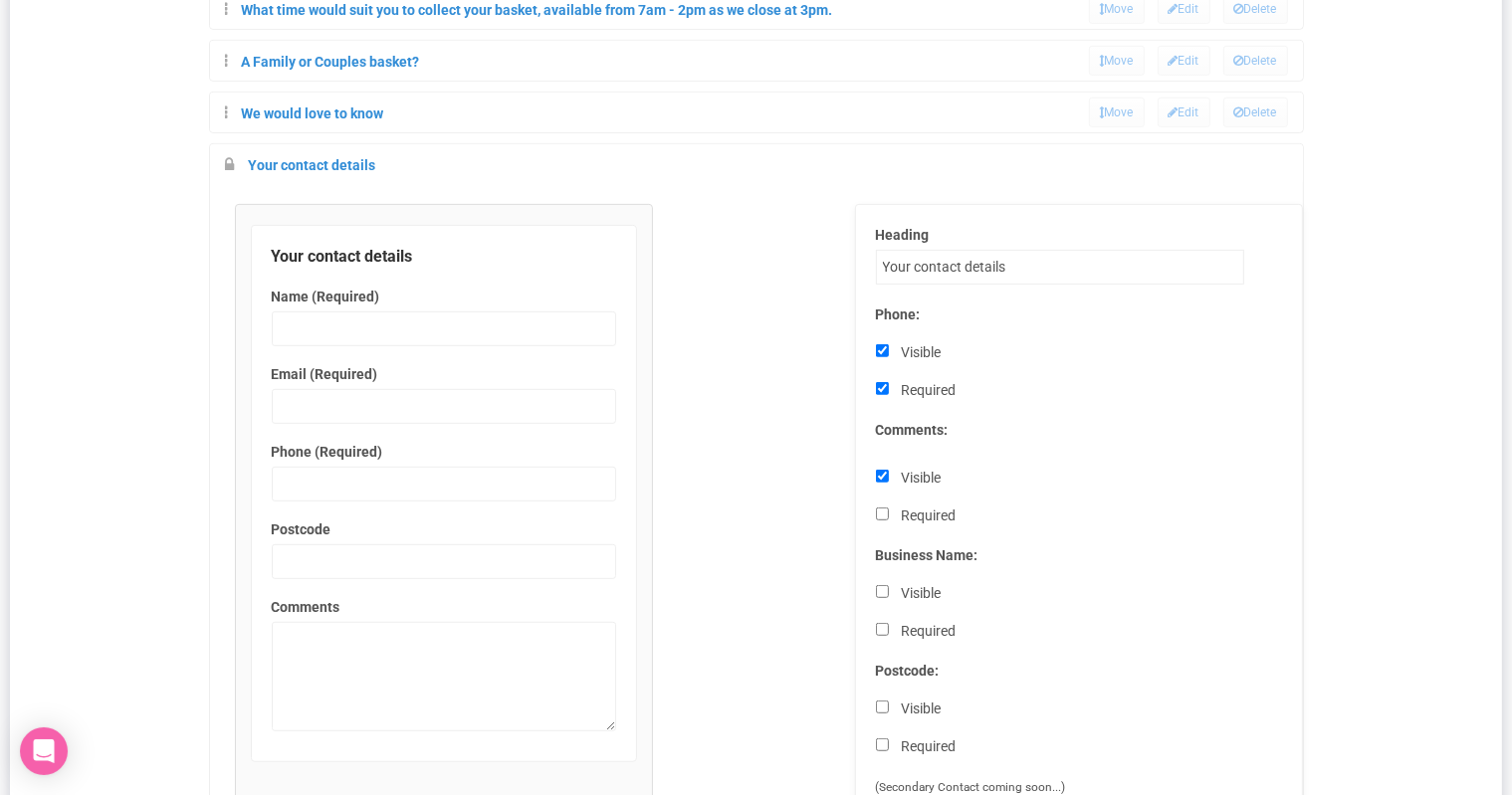 click on "Your contact details
Name (Required)
* Please fill out this field
Email (Required)
* Please fill out this field
Phone (Required)
* Please fill out this field
Postcode
* Please fill out this field
Comments
* Please fill out this field
Heading
Your contact details
Phone:
Visible
Required
Comments:
Visible
Required
Business Name:
Visible
Required" at bounding box center (756, 543) 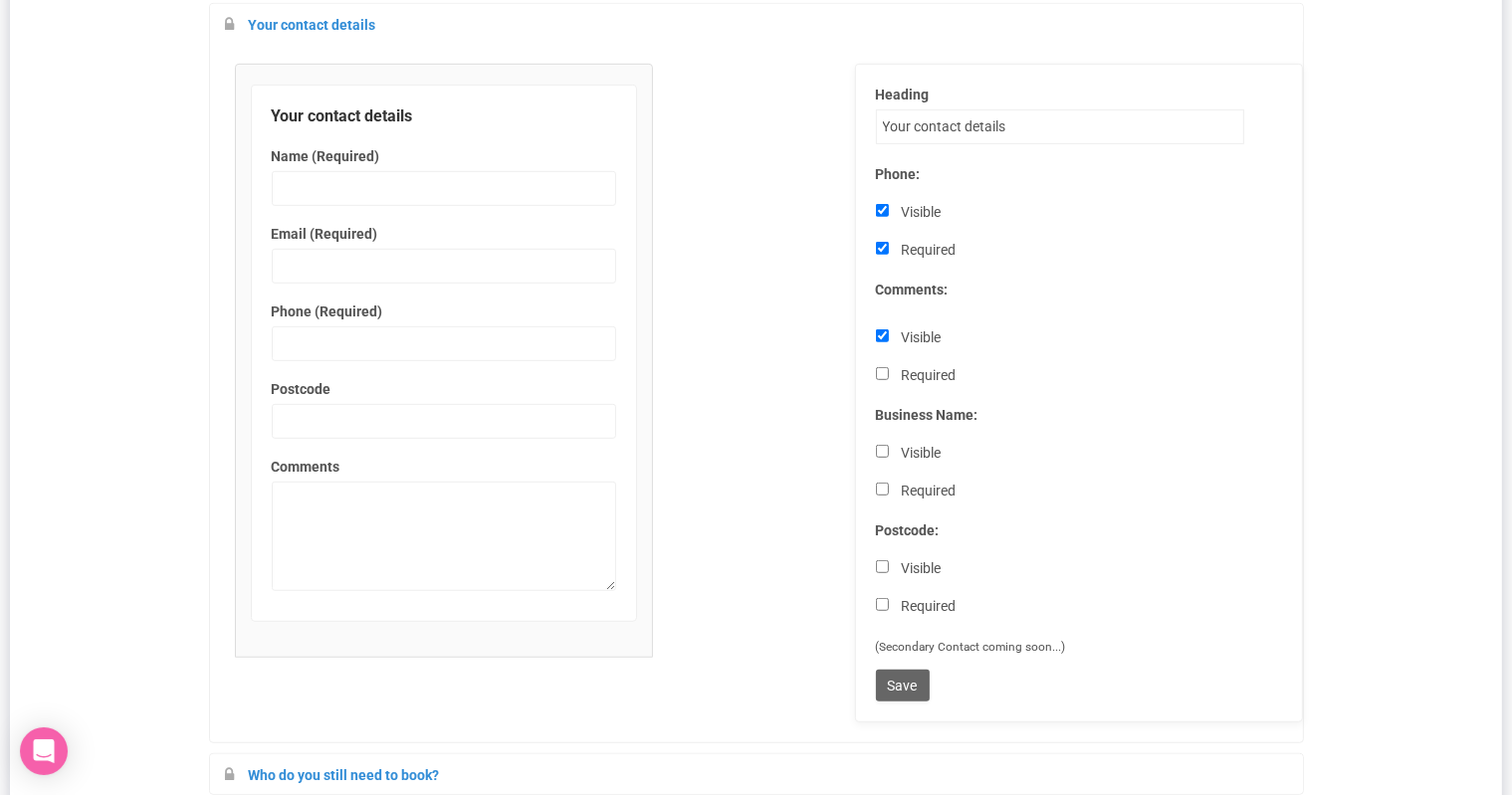 scroll, scrollTop: 1106, scrollLeft: 0, axis: vertical 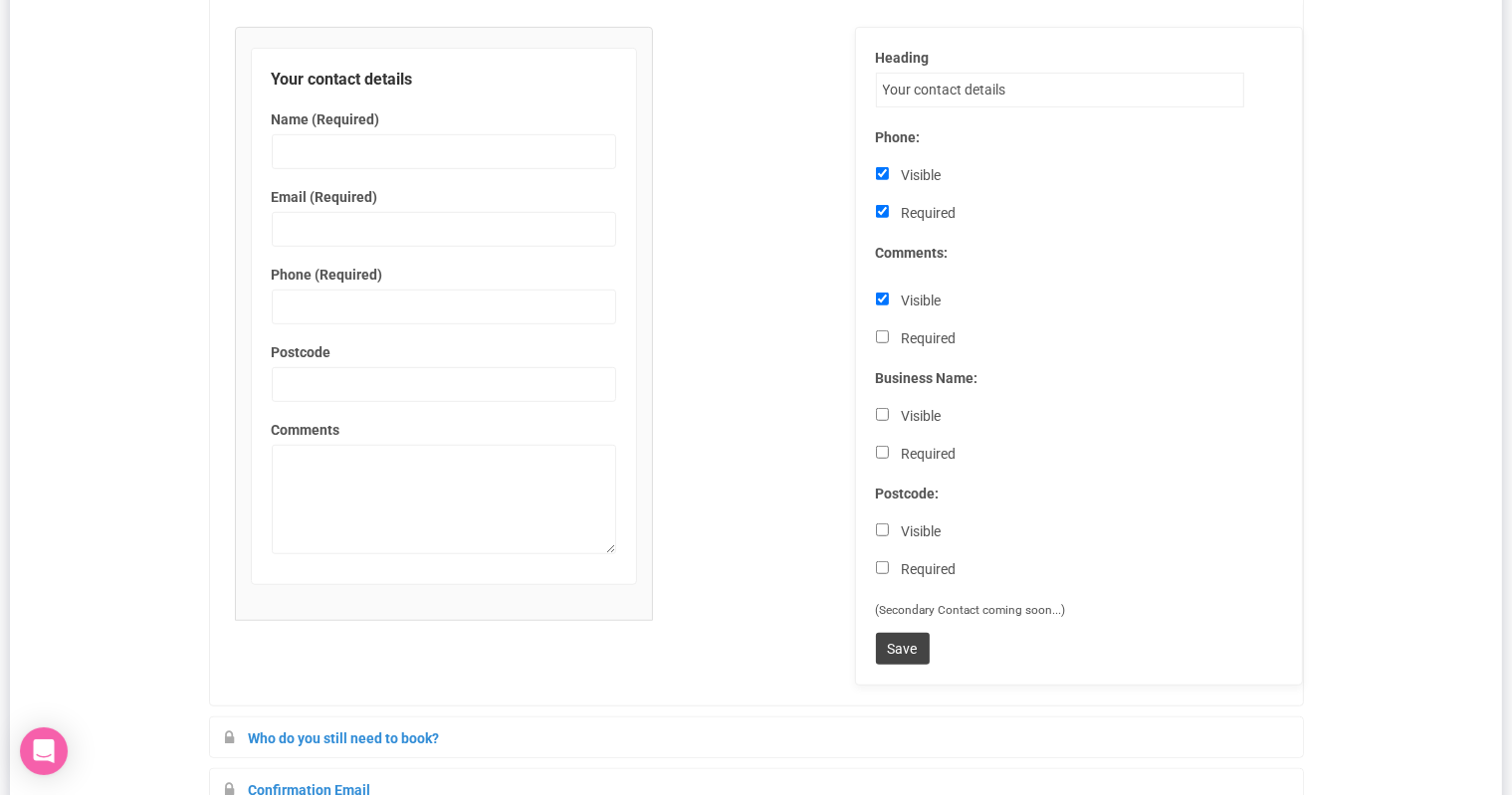 click on "Save" at bounding box center [903, 649] 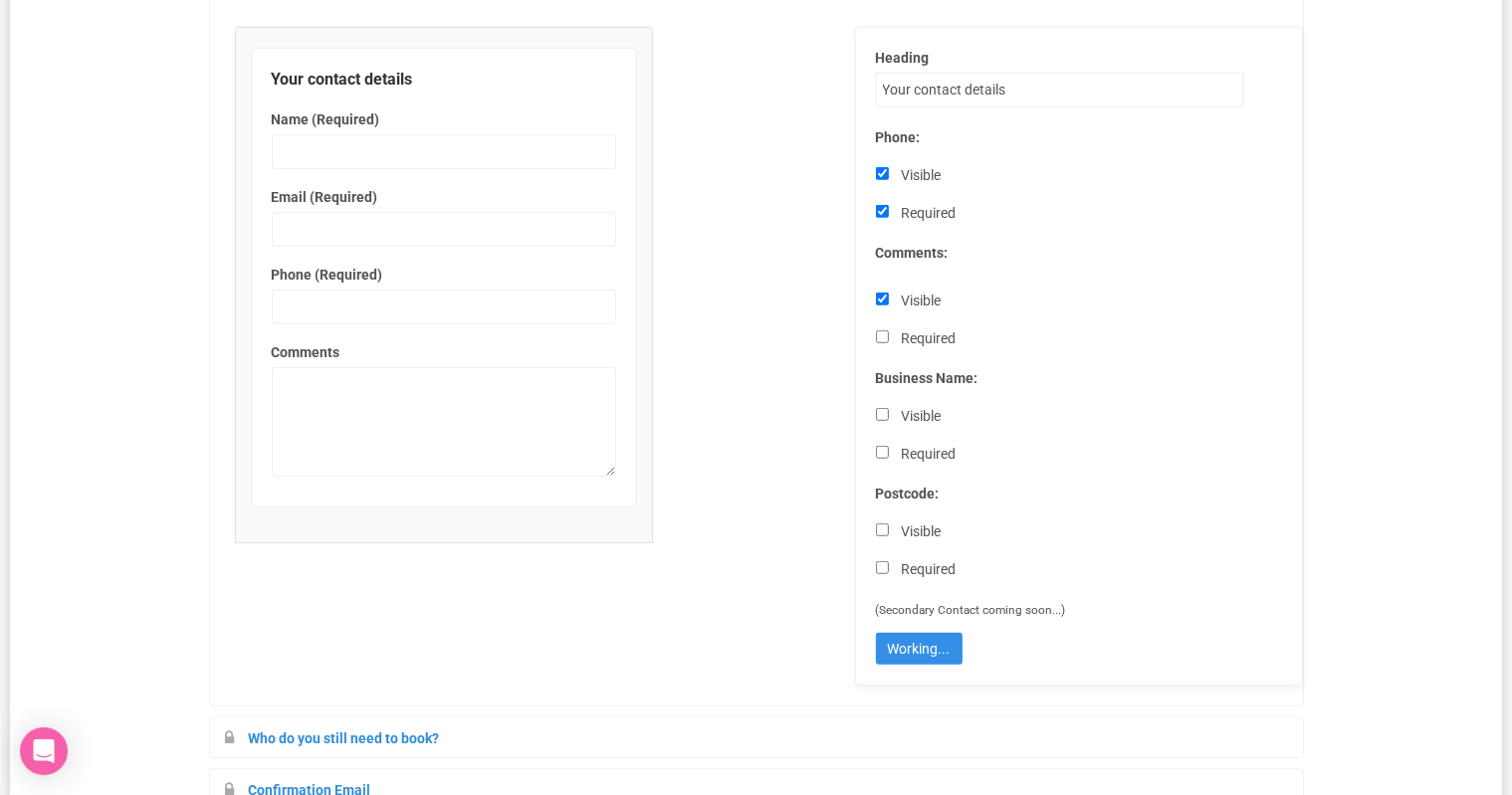 type on "Save" 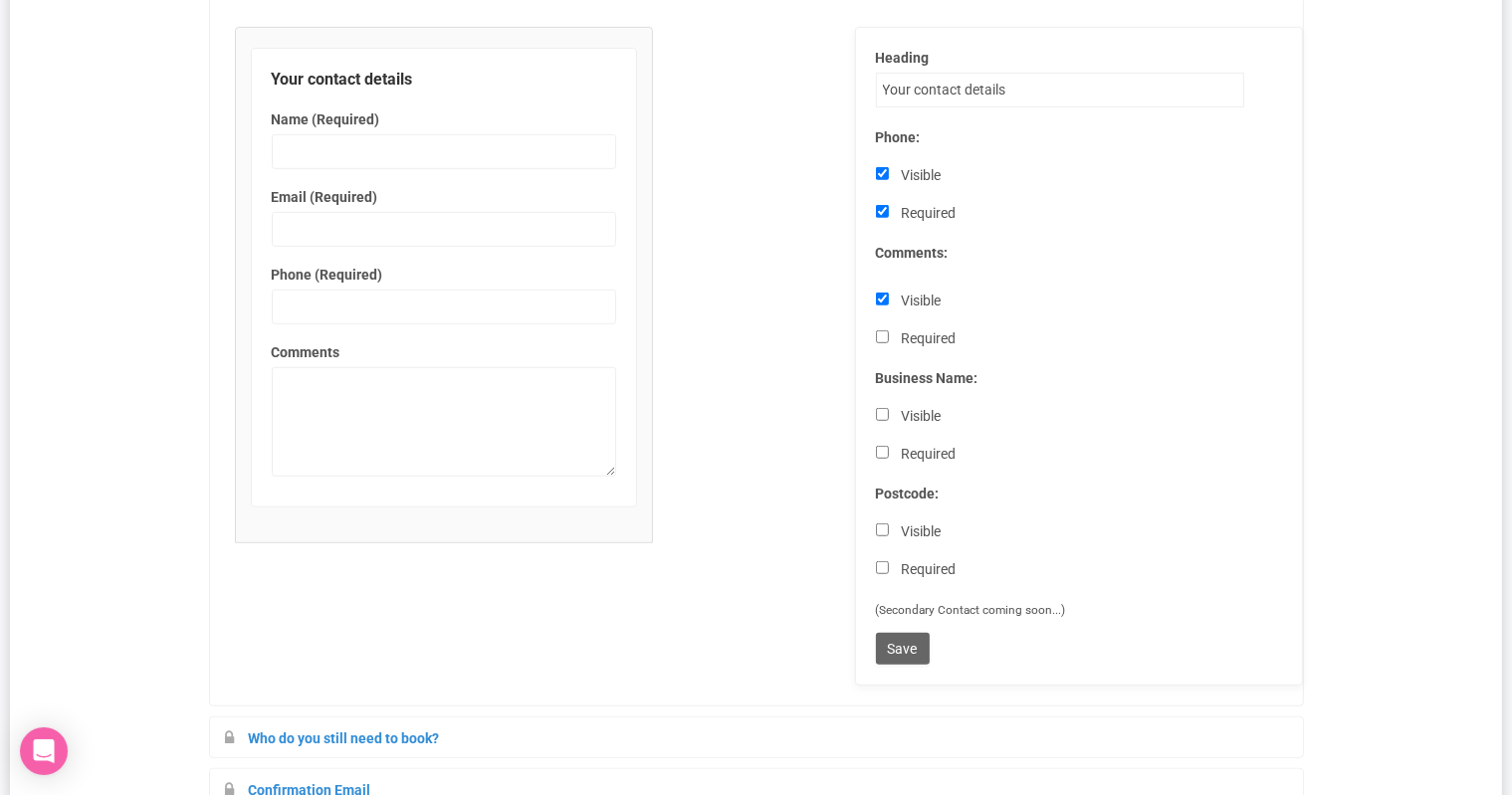 scroll, scrollTop: 0, scrollLeft: 0, axis: both 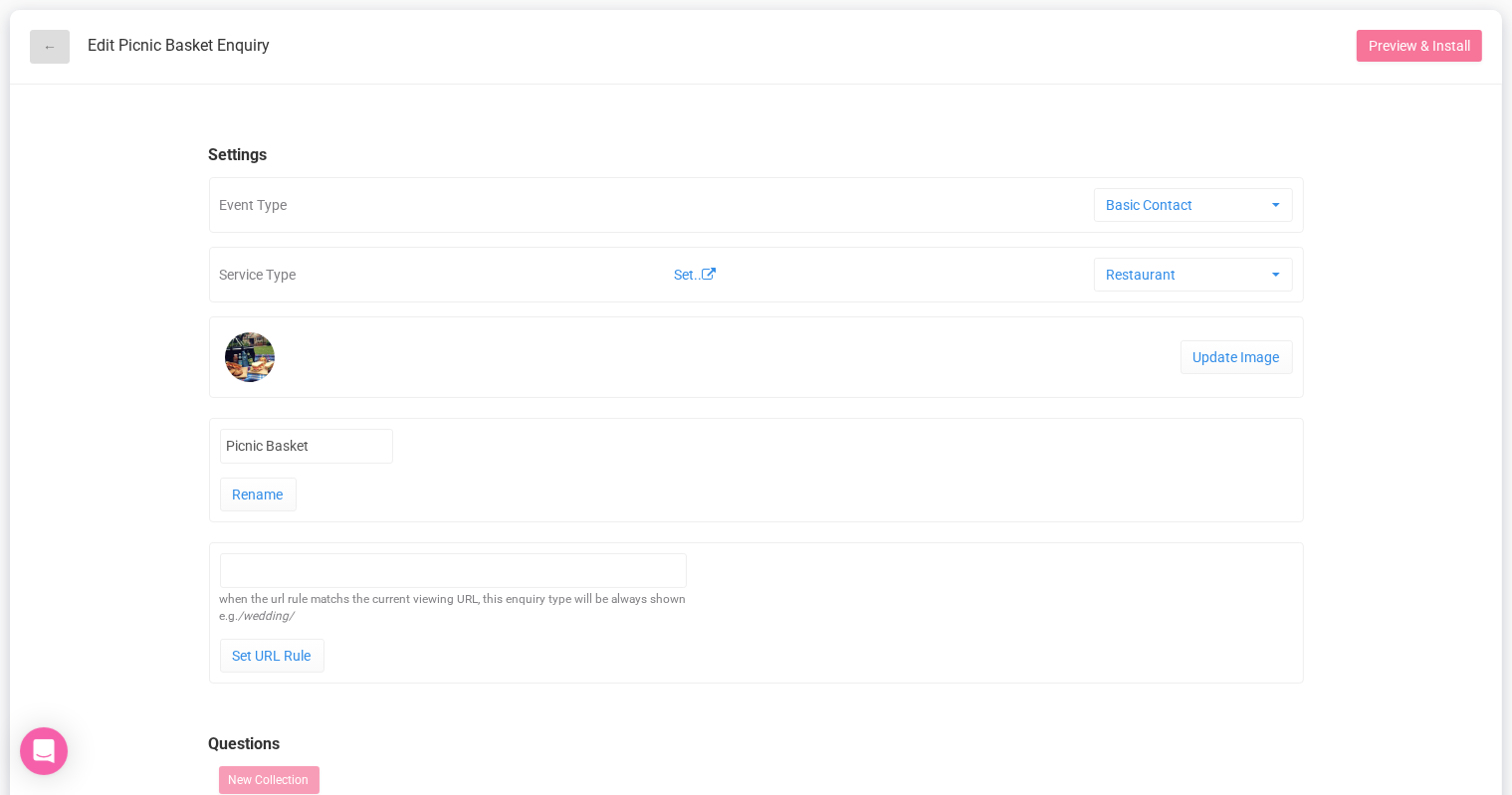 click on "←" at bounding box center [50, 47] 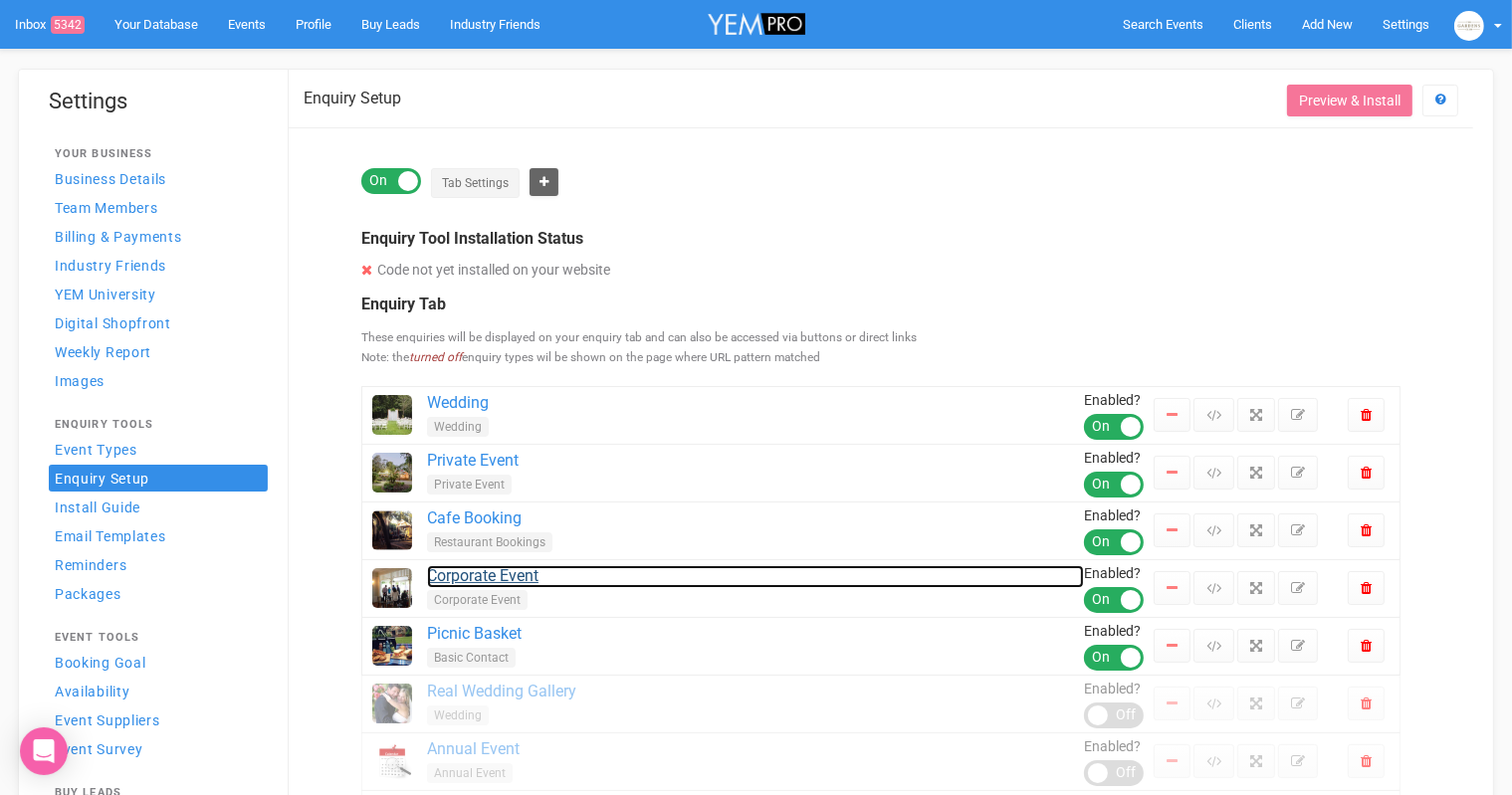 click on "Corporate Event" at bounding box center (756, 576) 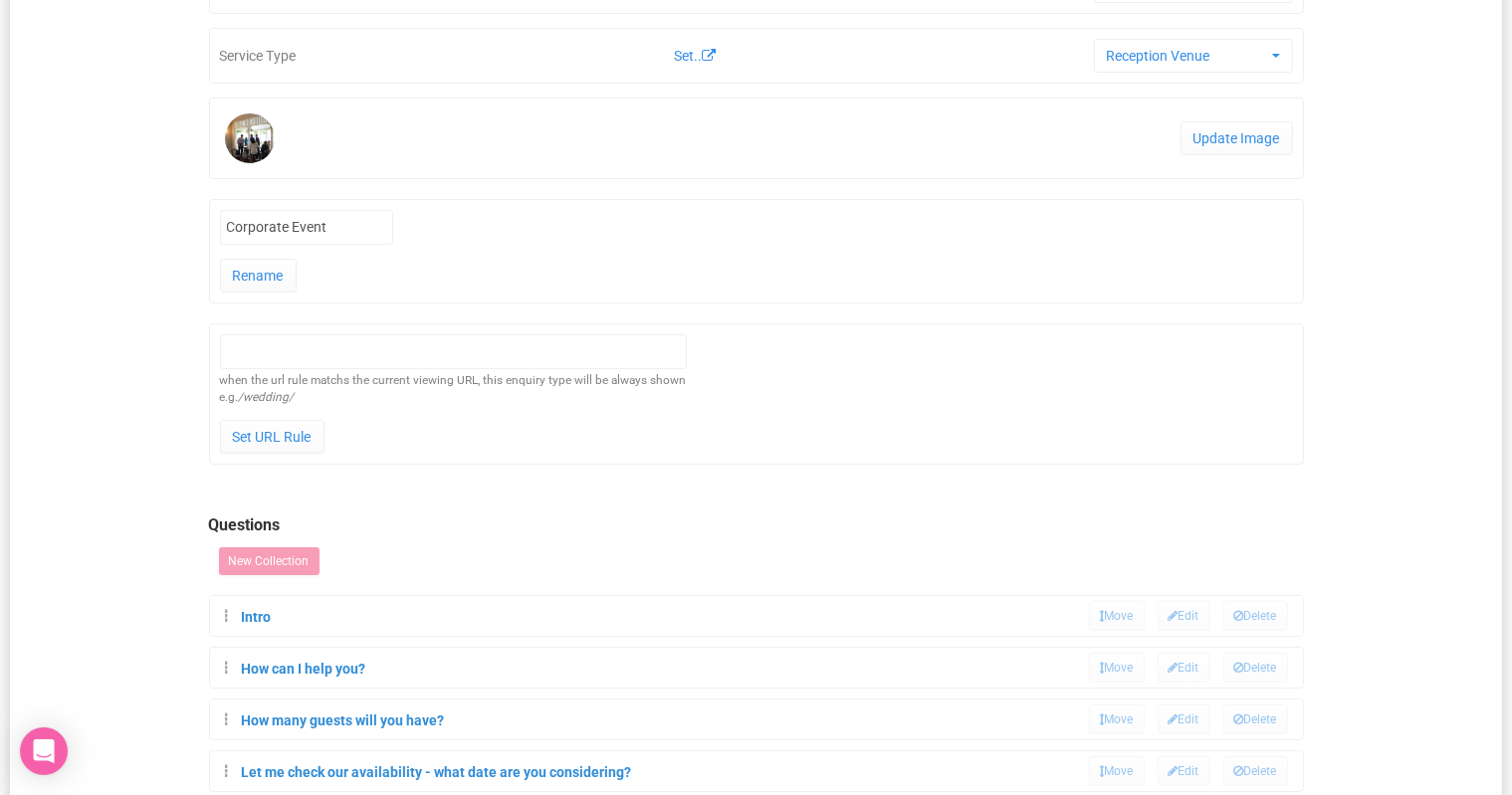 scroll, scrollTop: 637, scrollLeft: 0, axis: vertical 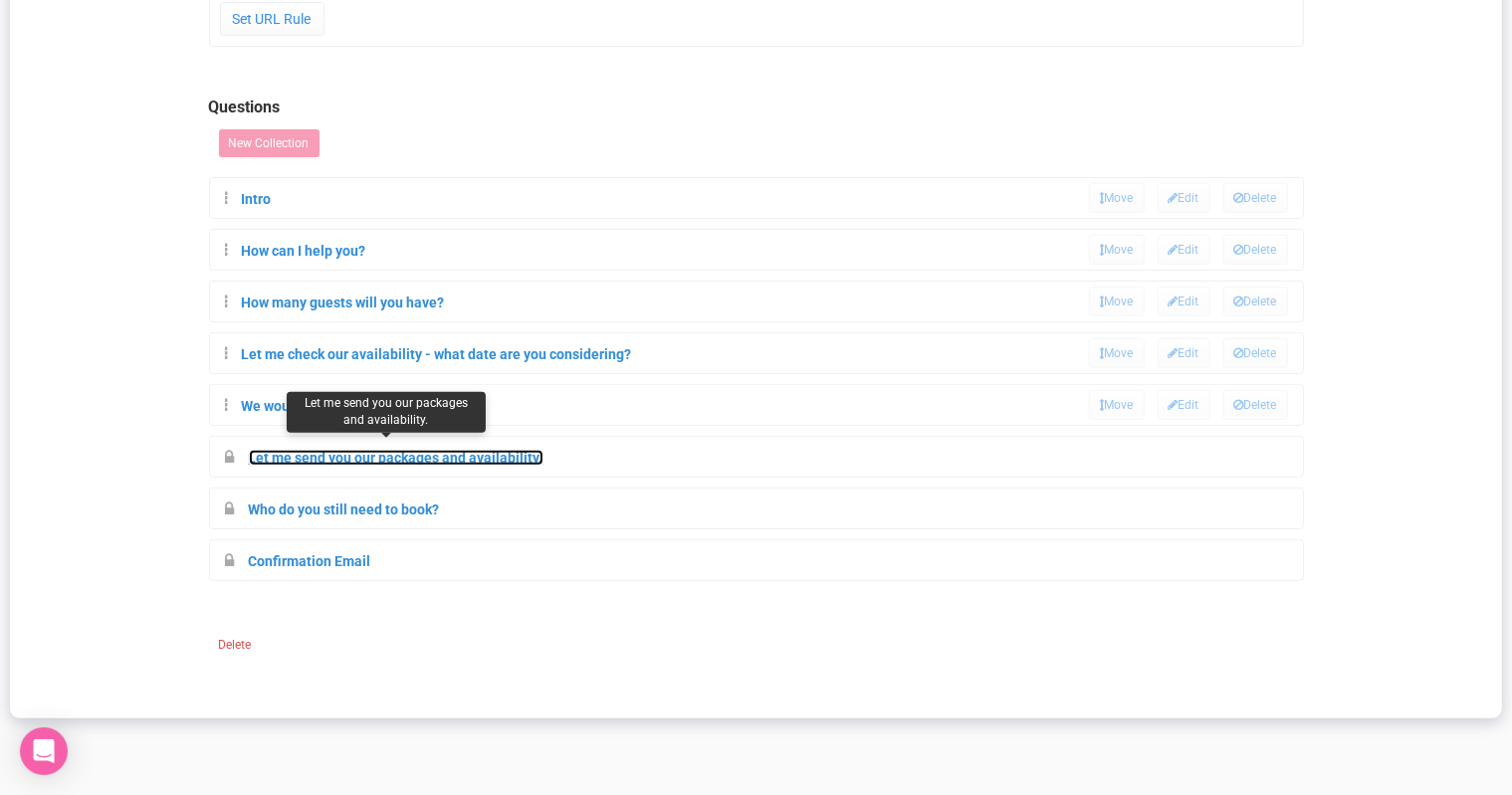 click on "Let me send you our packages and availability." at bounding box center [396, 458] 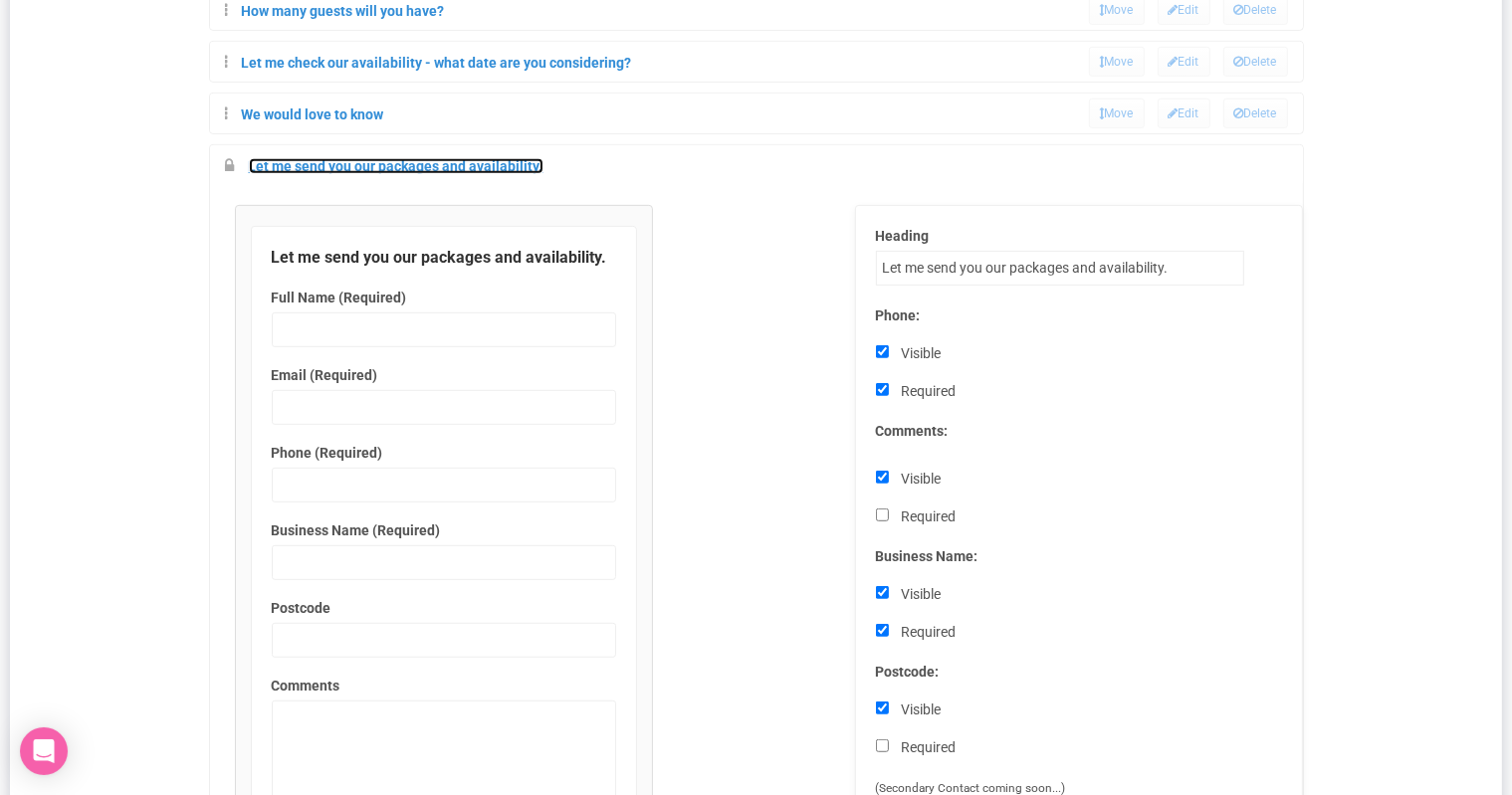 scroll, scrollTop: 929, scrollLeft: 0, axis: vertical 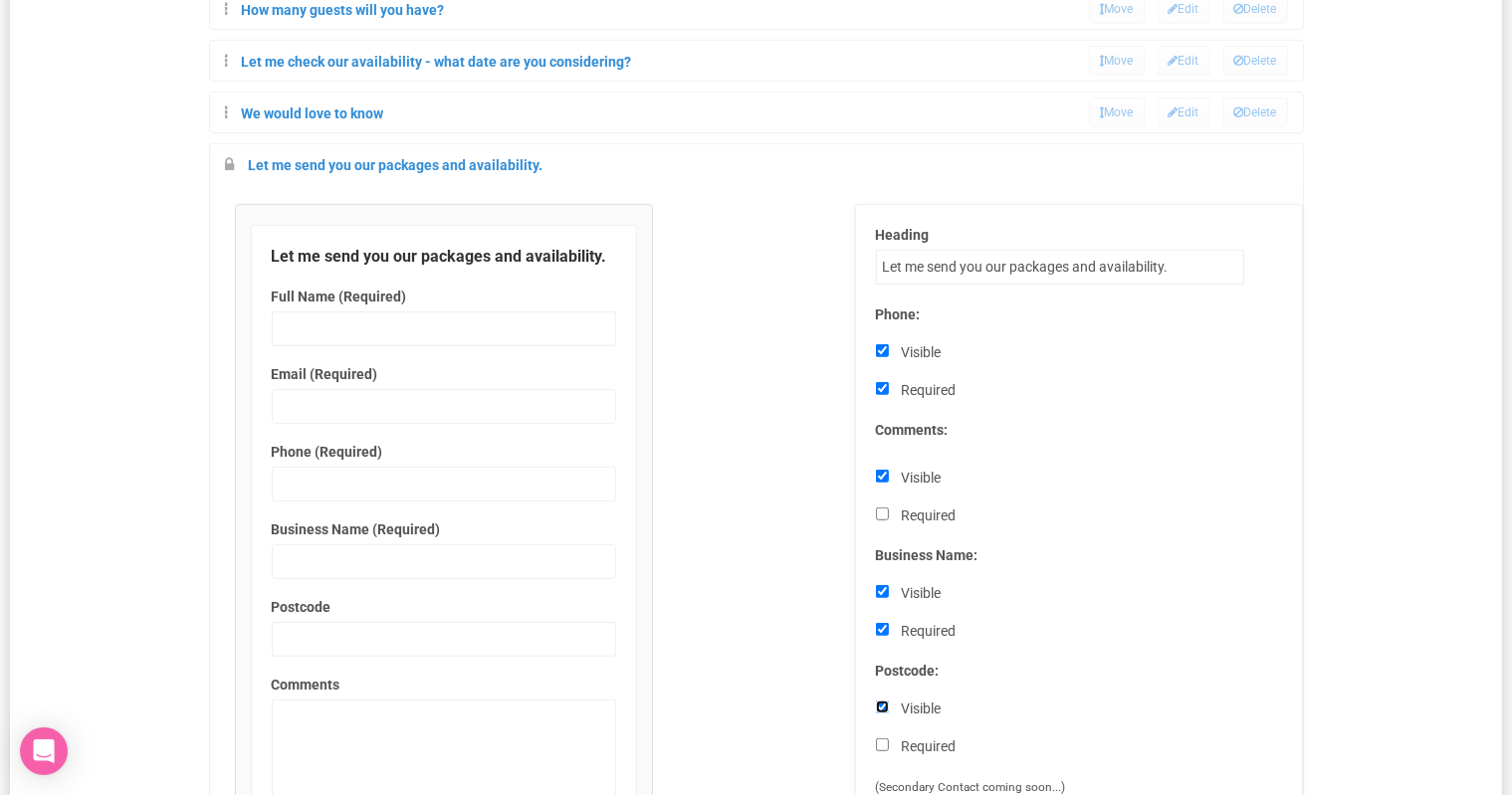 click on "Visible" at bounding box center (882, 706) 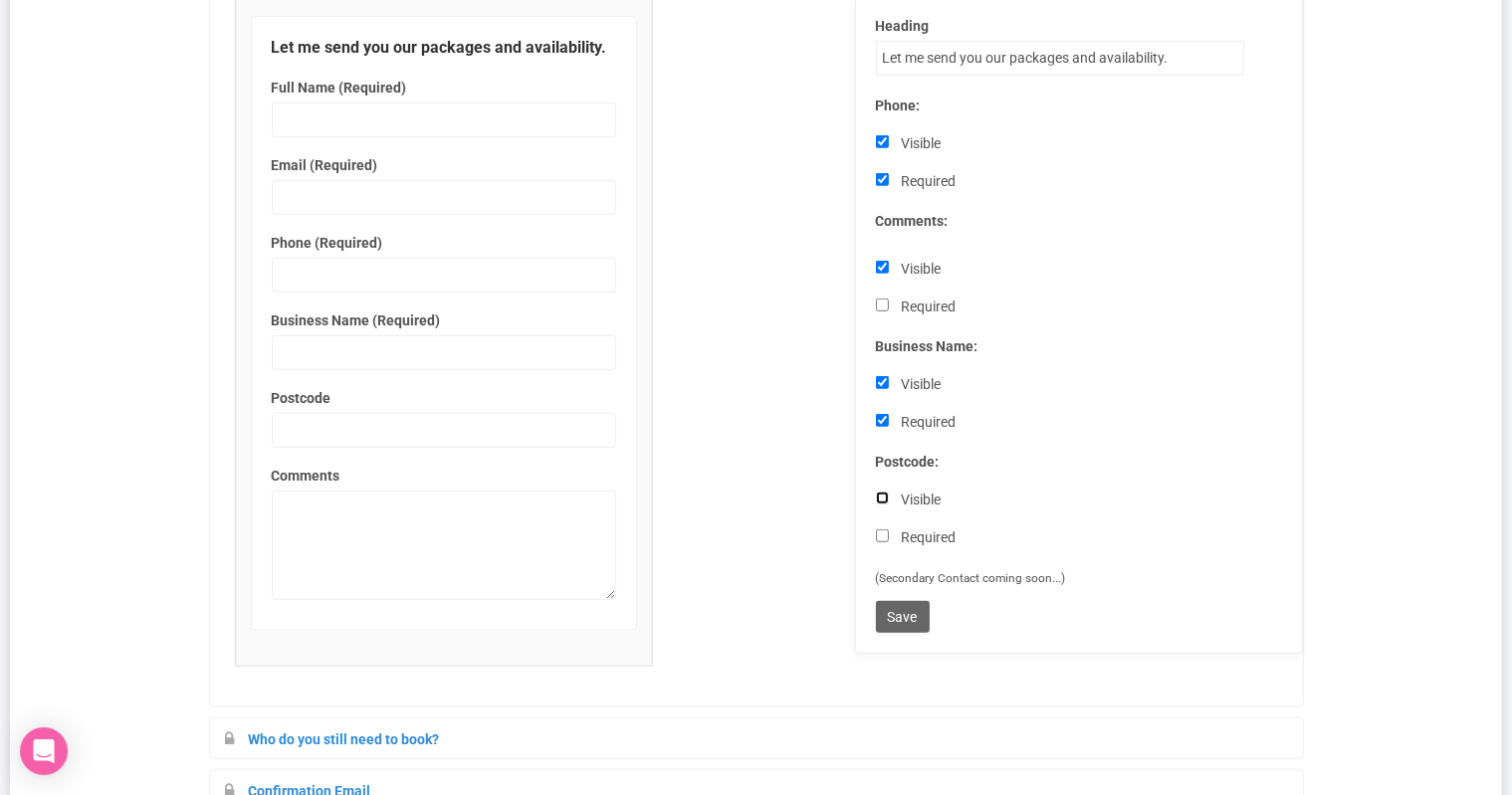scroll, scrollTop: 1144, scrollLeft: 0, axis: vertical 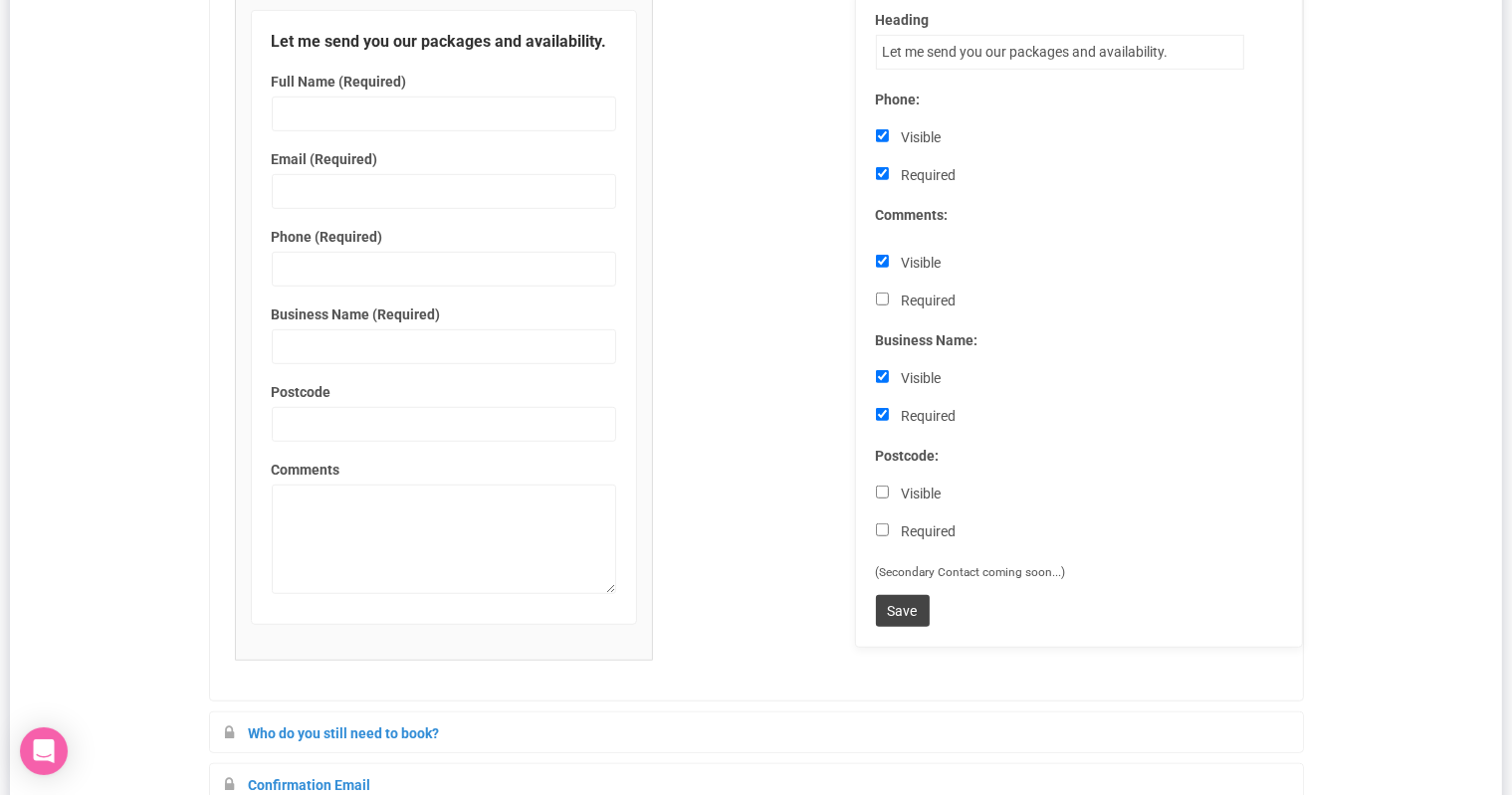 click on "Save" at bounding box center (903, 611) 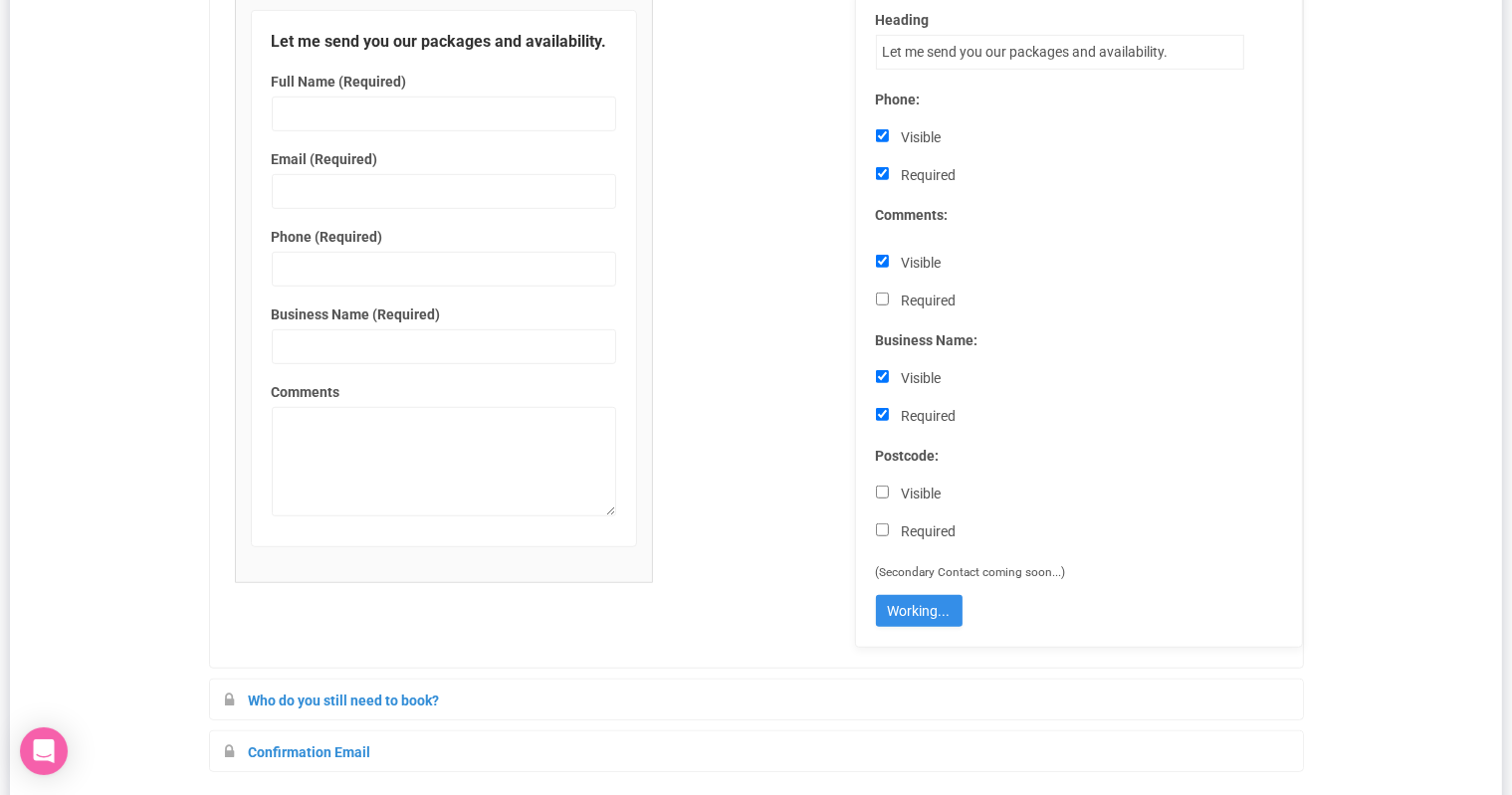 type on "Save" 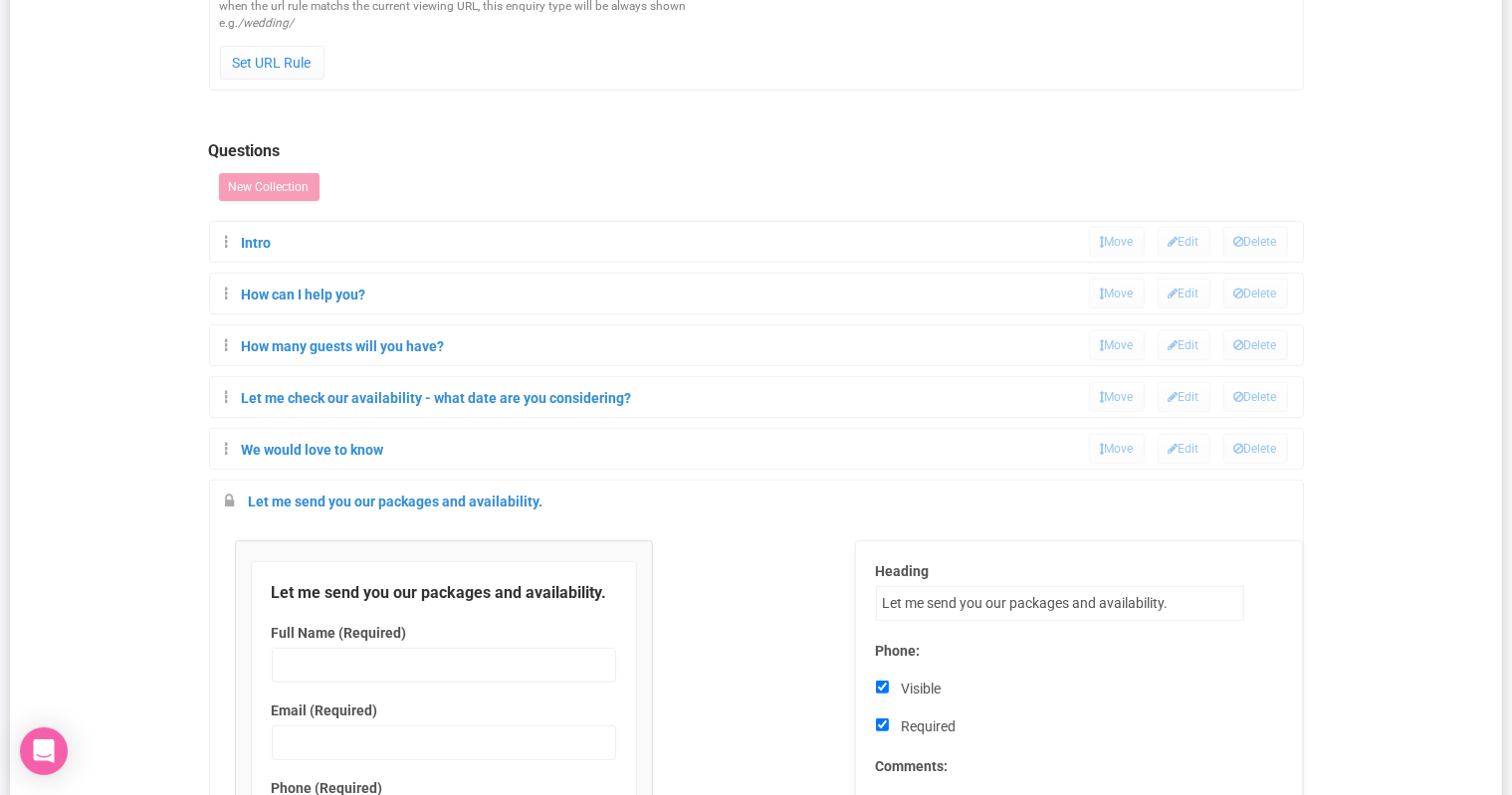 scroll, scrollTop: 0, scrollLeft: 0, axis: both 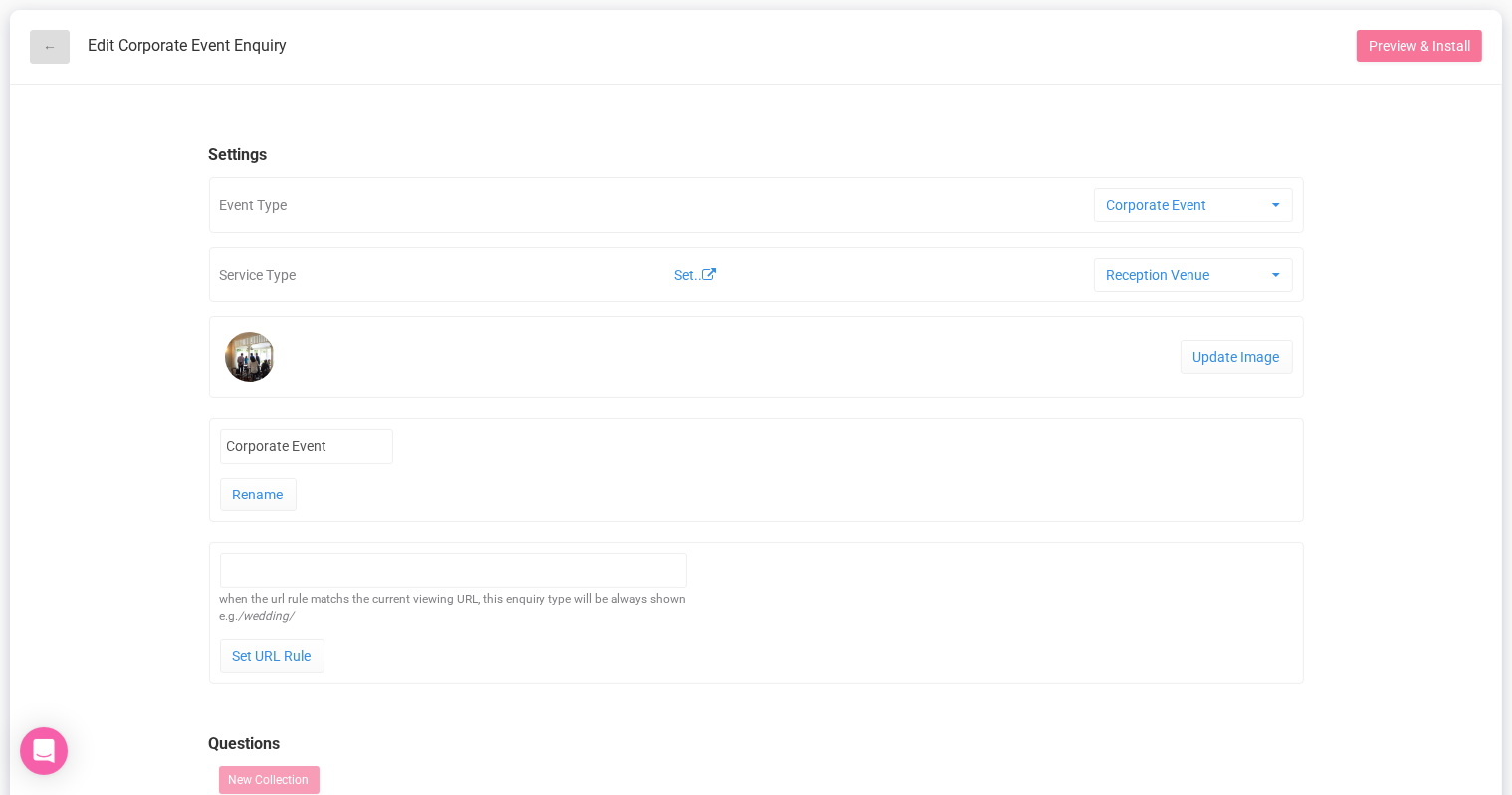 click on "←" at bounding box center (50, 47) 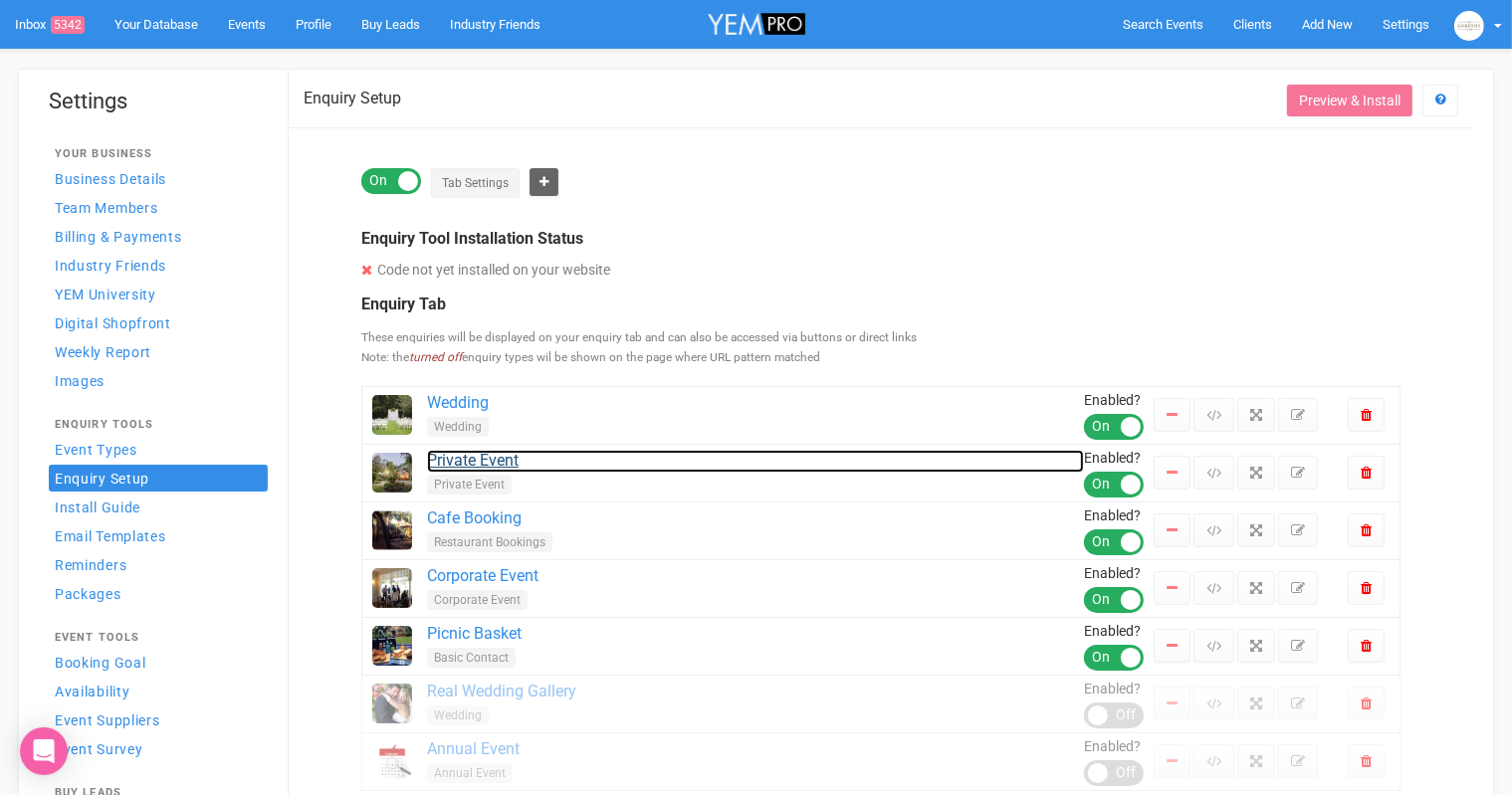 click on "Private Event" at bounding box center [756, 461] 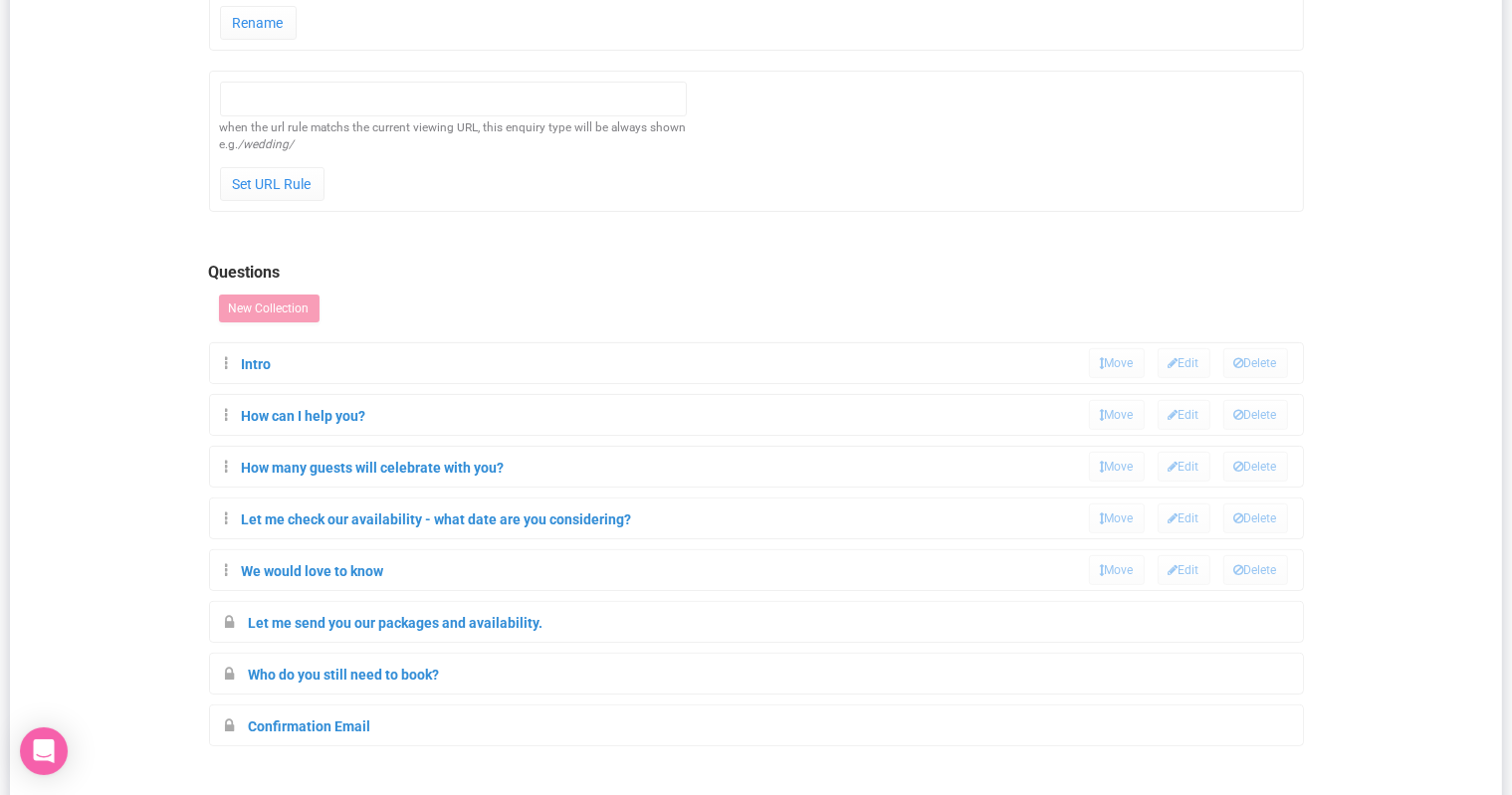 scroll, scrollTop: 765, scrollLeft: 0, axis: vertical 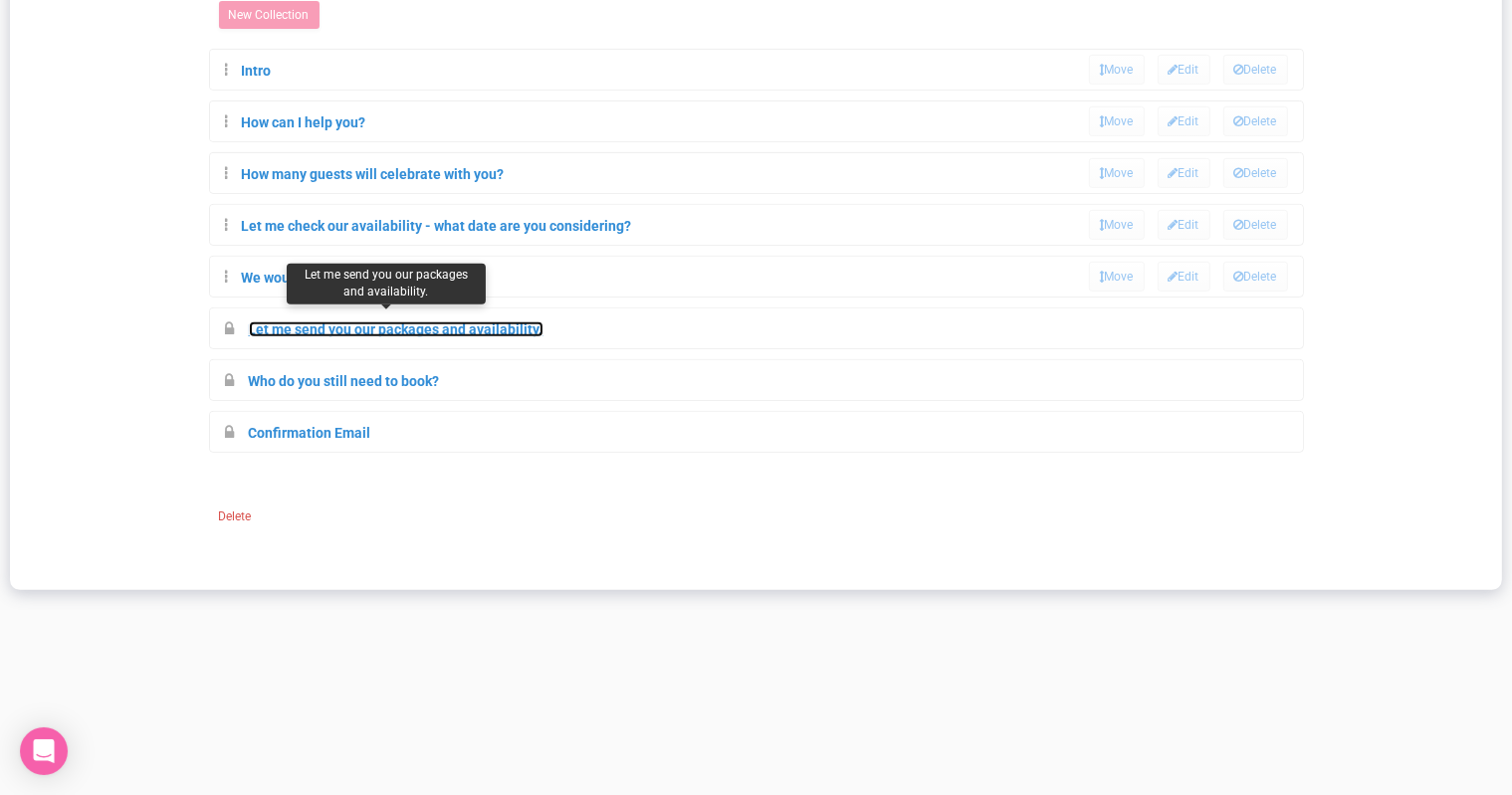 click on "Let me send you our packages and availability." at bounding box center (396, 329) 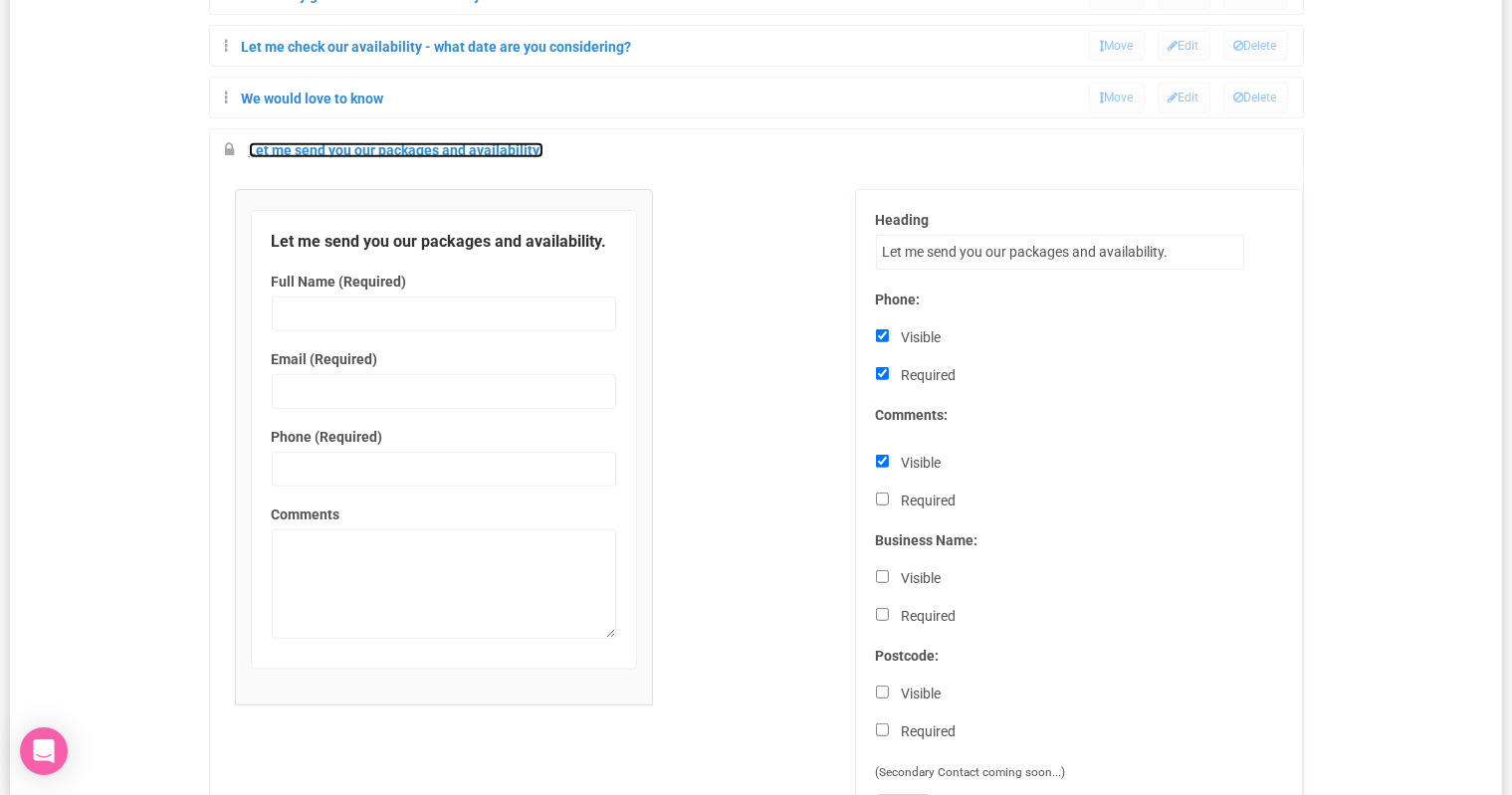 scroll, scrollTop: 948, scrollLeft: 0, axis: vertical 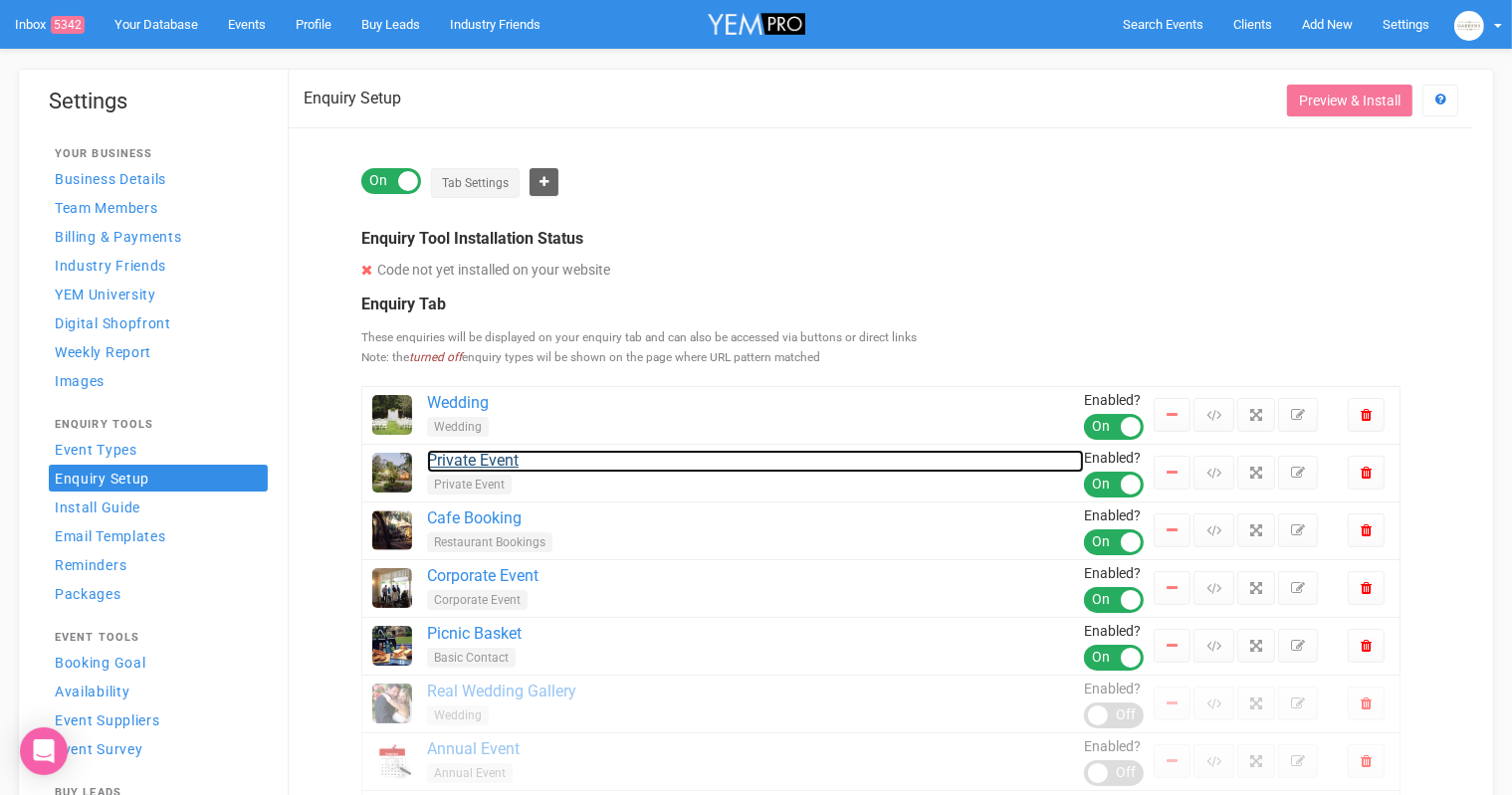 click on "Private Event" at bounding box center (756, 461) 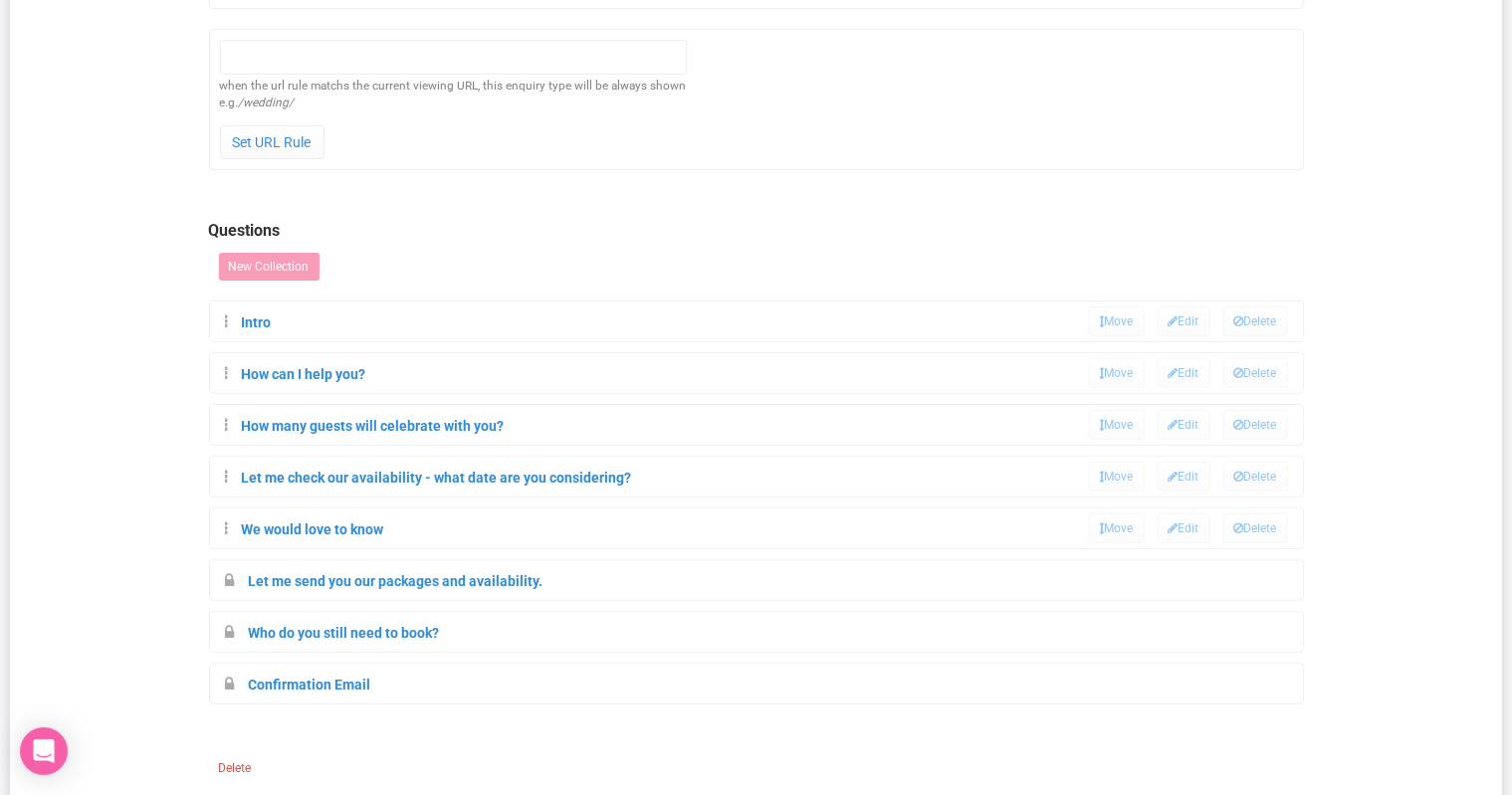 scroll, scrollTop: 515, scrollLeft: 0, axis: vertical 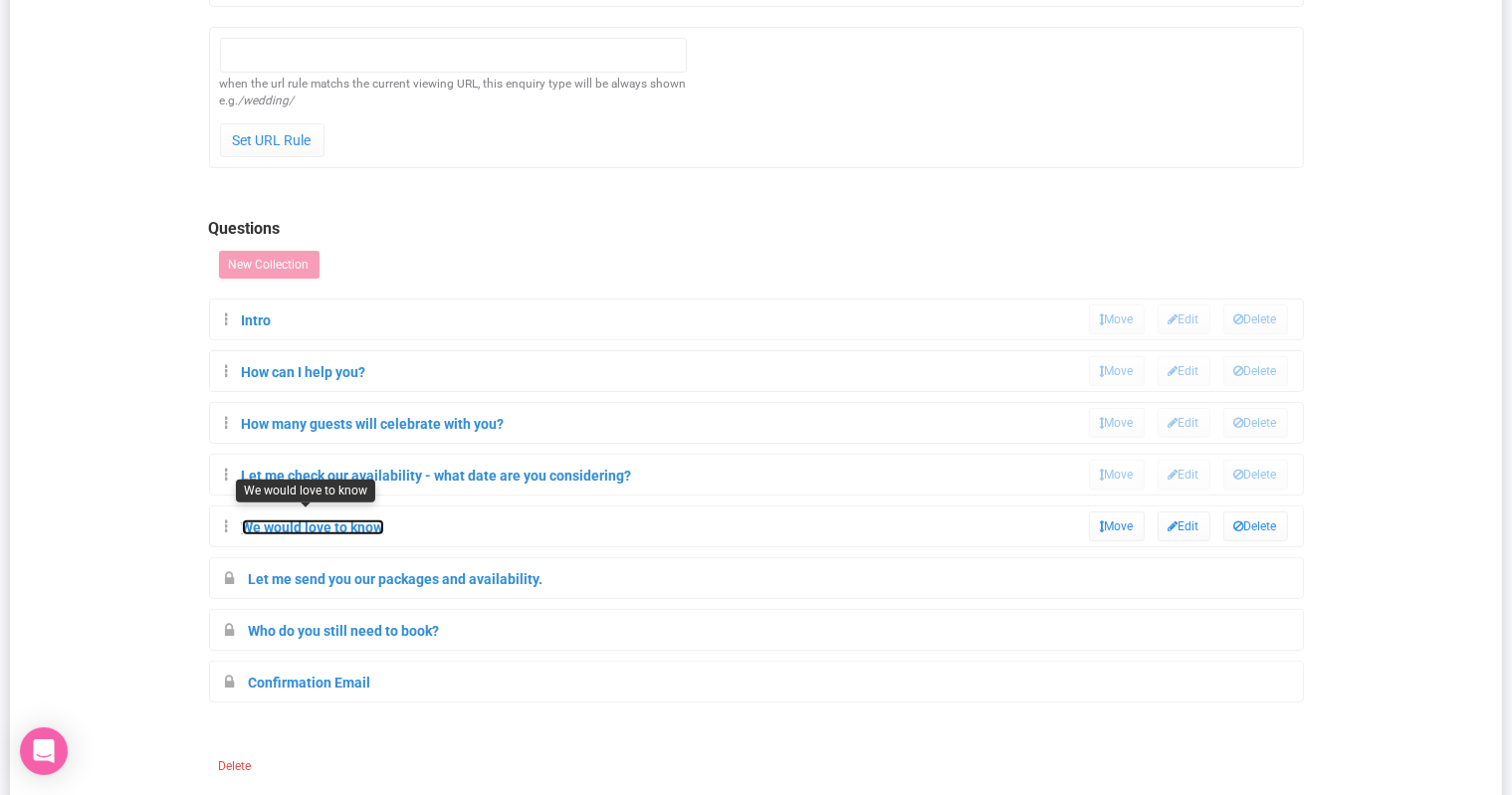 click on "We would love to know" at bounding box center [313, 527] 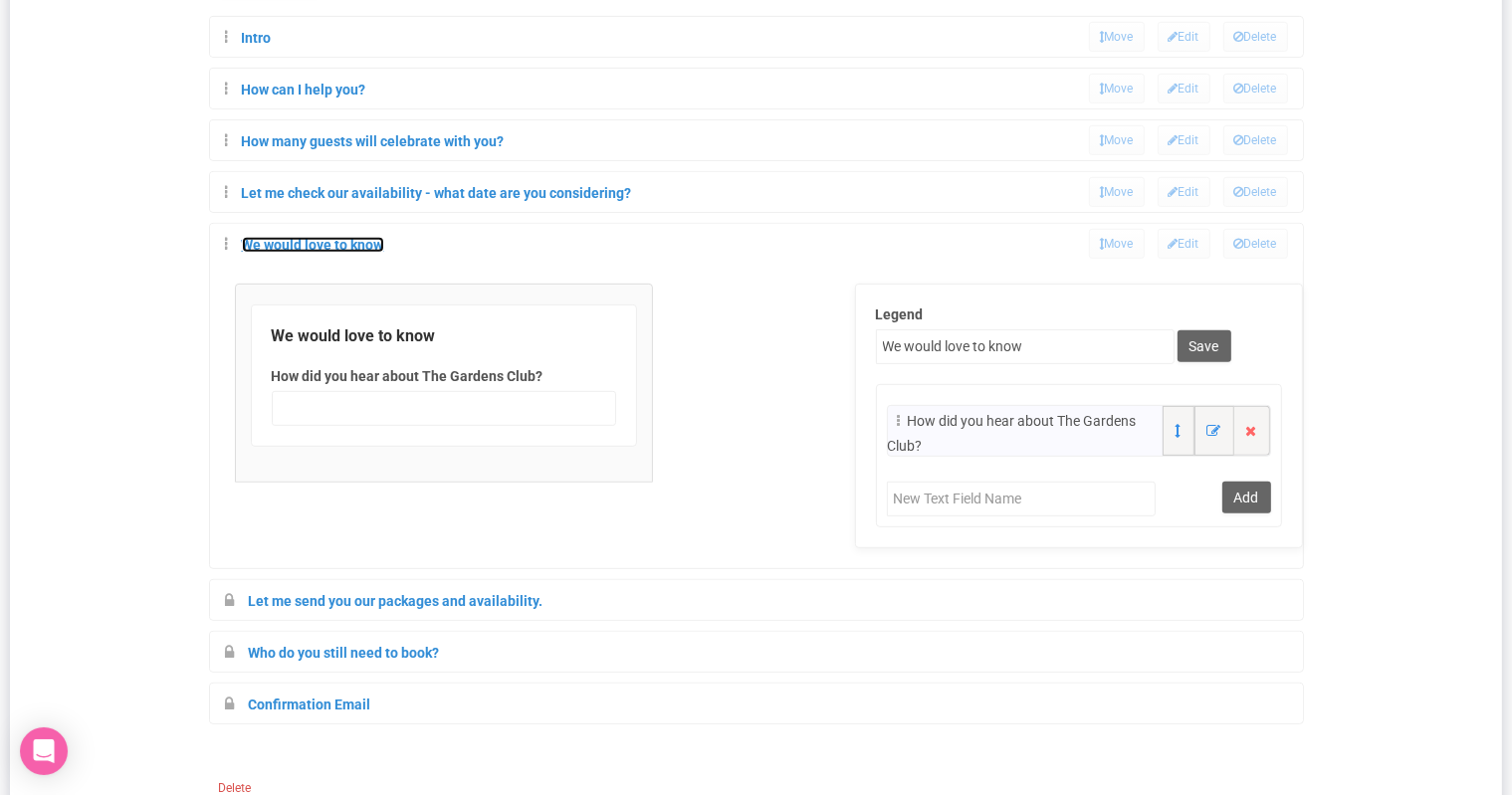 scroll, scrollTop: 794, scrollLeft: 0, axis: vertical 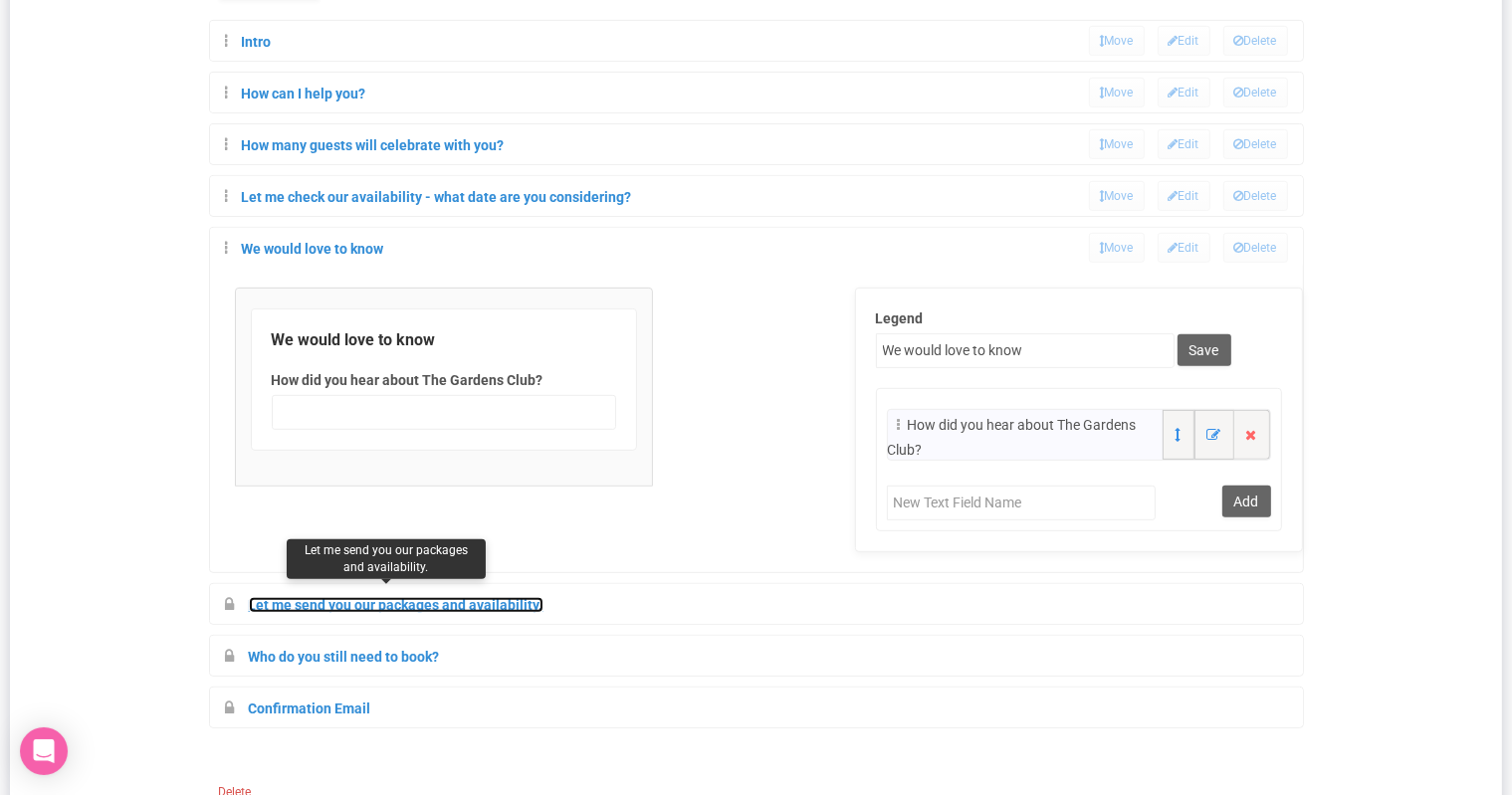 click on "Let me send you our packages and availability." at bounding box center [396, 605] 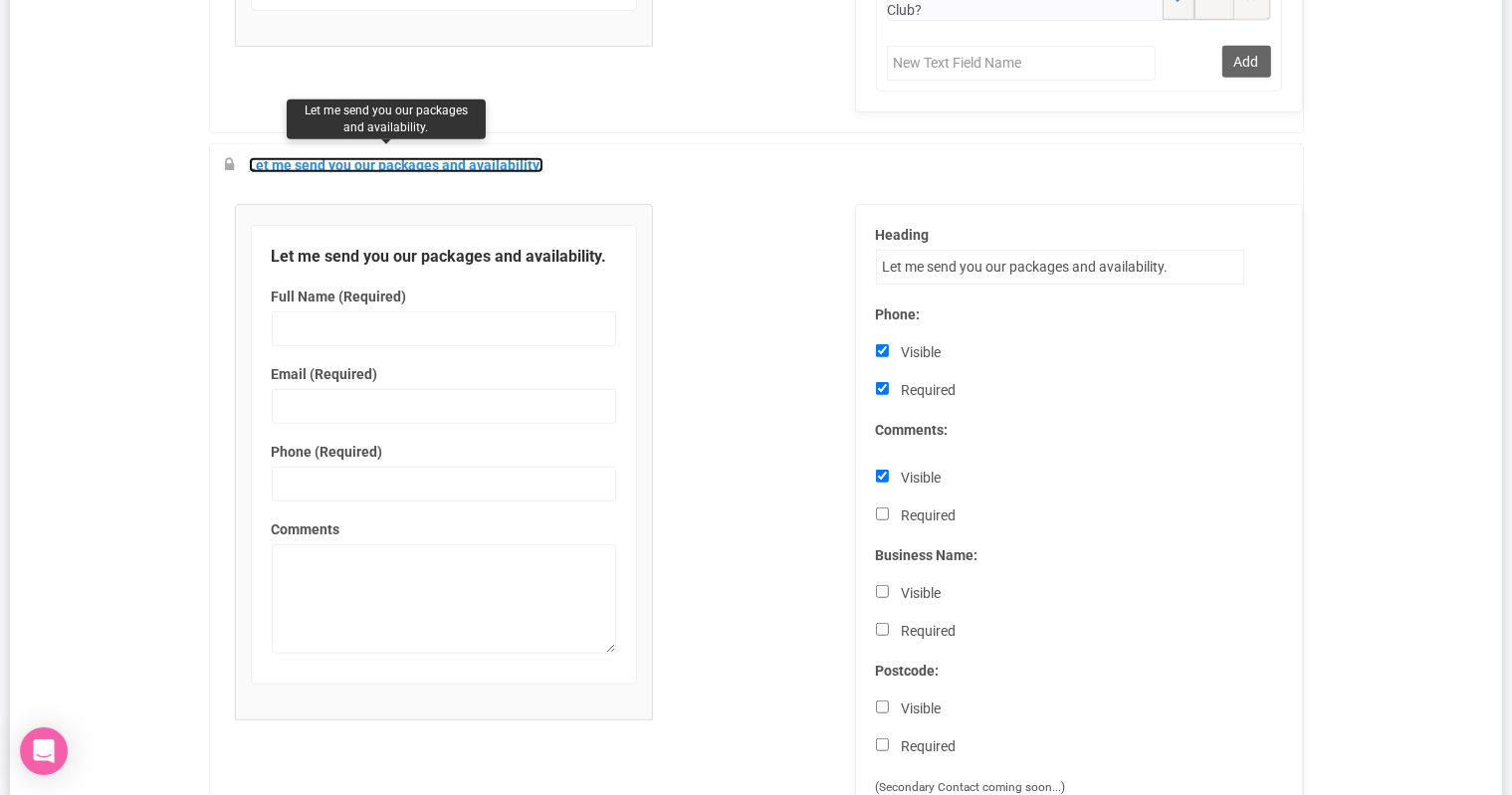 scroll, scrollTop: 1235, scrollLeft: 0, axis: vertical 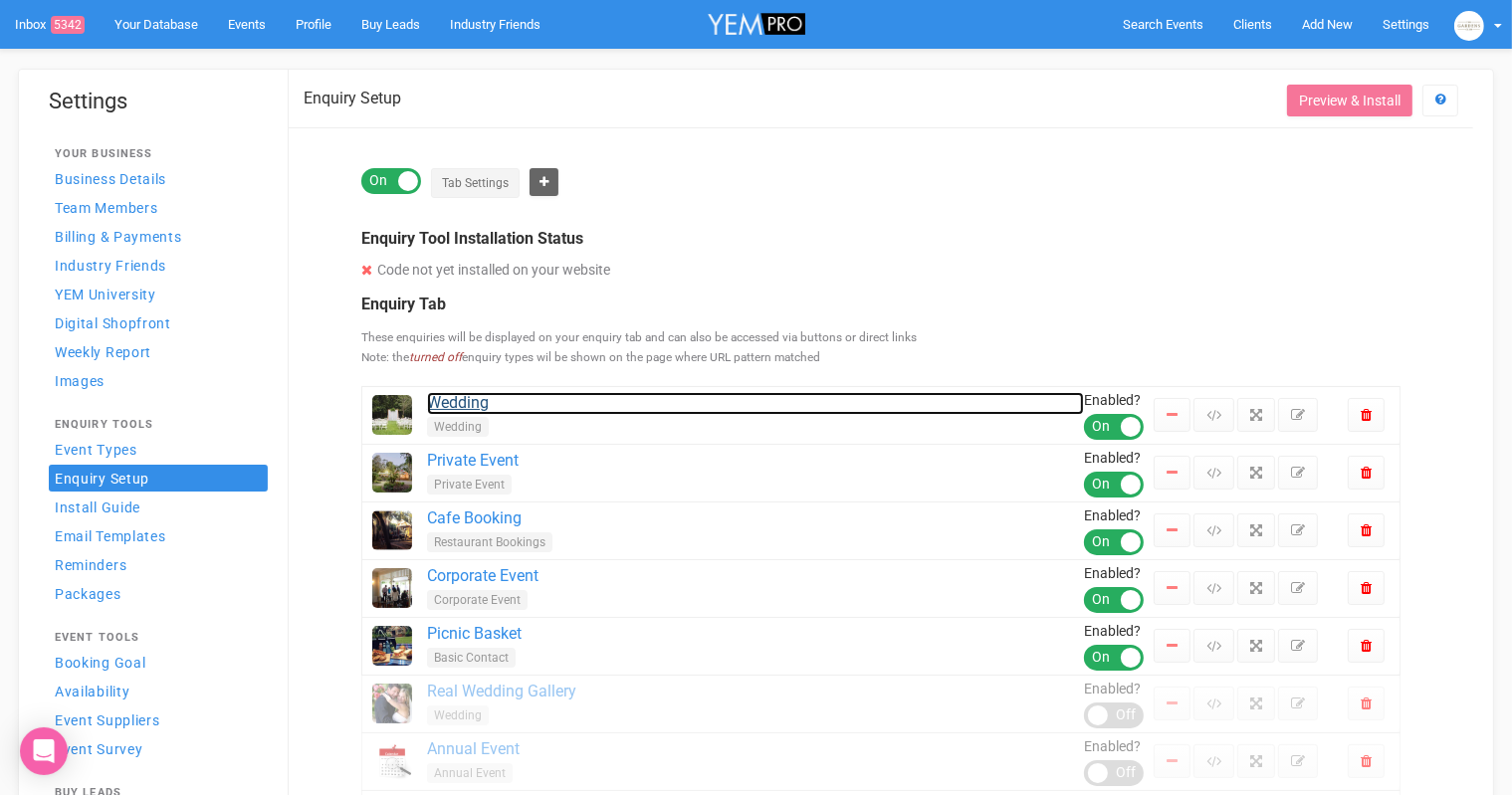 click on "Wedding" at bounding box center [756, 403] 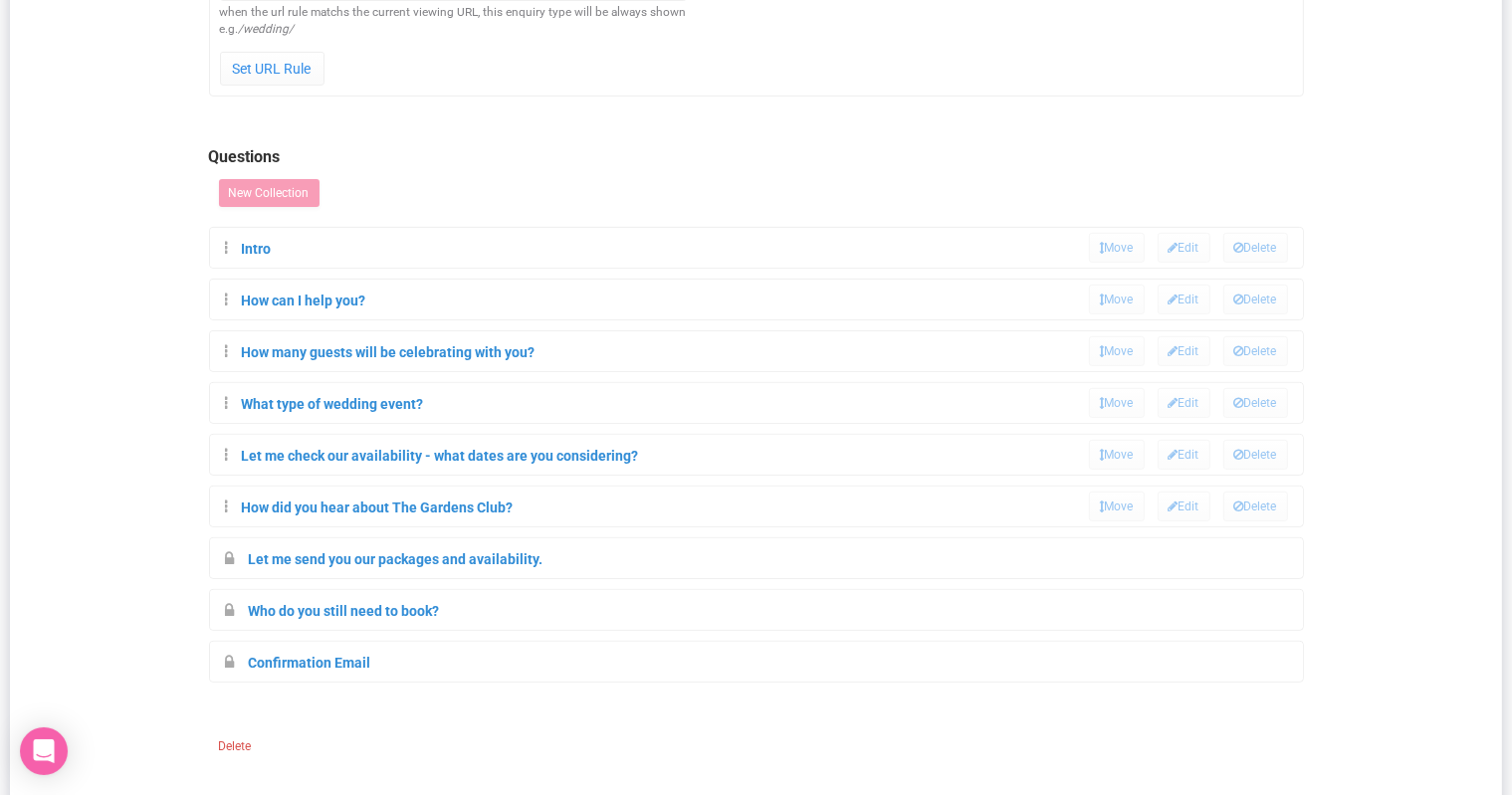 scroll, scrollTop: 568, scrollLeft: 0, axis: vertical 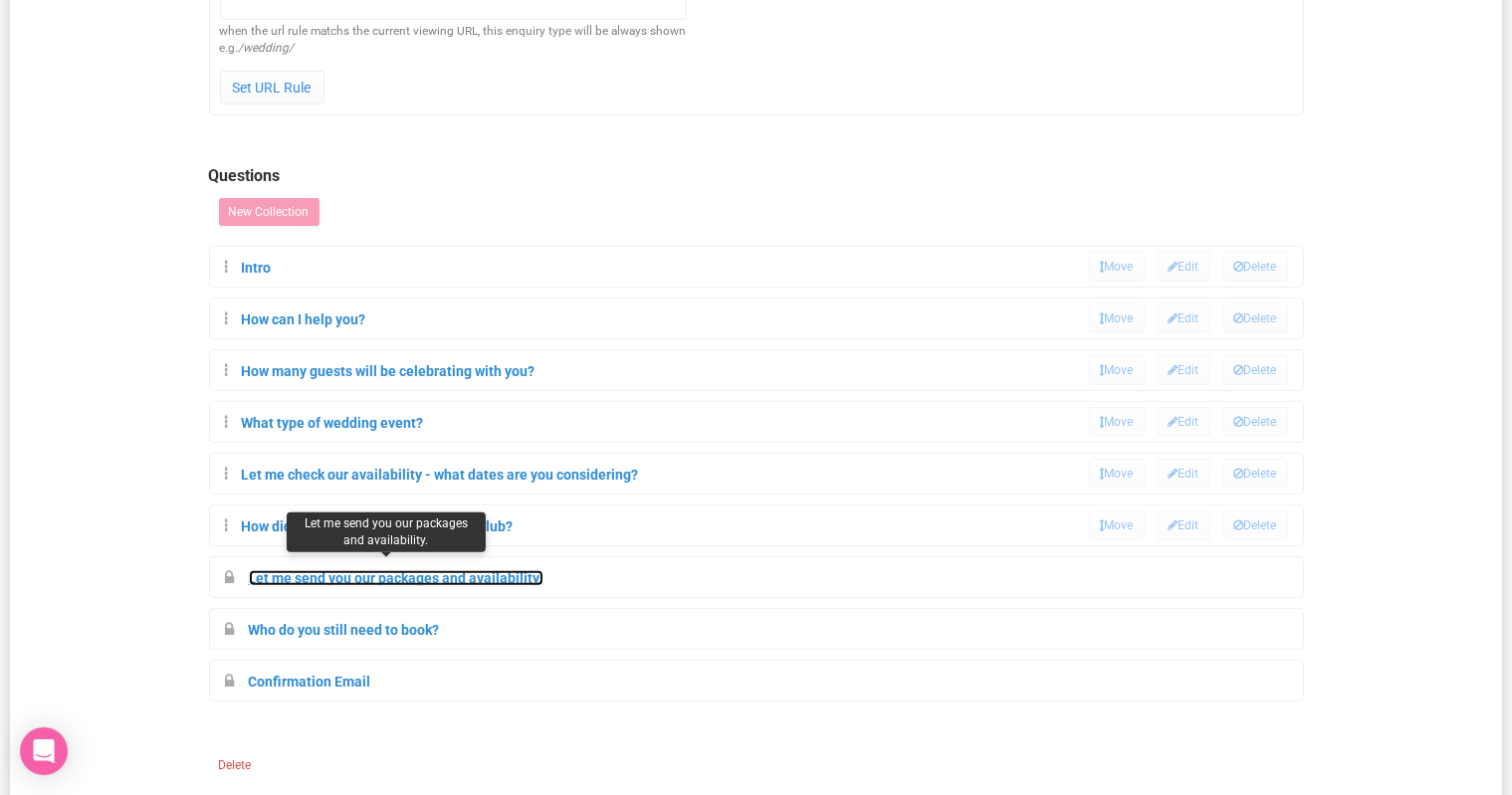 click on "Let me send you our packages and availability." at bounding box center (396, 578) 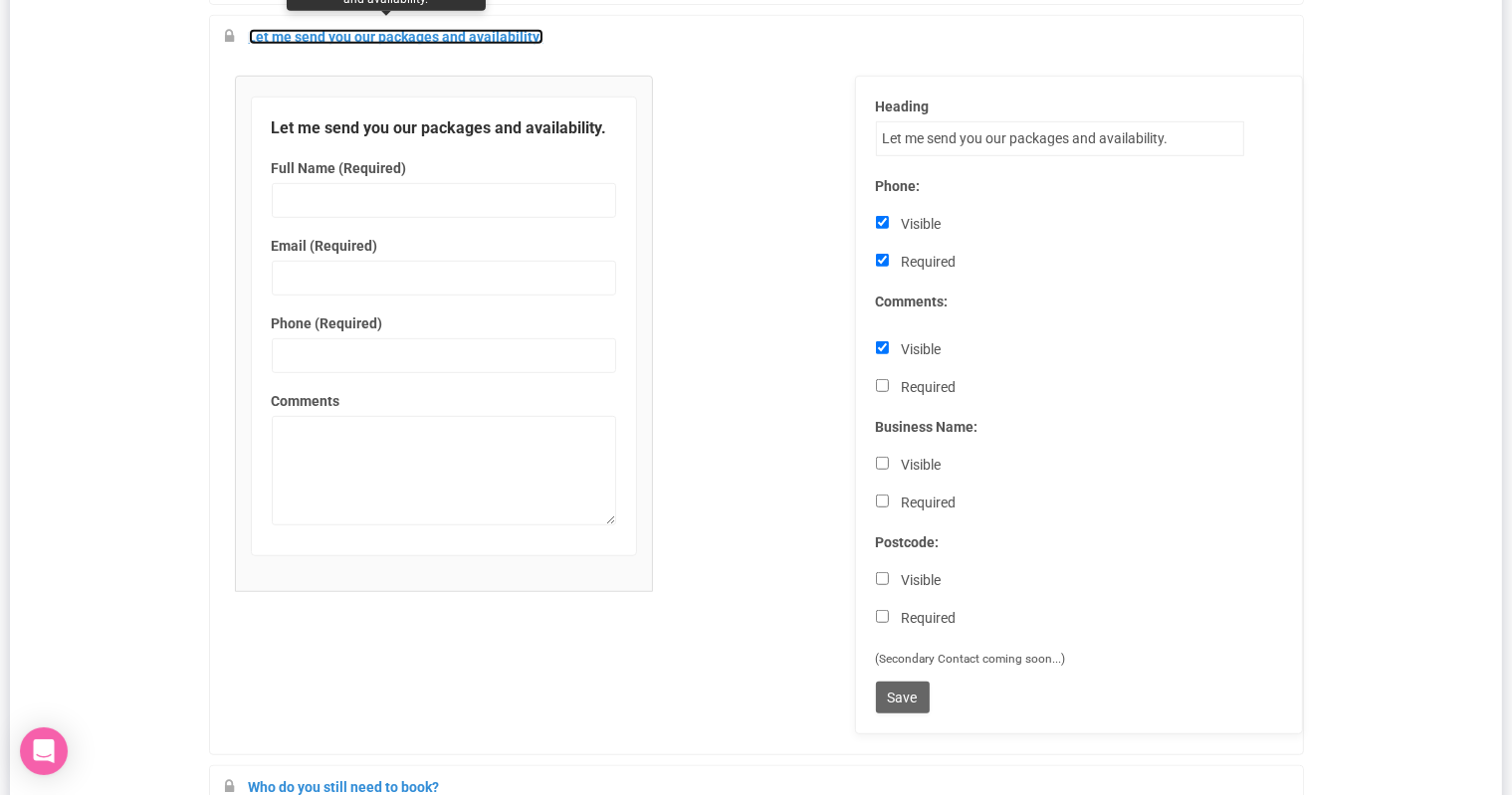 scroll, scrollTop: 1114, scrollLeft: 0, axis: vertical 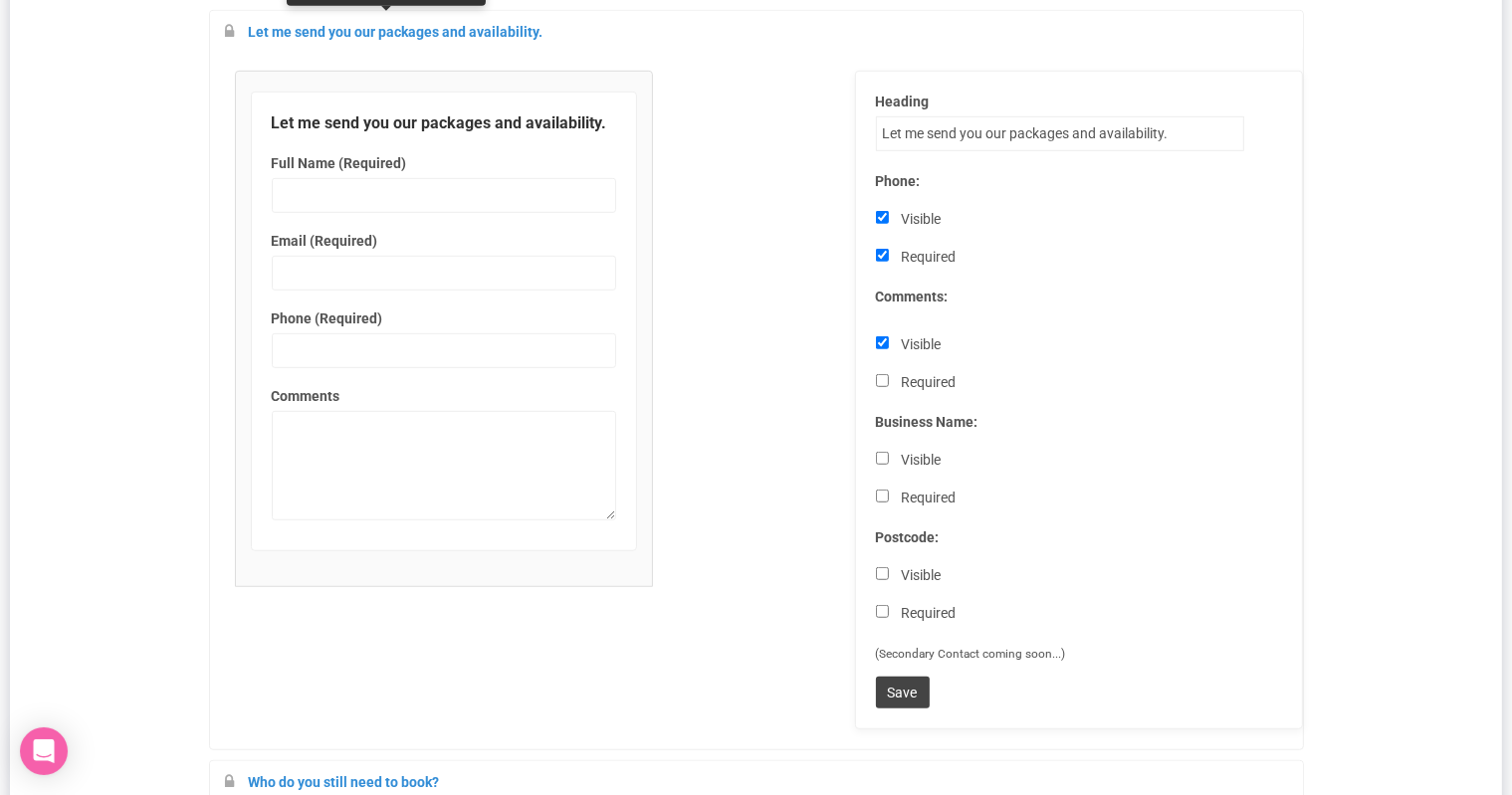 click on "Save" at bounding box center [903, 693] 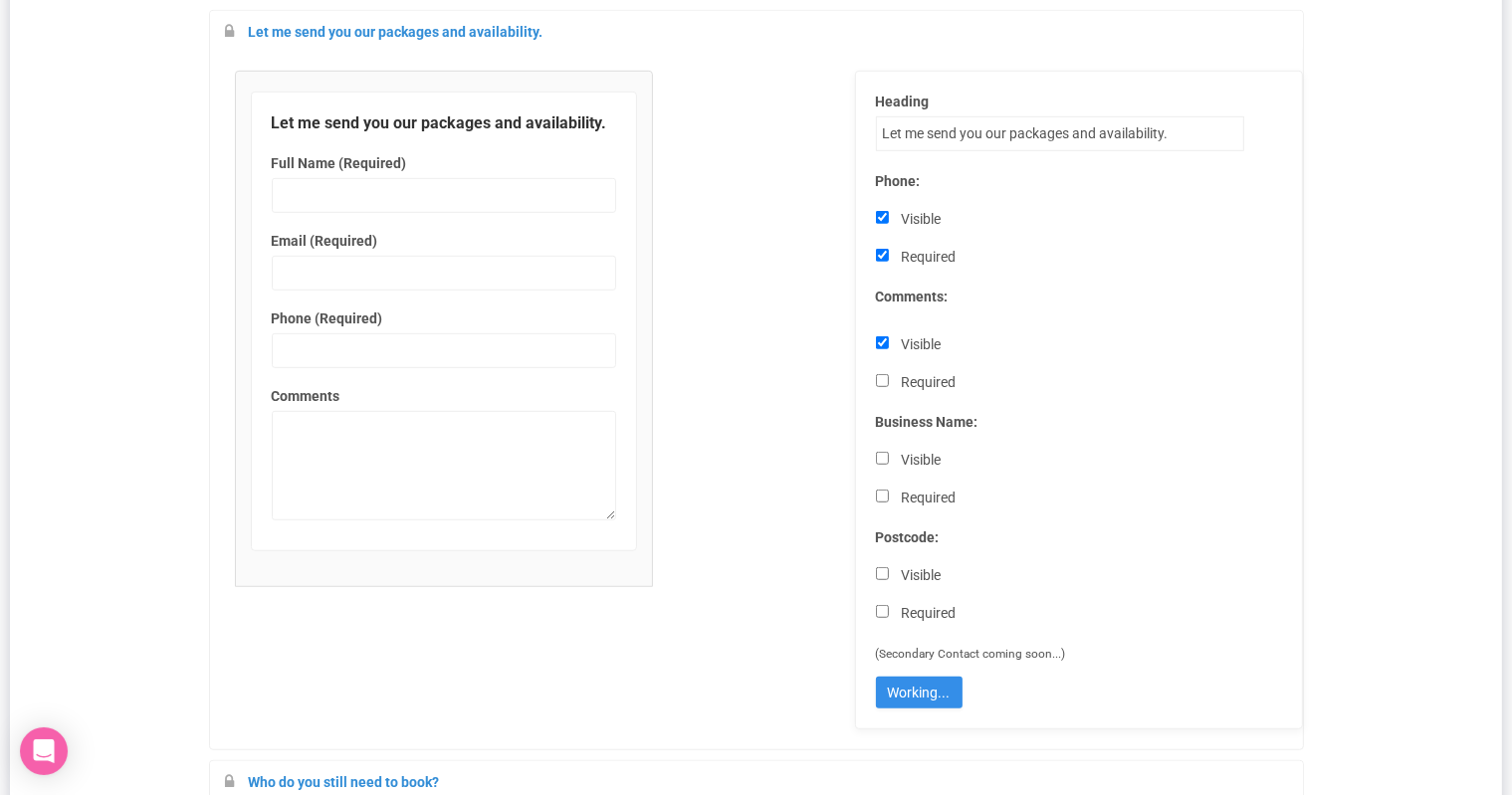 type on "Save" 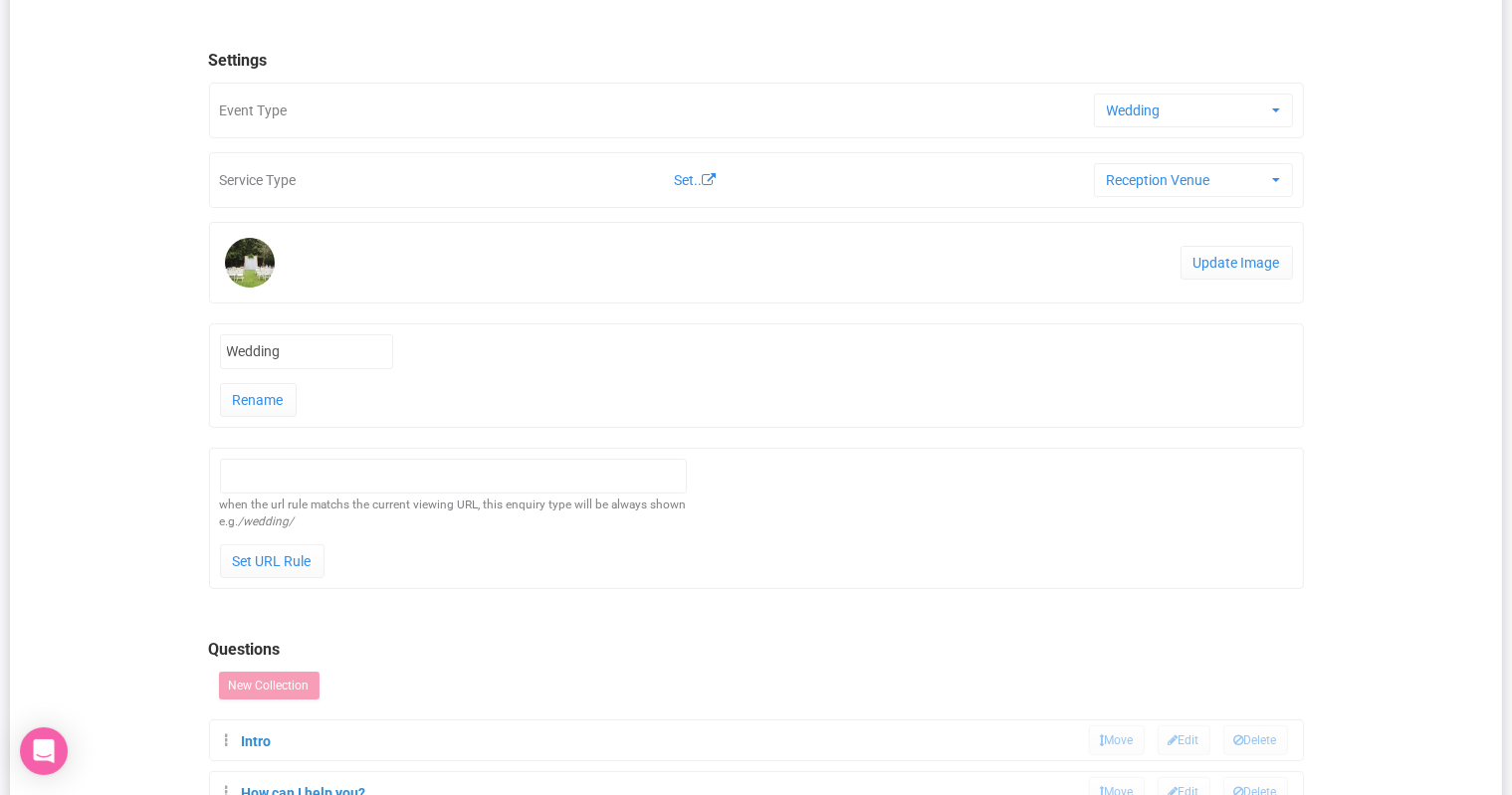 scroll, scrollTop: 0, scrollLeft: 0, axis: both 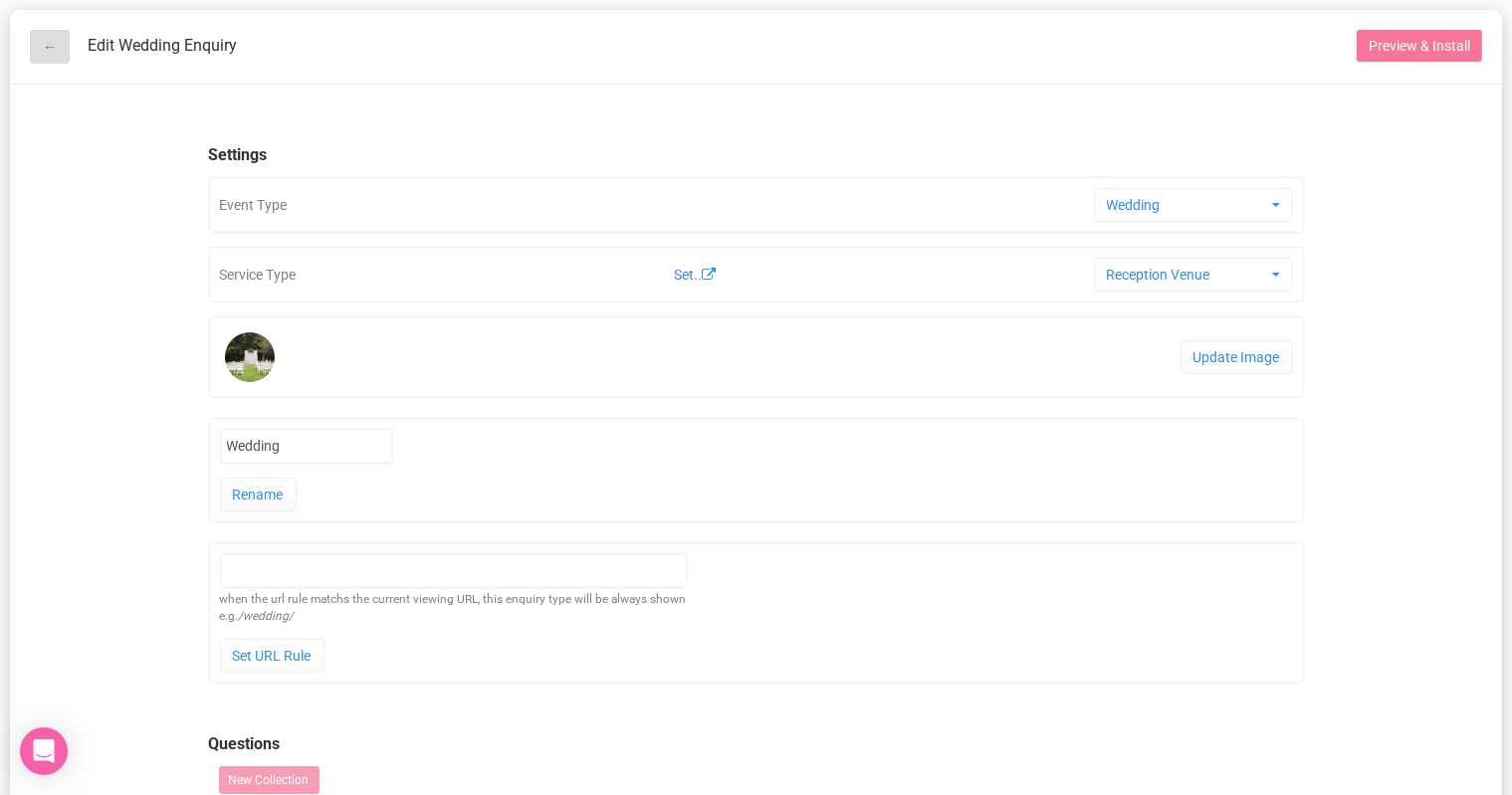 click on "←" at bounding box center [50, 47] 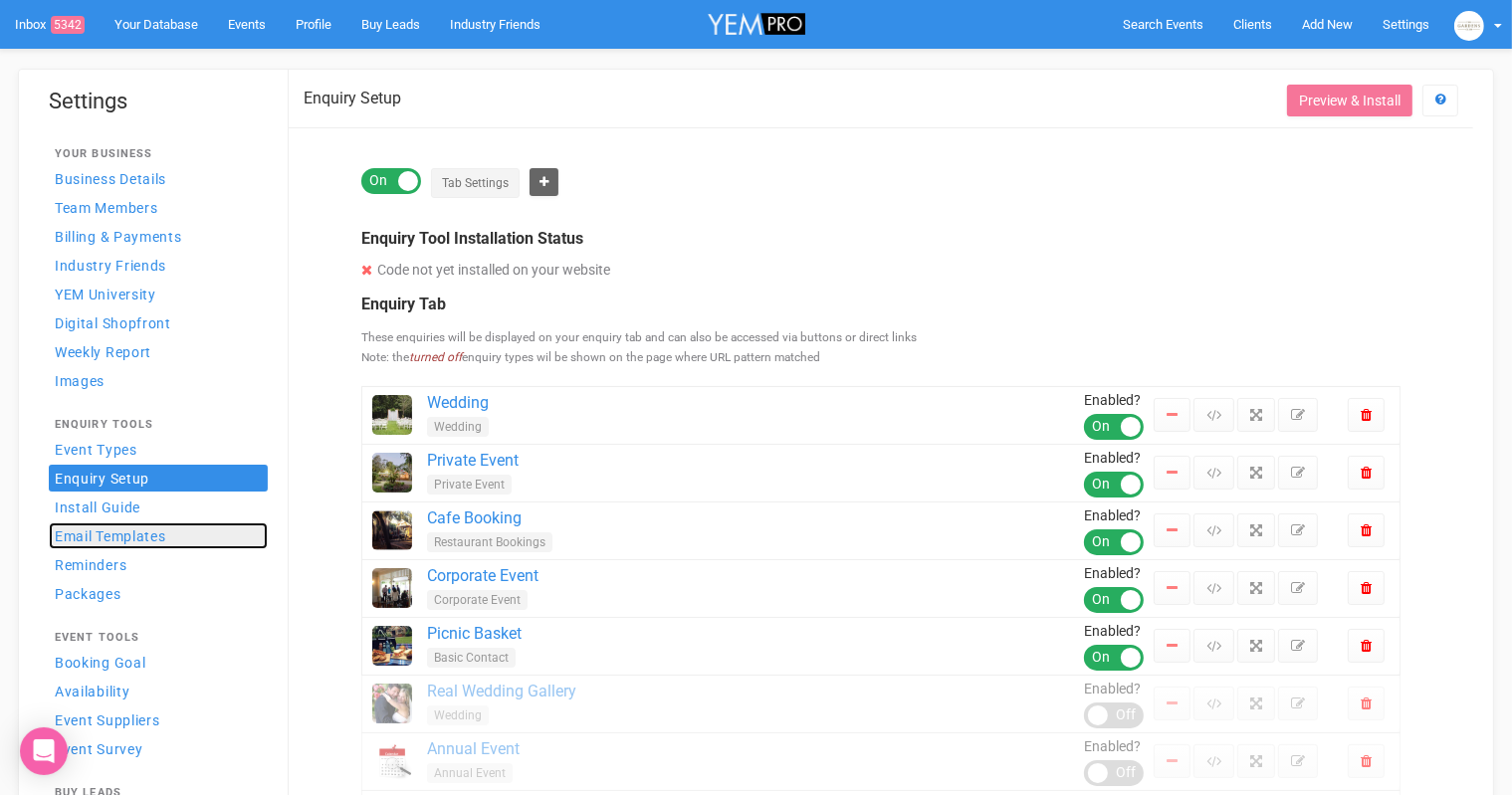 click on "Email Templates" at bounding box center [110, 536] 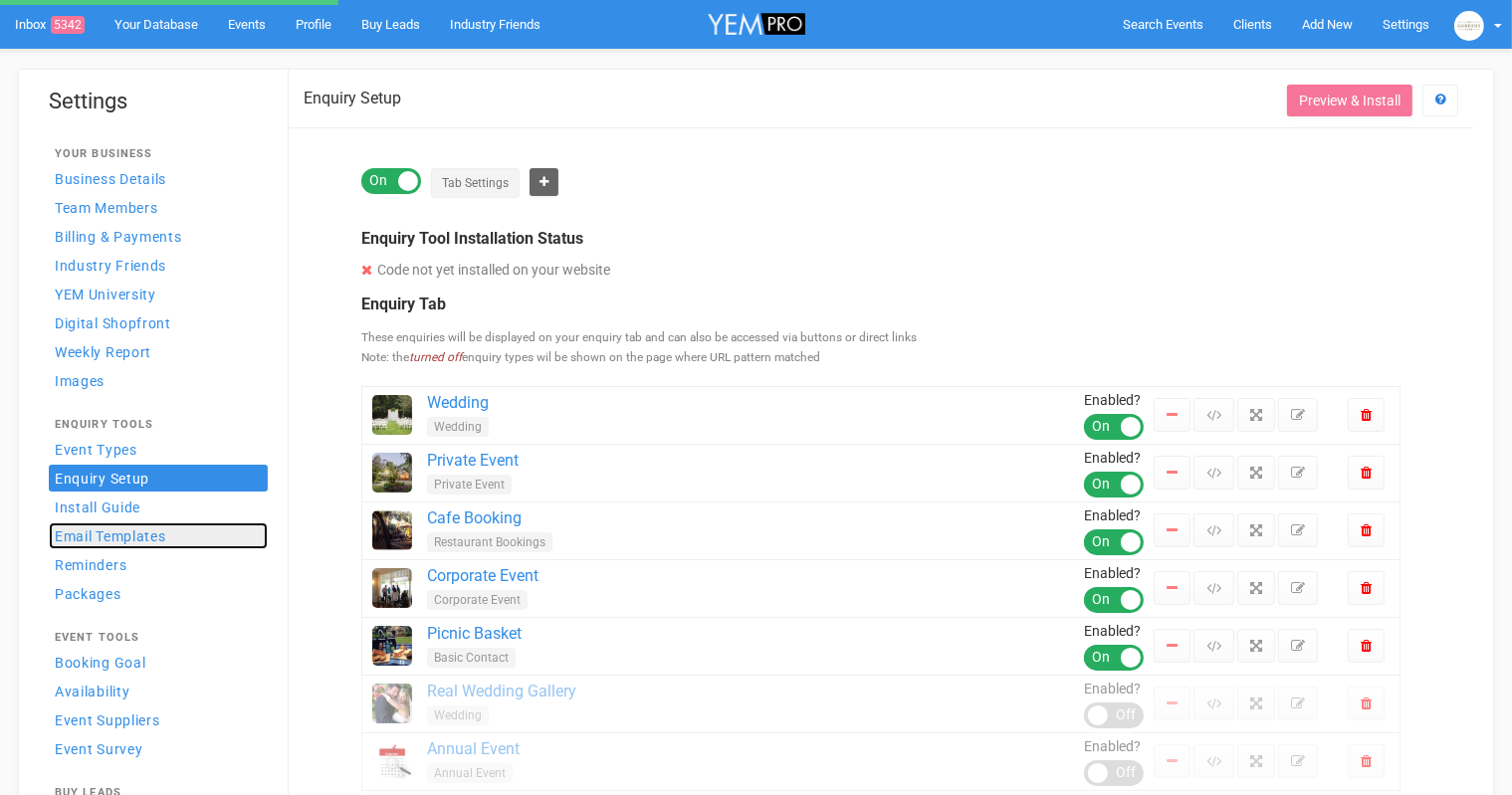 click on "Email Templates" at bounding box center [110, 536] 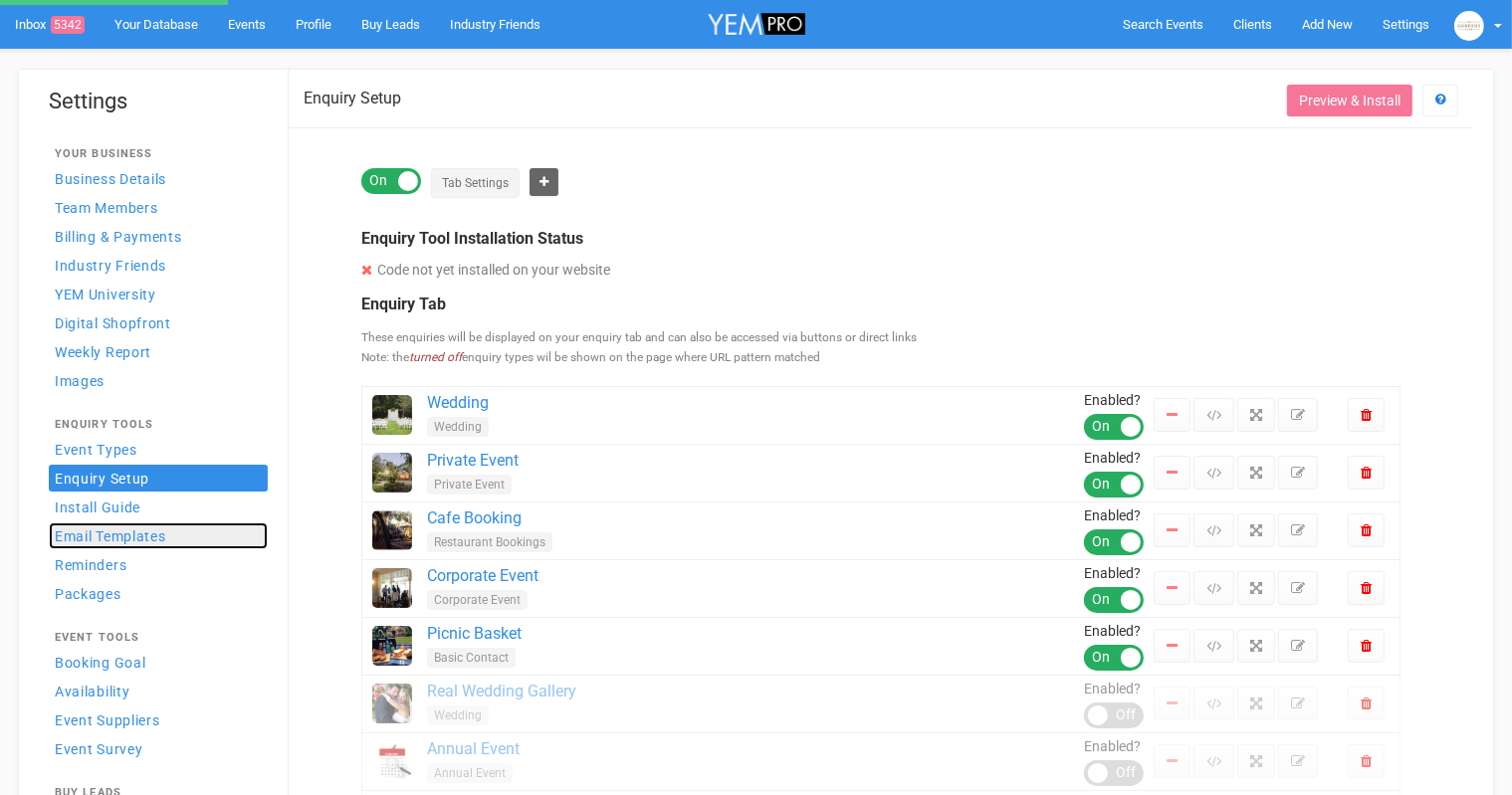 click on "Email Templates" at bounding box center [110, 536] 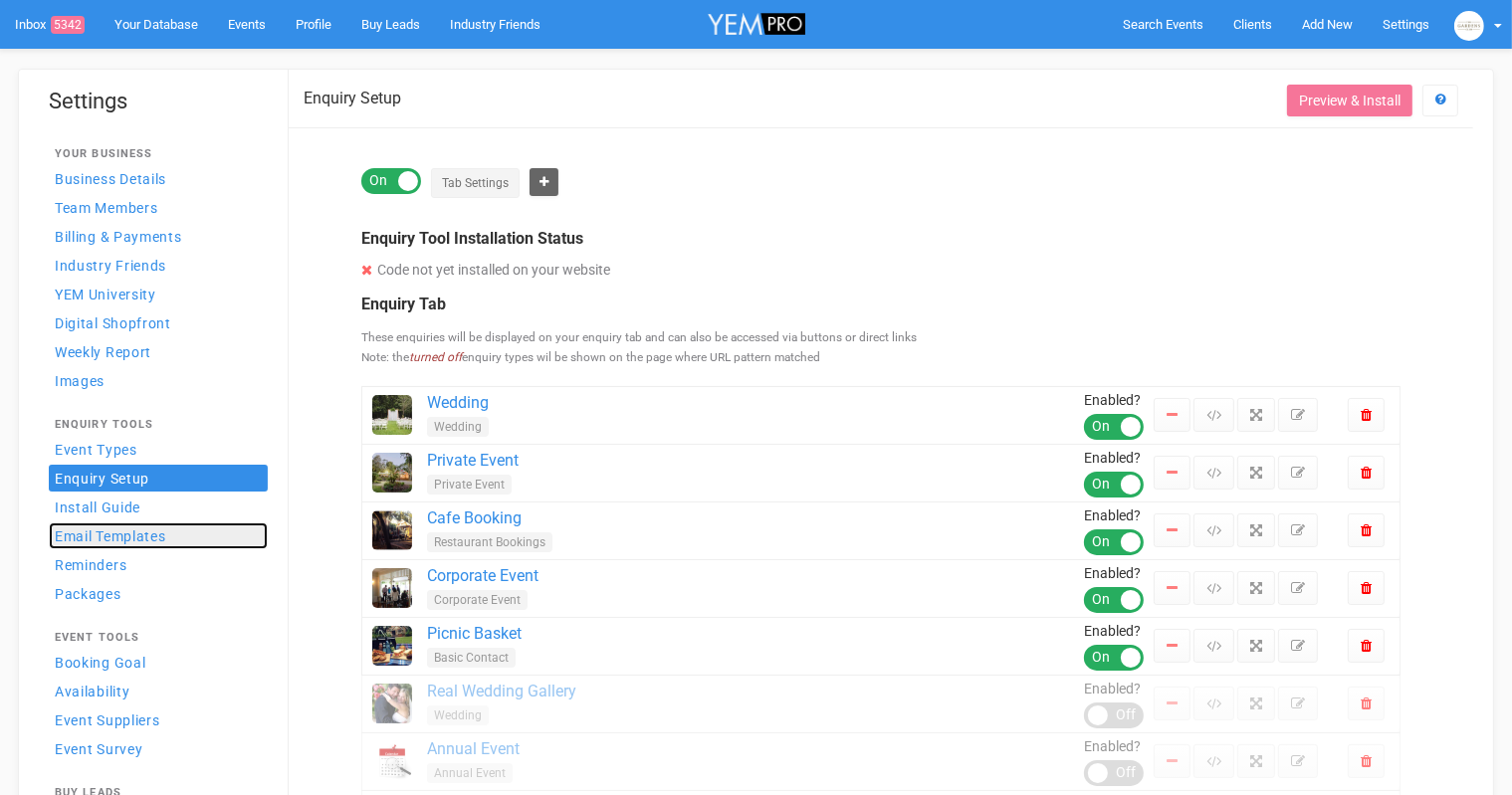 click on "Email Templates" at bounding box center (110, 536) 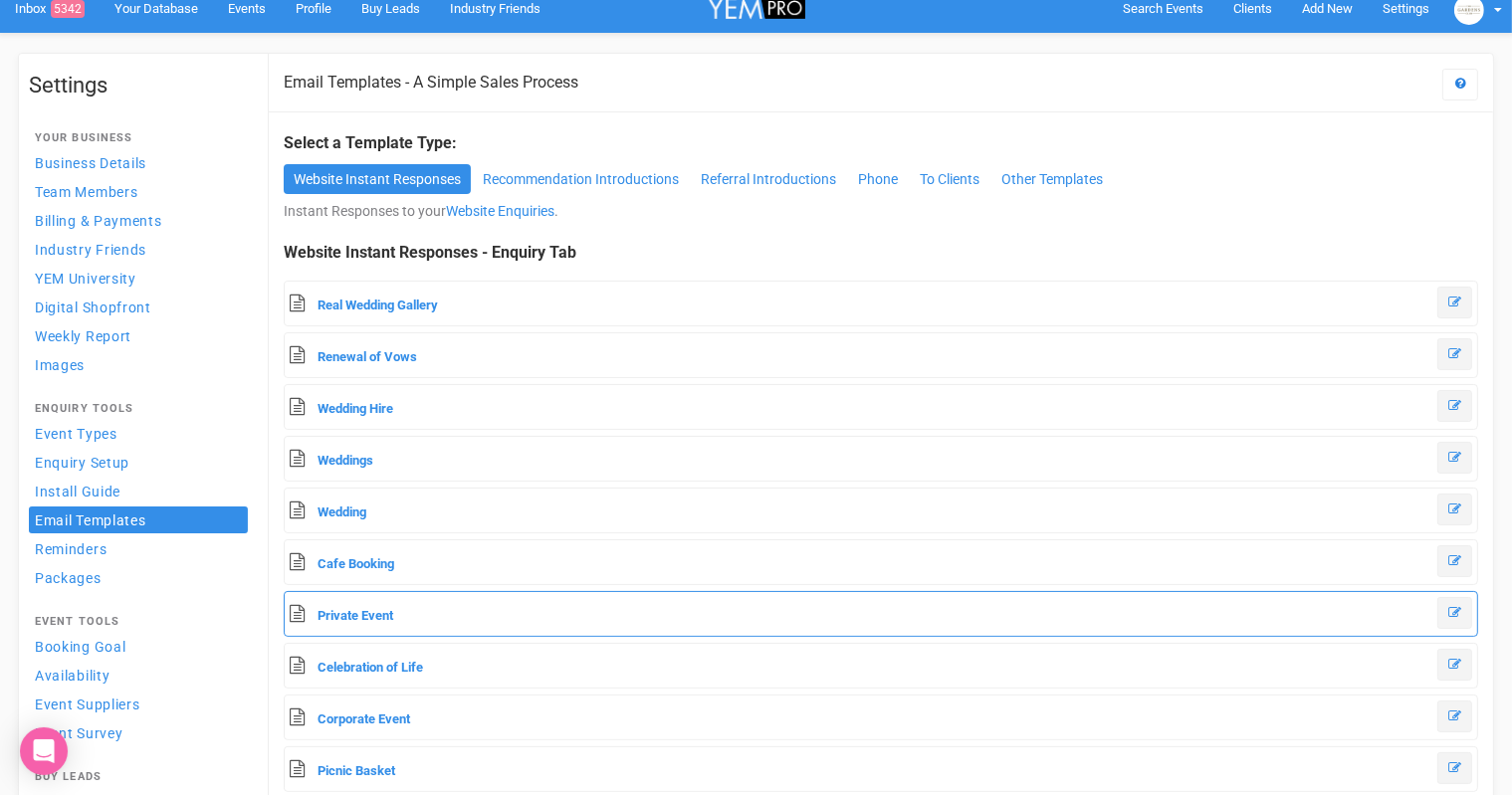scroll, scrollTop: 0, scrollLeft: 0, axis: both 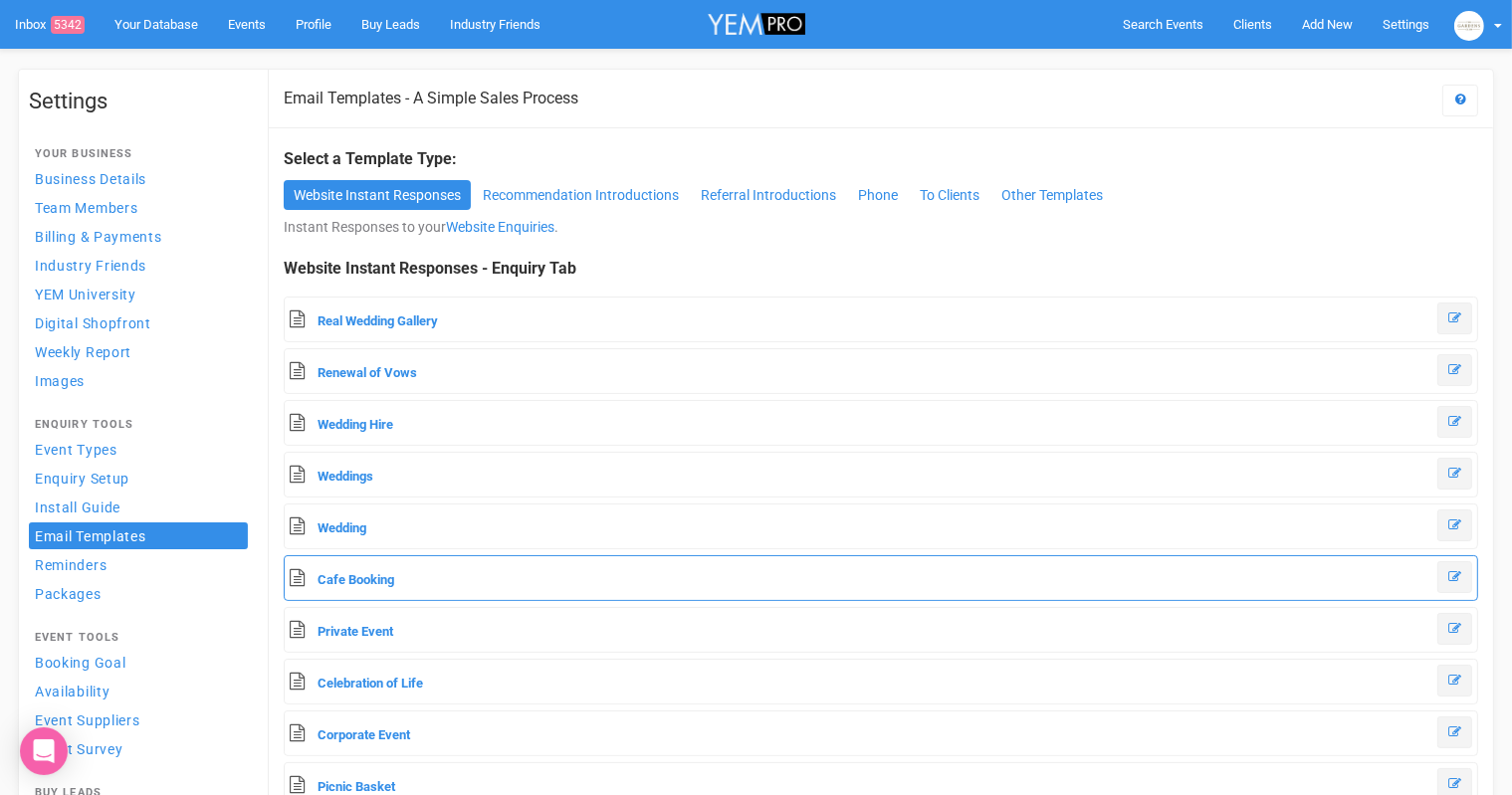 click on "Cafe Booking" at bounding box center [881, 578] 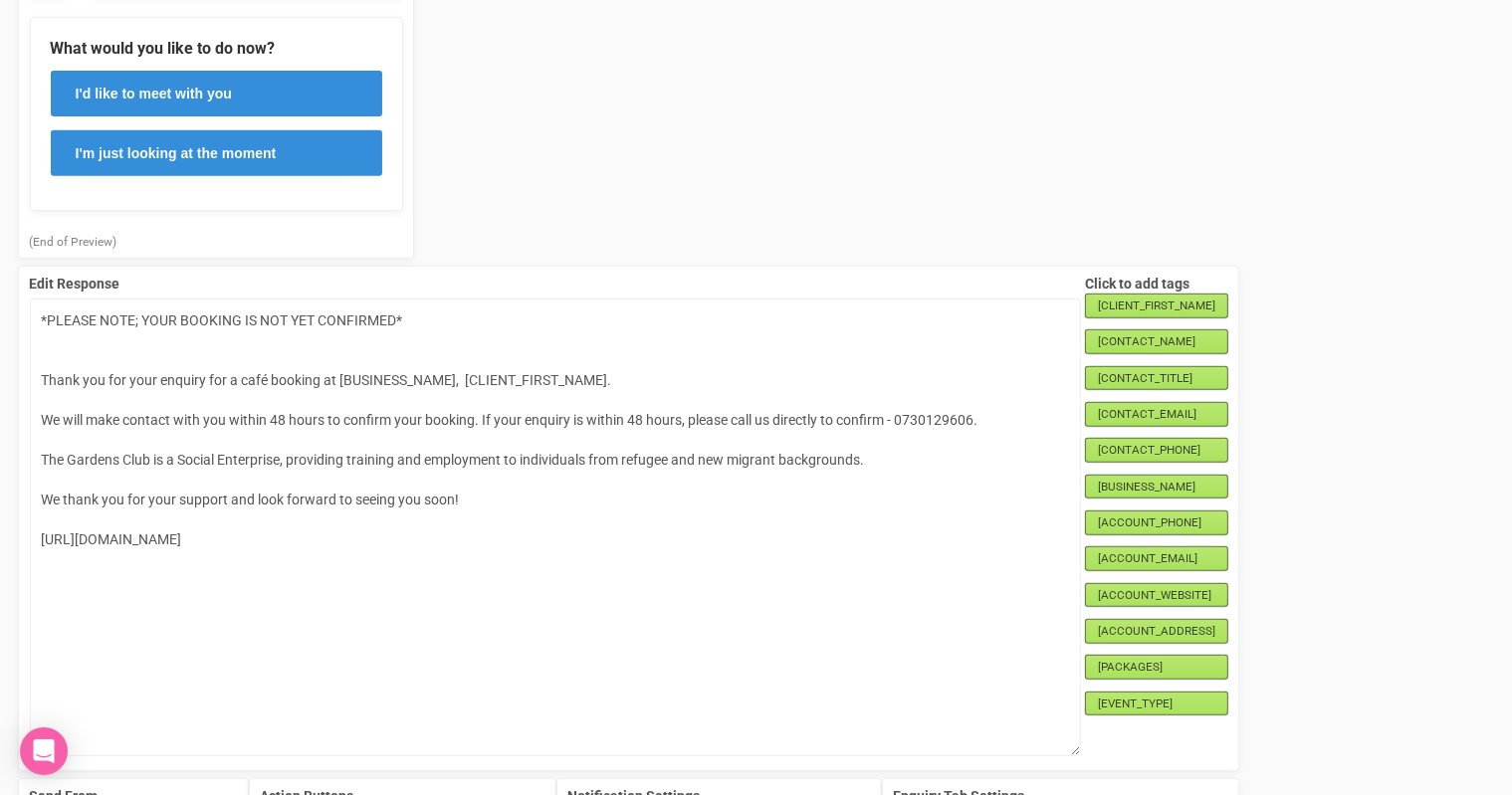 scroll, scrollTop: 822, scrollLeft: 0, axis: vertical 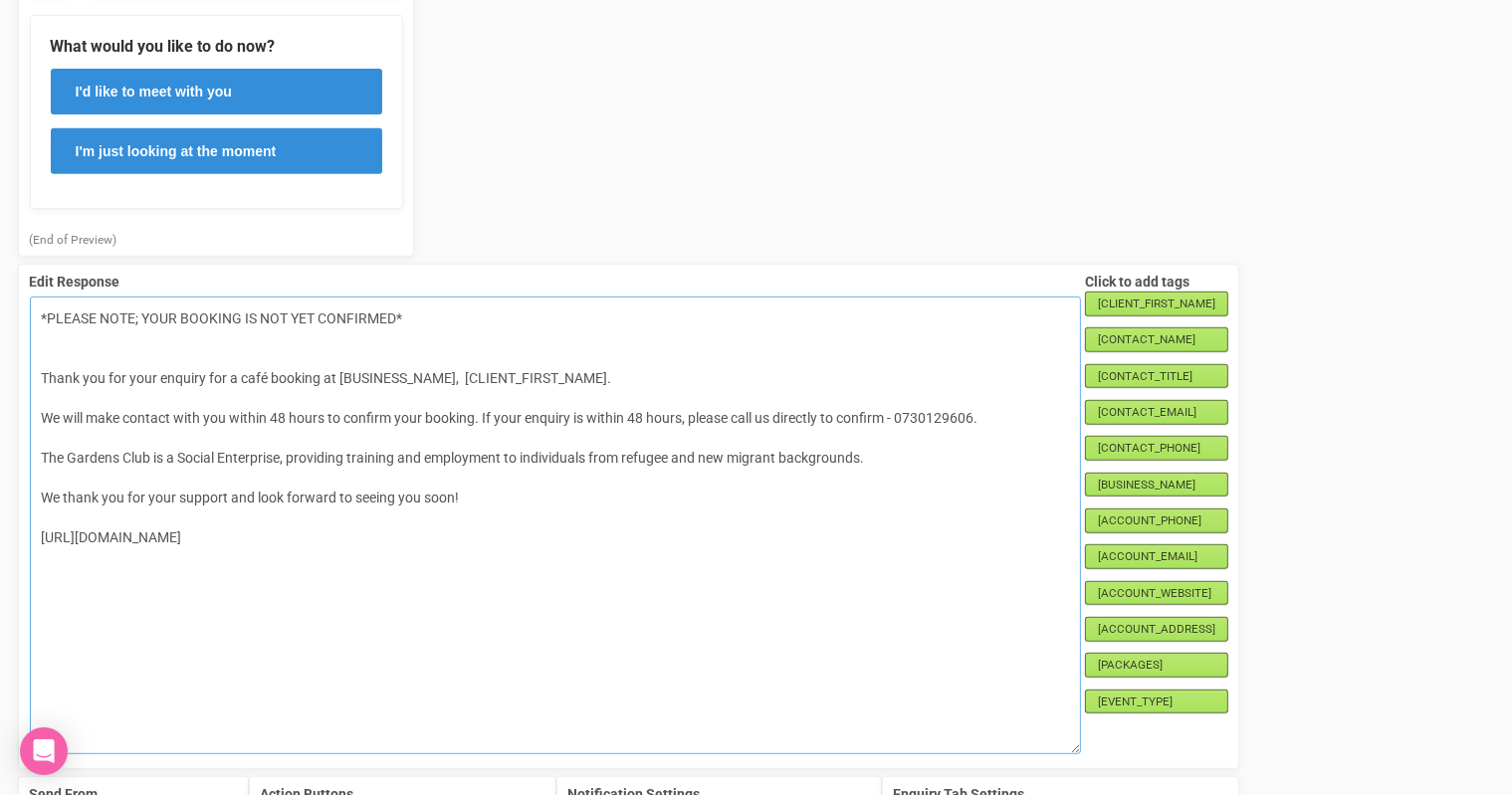 drag, startPoint x: 354, startPoint y: 560, endPoint x: 42, endPoint y: 556, distance: 312.02564 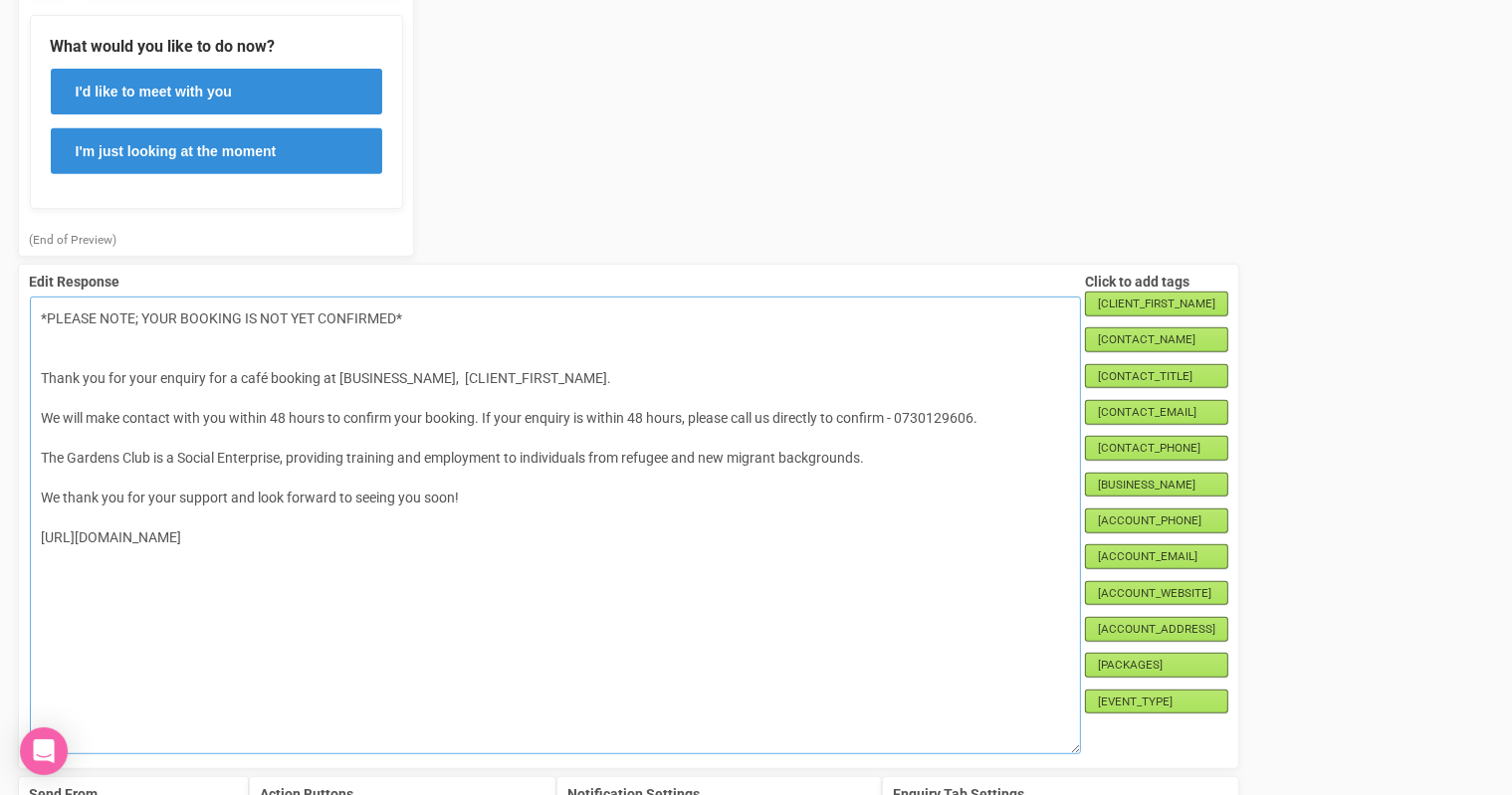 paste on "s://[DOMAIN_NAME][URL]" 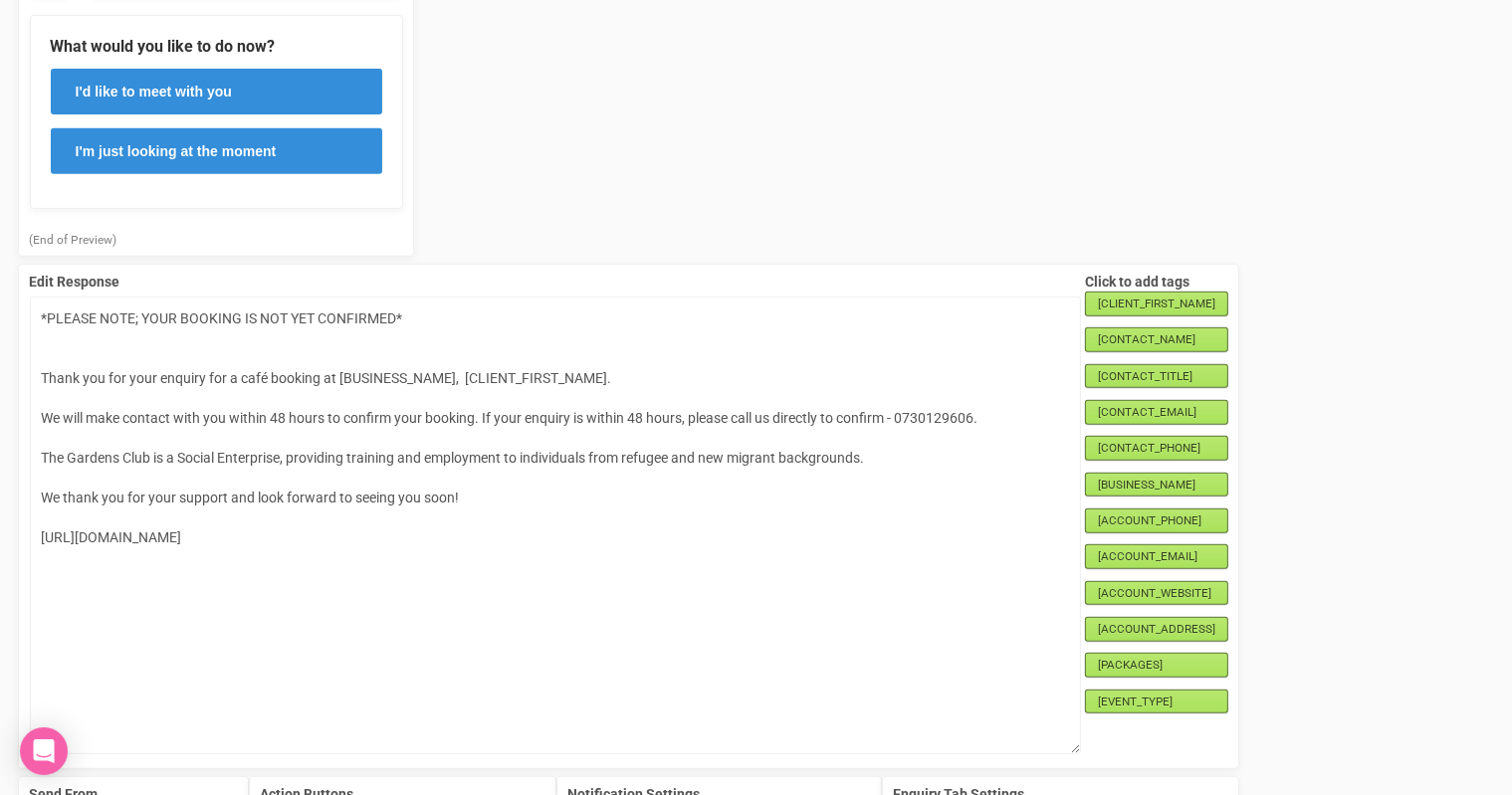 click on "Preview
× Close
*PLEASE NOTE; YOUR BOOKING IS NOT YET CONFIRMED* Thank you for your enquiry for a café booking at The Gardens Club,  . We will make contact with you within 48 hours to confirm your booking. If your enquiry is within 48 hours, please call us directly to confirm - 0730129606.  The Gardens Club is a Social Enterprise, providing training and employment to individuals from refugee and new migrant backgrounds.  We thank you for your support and look forward to seeing you soon! http://www.thegardensclub.com.au/giving-back/
The Gardens Club Team
What would you like to do now?
I'd like to meet with you
I'm just looking at the moment
(End of Preview)
Edit Response" at bounding box center [756, 186] 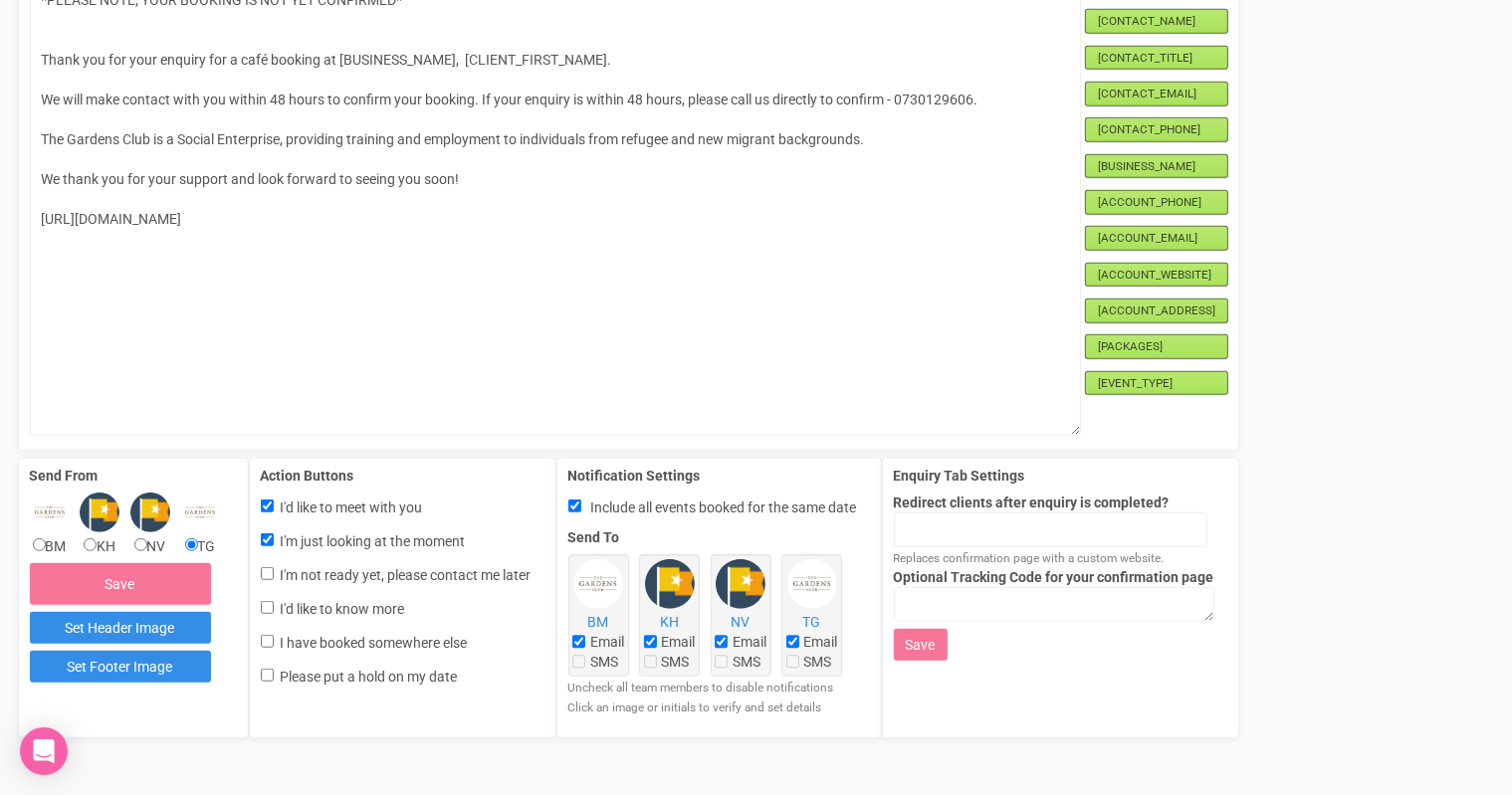 scroll, scrollTop: 1156, scrollLeft: 0, axis: vertical 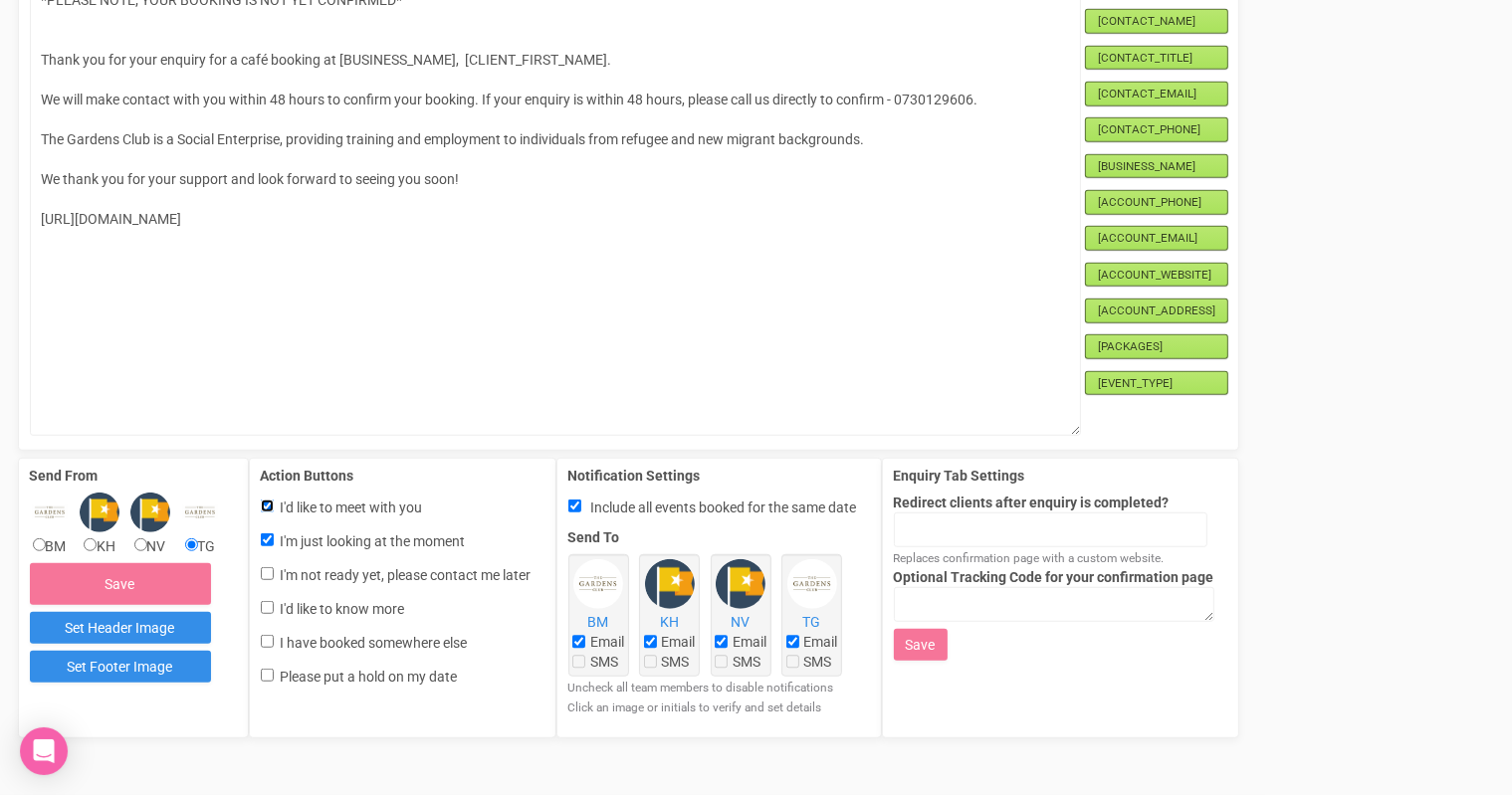 click on "I'd like to meet with you" at bounding box center [267, 505] 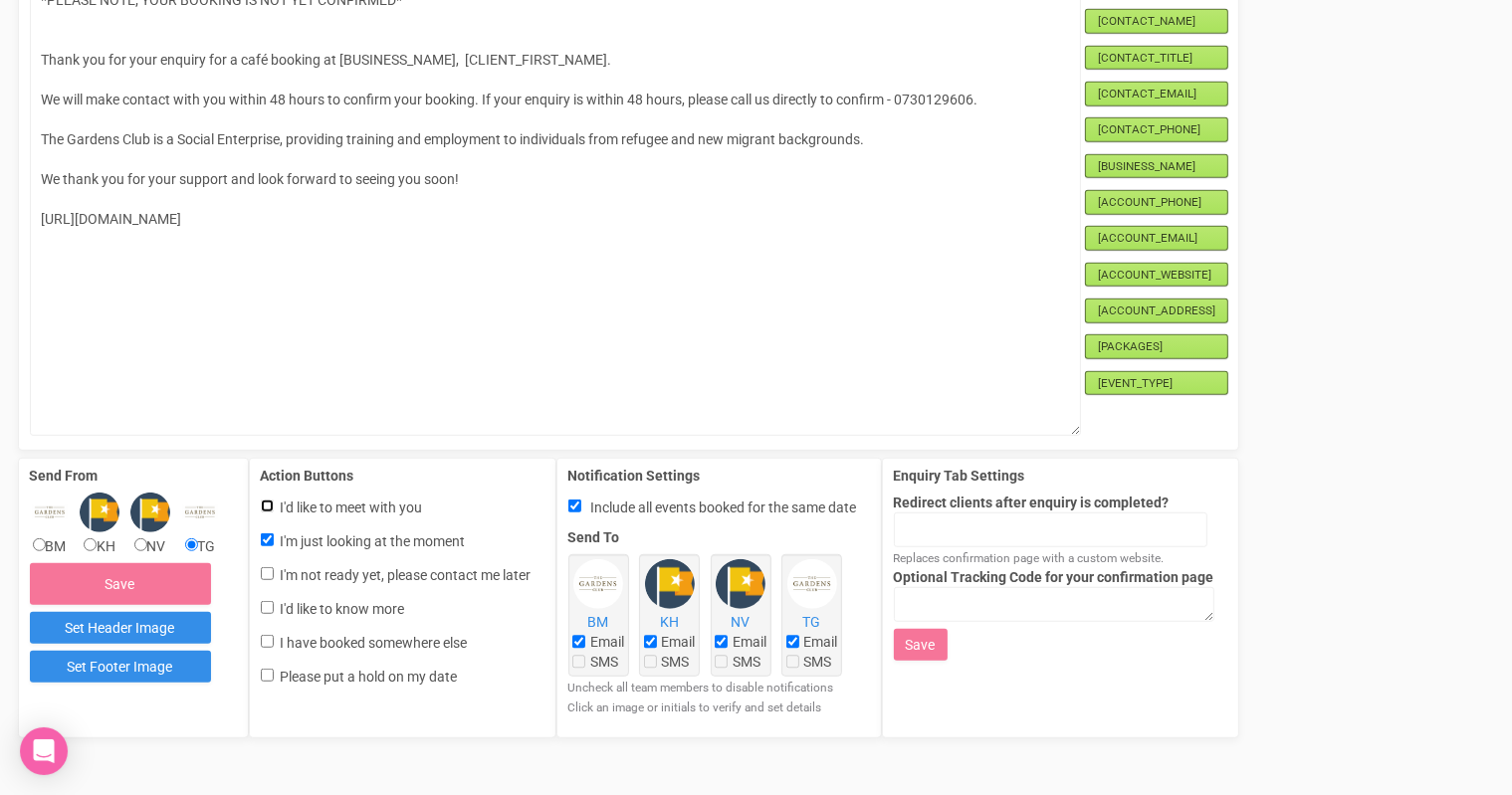 scroll, scrollTop: 1097, scrollLeft: 0, axis: vertical 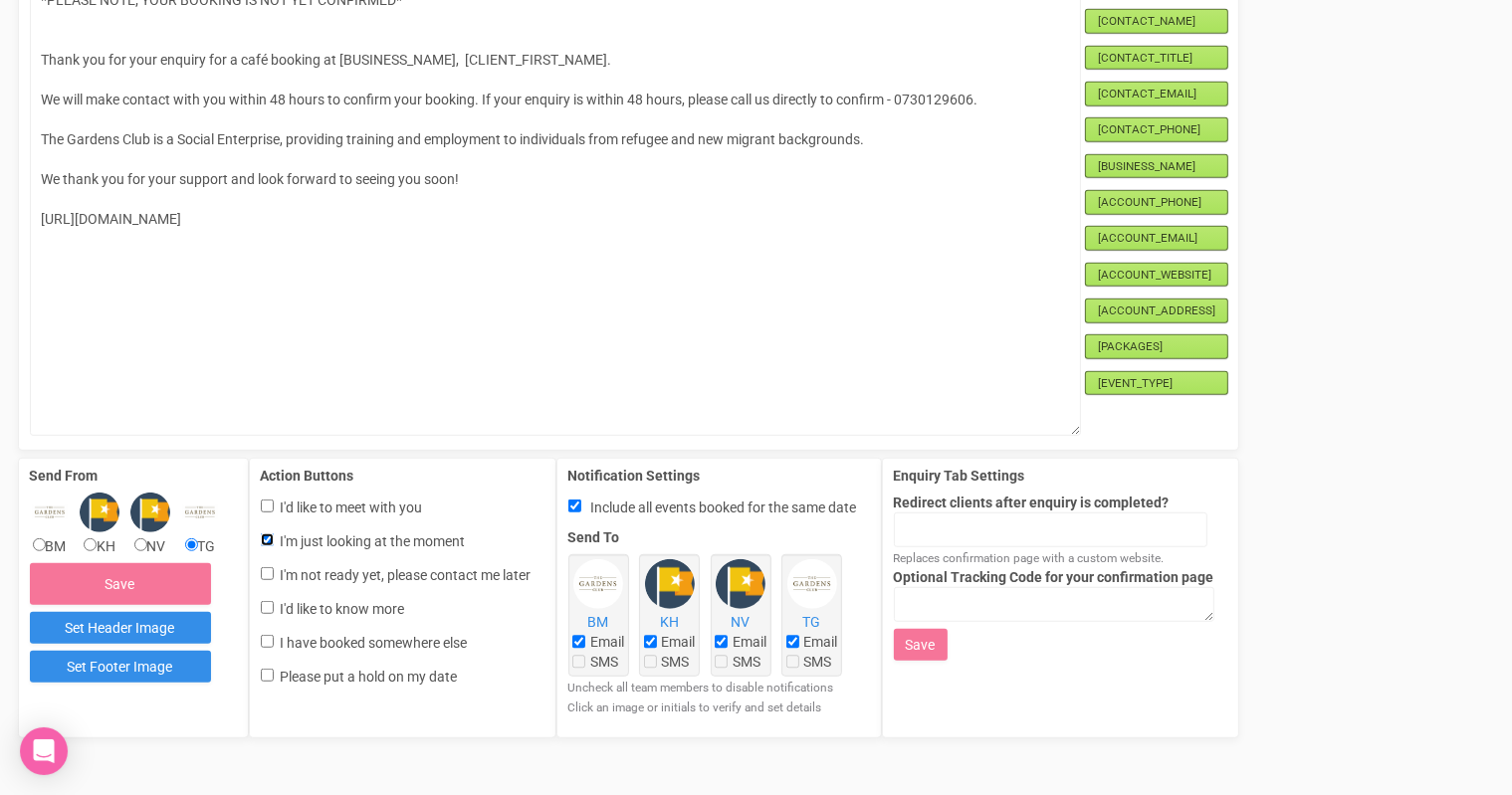 click on "I'm just looking at the moment" at bounding box center (267, 539) 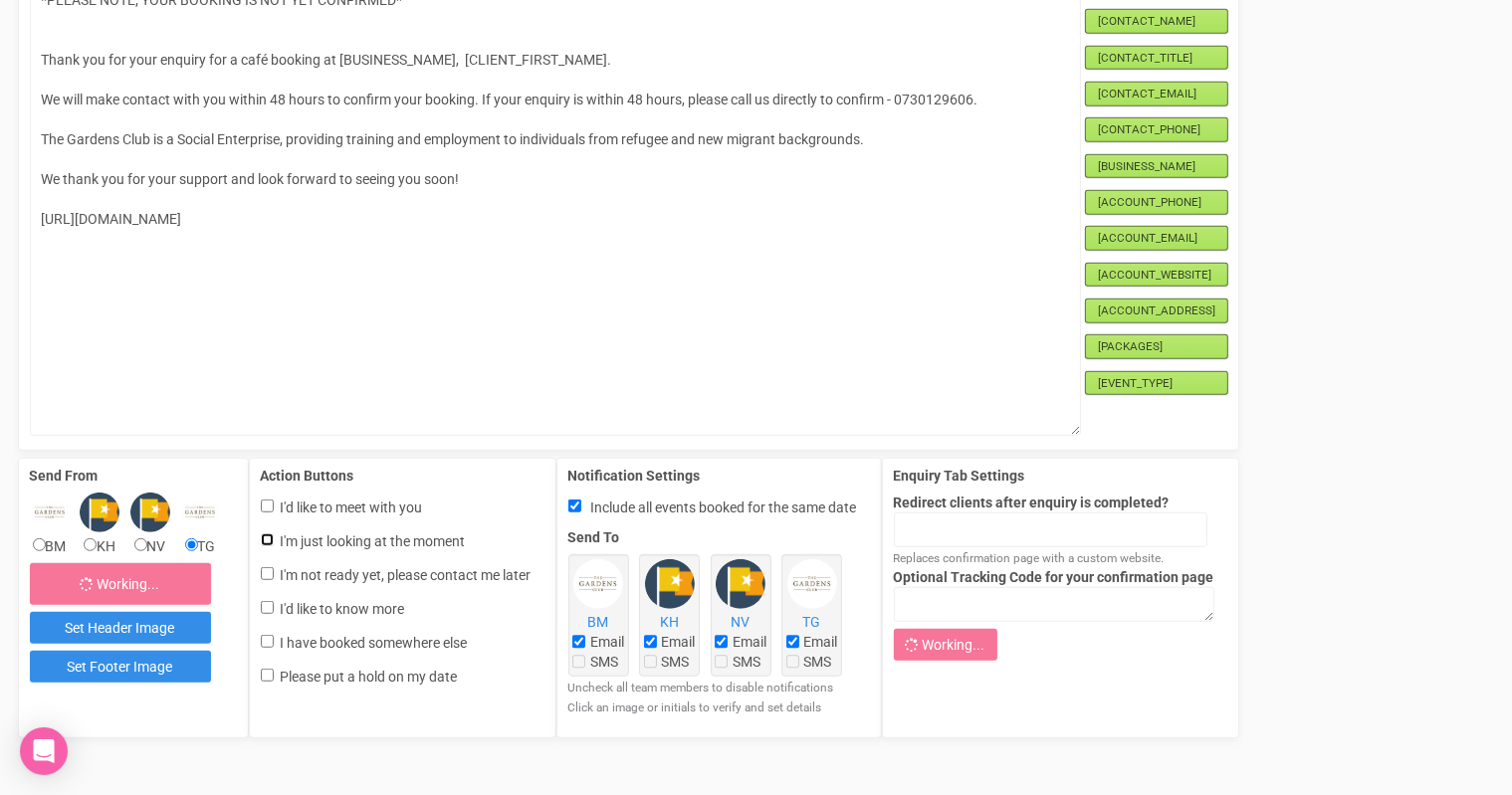 scroll, scrollTop: 943, scrollLeft: 0, axis: vertical 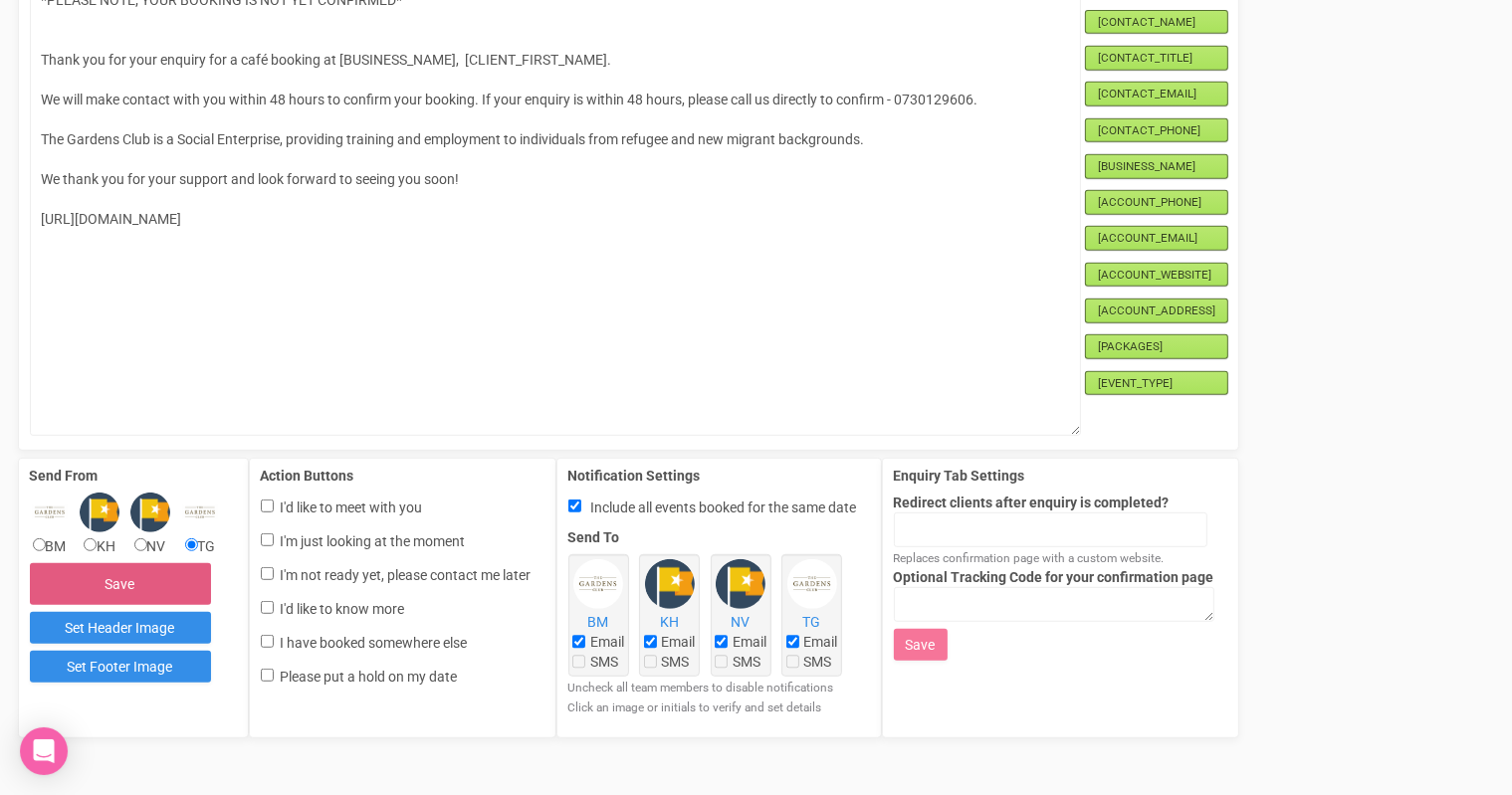 click on "Save" at bounding box center (120, 584) 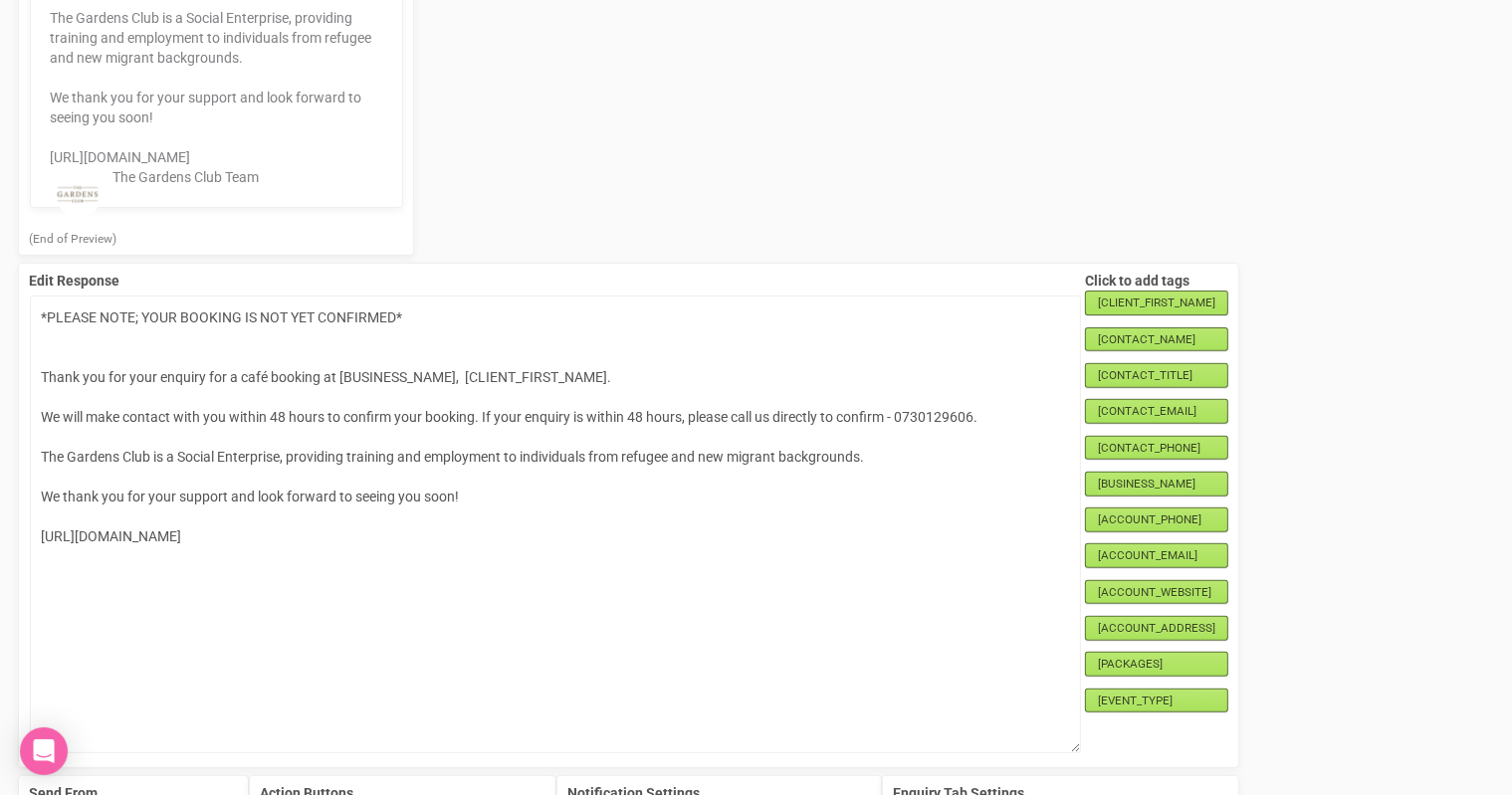 scroll, scrollTop: 592, scrollLeft: 0, axis: vertical 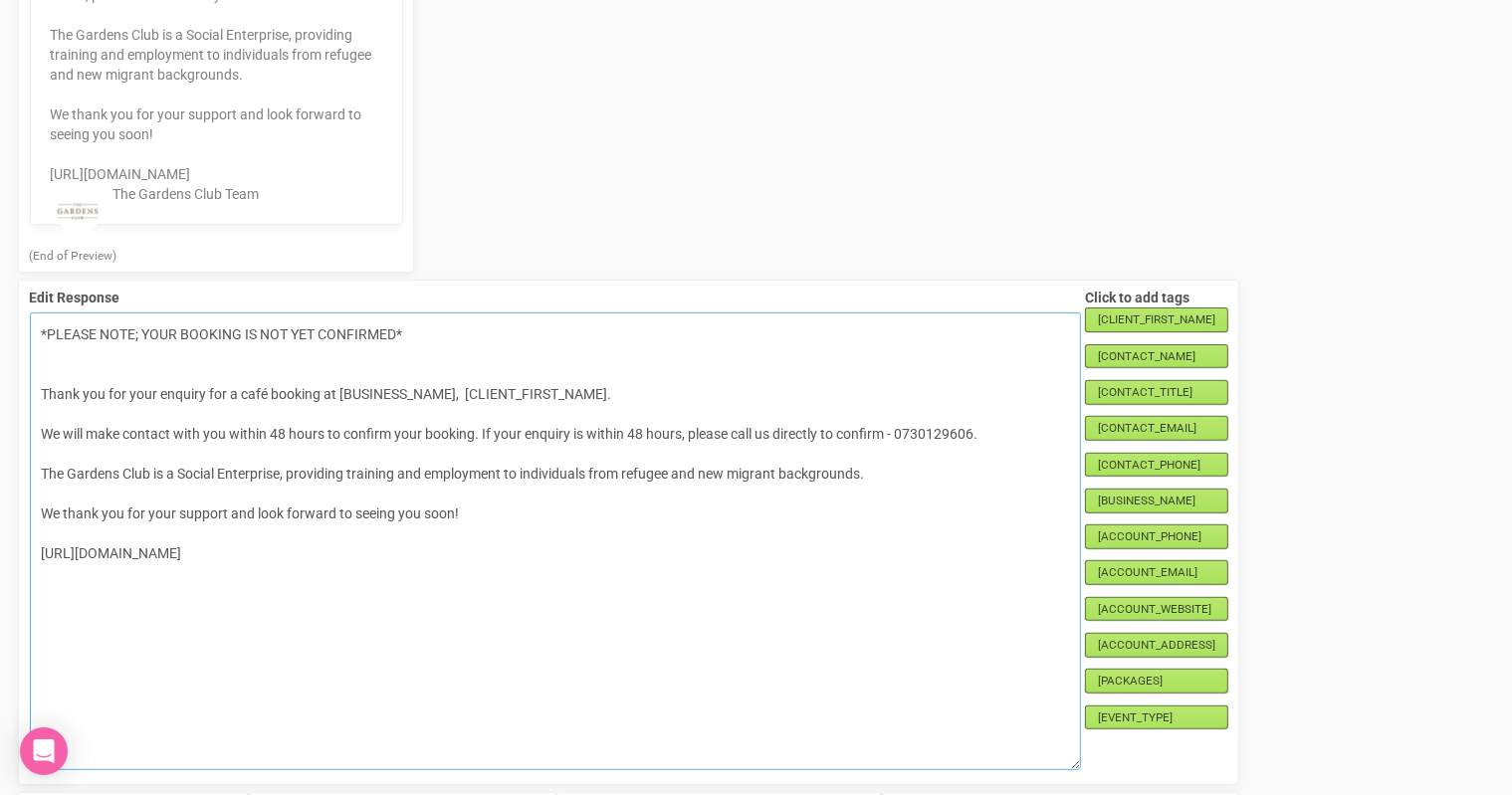 drag, startPoint x: 310, startPoint y: 573, endPoint x: 38, endPoint y: 563, distance: 272.18376 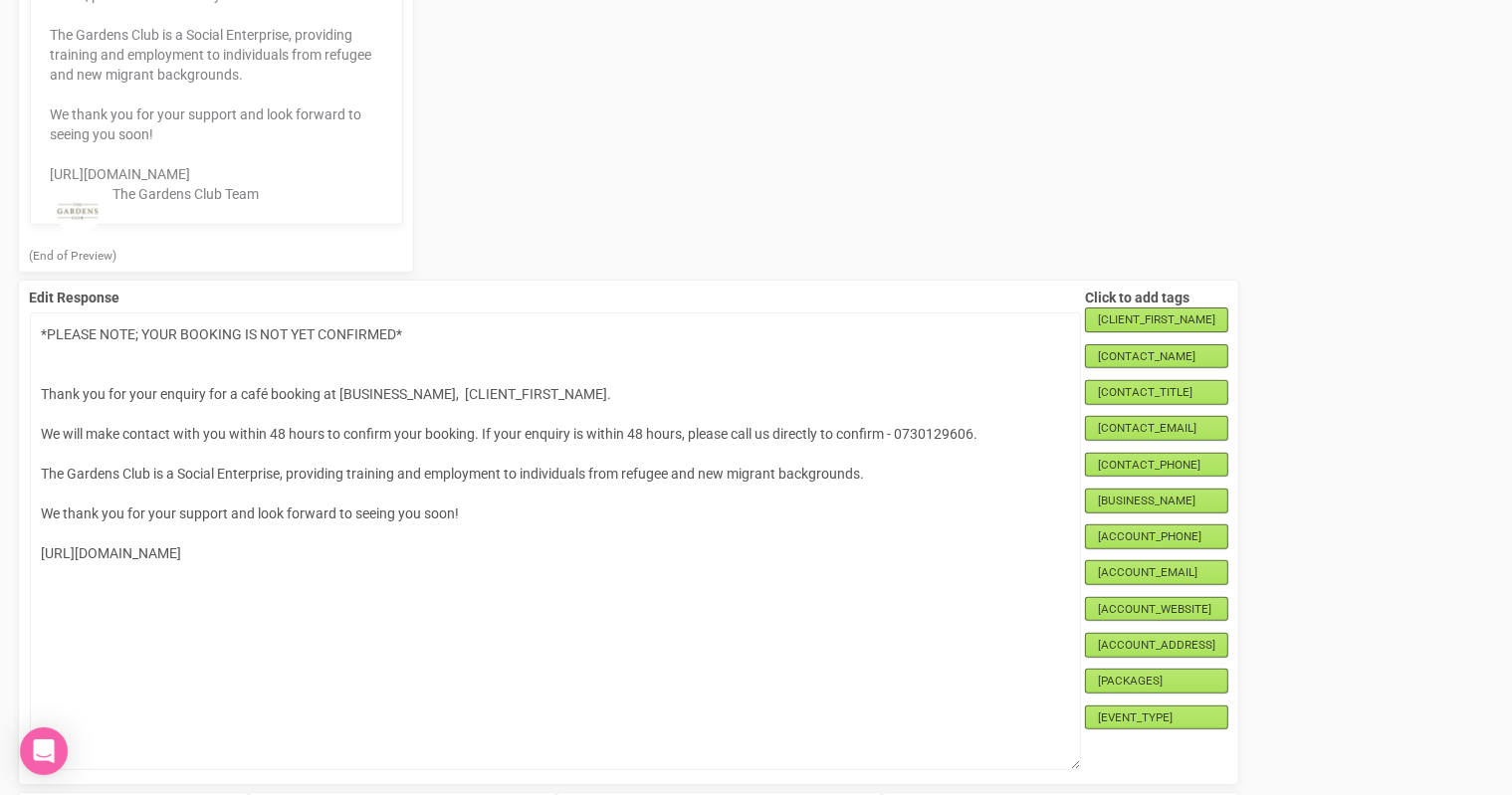 click on "Preview
× Close
*PLEASE NOTE; YOUR BOOKING IS NOT YET CONFIRMED* Thank you for your enquiry for a café booking at The Gardens Club,  . We will make contact with you within 48 hours to confirm your booking. If your enquiry is within 48 hours, please call us directly to confirm - 0730129606.  The Gardens Club is a Social Enterprise, providing training and employment to individuals from refugee and new migrant backgrounds.  We thank you for your support and look forward to seeing you soon! https://thegardensclub.com.au/about-us/
The Gardens Club Team
(End of Preview)
Edit Response
Click to add tags
[CLIENT_FIRST_NAME]
[CONTACT_NAME]" at bounding box center [756, 309] 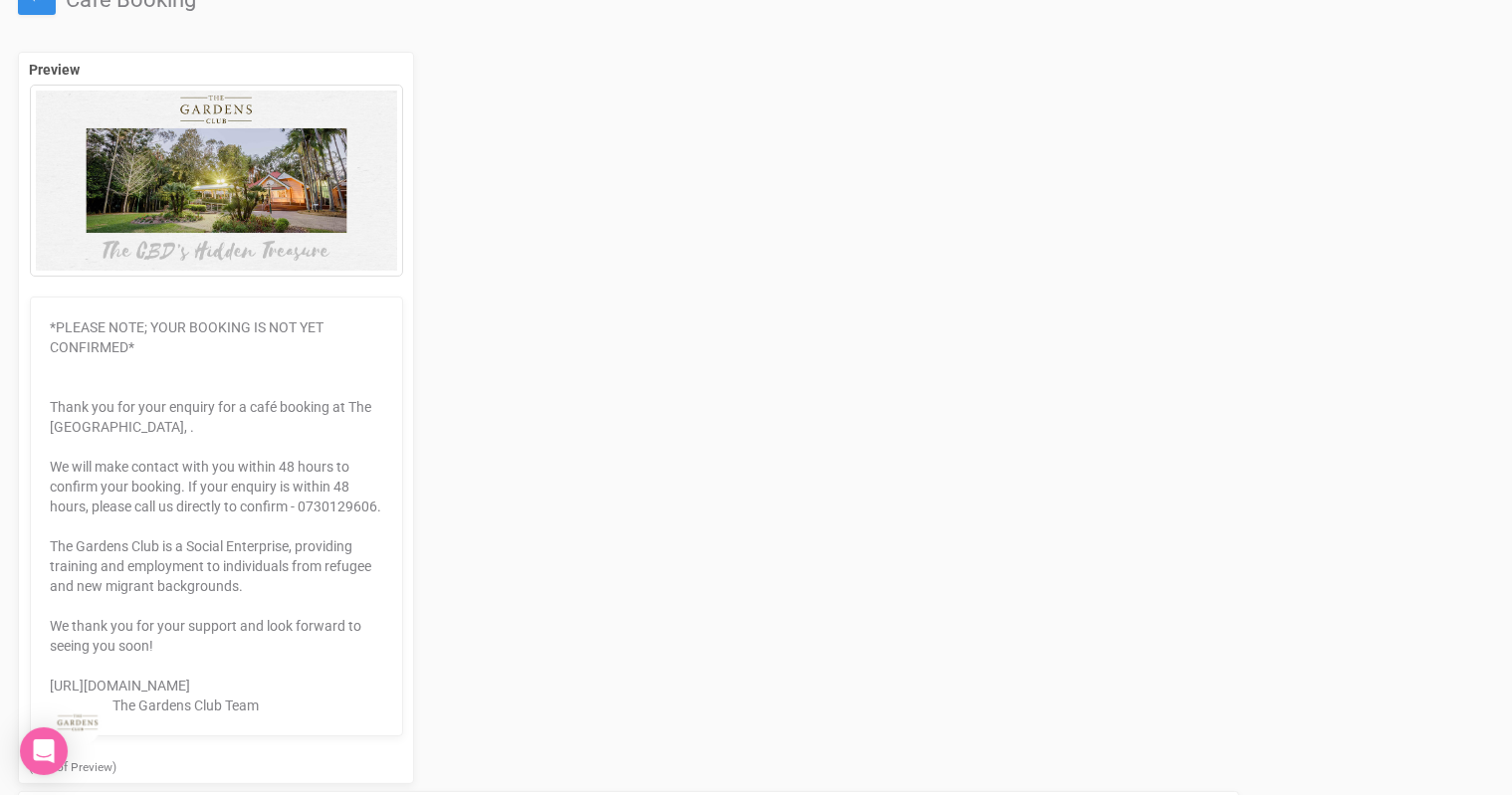 scroll, scrollTop: 0, scrollLeft: 0, axis: both 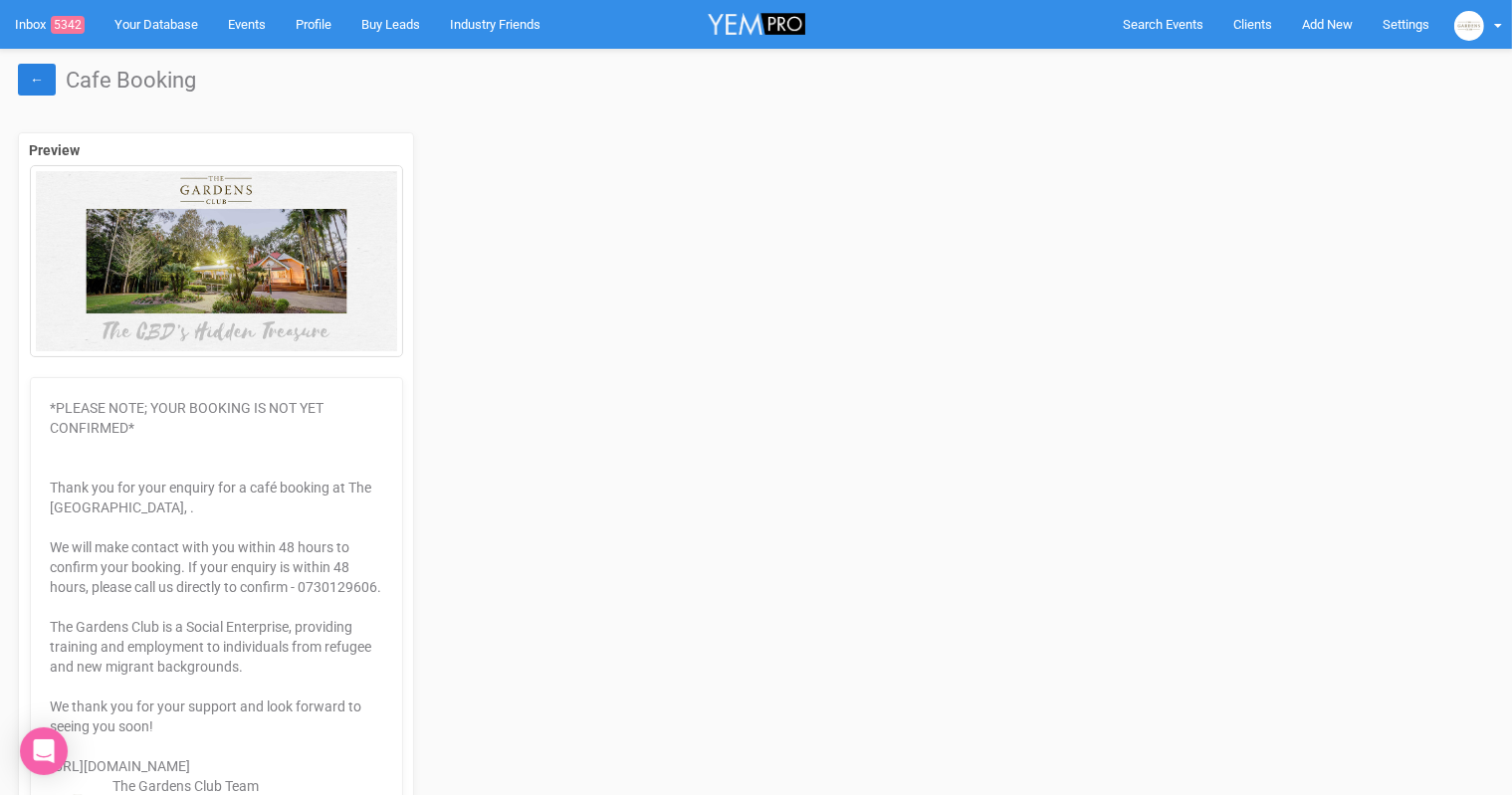 click on "←" at bounding box center (37, 80) 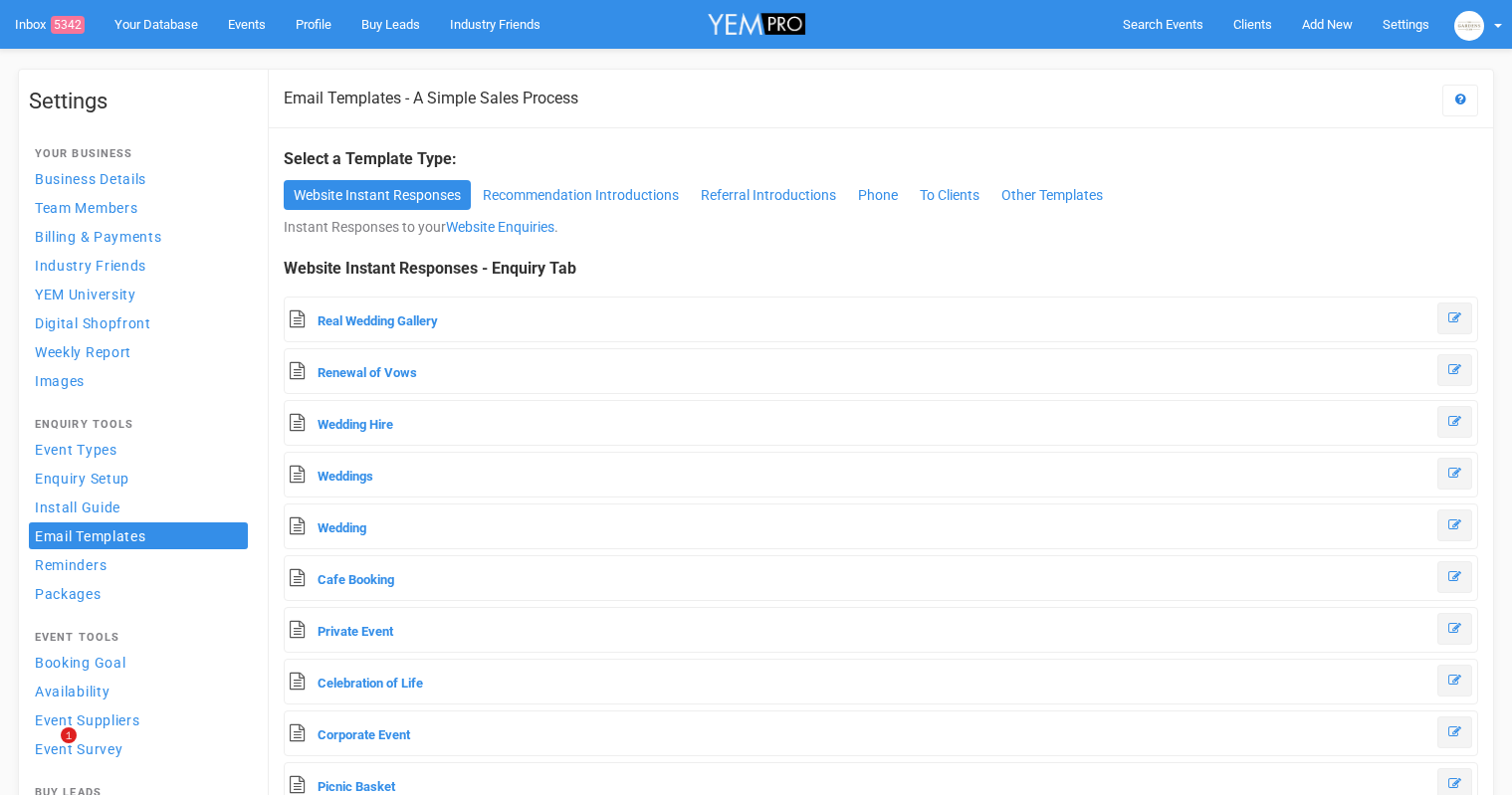 scroll, scrollTop: 0, scrollLeft: 0, axis: both 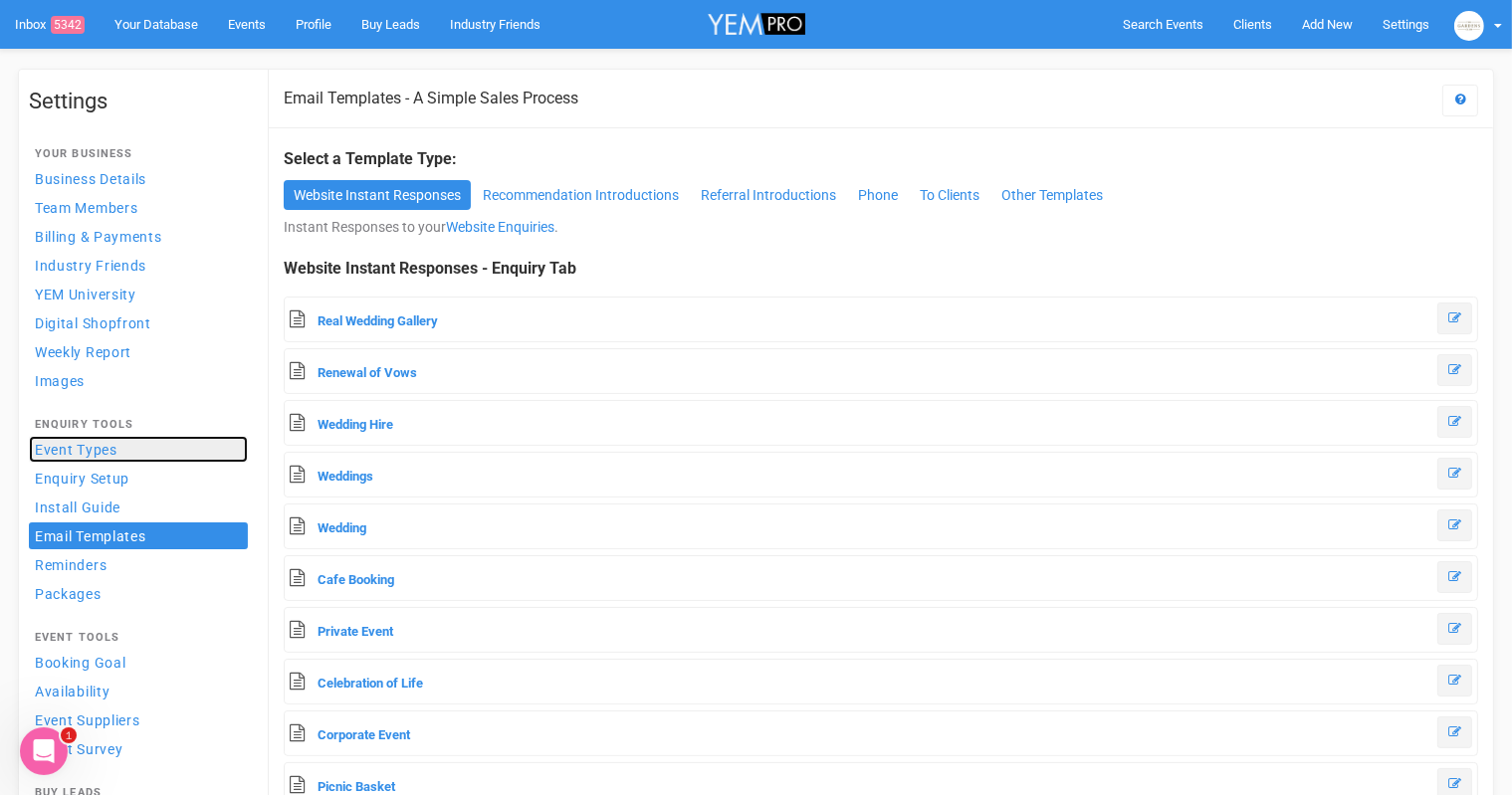 click on "Event Types" at bounding box center (138, 449) 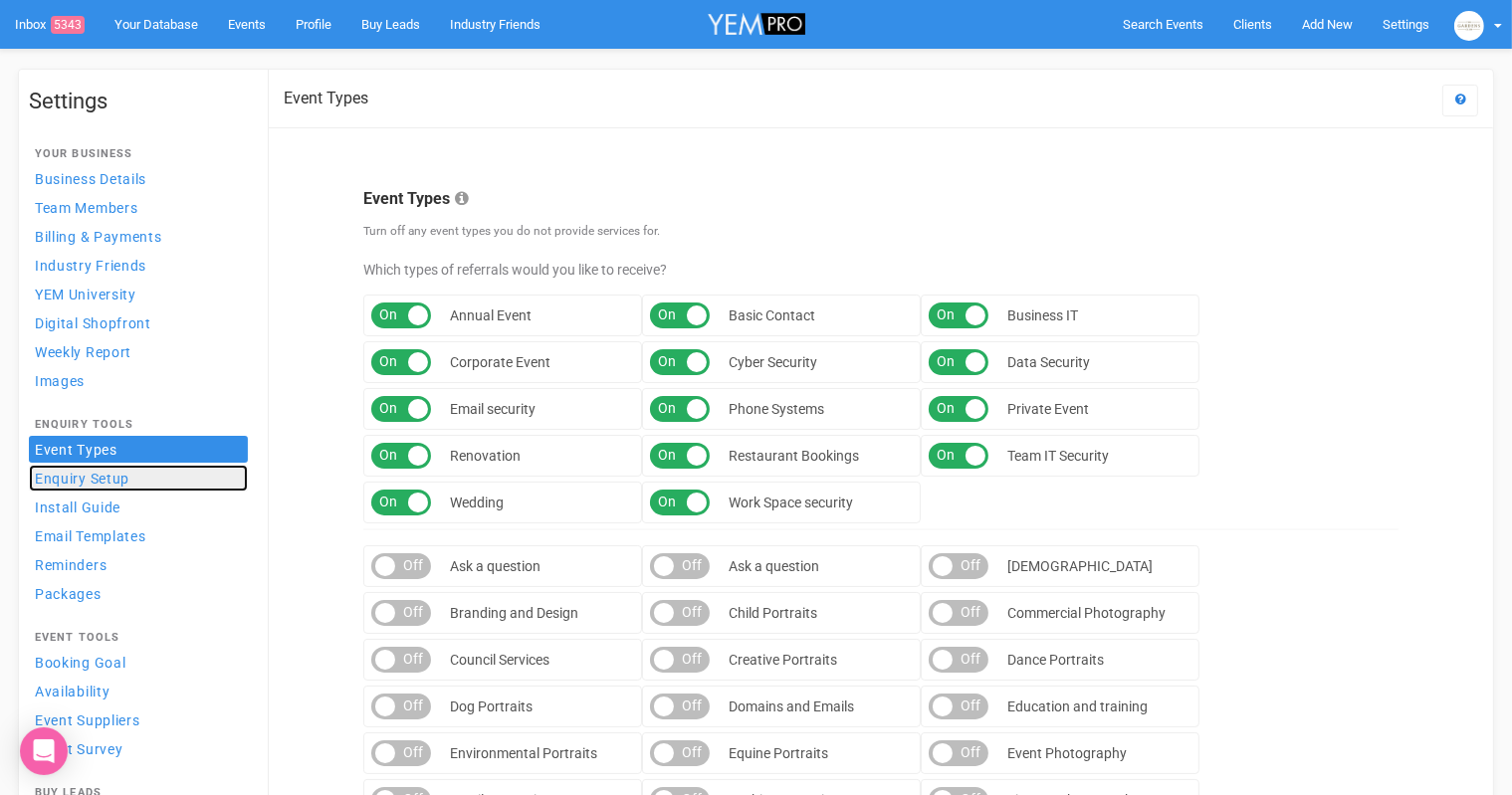 click on "Enquiry Setup" at bounding box center (82, 479) 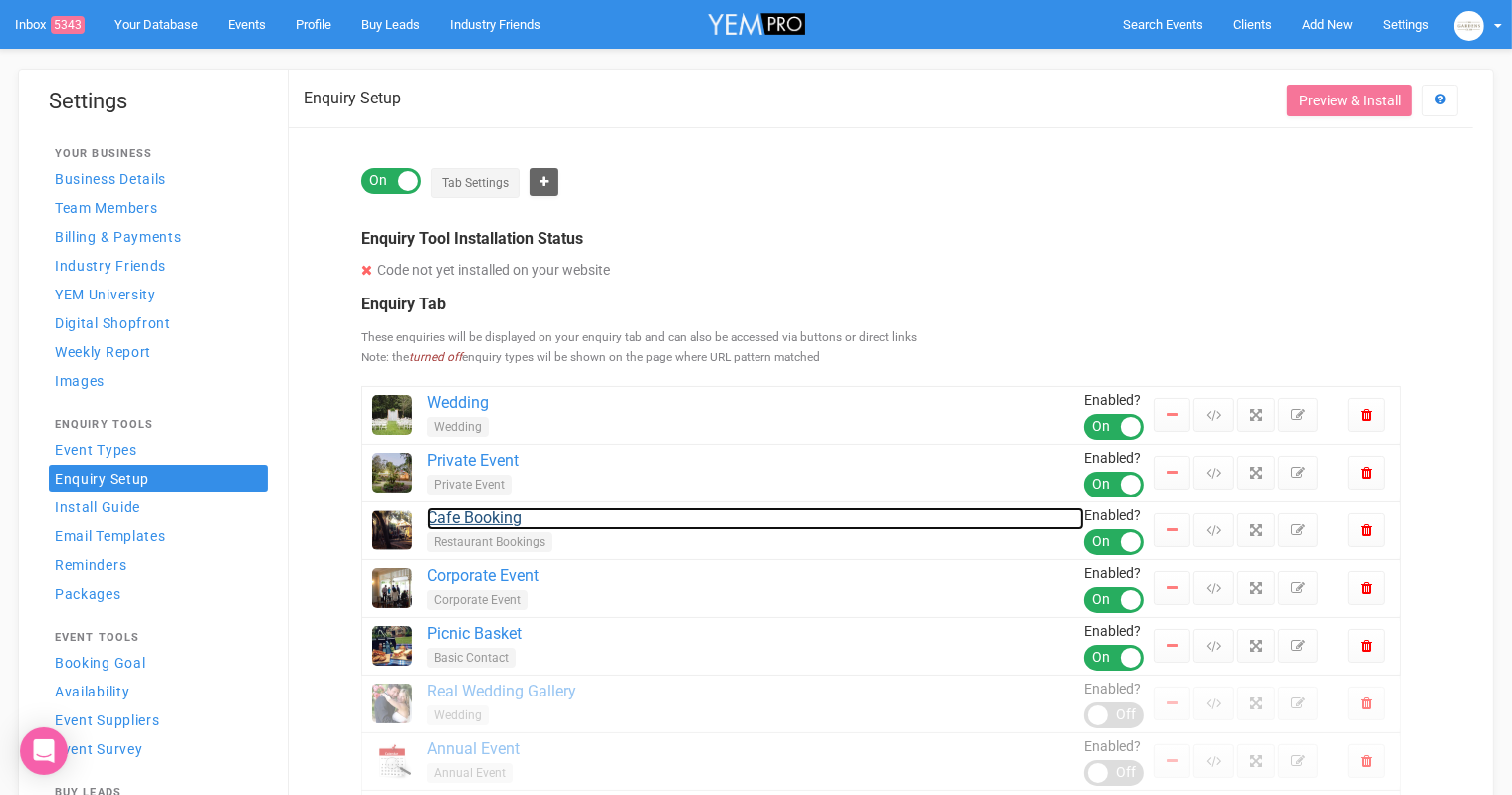 click on "Cafe Booking" at bounding box center [756, 518] 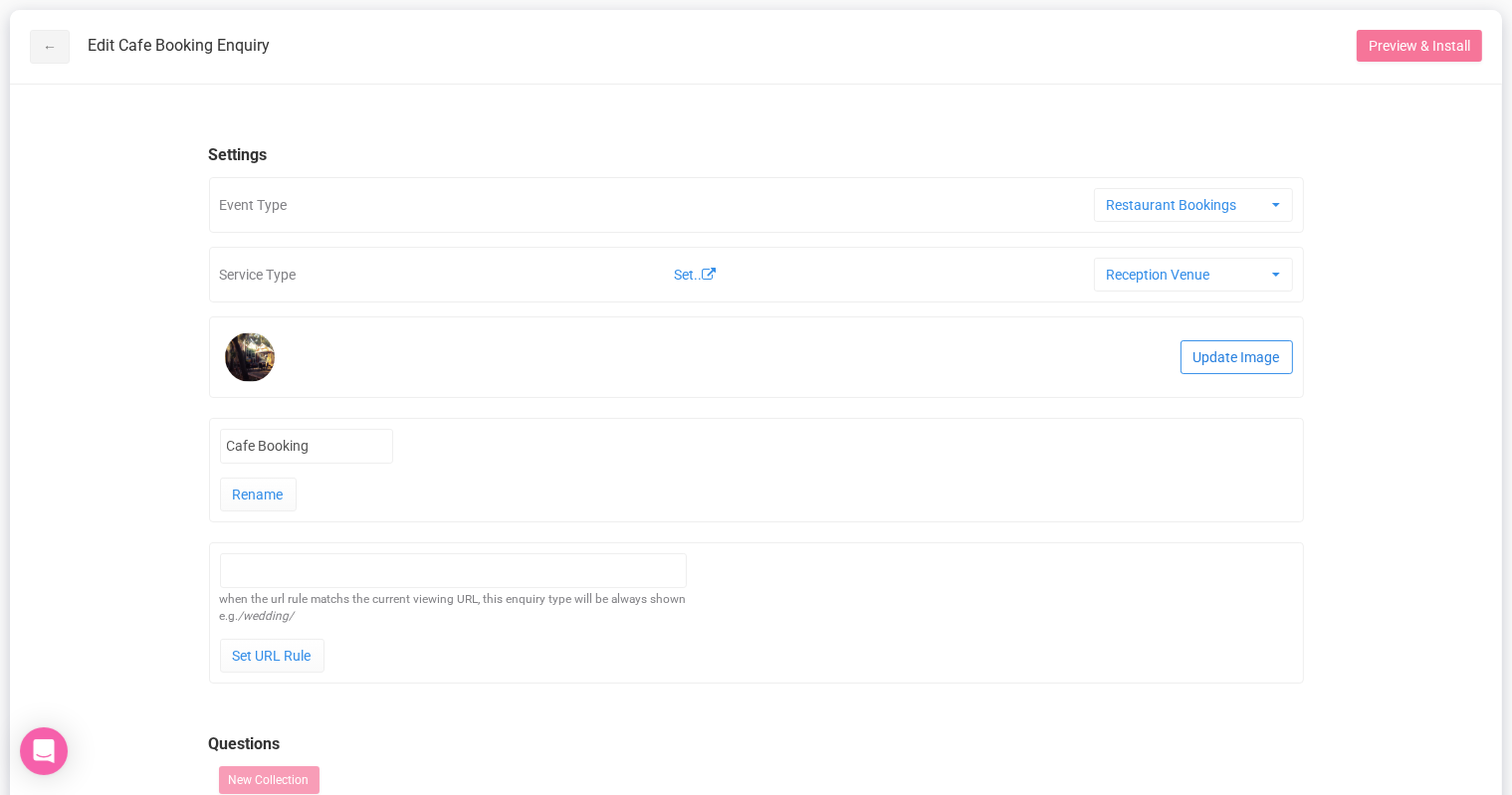 click on "Update Image" at bounding box center [1236, 357] 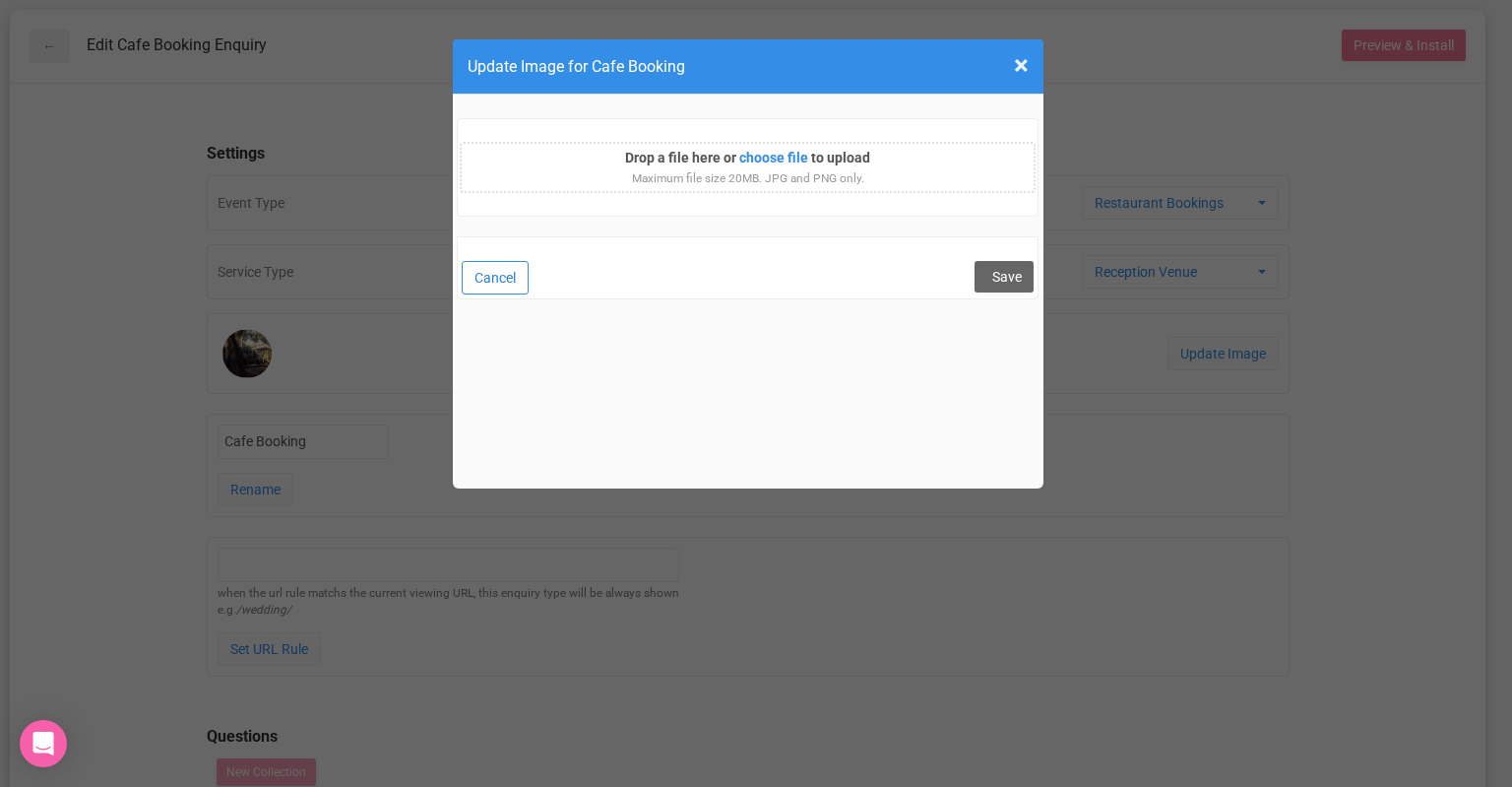 click on "Cancel" at bounding box center (495, 278) 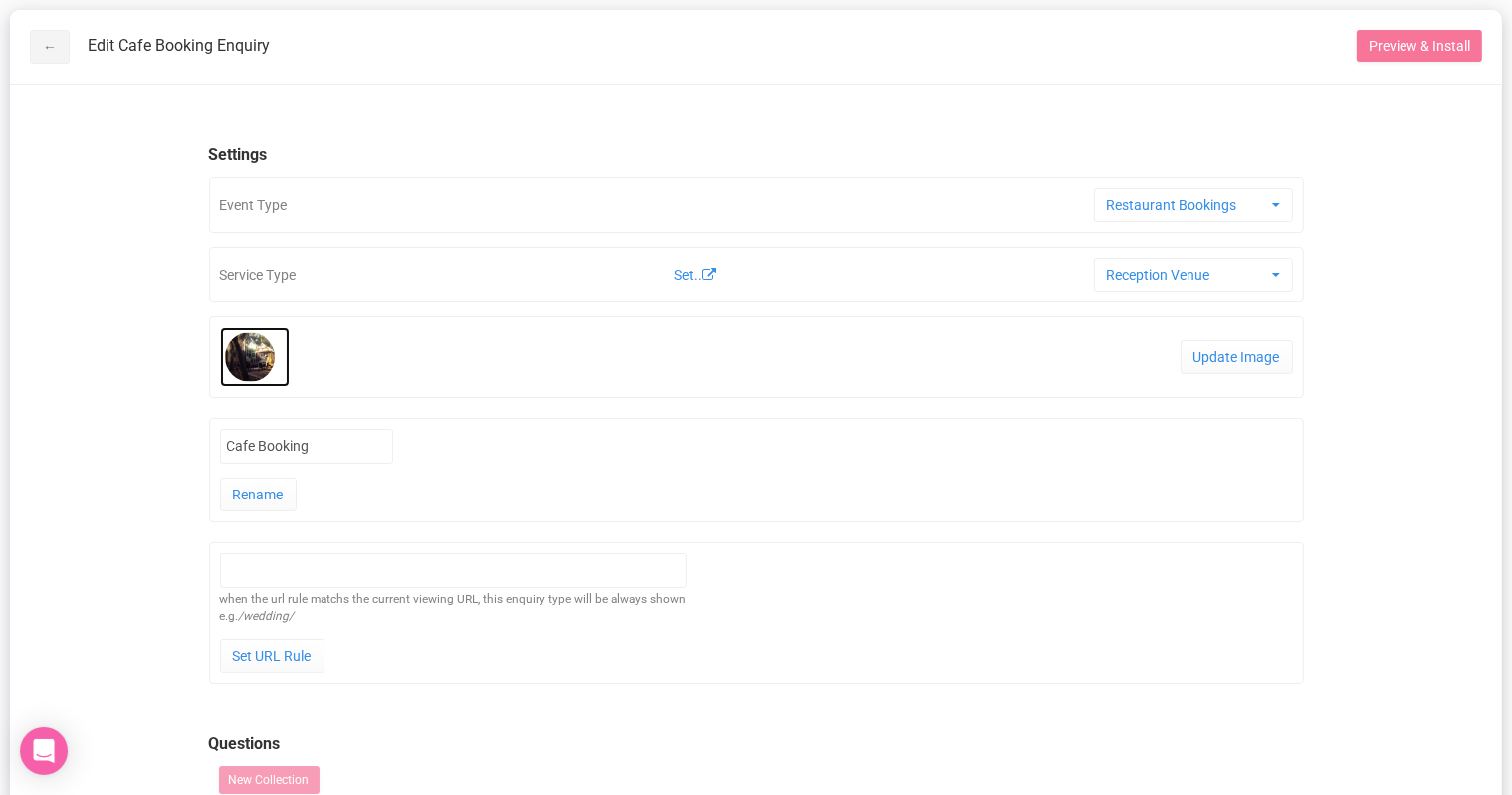 click at bounding box center (250, 357) 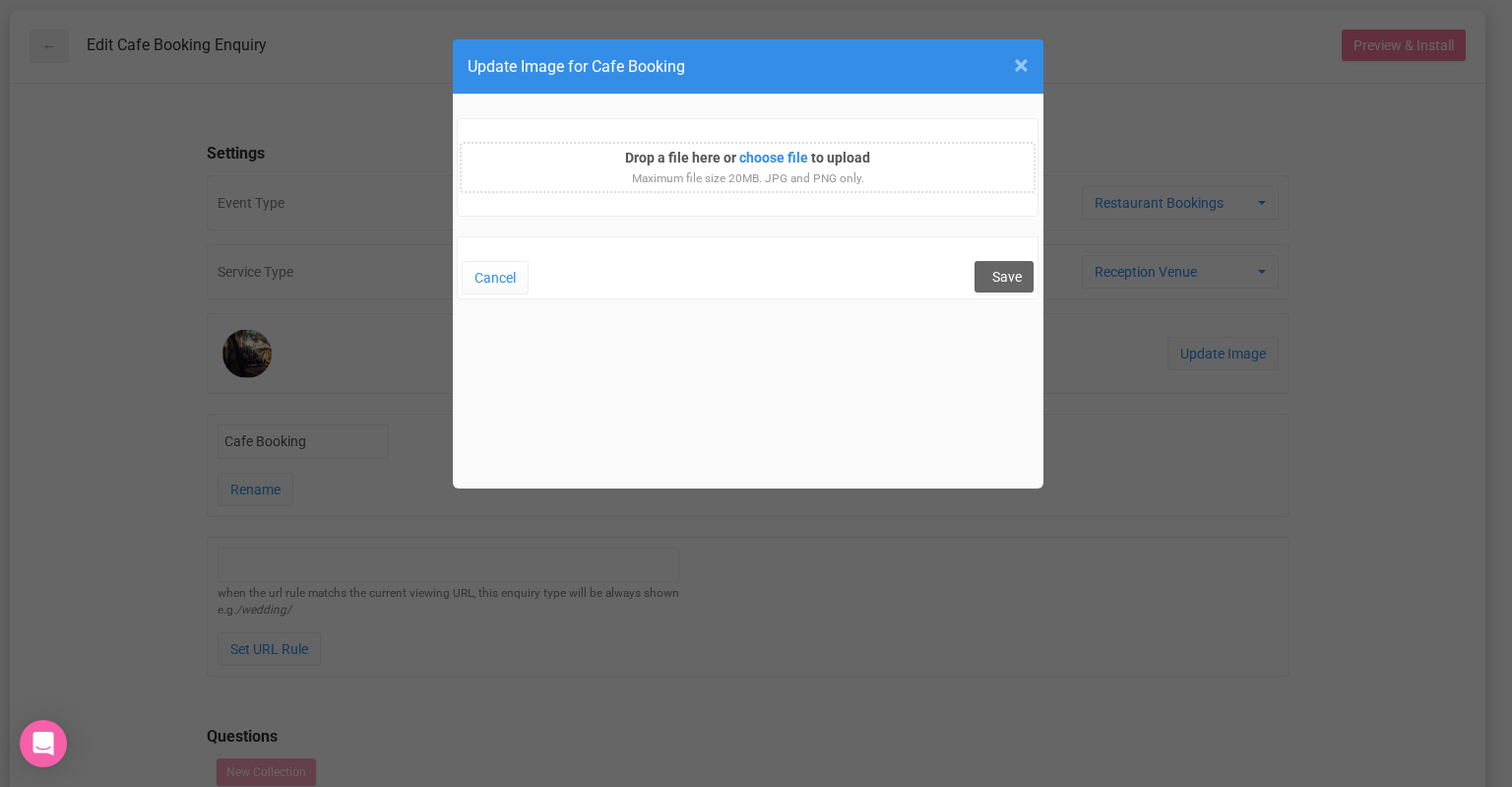 click on "×" at bounding box center (1021, 65) 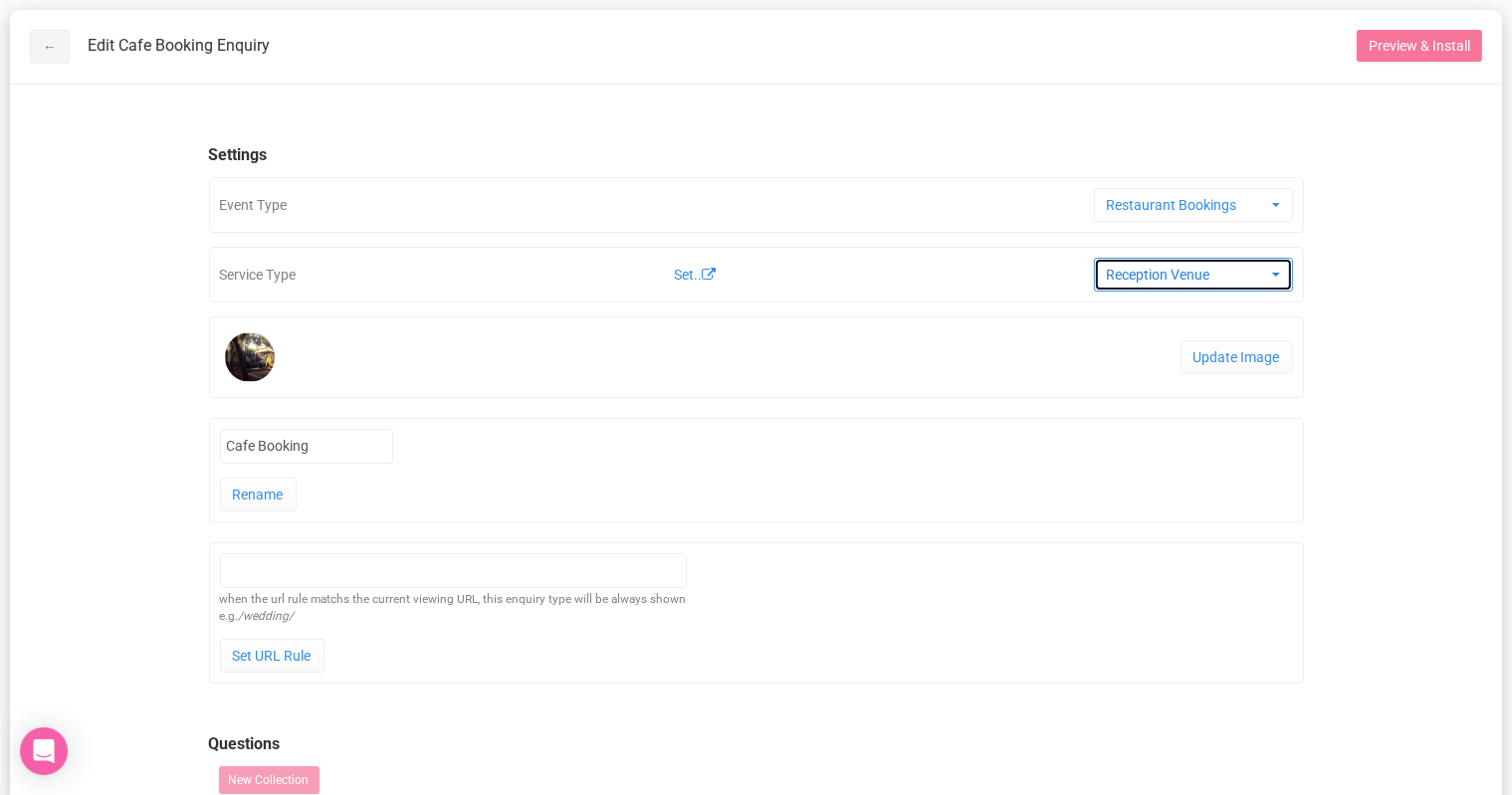 click on "Reception Venue" at bounding box center (1187, 275) 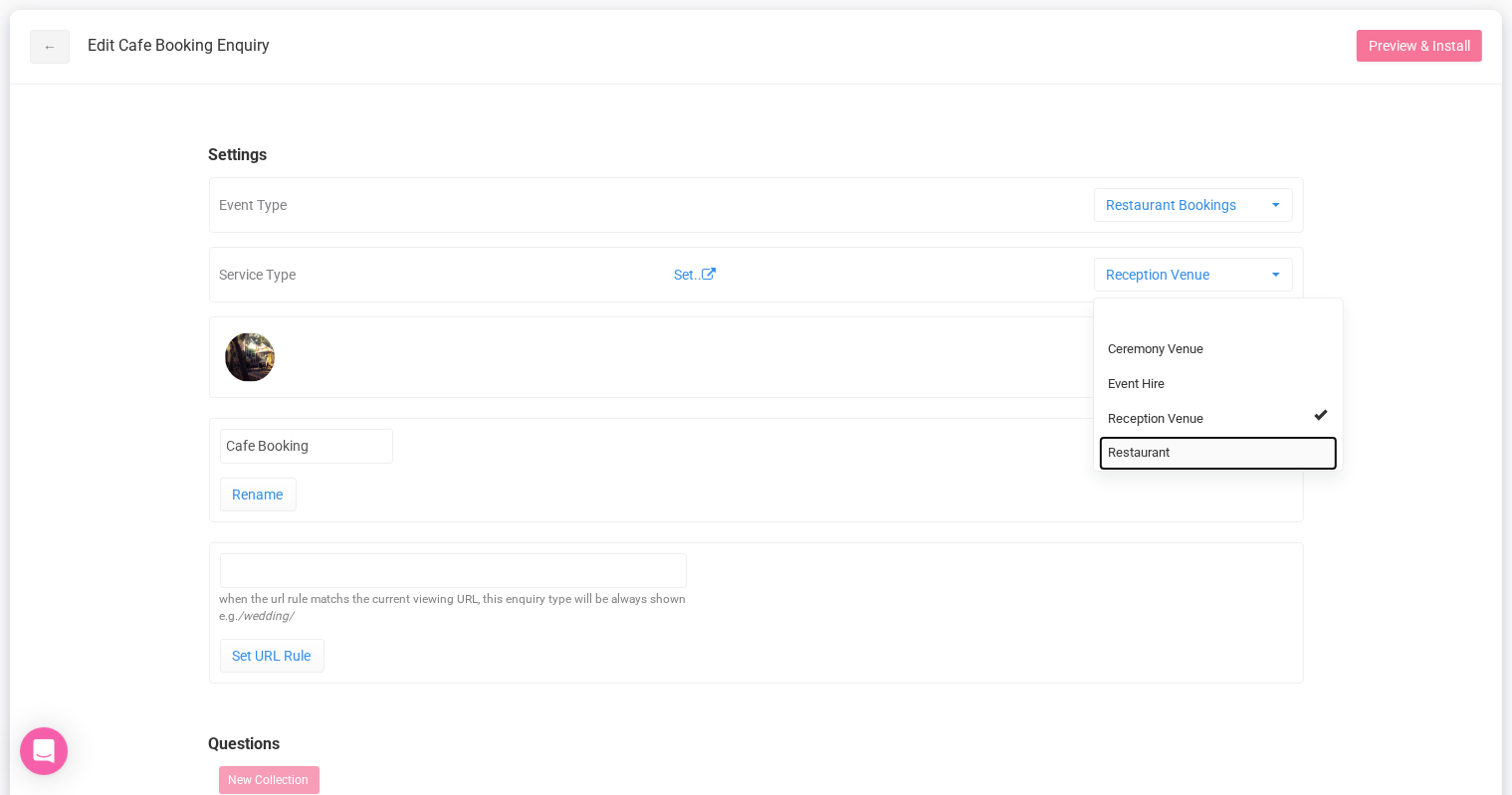 click on "Restaurant" at bounding box center [1218, 453] 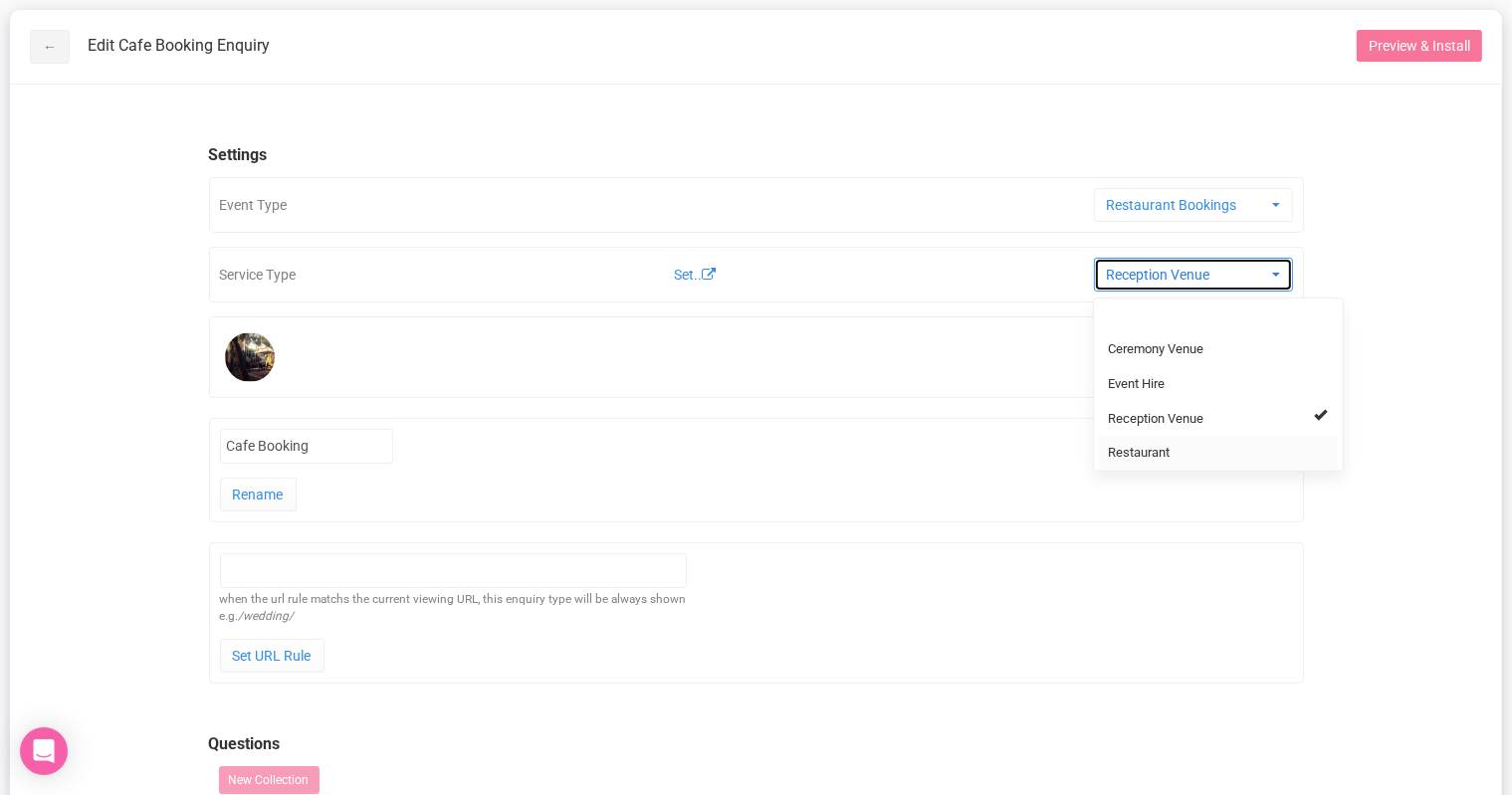 select on "98" 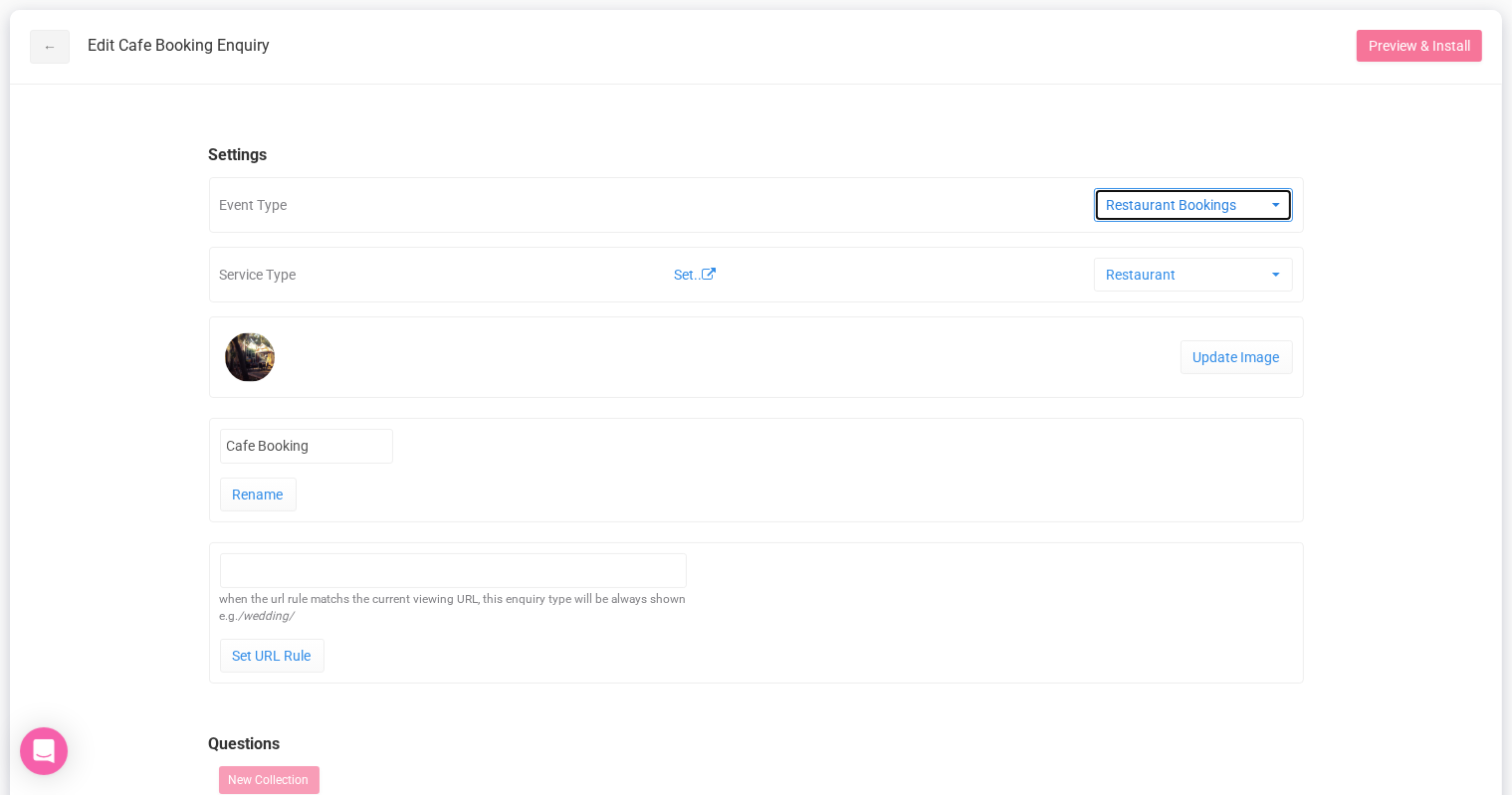 click on "Restaurant Bookings" at bounding box center (1193, 205) 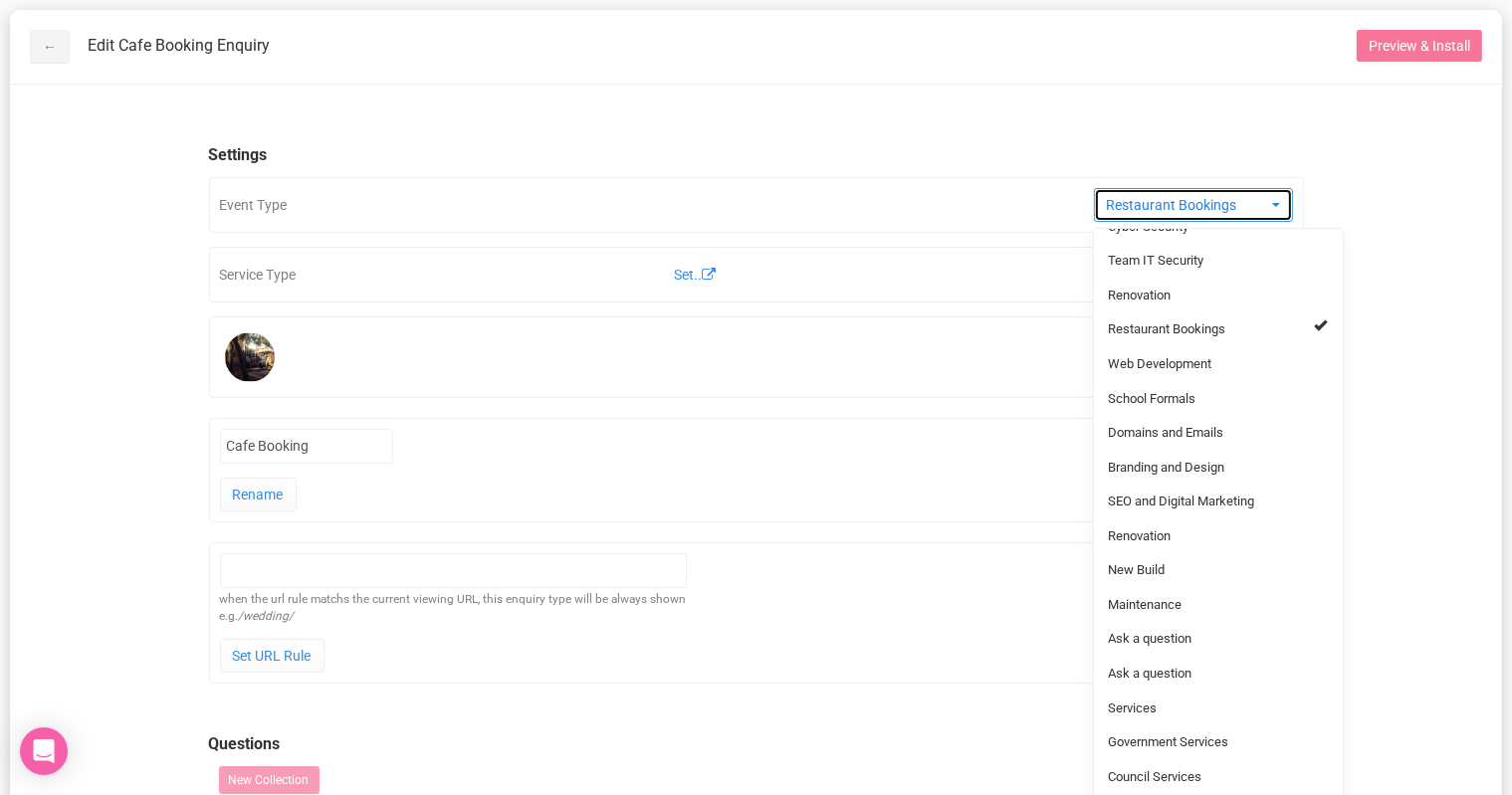 scroll, scrollTop: 796, scrollLeft: 0, axis: vertical 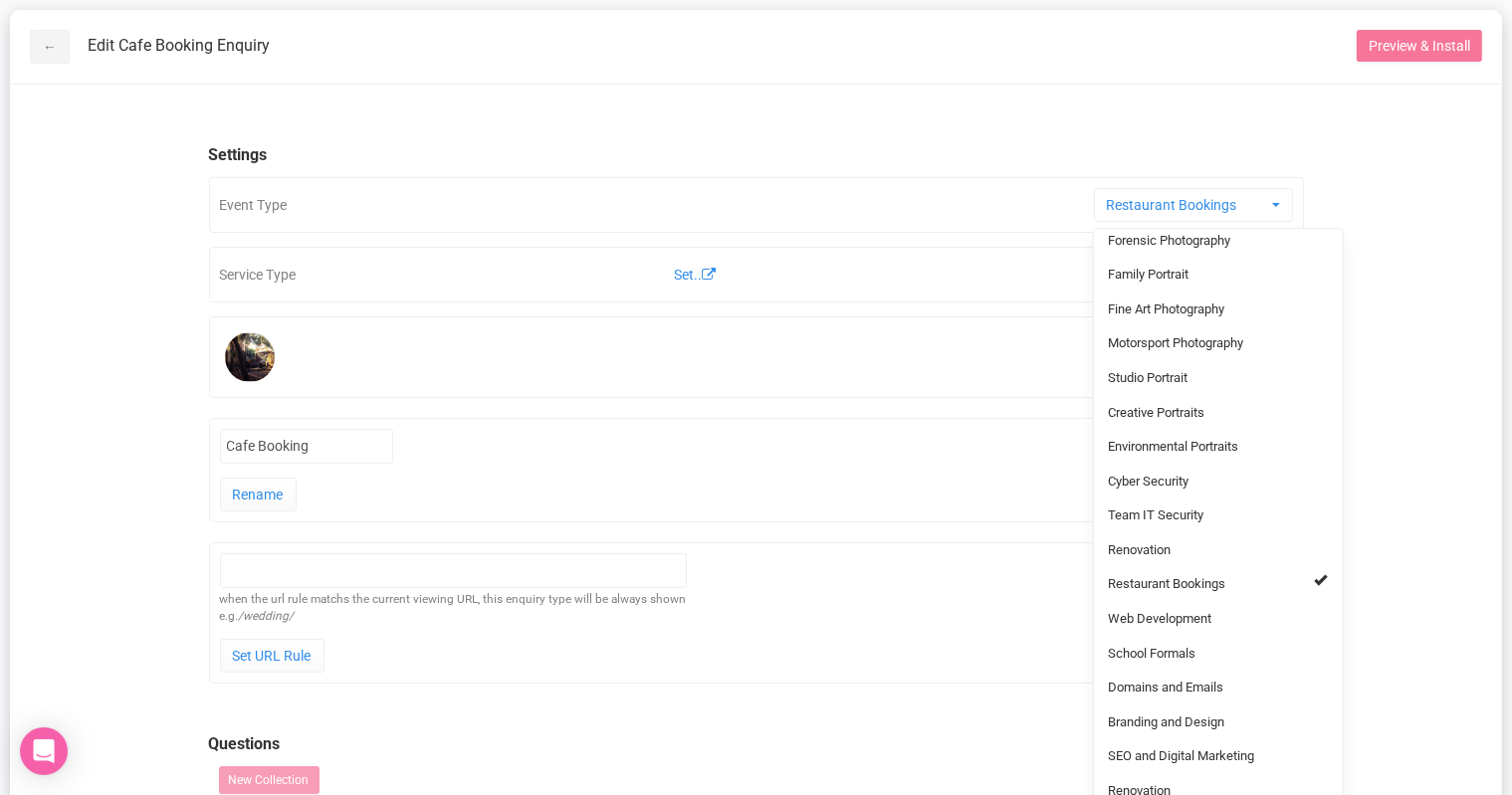 click on "←
Edit Cafe Booking Enquiry
Preview & Install
Settings
Event Type
Restaurant Bookings   Private Event Wedding Basic Contact Corporate Event Funeral Annual Event Newborn Portraits Maternity Portraits Tours and special activities Spa, Beauty and Gym Baptism Child Portraits Commercial Photography Event Photography Wildlife Photography Equine Portraits Pet Portraits Dog Portraits Fashion Portraits Dance Portraits Landscape Photography Medical Photography Forensic Photography Family Portrait Fine Art Photography Motorsport Photography Studio Portrait Creative Portraits Environmental Portraits Cyber Security Team IT Security Renovation Restaurant Bookings Web Development School Formals Domains and Emails Branding and Design SEO and Digital Marketing Renovation New Build Maintenance Ask a question Ask a question Services Government Services Council Services Legal Services Healthcare Services Phone Systems Business IT" at bounding box center (756, 657) 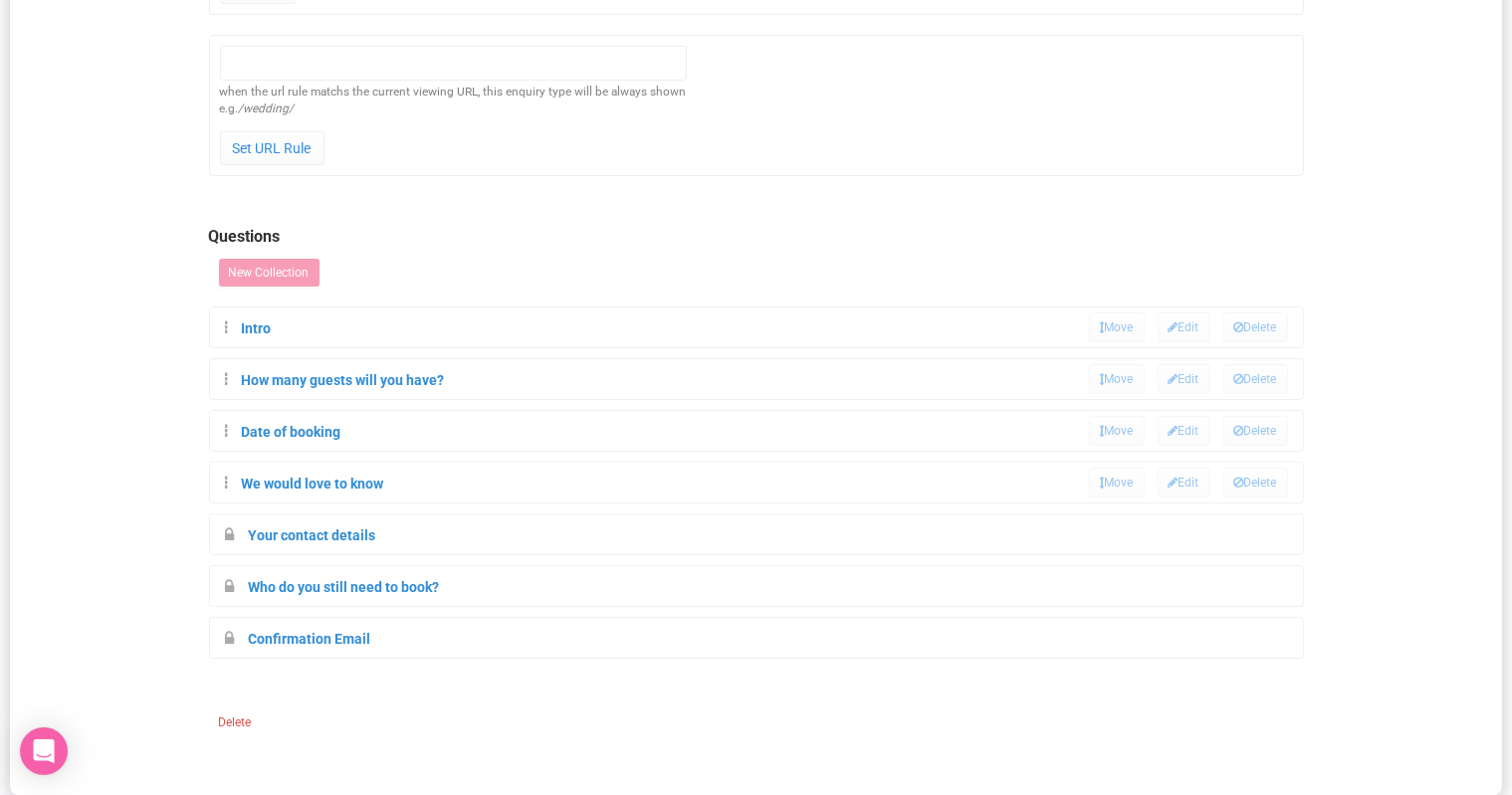 scroll, scrollTop: 0, scrollLeft: 0, axis: both 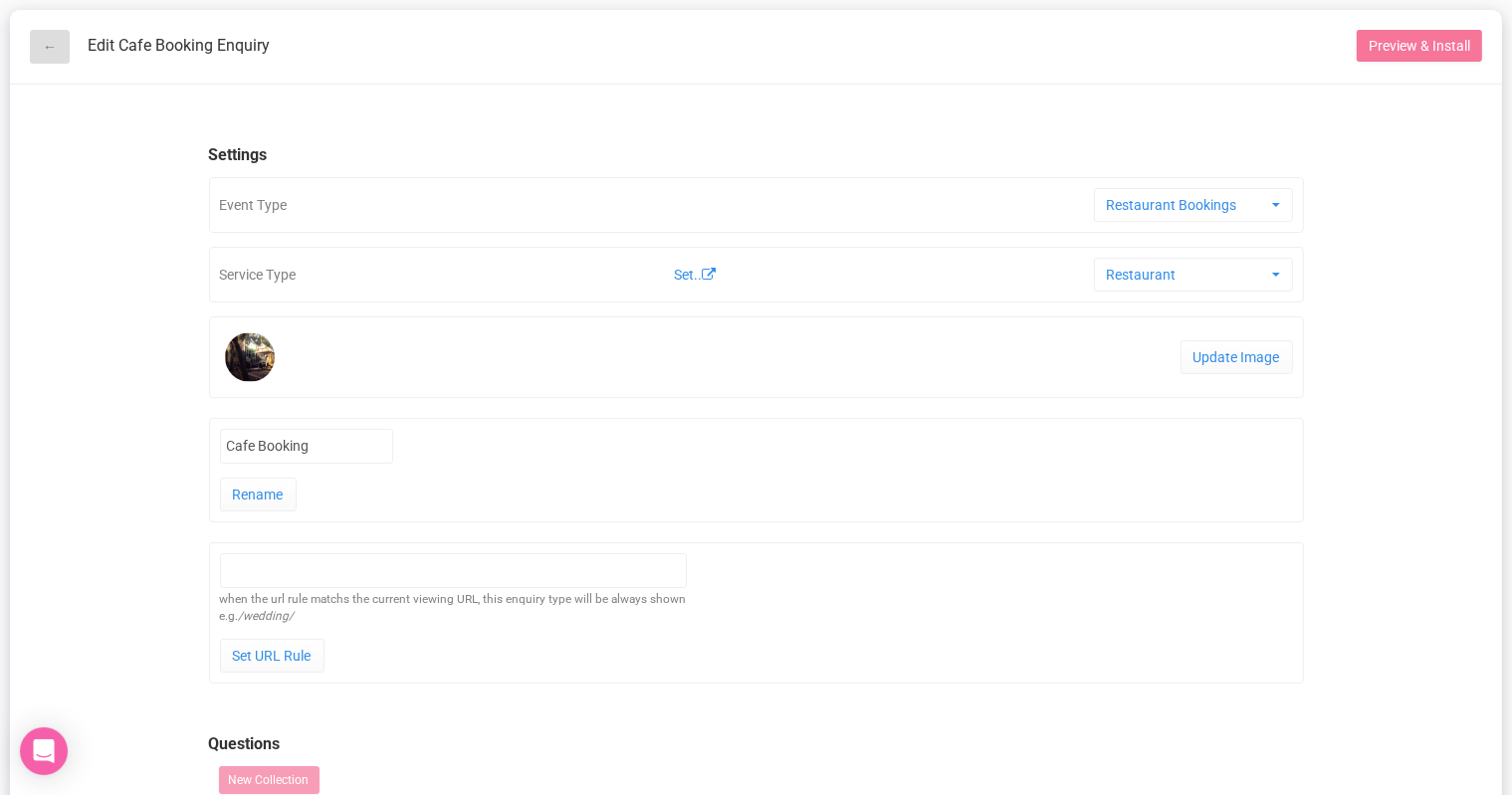 click on "←" at bounding box center [50, 47] 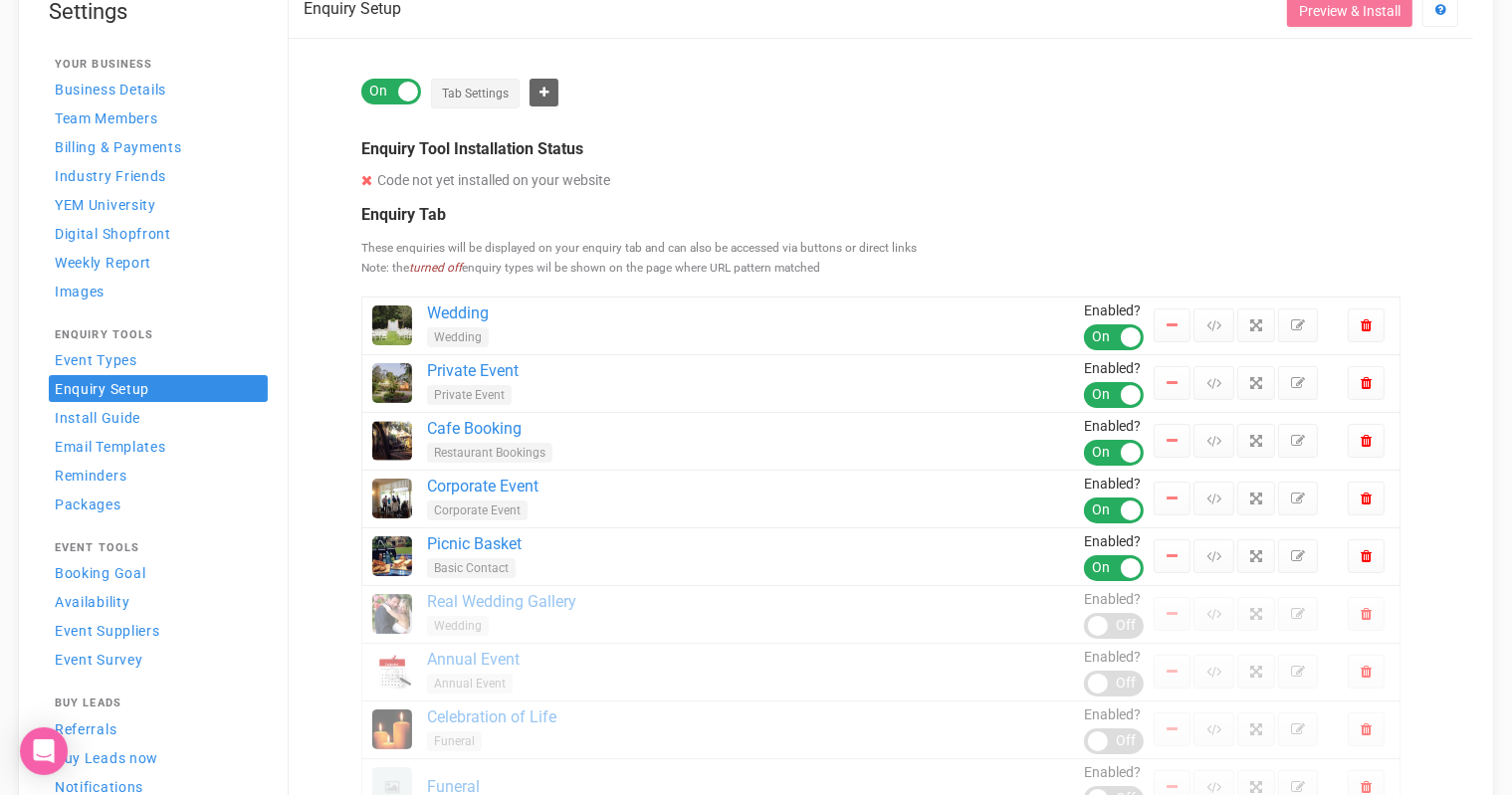 scroll, scrollTop: 92, scrollLeft: 0, axis: vertical 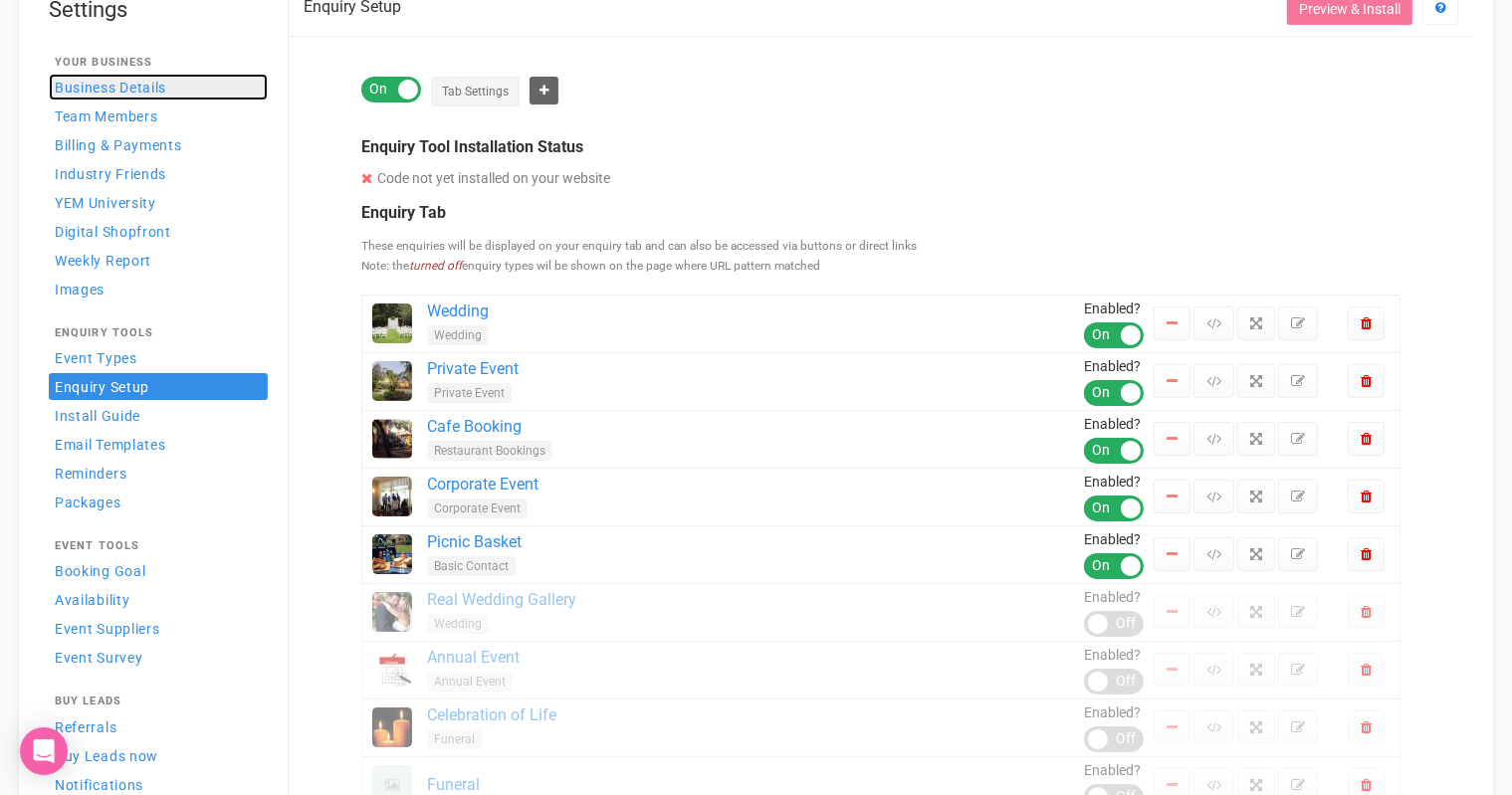 click on "Business Details" at bounding box center [110, 88] 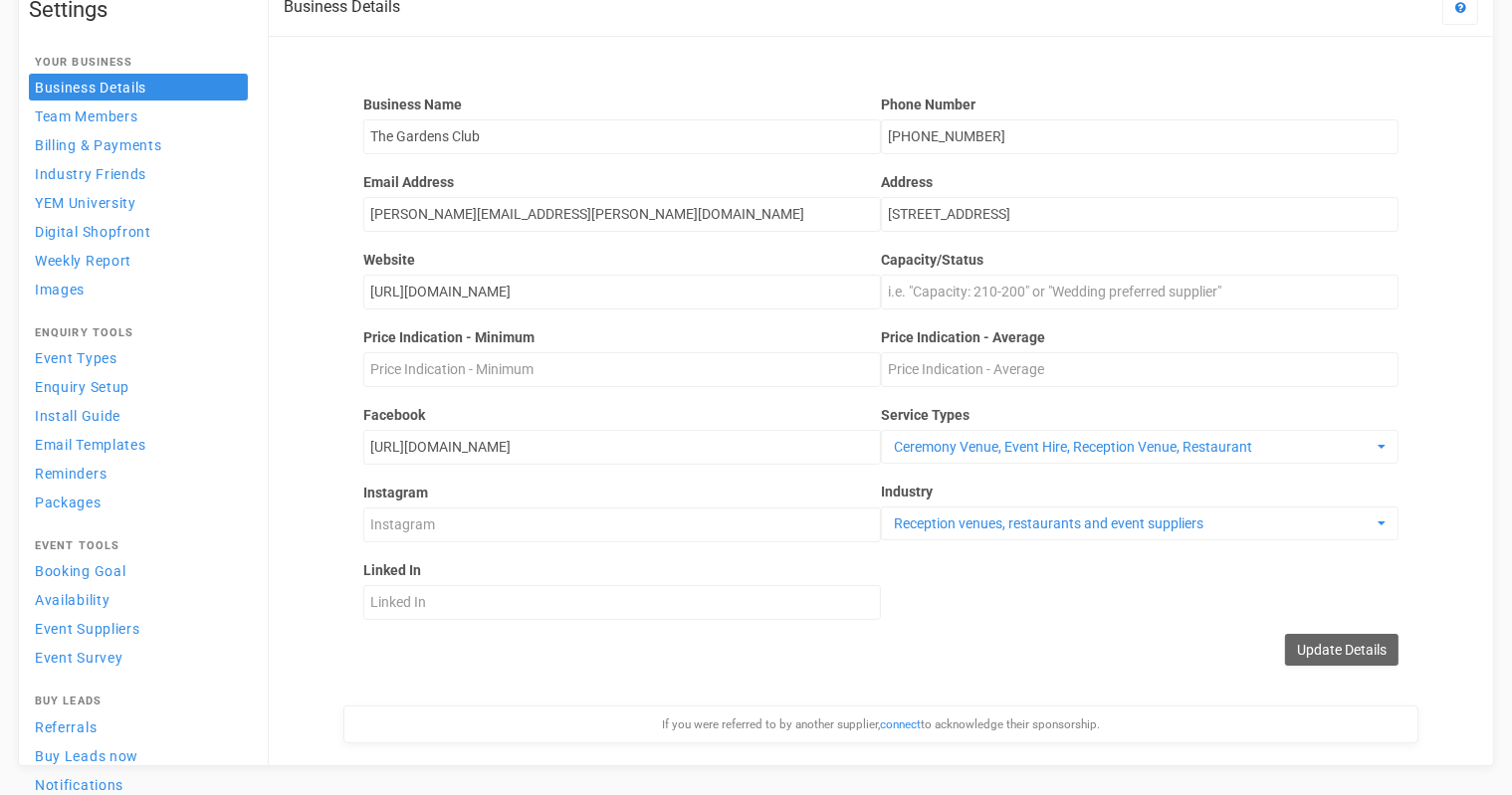 scroll, scrollTop: 0, scrollLeft: 0, axis: both 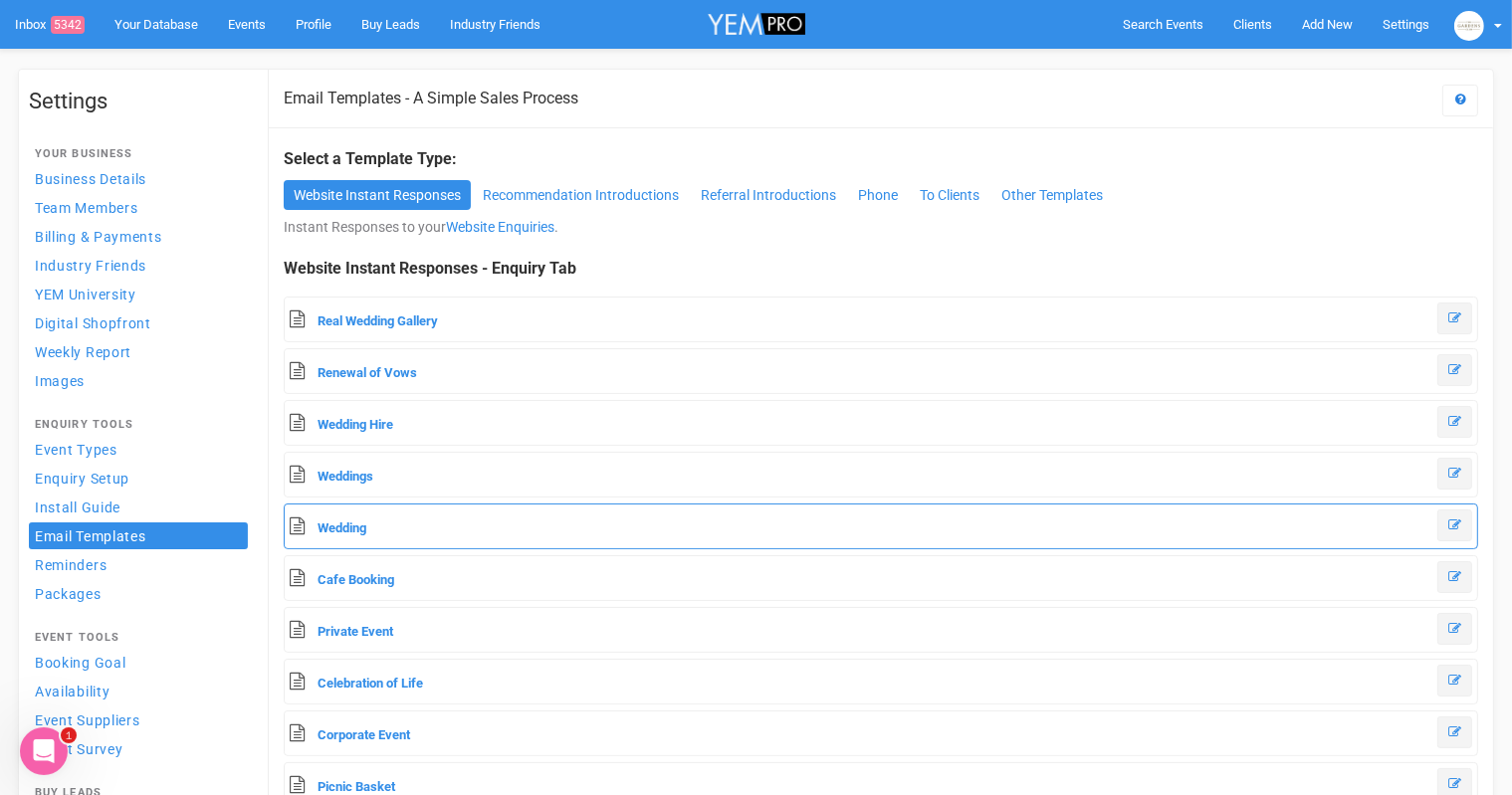 click on "Wedding" at bounding box center [881, 526] 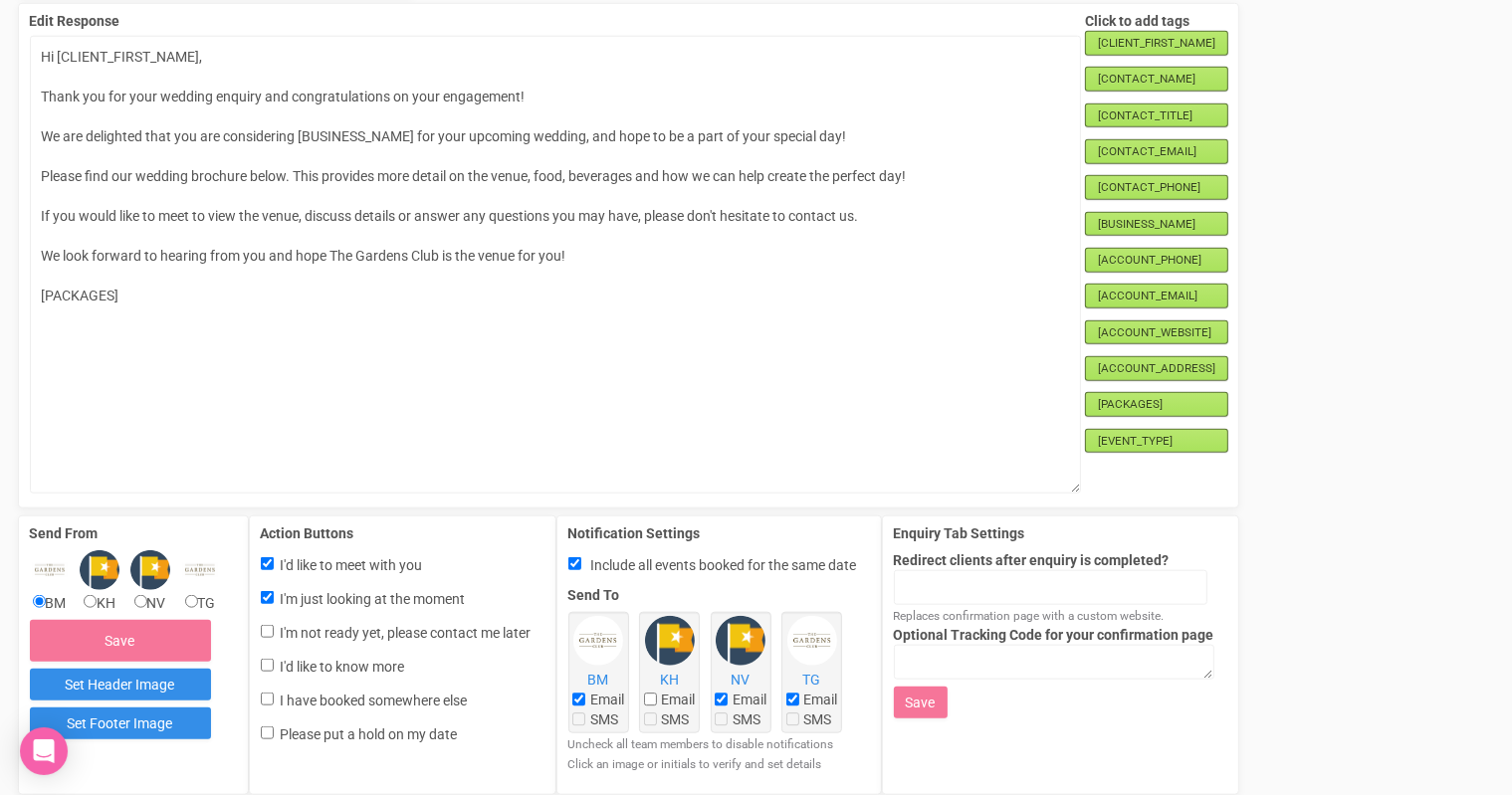 scroll, scrollTop: 1870, scrollLeft: 0, axis: vertical 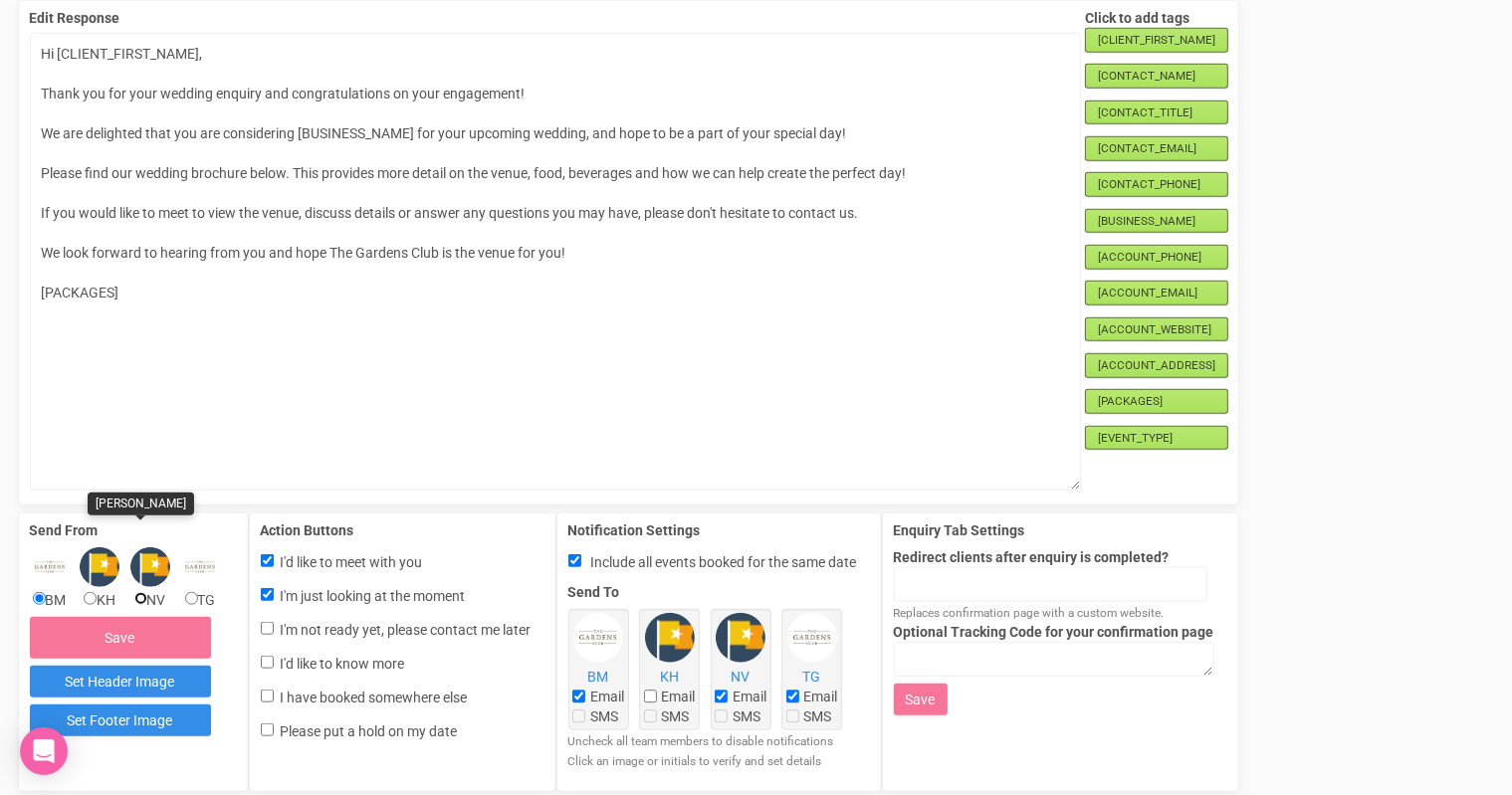 click on "NV" at bounding box center (140, 598) 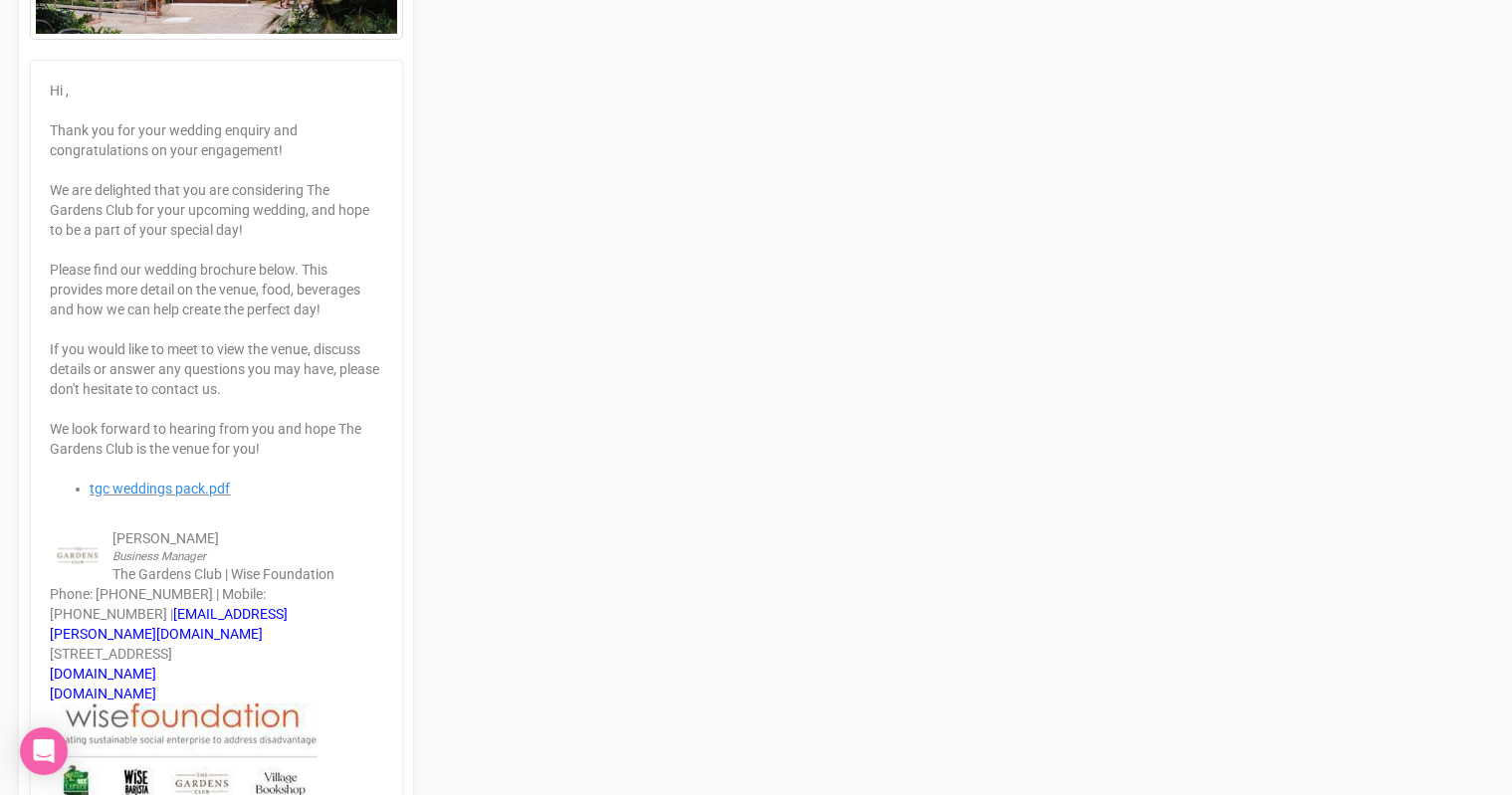 scroll, scrollTop: 386, scrollLeft: 0, axis: vertical 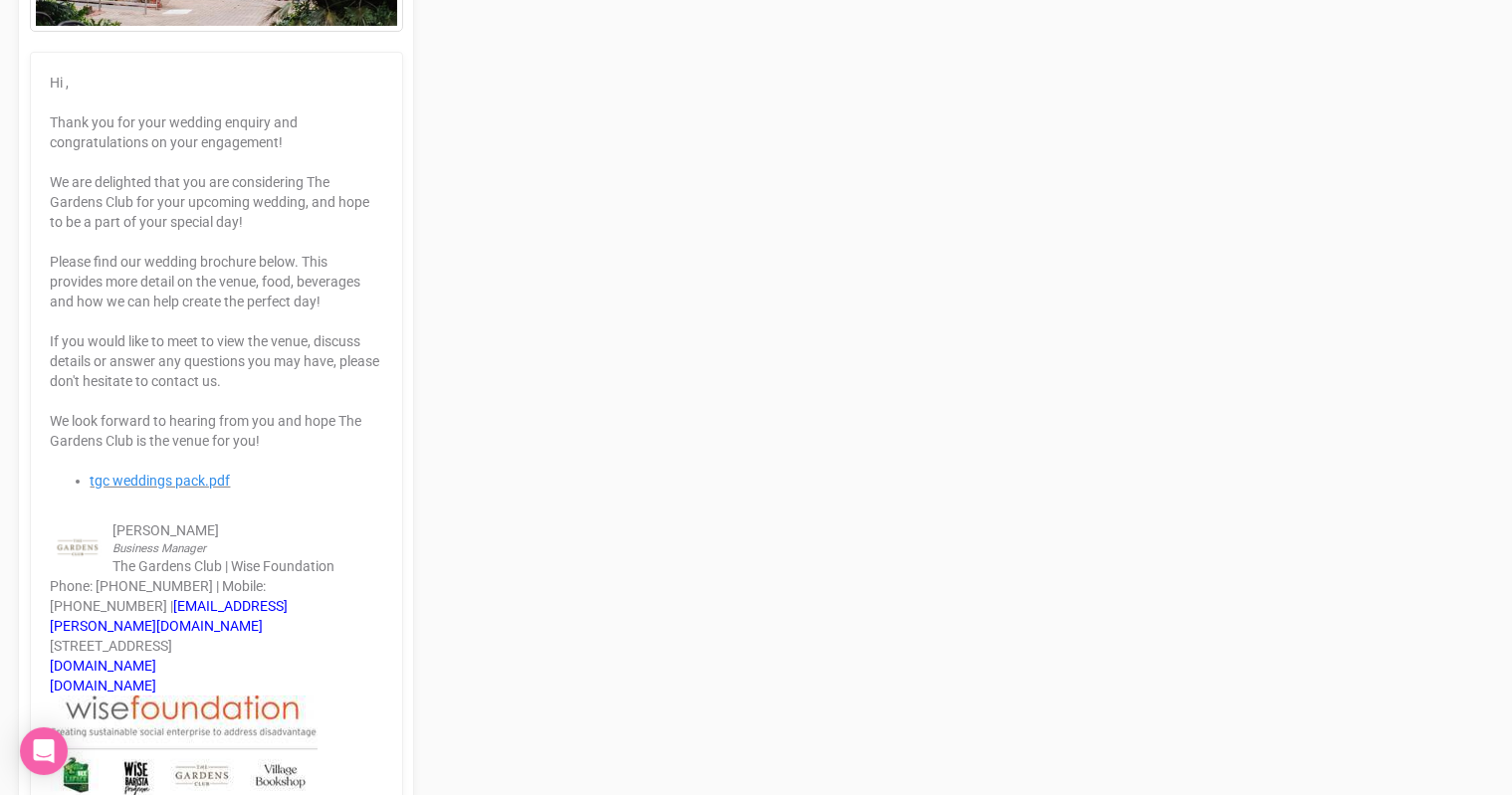 drag, startPoint x: 207, startPoint y: 528, endPoint x: 115, endPoint y: 524, distance: 92.086915 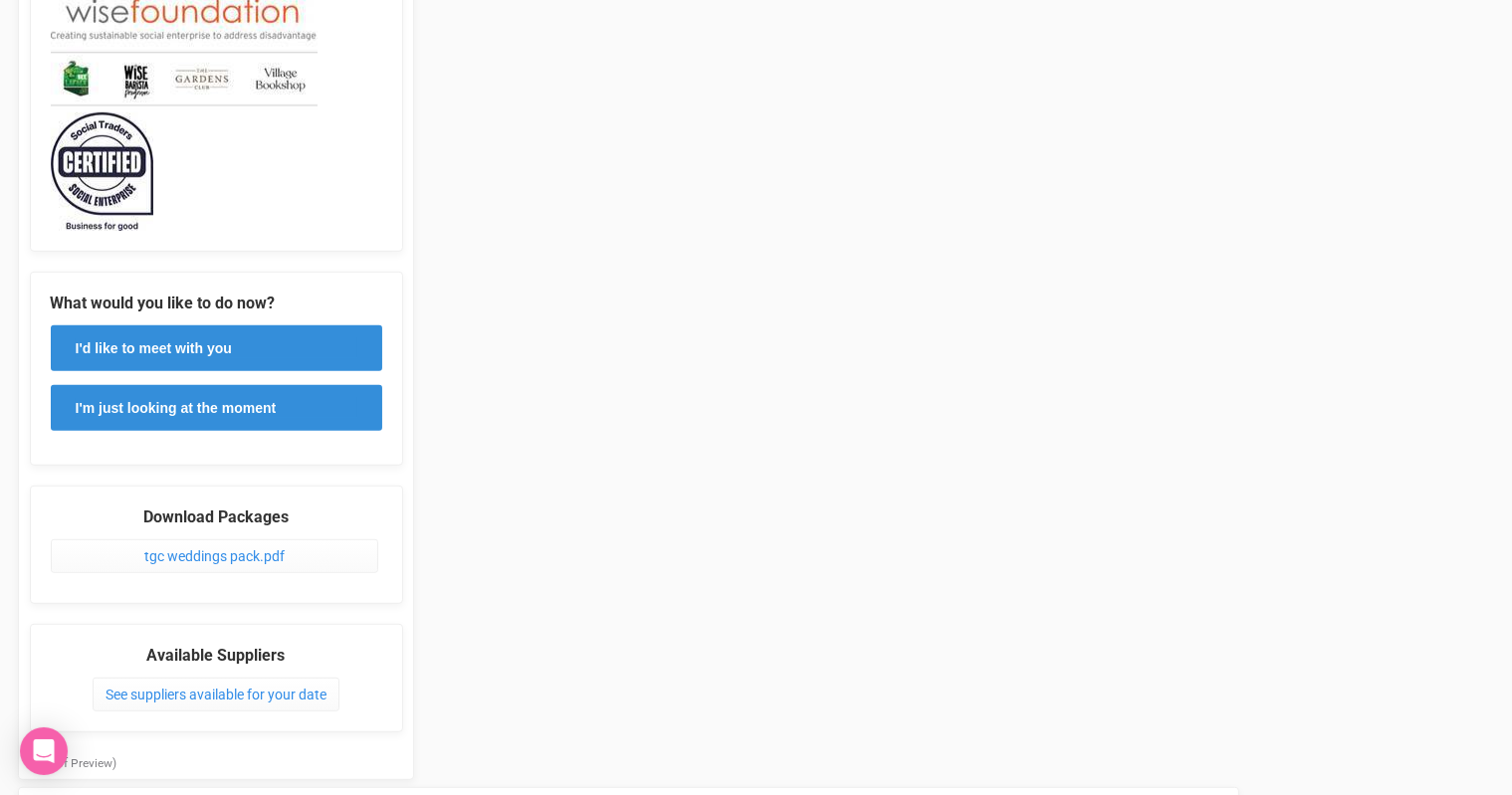 click on "Preview
× Close
Hi , Thank you for your wedding enquiry and congratulations on your engagement!  We are delighted that you are considering The Gardens Club for your upcoming wedding, and hope to be a part of your special day! Please find our wedding brochure below. This provides more detail on the venue, food, beverages and how we can help create the perfect day!  If you would like to meet to view the venue, discuss details or answer any questions you may have, please don't hesitate to contact us.  We look forward to hearing from you and hope The Gardens Club is the venue for you!  tgc weddings pack.pdf
Ben McFarlane
Business Manager
The Gardens Club | Wise Foundation
Phone: (07) 30129606 | Mobile: 0499 013 188 |  ben.mcfarlane@wisefoundation.com.au
75 Gardens Point Road, Brisbane Q4000
www.thegardensclub.com.au
www.wisefoundation.com.au" at bounding box center (756, 317) 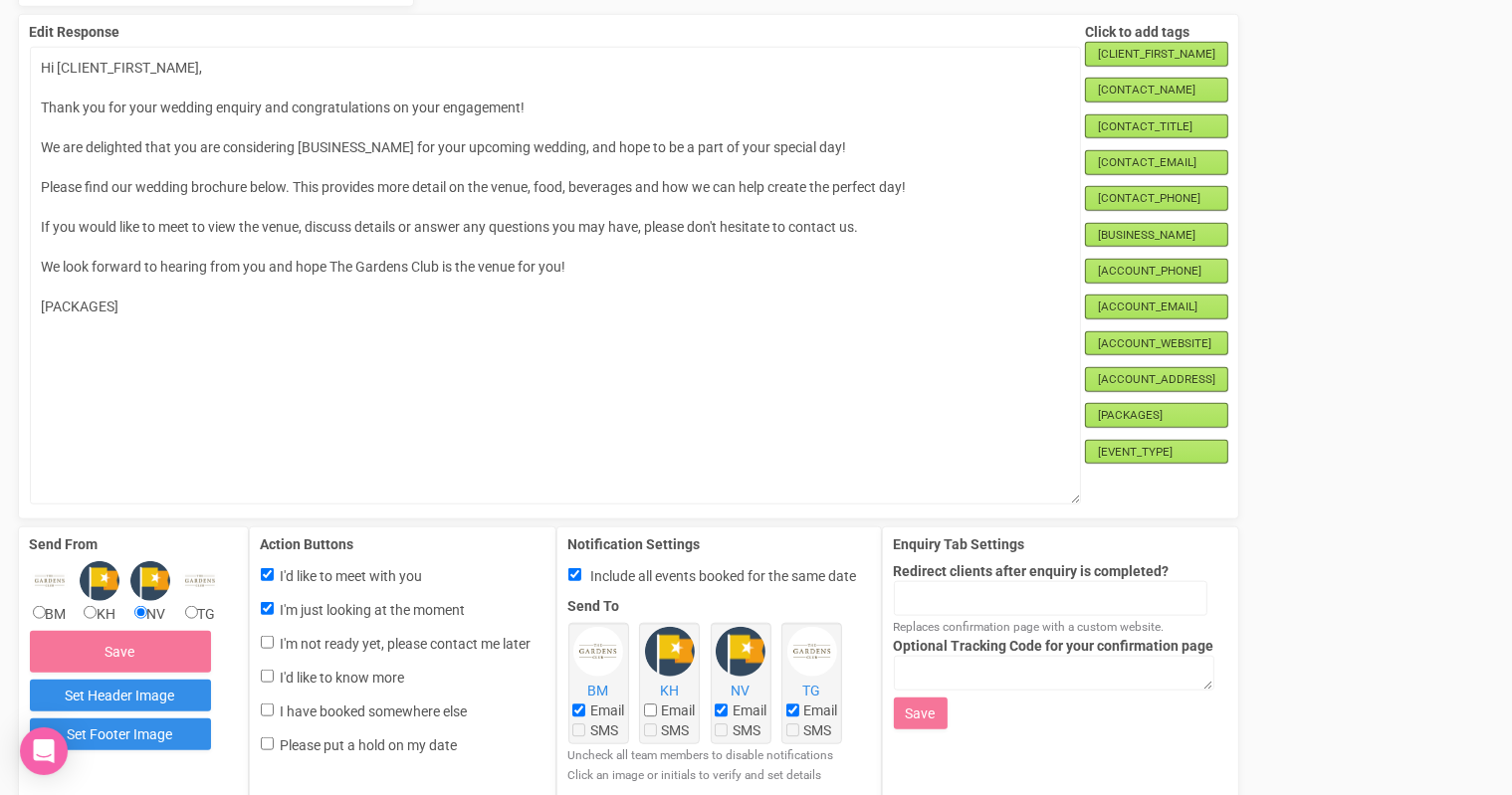 scroll, scrollTop: 1898, scrollLeft: 0, axis: vertical 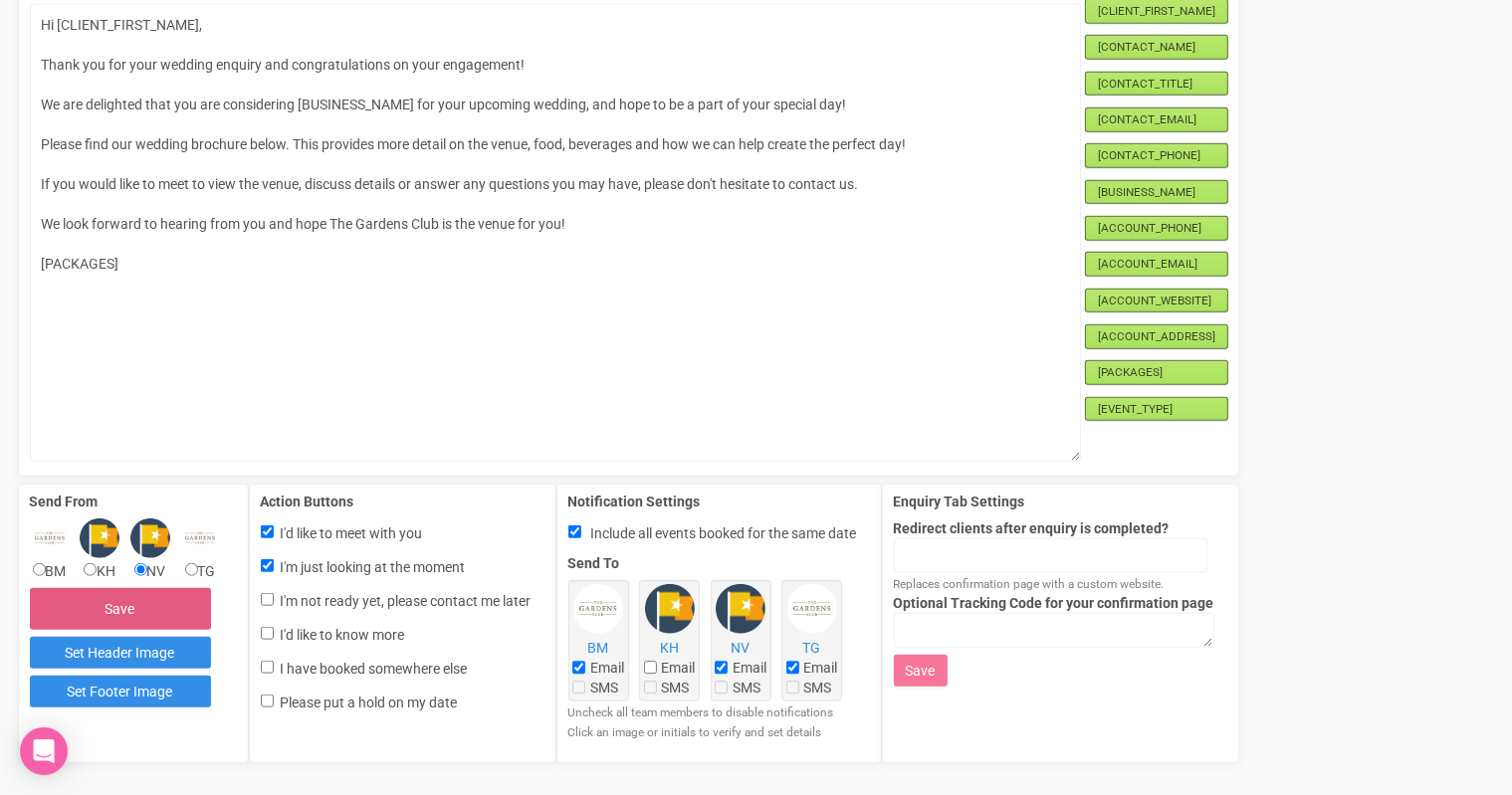 click on "Save" at bounding box center (120, 609) 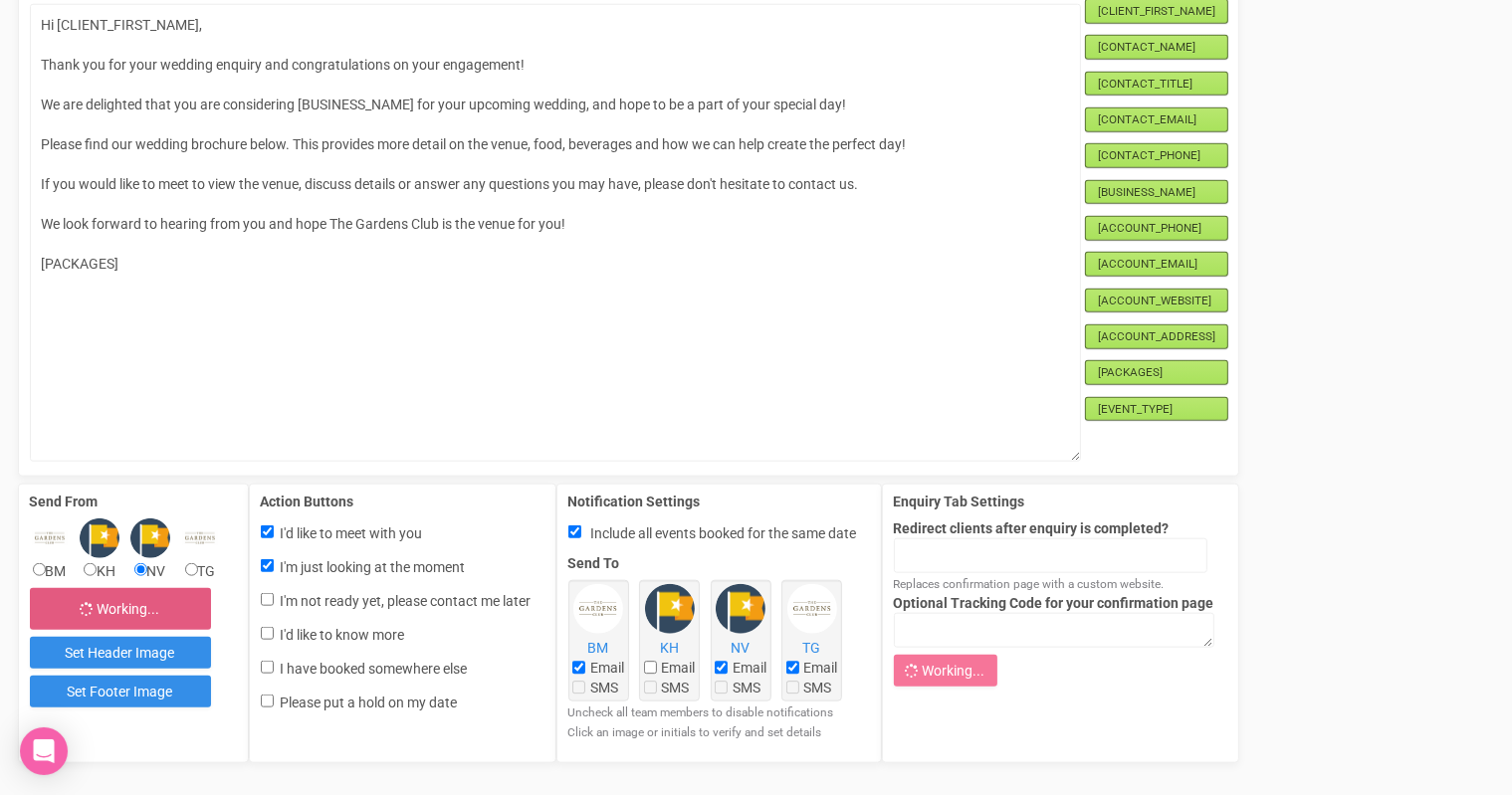 scroll, scrollTop: 1548, scrollLeft: 0, axis: vertical 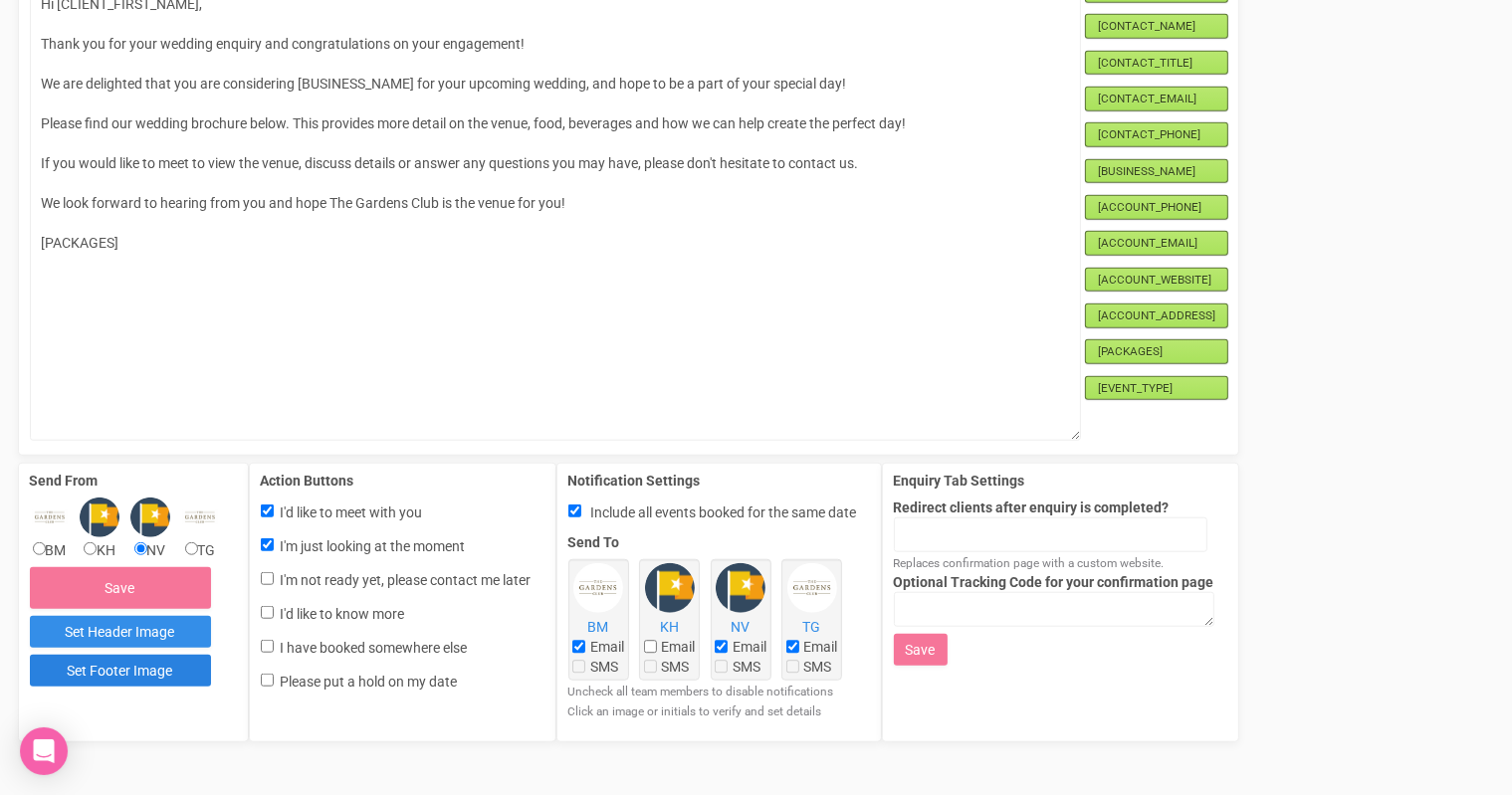 click on "Set Footer Image" at bounding box center [120, 671] 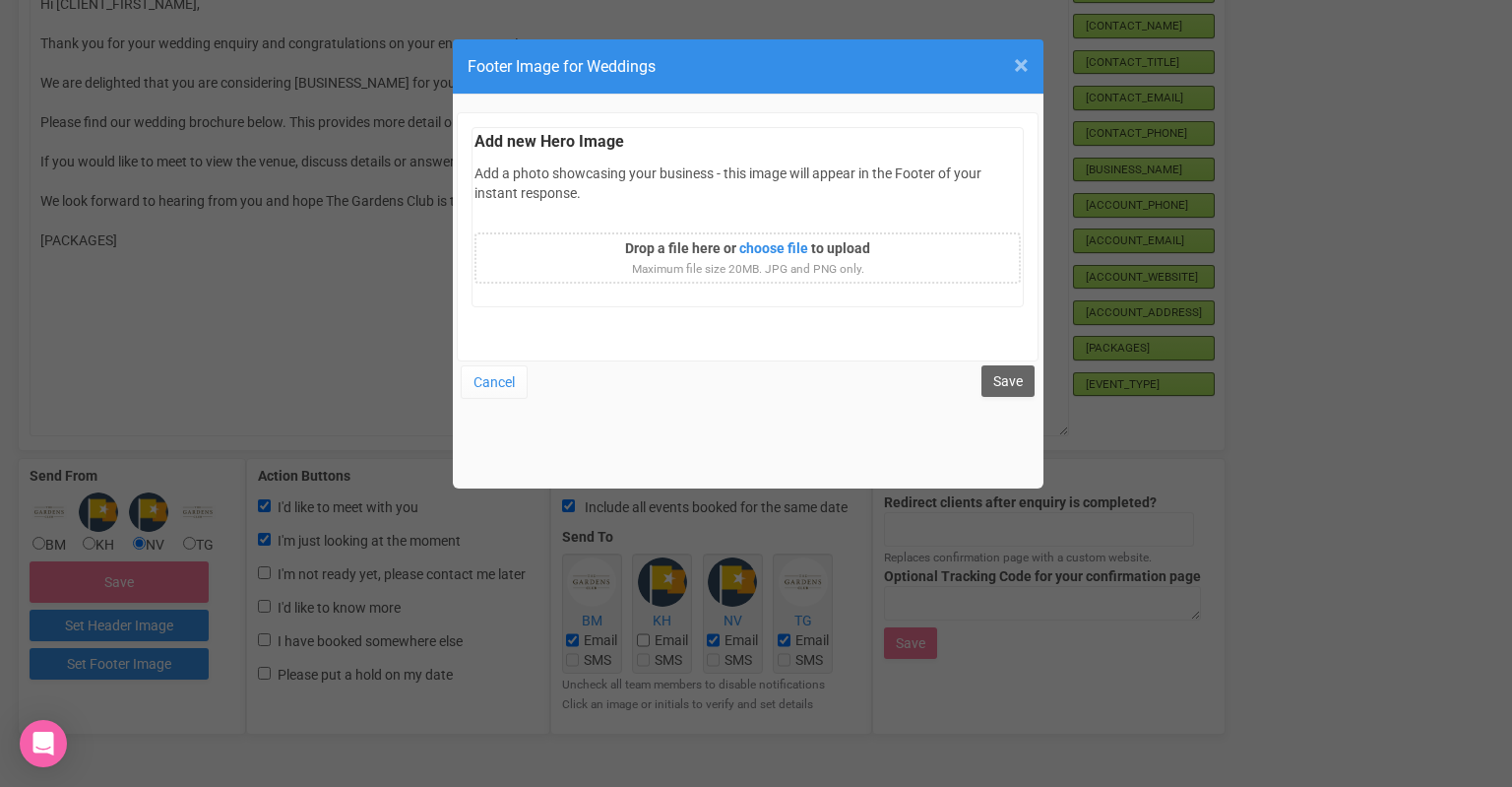 click on "×" at bounding box center (1021, 65) 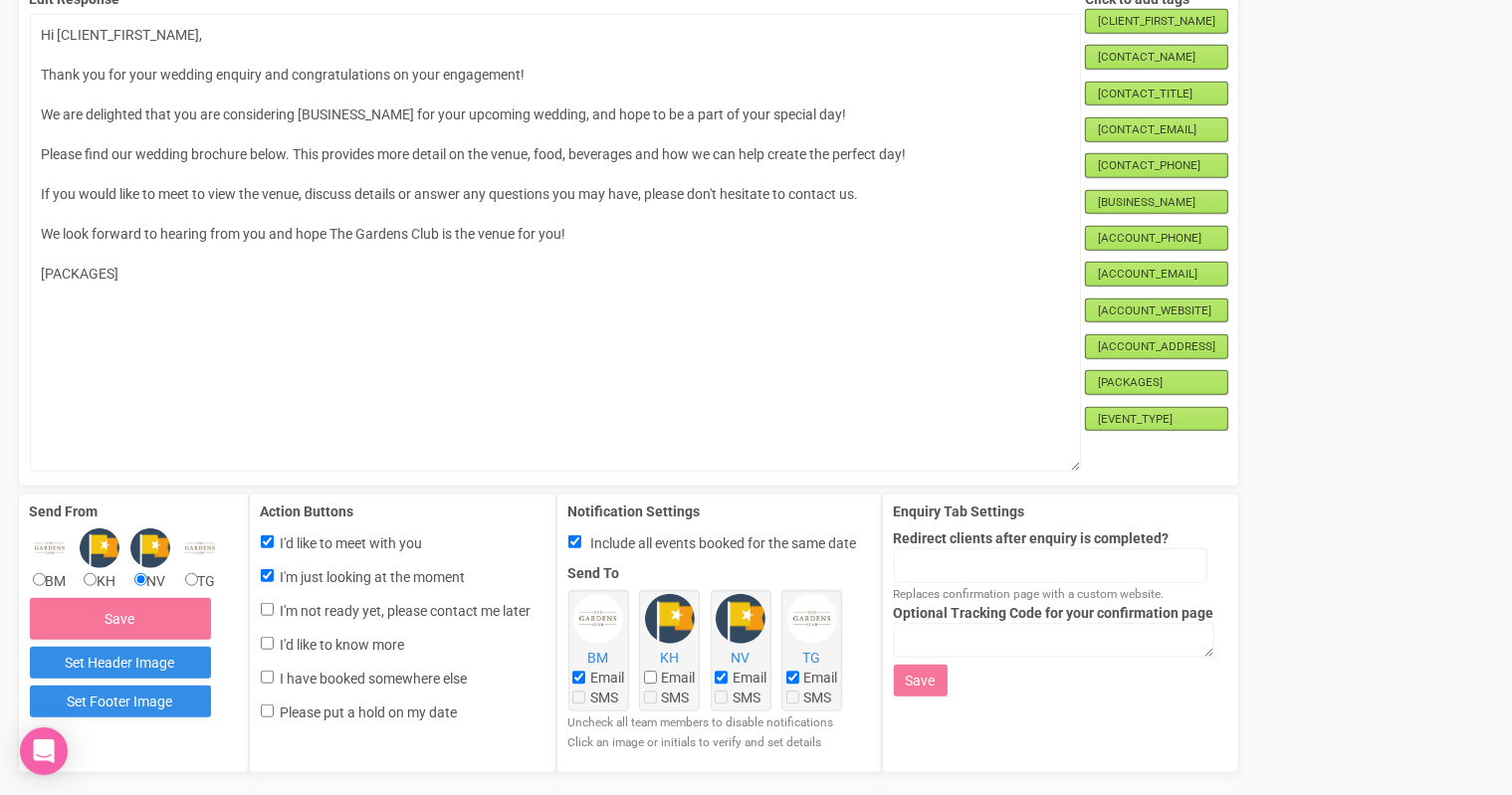 scroll, scrollTop: 1548, scrollLeft: 0, axis: vertical 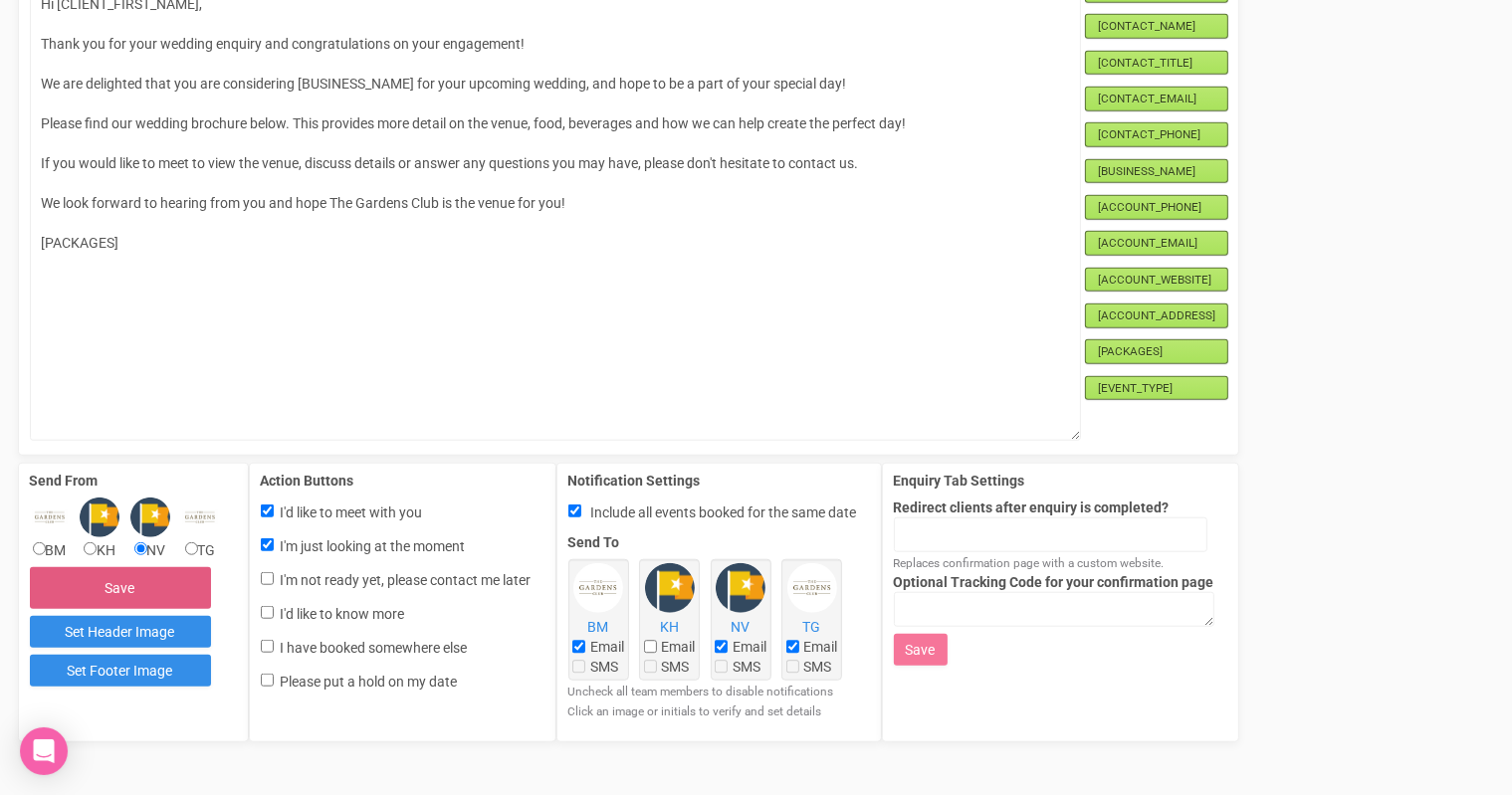 click on "Save" at bounding box center [120, 588] 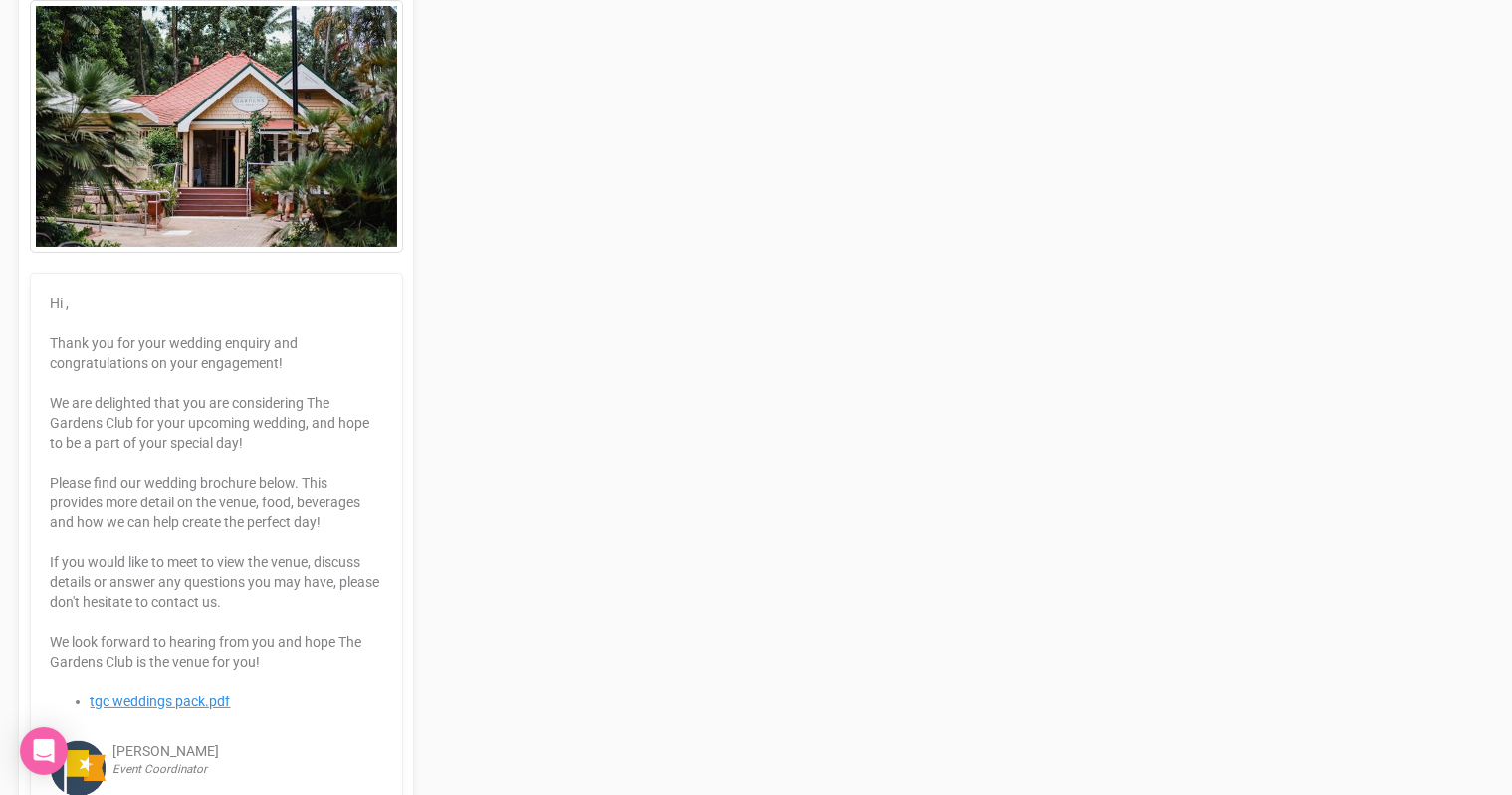 scroll, scrollTop: 0, scrollLeft: 0, axis: both 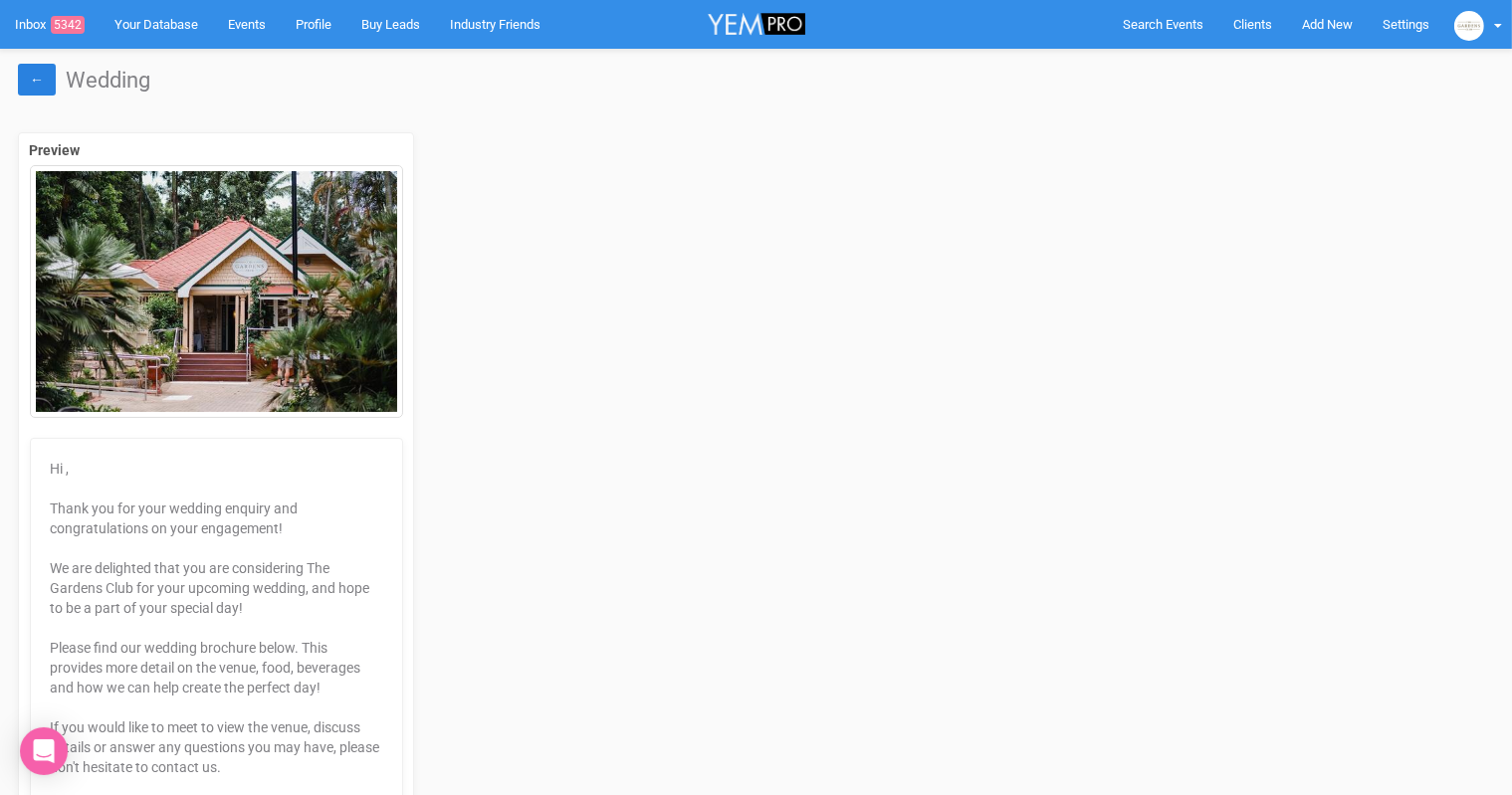 click on "←" at bounding box center [37, 80] 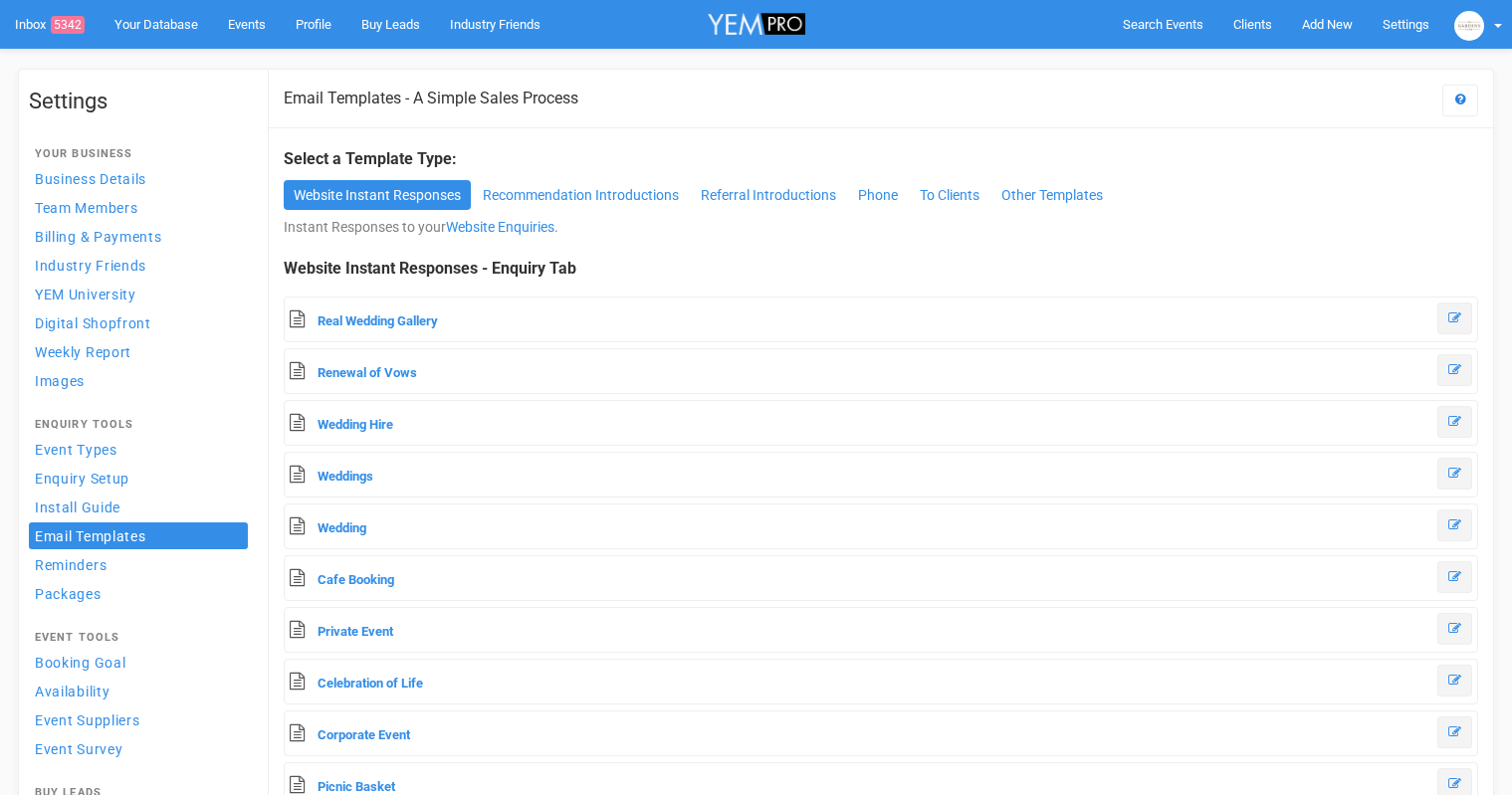 scroll, scrollTop: 0, scrollLeft: 0, axis: both 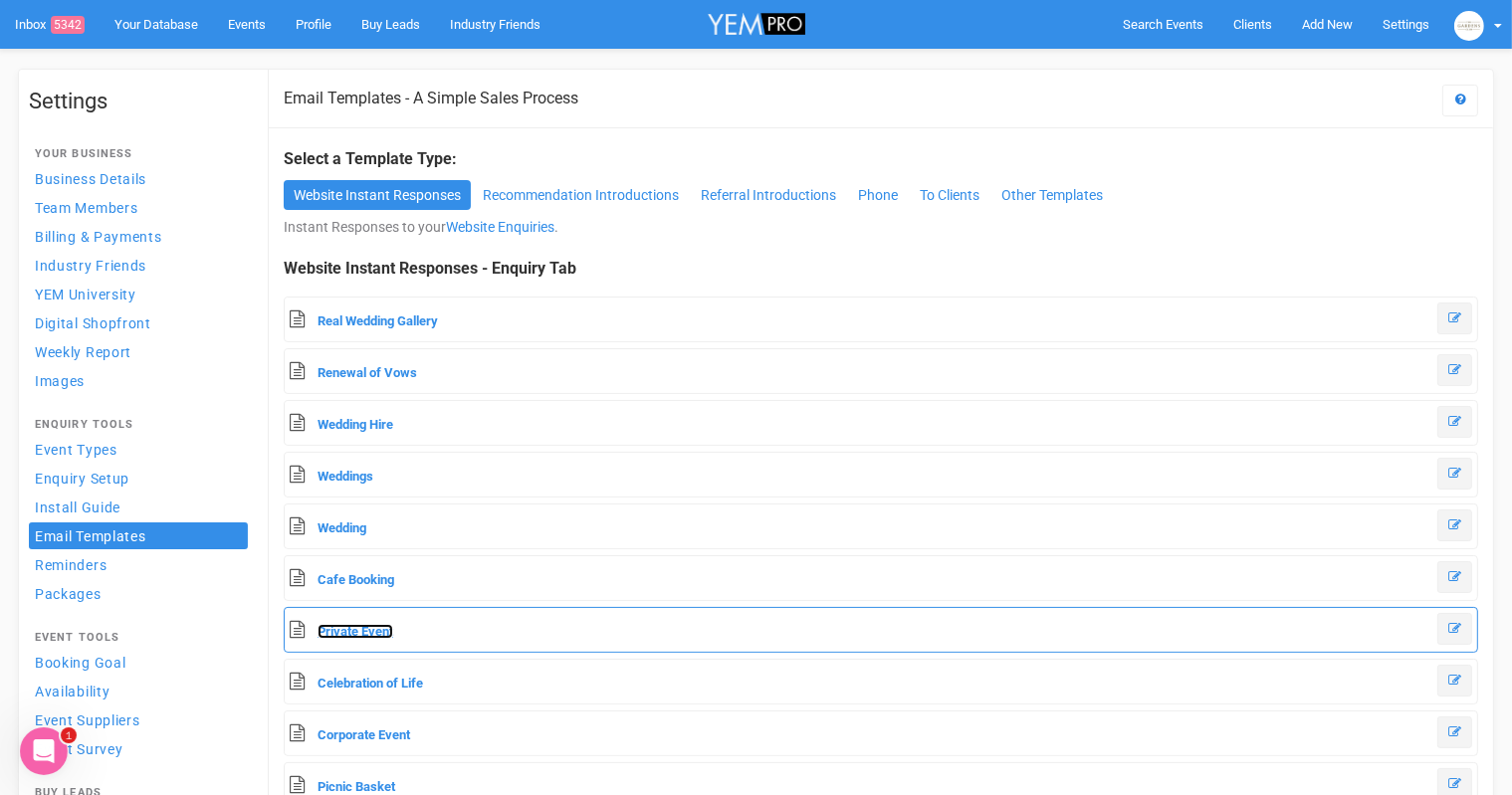 click on "Private Event" at bounding box center [355, 631] 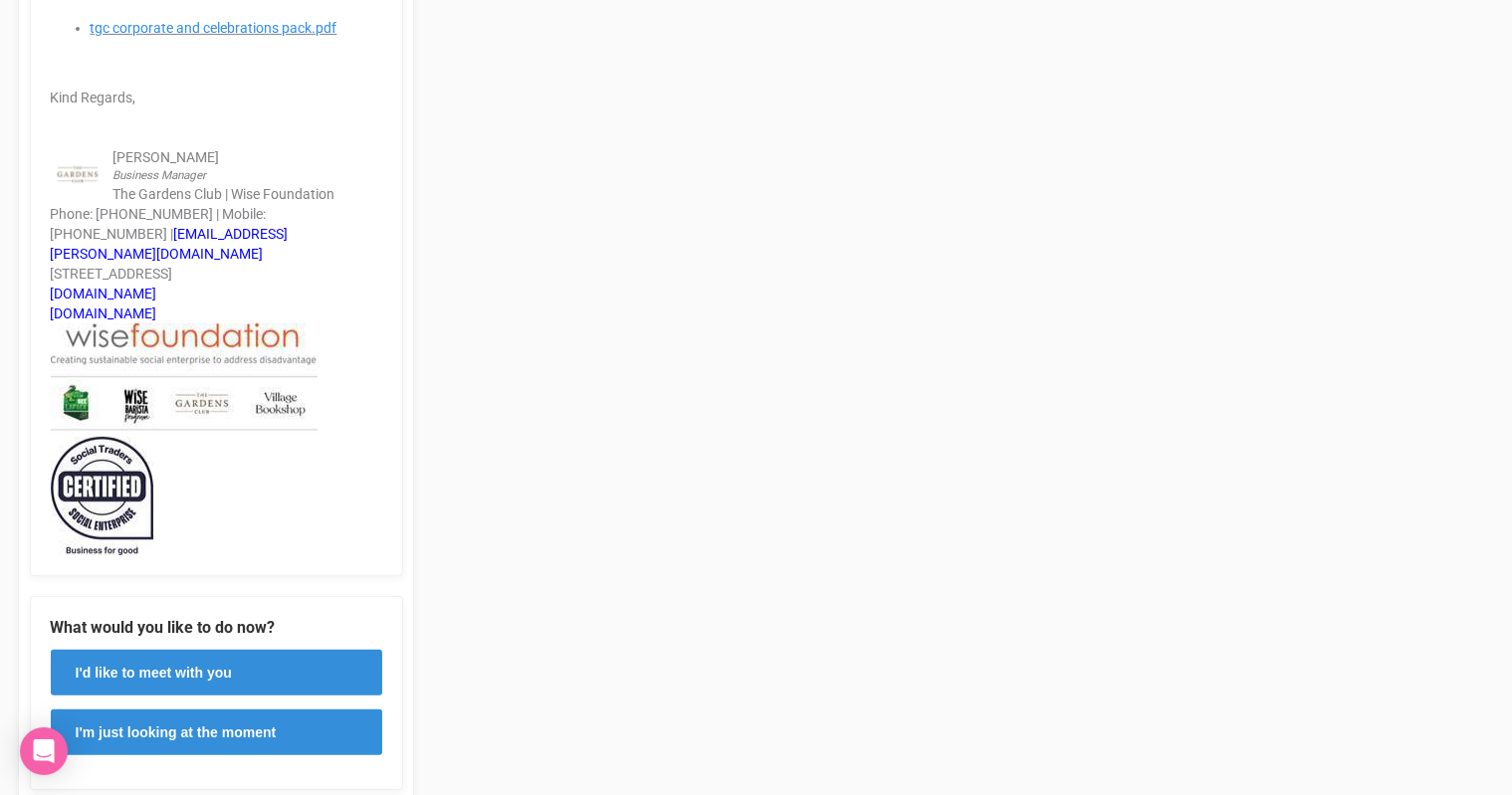 scroll, scrollTop: 469, scrollLeft: 0, axis: vertical 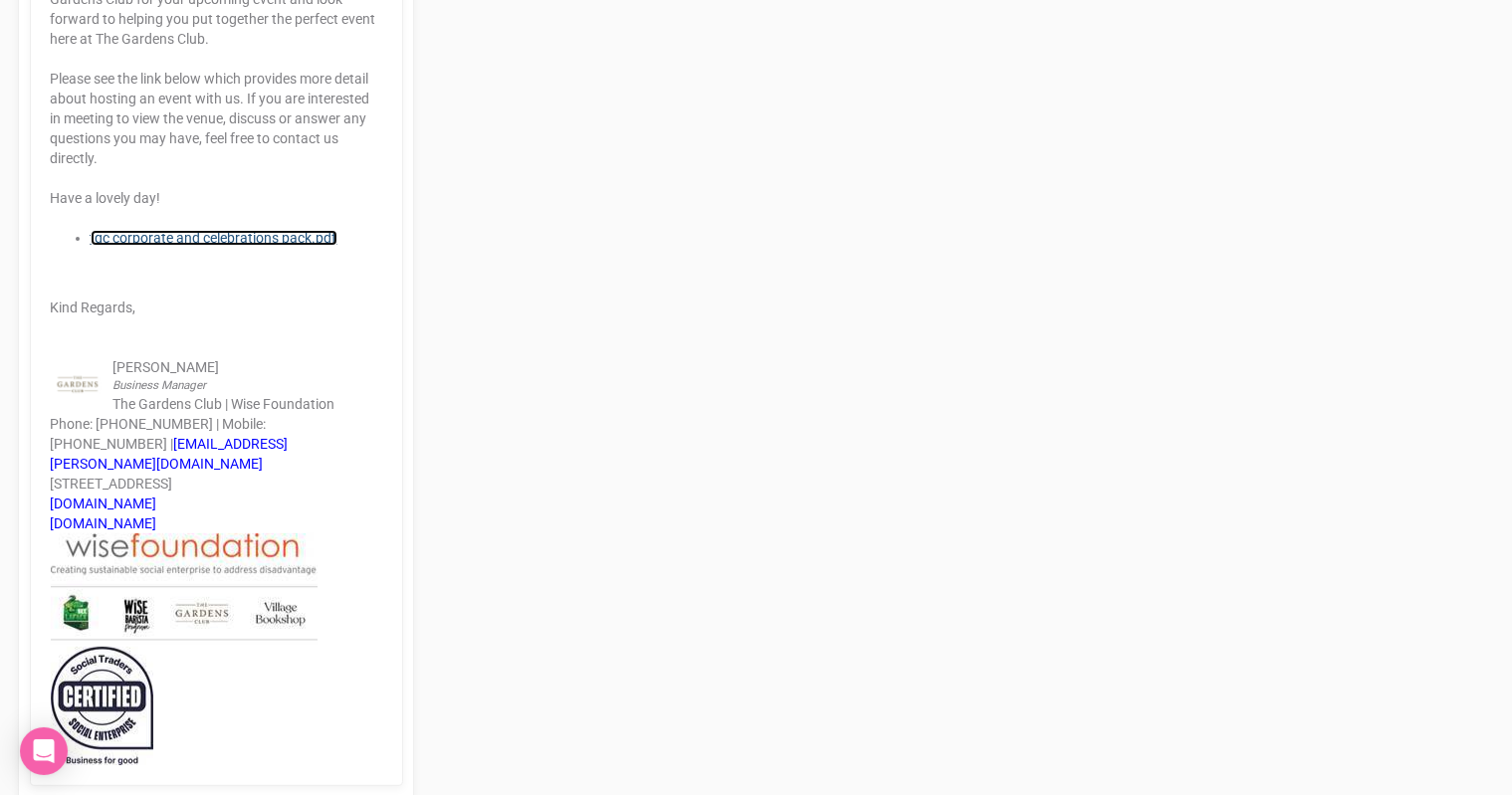click on "tgc corporate and celebrations pack.pdf" at bounding box center (214, 238) 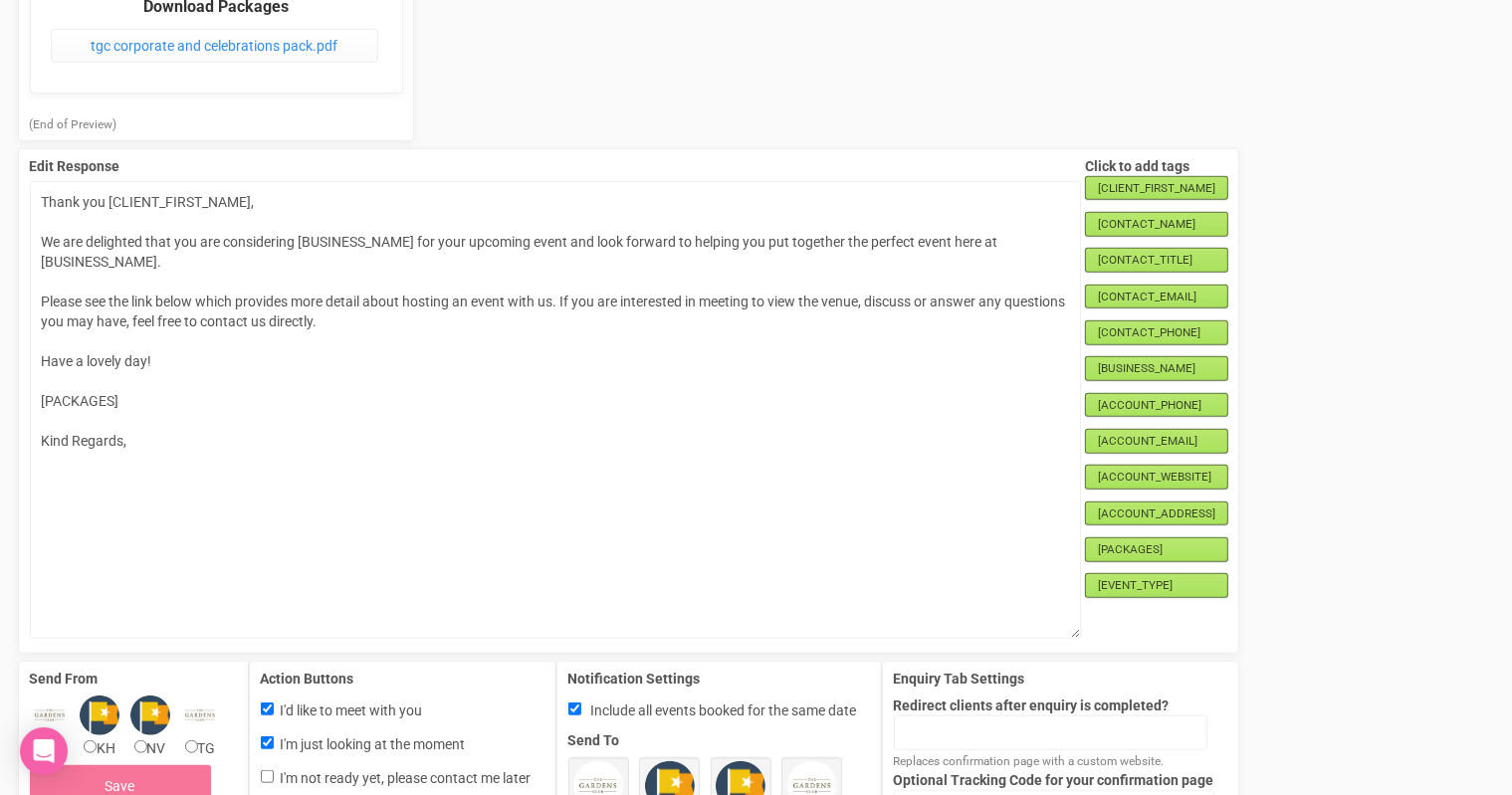 scroll, scrollTop: 1691, scrollLeft: 0, axis: vertical 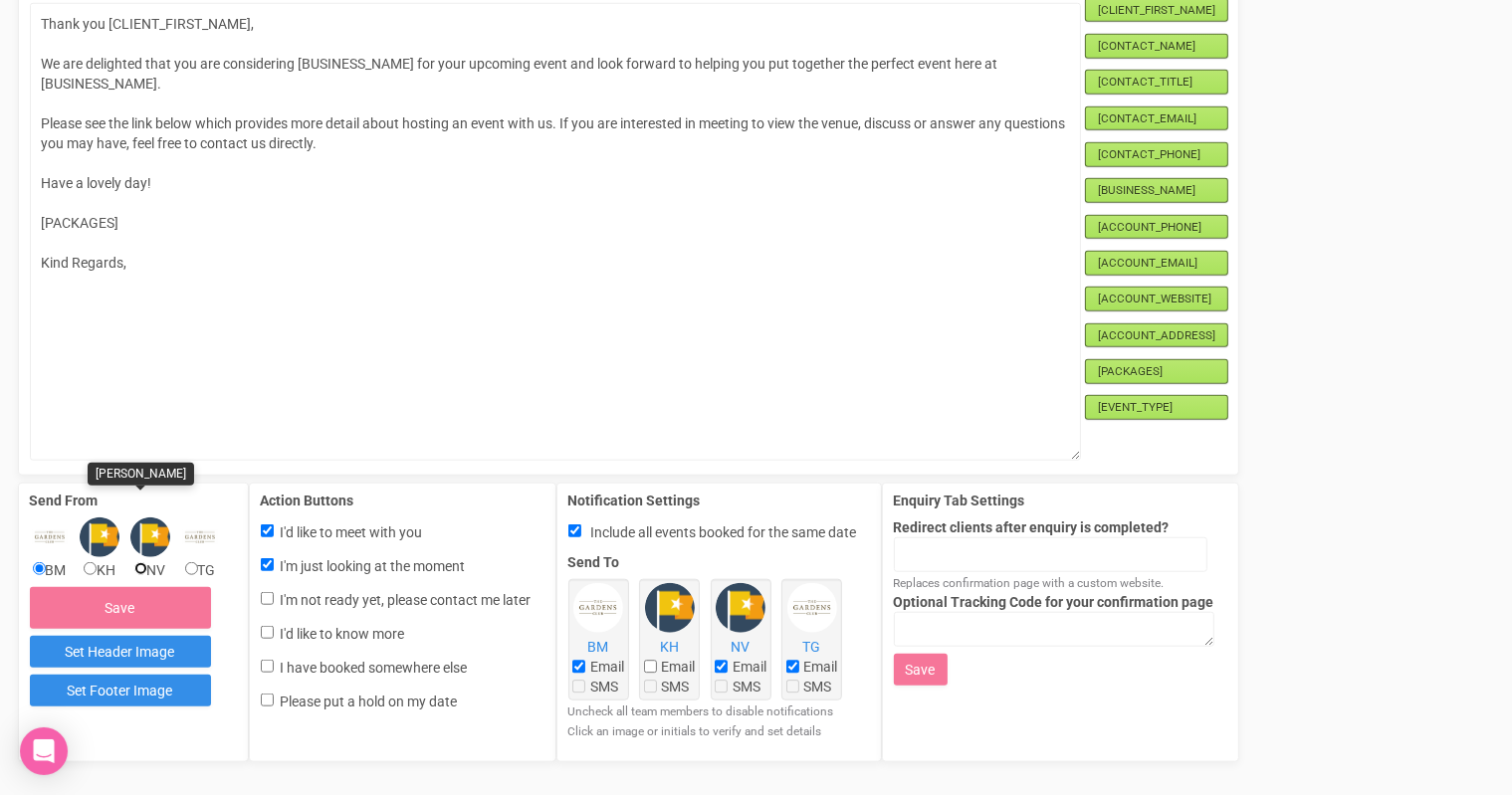click on "NV" at bounding box center (140, 568) 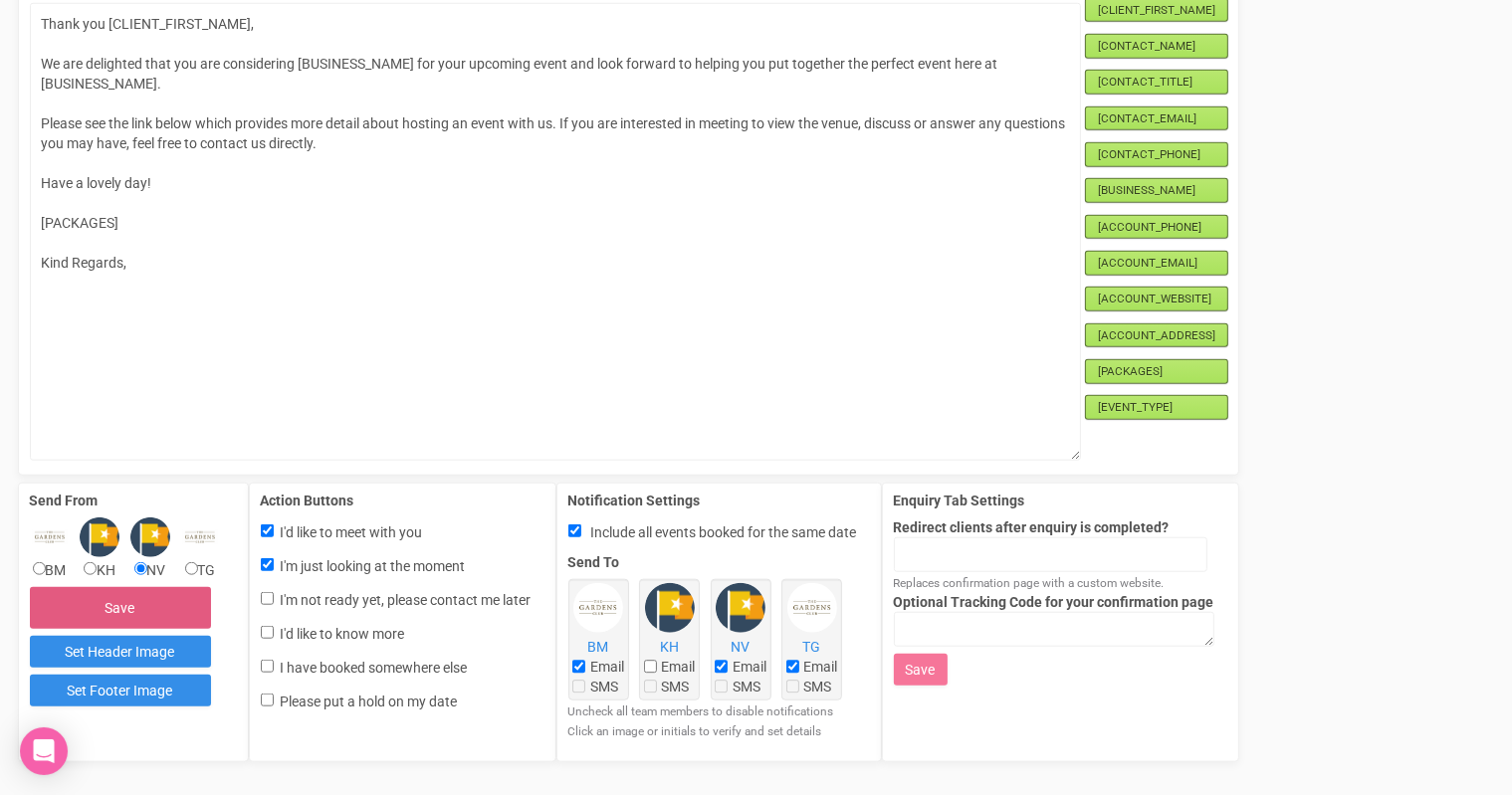 click on "Save" at bounding box center (120, 608) 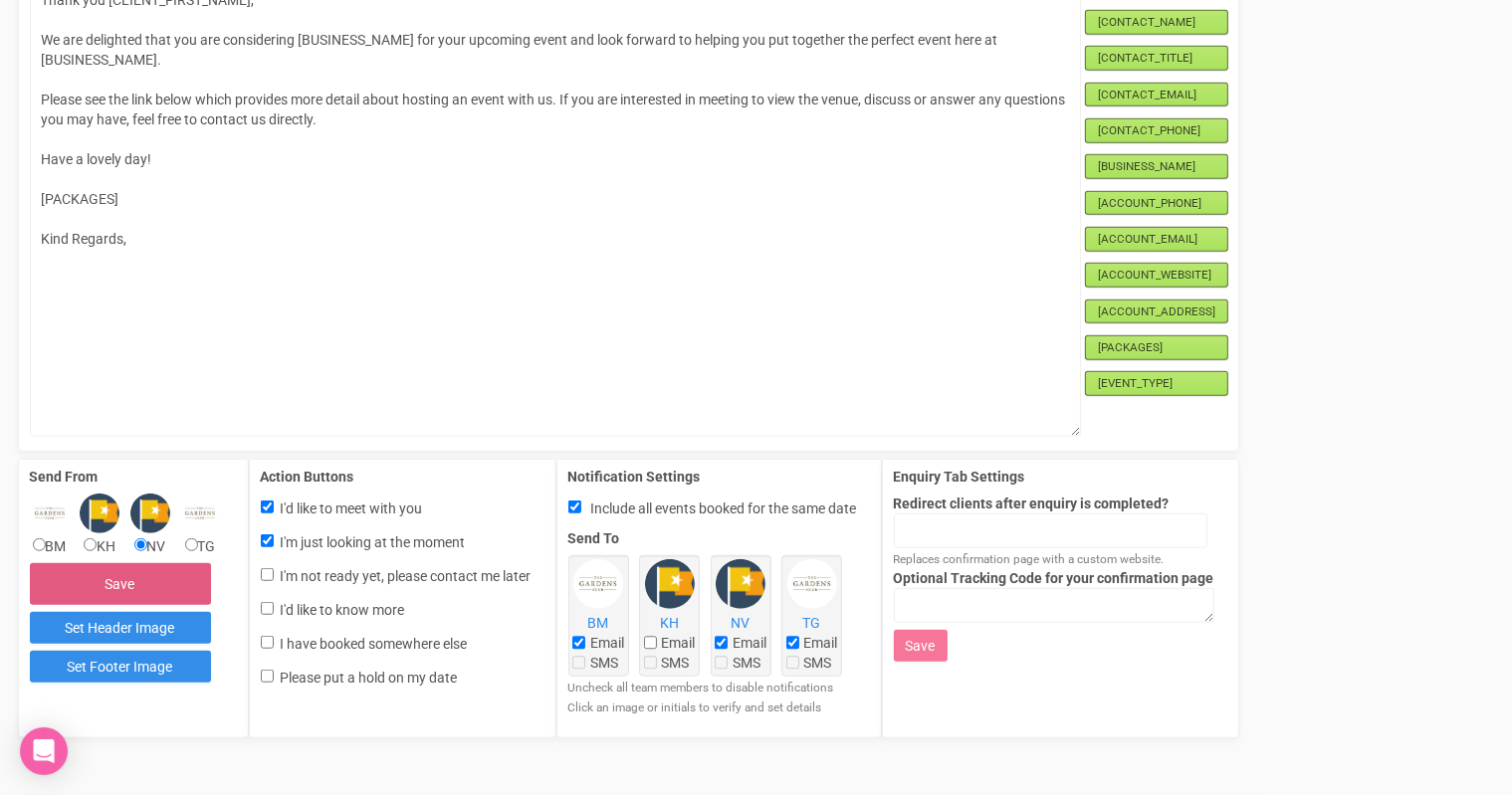 scroll, scrollTop: 1340, scrollLeft: 0, axis: vertical 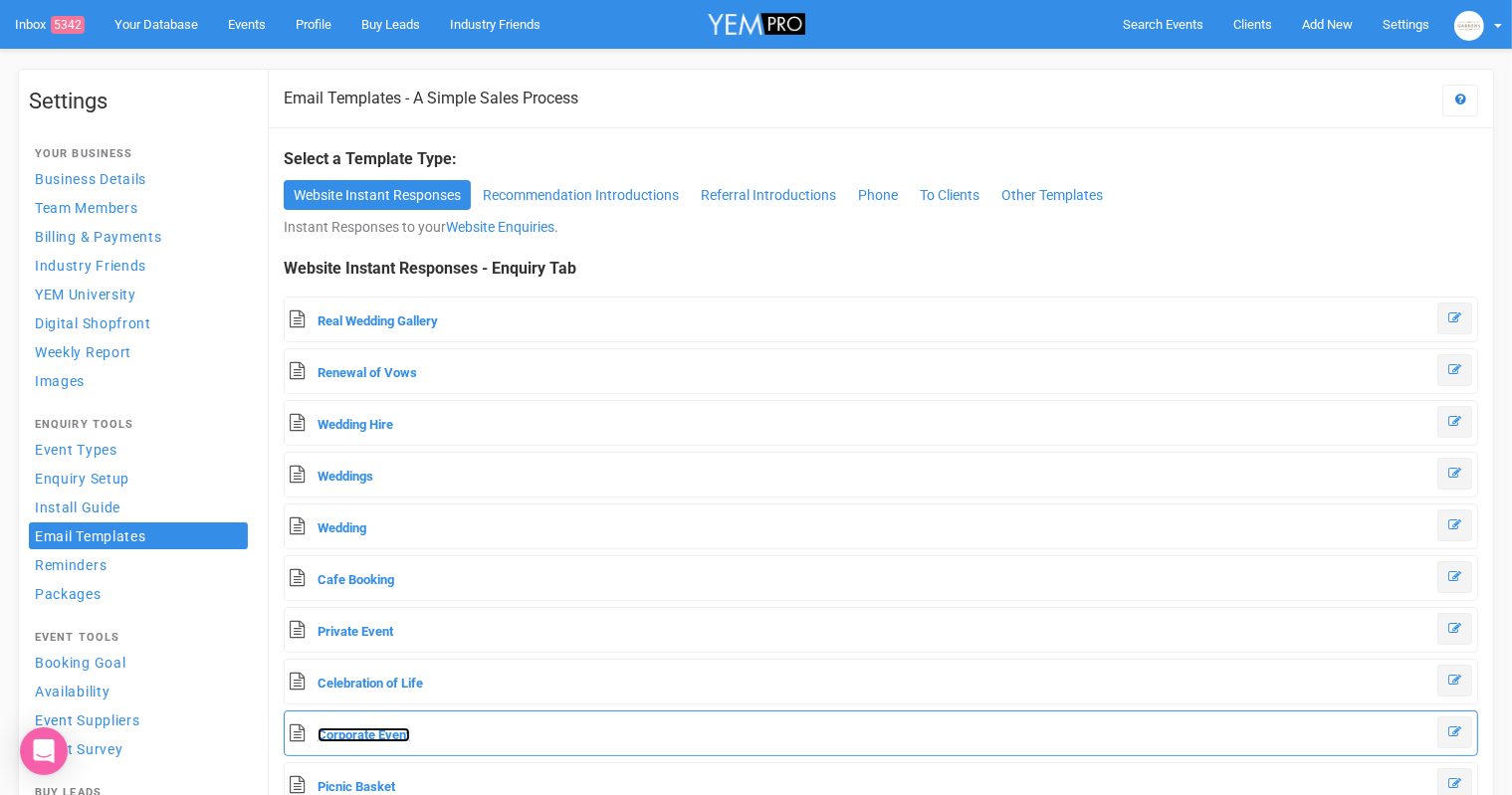 click on "Corporate Event" at bounding box center (363, 734) 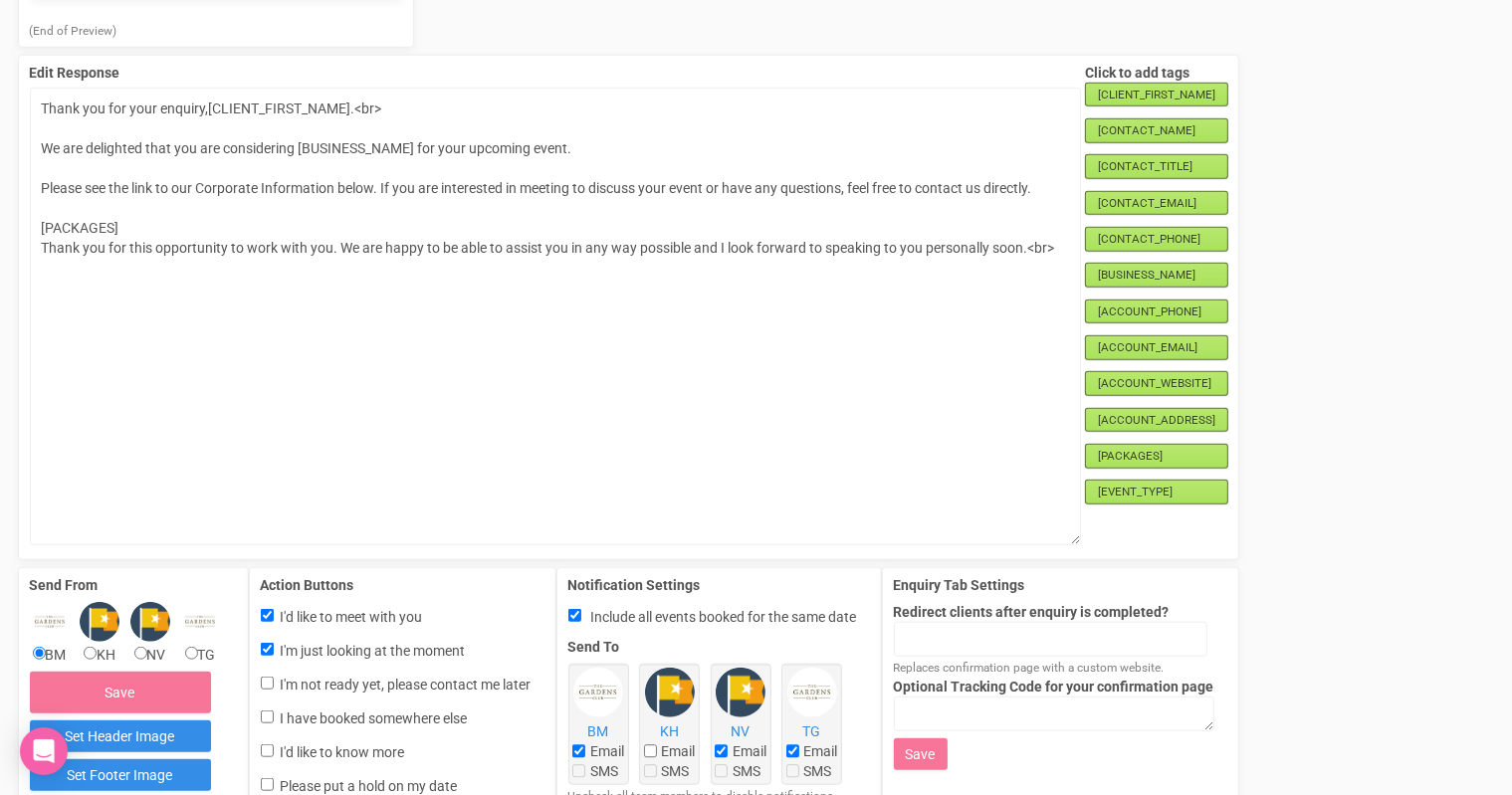 scroll, scrollTop: 1589, scrollLeft: 0, axis: vertical 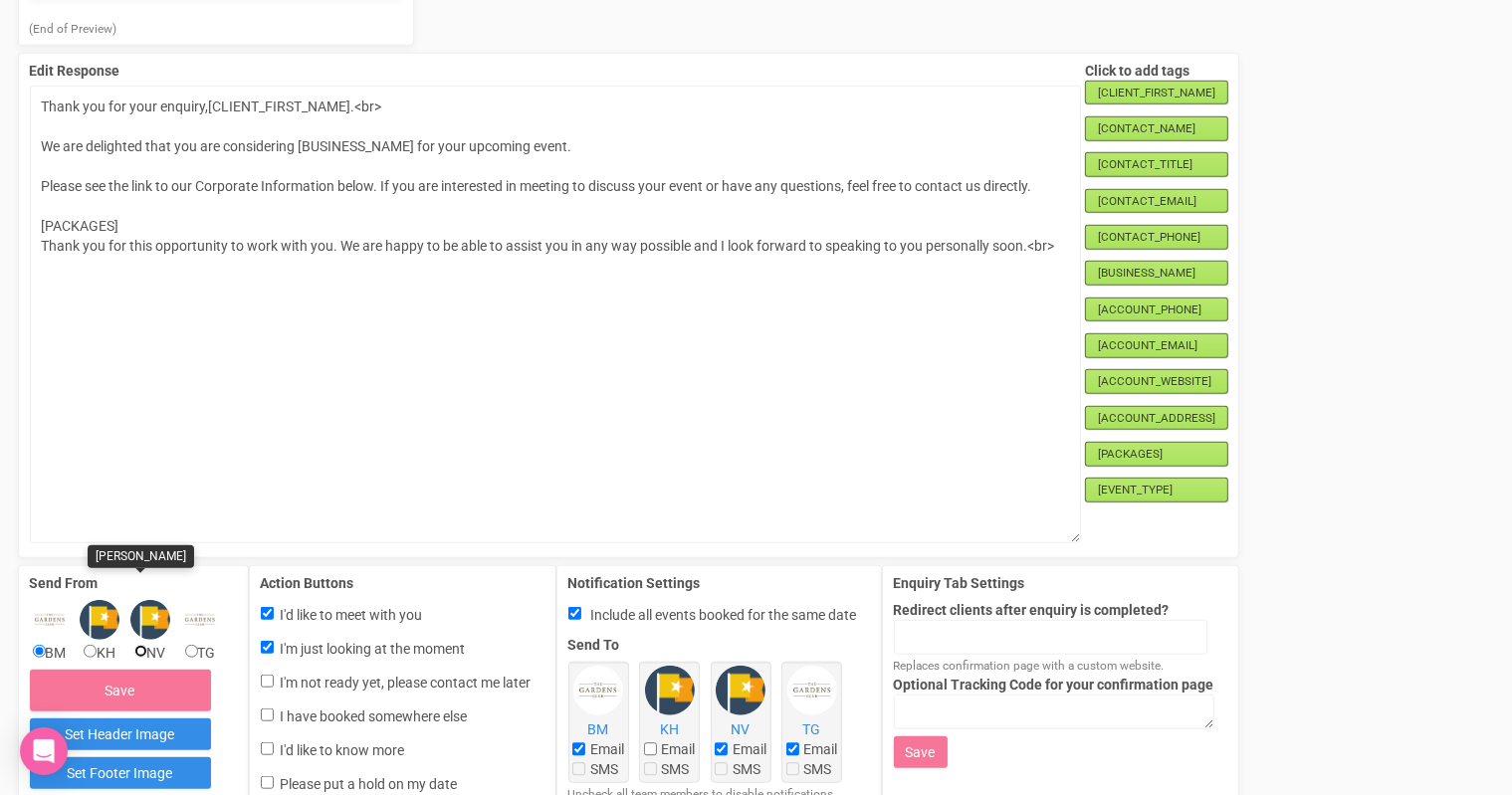 click on "NV" at bounding box center (140, 651) 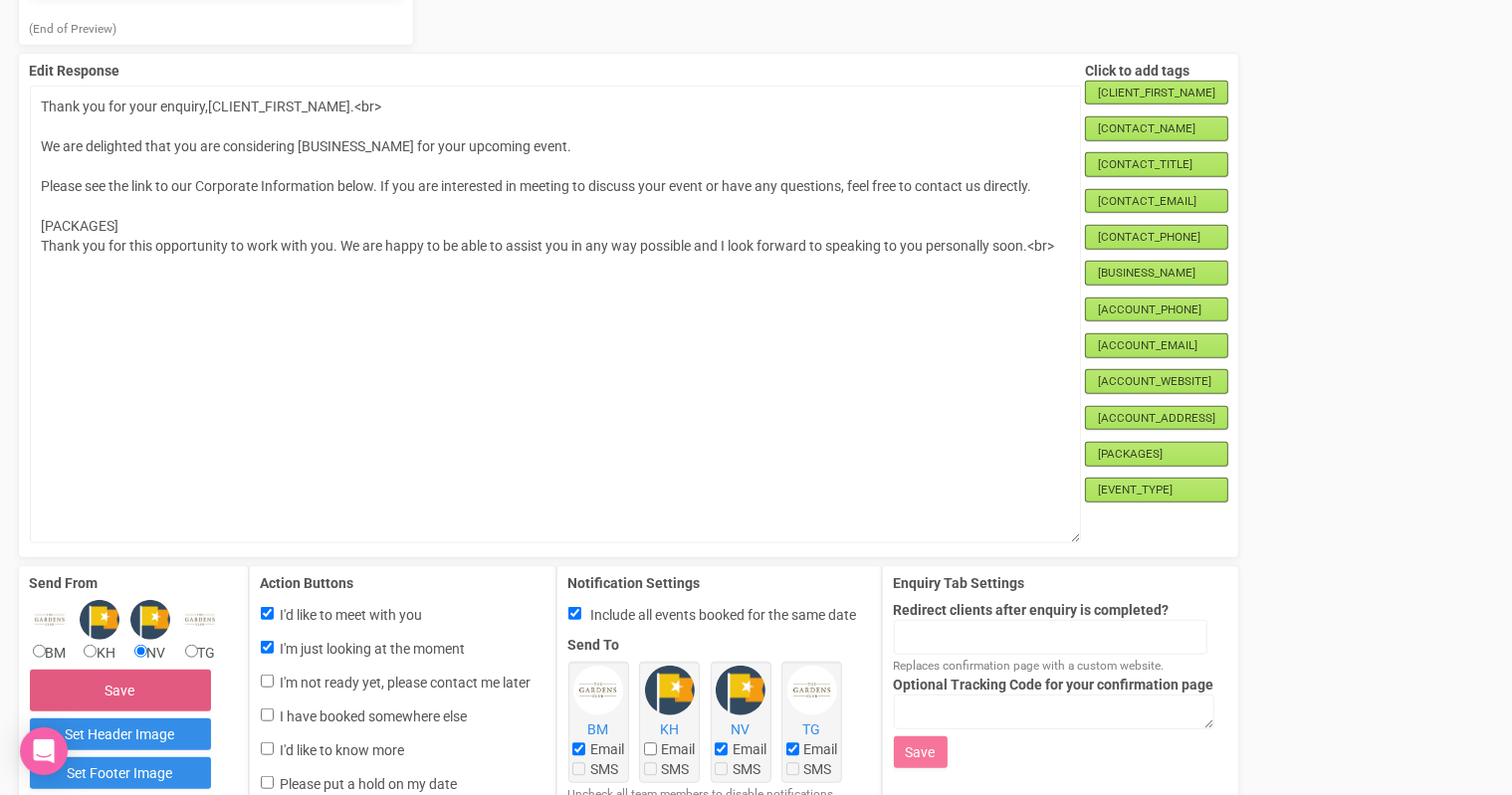 click on "Save" at bounding box center [120, 691] 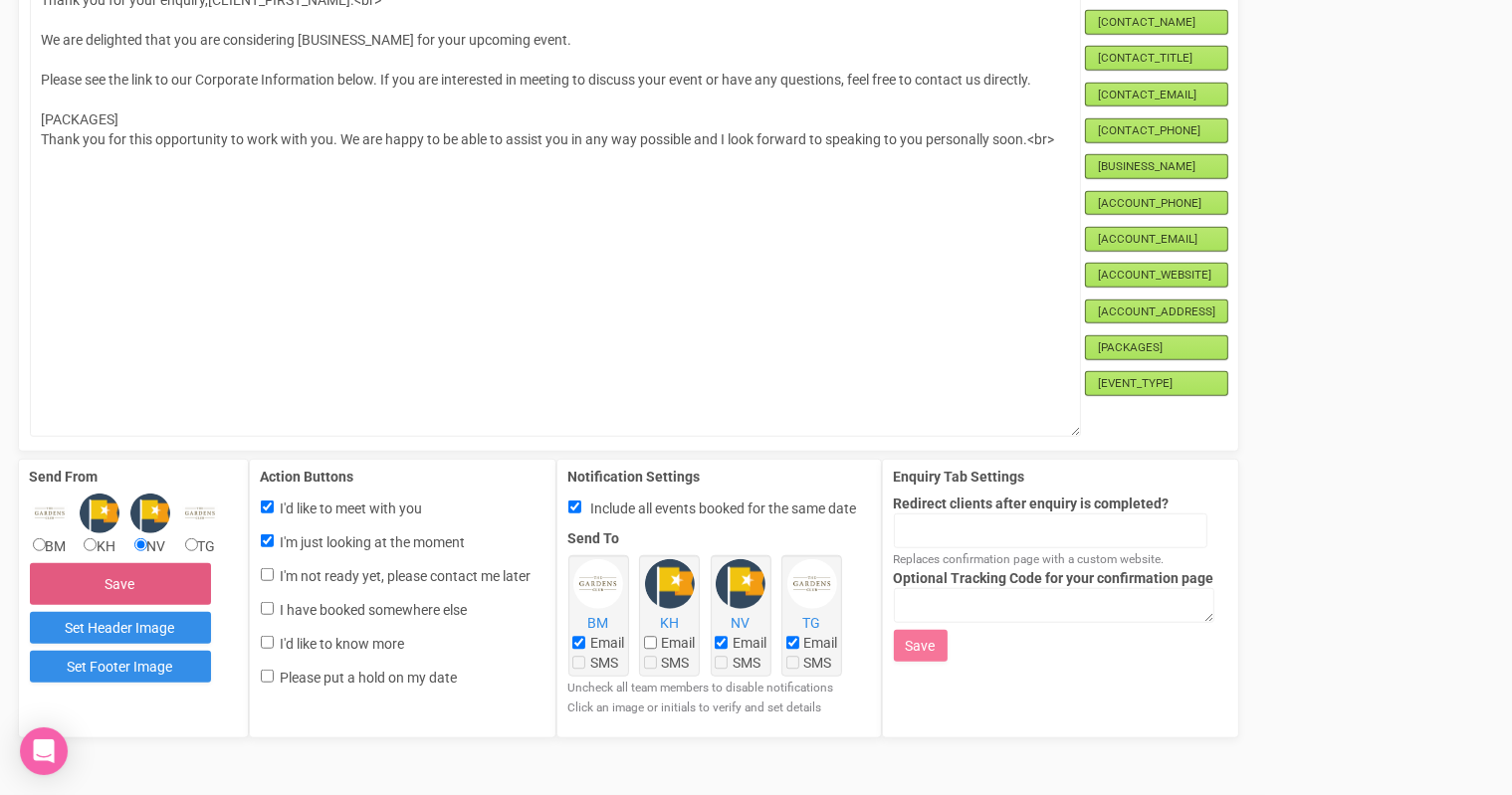 scroll, scrollTop: 1238, scrollLeft: 0, axis: vertical 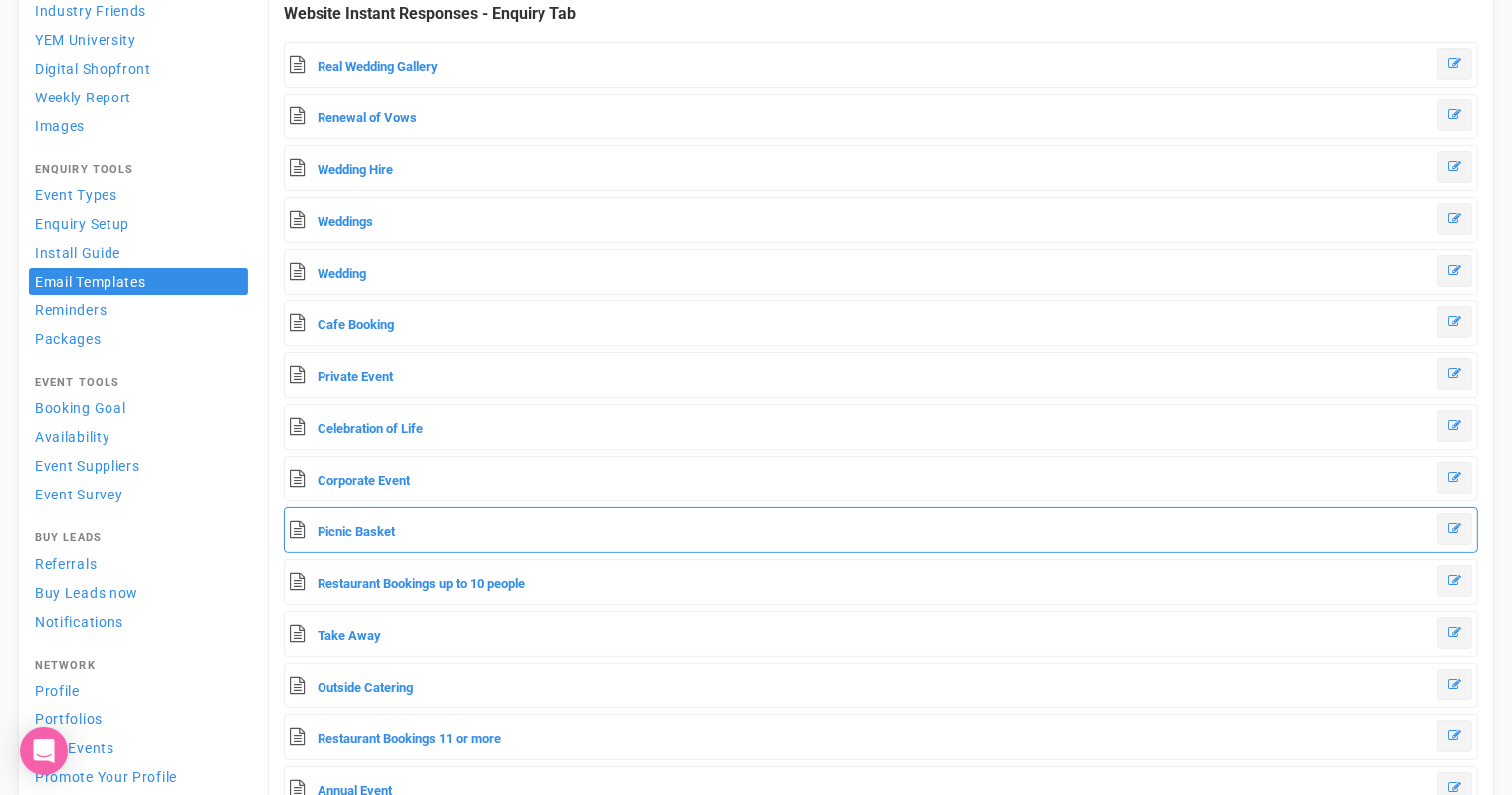 click on "Picnic Basket" at bounding box center [881, 530] 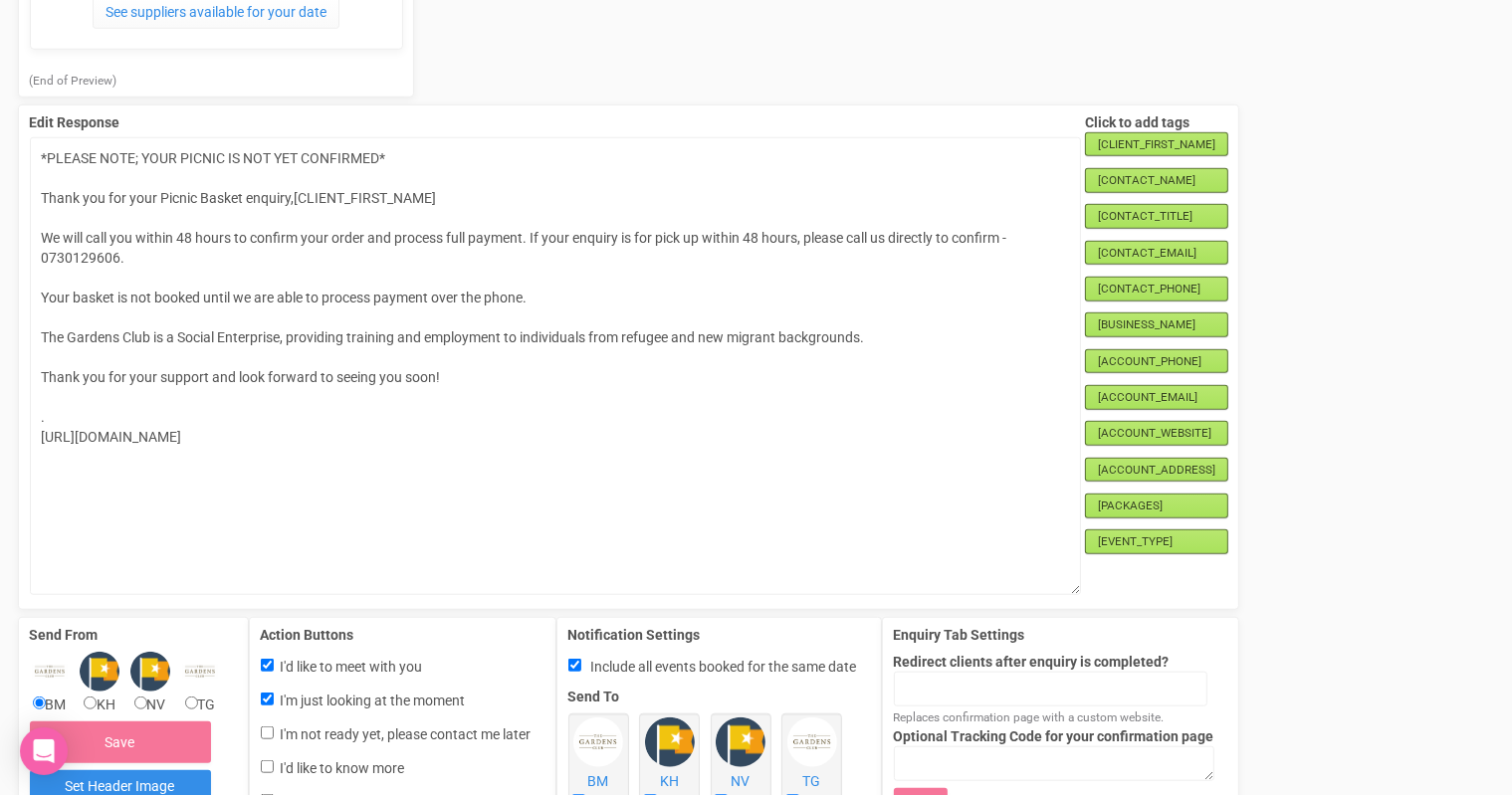 scroll, scrollTop: 1559, scrollLeft: 0, axis: vertical 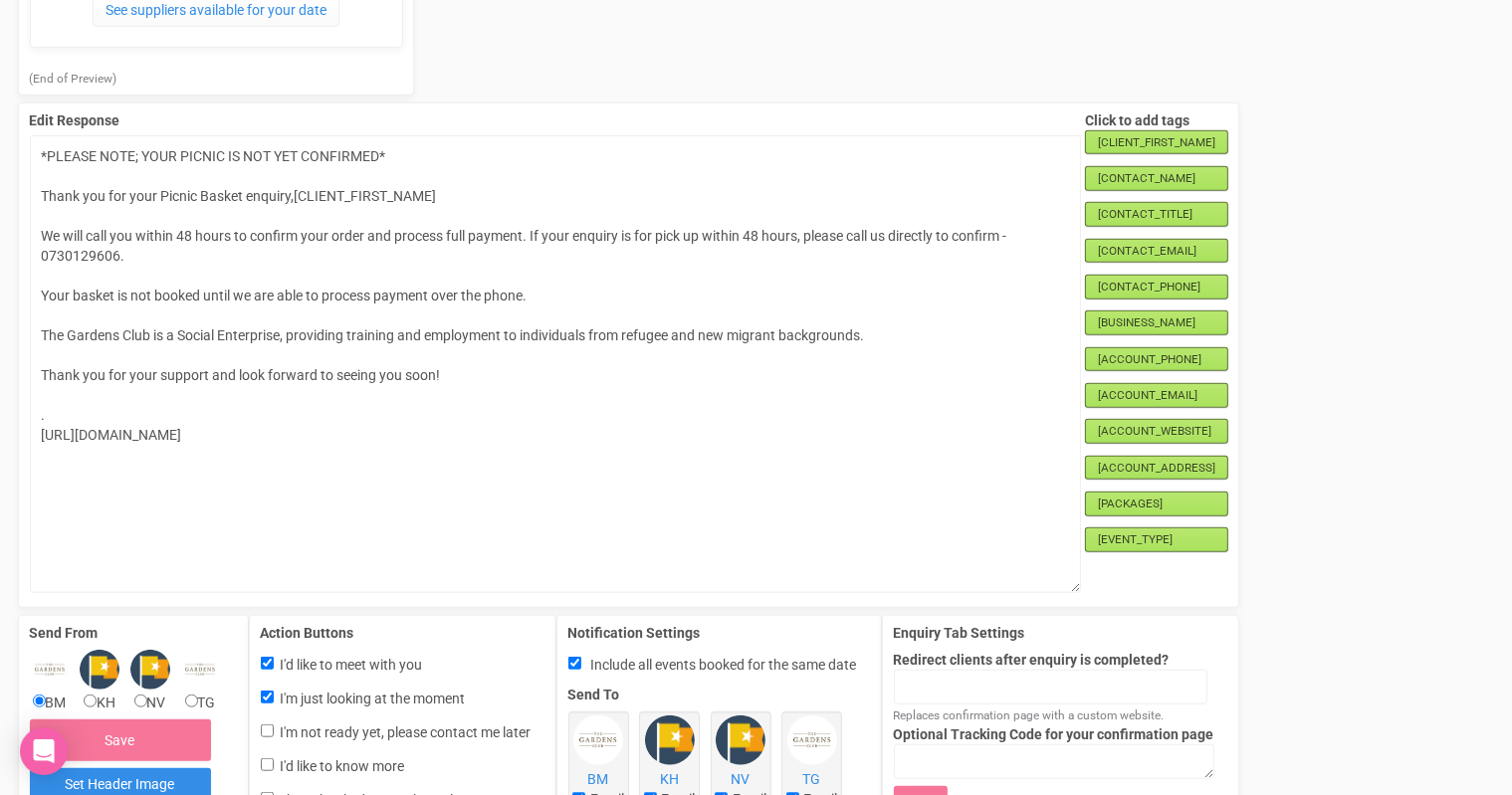 click on "TG" at bounding box center (200, 702) 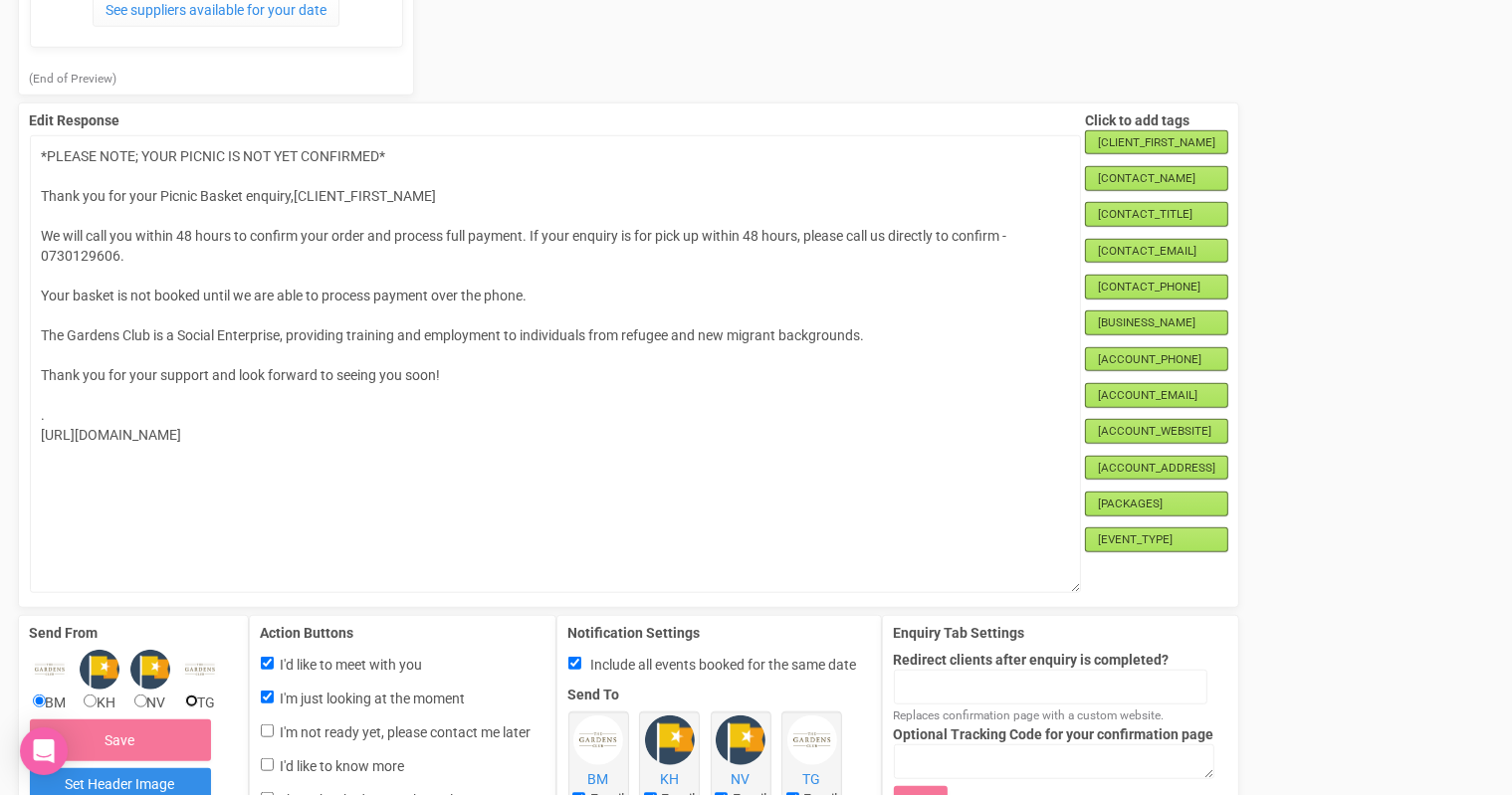 click on "TG" at bounding box center [191, 700] 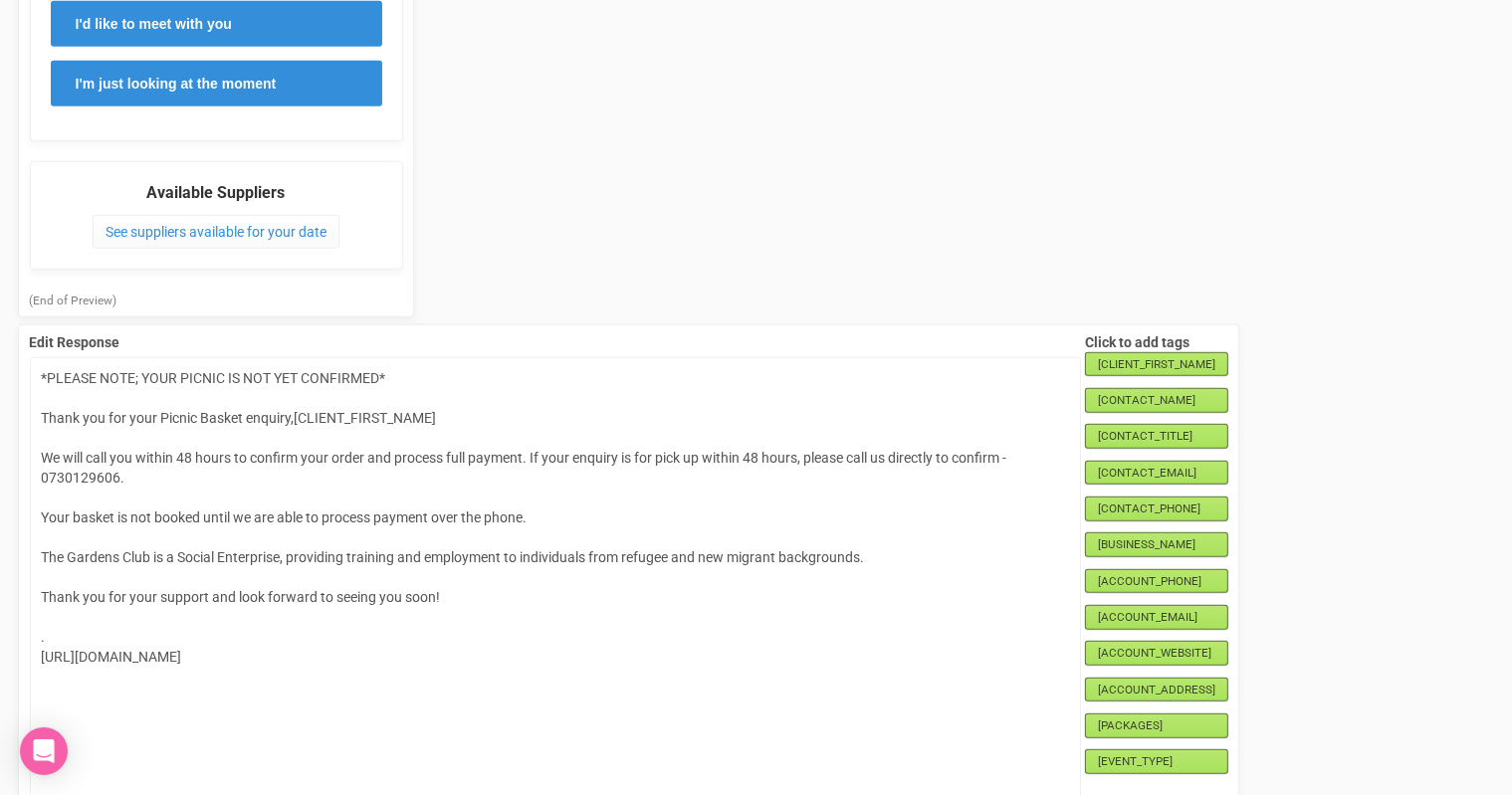 scroll, scrollTop: 1691, scrollLeft: 0, axis: vertical 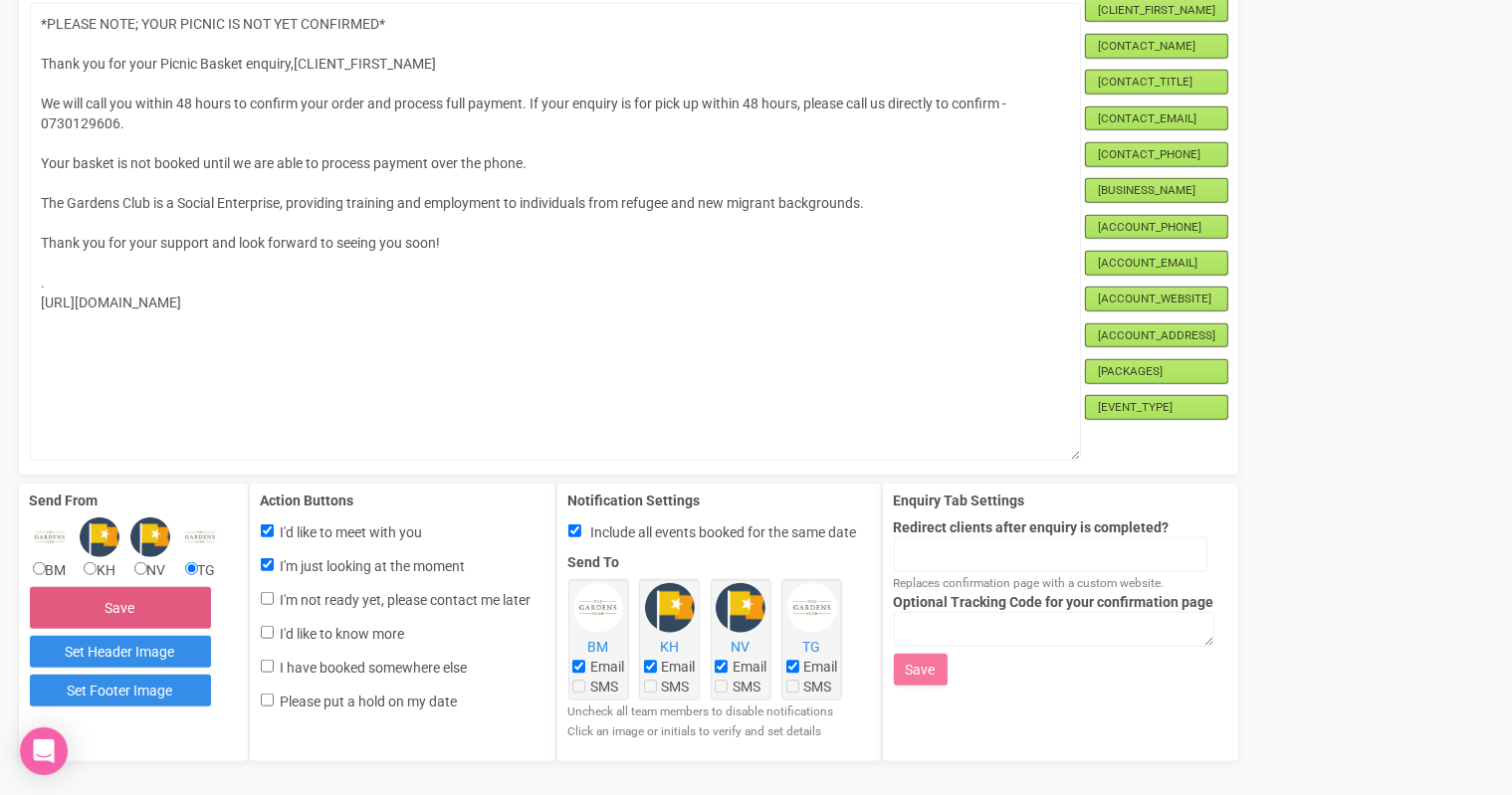 click on "Save" at bounding box center [120, 608] 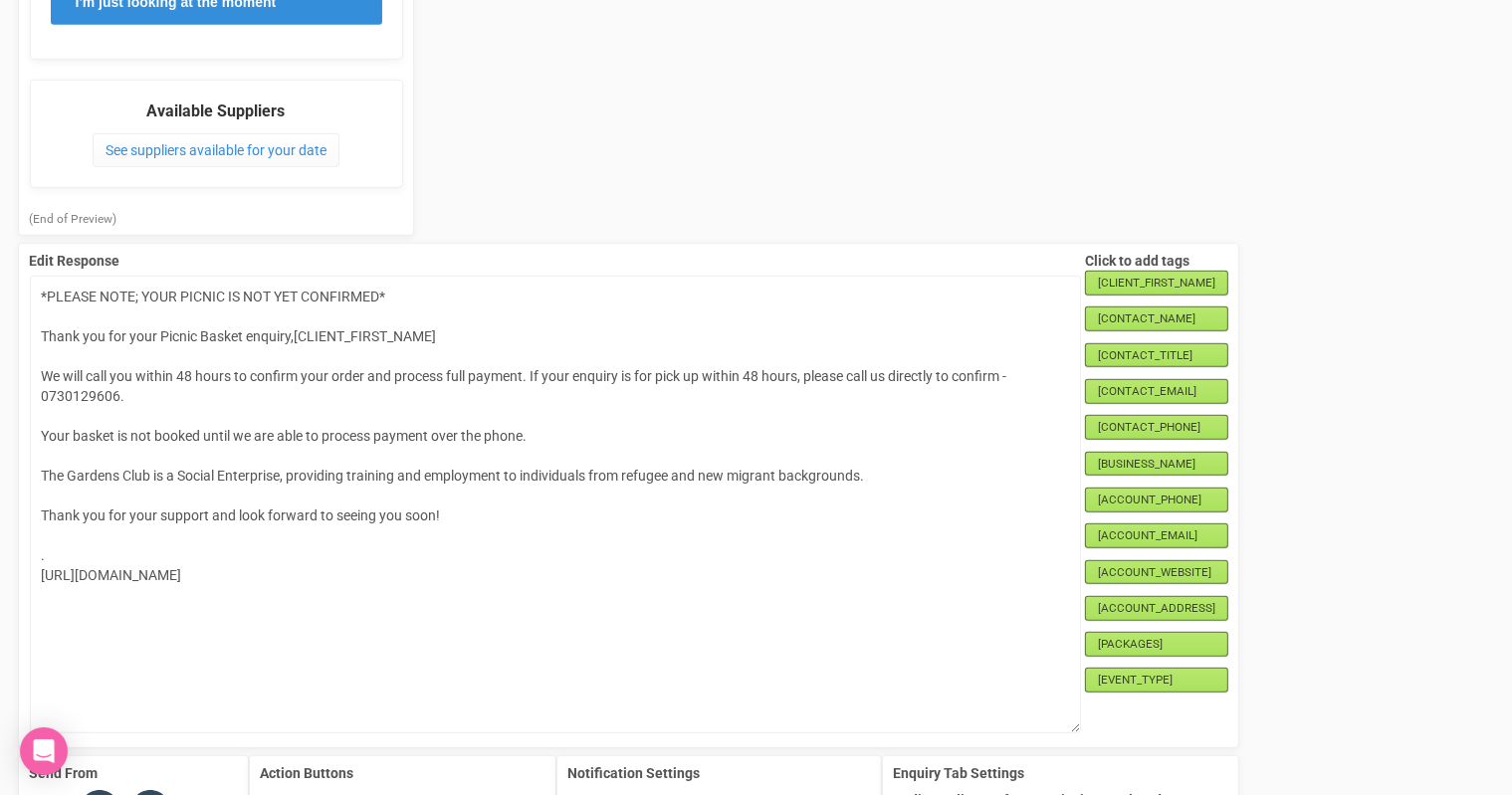 scroll, scrollTop: 1055, scrollLeft: 0, axis: vertical 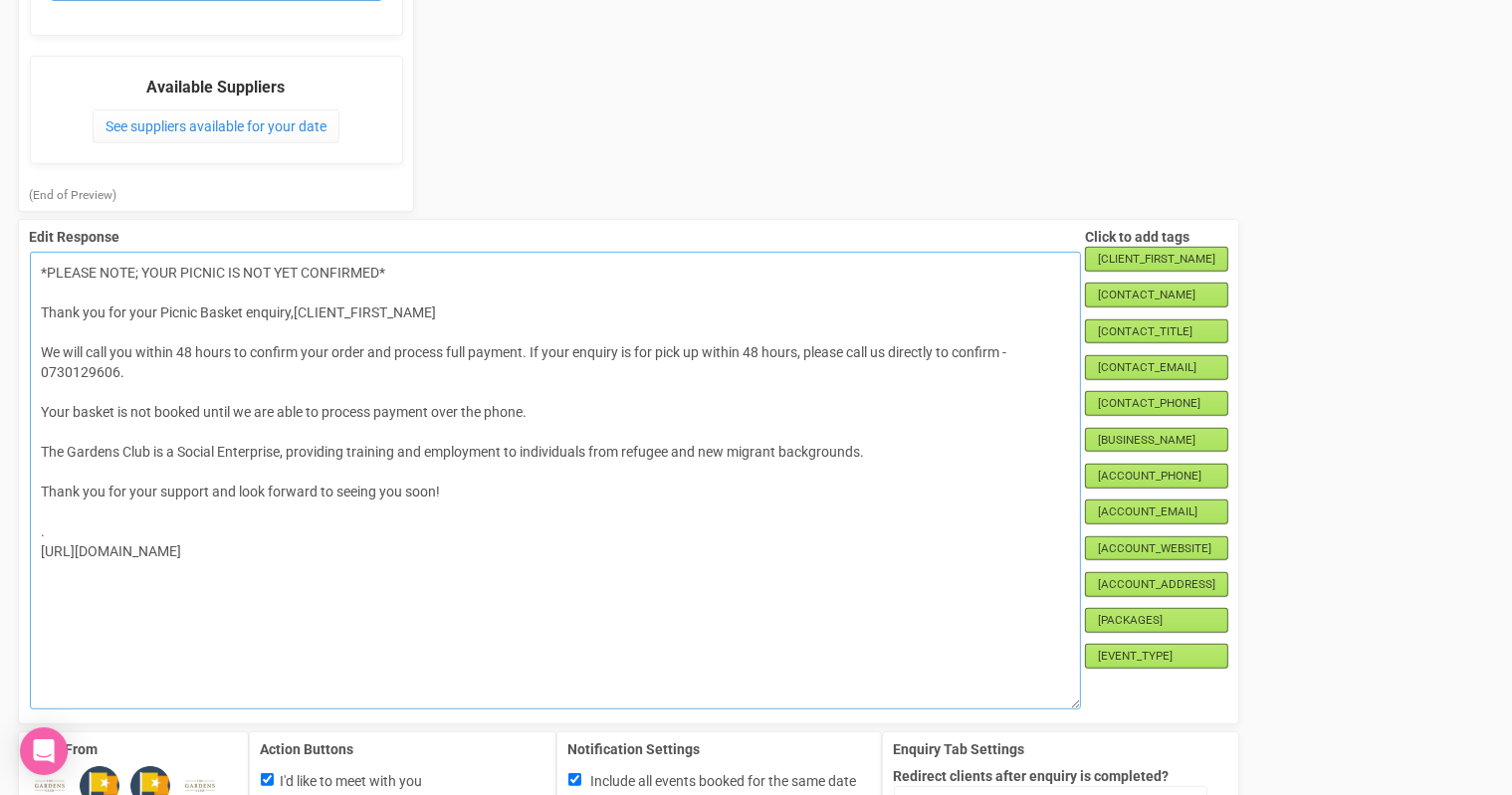 drag, startPoint x: 354, startPoint y: 550, endPoint x: 35, endPoint y: 540, distance: 319.1567 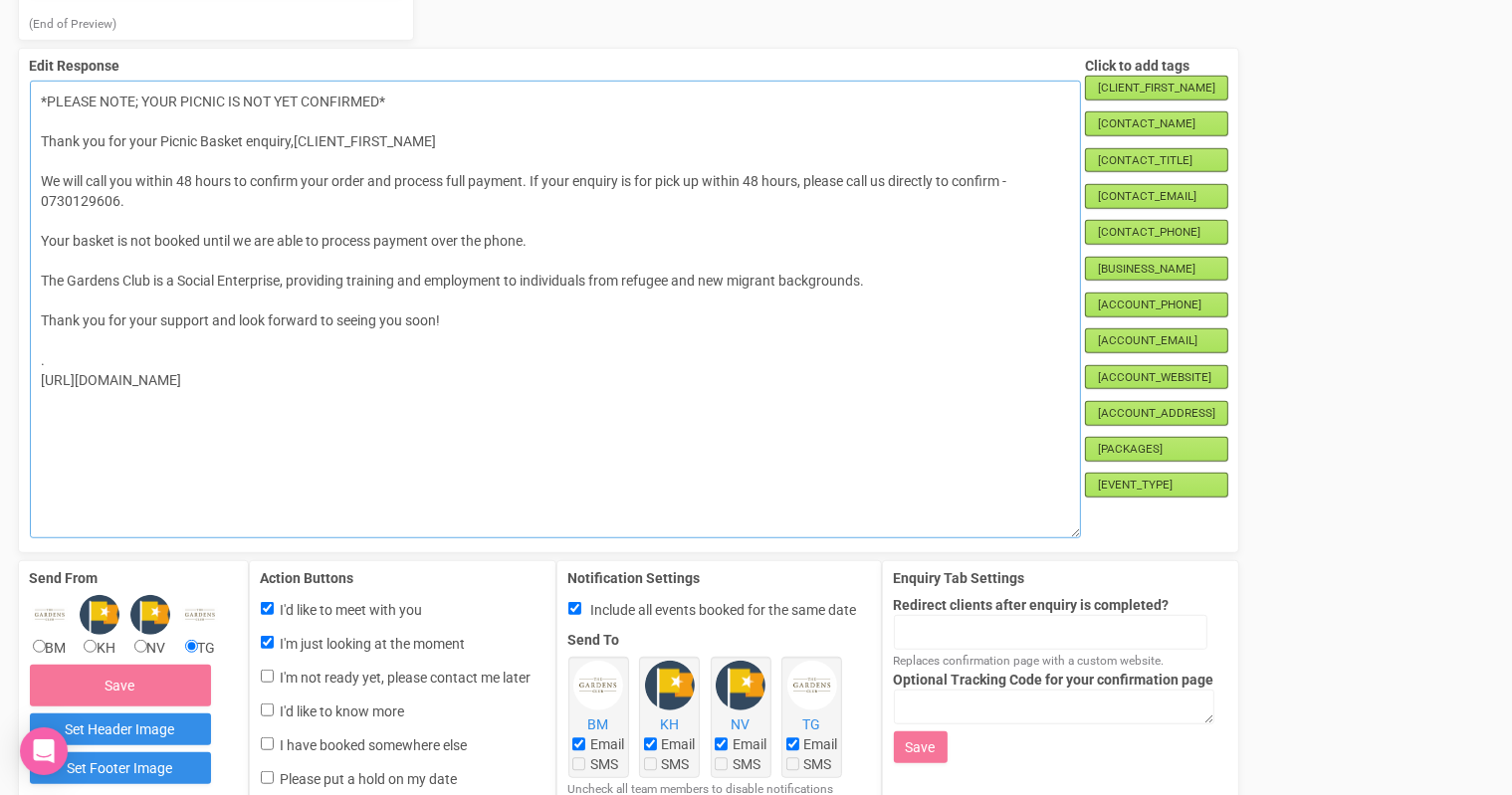 scroll, scrollTop: 1323, scrollLeft: 0, axis: vertical 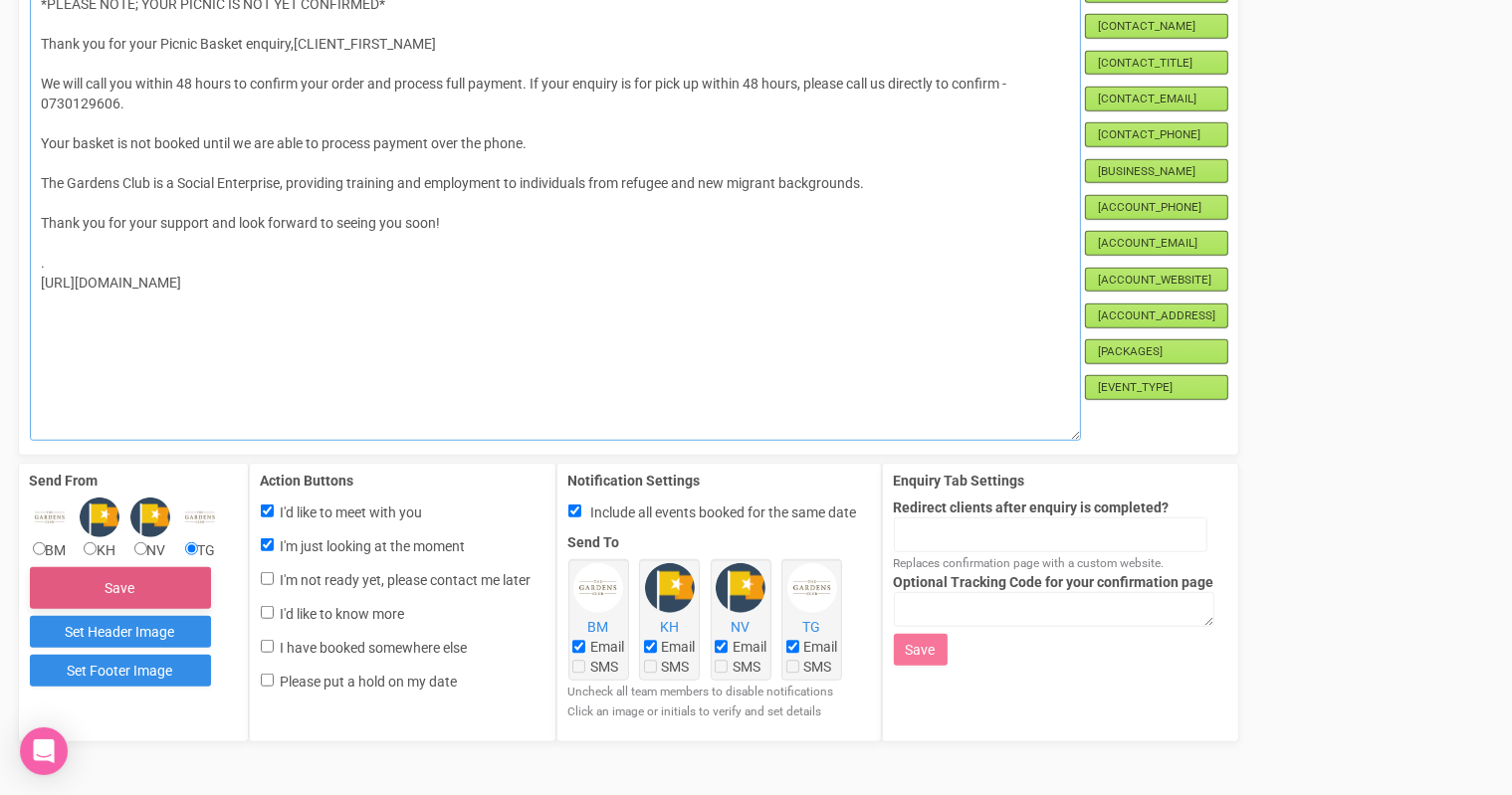 type on "*PLEASE NOTE; YOUR PICNIC IS NOT YET CONFIRMED*
Thank you for your Picnic Basket enquiry,[CLIENT_FIRST_NAME]
We will call you within 48 hours to confirm your order and process full payment. If your enquiry is for pick up within 48 hours, please call us directly to confirm - 0730129606.
Your basket is not booked until we are able to process payment over the phone.
The Gardens Club is a Social Enterprise, providing training and employment to individuals from refugee and new migrant backgrounds.
Thank you for your support and look forward to seeing you soon!
.
[URL][DOMAIN_NAME]" 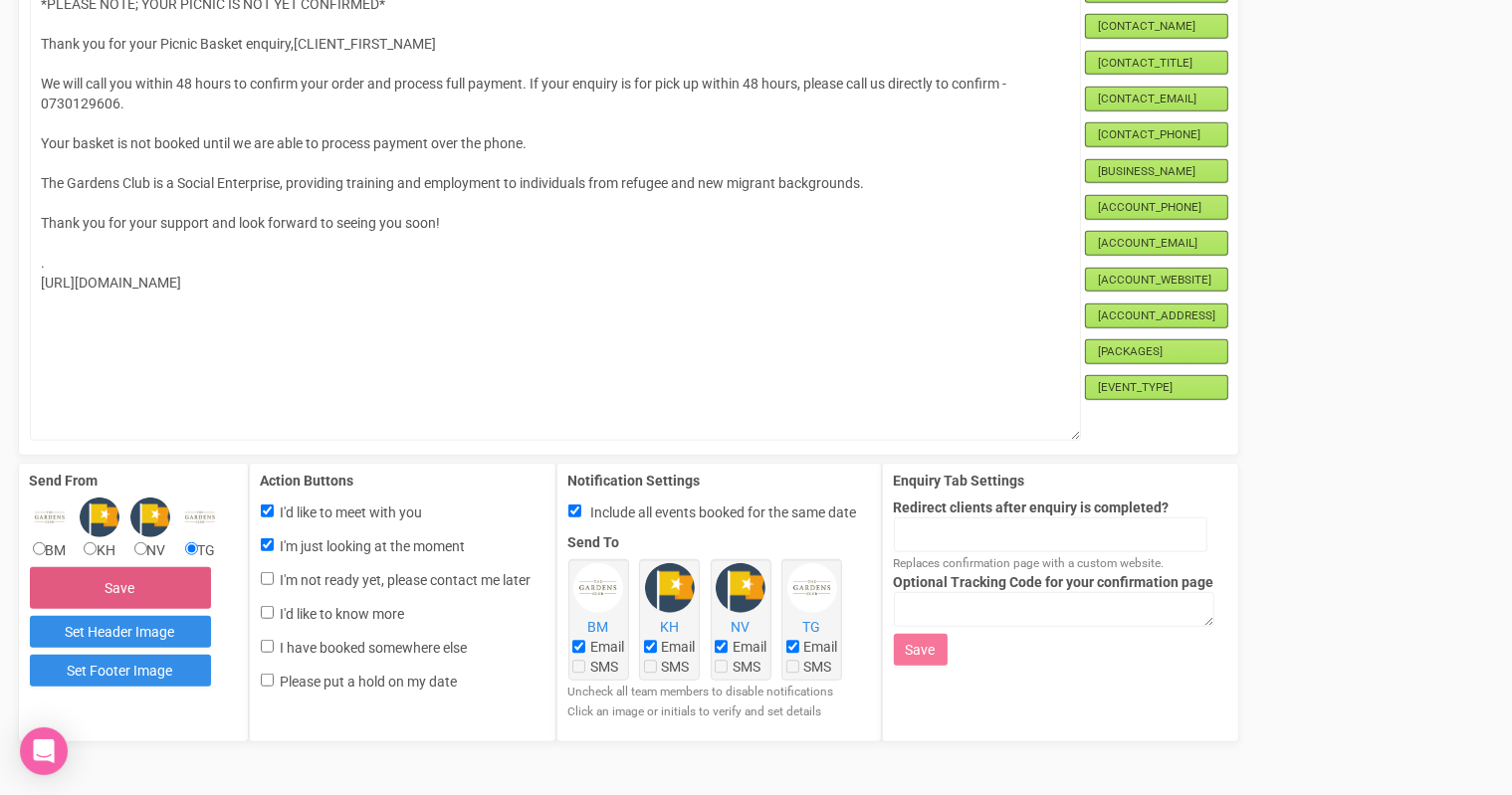 click on "Save" at bounding box center [120, 588] 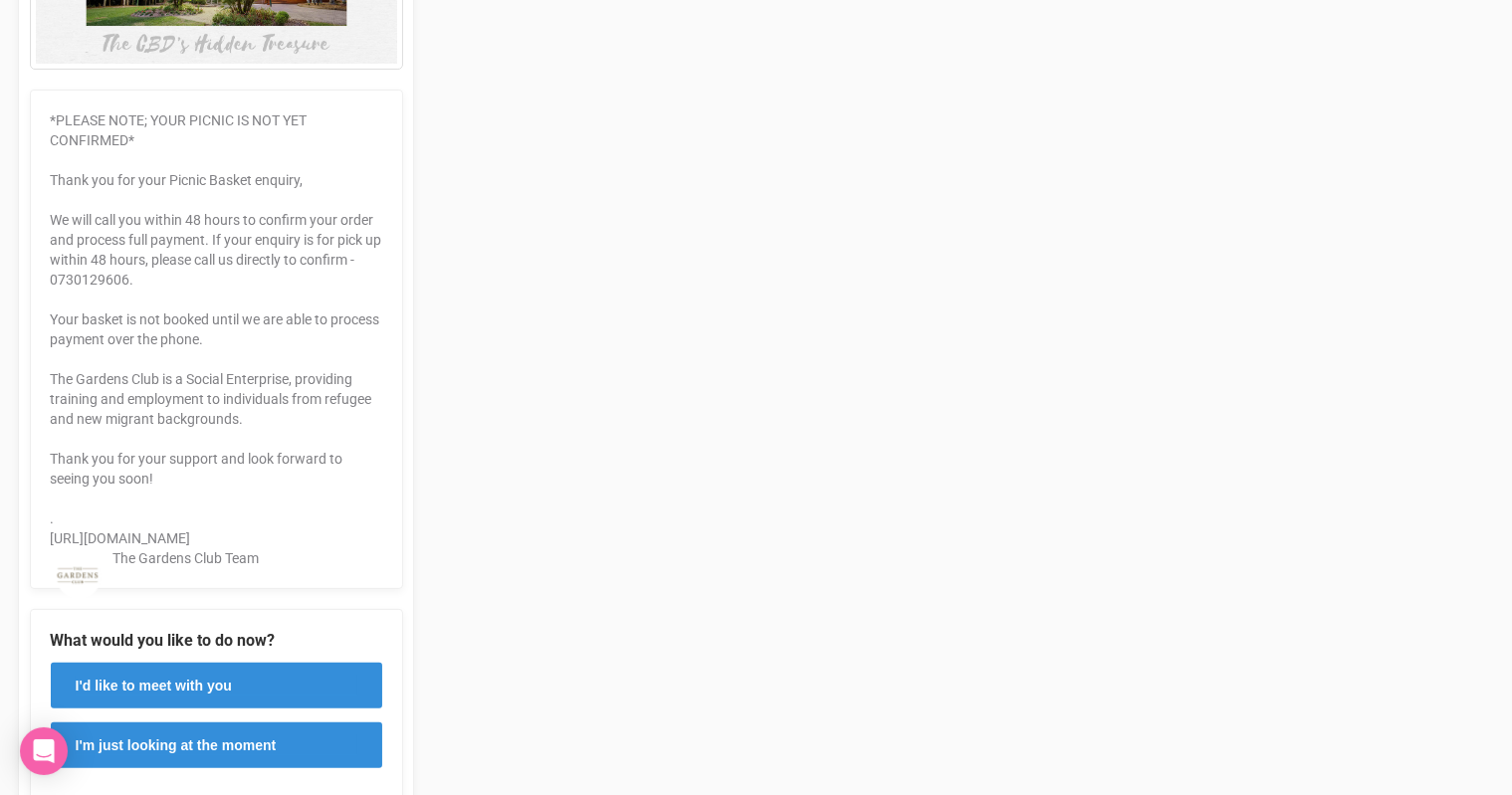 scroll, scrollTop: 0, scrollLeft: 0, axis: both 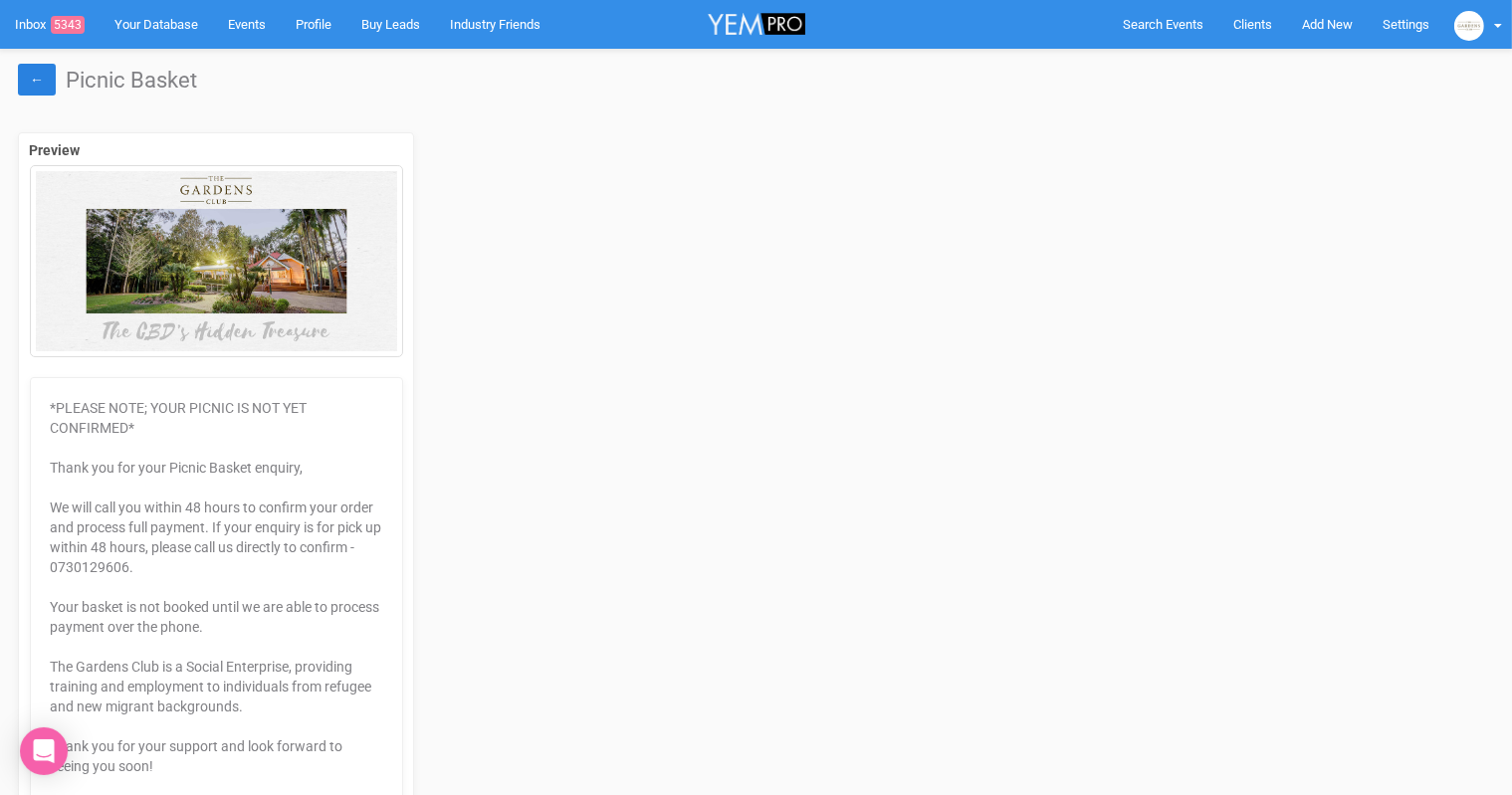 click on "←" at bounding box center [37, 80] 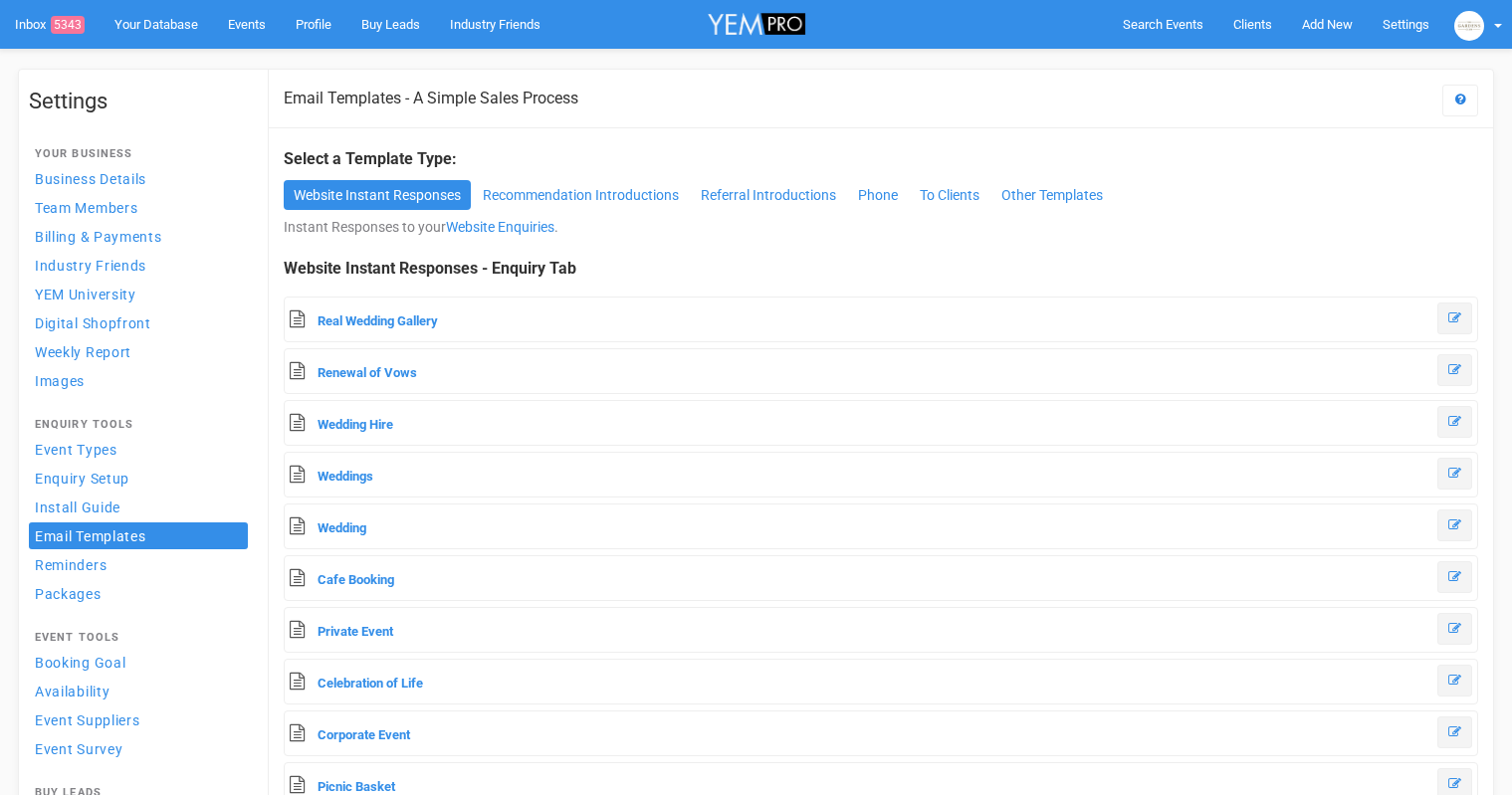 scroll, scrollTop: 0, scrollLeft: 0, axis: both 